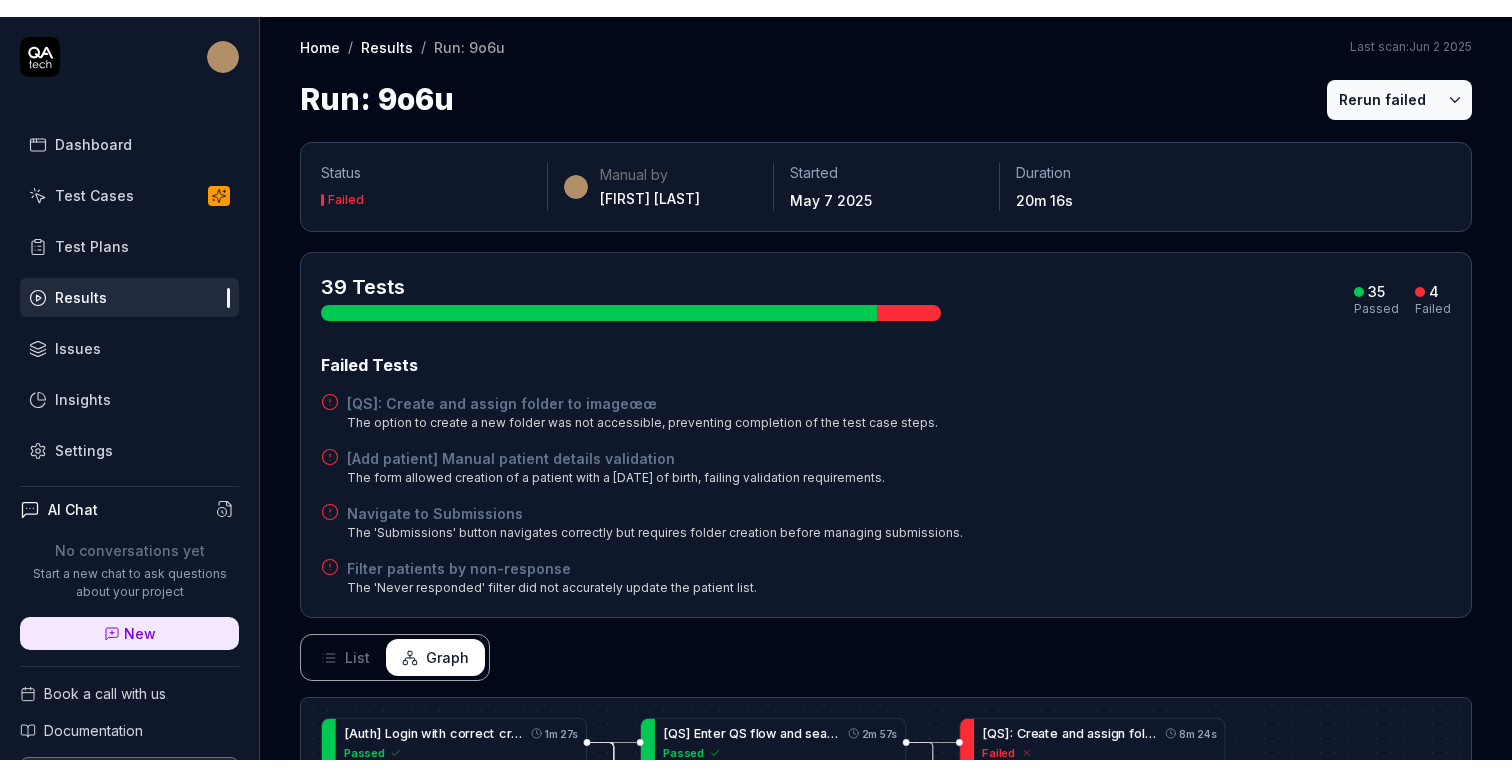scroll, scrollTop: 0, scrollLeft: 0, axis: both 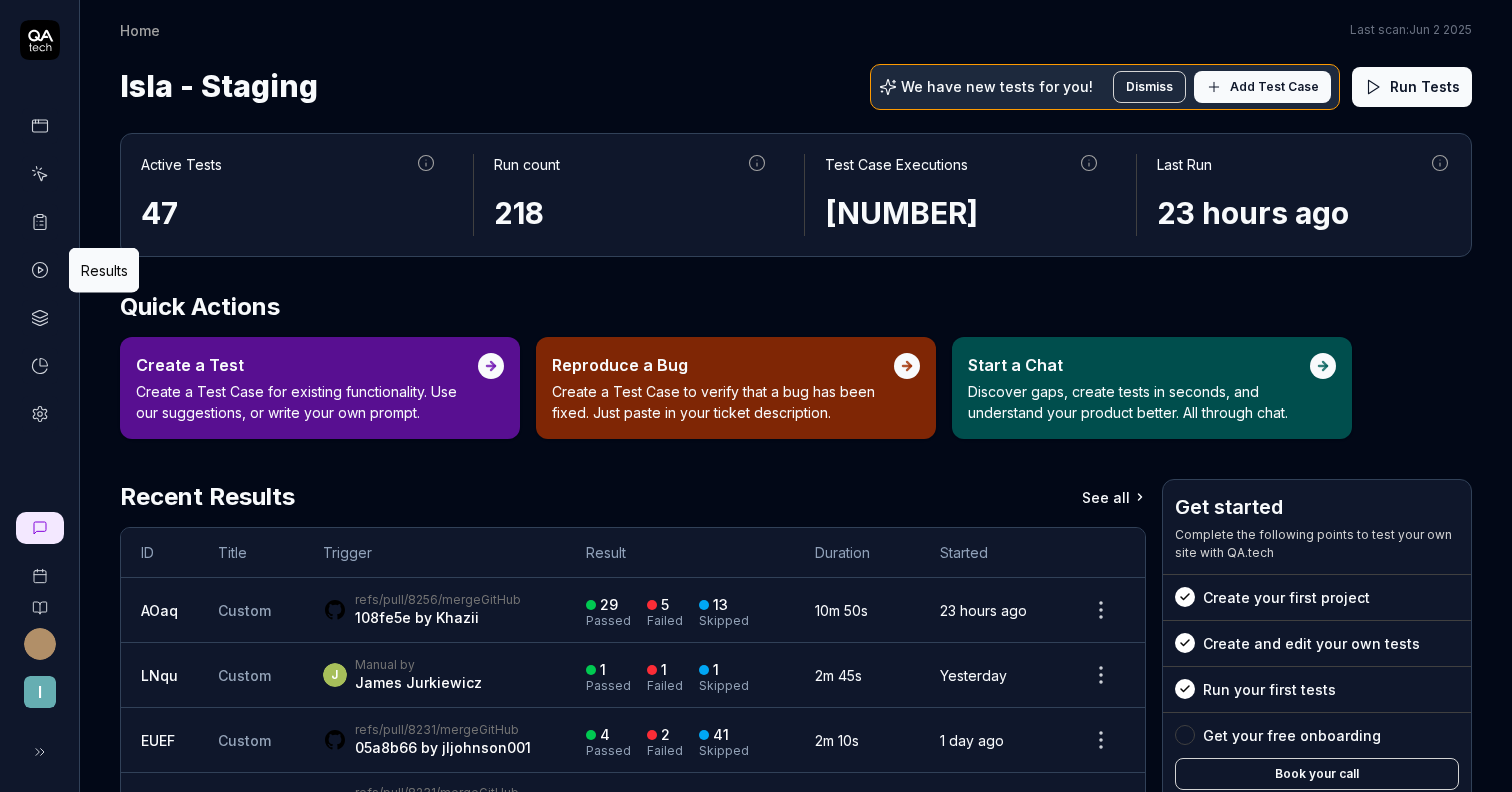 click 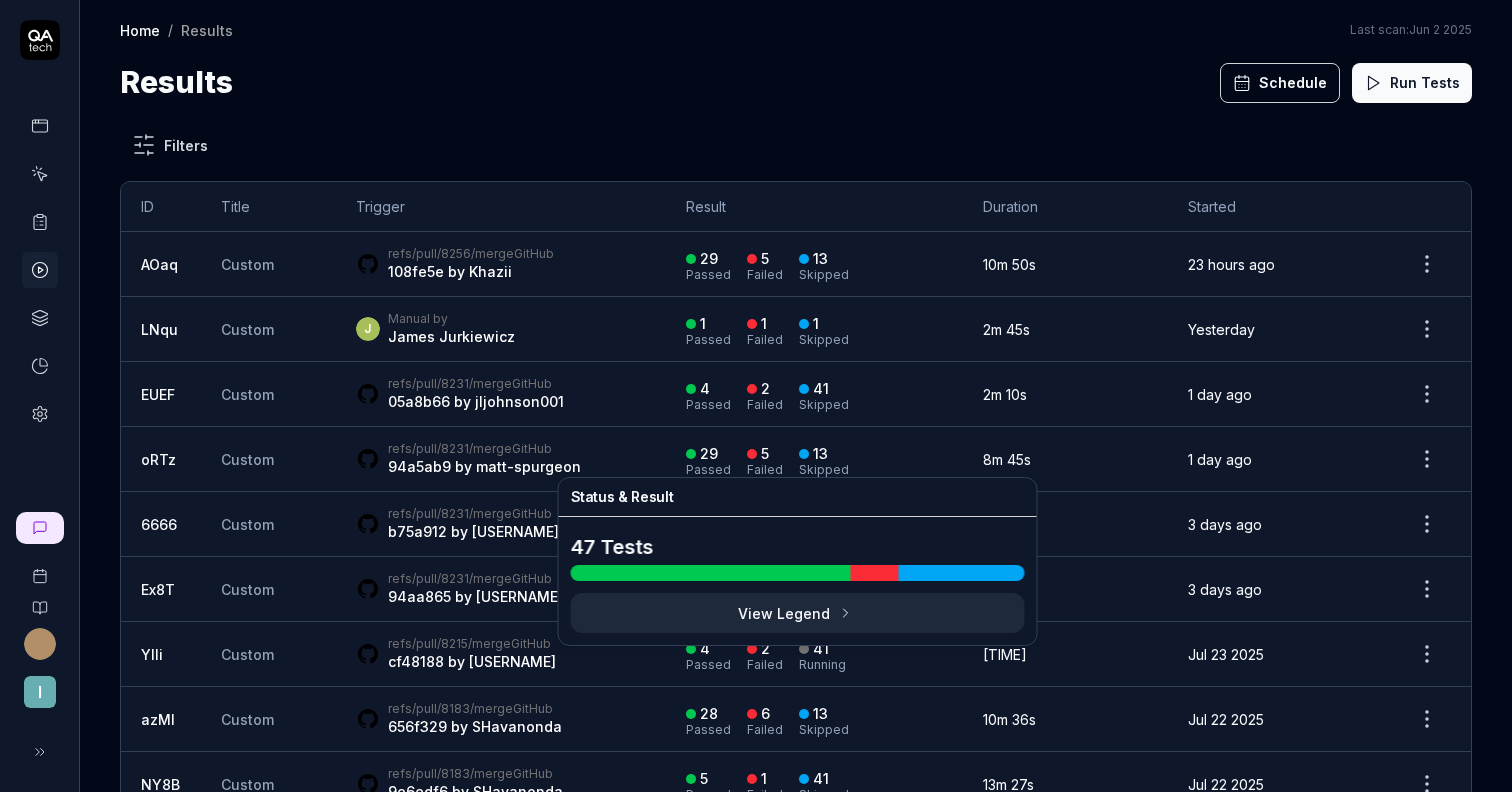 click on "refs/pull/8256/merge  GitHub 108fe5e   by   Khazii" at bounding box center (501, 264) 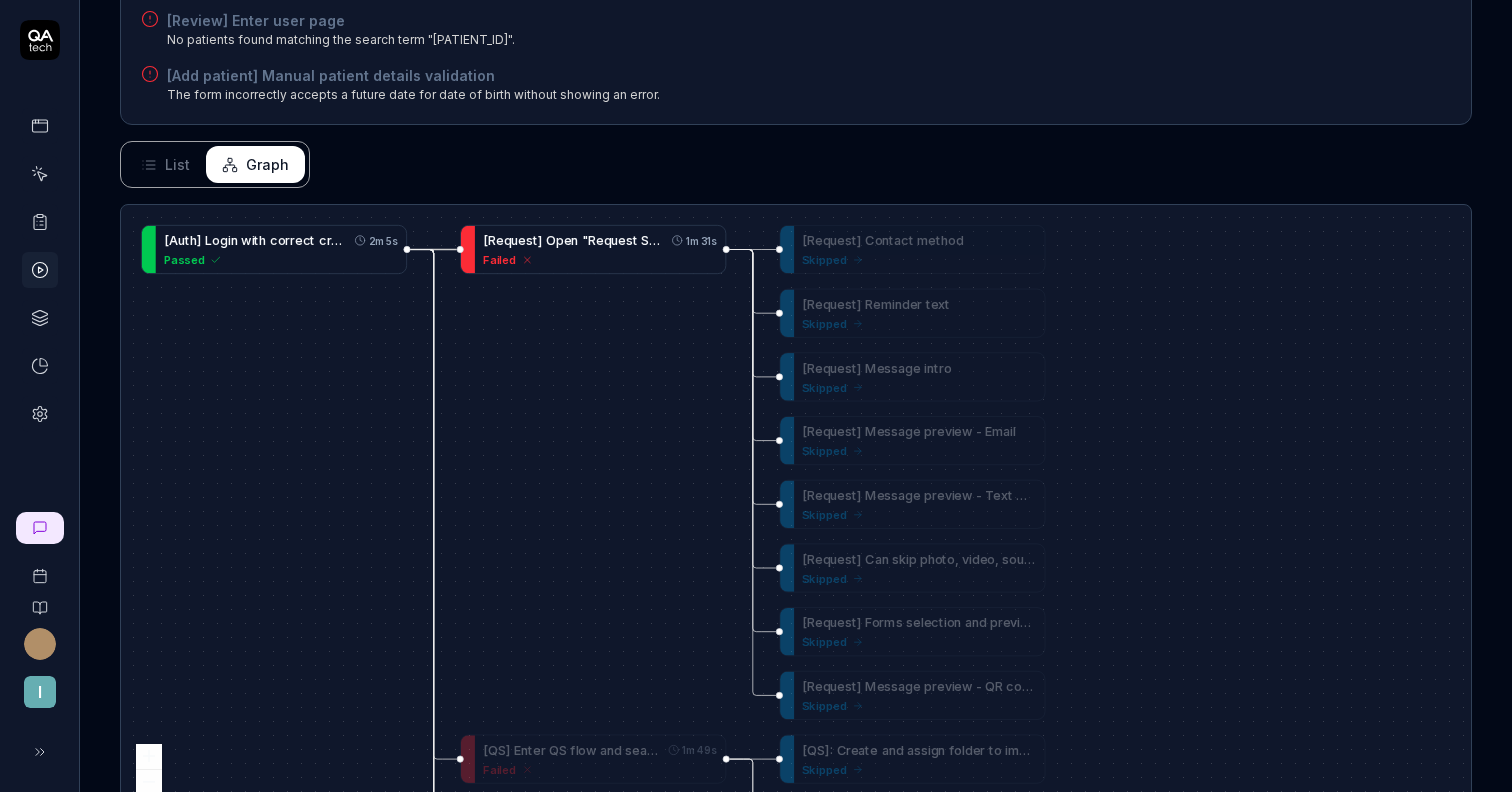 scroll, scrollTop: 632, scrollLeft: 0, axis: vertical 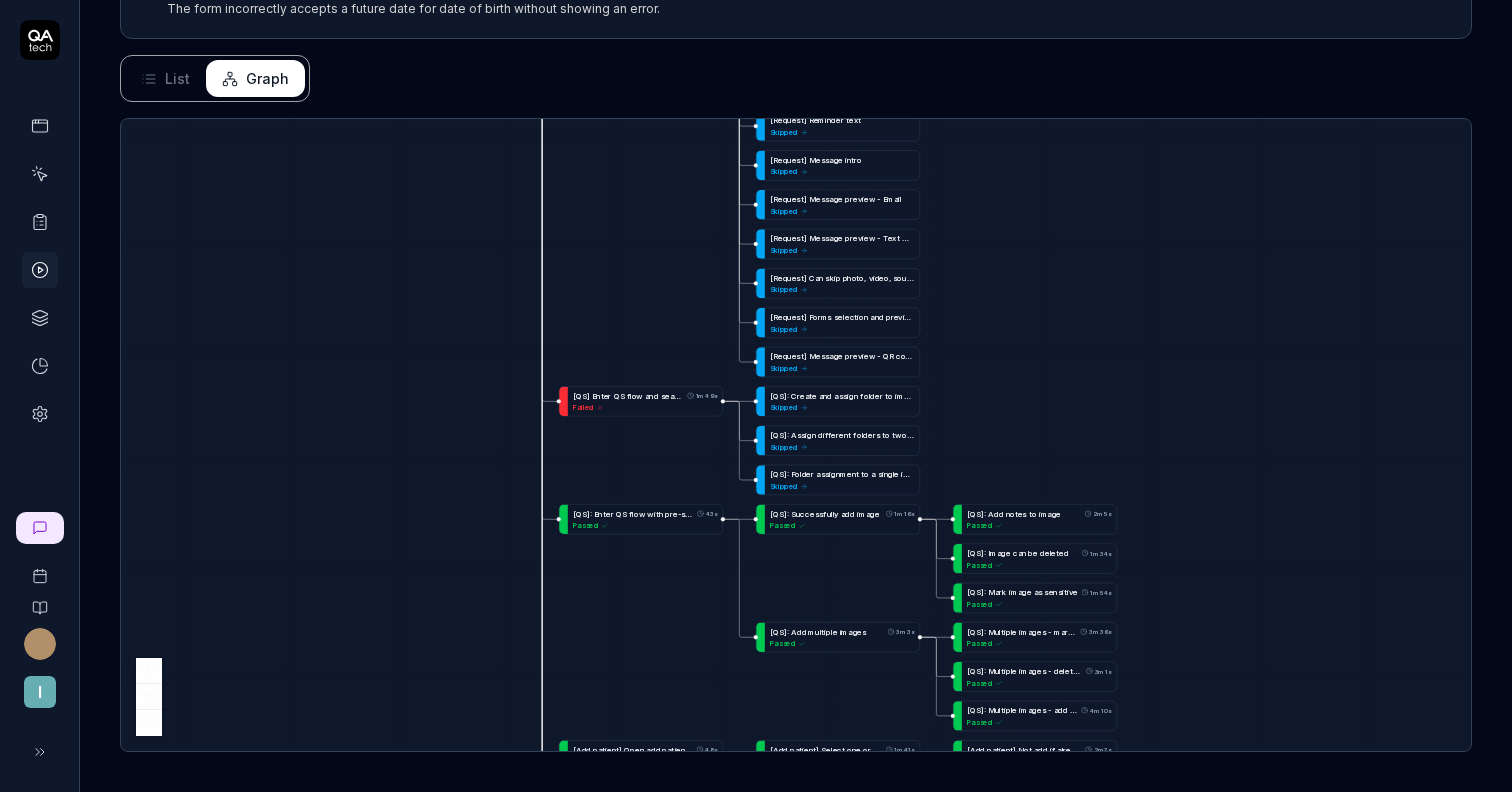 drag, startPoint x: 1098, startPoint y: 379, endPoint x: 1139, endPoint y: 193, distance: 190.46523 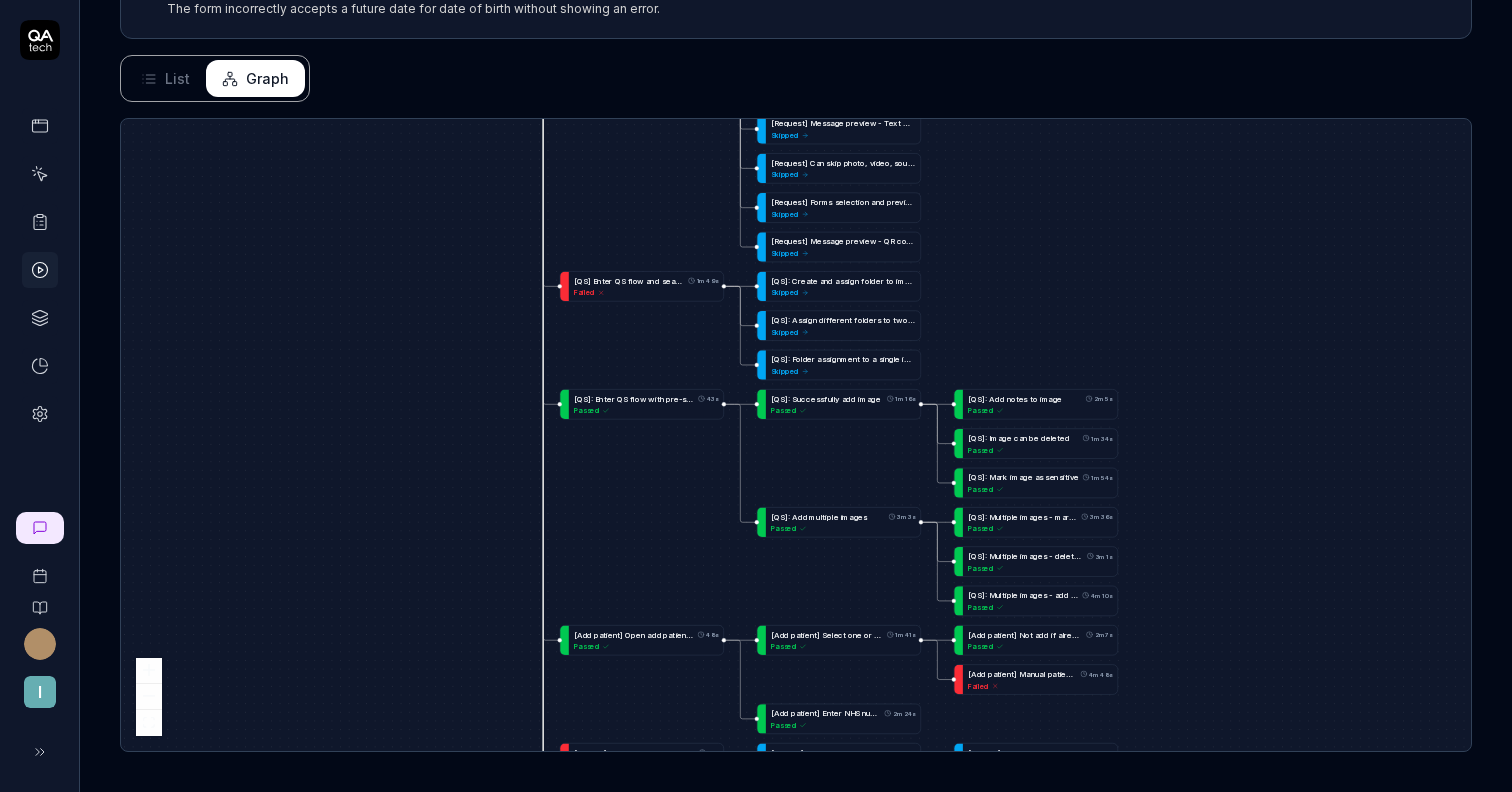 drag, startPoint x: 1138, startPoint y: 286, endPoint x: 1131, endPoint y: 182, distance: 104.23531 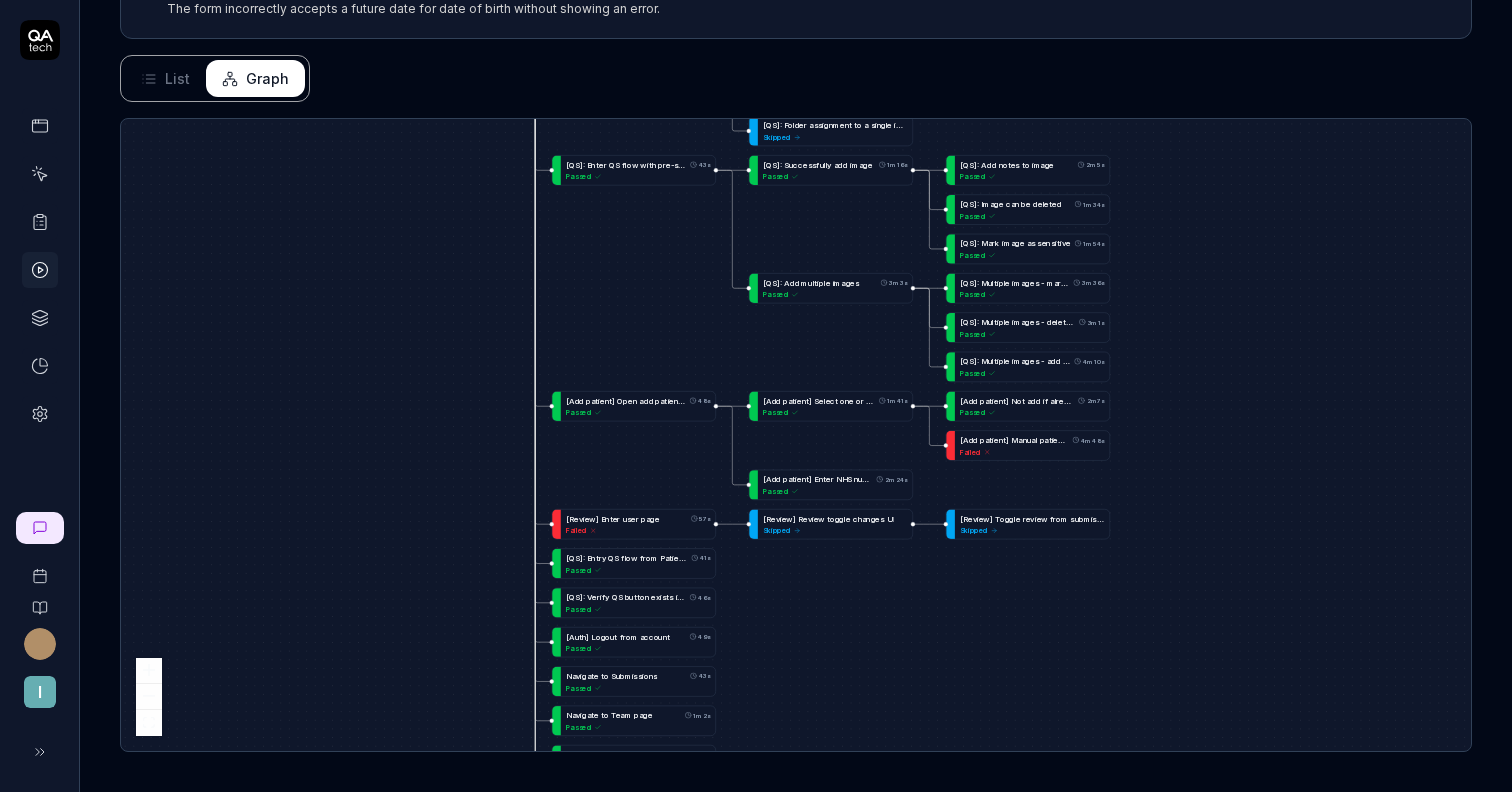 drag, startPoint x: 1310, startPoint y: 301, endPoint x: 1290, endPoint y: 256, distance: 49.24429 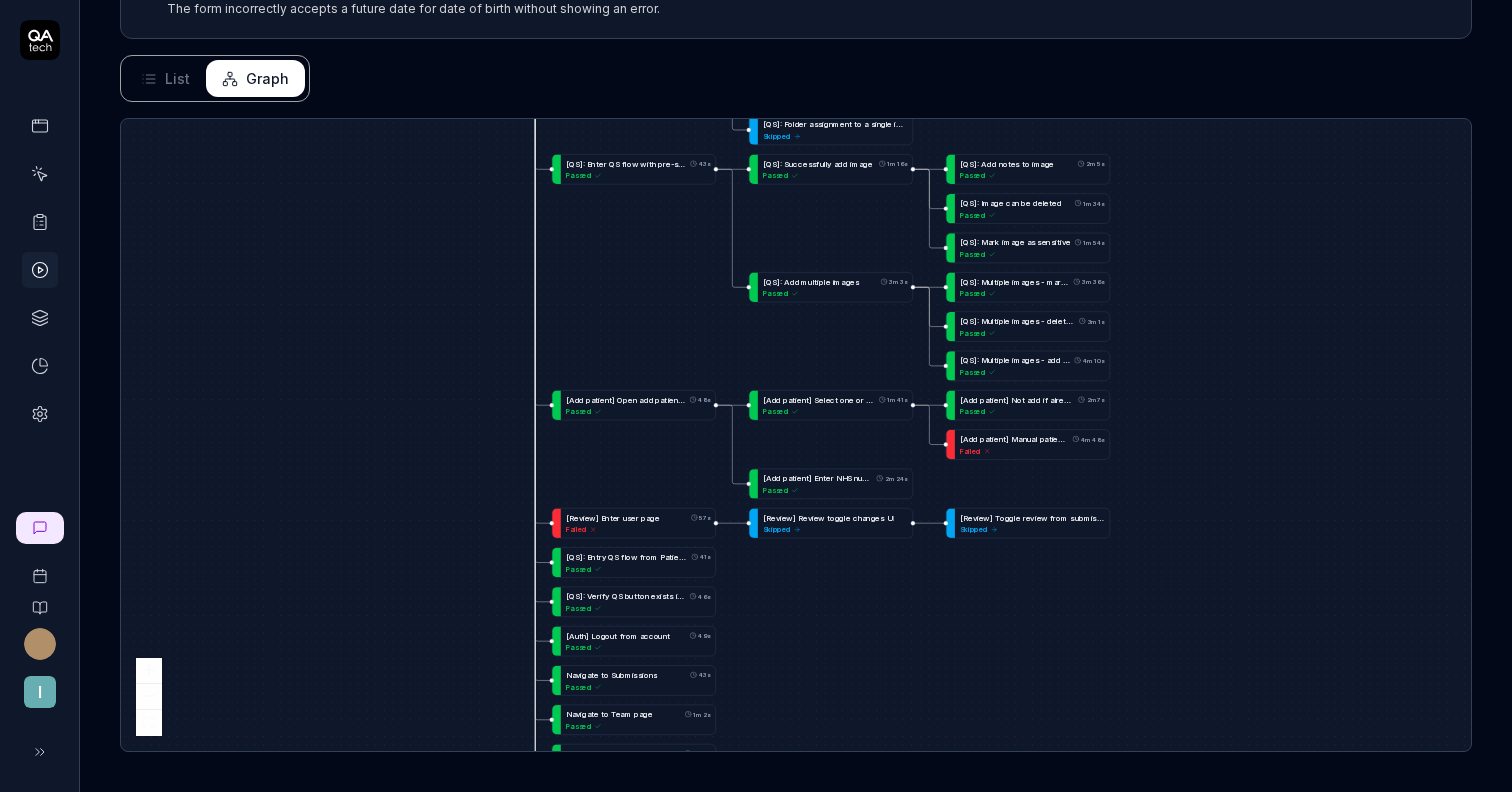 drag, startPoint x: 1006, startPoint y: 622, endPoint x: 1097, endPoint y: 280, distance: 353.8997 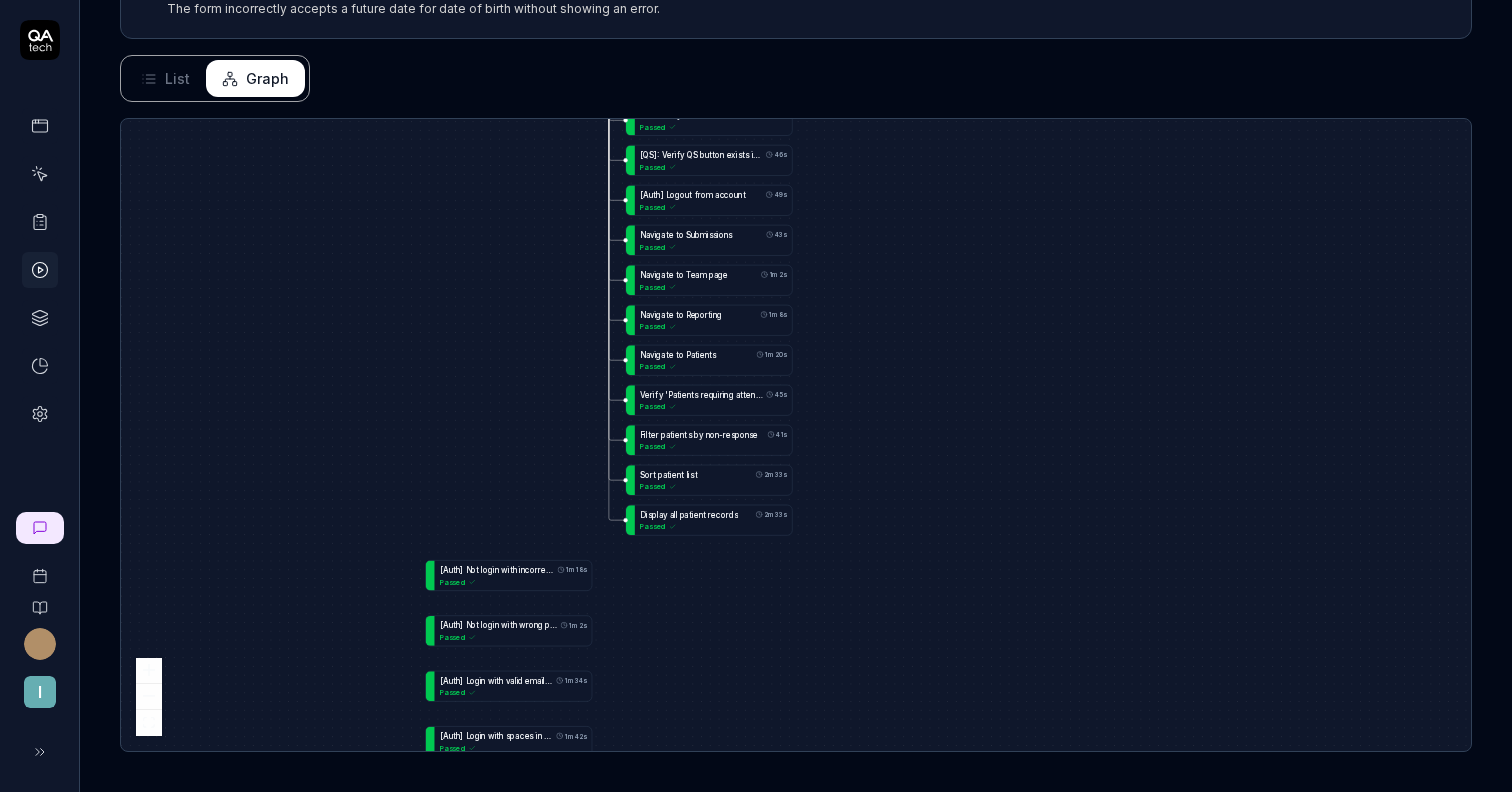 drag, startPoint x: 1104, startPoint y: 359, endPoint x: 1114, endPoint y: 139, distance: 220.22716 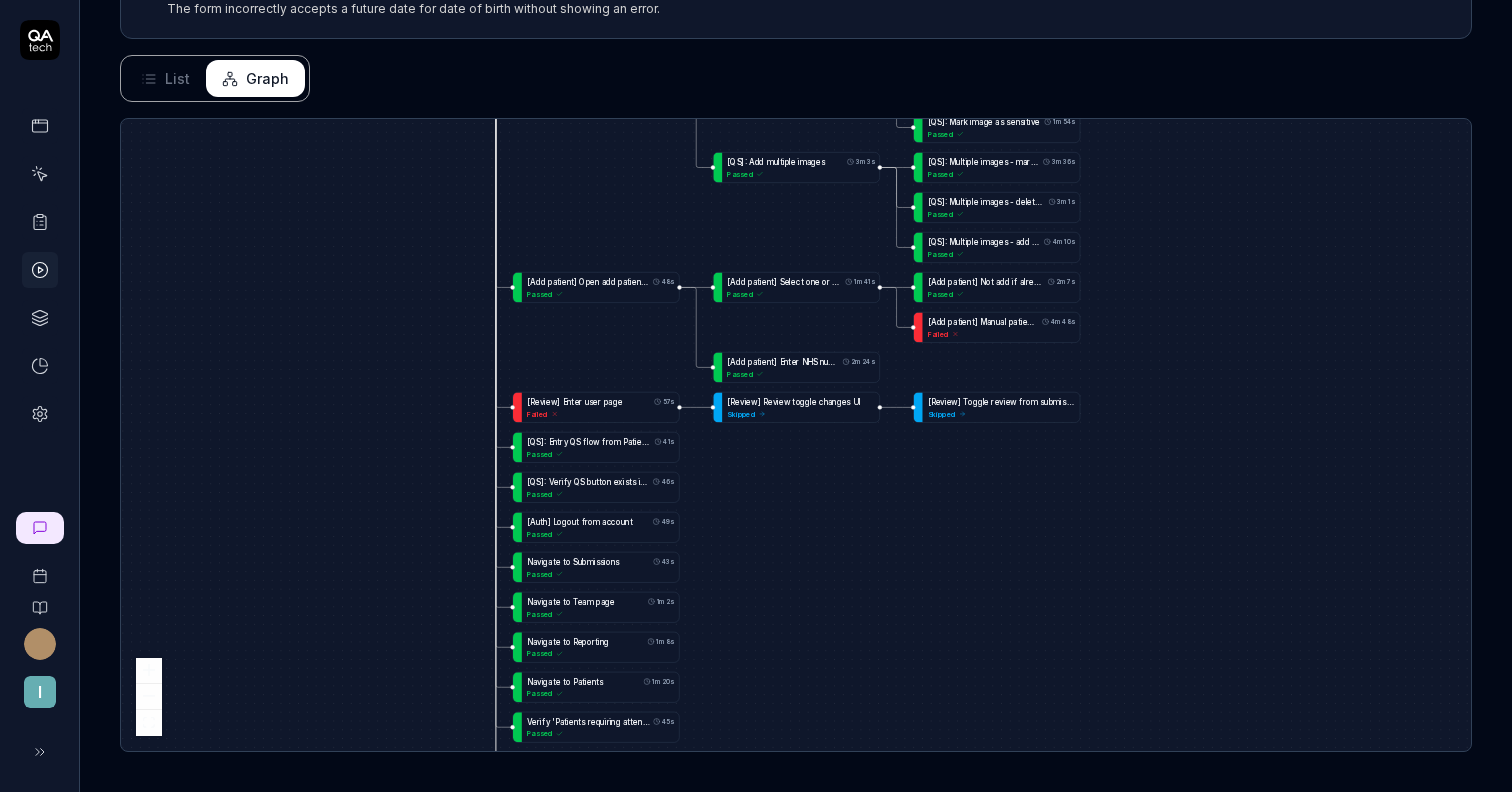 drag, startPoint x: 1120, startPoint y: 188, endPoint x: 974, endPoint y: 752, distance: 582.59076 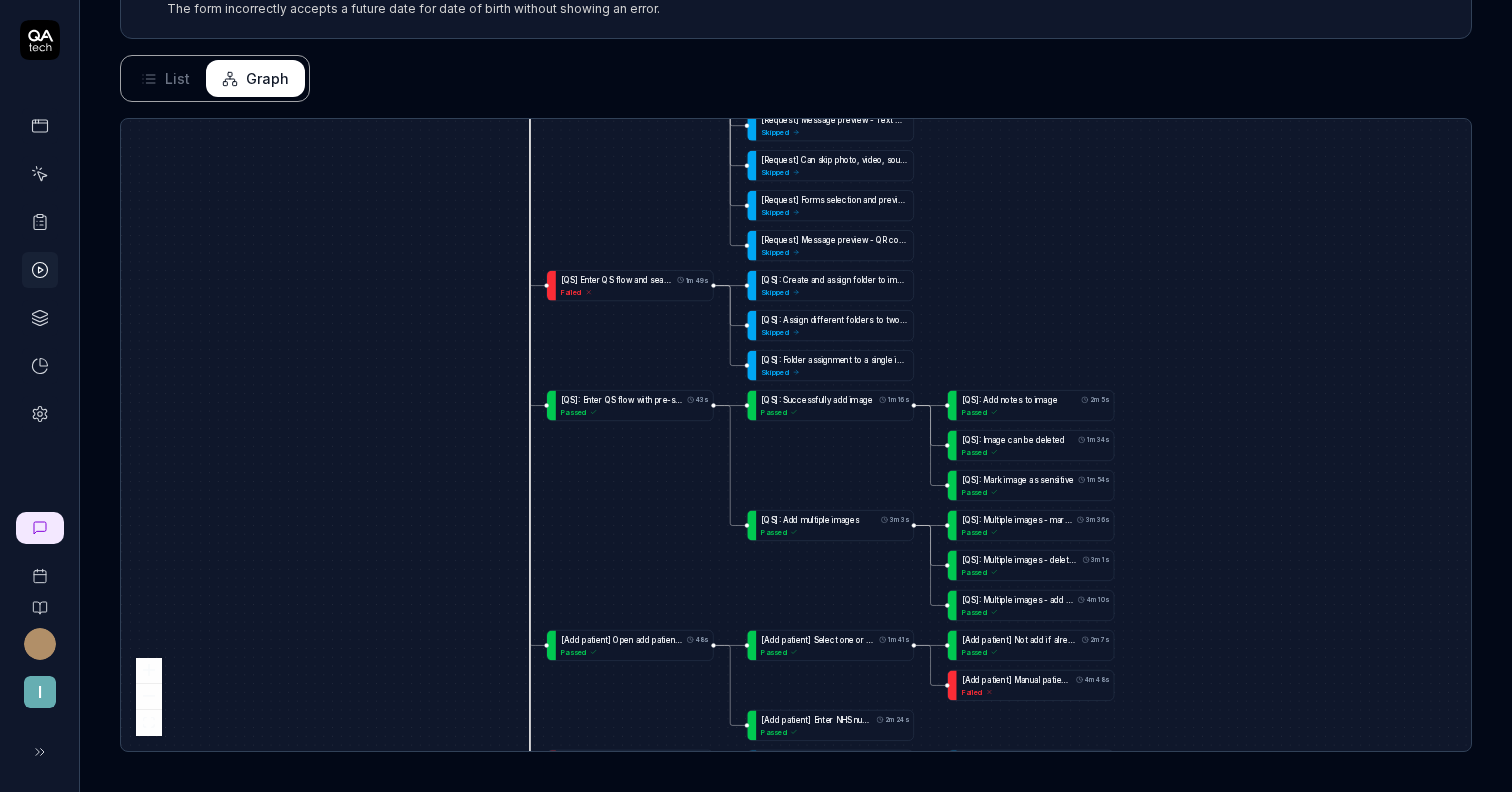 drag, startPoint x: 1107, startPoint y: 235, endPoint x: 1158, endPoint y: 645, distance: 413.1598 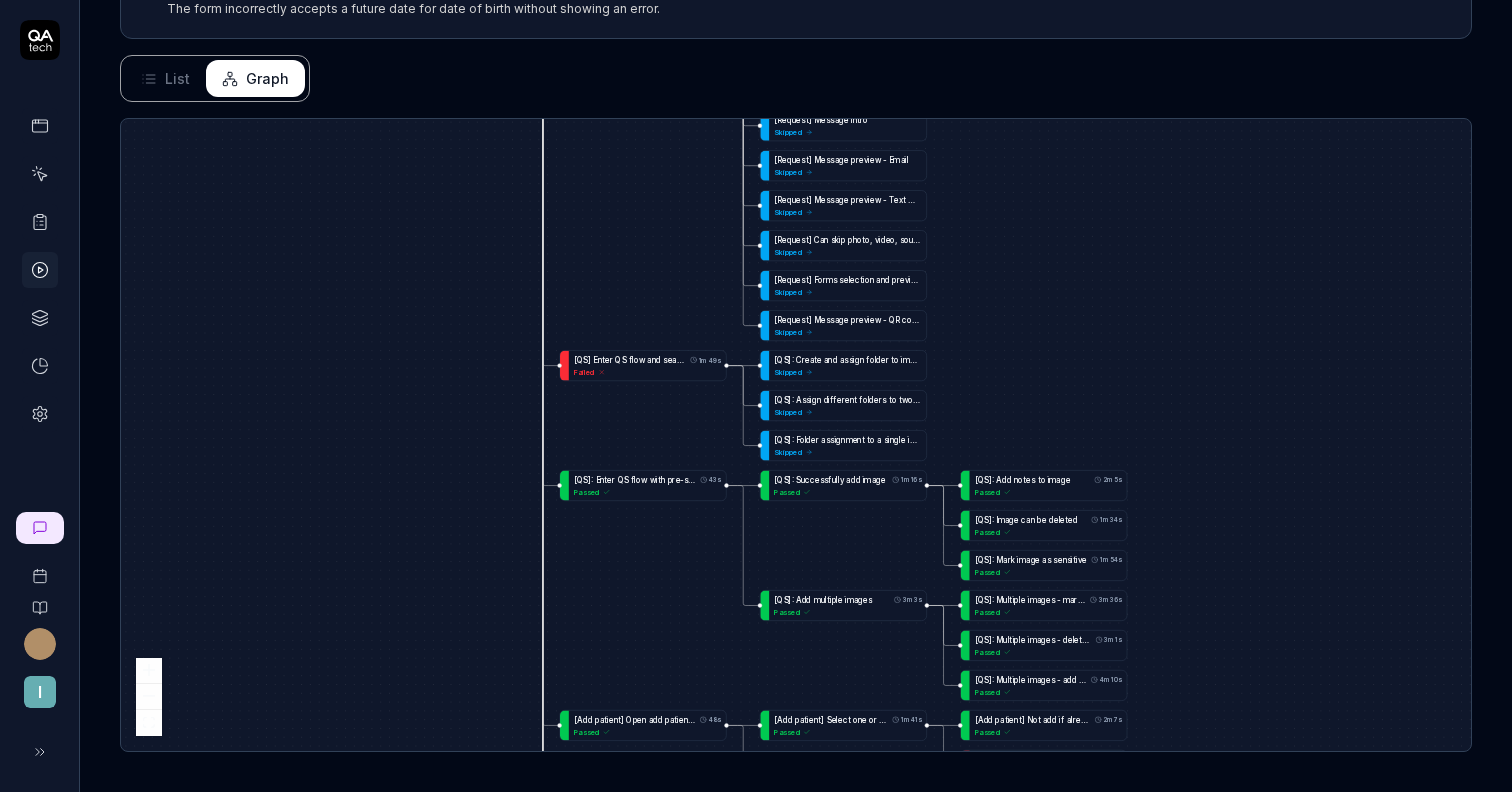 drag, startPoint x: 1132, startPoint y: 332, endPoint x: 1153, endPoint y: 671, distance: 339.6498 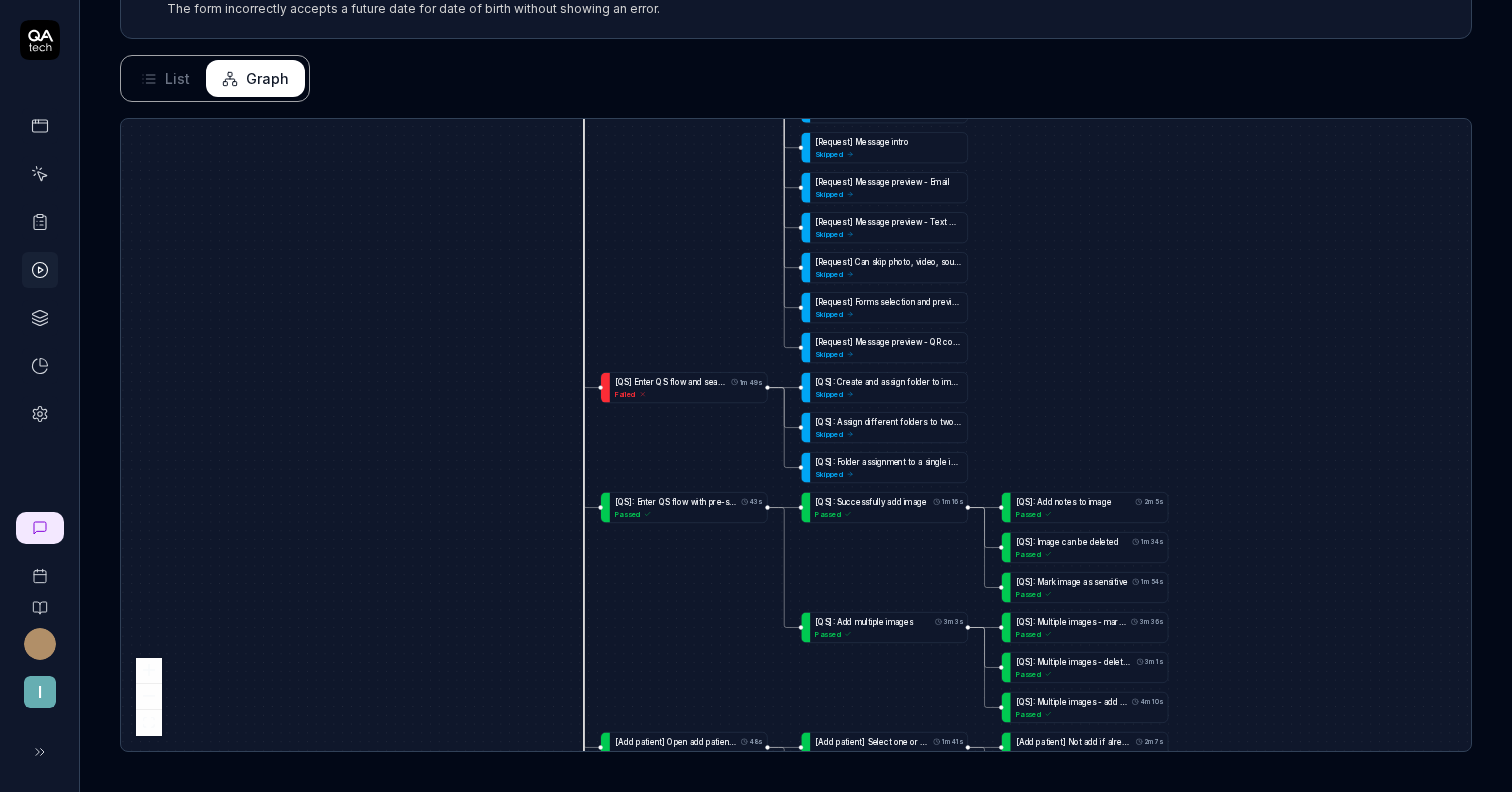 drag, startPoint x: 675, startPoint y: 478, endPoint x: 693, endPoint y: 142, distance: 336.4818 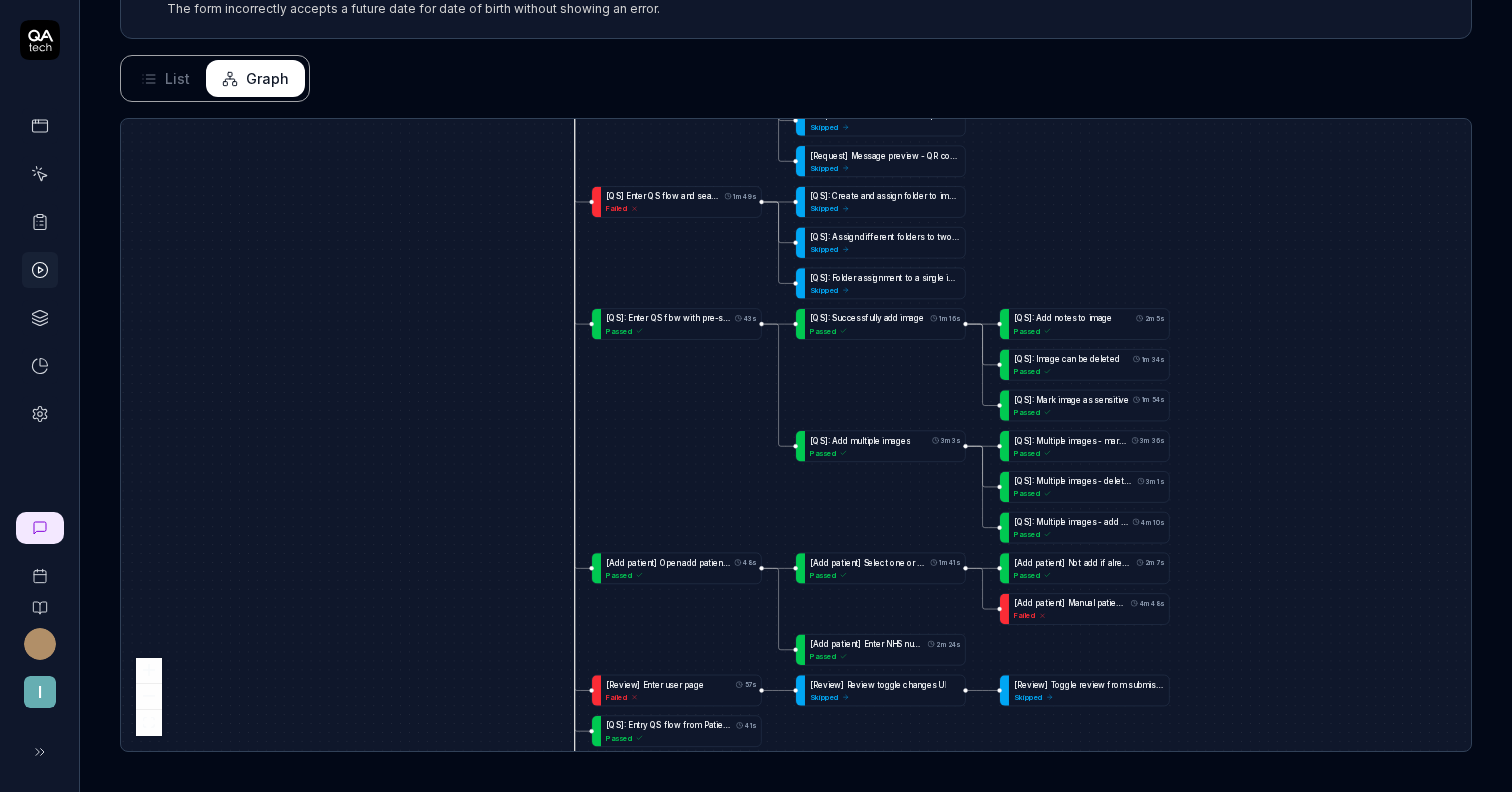 drag, startPoint x: 710, startPoint y: 510, endPoint x: 690, endPoint y: 426, distance: 86.34813 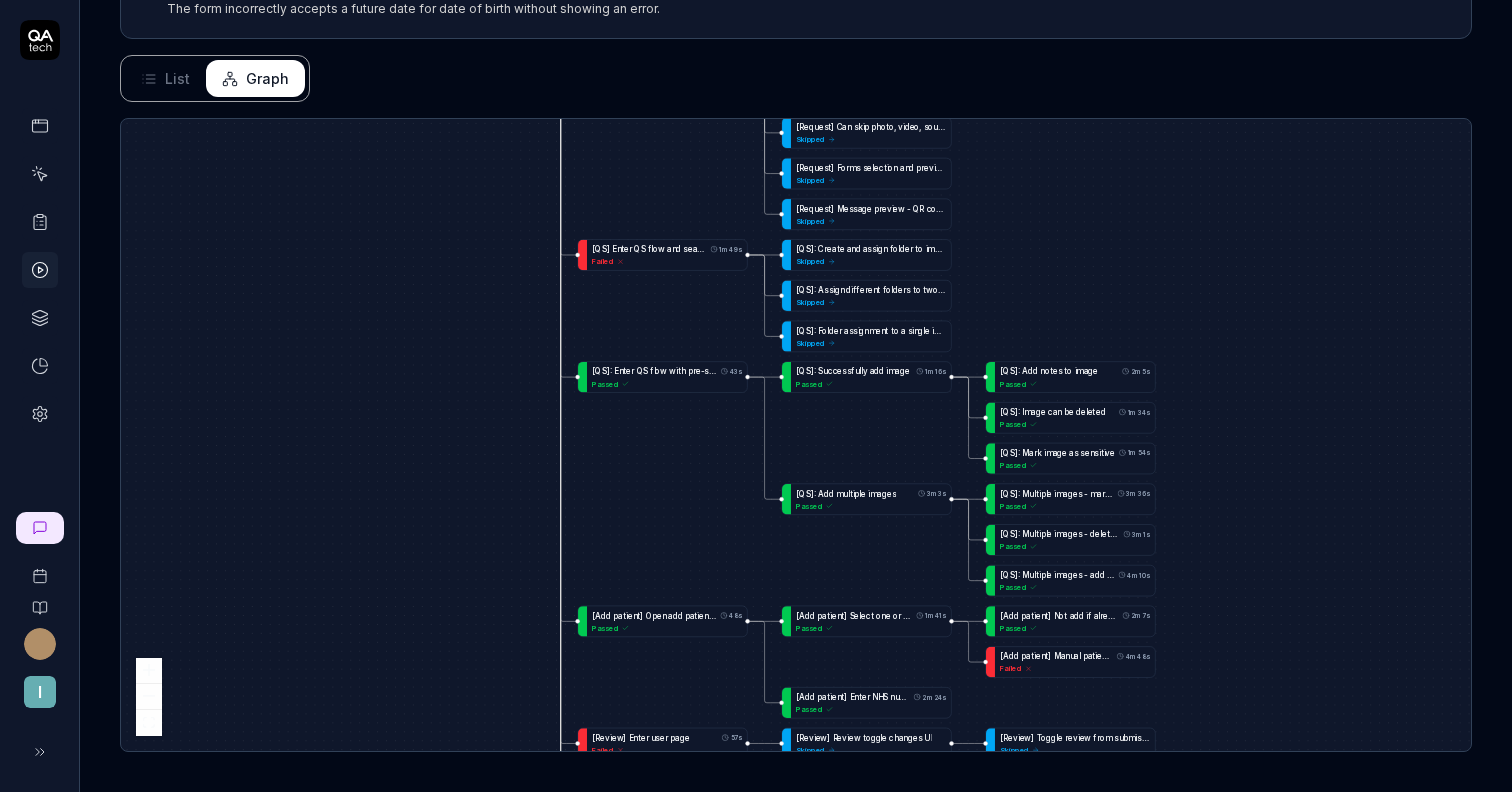 drag, startPoint x: 683, startPoint y: 324, endPoint x: 676, endPoint y: 458, distance: 134.18271 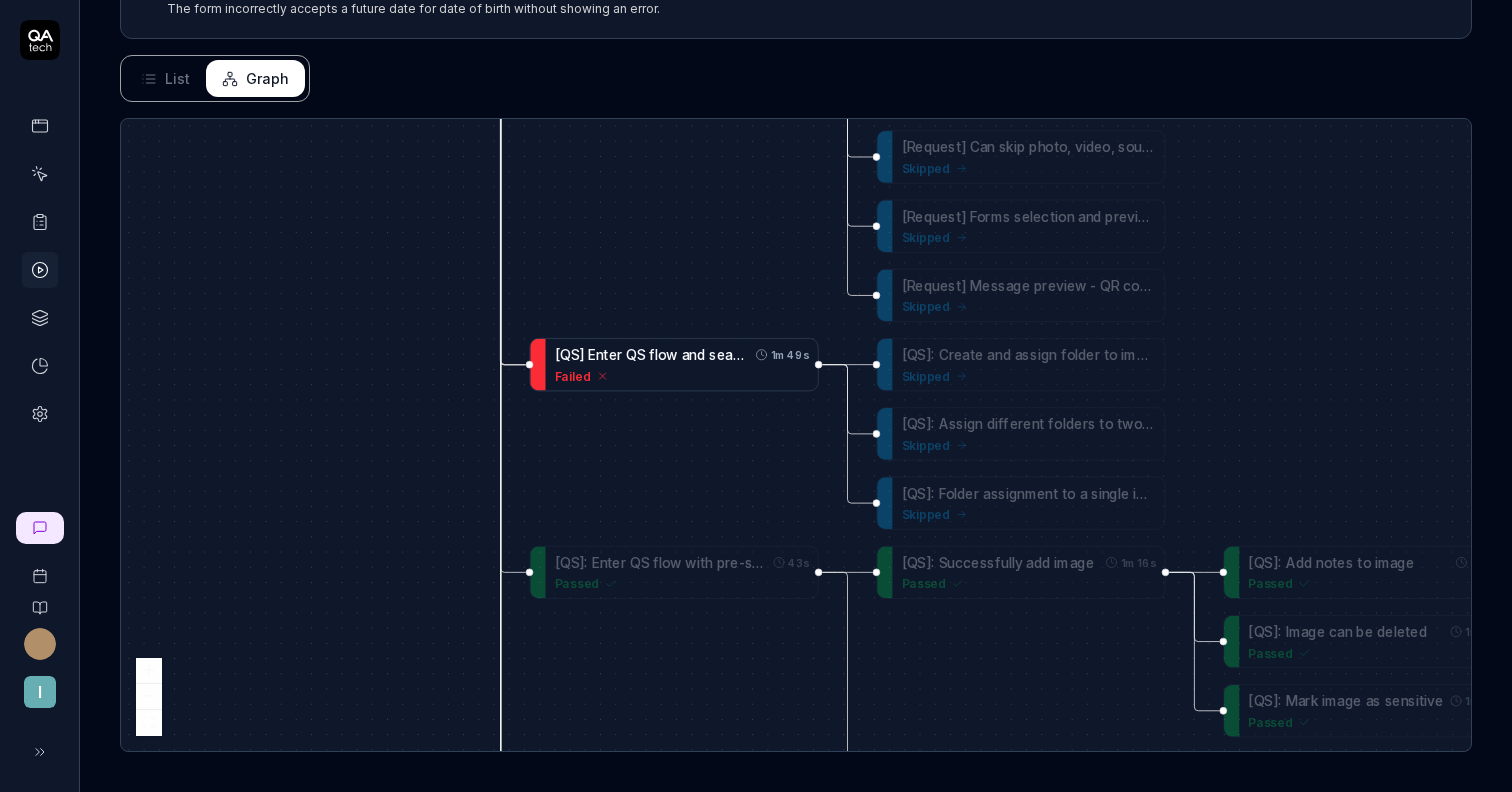 click at bounding box center (680, 355) 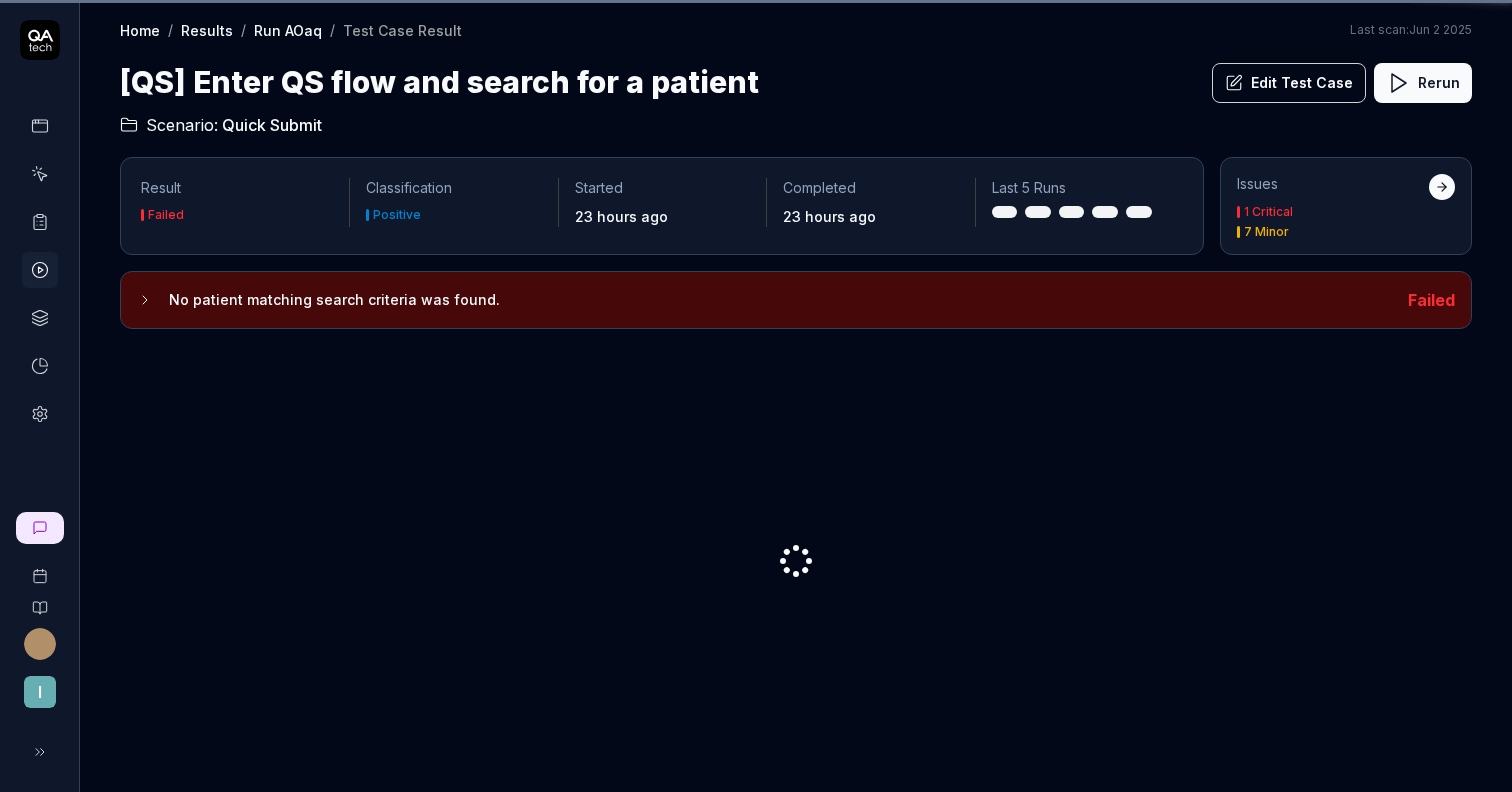 scroll, scrollTop: 0, scrollLeft: 0, axis: both 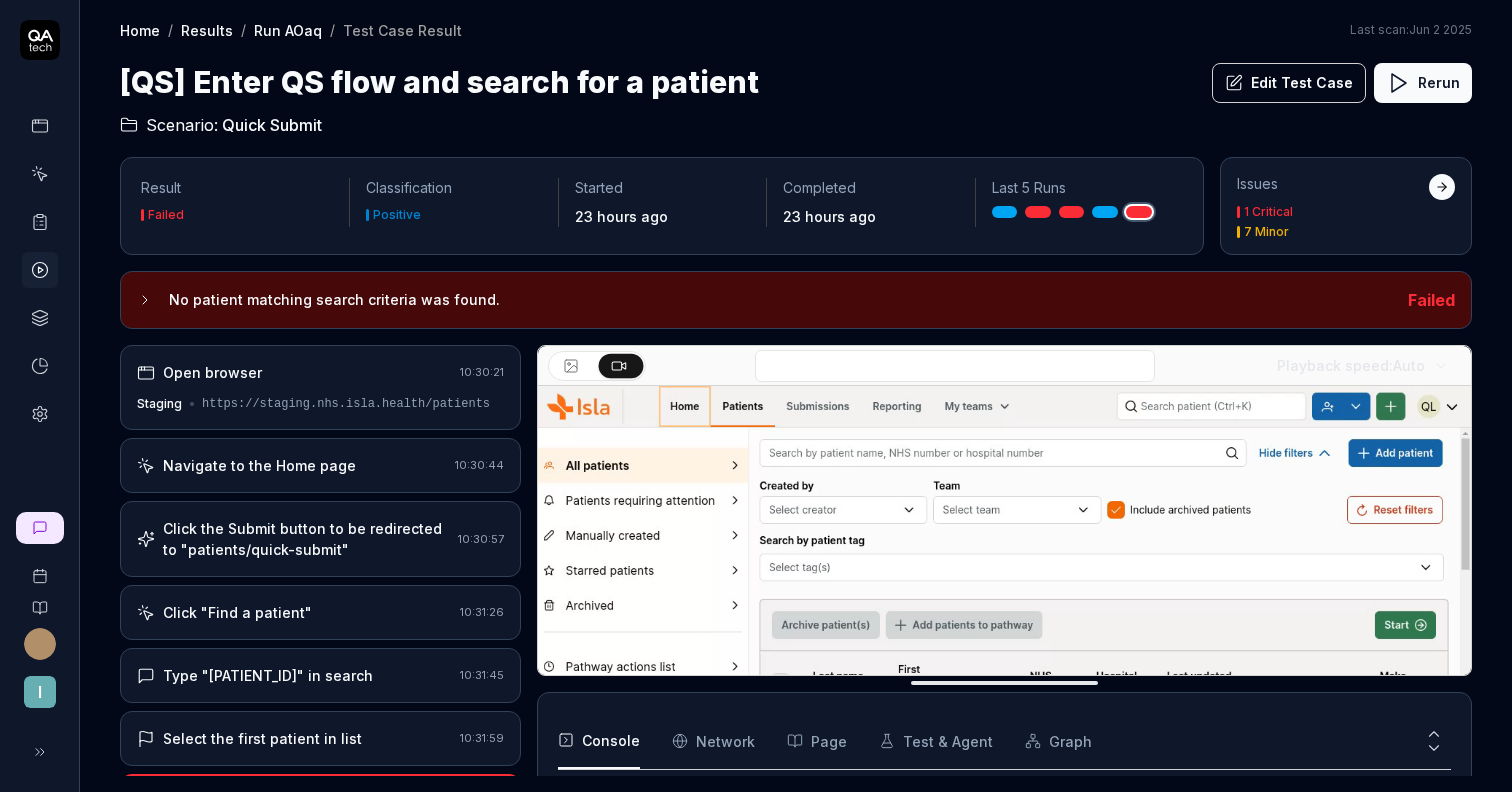 click on "Type "ISLA1746185856" in search" at bounding box center (268, 675) 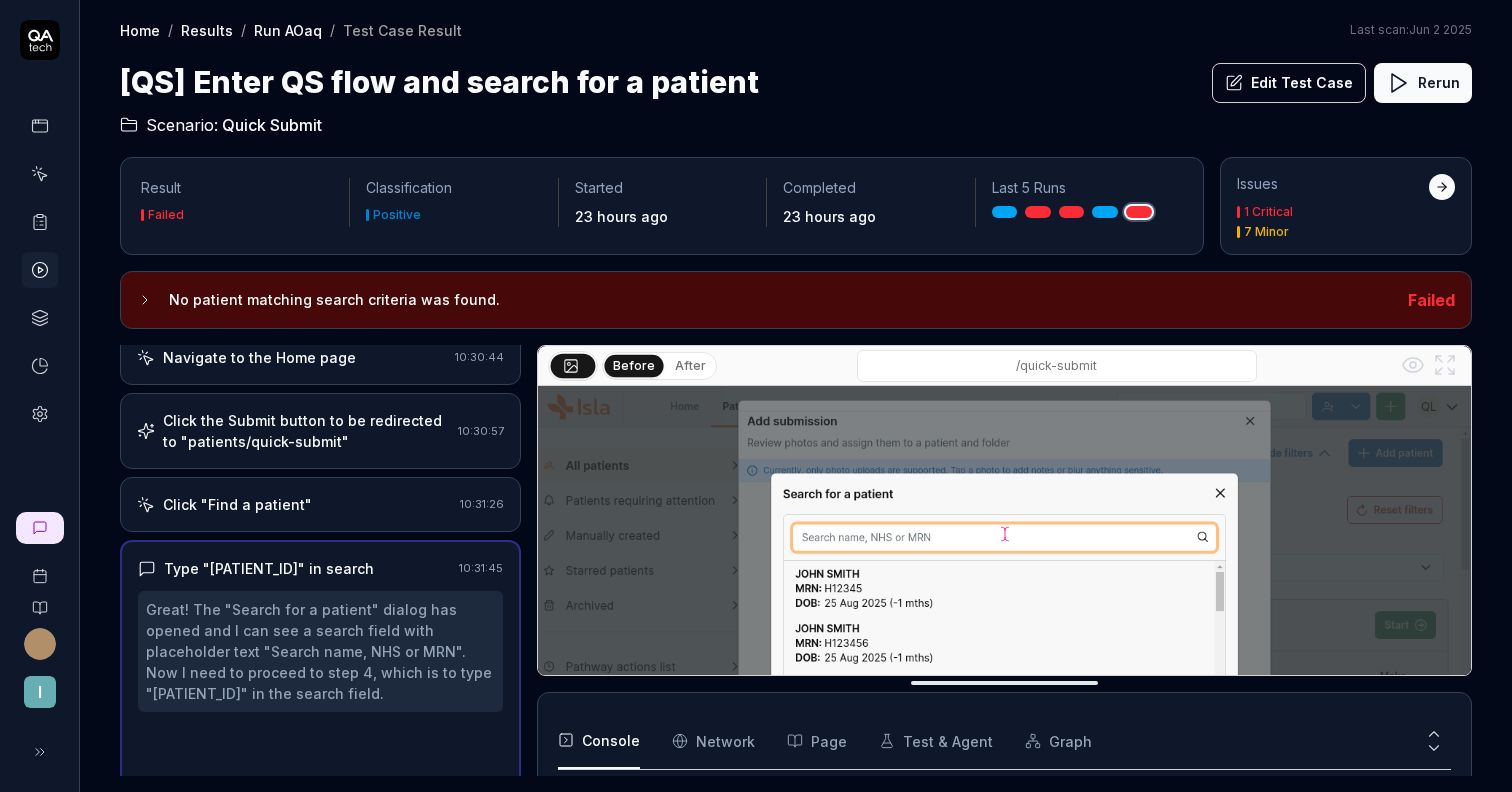 scroll, scrollTop: 192, scrollLeft: 0, axis: vertical 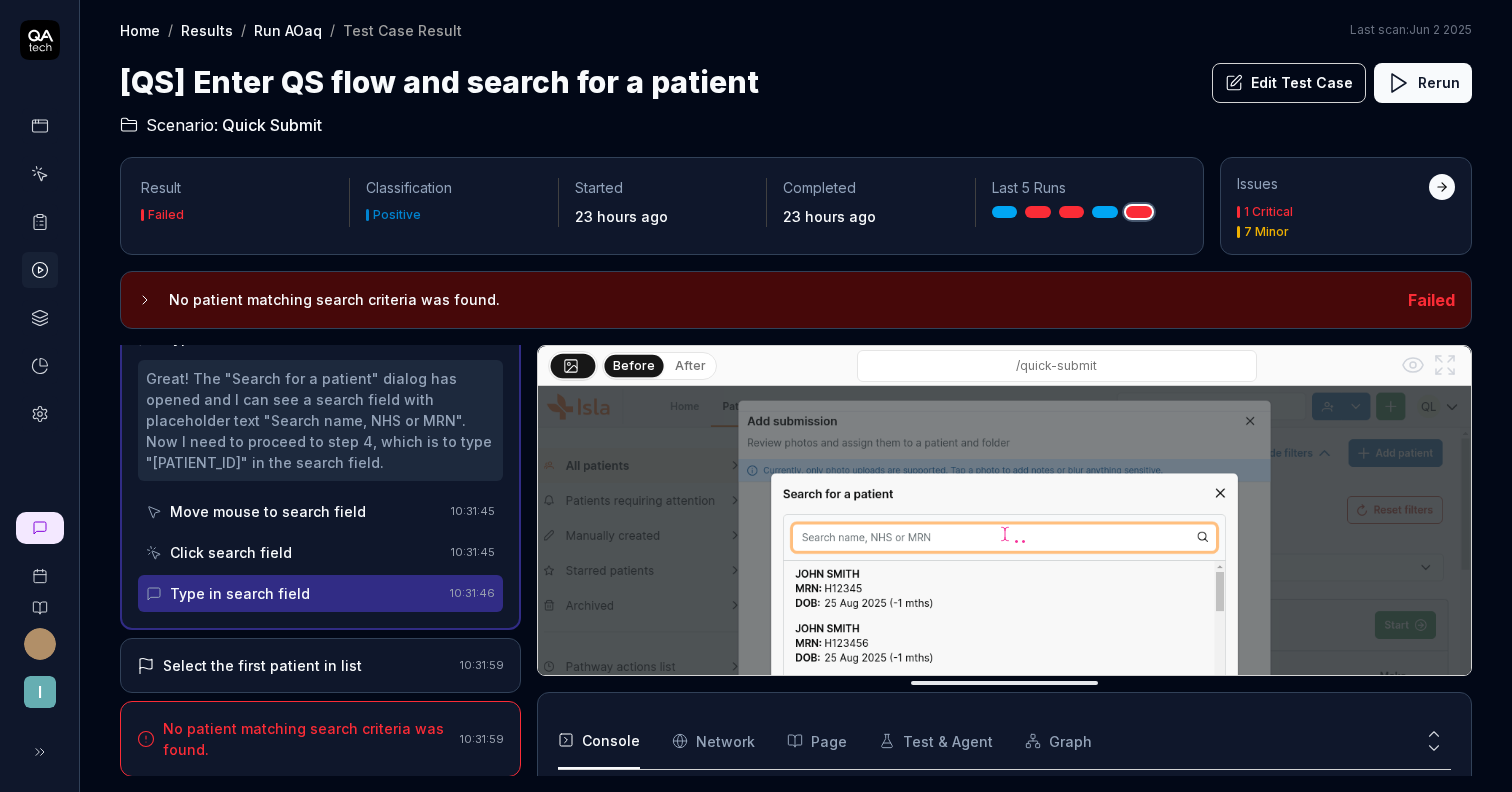click on "Select the first patient in list" at bounding box center (262, 665) 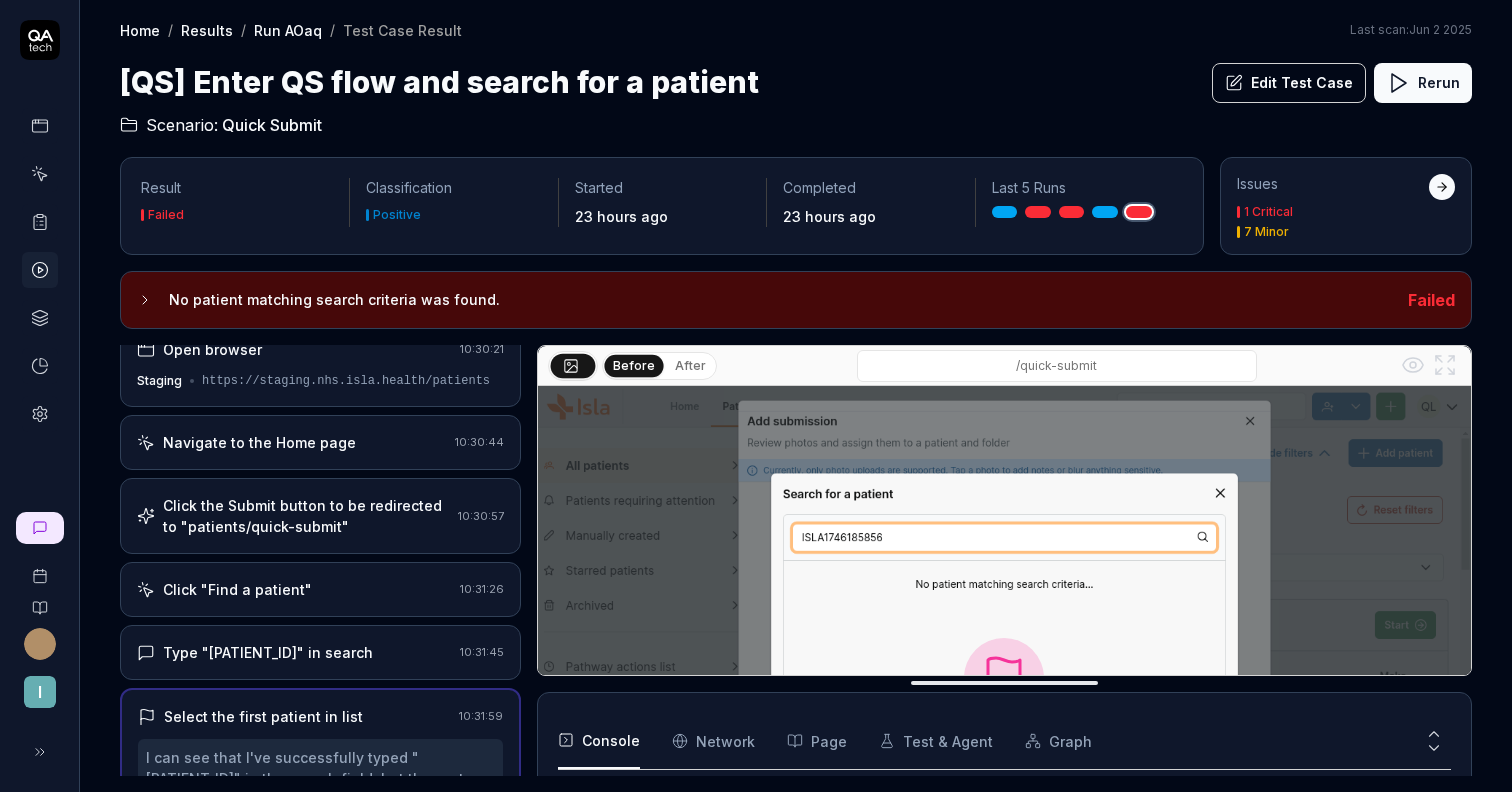 scroll, scrollTop: 0, scrollLeft: 0, axis: both 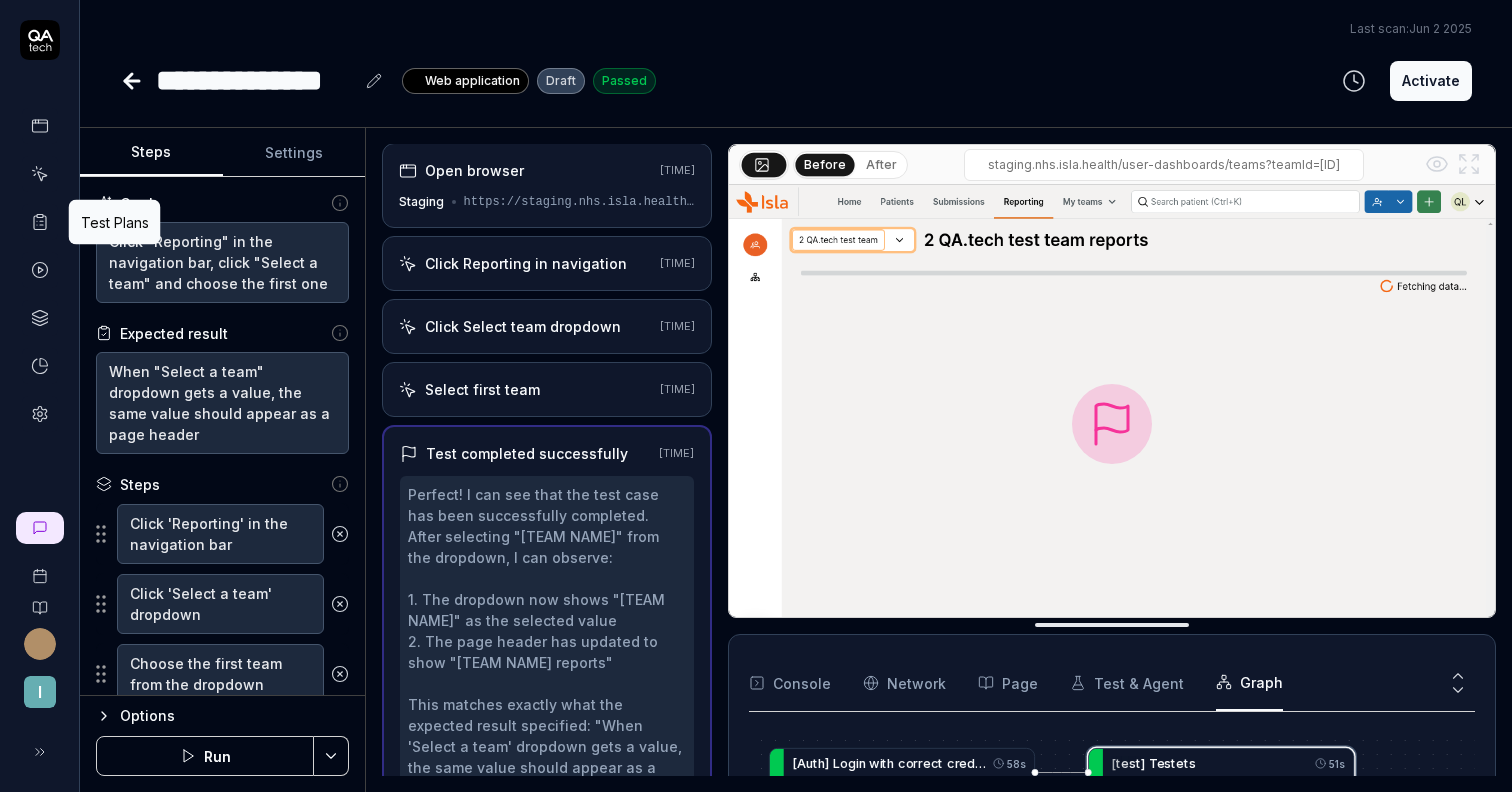 click 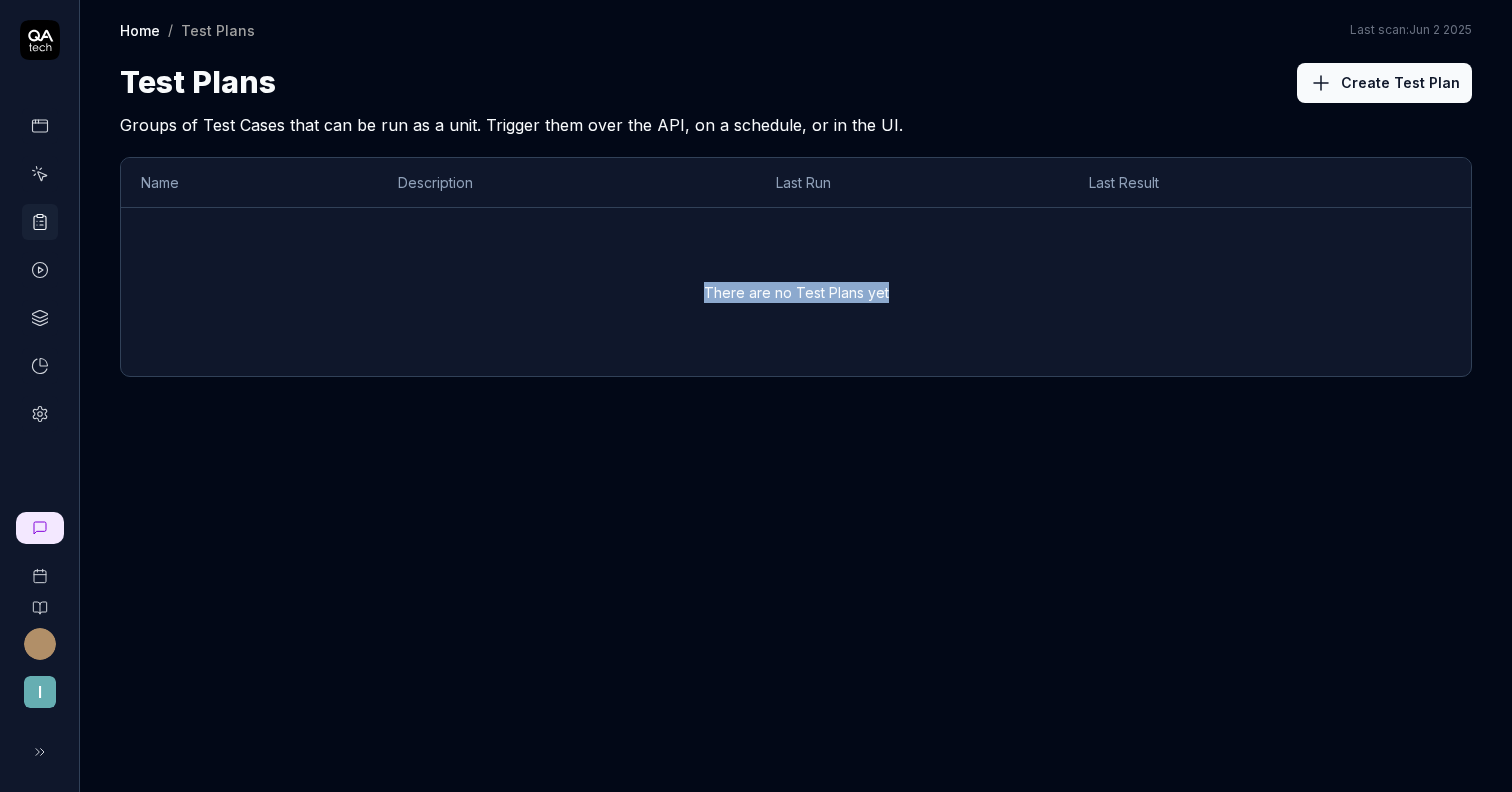 drag, startPoint x: 698, startPoint y: 294, endPoint x: 1009, endPoint y: 304, distance: 311.16074 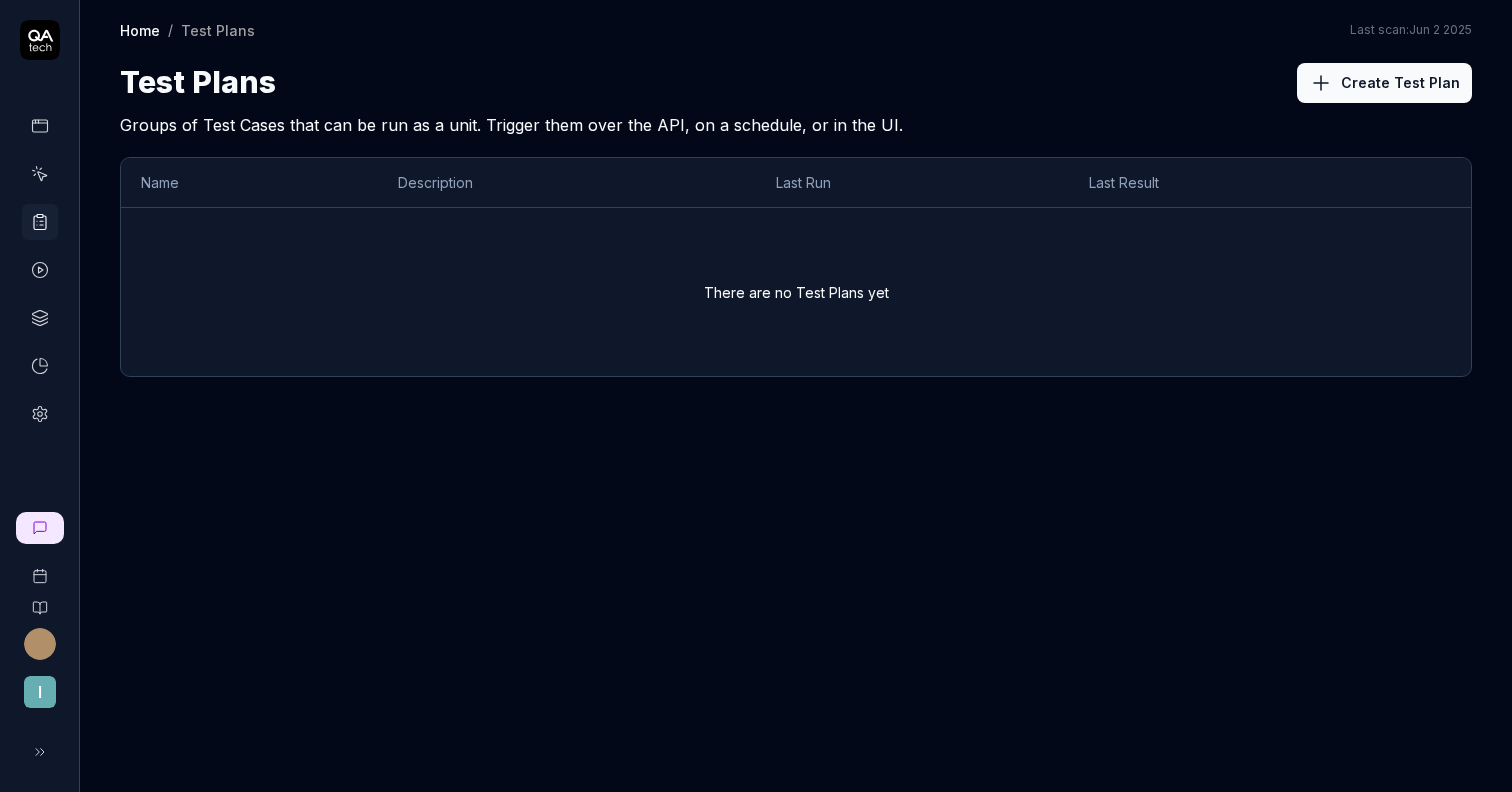 click on "Home / Test Plans Home / Test Plans Last scan:  Jun 2 2025 Test Plans Create Test Plan Groups of Test Cases that can be run as a unit. Trigger them over the API, on a schedule, or in the UI. Name Description Last Run Last Result There are no Test Plans yet" at bounding box center [796, 396] 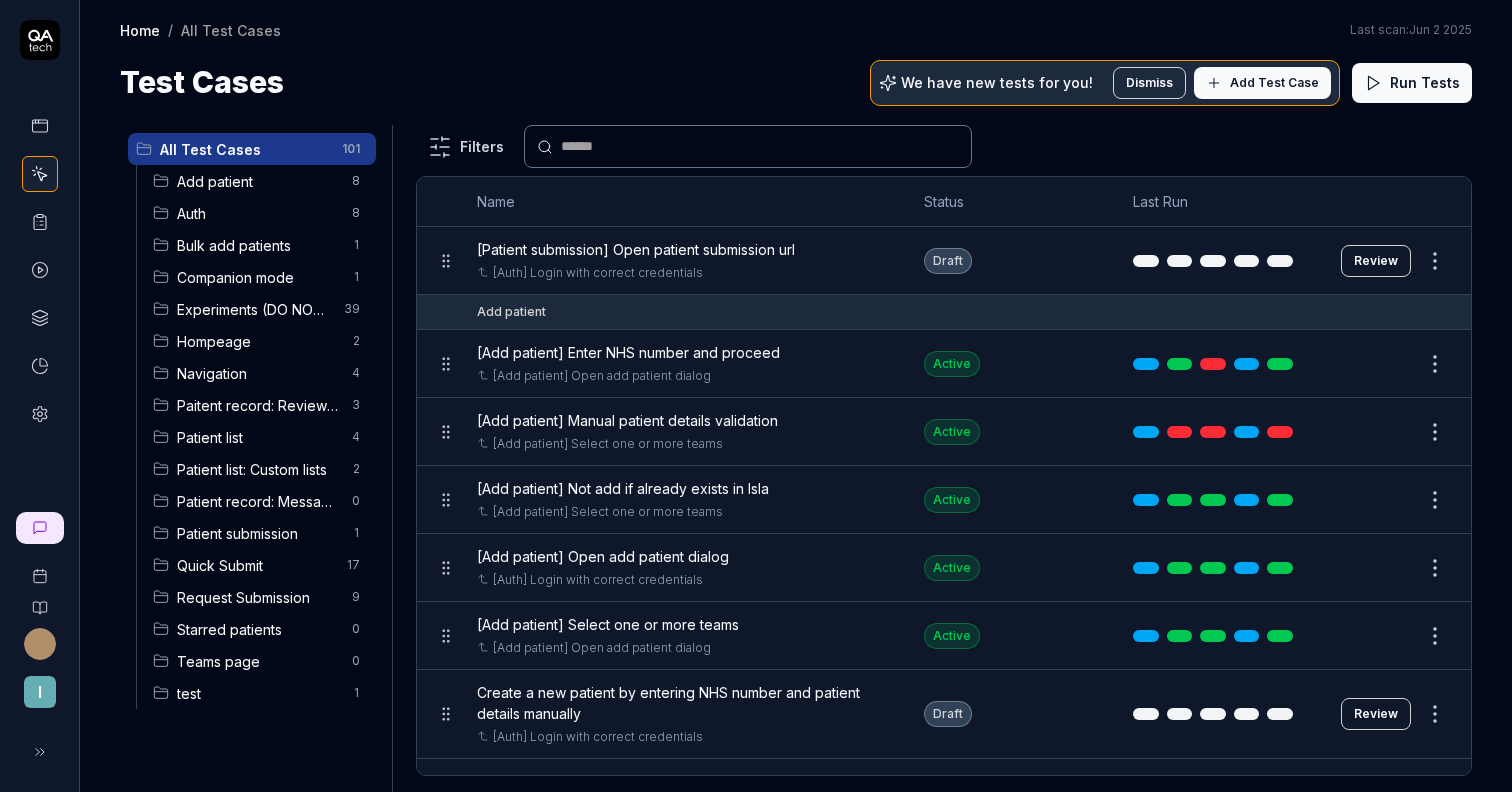 click on "test" at bounding box center (258, 693) 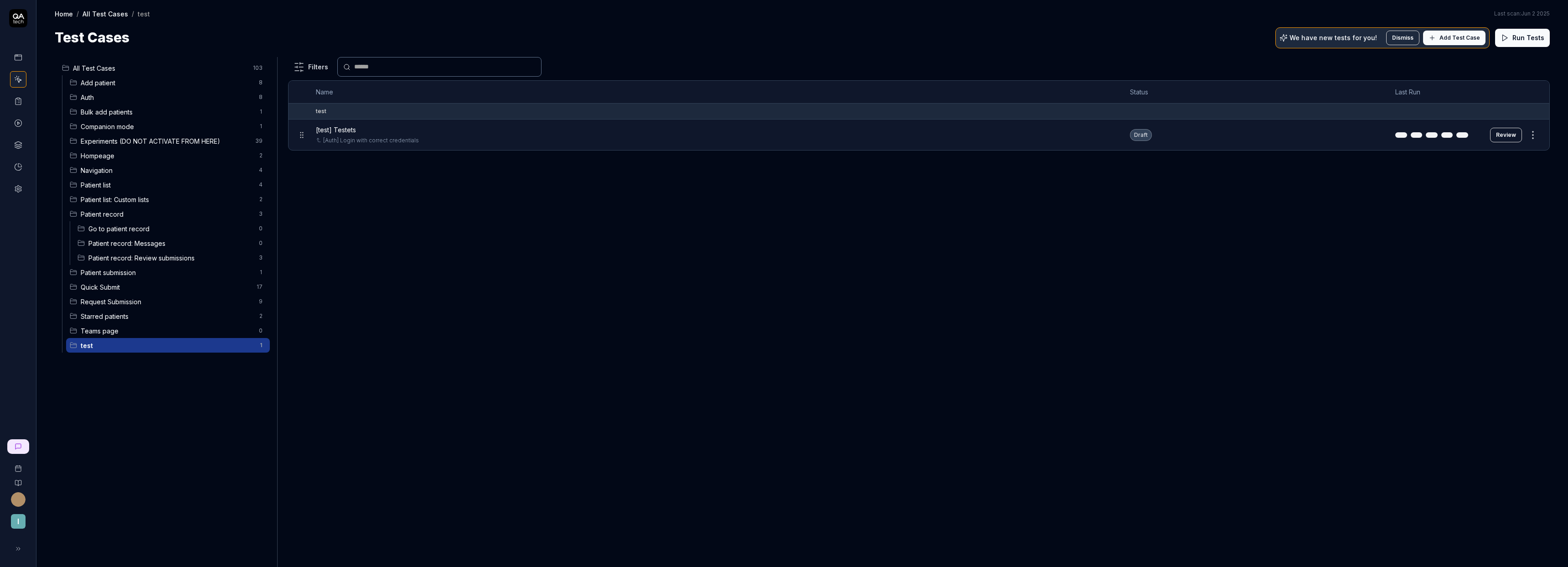 click on "Patient record" at bounding box center [167, 214] 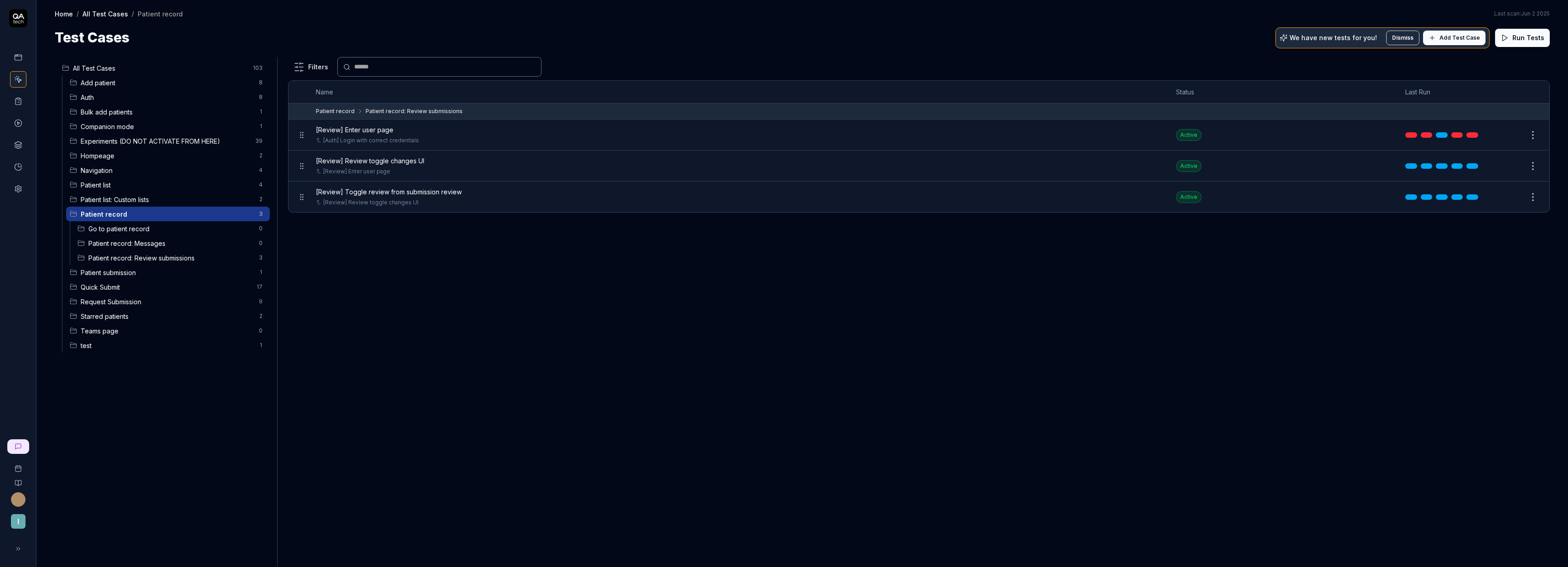 click on "All Test Cases 103 Add patient 8 Auth 8 Bulk add patients 1 Companion mode 1 Experiments (DO NOT ACTIVATE FROM HERE) 39 Hompeage 2 Navigation 4 Patient list 4 Patient list: Custom lists 2 Patient record 3 Go to patient record 0 Patient record: Messages 0 Patient record: Review submissions 3 Patient submission 1 Quick Submit 17 Request Submission 9 Starred patients 2 Teams page 0 test 1" at bounding box center [164, 307] 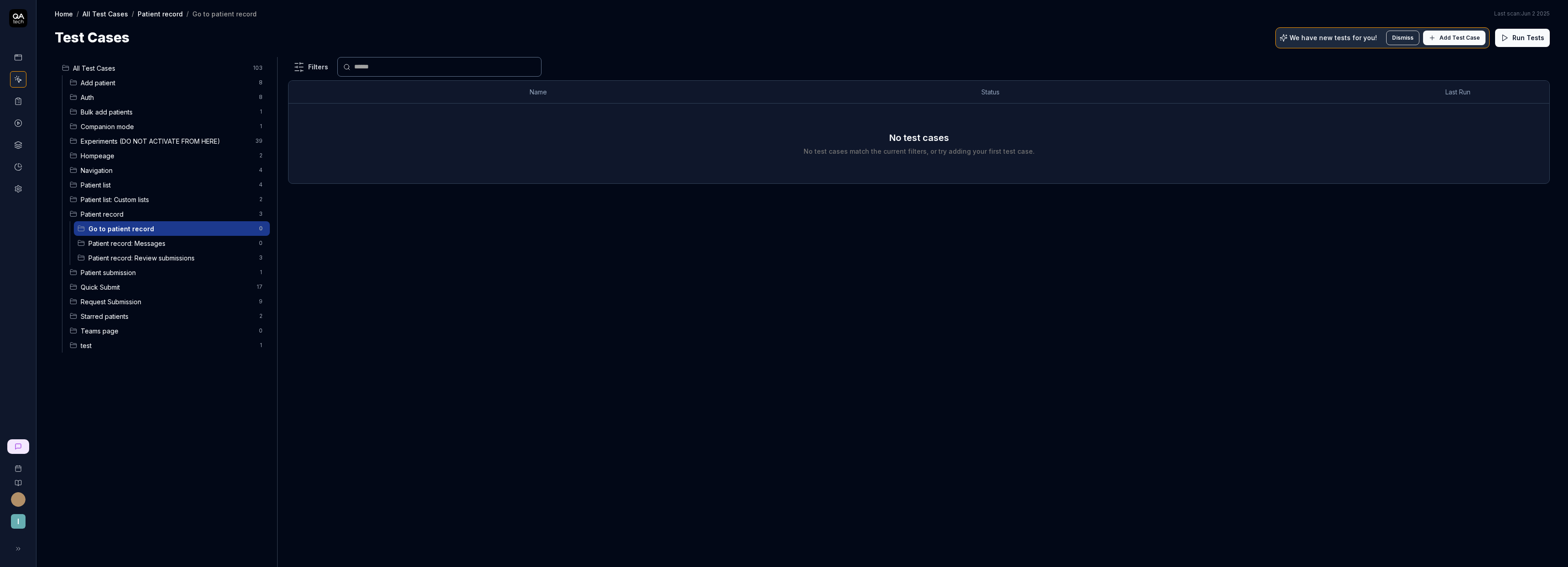 click on "Patient record: Messages" at bounding box center [171, 243] 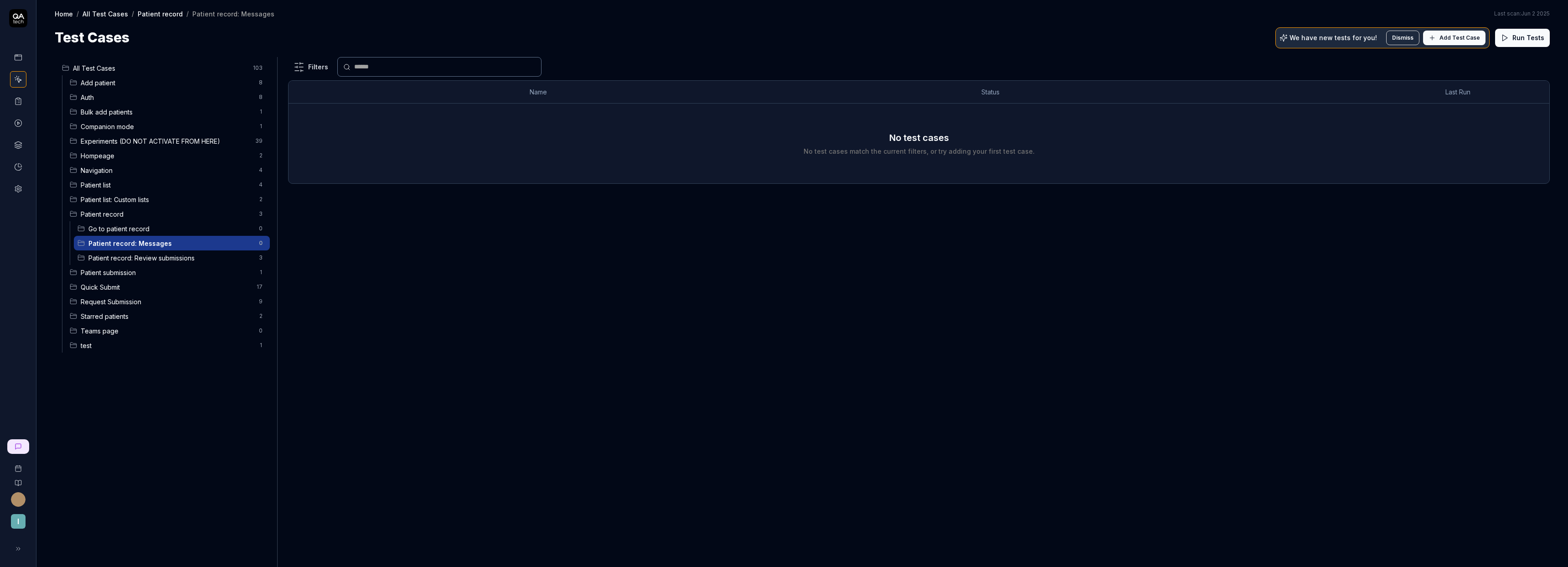 click on "Patient record: Review submissions" at bounding box center (171, 258) 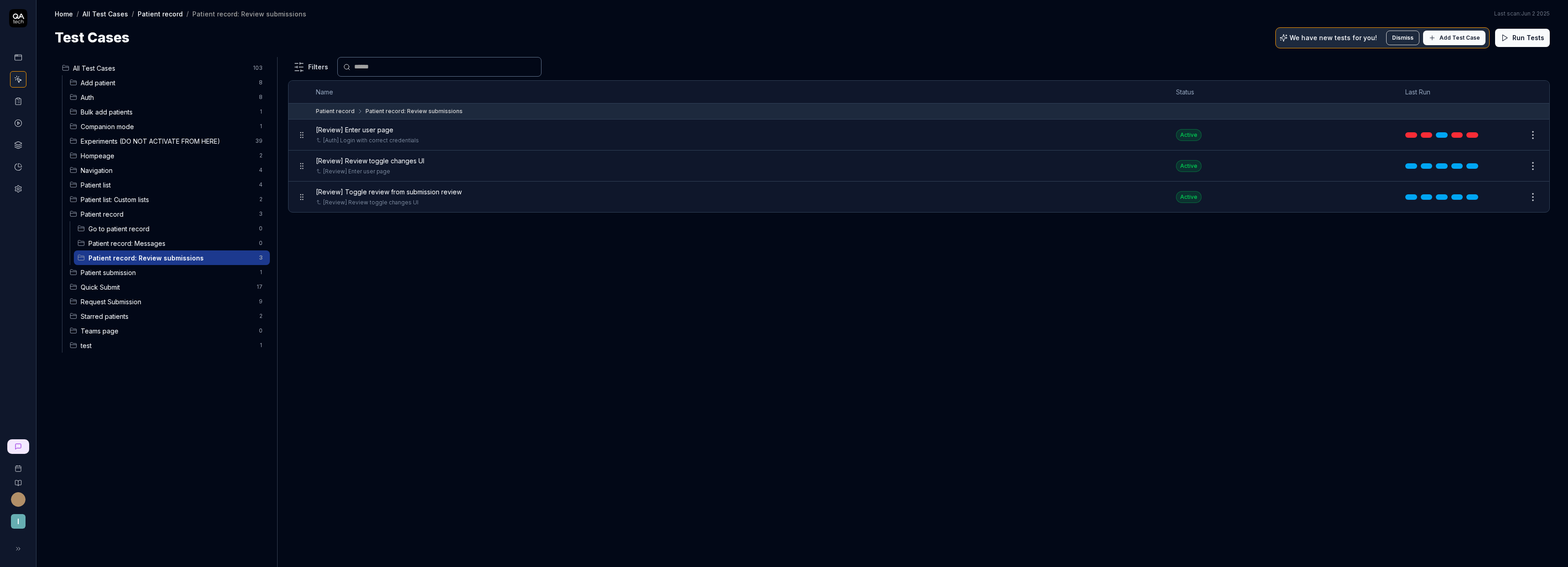 click on "All Test Cases 103 Add patient 8 Auth 8 Bulk add patients 1 Companion mode 1 Experiments (DO NOT ACTIVATE FROM HERE) 39 Hompeage 2 Navigation 4 Patient list 4 Patient list: Custom lists 2 Patient record 3 Go to patient record 0 Patient record: Messages 0 Patient record: Review submissions 3 Patient submission 1 Quick Submit 17 Request Submission 9 Starred patients 2 Teams page 0 test 1" at bounding box center [164, 307] 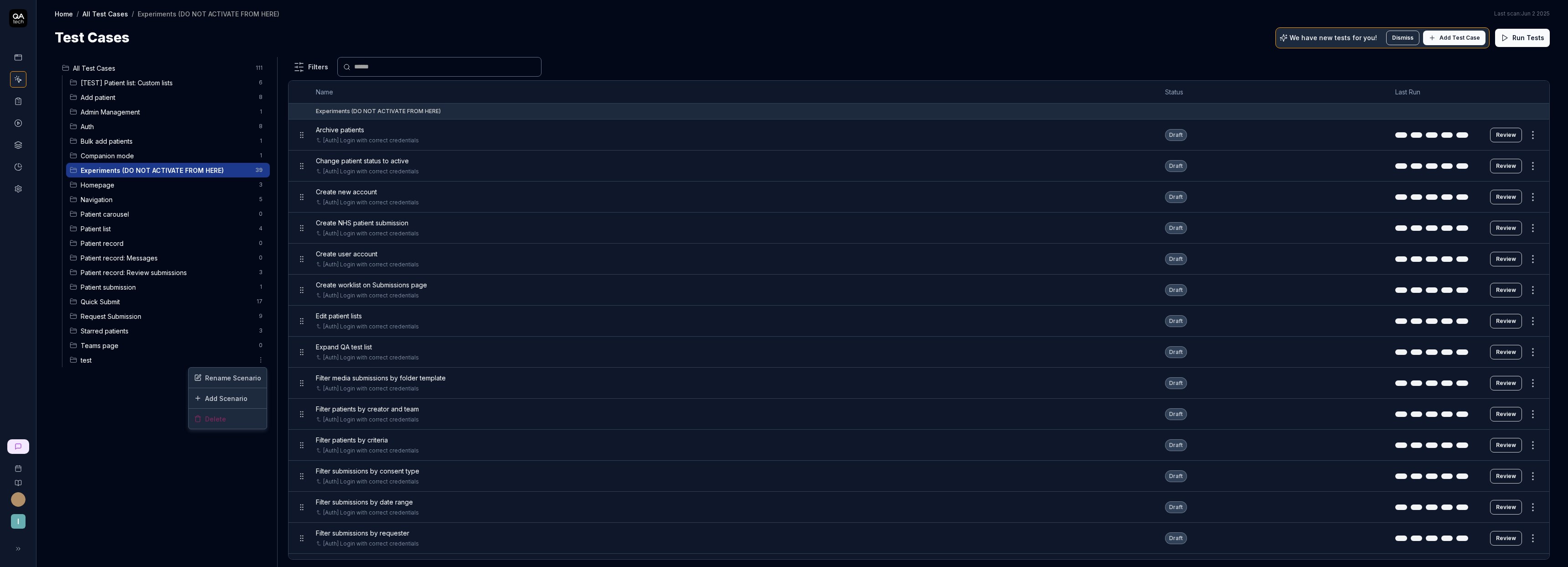 click on "I Home / All Test Cases / Experiments (DO NOT ACTIVATE FROM HERE) Home / All Test Cases / Experiments (DO NOT ACTIVATE FROM HERE) Last scan:  Jun 2 2025 Test Cases We have new tests for you! Dismiss Add Test Case Run Tests All Test Cases 111 [TEST] Patient list: Custom lists 6 Add patient 8 Admin Management 1 Auth 8 Bulk add patients 1 Companion mode 1 Experiments (DO NOT ACTIVATE FROM HERE) 39 Homepage 3 Navigation 5 Patient carousel 0 Patient list 4 Patient record 0 Patient record: Messages 0 Patient record: Review submissions 3 Patient submission 1 Quick Submit 17 Request Submission 9 Starred patients 3 Teams page 0 test 1 Filters Name Status Last Run Experiments (DO NOT ACTIVATE FROM HERE) Archive patients [Auth] Login with correct credentials Draft Review Change patient status to active [Auth] Login with correct credentials Draft Review Create new account [Auth] Login with correct credentials Draft Review Create NHS patient submission [Auth] Login with correct credentials Draft Review Draft Review" at bounding box center (784, 283) 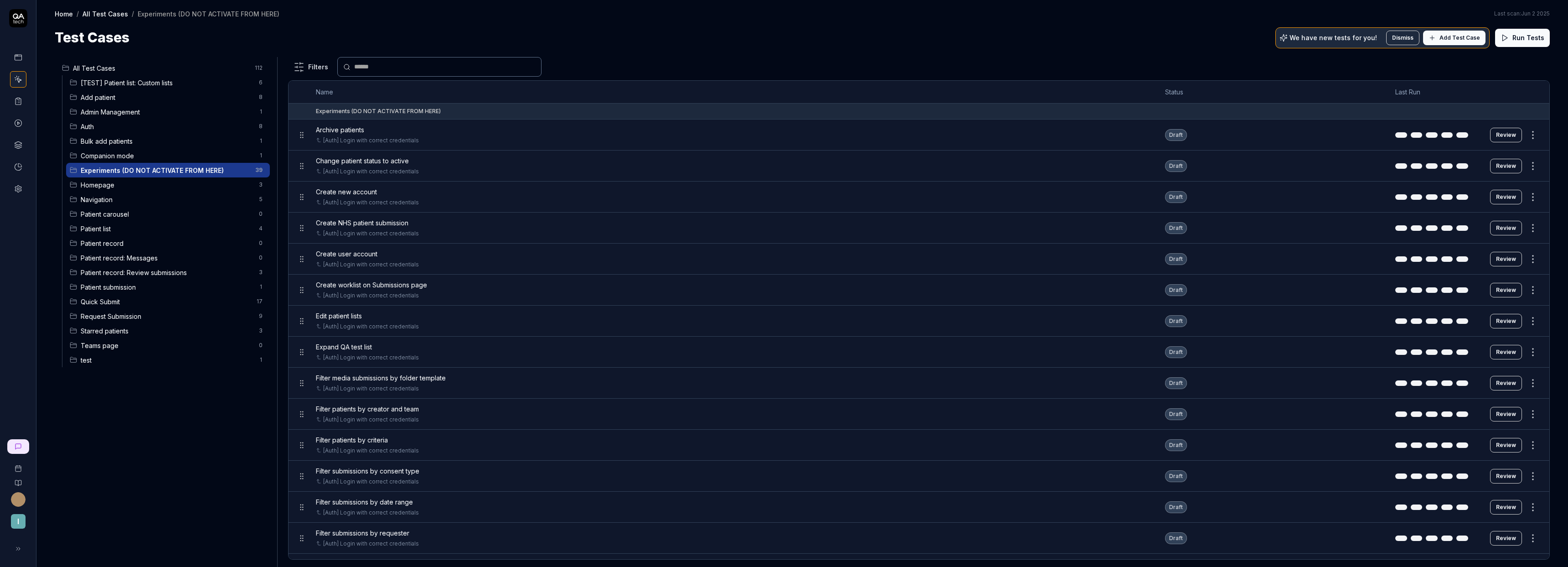 click on "I Home / All Test Cases / Experiments (DO NOT ACTIVATE FROM HERE) Home / All Test Cases / Experiments (DO NOT ACTIVATE FROM HERE) Last scan:  Jun 2 2025 Test Cases We have new tests for you! Dismiss Add Test Case Run Tests All Test Cases 112 [TEST] Patient list: Custom lists 6 Add patient 8 Admin Management 1 Auth 8 Bulk add patients 1 Companion mode 1 Experiments (DO NOT ACTIVATE FROM HERE) 39 Homepage 3 Navigation 5 Patient carousel 0 Patient list 4 Patient record 0 Patient record: Messages 0 Patient record: Review submissions 3 Patient submission 1 Quick Submit 17 Request Submission 9 Starred patients 3 Teams page 0 test 1 Filters Name Status Last Run Experiments (DO NOT ACTIVATE FROM HERE) Archive patients [Auth] Login with correct credentials Draft Review Change patient status to active [Auth] Login with correct credentials Draft Review Create new account [Auth] Login with correct credentials Draft Review Create NHS patient submission [Auth] Login with correct credentials Draft Review Draft Review" at bounding box center [784, 283] 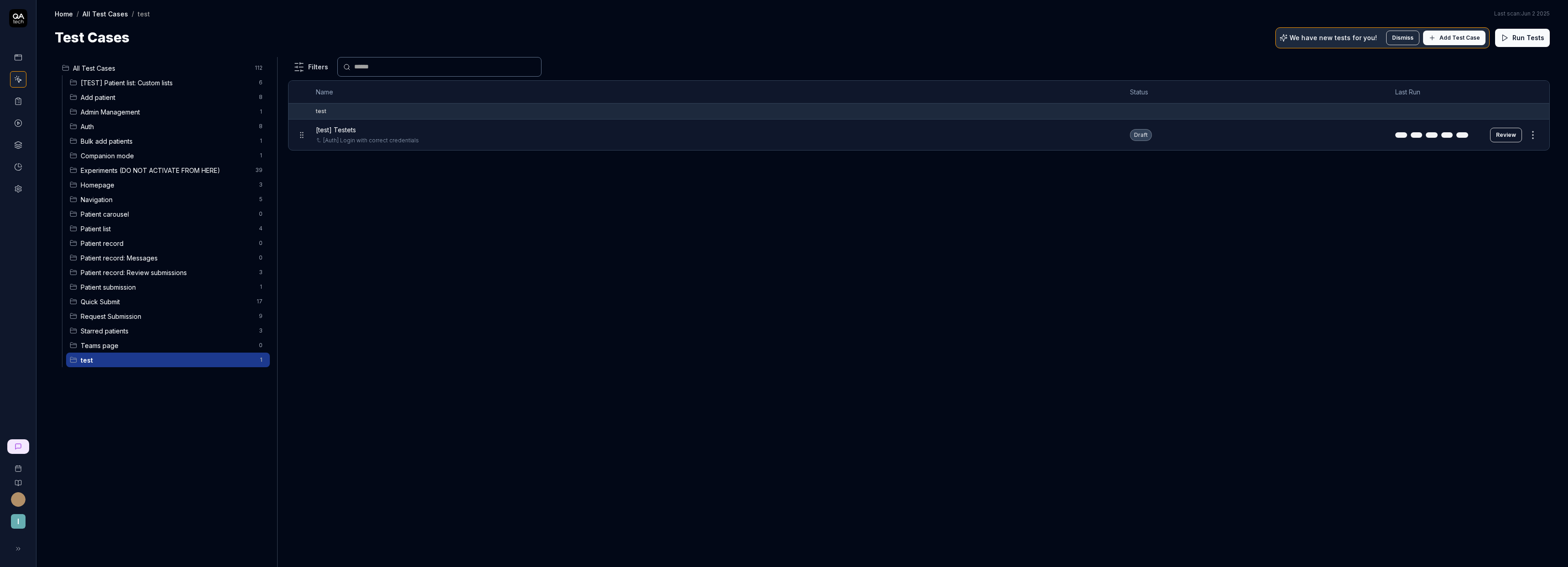 click on "I Home / All Test Cases / test Home / All Test Cases / test Last scan:  Jun 2 2025 Test Cases We have new tests for you! Dismiss Add Test Case Run Tests All Test Cases 112 [TEST] Patient list: Custom lists 6 Add patient 8 Admin Management 1 Auth 8 Bulk add patients 1 Companion mode 1 Experiments (DO NOT ACTIVATE FROM HERE) 39 Homepage 3 Navigation 5 Patient carousel 0 Patient list 4 Patient record 0 Patient record: Messages 0 Patient record: Review submissions 3 Patient submission 1 Quick Submit 17 Request Submission 9 Starred patients 3 Teams page 0 test 1 Filters Name Status Last Run test [test] Testets [Auth] Login with correct credentials Draft Review
To pick up a draggable item, press the space bar.
While dragging, use the arrow keys to move the item.
Press space again to drop the item in its new position, or press escape to cancel.
*" at bounding box center [784, 283] 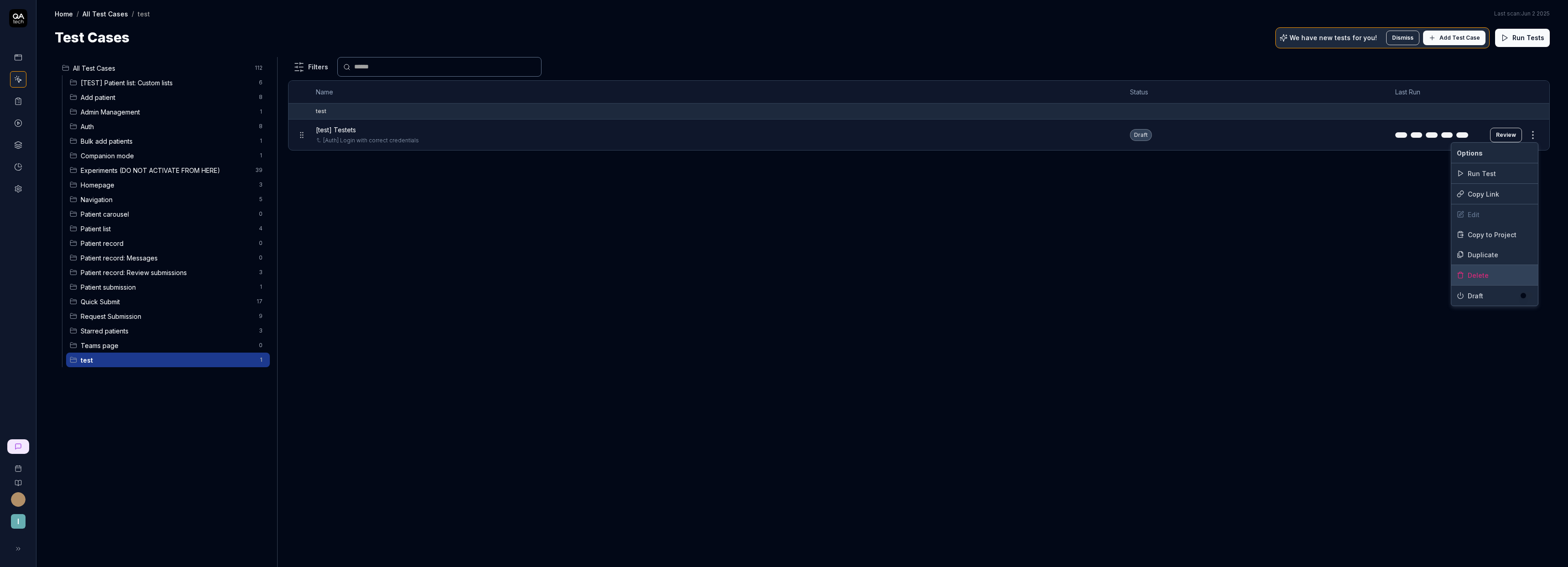 click on "Delete" at bounding box center [1495, 275] 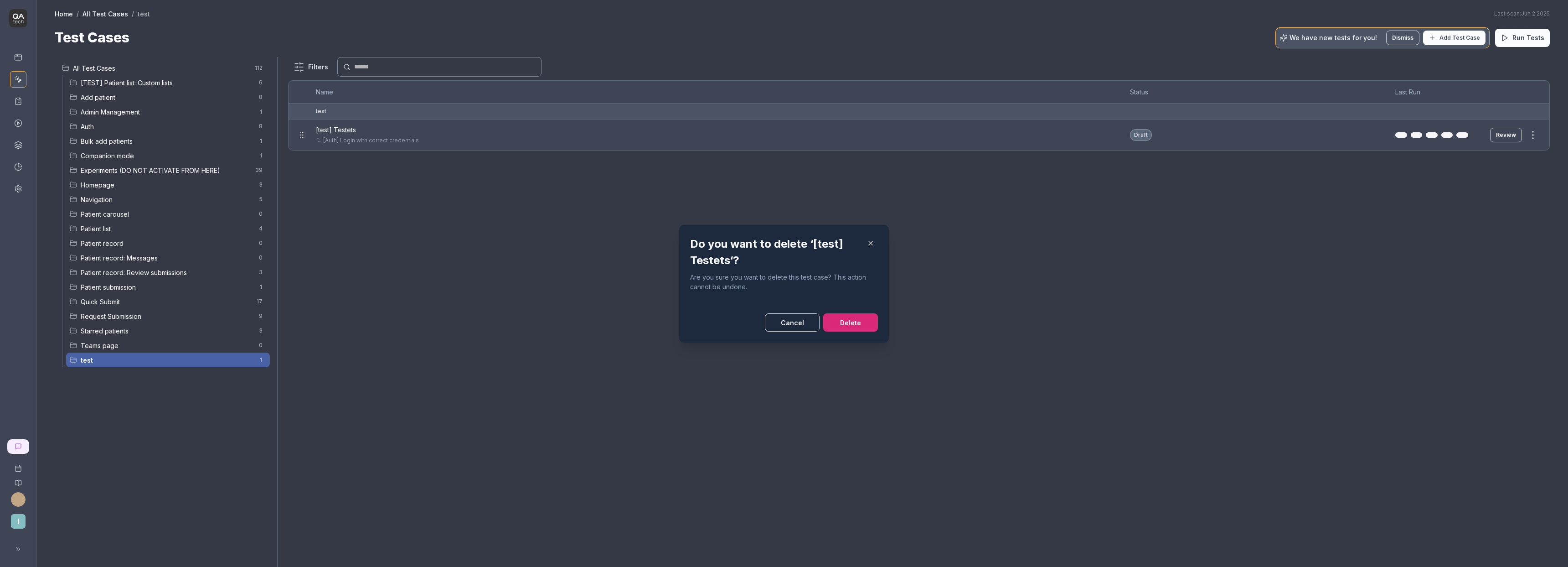 click on "Delete" at bounding box center (851, 323) 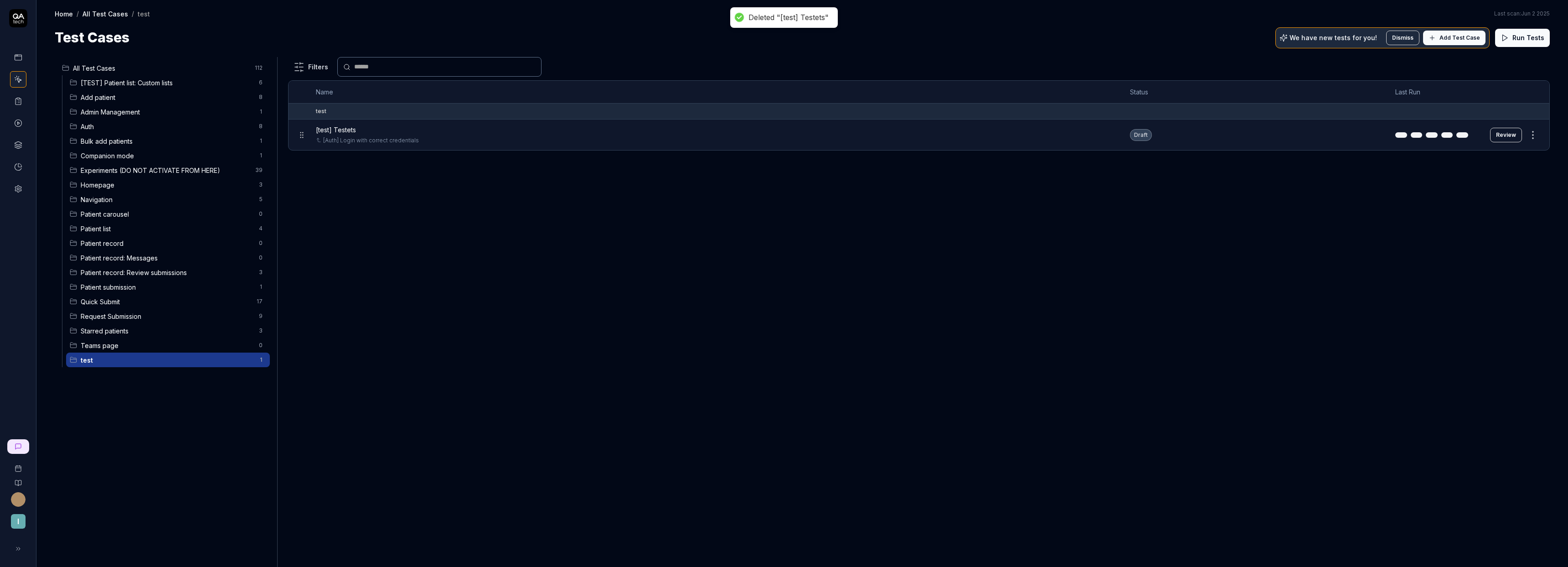 click on "Deleted "[test] Testets"   I Home / All Test Cases / test Home / All Test Cases / test Last scan:  Jun 2 2025 Test Cases We have new tests for you! Dismiss Add Test Case Run Tests All Test Cases 112 [TEST] Patient list: Custom lists 6 Add patient 8 Admin Management 1 Auth 8 Bulk add patients 1 Companion mode 1 Experiments (DO NOT ACTIVATE FROM HERE) 39 Homepage 3 Navigation 5 Patient carousel 0 Patient list 4 Patient record 0 Patient record: Messages 0 Patient record: Review submissions 3 Patient submission 1 Quick Submit 17 Request Submission 9 Starred patients 3 Teams page 0 test 1 Filters Name Status Last Run test [test] Testets [Auth] Login with correct credentials Draft Review
To pick up a draggable item, press the space bar.
While dragging, use the arrow keys to move the item.
Press space again to drop the item in its new position, or press escape to cancel.
*" at bounding box center [784, 283] 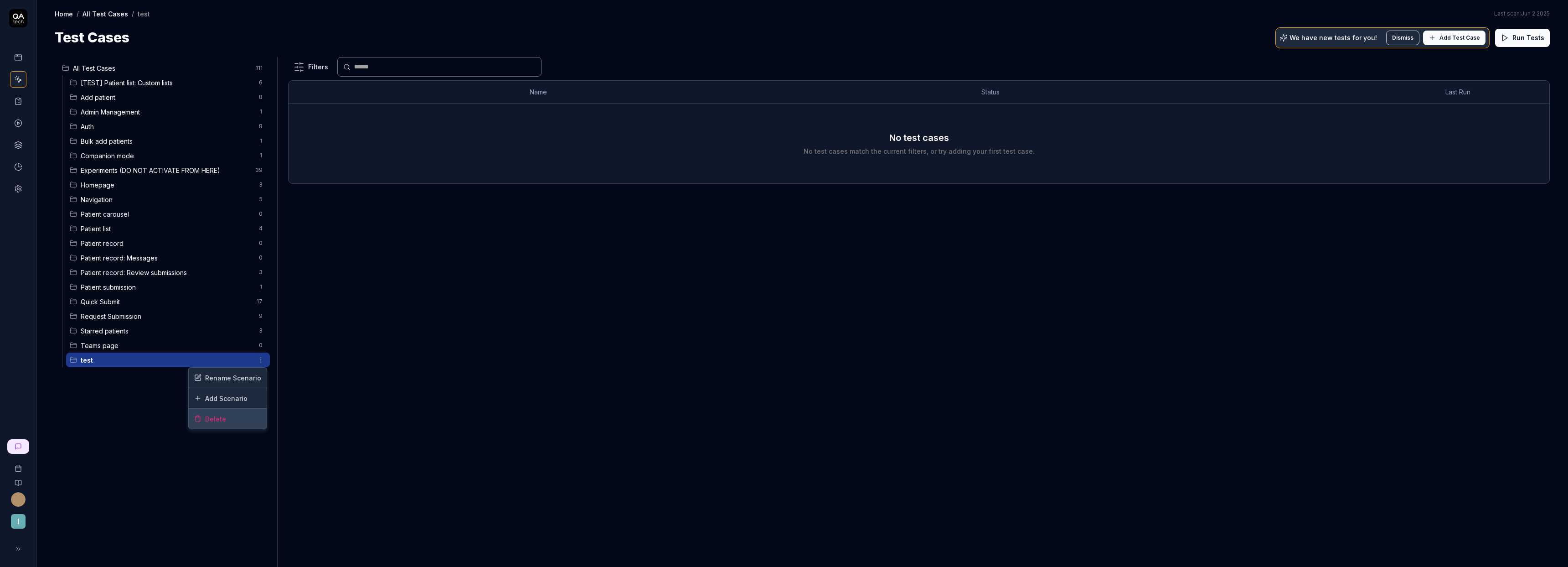 click on "Delete" at bounding box center (227, 419) 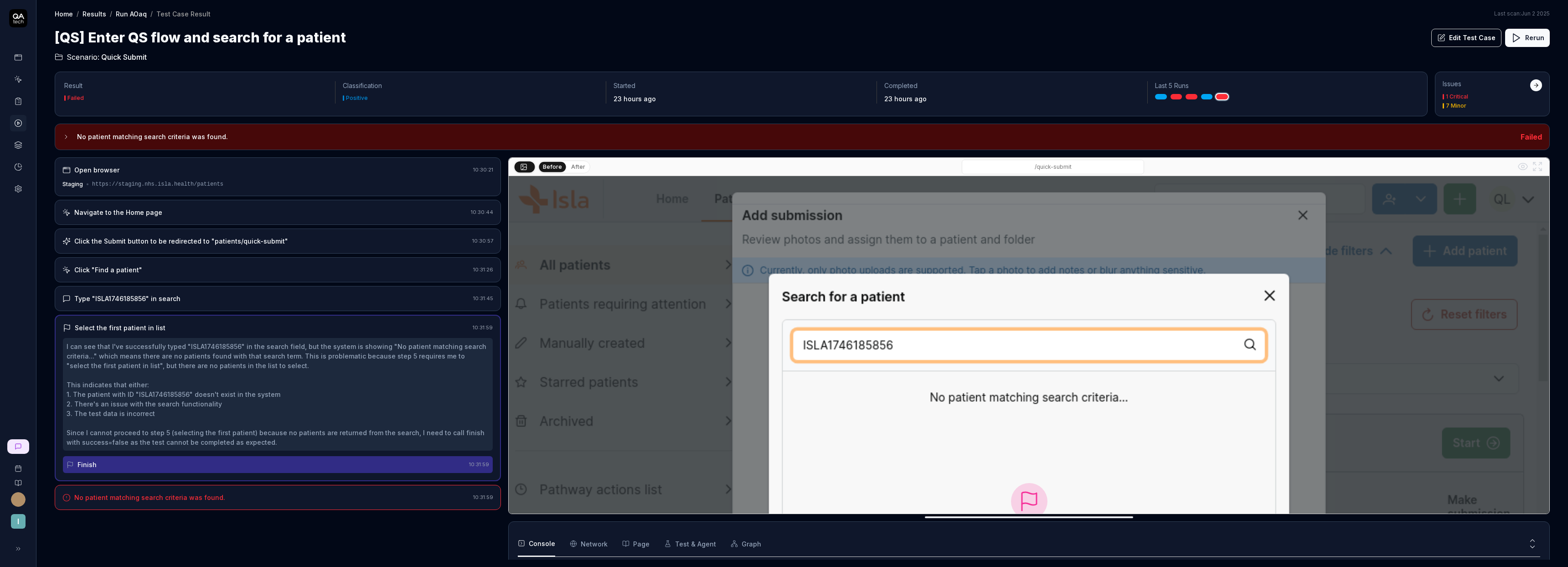 scroll, scrollTop: 0, scrollLeft: 0, axis: both 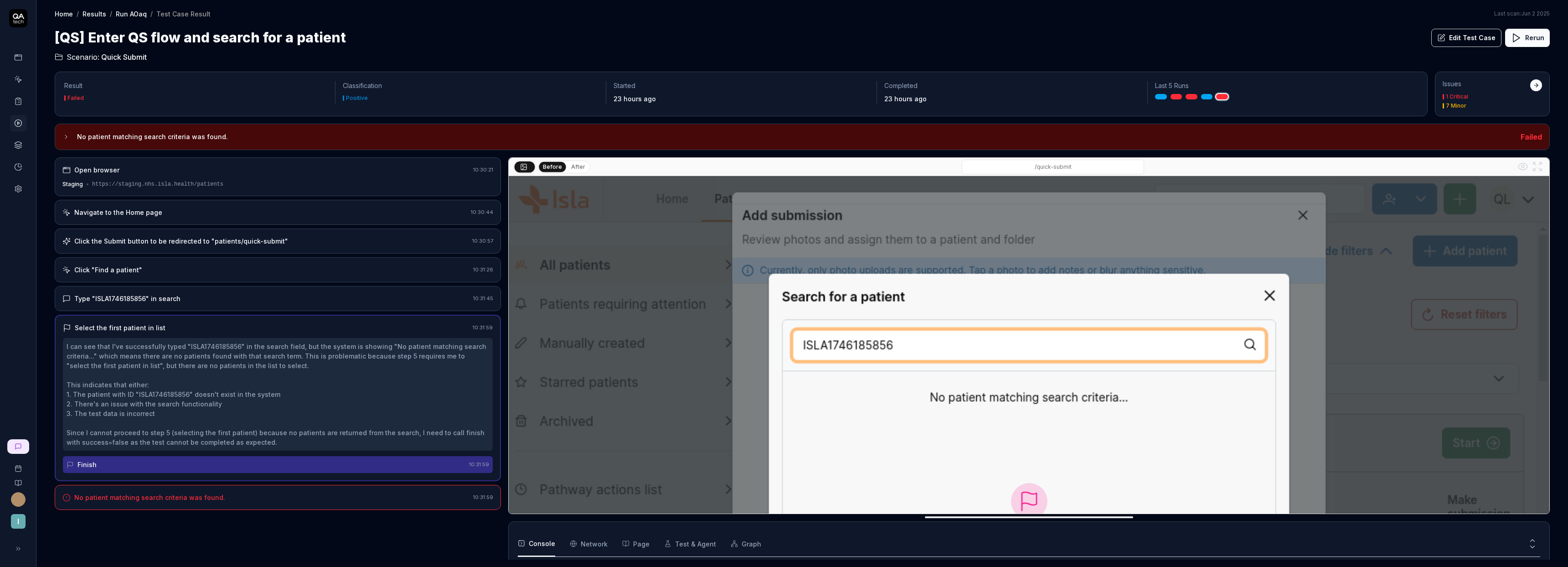 click on "Type "ISLA1746185856" in search 10:31:45" at bounding box center [278, 298] 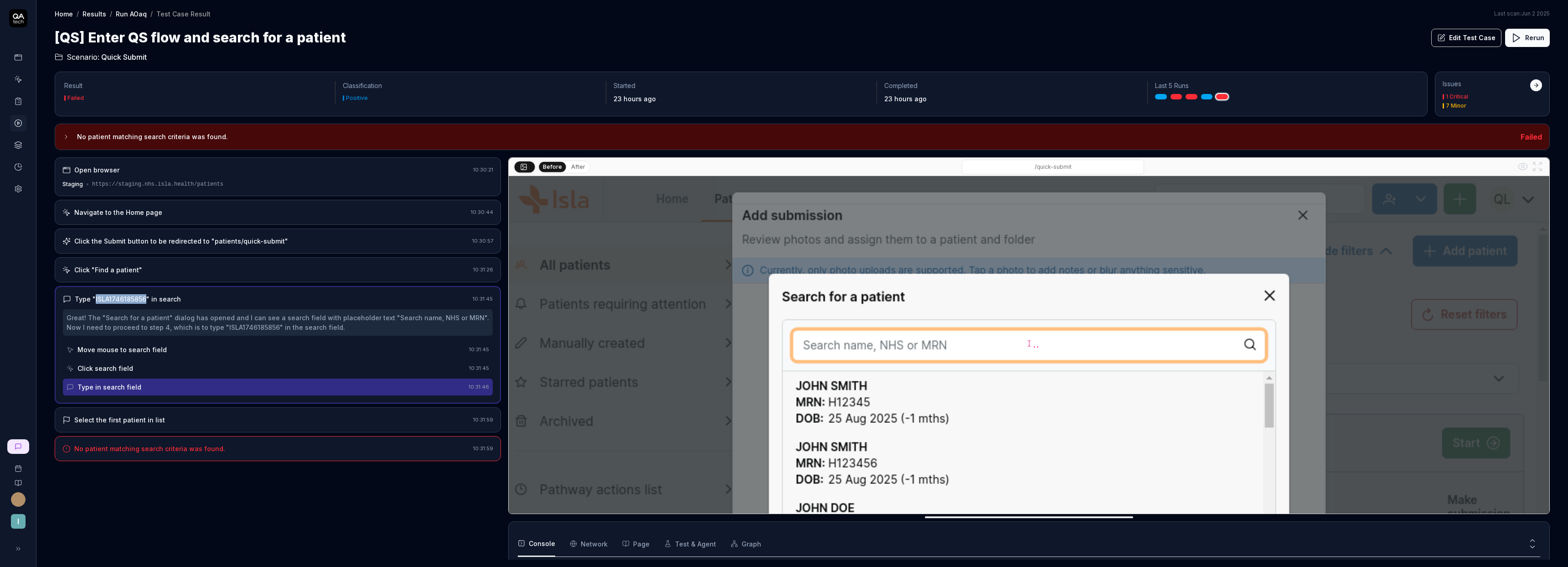 drag, startPoint x: 145, startPoint y: 299, endPoint x: 93, endPoint y: 300, distance: 52.009614 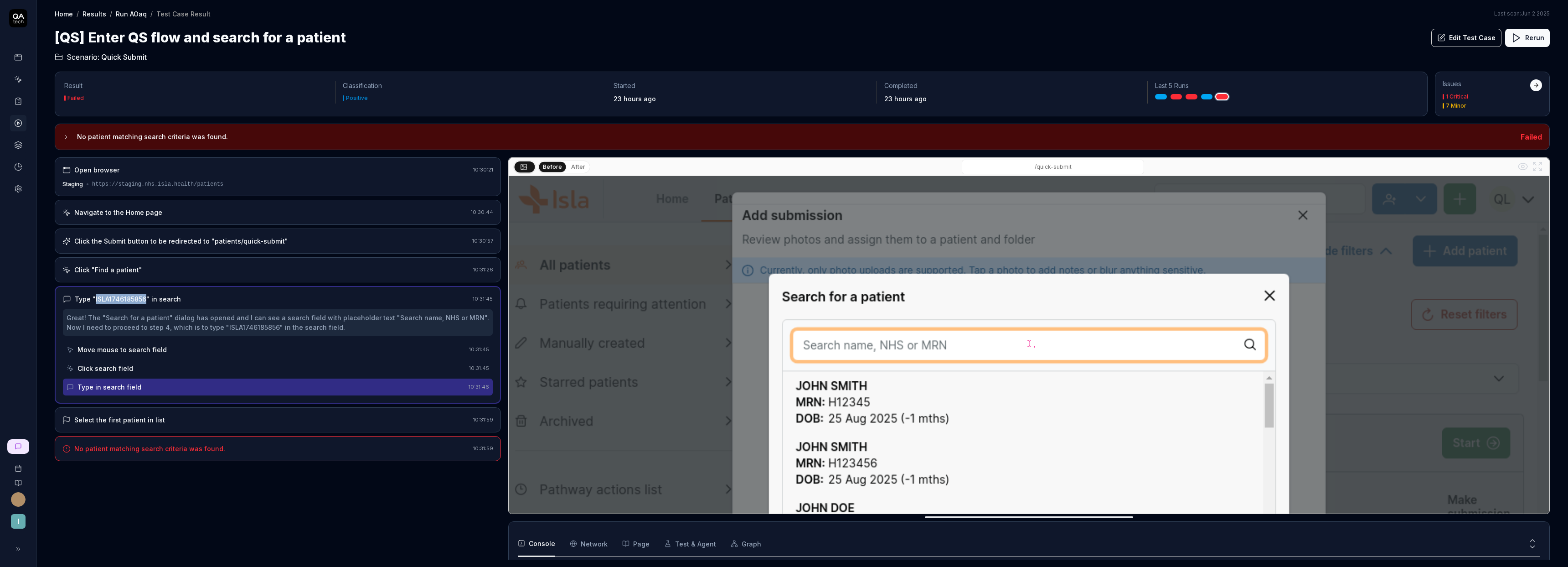 copy on "[PATIENT_ID]" 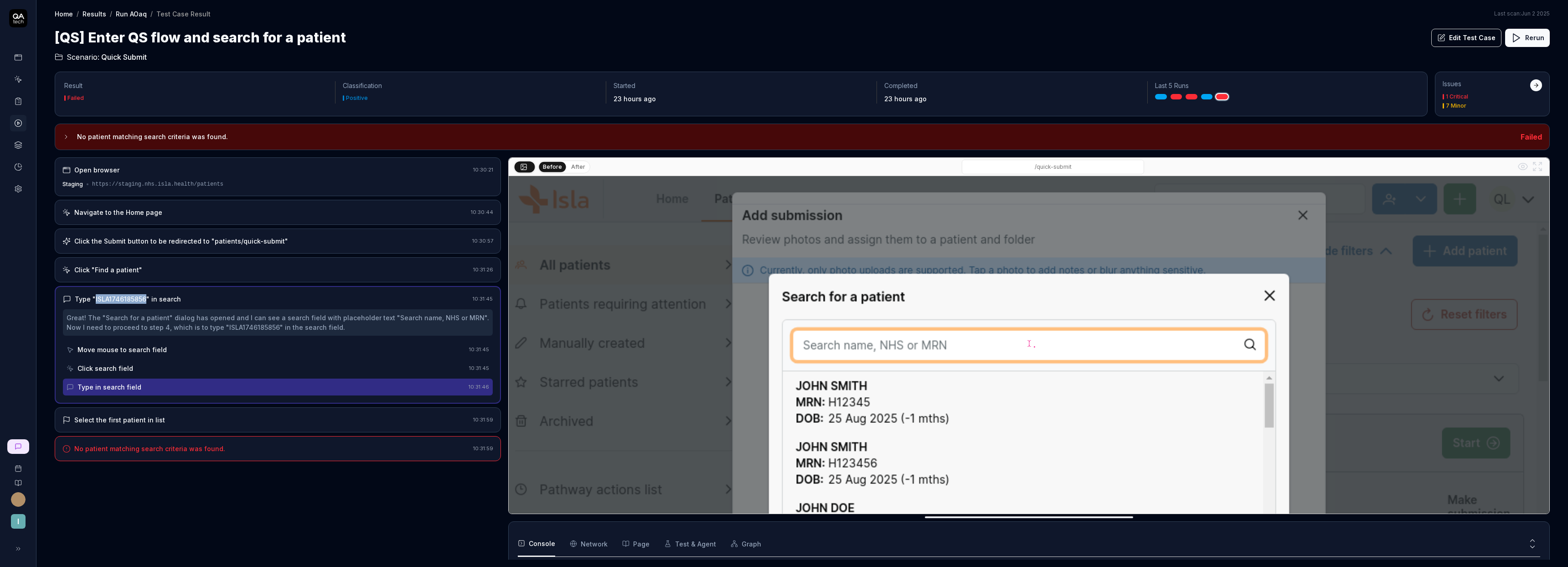 click 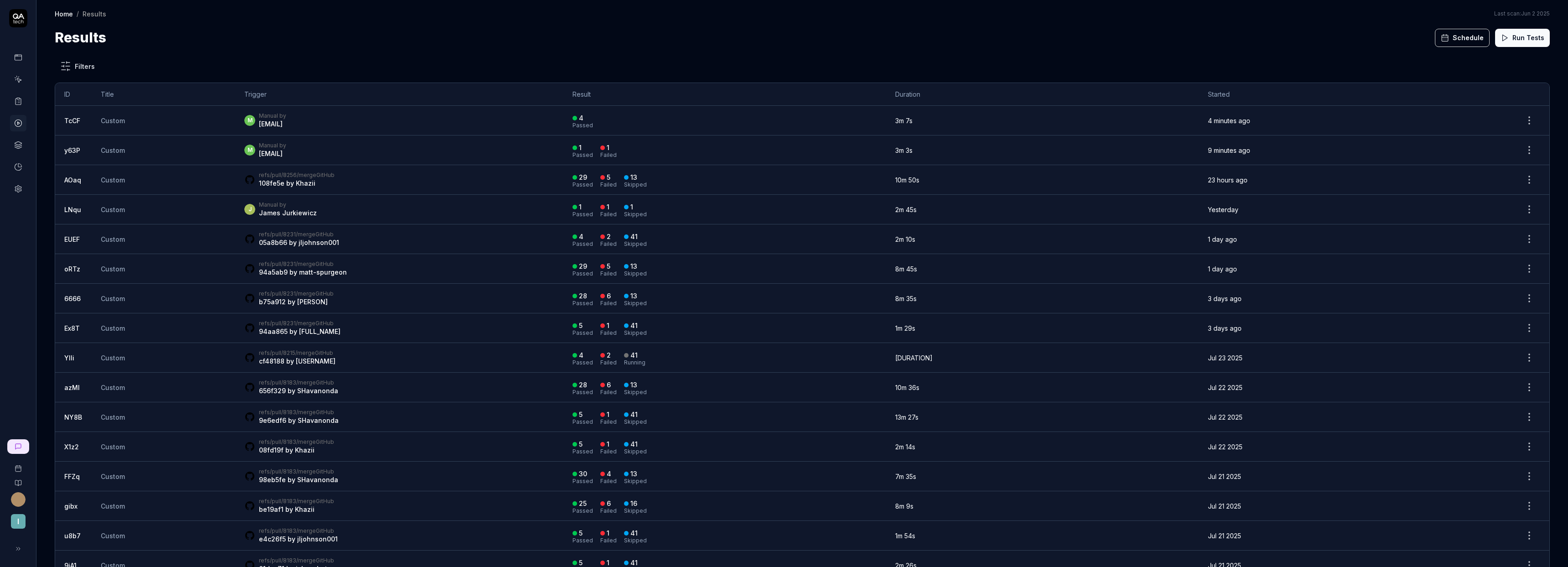 click on "Run Tests" at bounding box center (1522, 38) 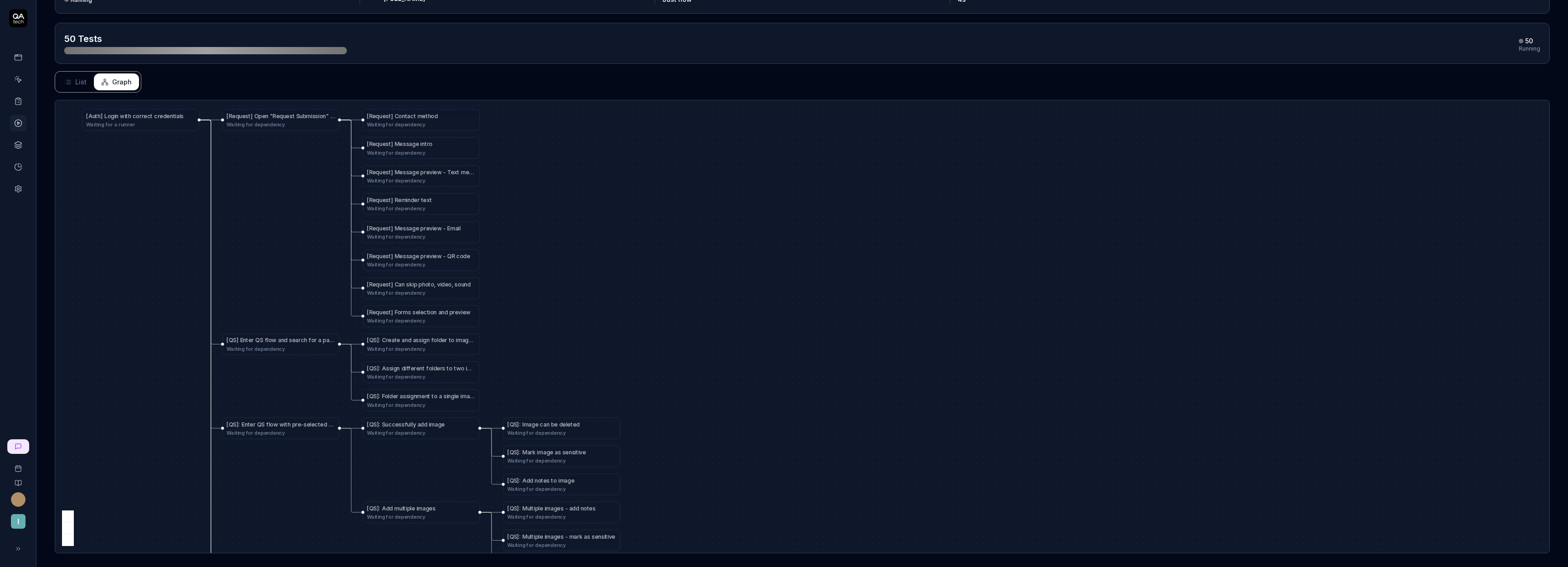 scroll, scrollTop: 89, scrollLeft: 0, axis: vertical 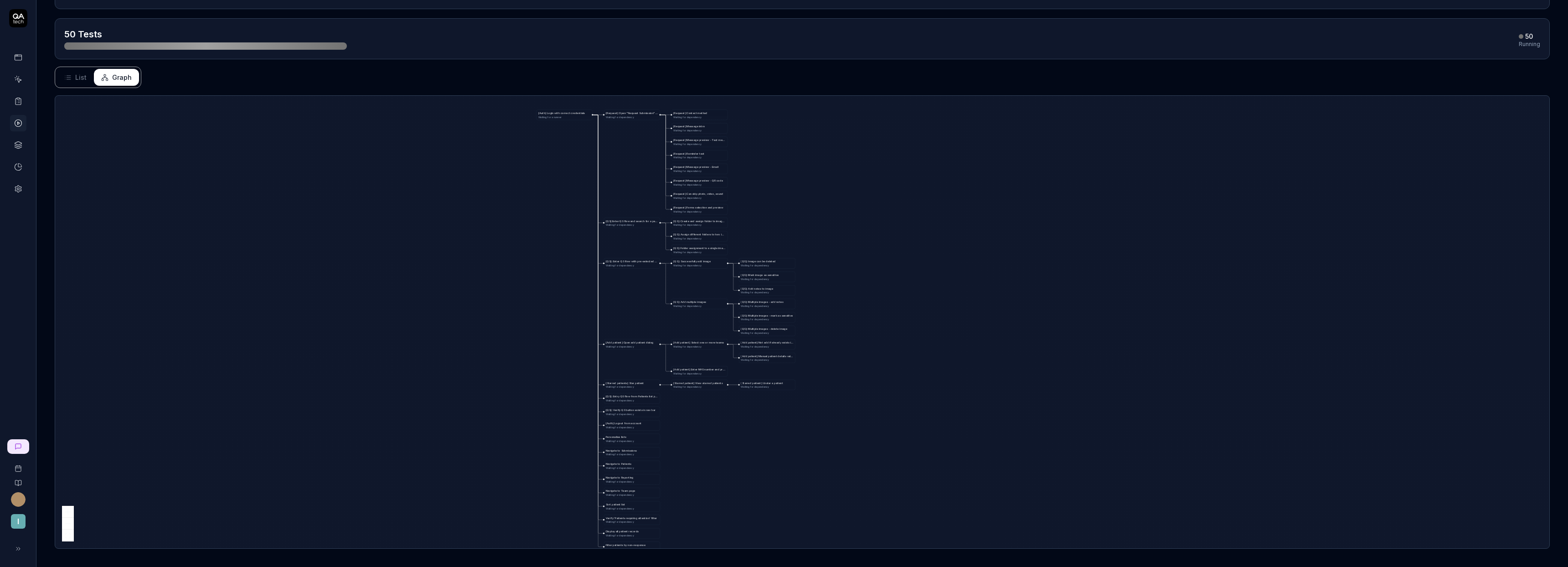 drag, startPoint x: 632, startPoint y: 321, endPoint x: 814, endPoint y: 239, distance: 199.61964 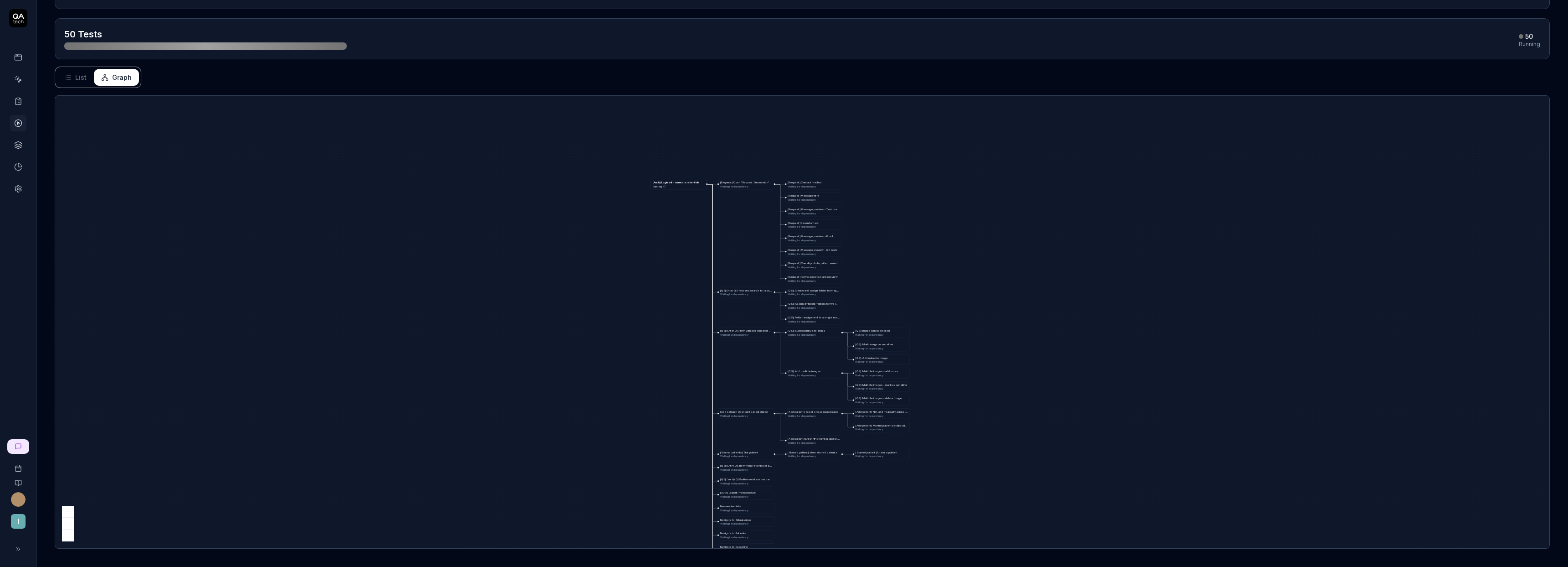 drag, startPoint x: 431, startPoint y: 131, endPoint x: 539, endPoint y: 192, distance: 124.03629 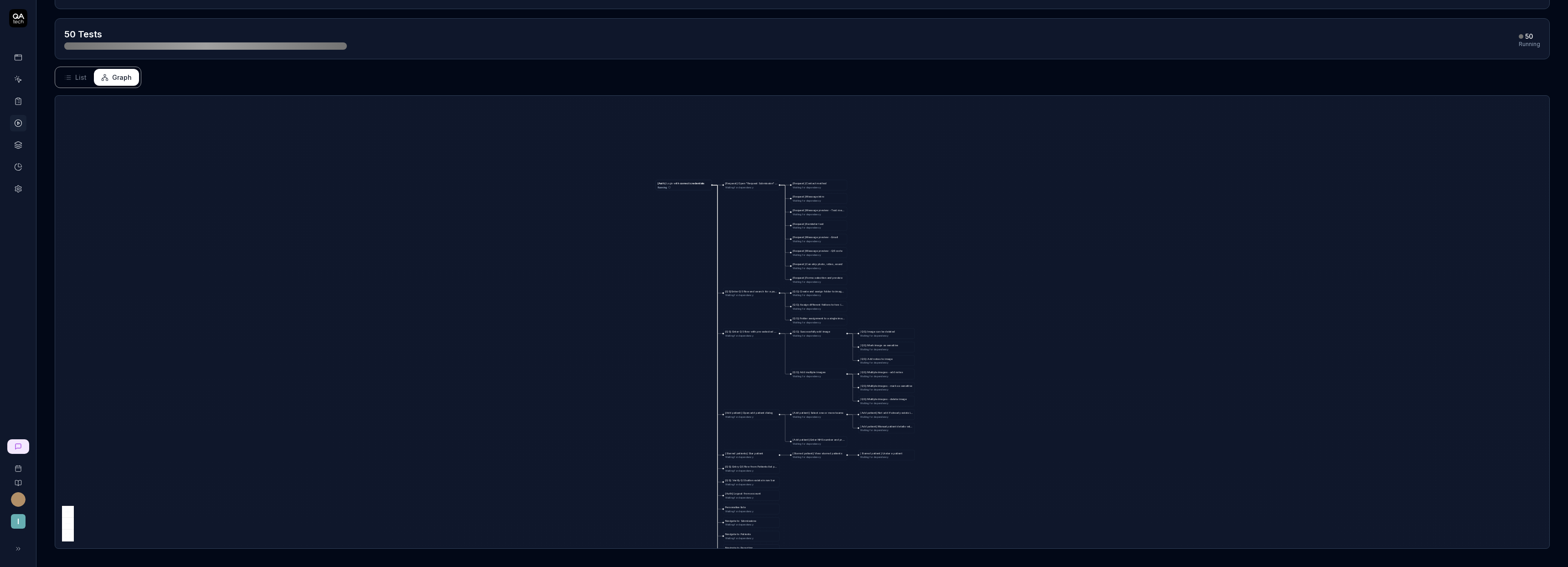 click on "List" at bounding box center [81, 77] 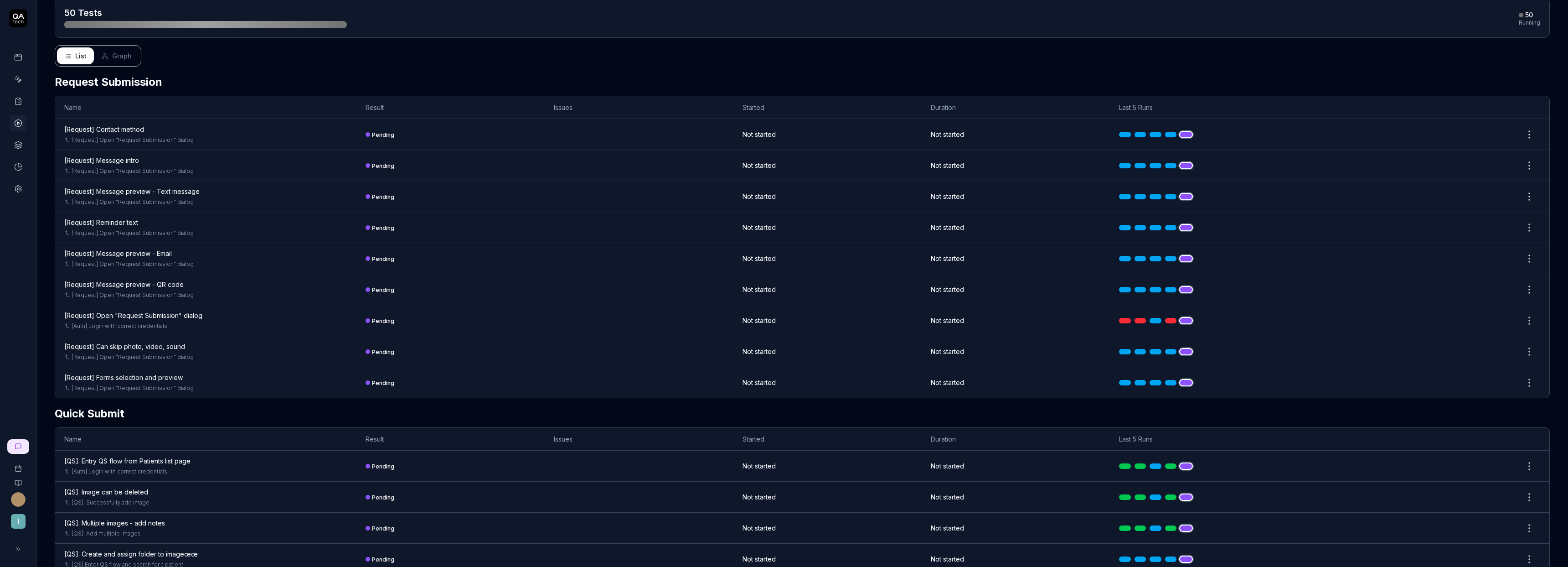 scroll, scrollTop: 63, scrollLeft: 0, axis: vertical 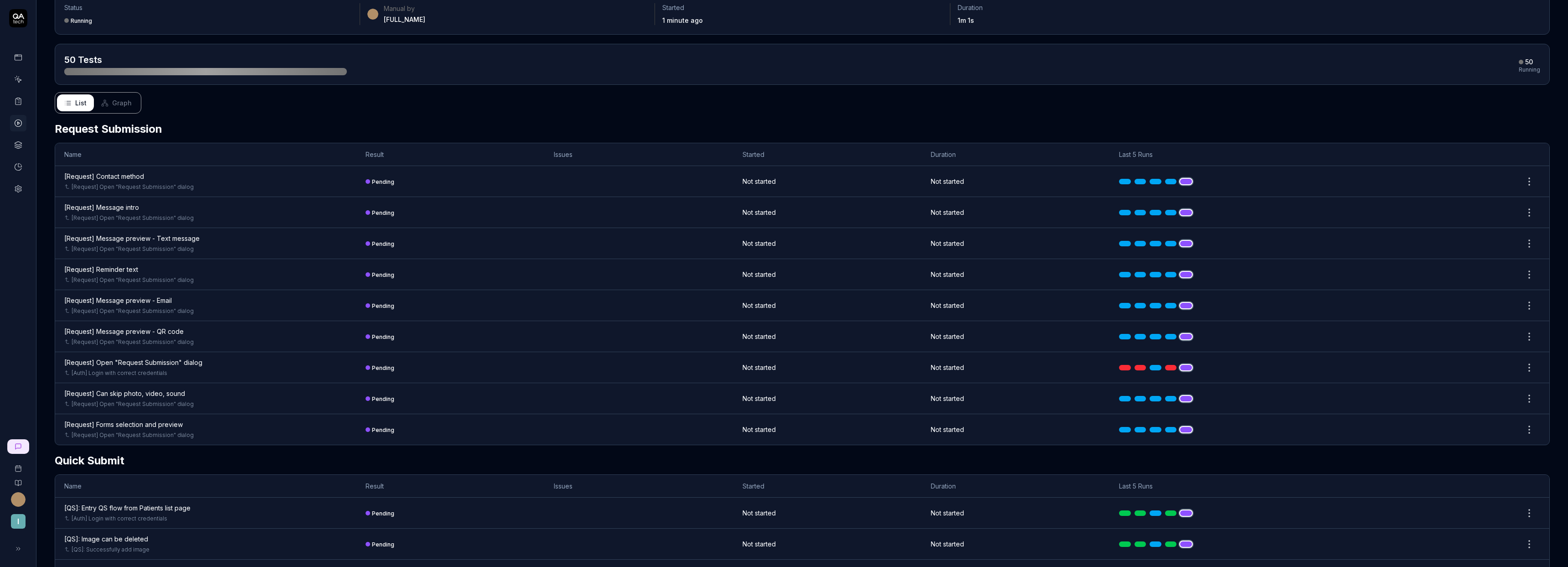 click on "List Graph" at bounding box center [98, 103] 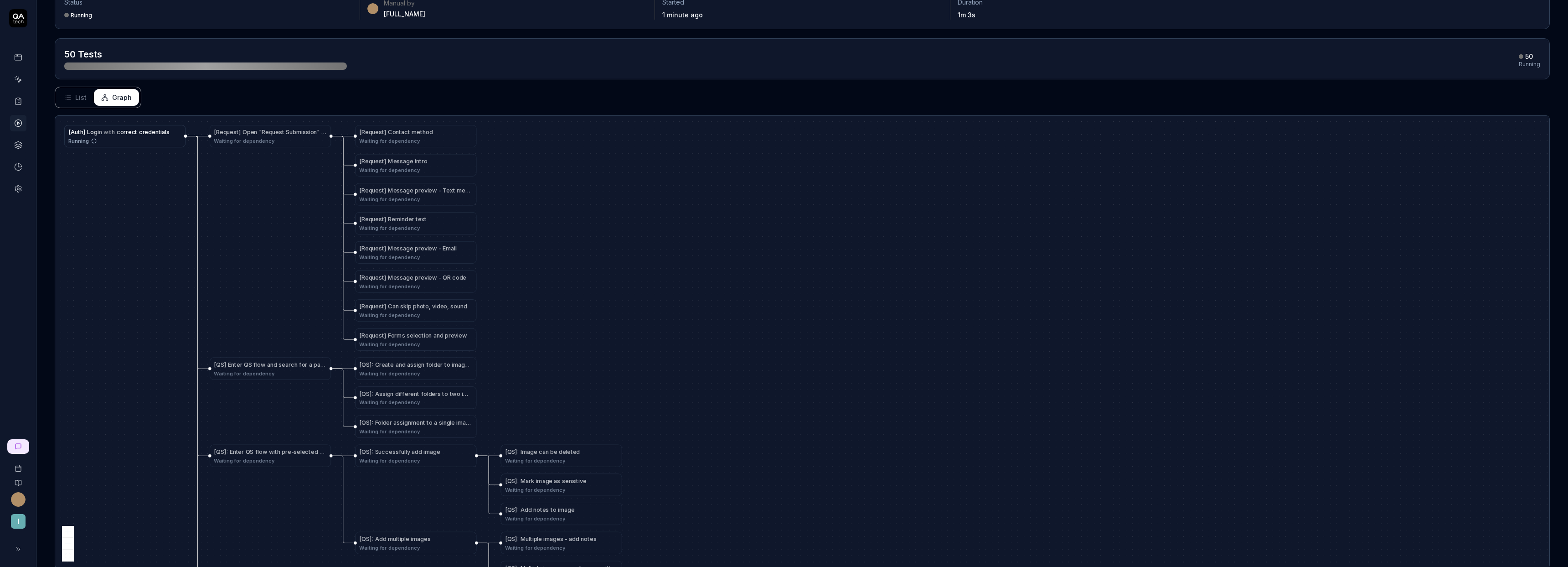 scroll, scrollTop: 63, scrollLeft: 0, axis: vertical 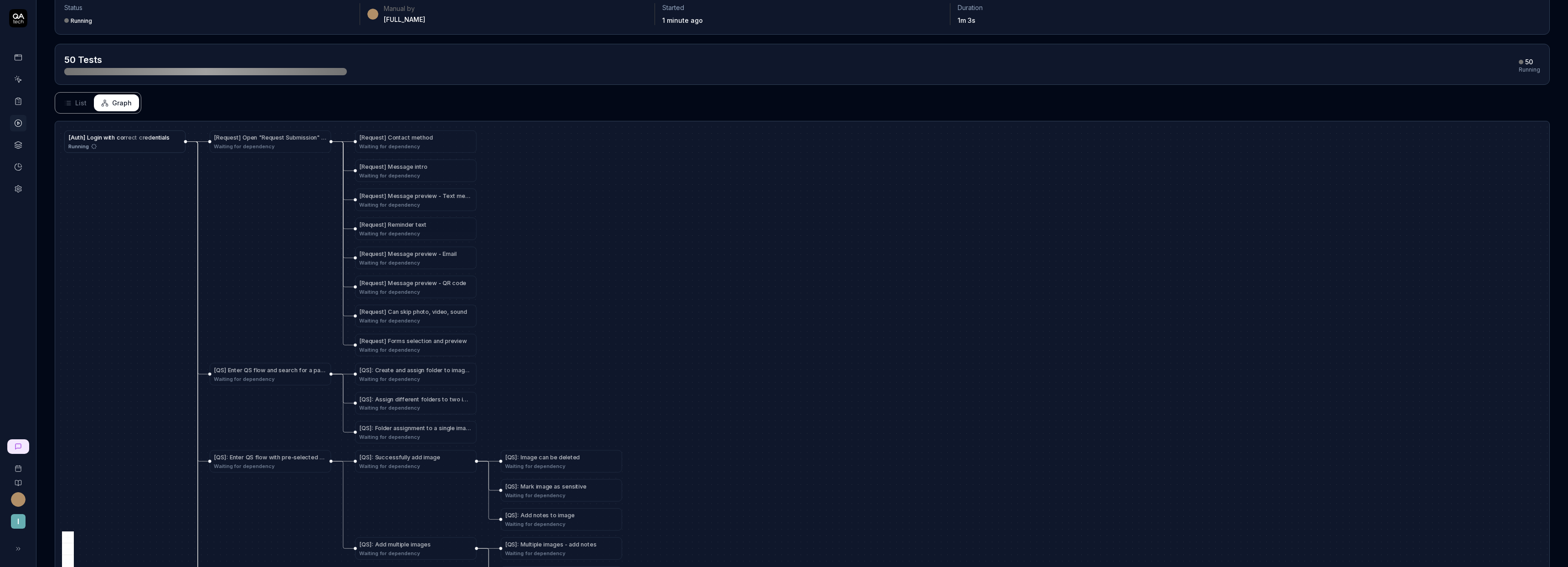drag, startPoint x: 368, startPoint y: 103, endPoint x: 495, endPoint y: 102, distance: 127.0039 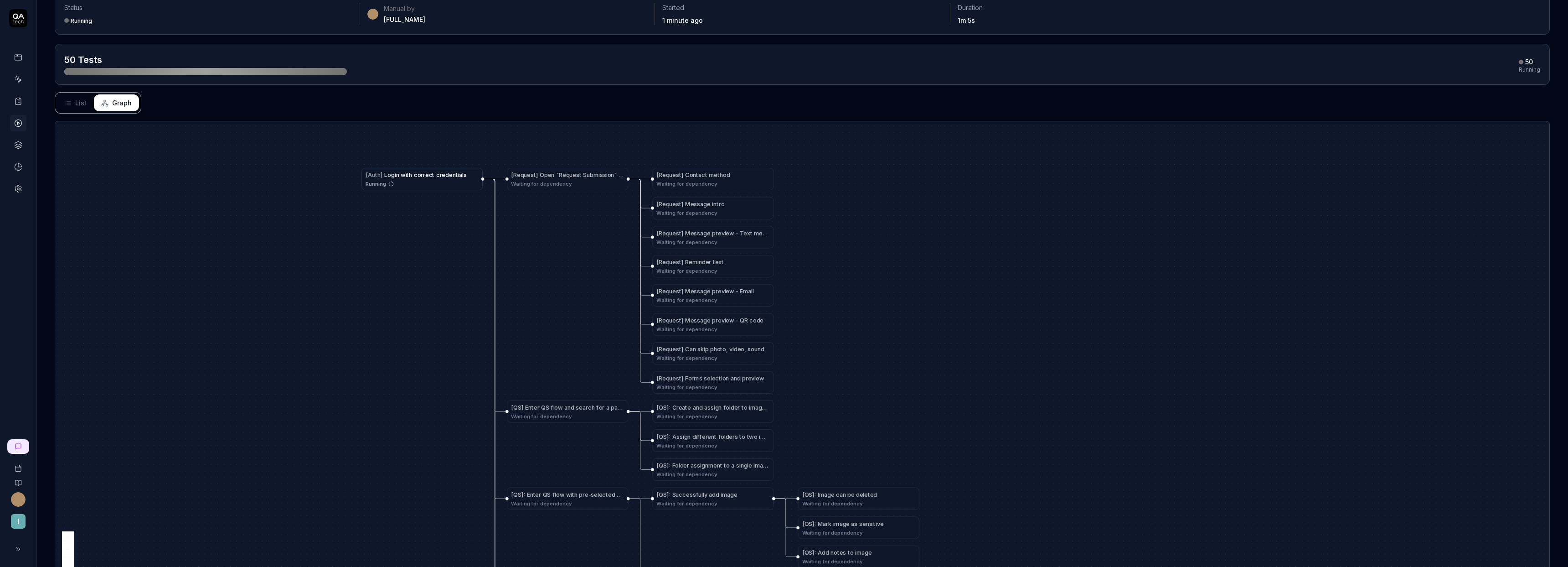 drag, startPoint x: 532, startPoint y: 154, endPoint x: 802, endPoint y: 194, distance: 272.9469 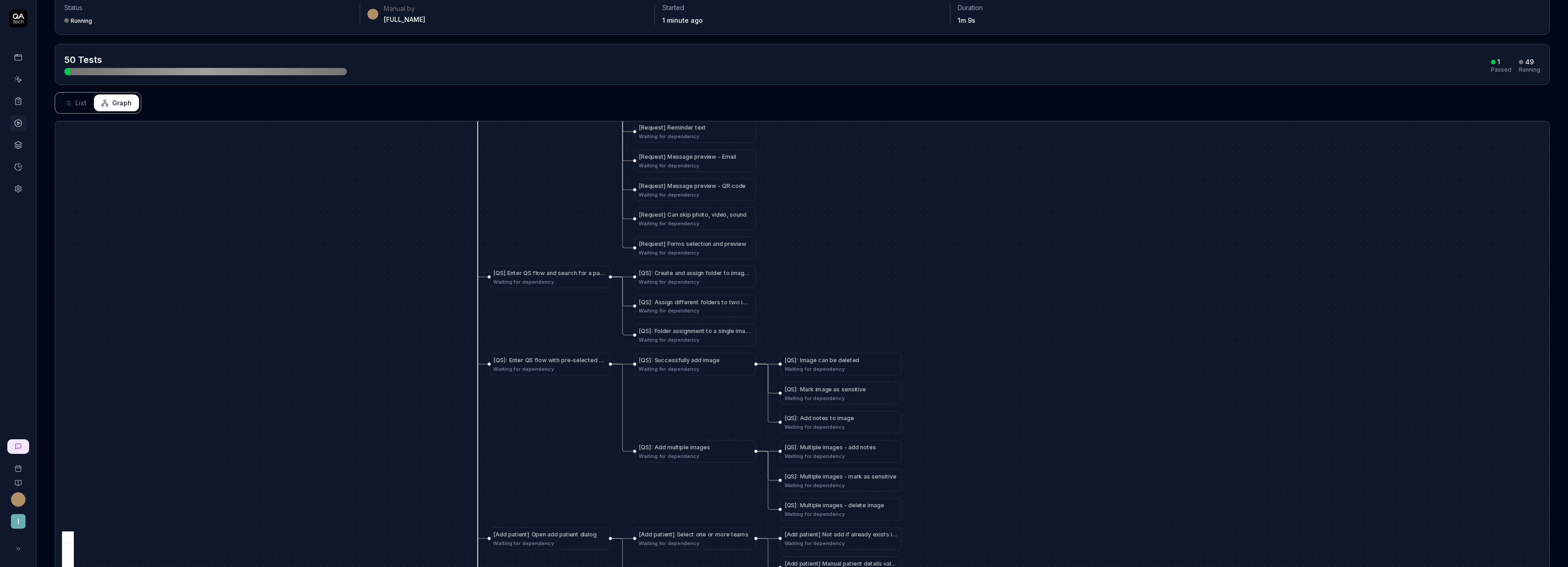 drag, startPoint x: 459, startPoint y: 178, endPoint x: 441, endPoint y: 39, distance: 140.16062 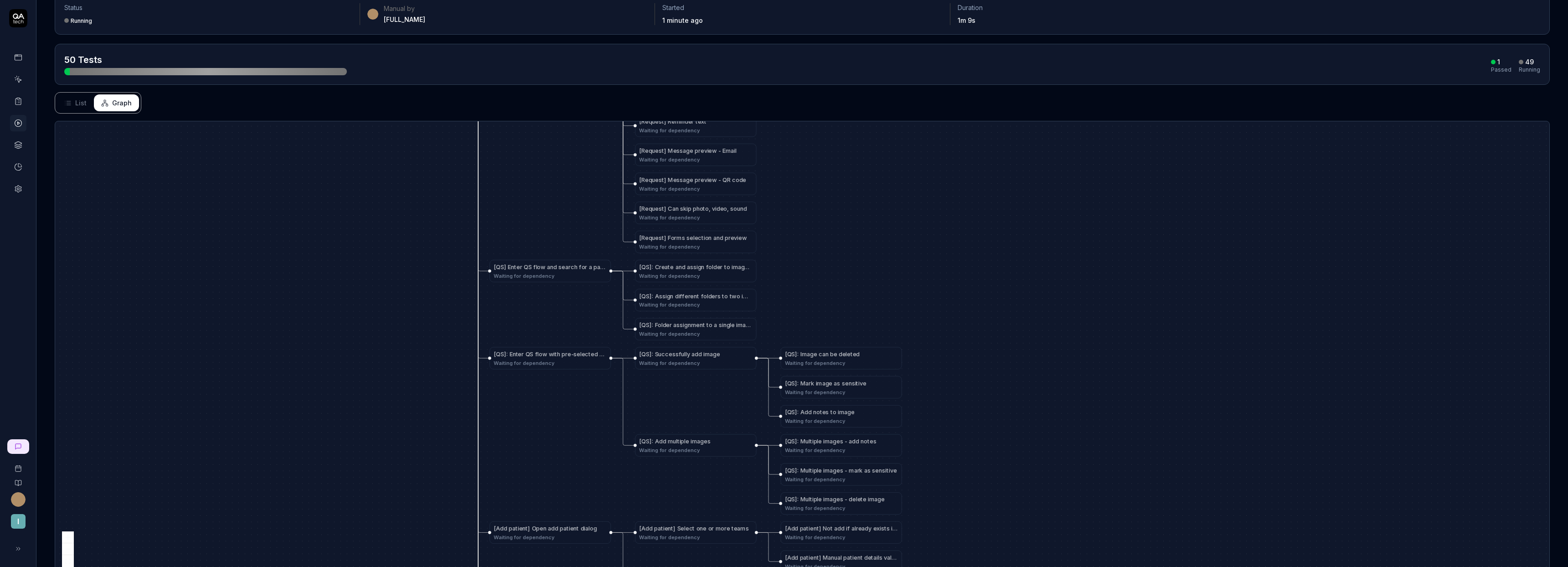 drag, startPoint x: 407, startPoint y: 318, endPoint x: 437, endPoint y: 117, distance: 203.22647 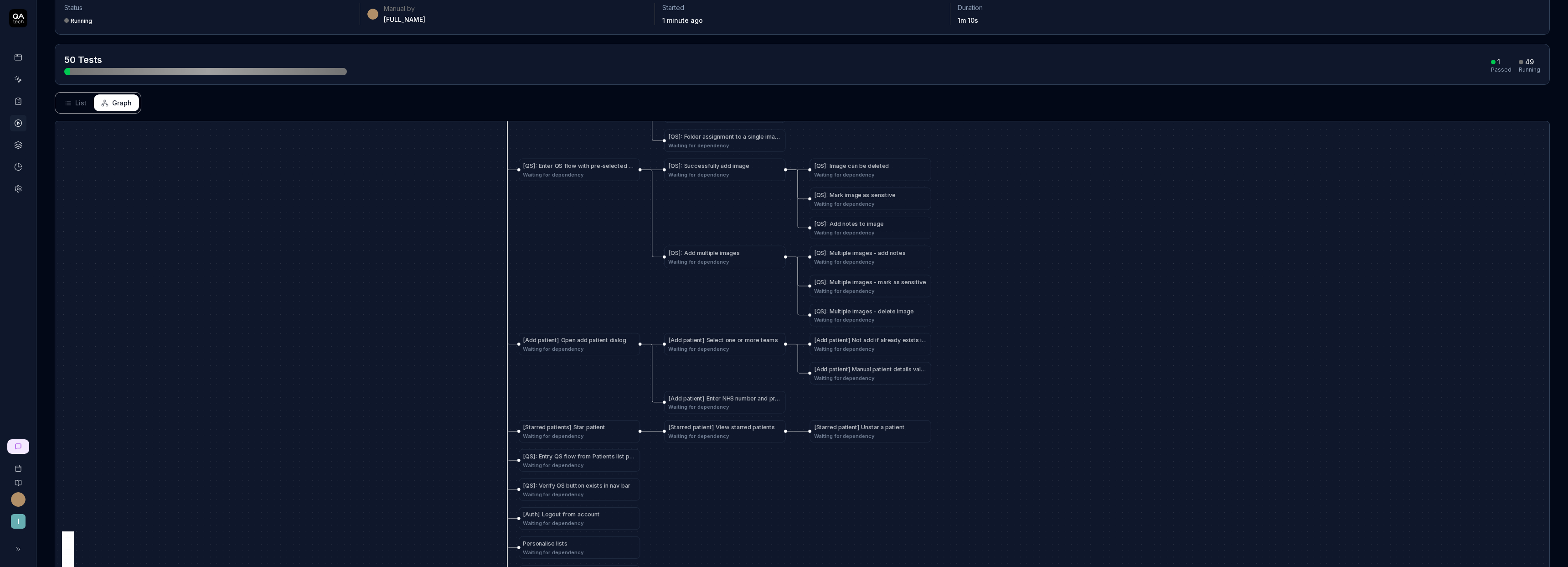 drag, startPoint x: 425, startPoint y: 312, endPoint x: 459, endPoint y: 140, distance: 175.32826 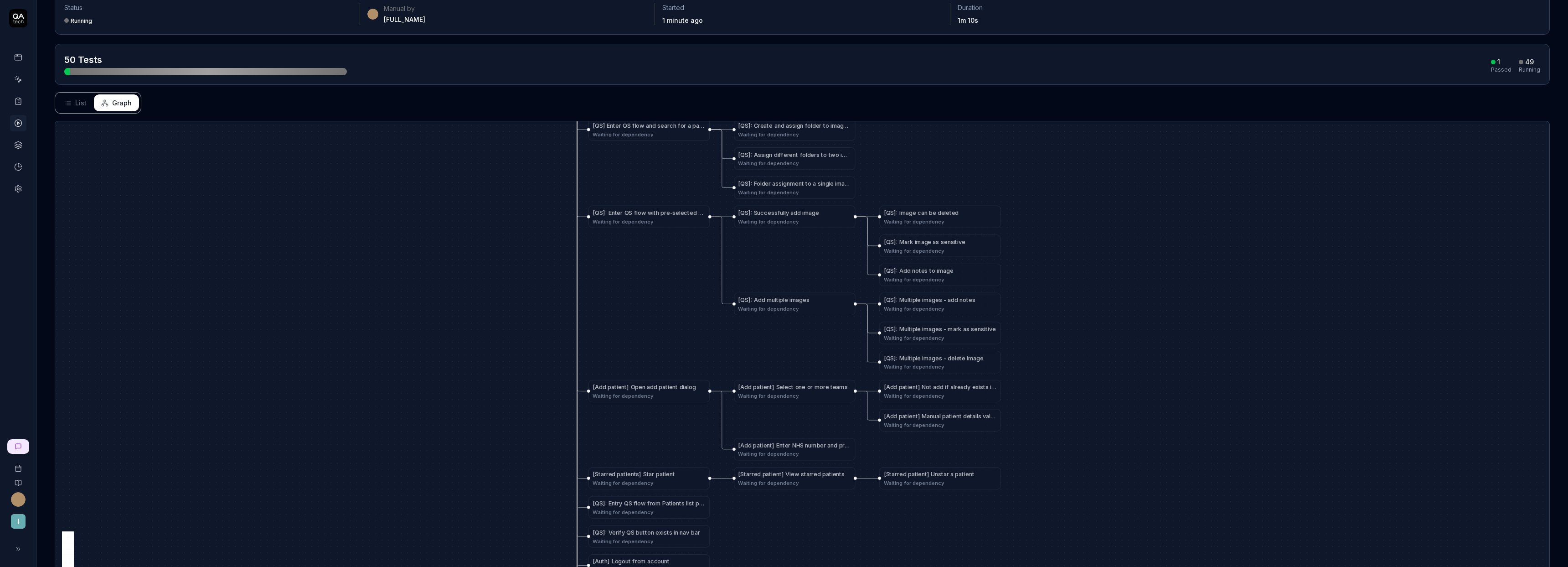 drag, startPoint x: 444, startPoint y: 253, endPoint x: 525, endPoint y: 605, distance: 361.19939 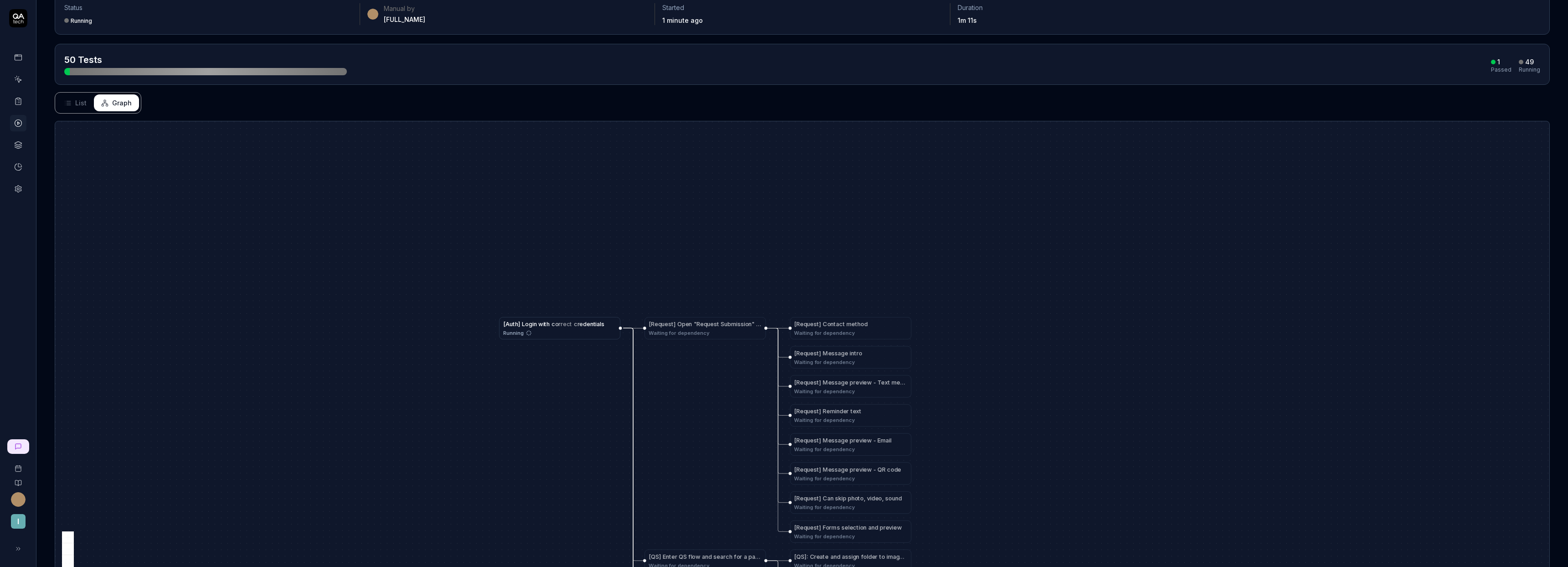drag, startPoint x: 494, startPoint y: 184, endPoint x: 502, endPoint y: 479, distance: 295.10845 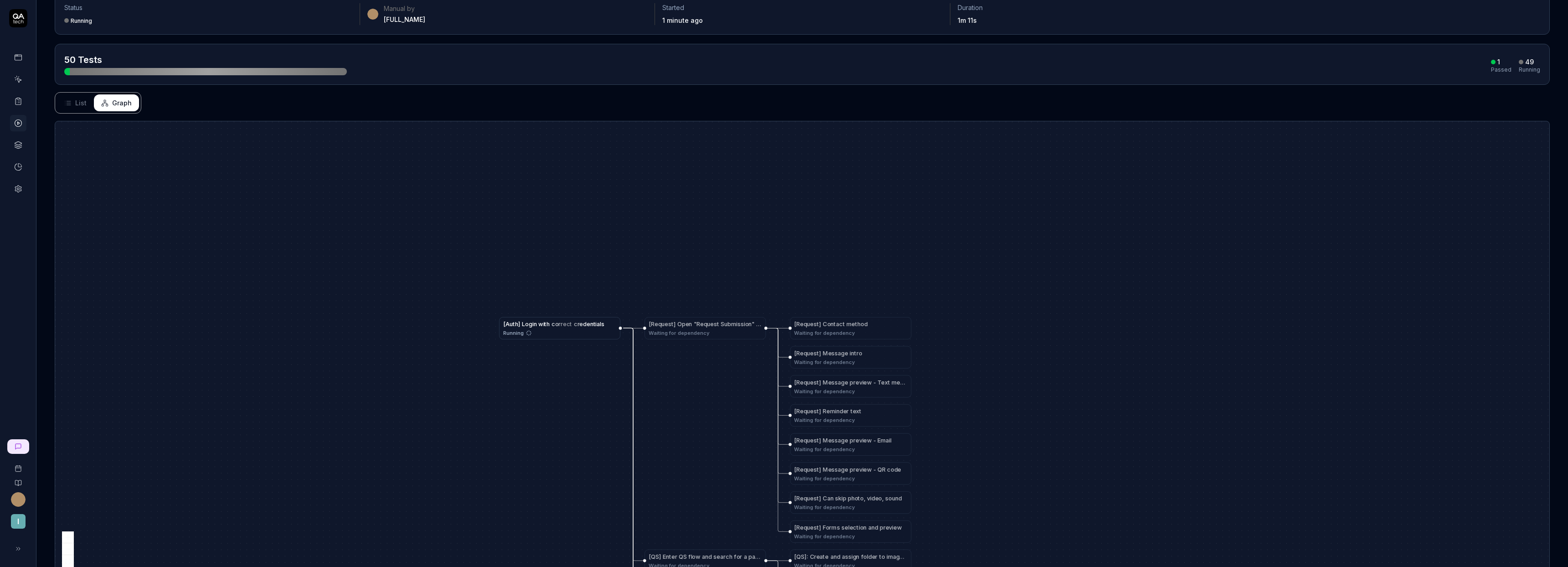 click on "[ R e q u e s t ]   C o n t a c t   m e t h o d Waiting for dependency [ R e q u e s t ]   M e s s a g e   i n t r o Waiting for dependency [ R e q u e s t ]   M e s s a g e   p r e v i e w   -   T e x t   m e s s a g e Waiting for dependency [ R e q u e s t ]     R e m i n d e r   t e x t Waiting for dependency [ R e q u e s t ]   M e s s a g e   p r e v i e w   -   E m a i l Waiting for dependency [ R e q u e s t ]   M e s s a g e   p r e v i e w   -   Q R   c o d e Waiting for dependency [ R e q u e s t ]   O p e n   " R e q u e s t   S u b m i s s i o n "   d i a l o g Waiting for dependency [ R e q u e s t ]   C a n   s k i p   p h o t o ,   v i d e o ,   s o u n d Waiting for dependency [ R e q u e s t ]   F o r m s   s e l e c t i o n   a n d   p r e v i e w Waiting for dependency [ Q S ] :   E n t r y   Q S   f l o w   f r o m   P a t i e n t s   l i s t   p a g e Waiting for dependency [ Q S ] :   I m a g e   c a n   b e   d e l e t e d Waiting for dependency [ Q S ] :   M u l t i p l e   i m a g e s" at bounding box center (802, 348) 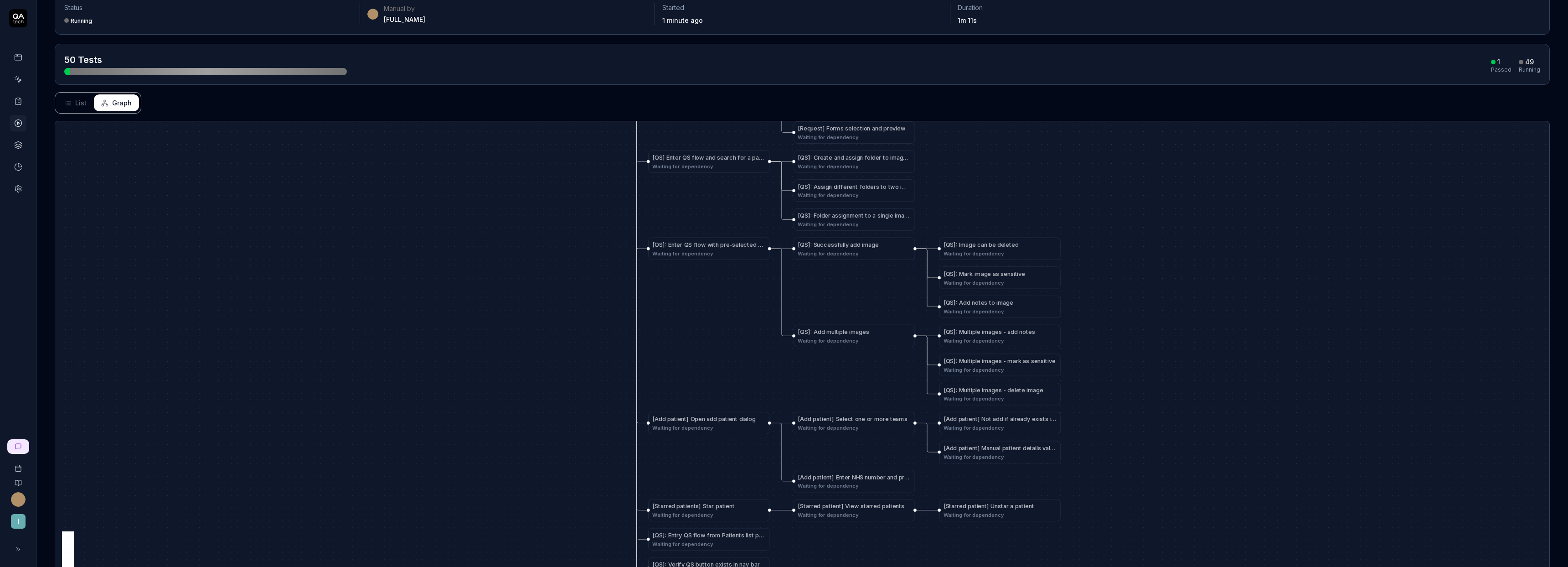 drag, startPoint x: 504, startPoint y: 466, endPoint x: 484, endPoint y: 173, distance: 293.6818 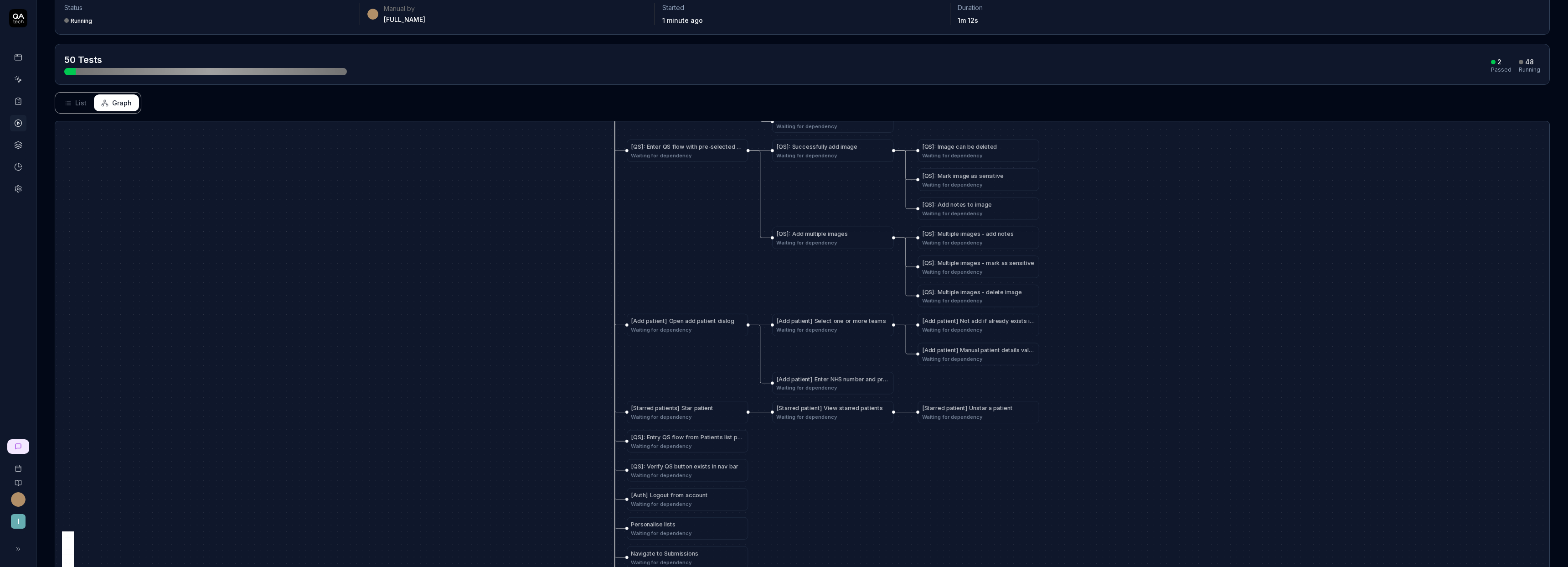 drag, startPoint x: 576, startPoint y: 514, endPoint x: 522, endPoint y: 78, distance: 439.3313 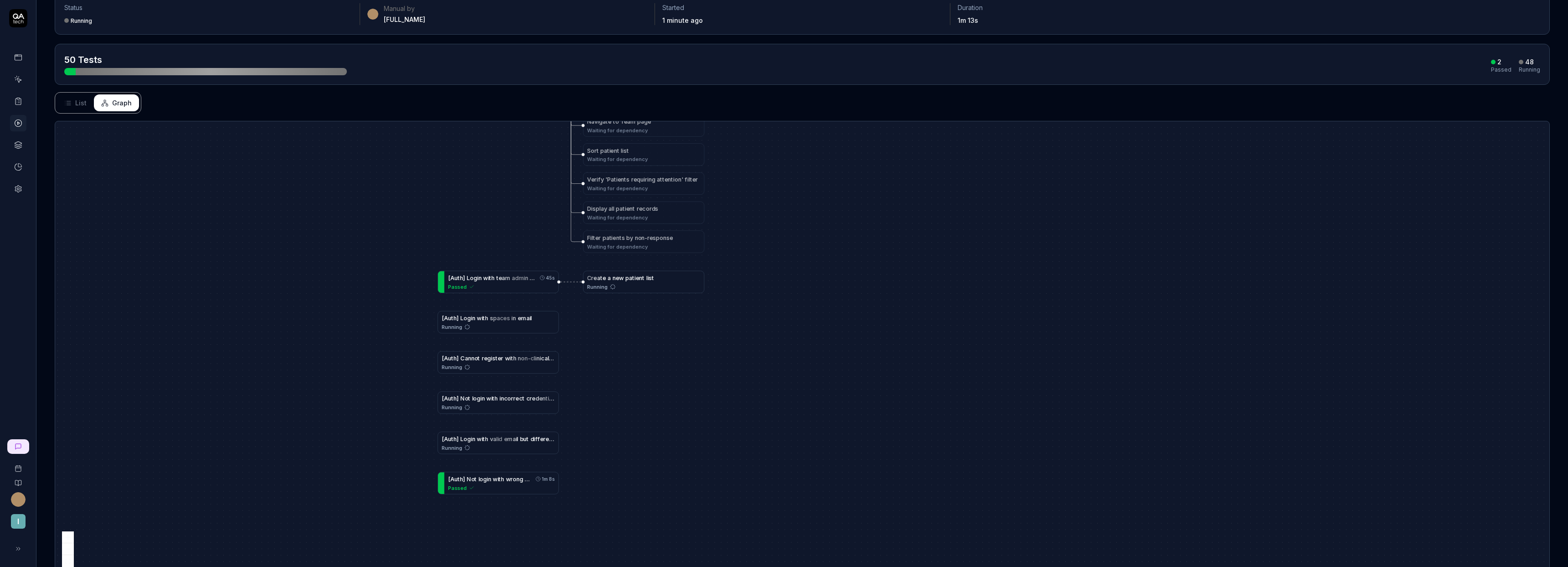 click on "[ R e q u e s t ]   C o n t a c t   m e t h o d Waiting for dependency [ R e q u e s t ]   M e s s a g e   i n t r o Waiting for dependency [ R e q u e s t ]   M e s s a g e   p r e v i e w   -   T e x t   m e s s a g e Waiting for dependency [ R e q u e s t ]     R e m i n d e r   t e x t Waiting for dependency [ R e q u e s t ]   M e s s a g e   p r e v i e w   -   E m a i l Waiting for dependency [ R e q u e s t ]   M e s s a g e   p r e v i e w   -   Q R   c o d e Waiting for dependency [ R e q u e s t ]   O p e n   " R e q u e s t   S u b m i s s i o n "   d i a l o g Waiting for dependency [ R e q u e s t ]   C a n   s k i p   p h o t o ,   v i d e o ,   s o u n d Waiting for dependency [ R e q u e s t ]   F o r m s   s e l e c t i o n   a n d   p r e v i e w Waiting for dependency [ Q S ] :   E n t r y   Q S   f l o w   f r o m   P a t i e n t s   l i s t   p a g e Waiting for dependency [ Q S ] :   I m a g e   c a n   b e   d e l e t e d Waiting for dependency [ Q S ] :   M u l t i p l e   i m a g e s" at bounding box center (802, 348) 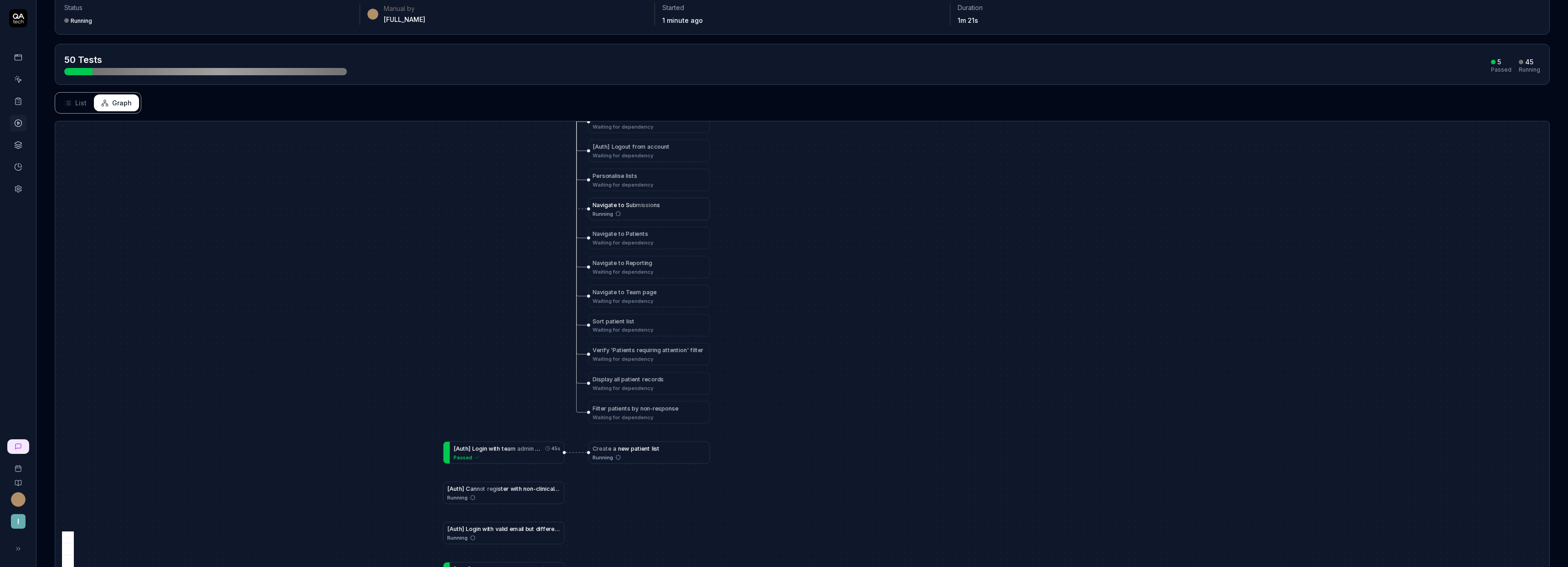 drag, startPoint x: 502, startPoint y: 264, endPoint x: 520, endPoint y: 396, distance: 133.22162 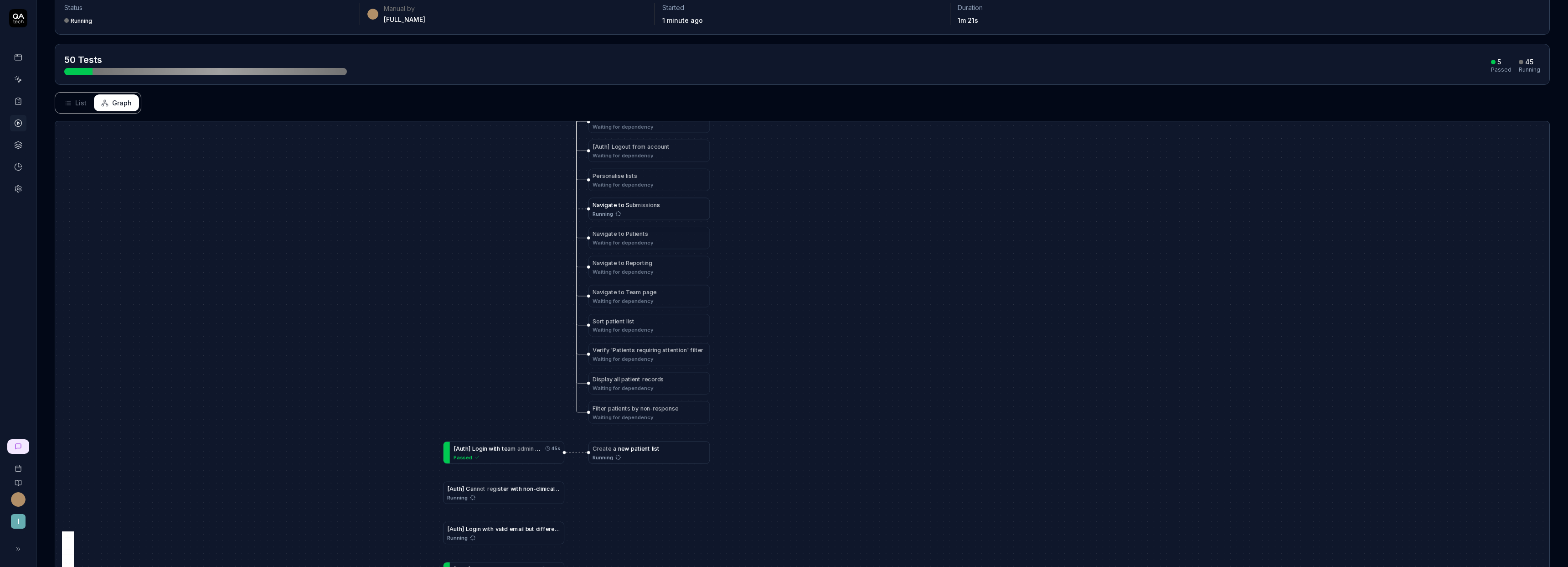 click on "[ R e q u e s t ]   C o n t a c t   m e t h o d Waiting for dependency [ R e q u e s t ]   M e s s a g e   i n t r o Waiting for dependency [ R e q u e s t ]   M e s s a g e   p r e v i e w   -   T e x t   m e s s a g e Waiting for dependency [ R e q u e s t ]     R e m i n d e r   t e x t Waiting for dependency [ R e q u e s t ]   M e s s a g e   p r e v i e w   -   E m a i l Waiting for dependency [ R e q u e s t ]   M e s s a g e   p r e v i e w   -   Q R   c o d e Waiting for dependency [ R e q u e s t ]   O p e n   " R e q u e s t   S u b m i s s i o n "   d i a l o g Waiting for dependency [ R e q u e s t ]   C a n   s k i p   p h o t o ,   v i d e o ,   s o u n d Waiting for dependency [ R e q u e s t ]   F o r m s   s e l e c t i o n   a n d   p r e v i e w Waiting for dependency [ Q S ] :   E n t r y   Q S   f l o w   f r o m   P a t i e n t s   l i s t   p a g e Running [ Q S ] :   I m a g e   c a n   b e   d e l e t e d Waiting for dependency [ Q S ] :   M u l t i p l e   i m a g e s   -   a d d" at bounding box center (802, 348) 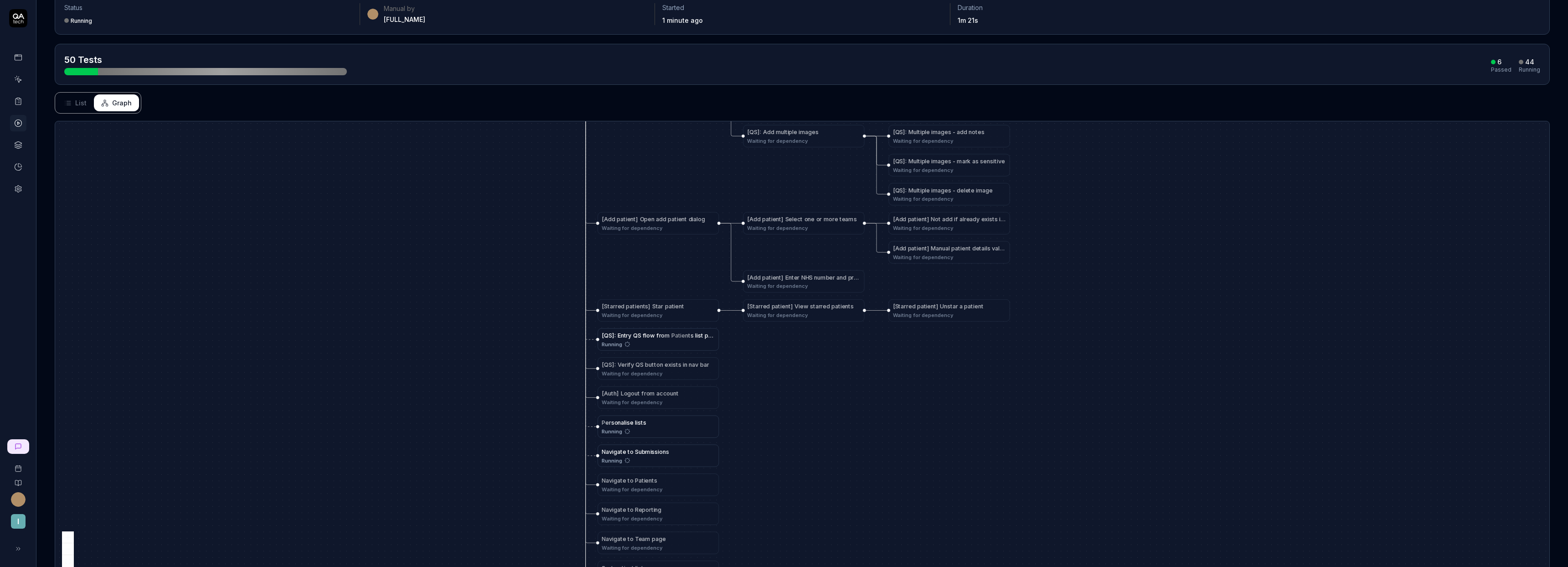 drag, startPoint x: 515, startPoint y: 368, endPoint x: 525, endPoint y: 339, distance: 30.67572 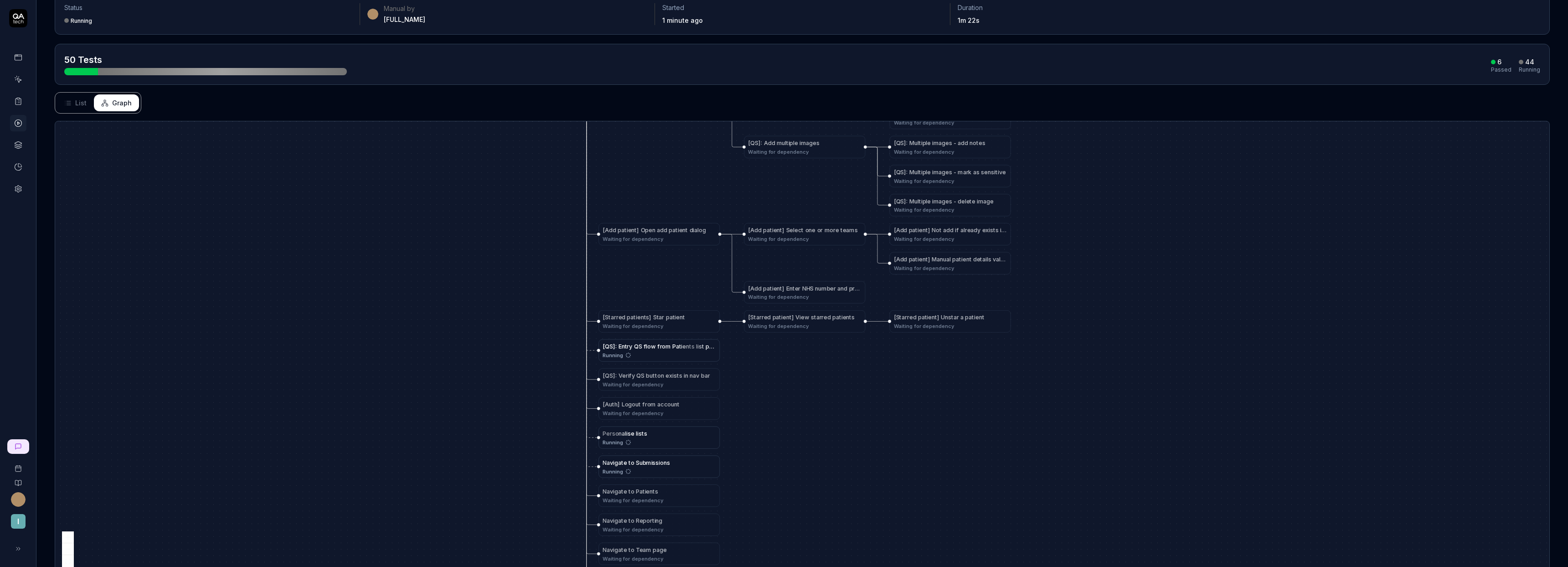 drag, startPoint x: 509, startPoint y: 267, endPoint x: 522, endPoint y: 390, distance: 123.6851 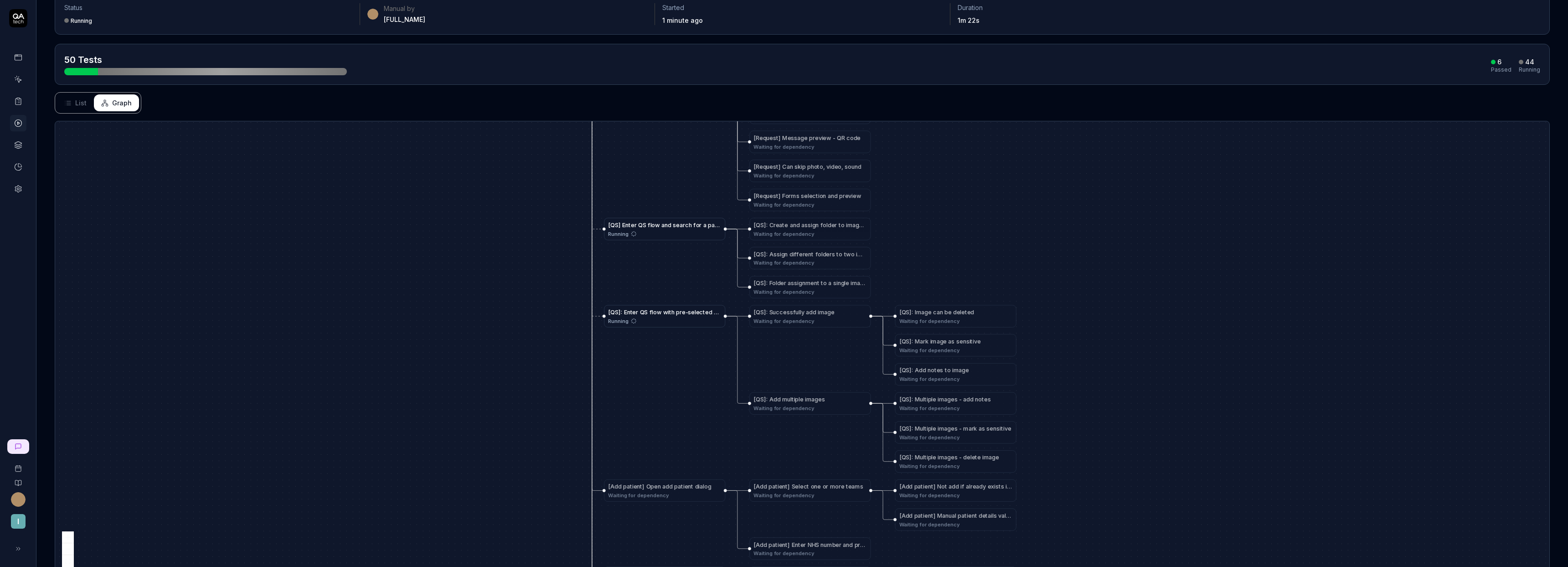 drag, startPoint x: 510, startPoint y: 339, endPoint x: 522, endPoint y: 356, distance: 20.808652 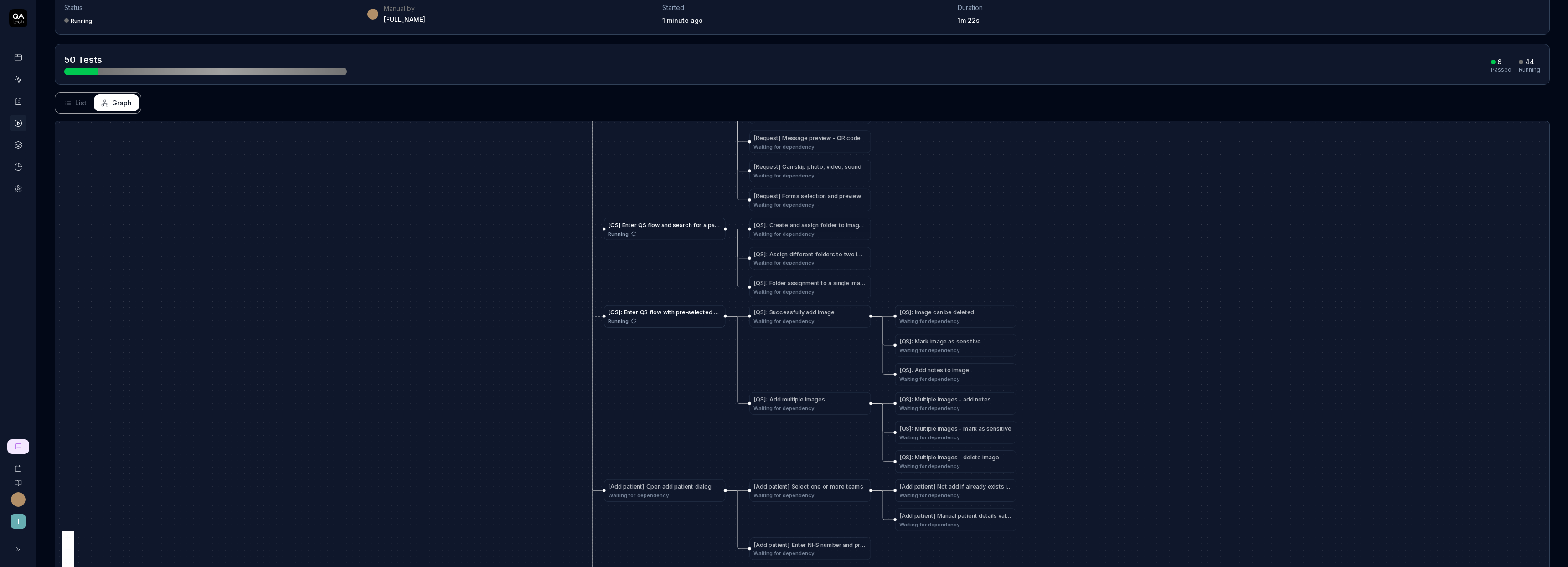 click on "[ R e q u e s t ]   C o n t a c t   m e t h o d Waiting for dependency [ R e q u e s t ]   M e s s a g e   i n t r o Waiting for dependency [ R e q u e s t ]   M e s s a g e   p r e v i e w   -   T e x t   m e s s a g e Waiting for dependency [ R e q u e s t ]     R e m i n d e r   t e x t Waiting for dependency [ R e q u e s t ]   M e s s a g e   p r e v i e w   -   E m a i l Waiting for dependency [ R e q u e s t ]   M e s s a g e   p r e v i e w   -   Q R   c o d e Waiting for dependency [ R e q u e s t ]   O p e n   " R e q u e s t   S u b m i s s i o n "   d i a l o g Waiting for dependency [ R e q u e s t ]   C a n   s k i p   p h o t o ,   v i d e o ,   s o u n d Waiting for dependency [ R e q u e s t ]   F o r m s   s e l e c t i o n   a n d   p r e v i e w Waiting for dependency [ Q S ] :   E n t r y   Q S   f l o w   f r o m   P a t i e n t s   l i s t   p a g e Running [ Q S ] :   I m a g e   c a n   b e   d e l e t e d Waiting for dependency [ Q S ] :   M u l t i p l e   i m a g e s   -   a d d" at bounding box center (802, 348) 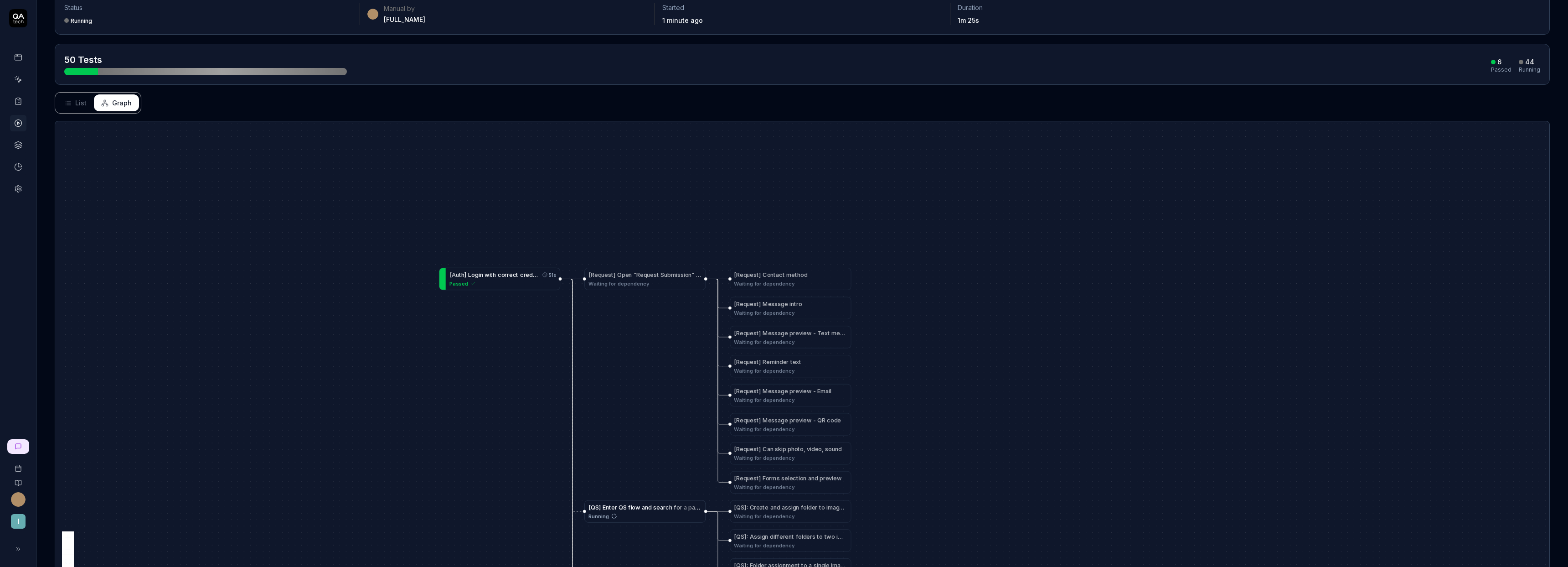 drag, startPoint x: 522, startPoint y: 213, endPoint x: 497, endPoint y: 466, distance: 254.23218 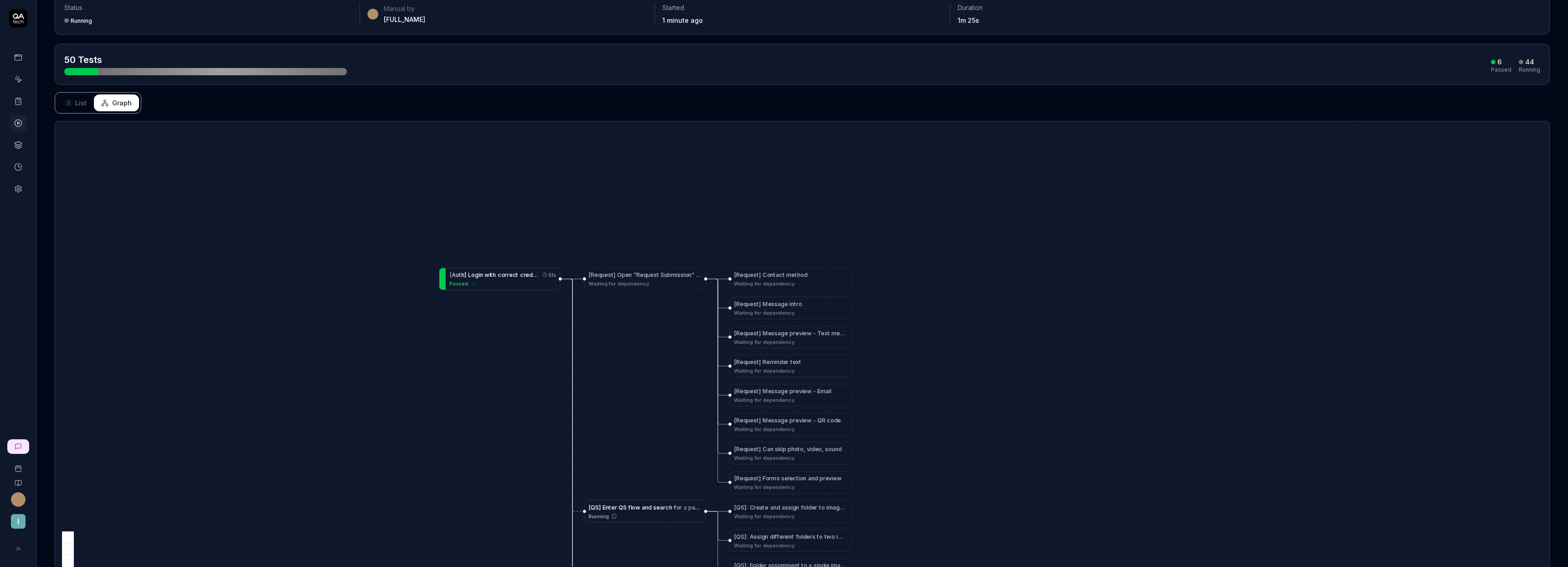 click on "[ R e q u e s t ]   C o n t a c t   m e t h o d Waiting for dependency [ R e q u e s t ]   M e s s a g e   i n t r o Waiting for dependency [ R e q u e s t ]   M e s s a g e   p r e v i e w   -   T e x t   m e s s a g e Waiting for dependency [ R e q u e s t ]     R e m i n d e r   t e x t Waiting for dependency [ R e q u e s t ]   M e s s a g e   p r e v i e w   -   E m a i l Waiting for dependency [ R e q u e s t ]   M e s s a g e   p r e v i e w   -   Q R   c o d e Waiting for dependency [ R e q u e s t ]   O p e n   " R e q u e s t   S u b m i s s i o n "   d i a l o g Waiting for dependency [ R e q u e s t ]   C a n   s k i p   p h o t o ,   v i d e o ,   s o u n d Waiting for dependency [ R e q u e s t ]   F o r m s   s e l e c t i o n   a n d   p r e v i e w Waiting for dependency [ Q S ] :   E n t r y   Q S   f l o w   f r o m   P a t i e n t s   l i s t   p a g e Running [ Q S ] :   I m a g e   c a n   b e   d e l e t e d Waiting for dependency [ Q S ] :   M u l t i p l e   i m a g e s   -   a d d" at bounding box center (802, 348) 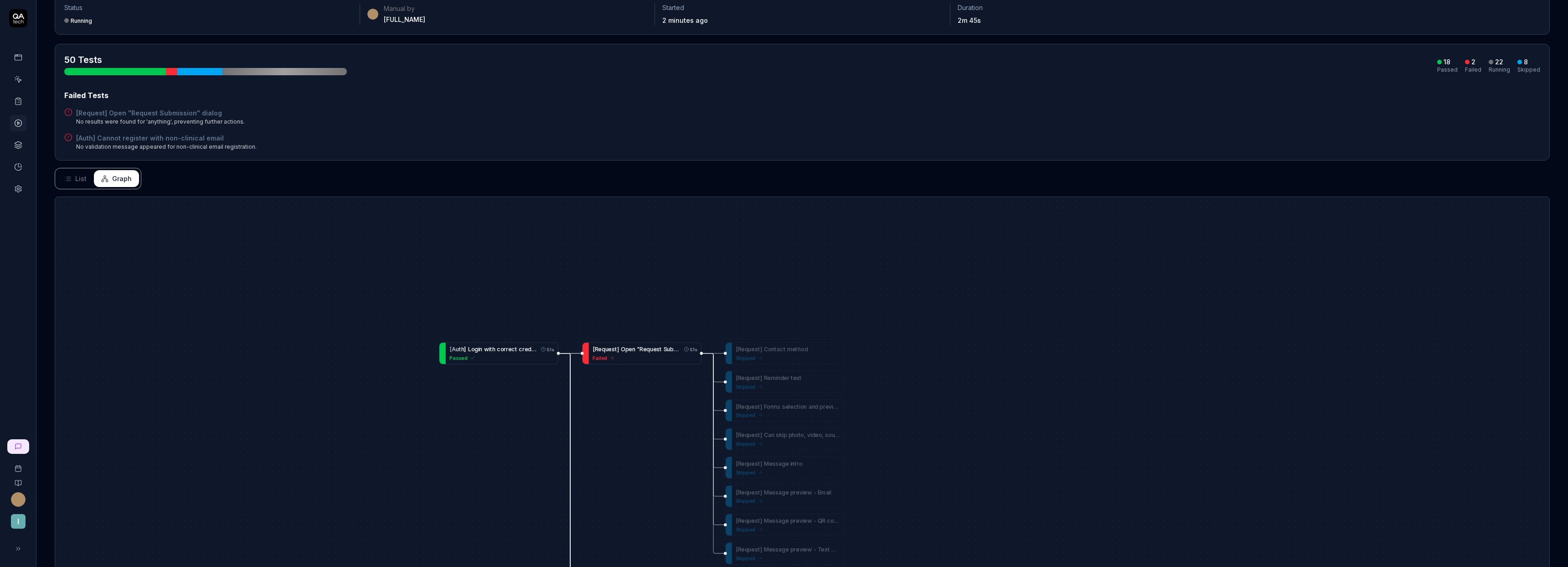 click at bounding box center (636, 349) 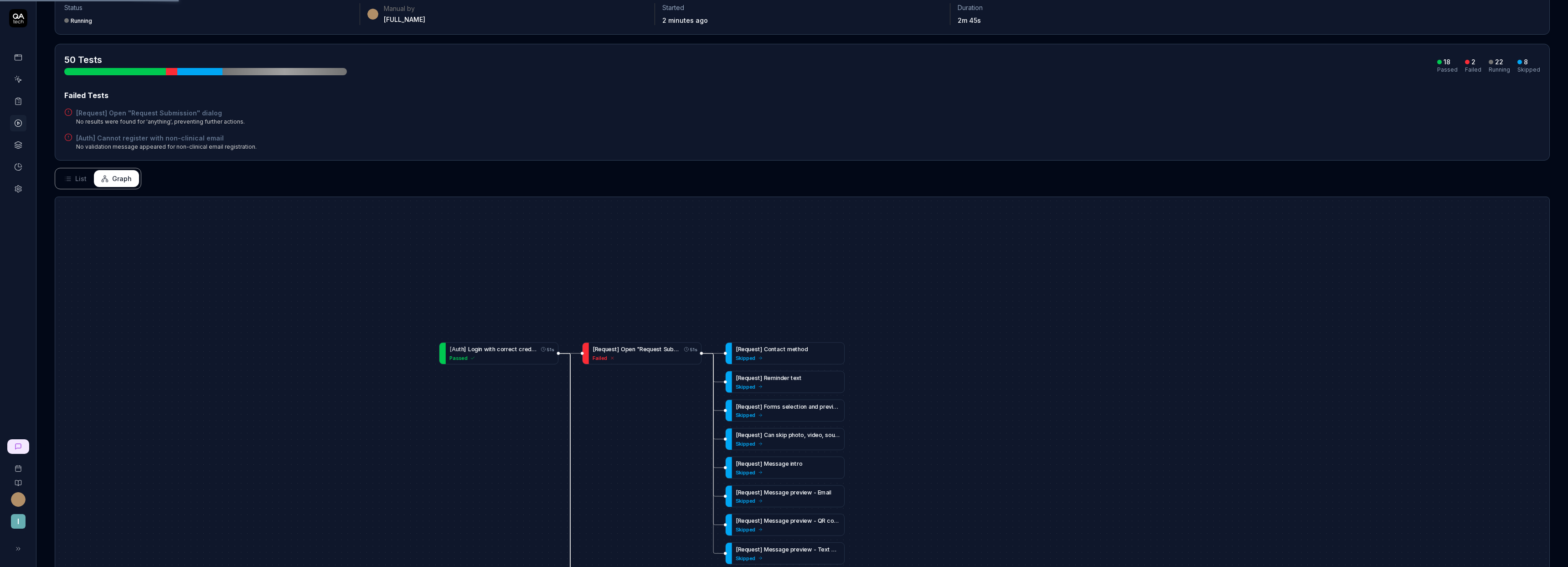 scroll, scrollTop: 0, scrollLeft: 0, axis: both 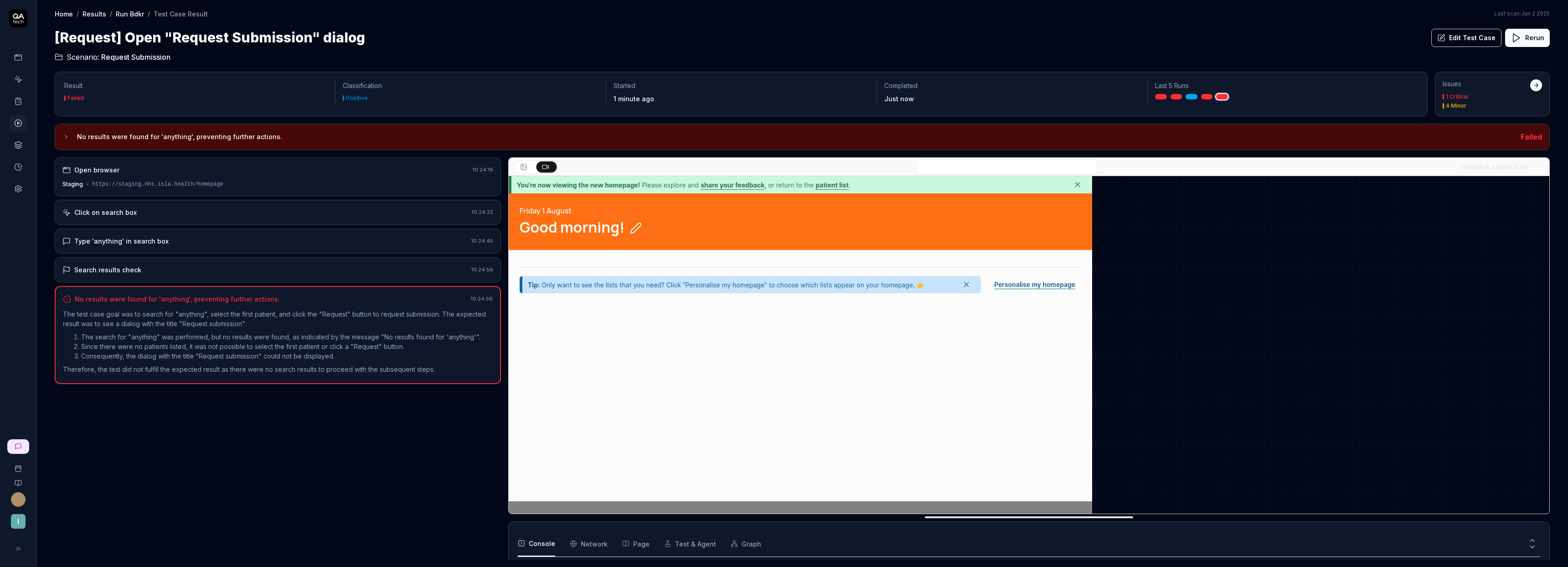 click on "Type 'anything' in search box 10:24:45" at bounding box center (278, 241) 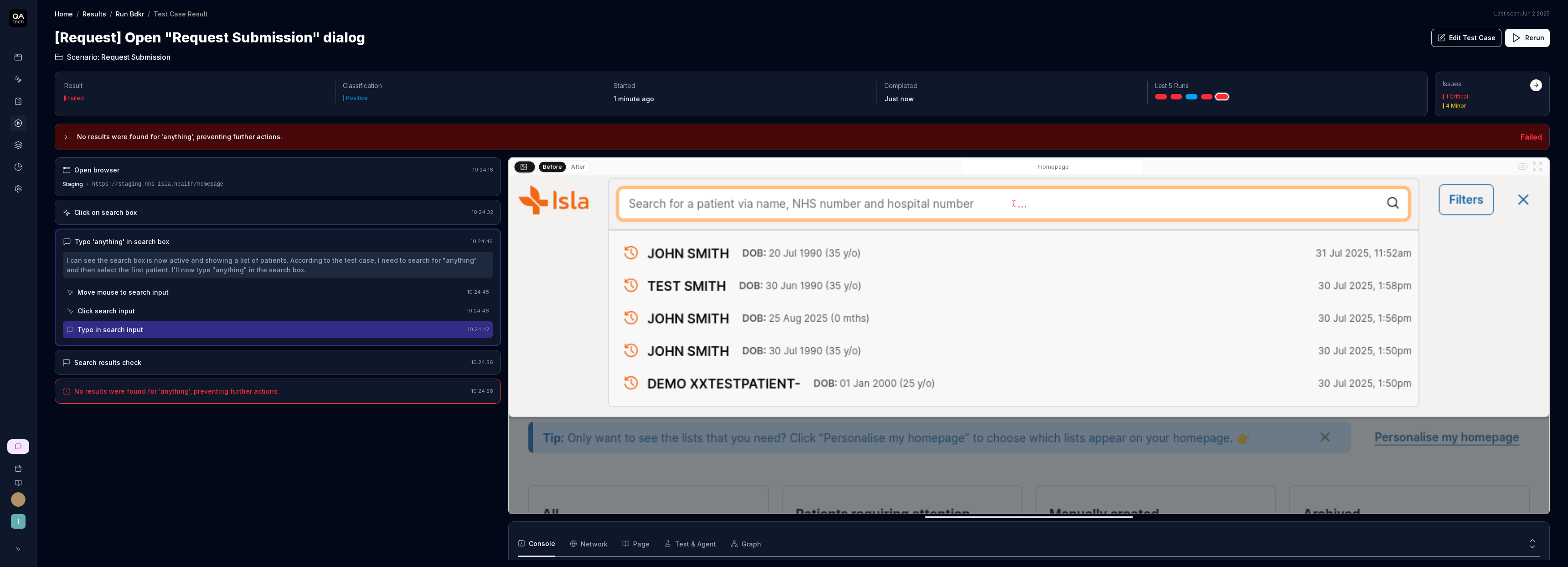 click on "Edit Test Case" at bounding box center [1466, 38] 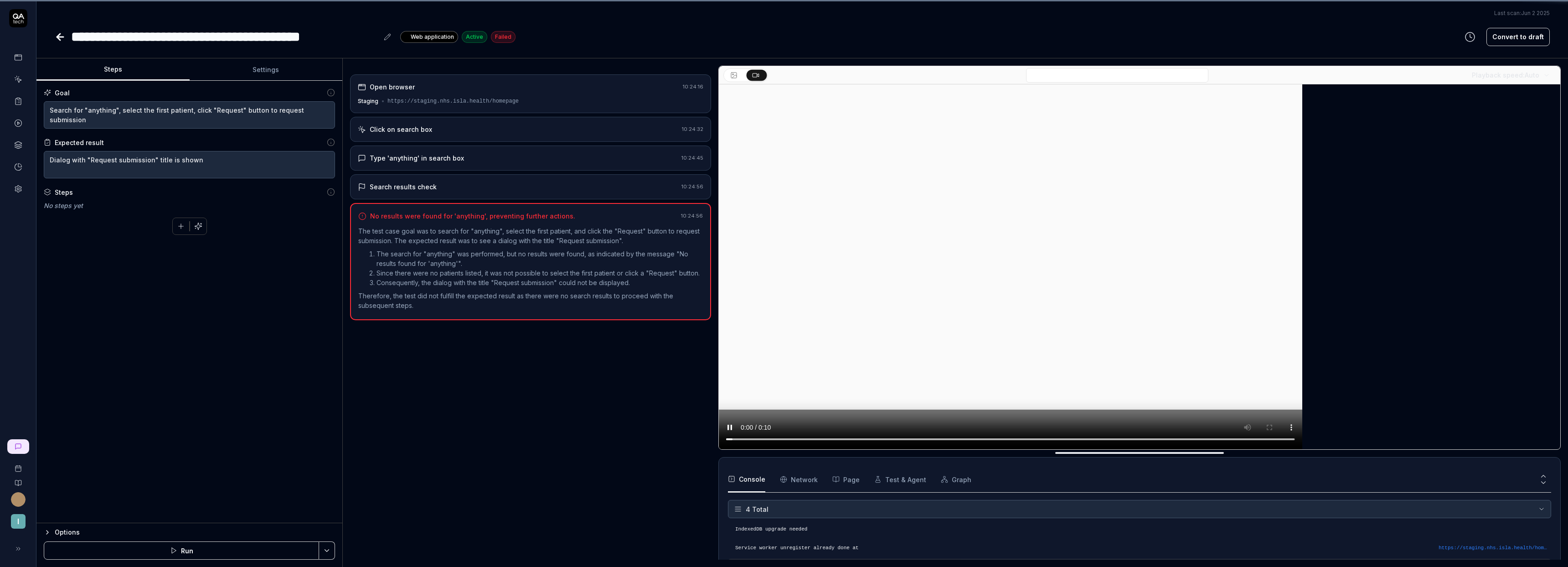 scroll, scrollTop: 8, scrollLeft: 0, axis: vertical 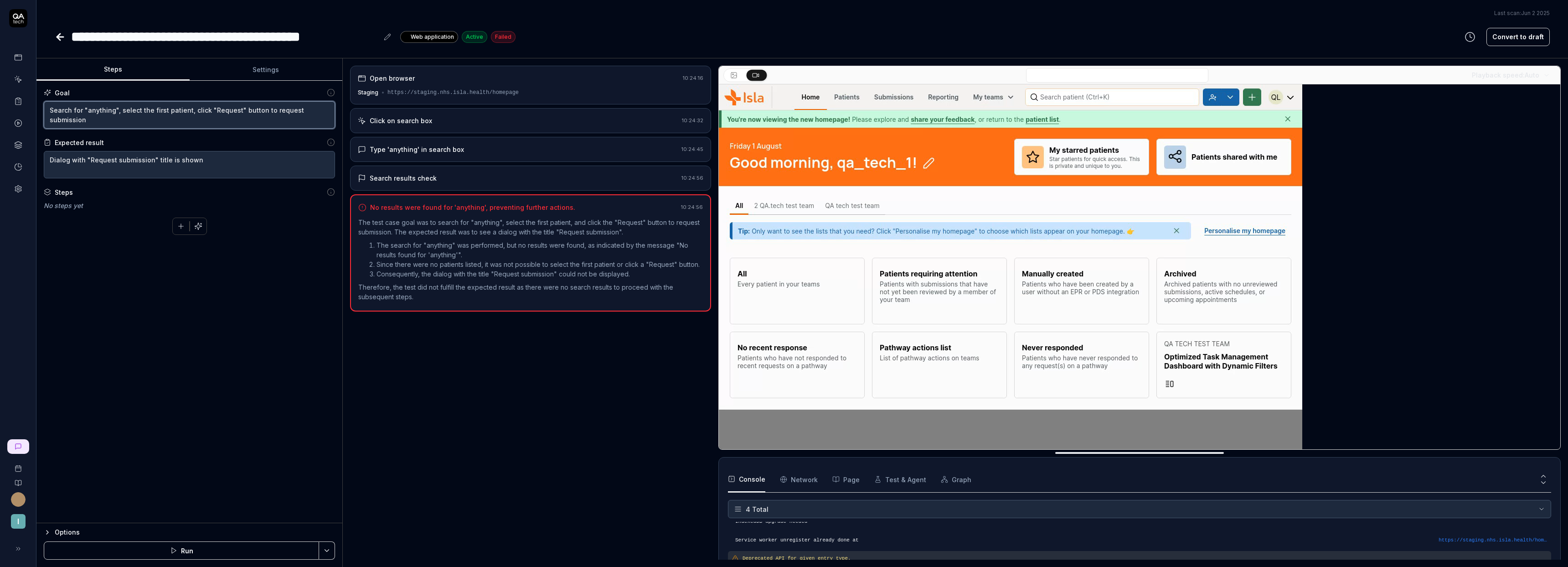 click on "Search for "anything", select the first patient, click "Request" button to request submission" at bounding box center (189, 115) 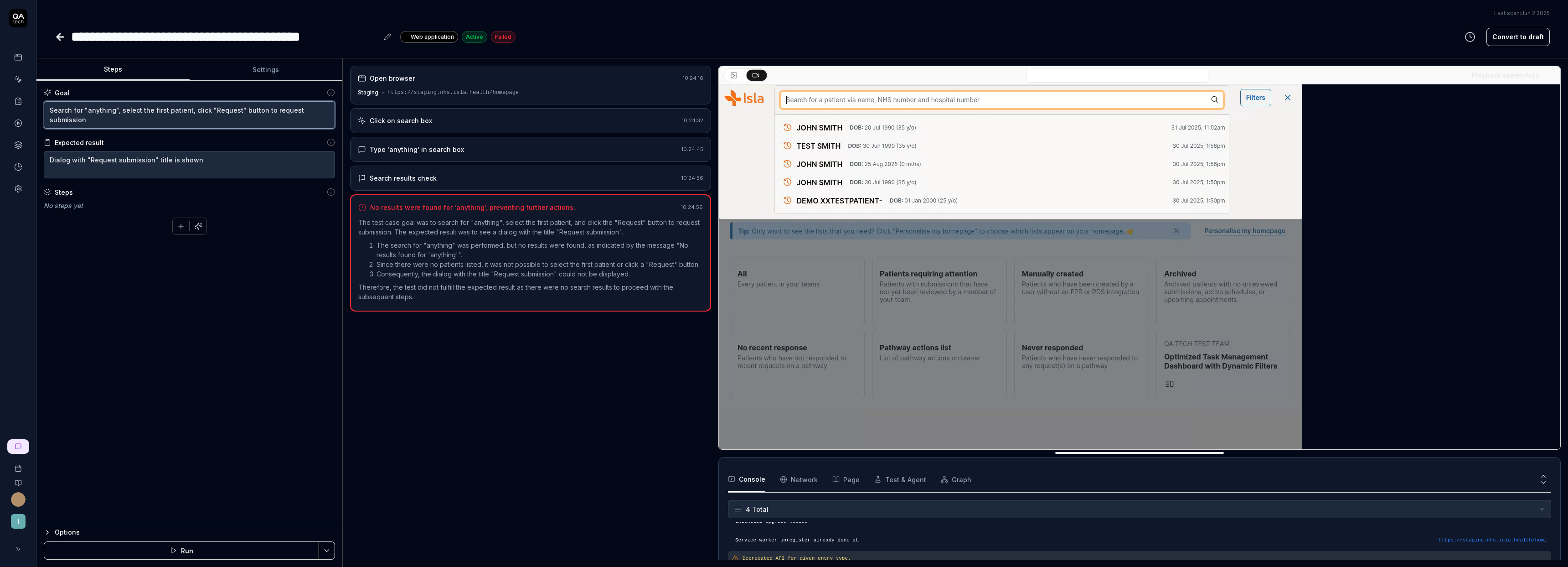 click on "Search for "anything", select the first patient, click "Request" button to request submission" at bounding box center (189, 115) 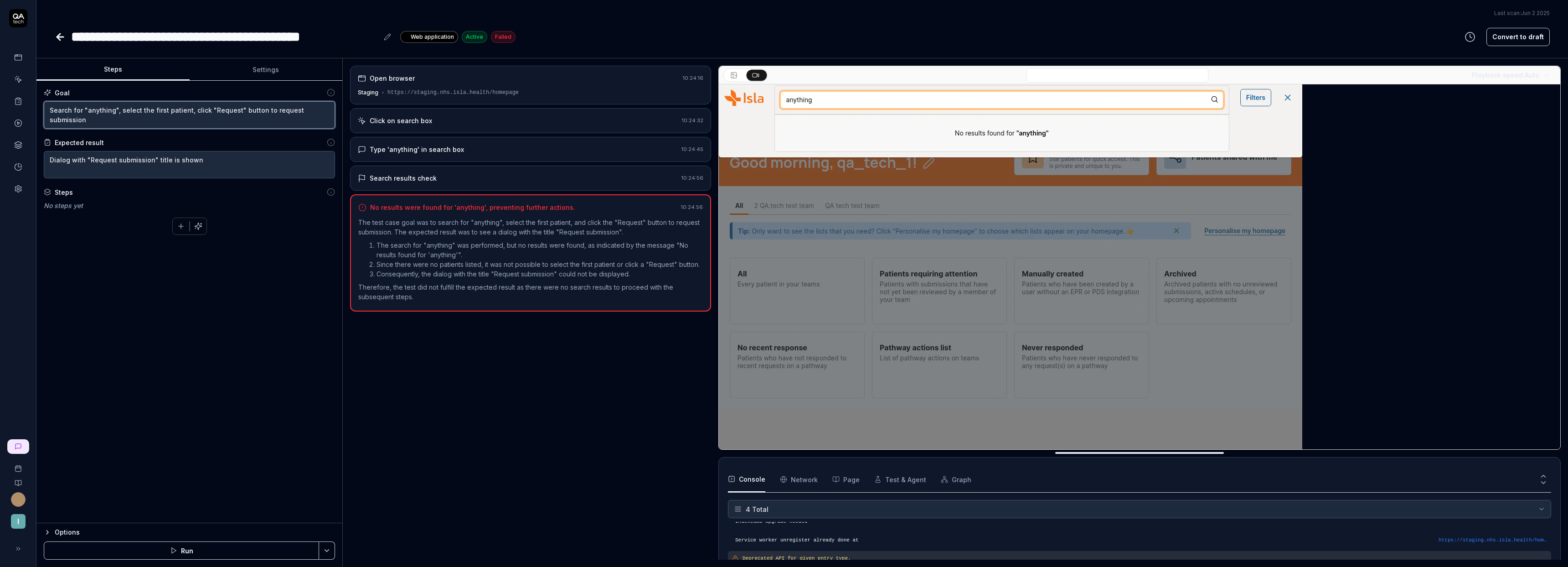click on "Search for "anything", select the first patient, click "Request" button to request submission" at bounding box center [189, 115] 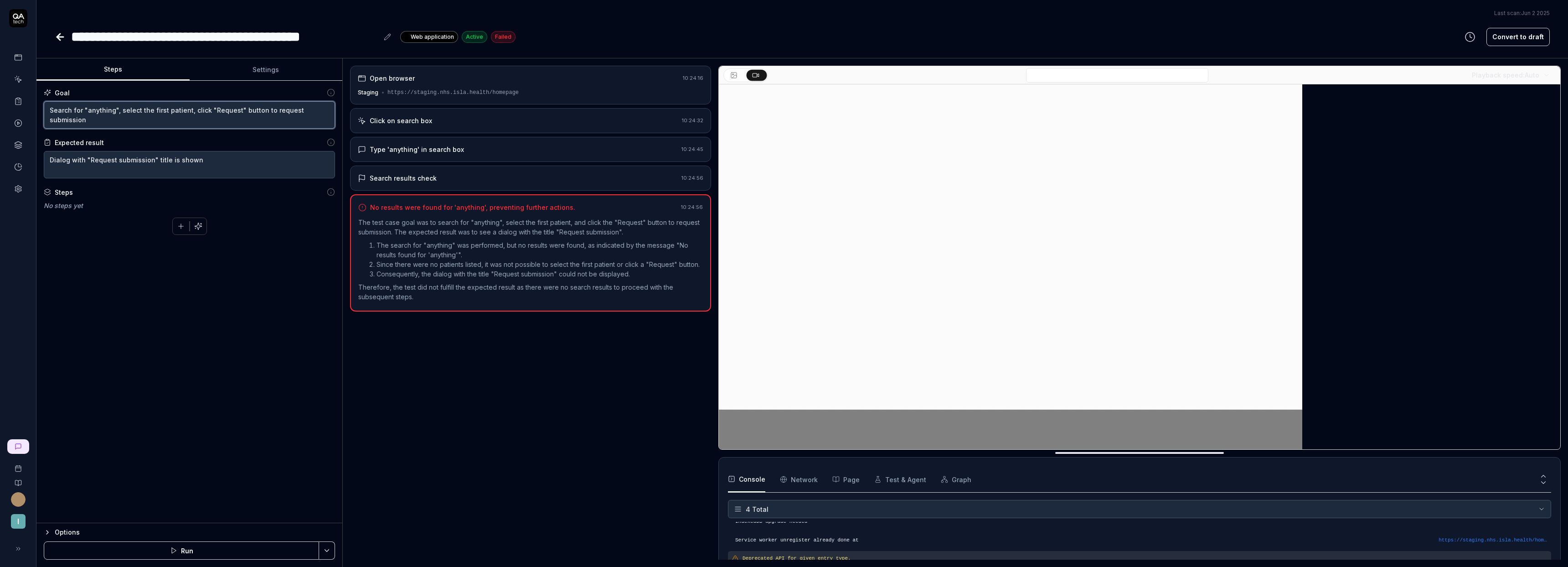 click on "Search for "anything", select the first patient, click "Request" button to request submission" at bounding box center [189, 115] 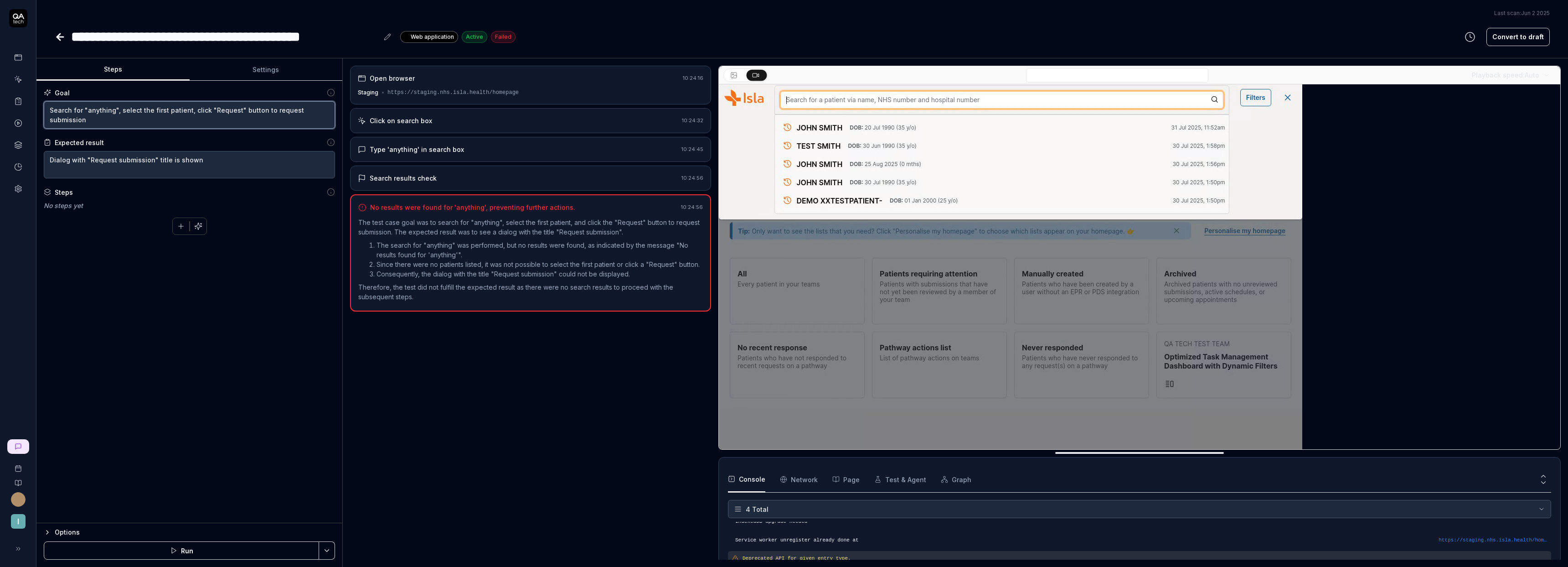 click on "Search for "anything", select the first patient, click "Request" button to request submission" at bounding box center [189, 115] 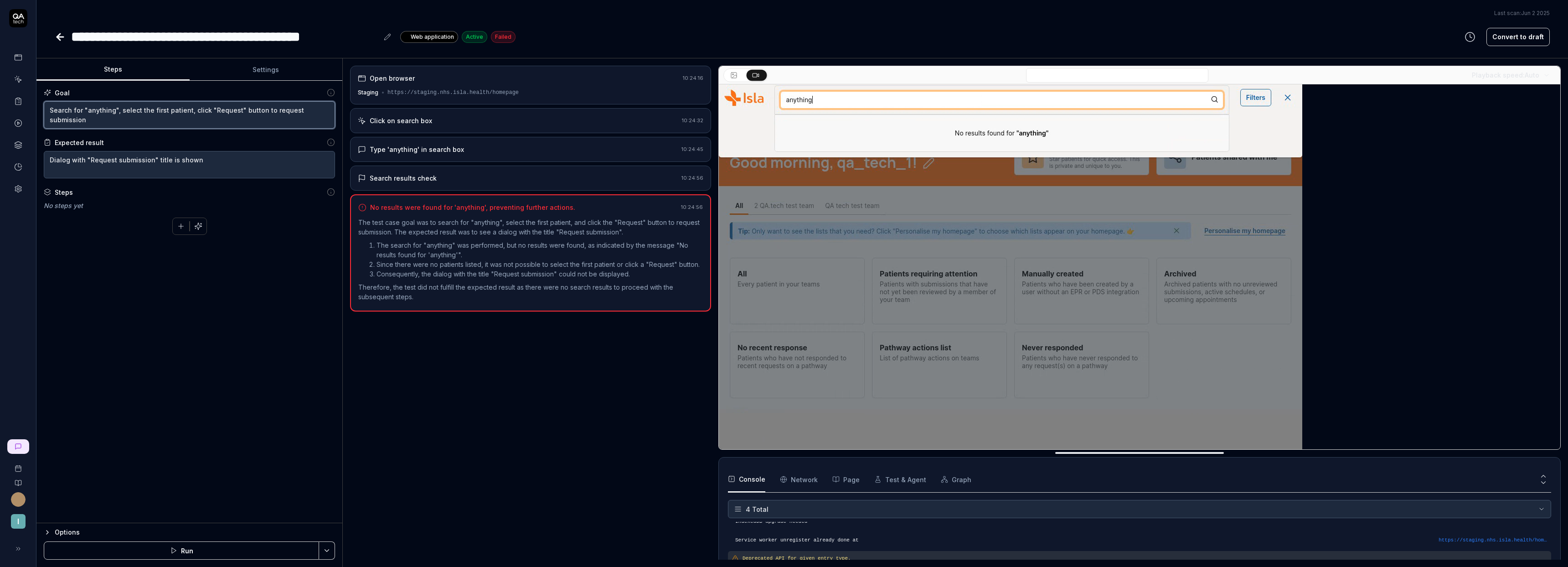 click on "Search for "anything", select the first patient, click "Request" button to request submission" at bounding box center (189, 115) 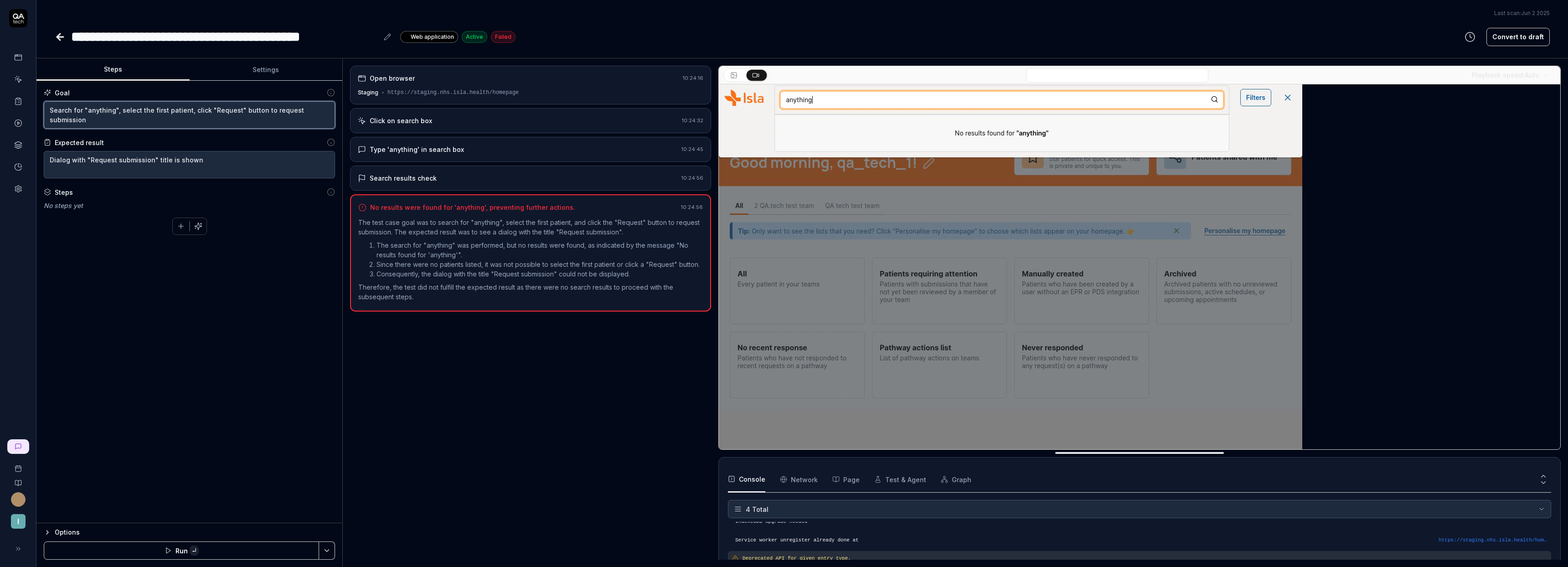 type on "*" 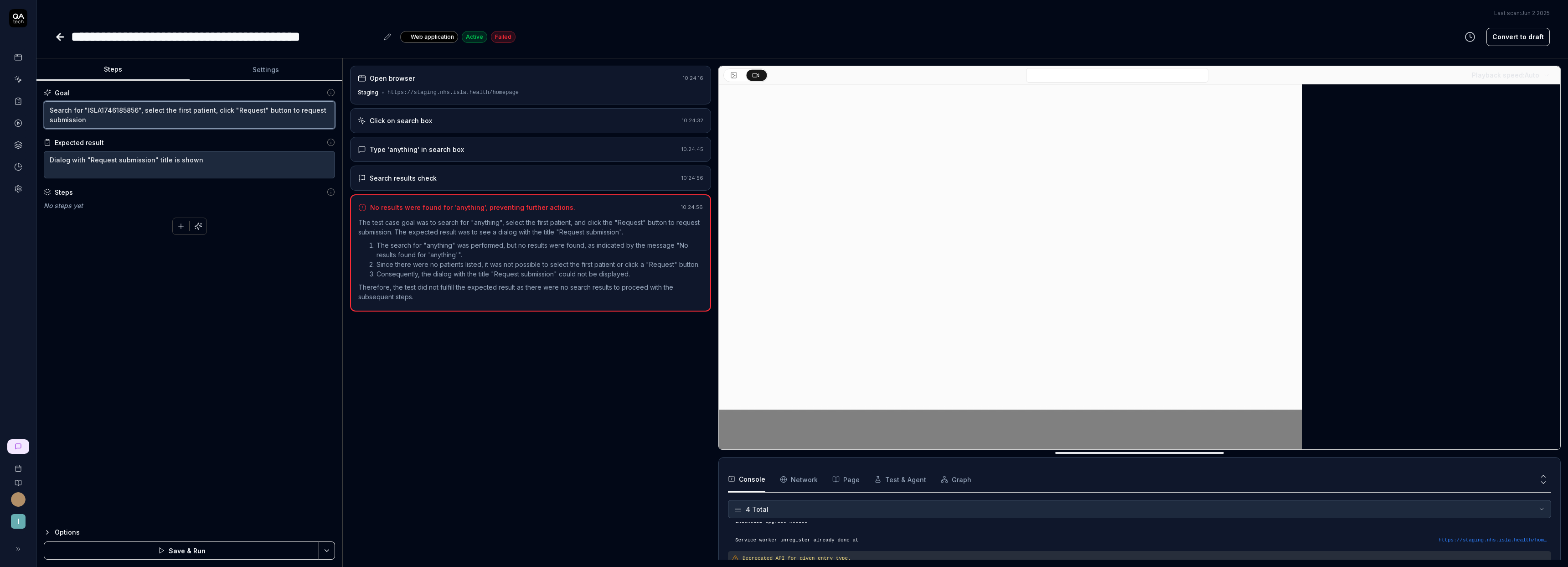 type on "Search for "ISLA1746185856", select the first patient, click "Request" button to request submission" 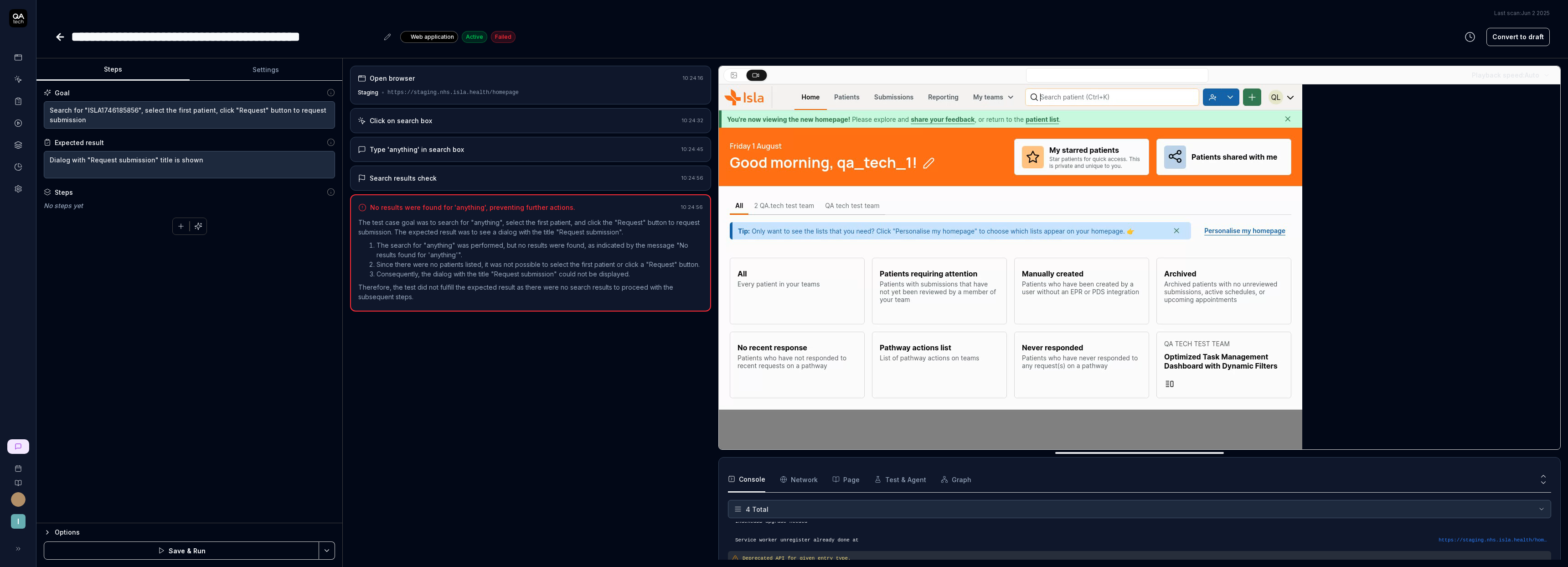 click on "Save & Run" at bounding box center [181, 551] 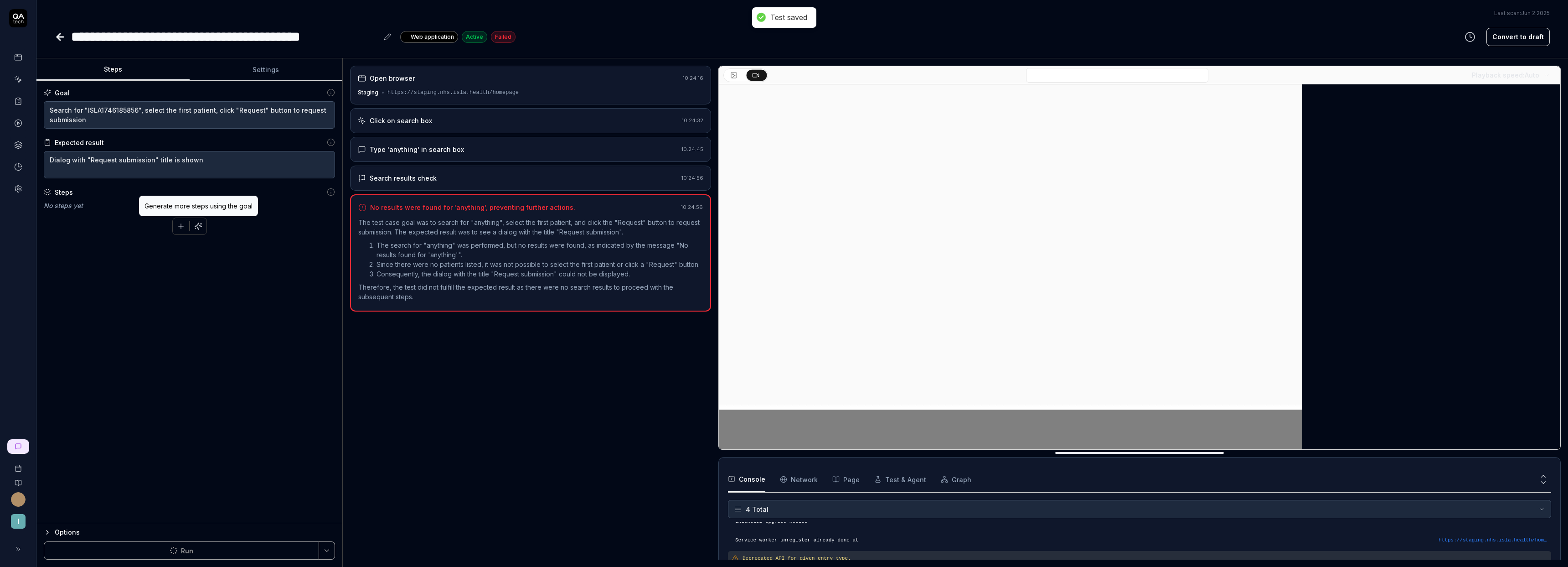 click 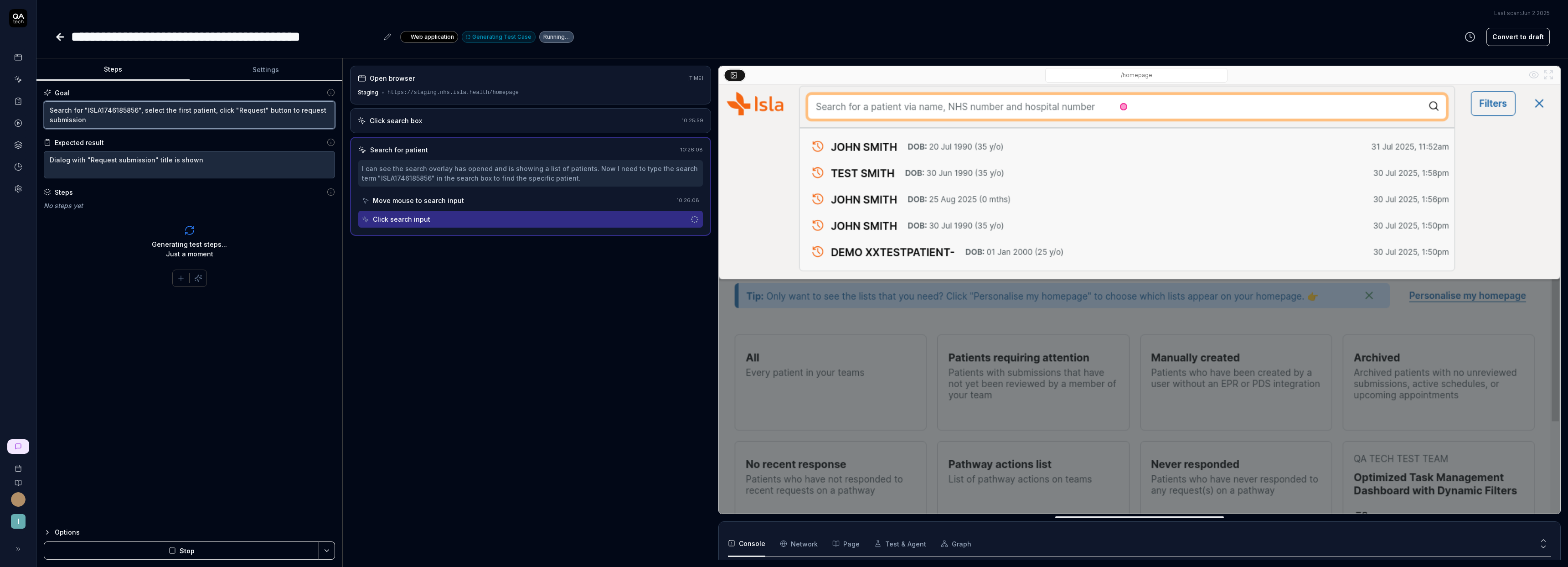 click on "Search for "ISLA1746185856", select the first patient, click "Request" button to request submission" at bounding box center [189, 115] 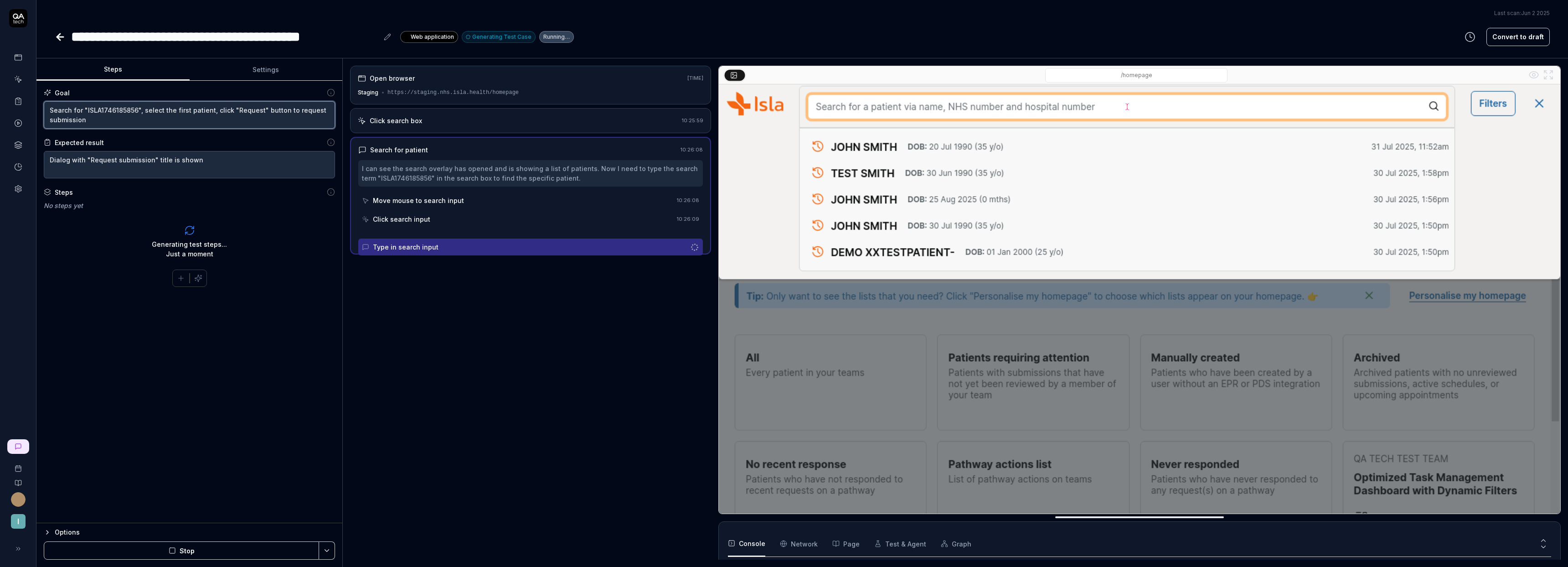 click on "Search for "ISLA1746185856", select the first patient, click "Request" button to request submission" at bounding box center [189, 115] 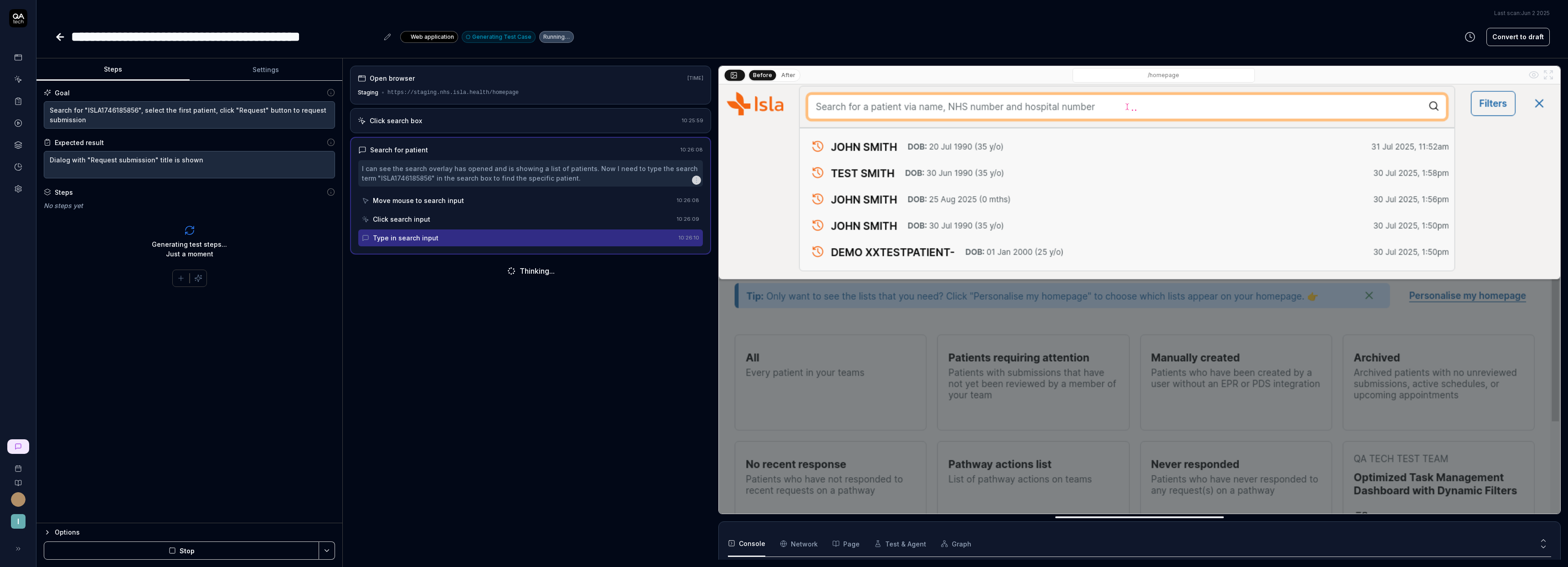 click on "Open browser 10:25:48 Staging https://staging.nhs.isla.health/homepage Click search box 10:25:59 Search for patient 10:26:08 I can see the search overlay has opened and is showing a list of patients. Now I need to type the search term "ISLA1746185856" in the search box to find the specific patient. Move mouse to search input 10:26:08 Click search input 10:26:09 Type in search input 10:26:10 Thinking..." at bounding box center [531, 312] 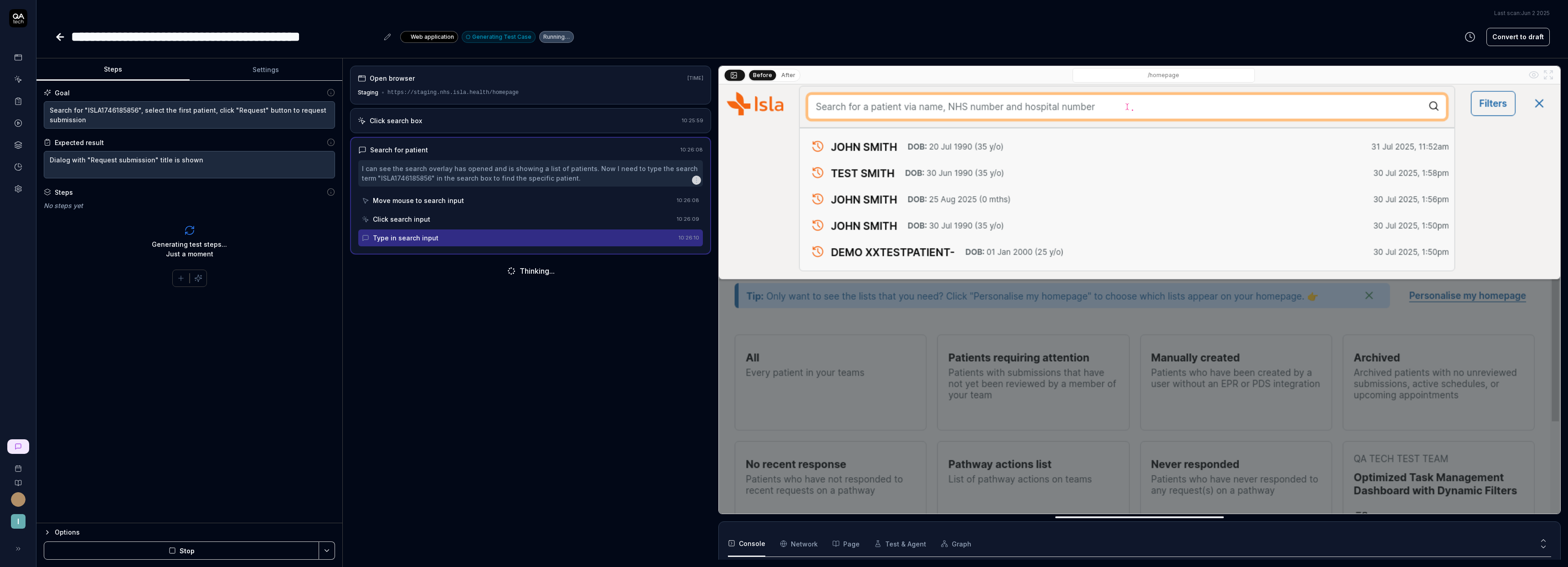 click on "After" at bounding box center [788, 75] 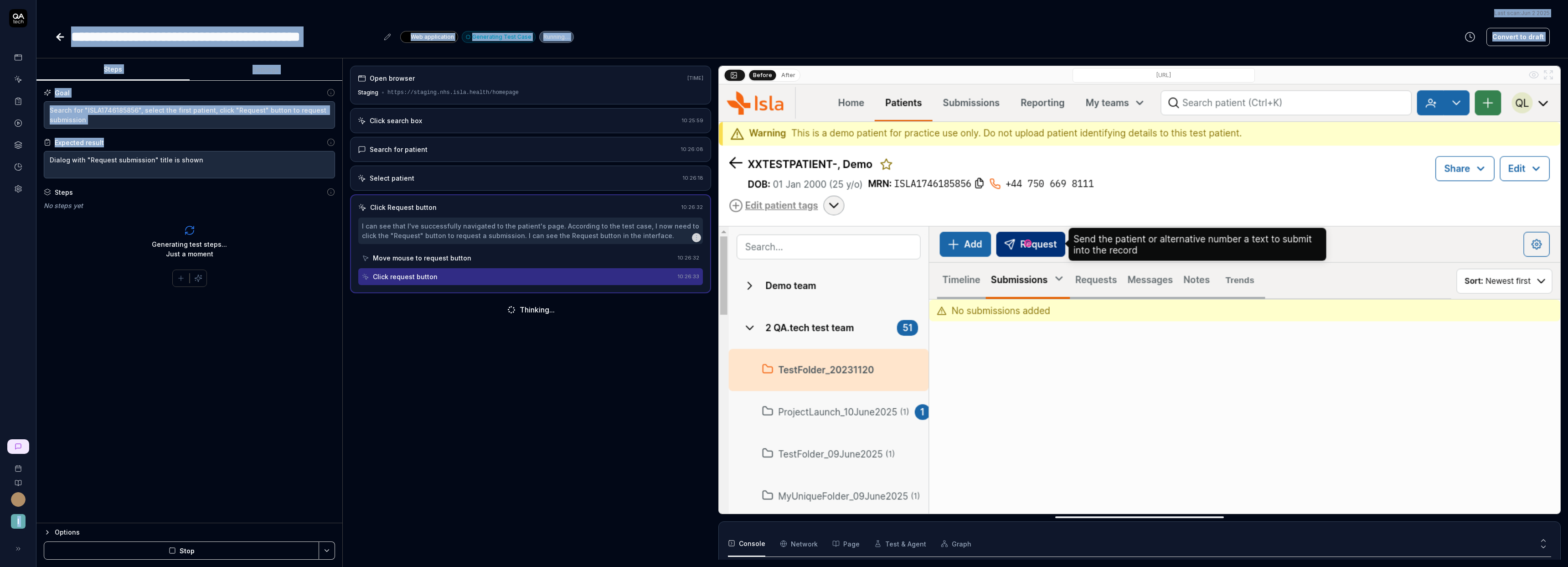 drag, startPoint x: 18, startPoint y: 114, endPoint x: 79, endPoint y: 156, distance: 74.06079 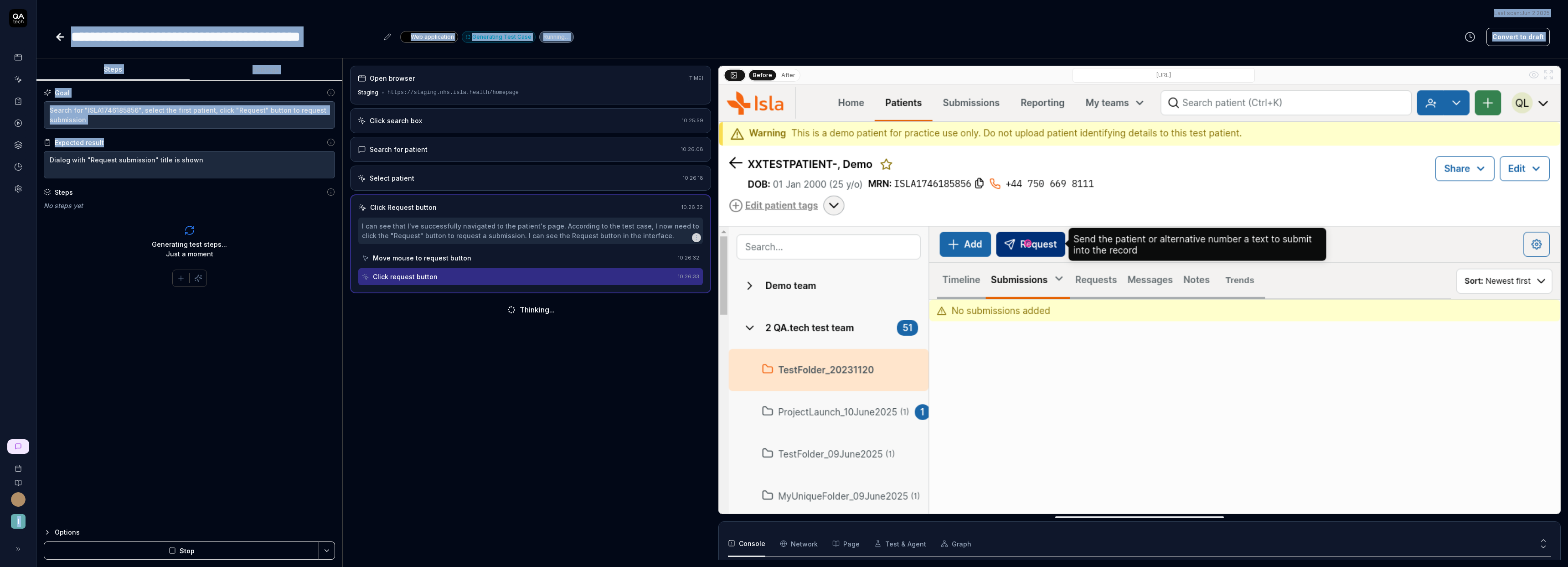 click on "**********" at bounding box center (784, 283) 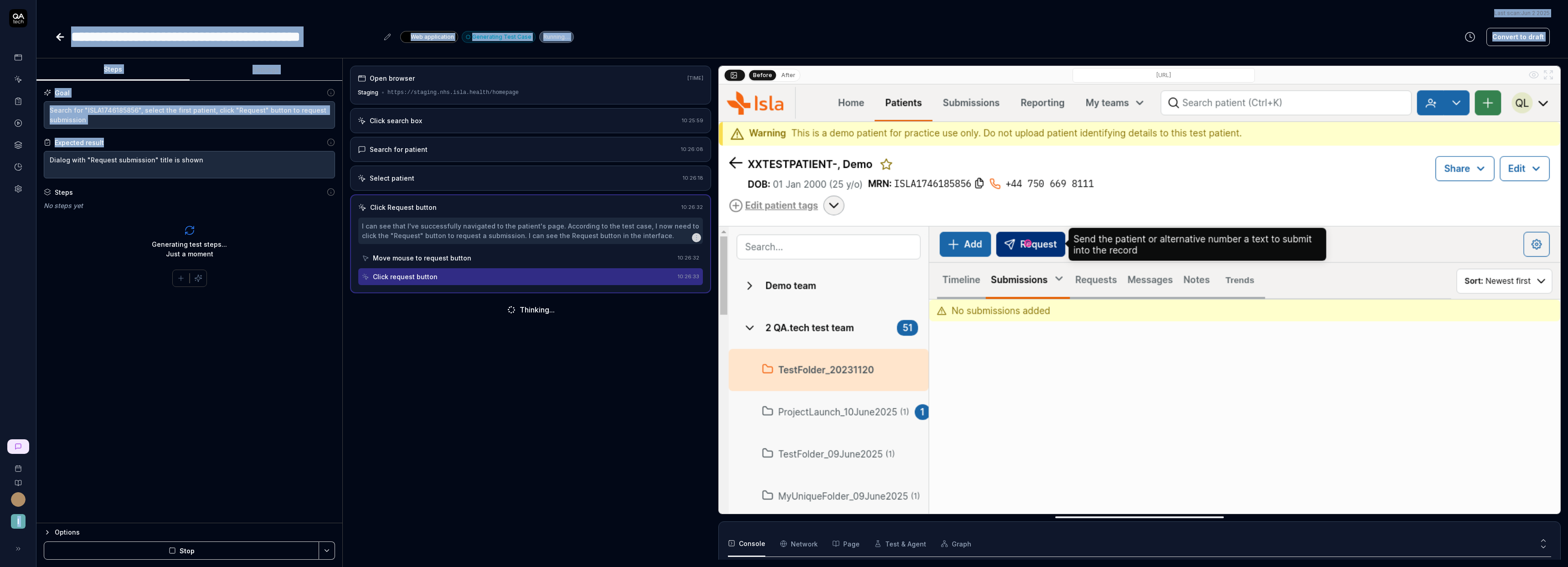 click on "**********" at bounding box center (802, 23) 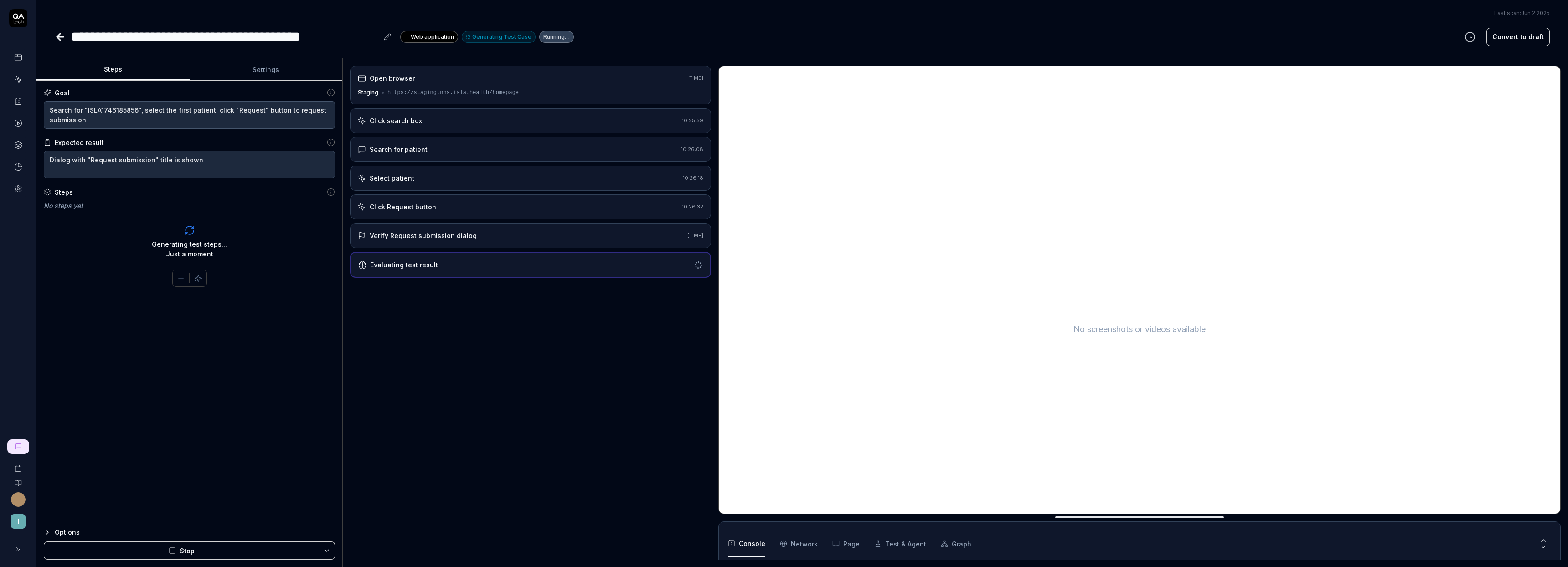click on "Verify Request submission dialog 10:26:44" at bounding box center (531, 235) 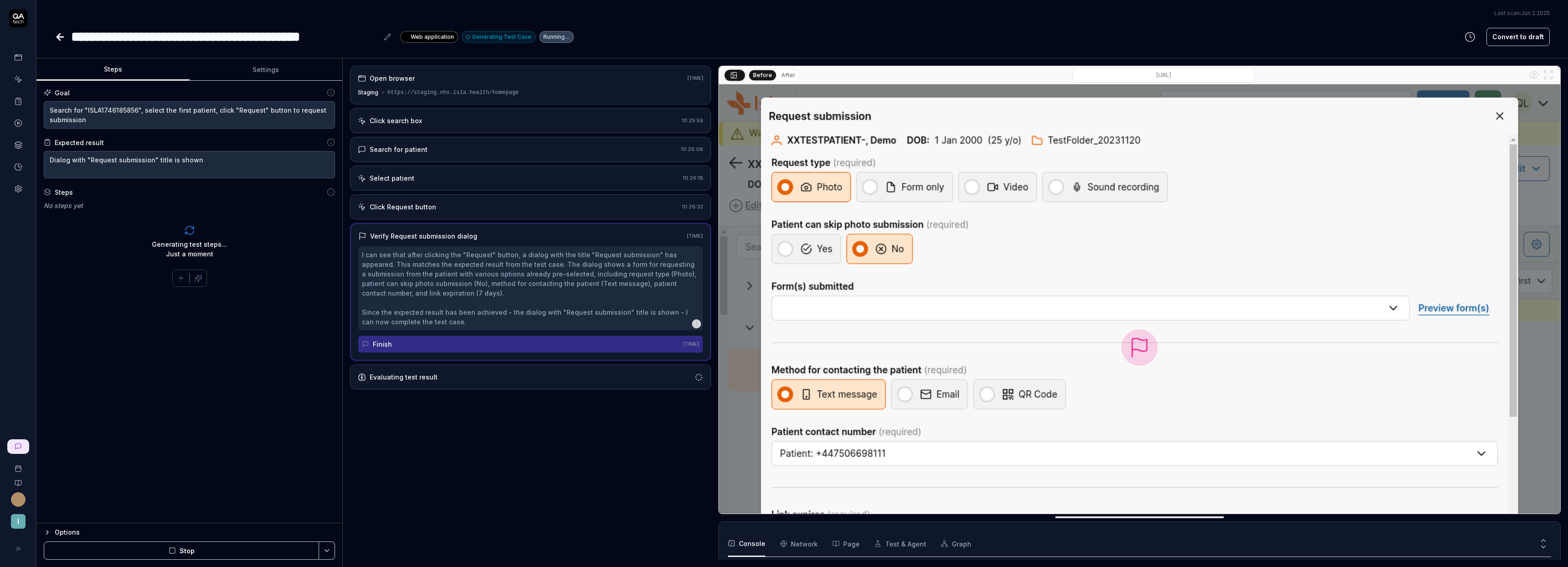 click 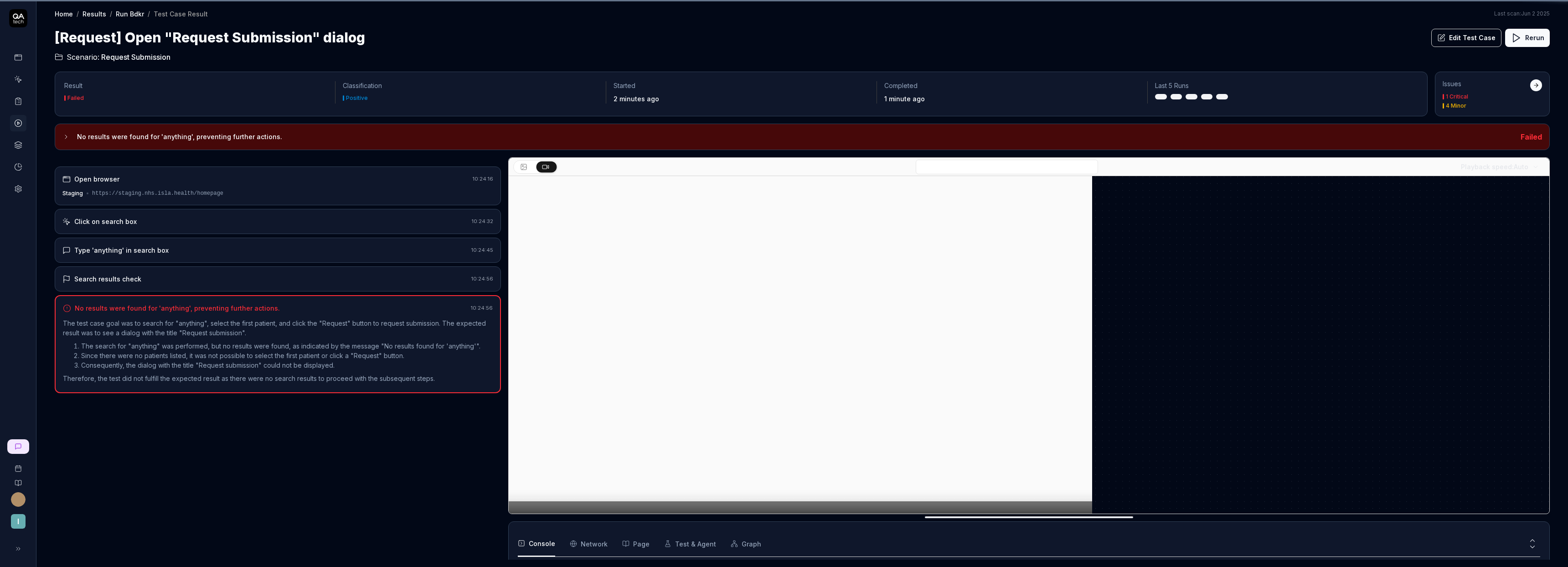 scroll, scrollTop: 8, scrollLeft: 0, axis: vertical 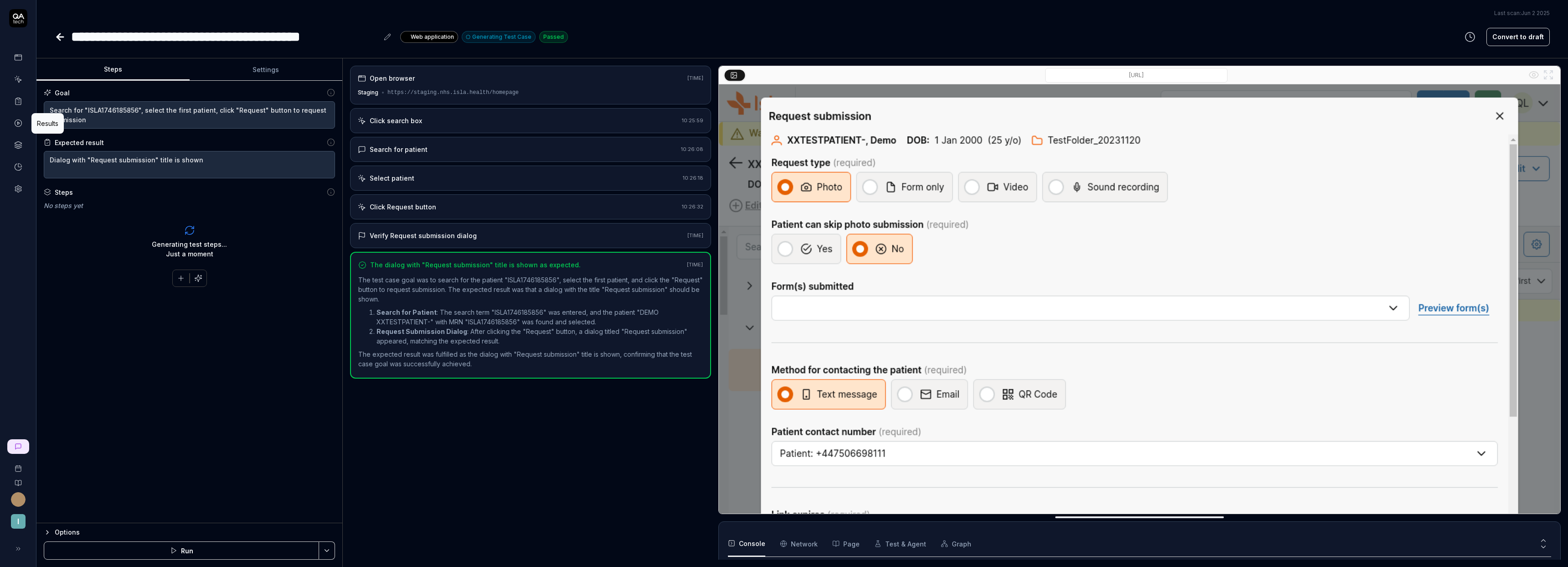 click at bounding box center (18, 123) 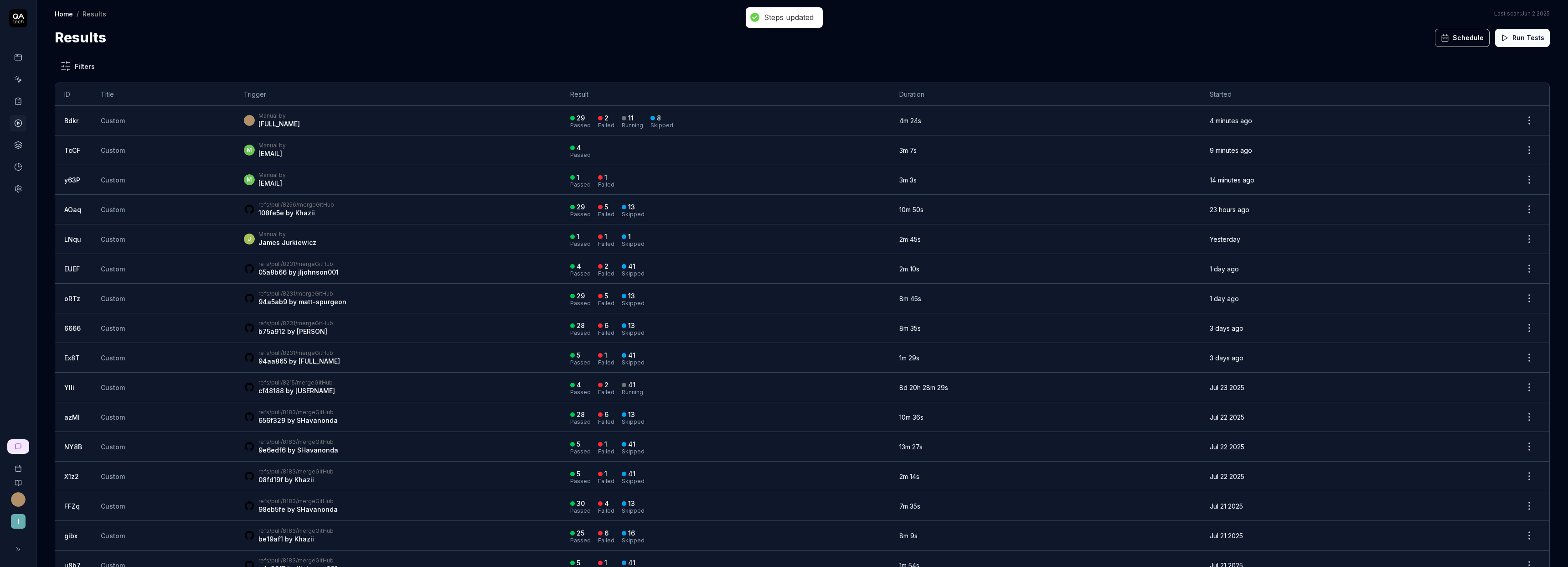 click on "Manual by  Zen Guzikovskij" at bounding box center [398, 120] 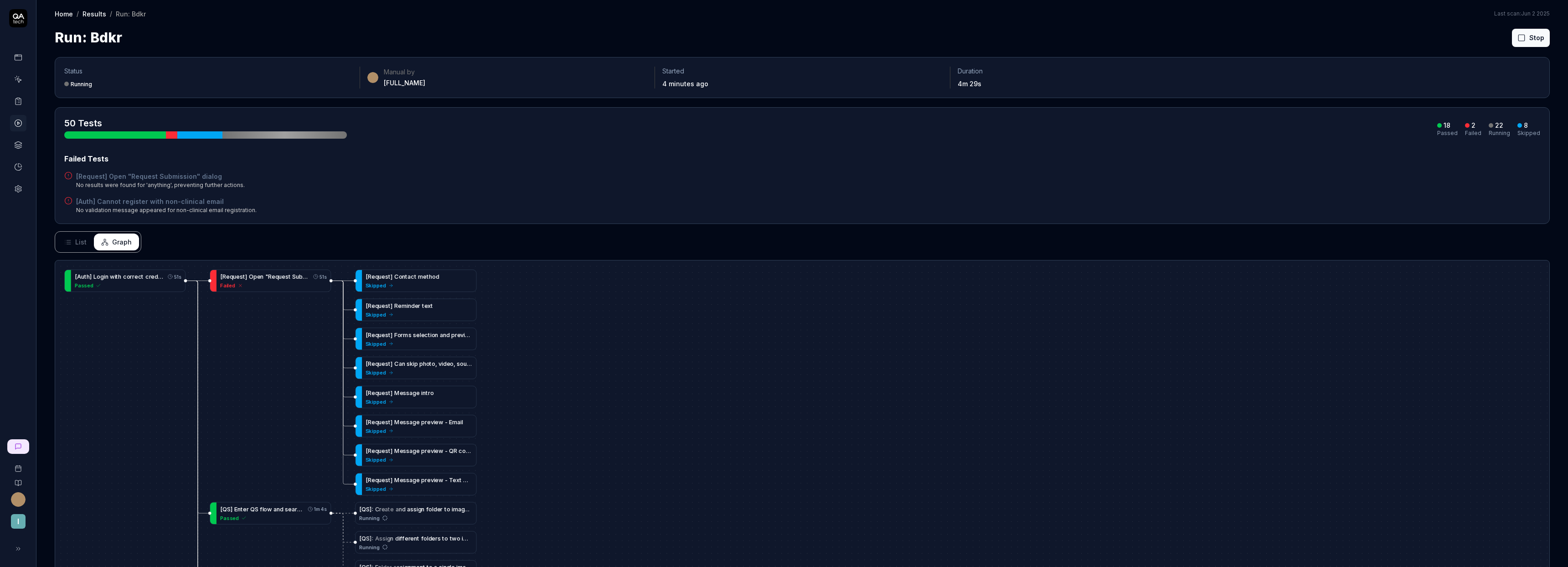 click on "Stop" at bounding box center [1531, 38] 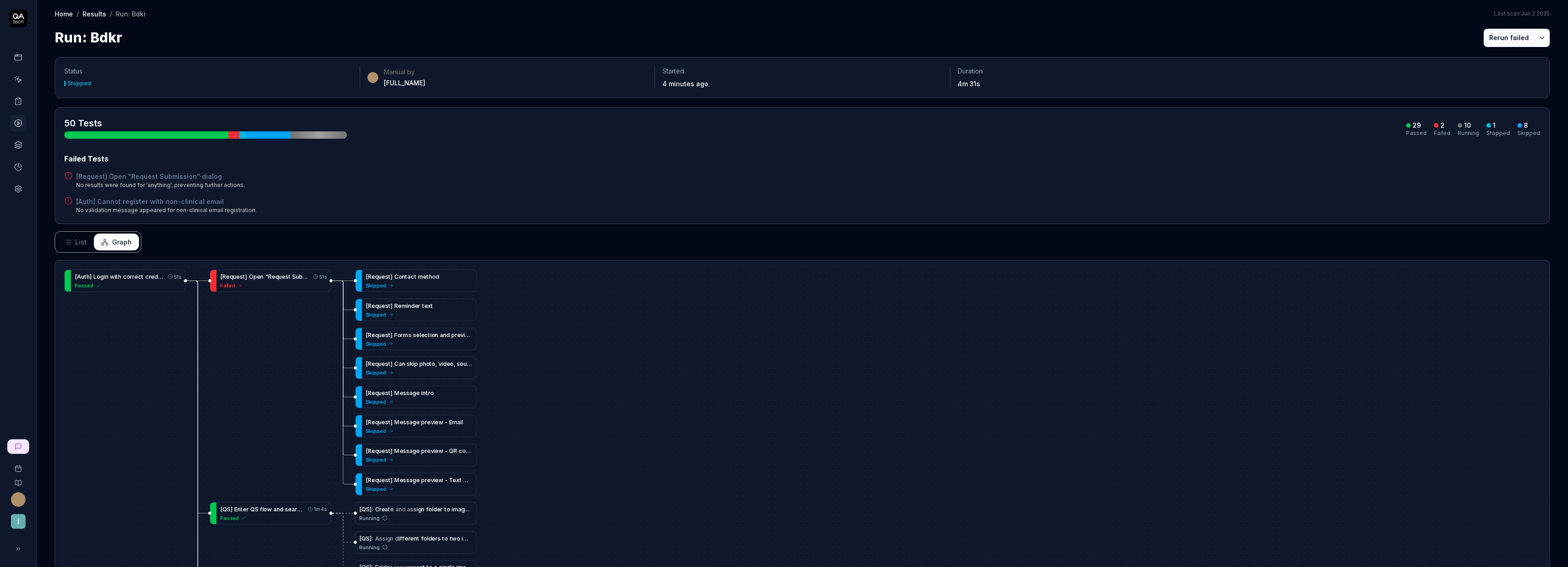 scroll, scrollTop: 165, scrollLeft: 0, axis: vertical 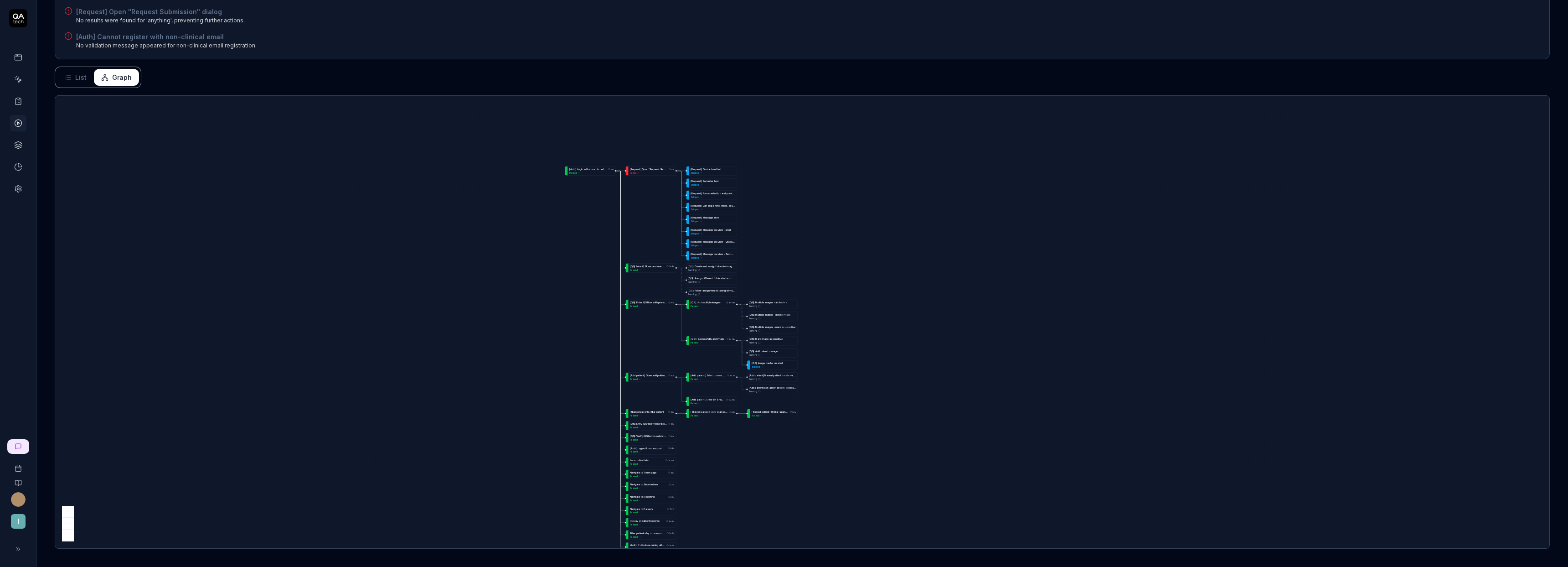 drag, startPoint x: 1032, startPoint y: 367, endPoint x: 798, endPoint y: 420, distance: 239.92707 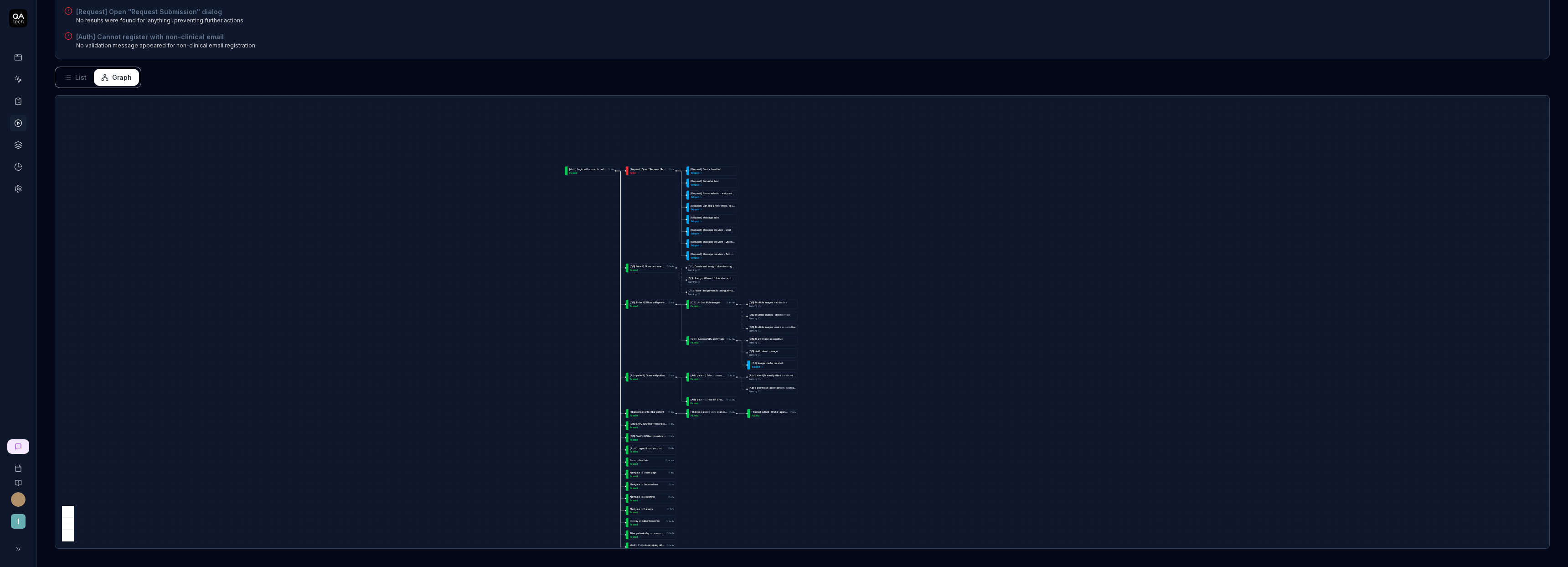 click on "[ R e q u e s t ]   C o n t a c t   m e t h o d Skipped [ R e q u e s t ]     R e m i n d e r   t e x t Skipped [ R e q u e s t ]   O p e n   " R e q u e s t   S u b m i s s i o n "   d i a l o g 51s Failed [ R e q u e s t ]   F o r m s   s e l e c t i o n   a n d   p r e v i e w Skipped [ R e q u e s t ]   C a n   s k i p   p h o t o ,   v i d e o ,   s o u n d Skipped [ R e q u e s t ]   M e s s a g e   i n t r o Skipped [ R e q u e s t ]   M e s s a g e   p r e v i e w   -   E m a i l Skipped [ R e q u e s t ]   M e s s a g e   p r e v i e w   -   Q R   c o d e Skipped [ R e q u e s t ]   M e s s a g e   p r e v i e w   -   T e x t   m e s s a g e Skipped [ Q S ] :   C r e a t e   a n d   a s s i g n   f o l d e r   t o   i m a g e œ œ Running [ Q S ] :   E n t r y   Q S   f l o w   f r o m   P a t i e n t s   l i s t   p a g e 52s Passed [ Q S ] :   M u l t i p l e   i m a g e s   -   a d d   n o t e s Running [ Q S ] :   A s s i g n   d i f f e r e n t   f o l d e r s   t o   t w o   i m a g e s [ Q S" at bounding box center (802, 322) 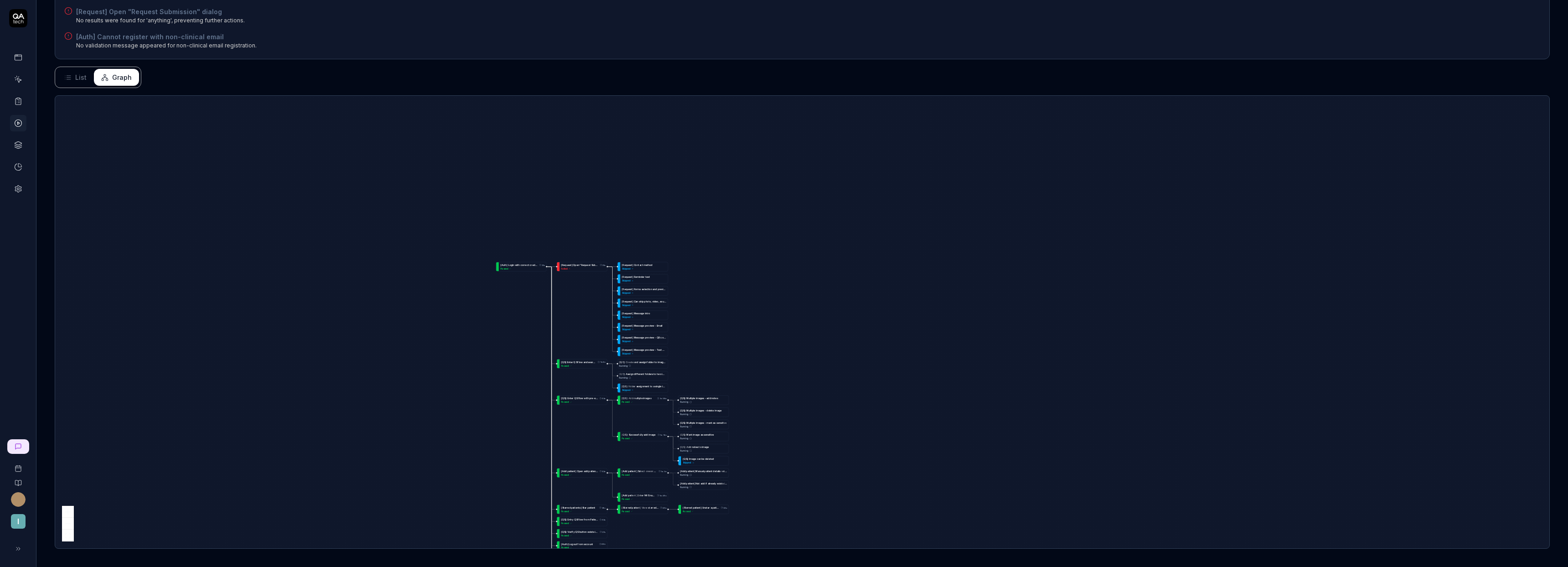 drag, startPoint x: 766, startPoint y: 368, endPoint x: 777, endPoint y: 355, distance: 17.02939 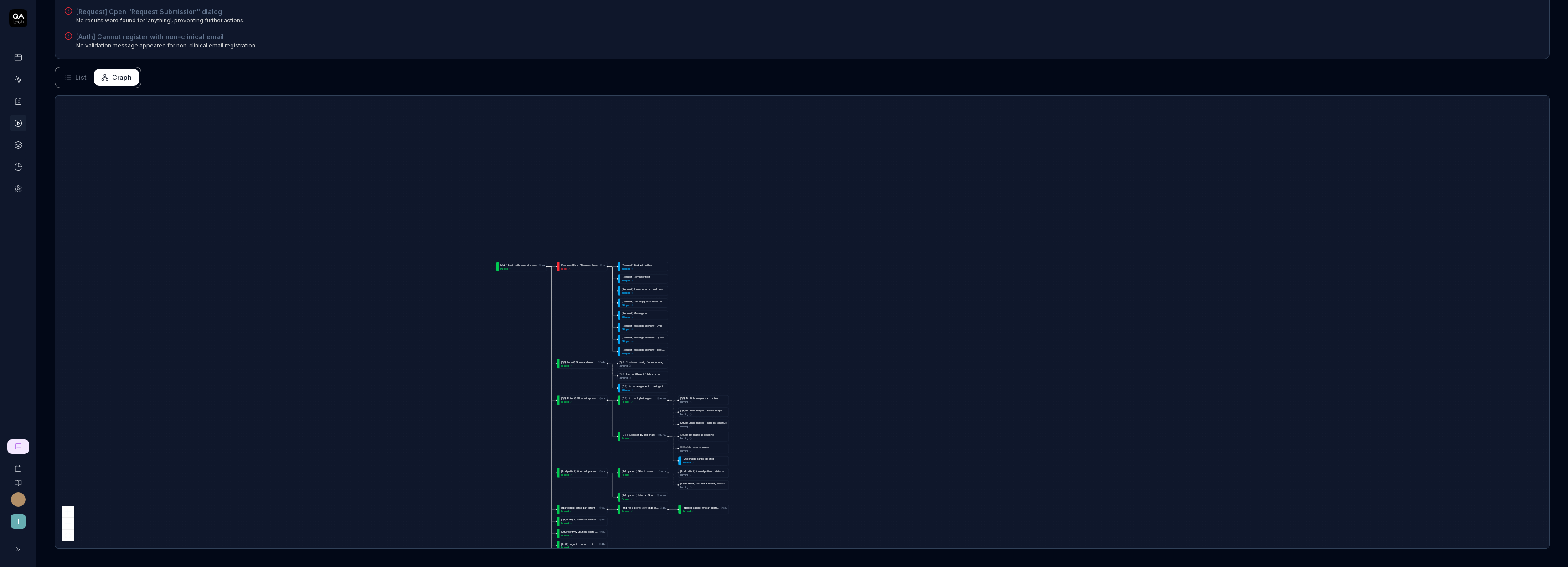 click on "[ R e q u e s t ]   C o n t a c t   m e t h o d Skipped [ R e q u e s t ]     R e m i n d e r   t e x t Skipped [ R e q u e s t ]   O p e n   " R e q u e s t   S u b m i s s i o n "   d i a l o g 51s Failed [ R e q u e s t ]   F o r m s   s e l e c t i o n   a n d   p r e v i e w Skipped [ R e q u e s t ]   C a n   s k i p   p h o t o ,   v i d e o ,   s o u n d Skipped [ R e q u e s t ]   M e s s a g e   i n t r o Skipped [ R e q u e s t ]   M e s s a g e   p r e v i e w   -   E m a i l Skipped [ R e q u e s t ]   M e s s a g e   p r e v i e w   -   Q R   c o d e Skipped [ R e q u e s t ]   M e s s a g e   p r e v i e w   -   T e x t   m e s s a g e Skipped [ Q S ] :   C r e a t e   a n d   a s s i g n   f o l d e r   t o   i m a g e œ œ Running [ Q S ] :   E n t r y   Q S   f l o w   f r o m   P a t i e n t s   l i s t   p a g e 52s Passed [ Q S ] :   M u l t i p l e   i m a g e s   -   a d d   n o t e s Running [ Q S ] :   A s s i g n   d i f f e r e n t   f o l d e r s   t o   t w o   i m a g e s [ Q S" at bounding box center (802, 322) 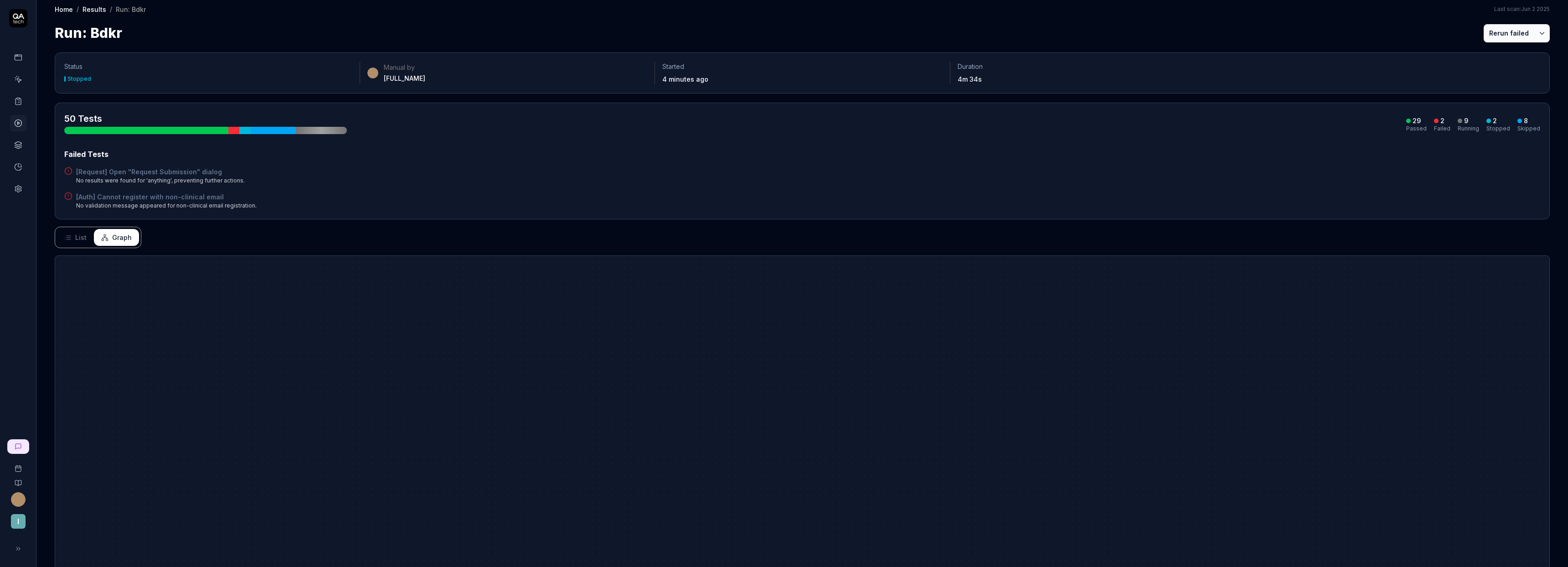 scroll, scrollTop: 0, scrollLeft: 0, axis: both 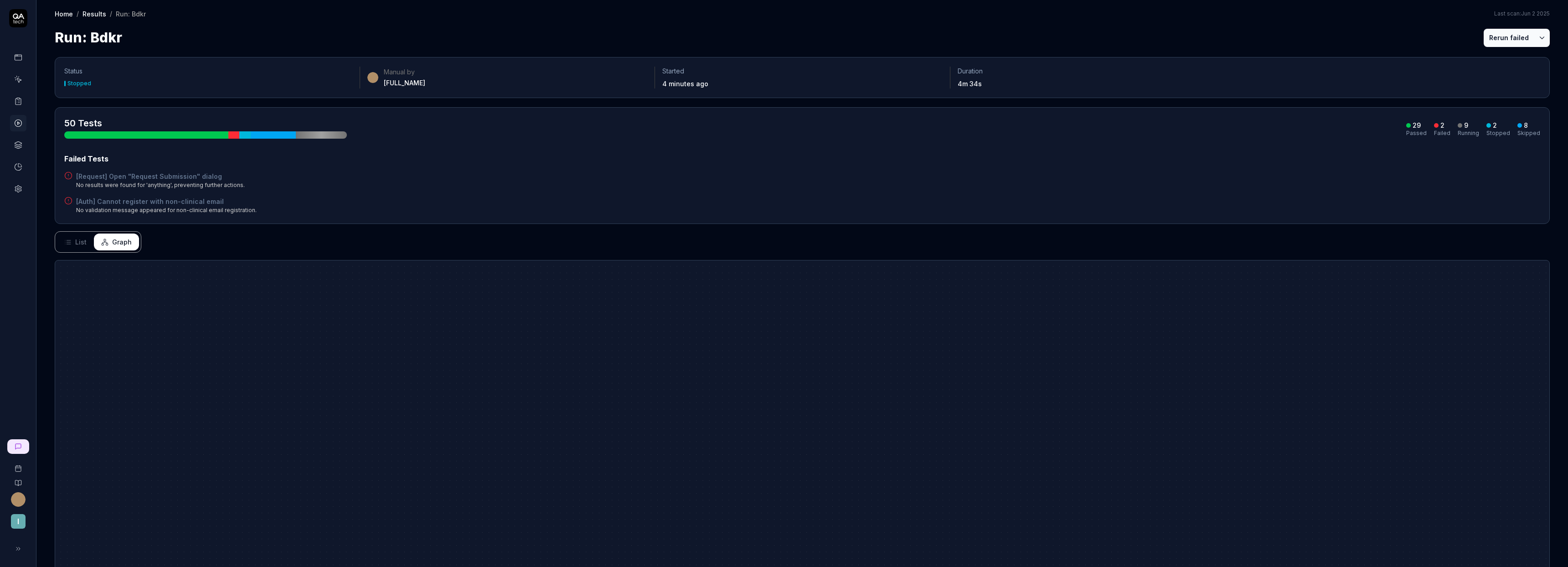 click on "Rerun failed" at bounding box center [1509, 38] 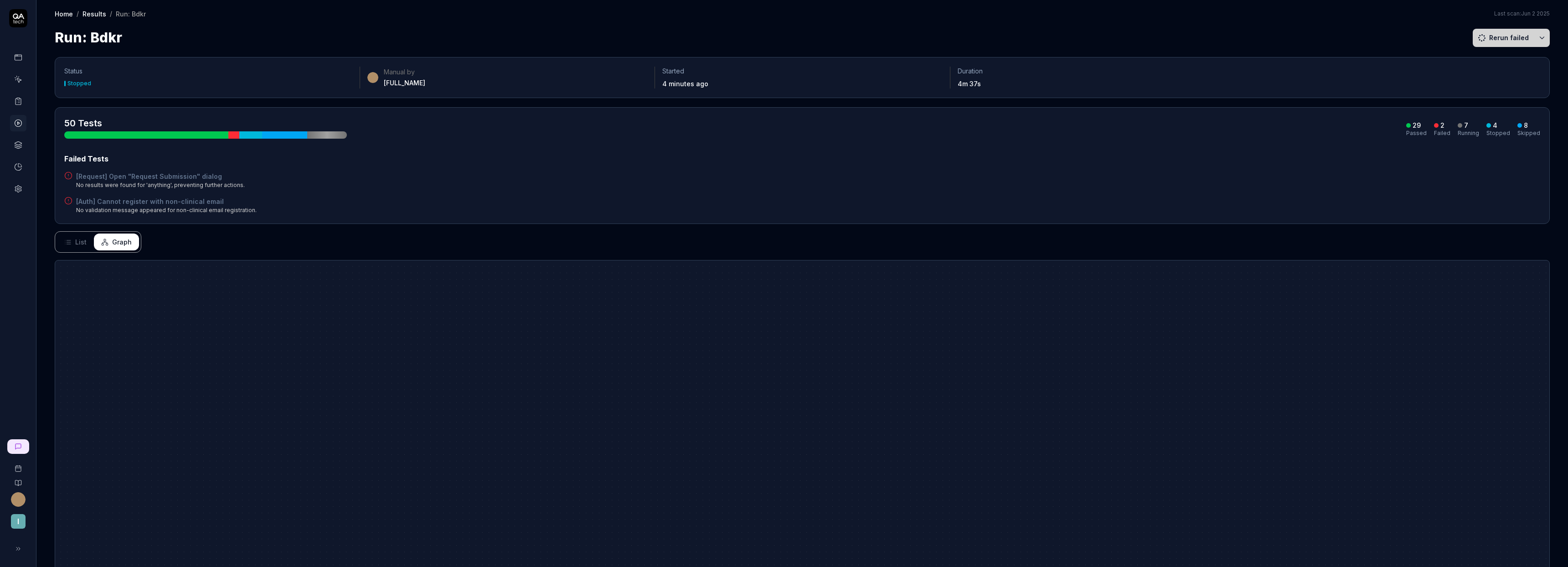drag, startPoint x: 819, startPoint y: 245, endPoint x: 1147, endPoint y: 168, distance: 336.9169 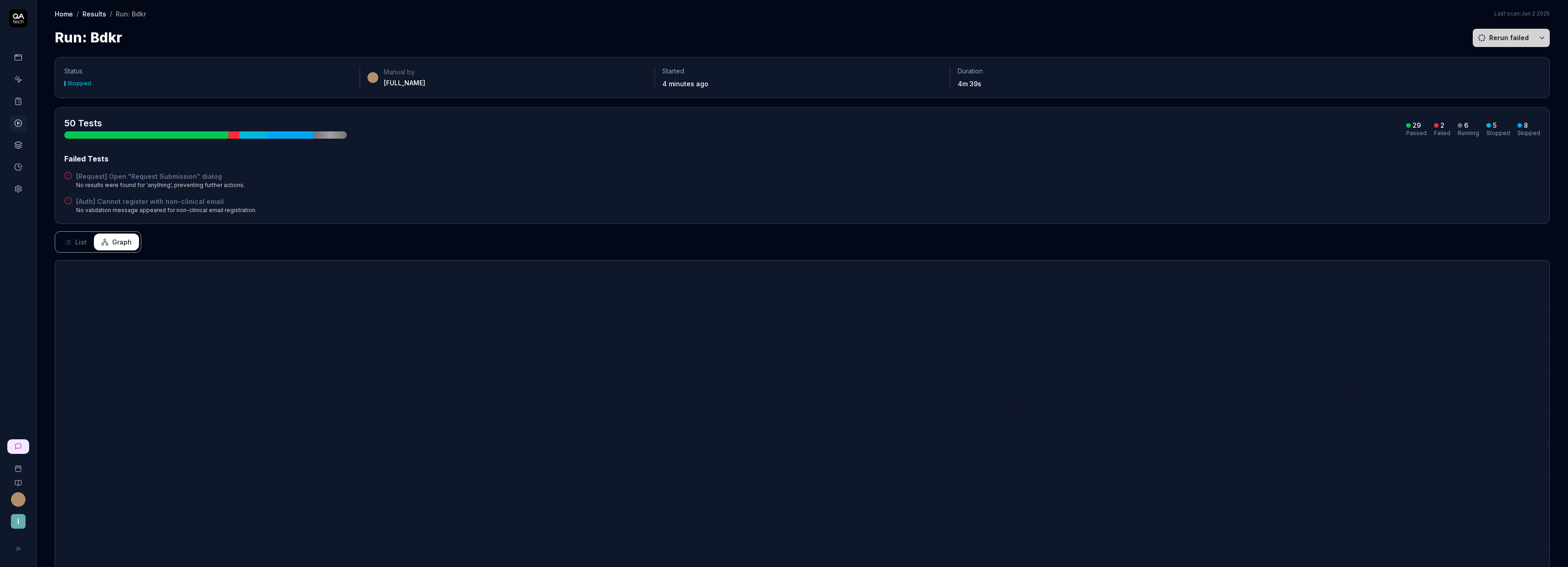 drag, startPoint x: 639, startPoint y: 367, endPoint x: 959, endPoint y: 261, distance: 337.09939 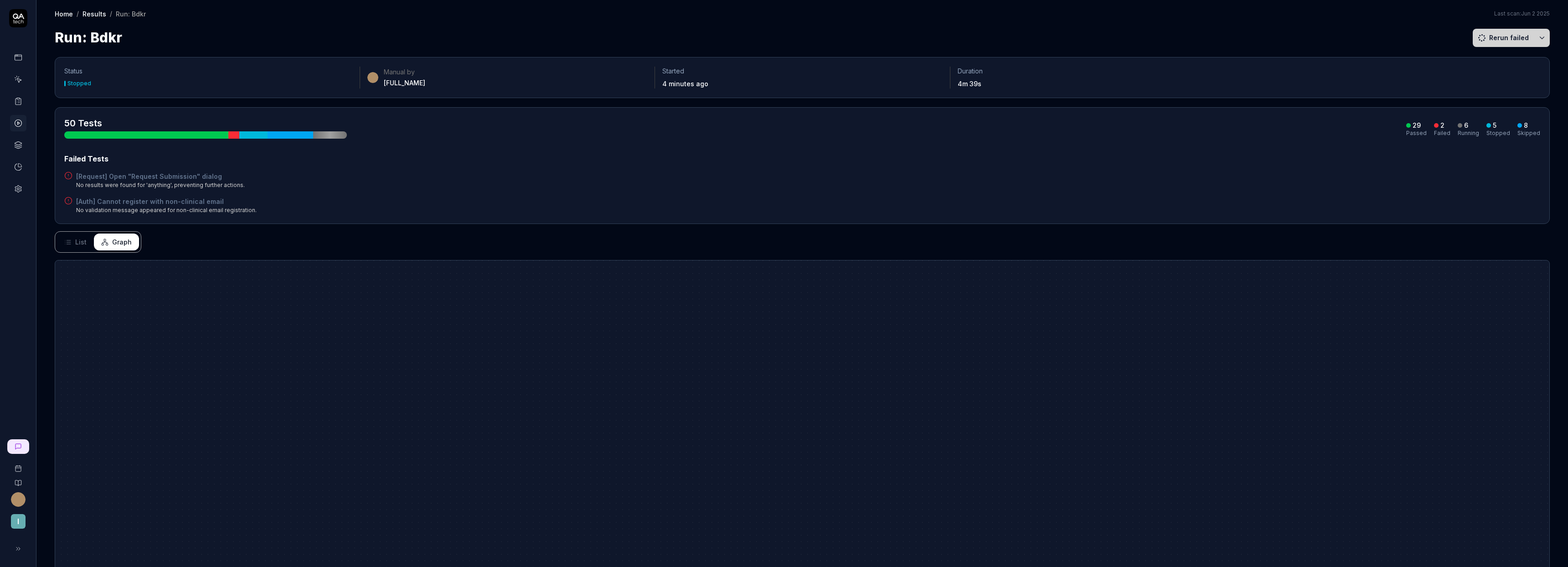 drag, startPoint x: 734, startPoint y: 442, endPoint x: 1024, endPoint y: 258, distance: 343.4472 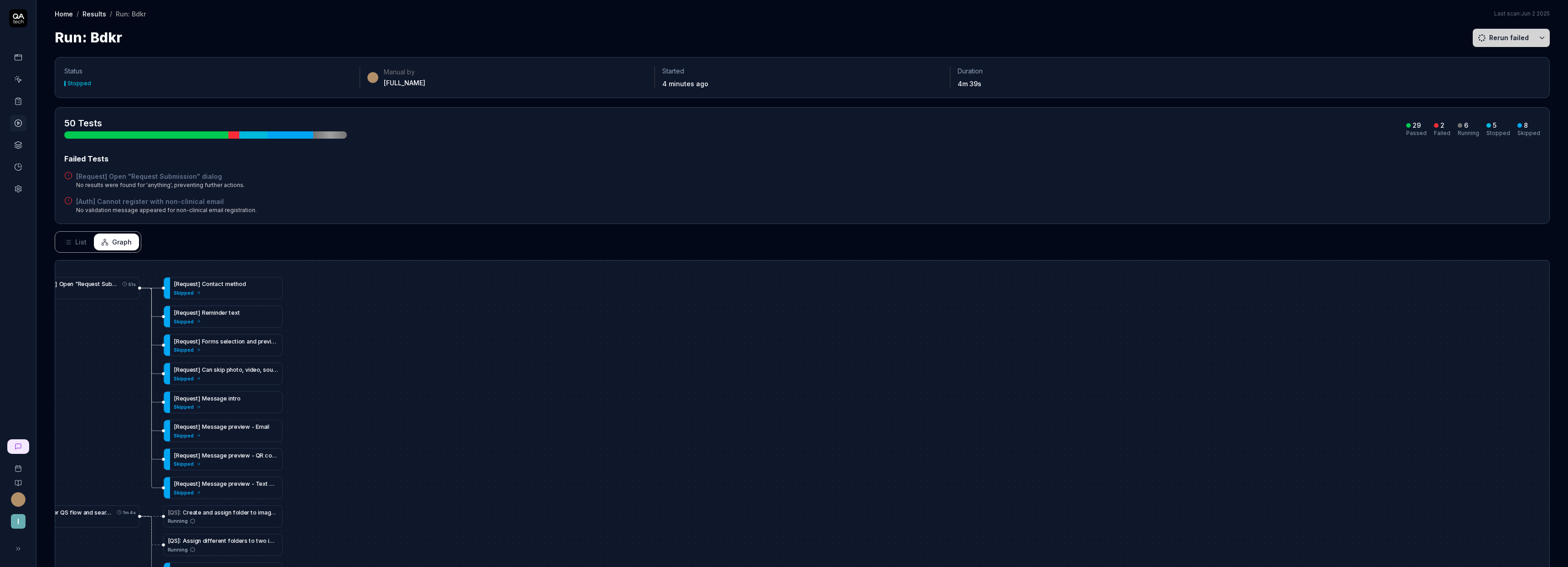 scroll, scrollTop: 6, scrollLeft: 0, axis: vertical 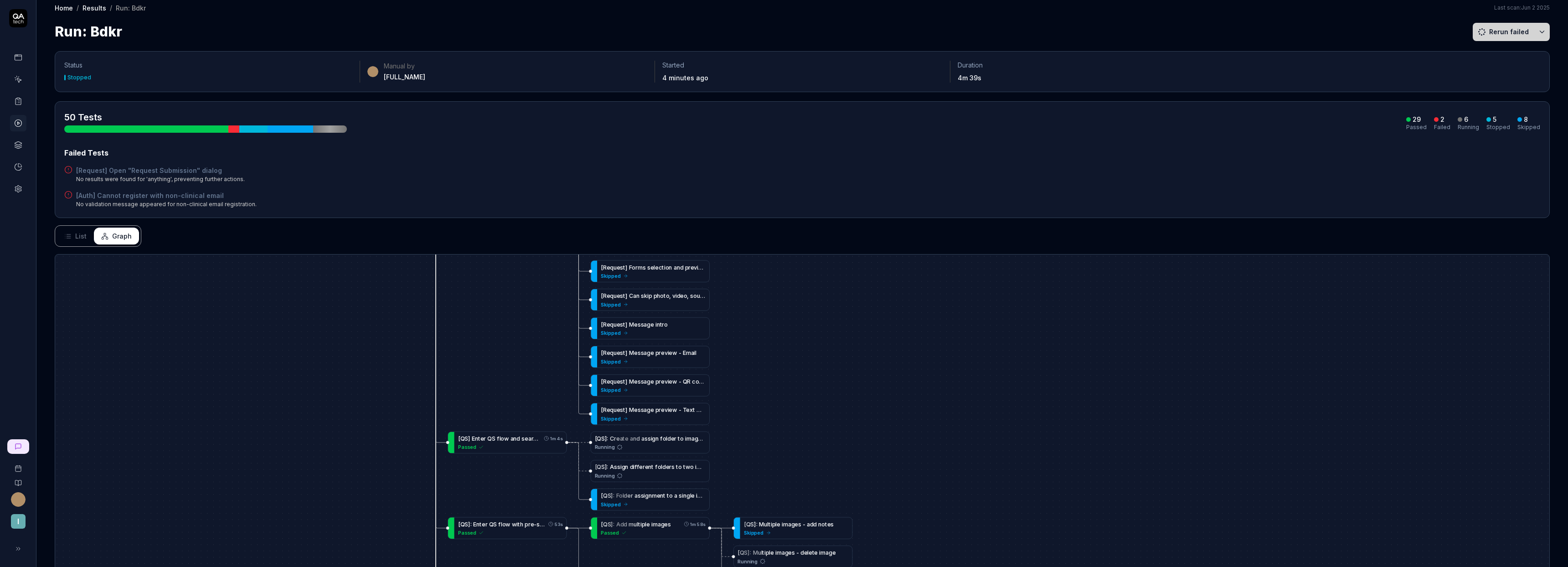 drag, startPoint x: 822, startPoint y: 362, endPoint x: 1238, endPoint y: 321, distance: 418.01555 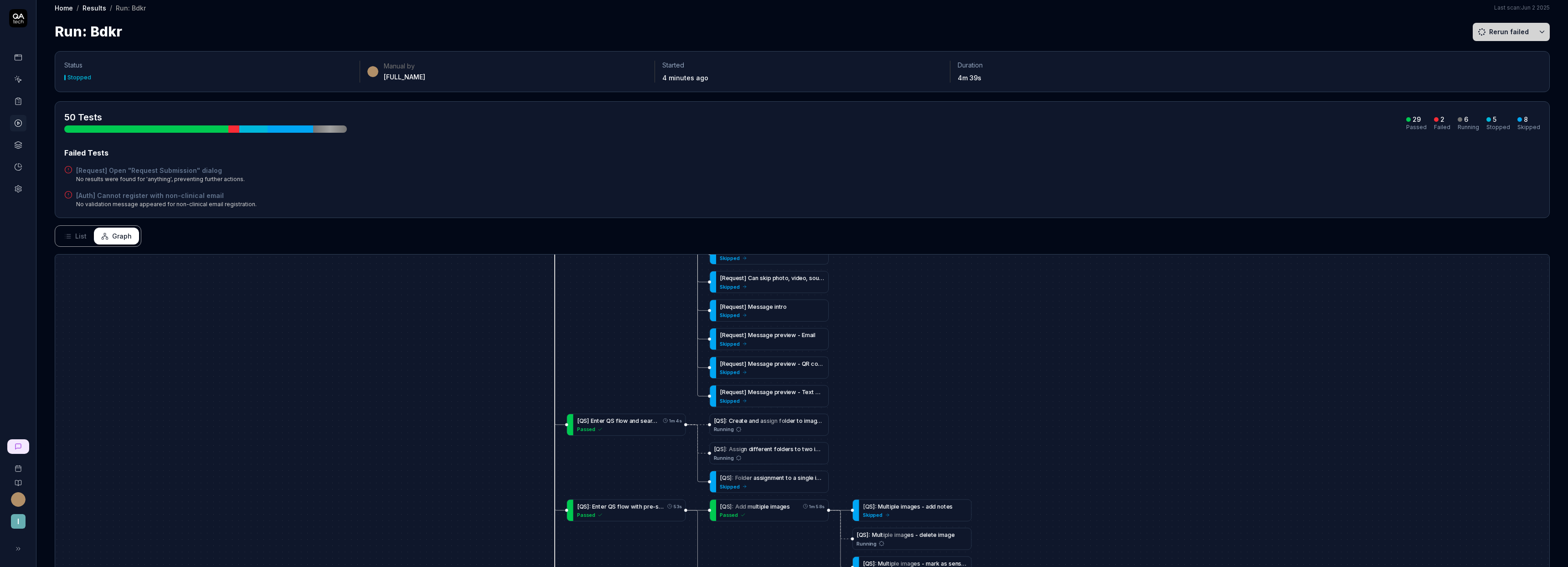 drag, startPoint x: 1050, startPoint y: 346, endPoint x: 1035, endPoint y: 349, distance: 15.29706 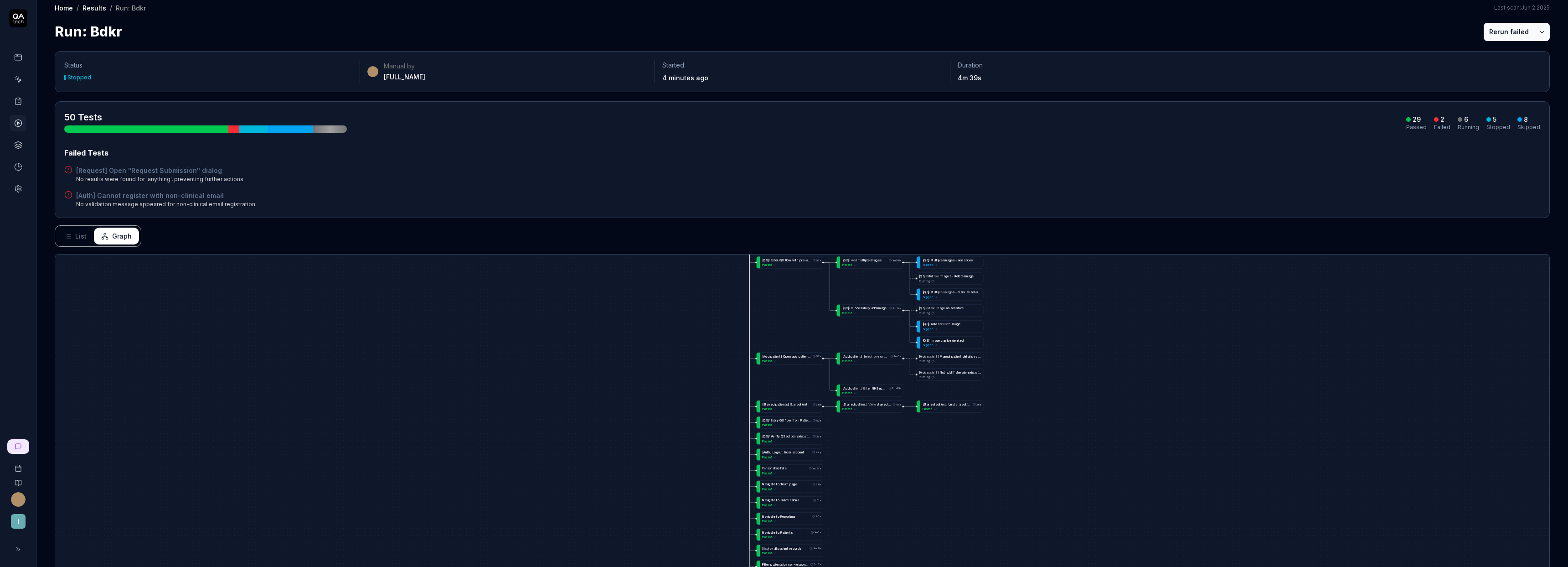 drag, startPoint x: 676, startPoint y: 455, endPoint x: 682, endPoint y: 337, distance: 118.15244 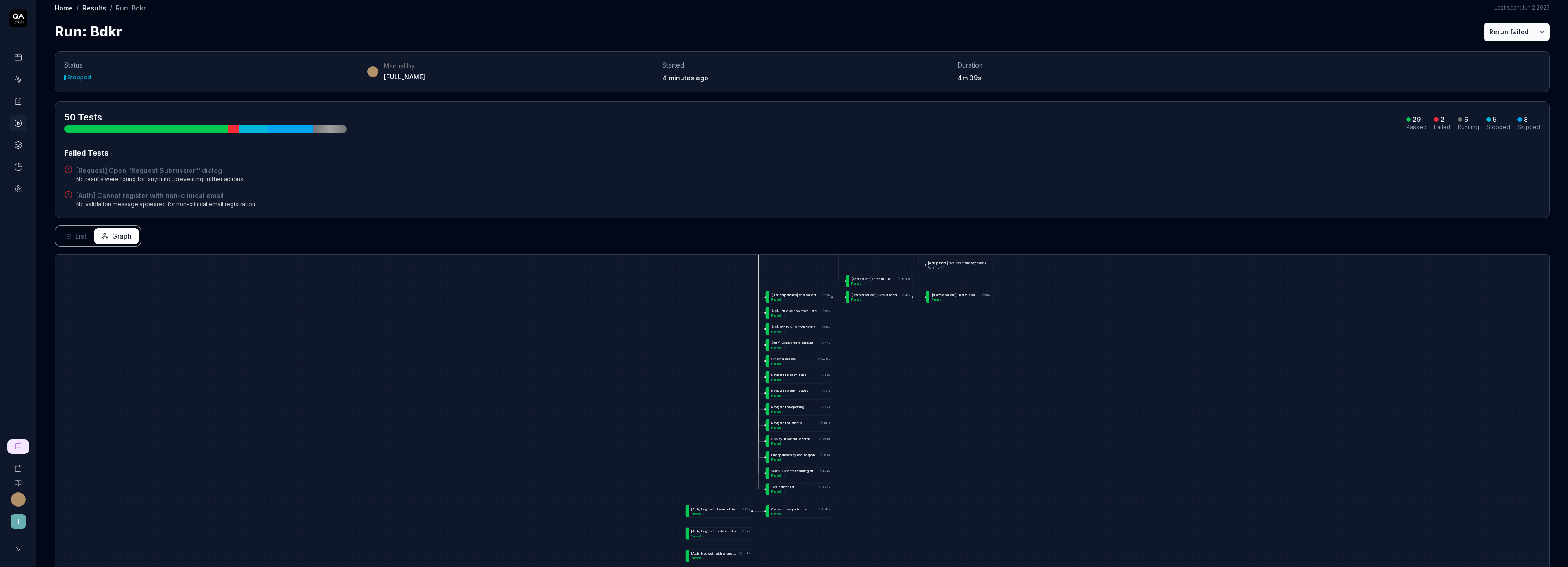 drag, startPoint x: 695, startPoint y: 382, endPoint x: 703, endPoint y: 316, distance: 66.48308 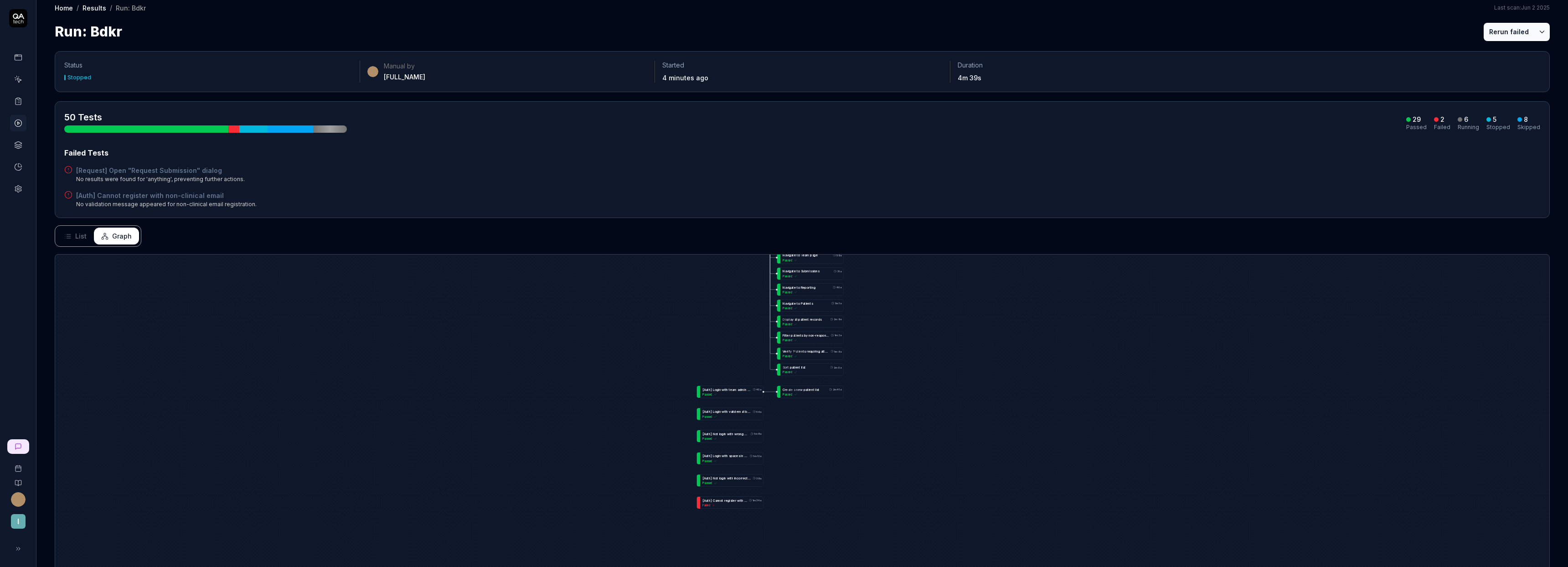 drag, startPoint x: 717, startPoint y: 320, endPoint x: 720, endPoint y: 286, distance: 34.1321 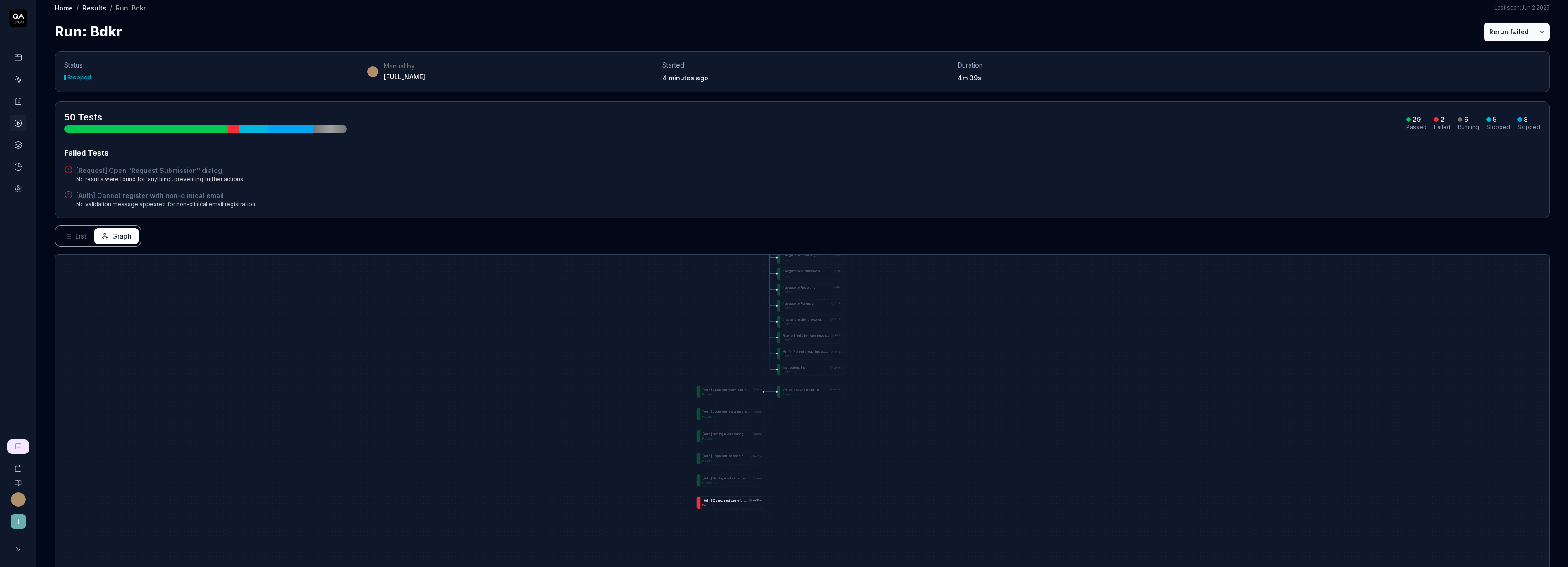 click on "[ R e q u e s t ]   C o n t a c t   m e t h o d Skipped [ R e q u e s t ]     R e m i n d e r   t e x t Skipped [ R e q u e s t ]   O p e n   " R e q u e s t   S u b m i s s i o n "   d i a l o g 51s Failed [ R e q u e s t ]   F o r m s   s e l e c t i o n   a n d   p r e v i e w Skipped [ R e q u e s t ]   C a n   s k i p   p h o t o ,   v i d e o ,   s o u n d Skipped [ R e q u e s t ]   M e s s a g e   i n t r o Skipped [ R e q u e s t ]   M e s s a g e   p r e v i e w   -   E m a i l Skipped [ R e q u e s t ]   M e s s a g e   p r e v i e w   -   Q R   c o d e Skipped [ R e q u e s t ]   M e s s a g e   p r e v i e w   -   T e x t   m e s s a g e Skipped [ Q S ] :   C r e a t e   a n d   a s s i g n   f o l d e r   t o   i m a g e œ œ Running [ Q S ] :   E n t r y   Q S   f l o w   f r o m   P a t i e n t s   l i s t   p a g e 52s Passed [ Q S ] :   M u l t i p l e   i m a g e s   -   a d d   n o t e s Skipped [ Q S ] :   A s s i g n   d i f f e r e n t   f o l d e r s   t o   t w o   i m a g e s [ Q S" at bounding box center [802, 481] 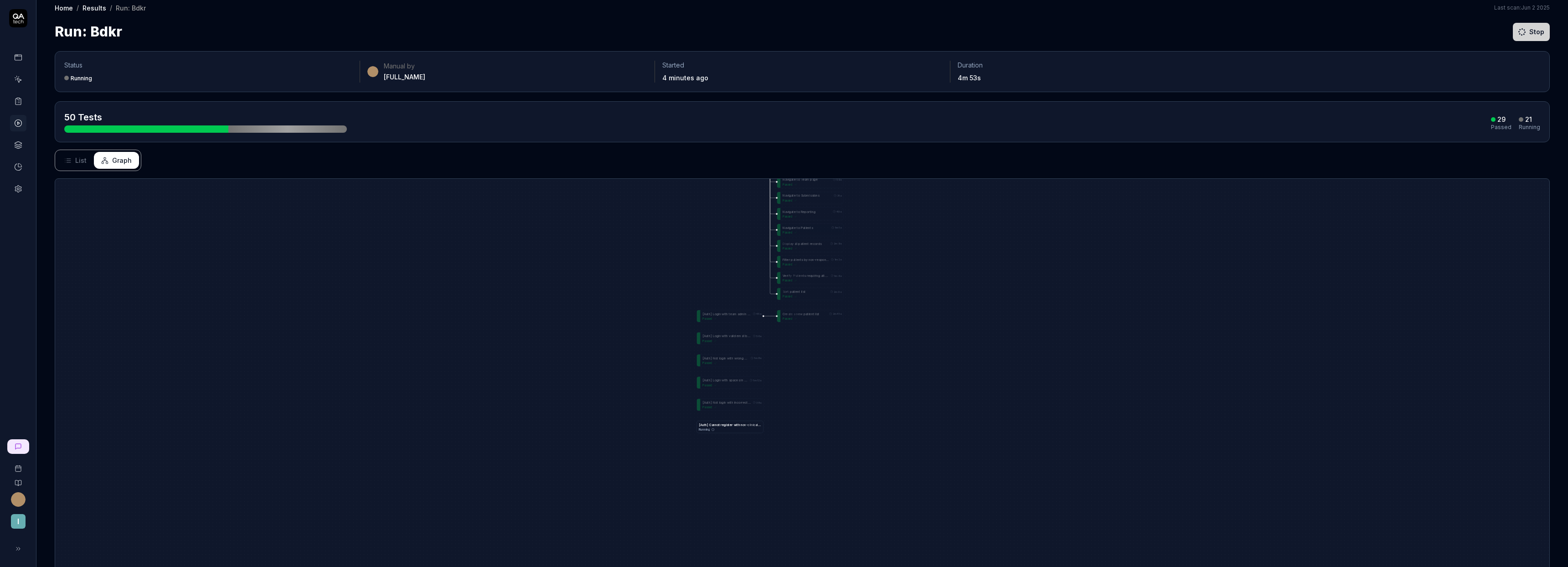click on "[ A u t h ]   C a n n o t   r e g i s t e r   w i t h   n o n - c l i n i c a l   e m a i l" at bounding box center [730, 425] 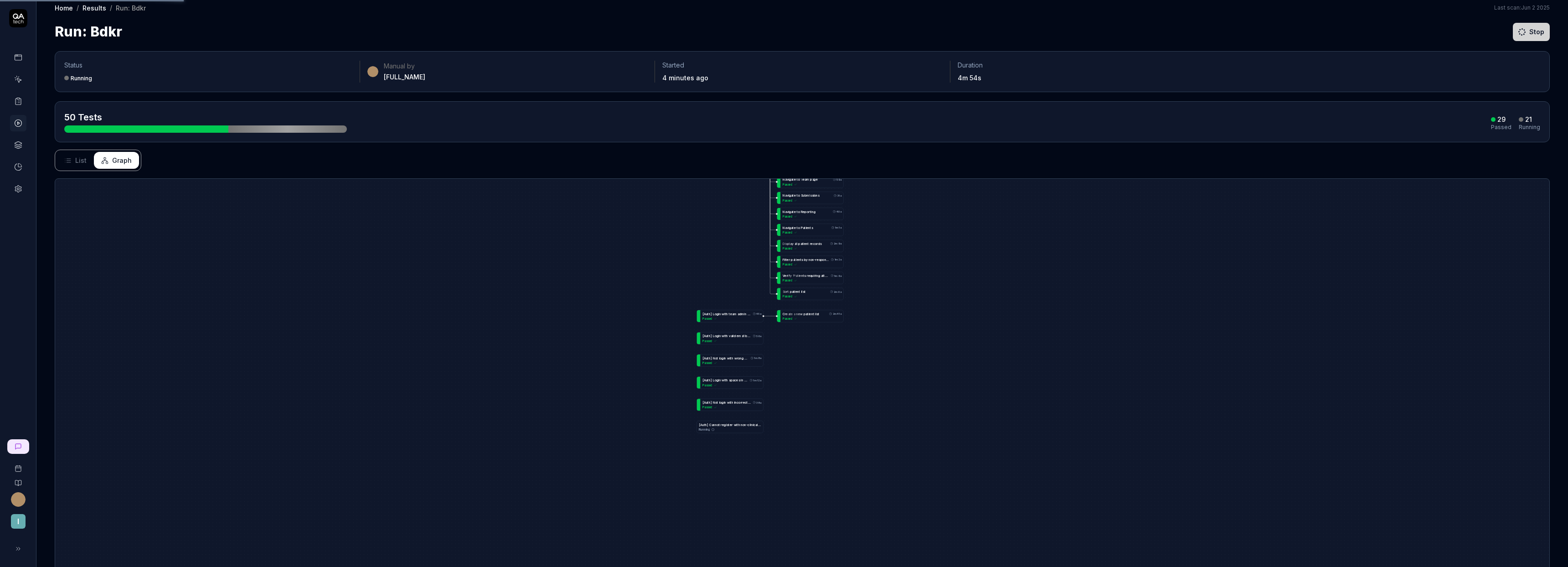 scroll, scrollTop: 0, scrollLeft: 0, axis: both 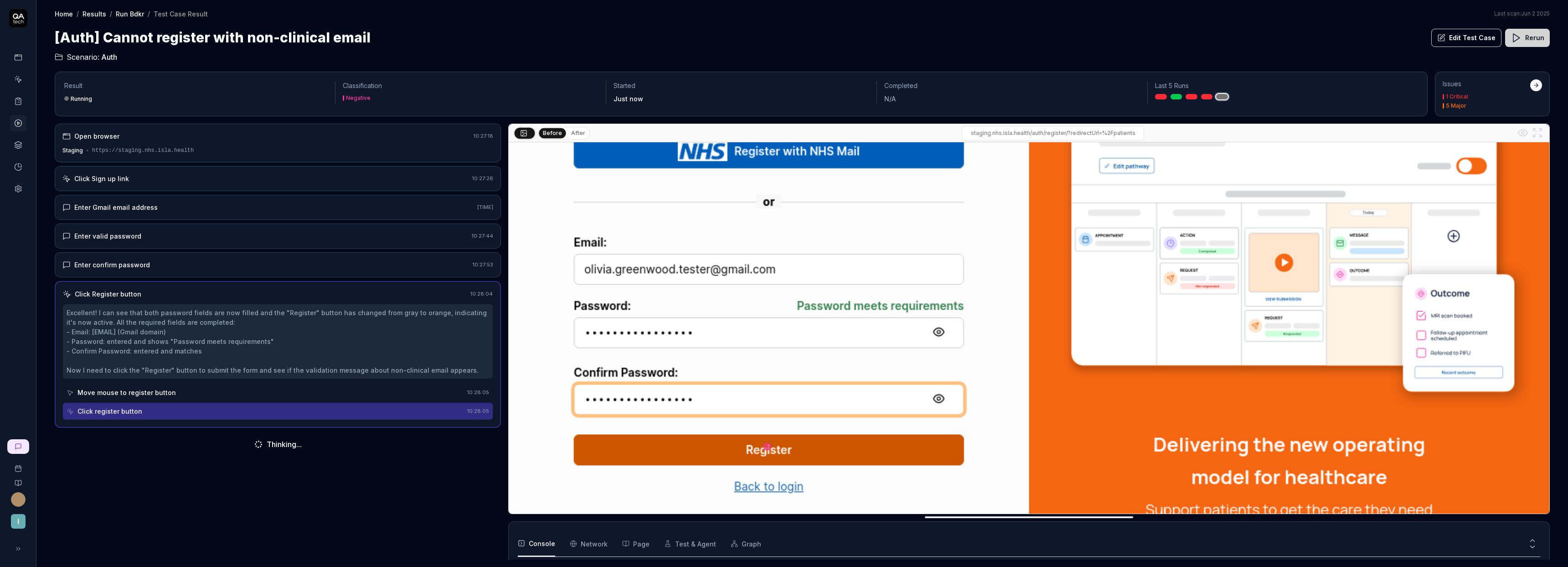 click on "After" at bounding box center [578, 133] 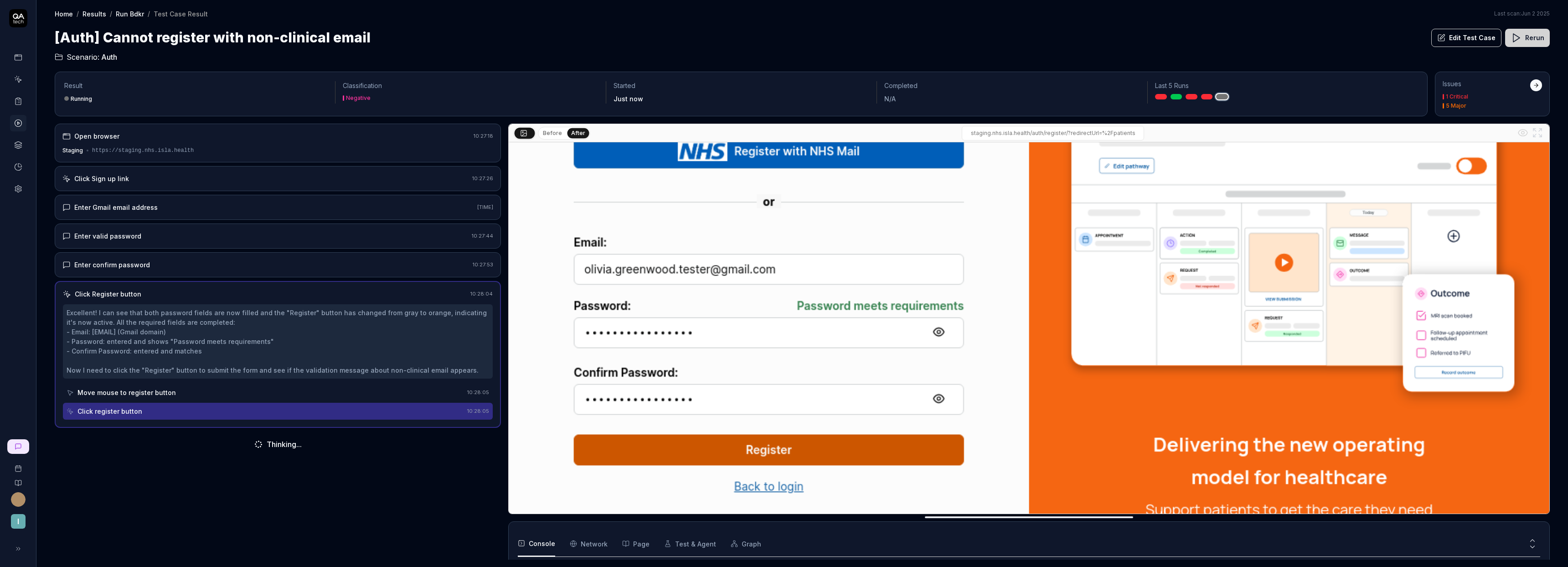 scroll, scrollTop: 213, scrollLeft: 0, axis: vertical 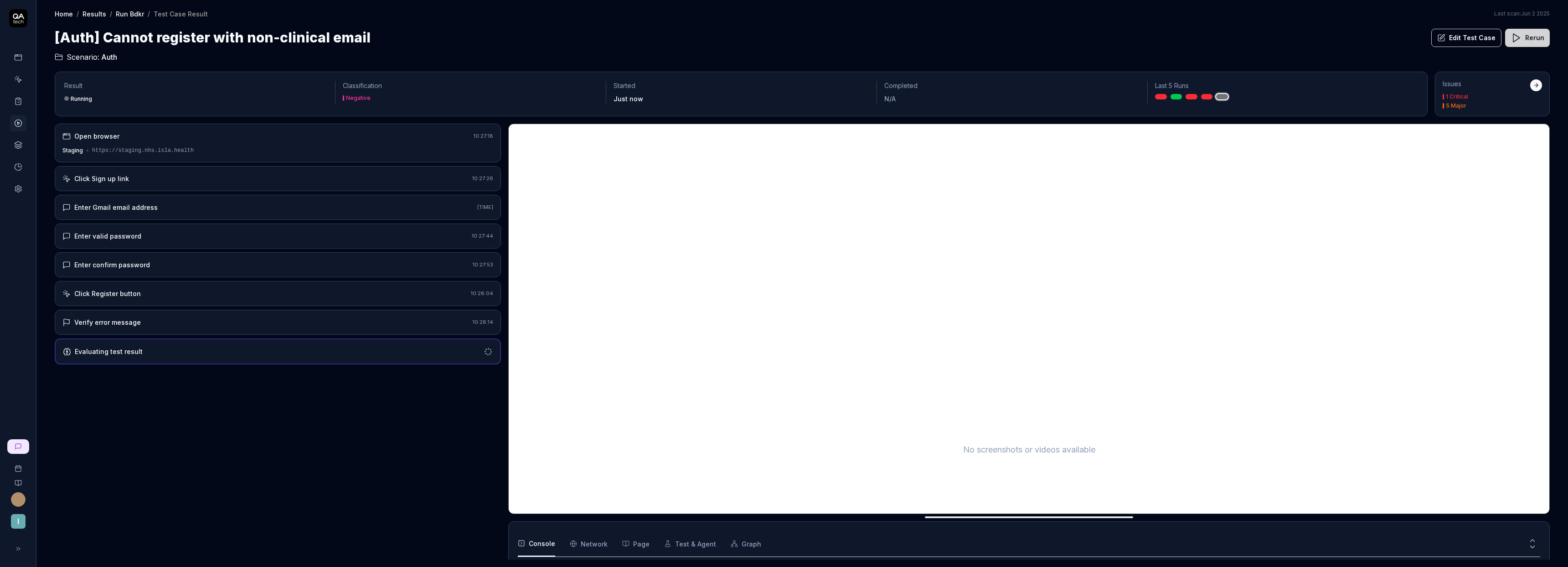 click on "Verify error message 10:28:14" at bounding box center (278, 322) 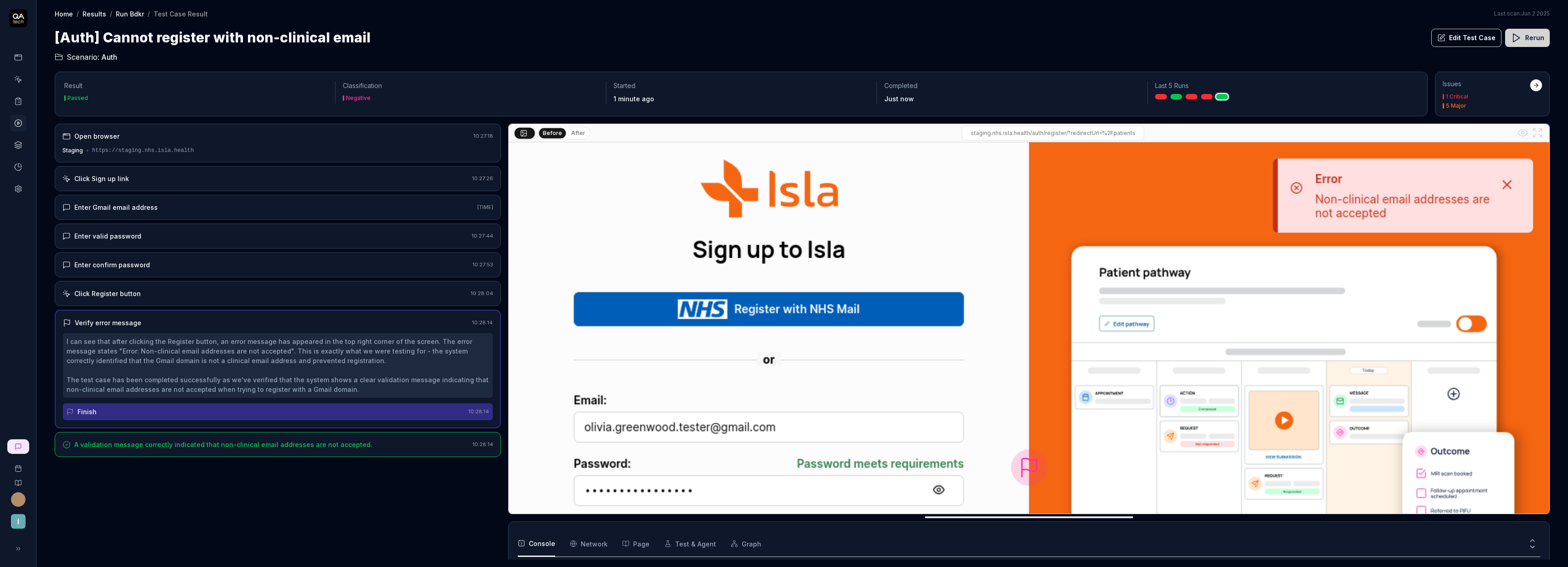 click at bounding box center (1207, 97) 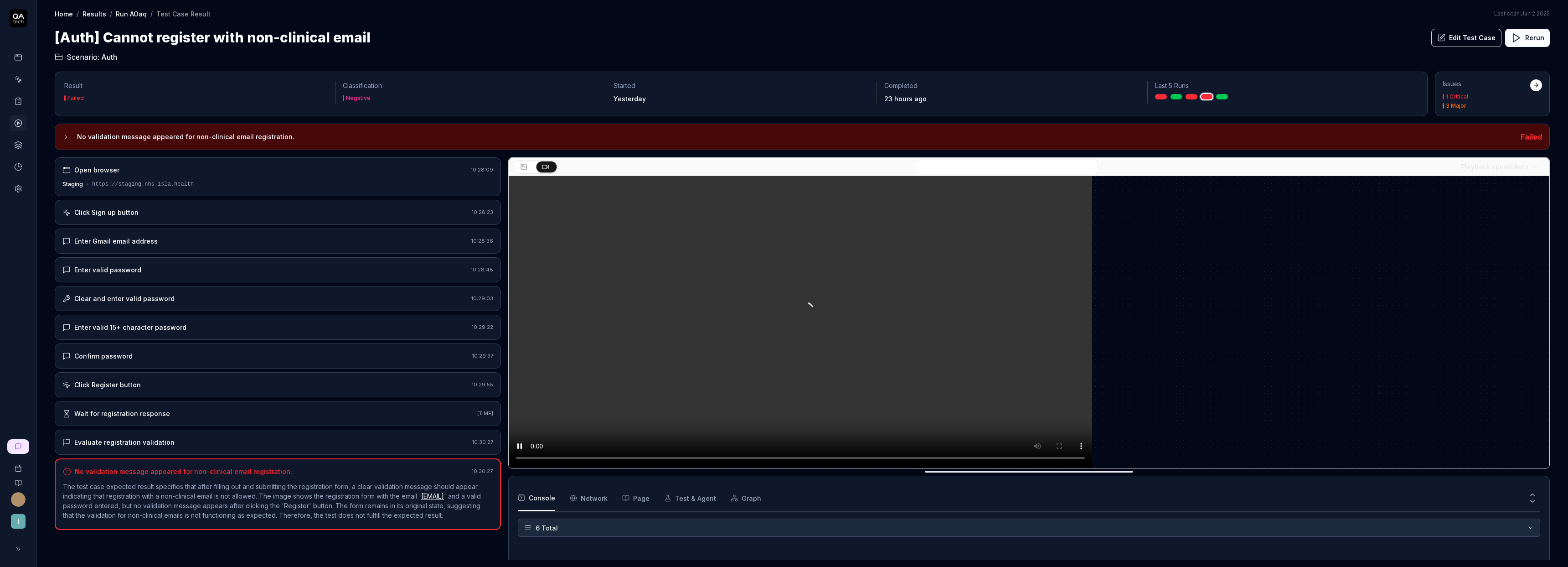 scroll, scrollTop: 60, scrollLeft: 0, axis: vertical 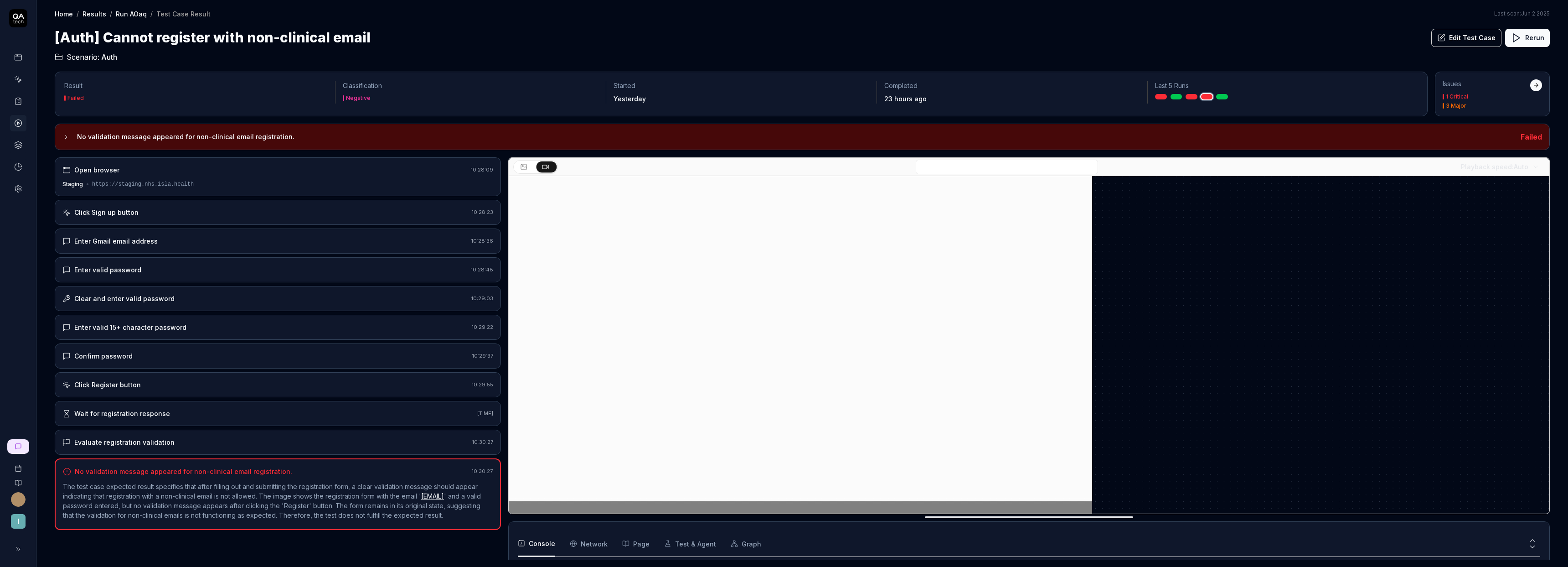 click on "Evaluate registration validation" at bounding box center (265, 442) 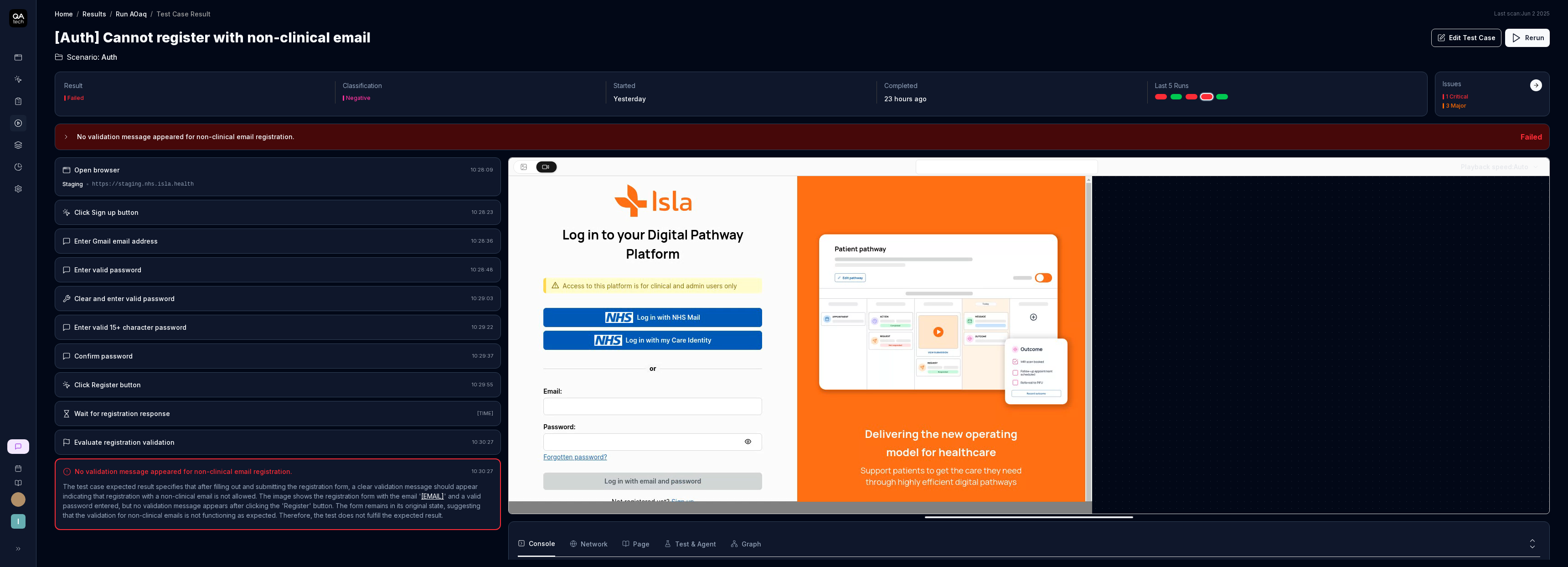 scroll, scrollTop: 8, scrollLeft: 0, axis: vertical 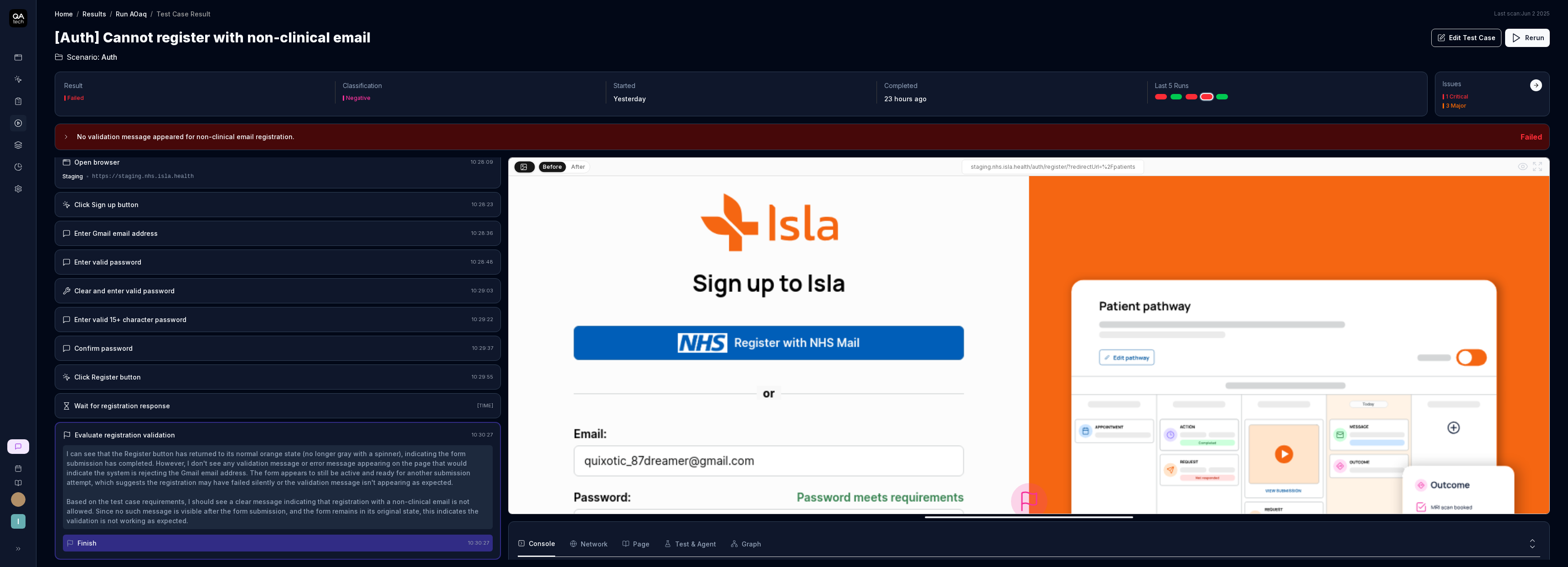 click on "Wait for registration response 10:30:08" at bounding box center (278, 406) 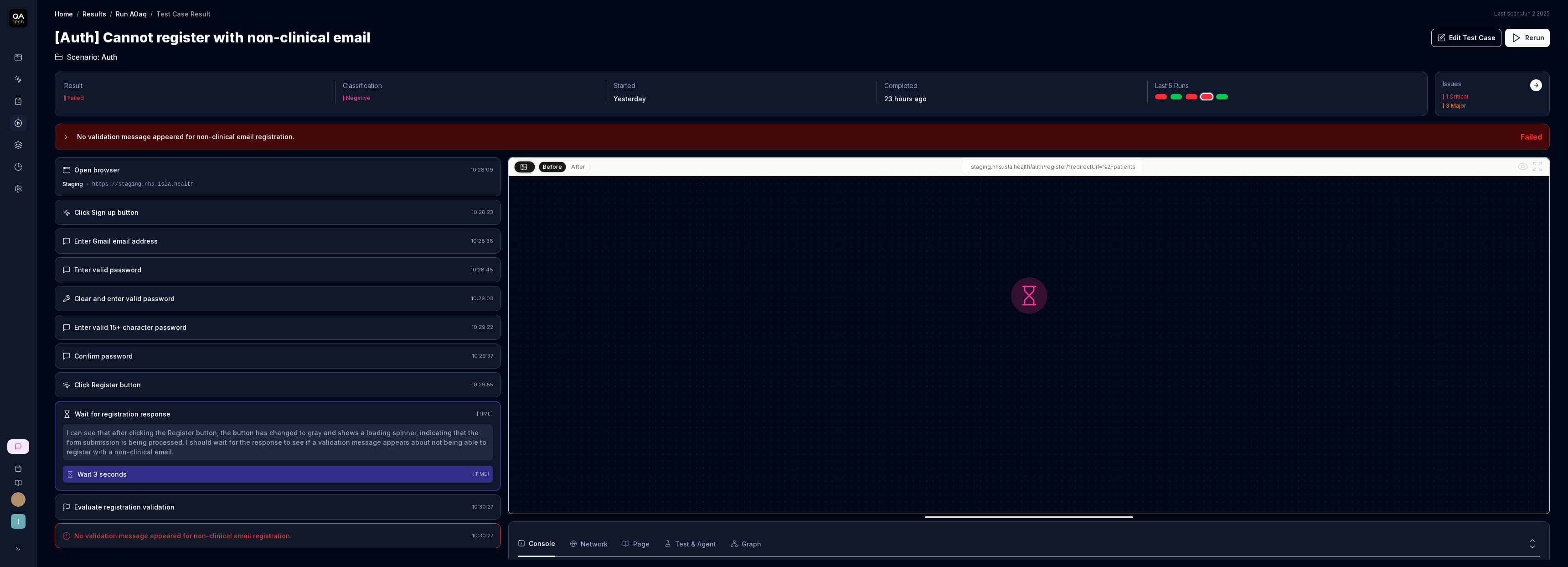 scroll, scrollTop: 226, scrollLeft: 0, axis: vertical 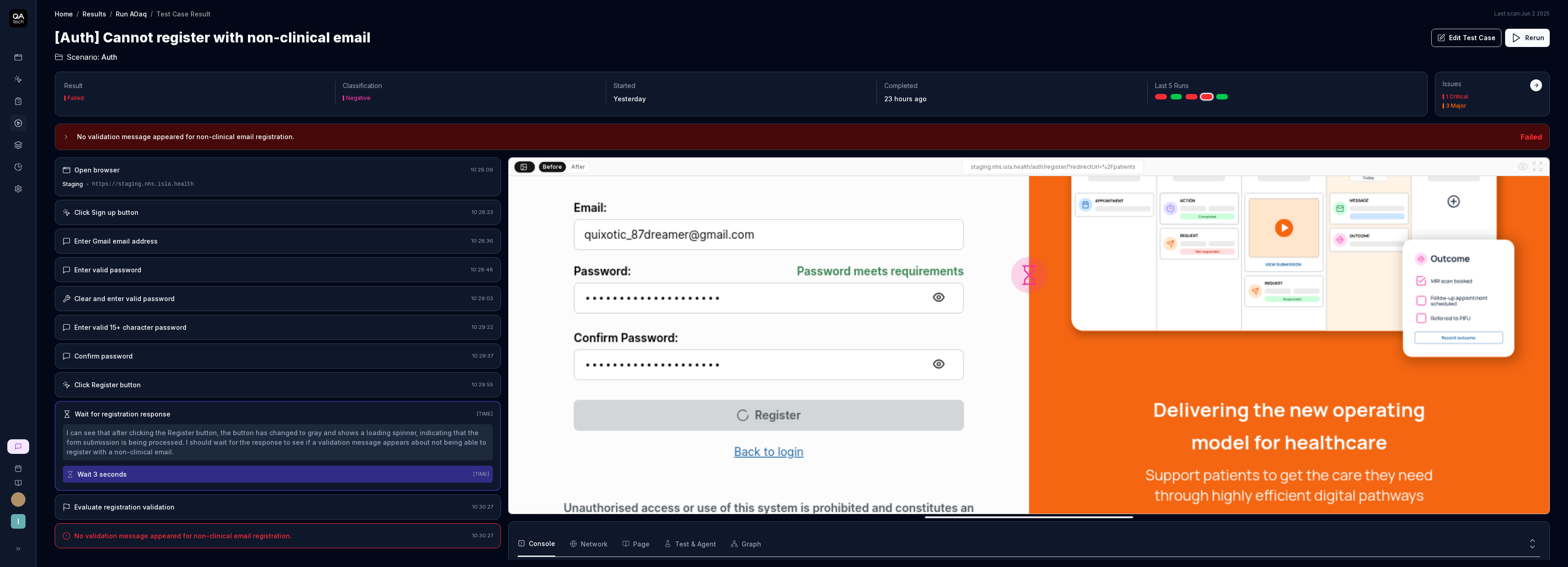 click on "Click Register button" at bounding box center [265, 385] 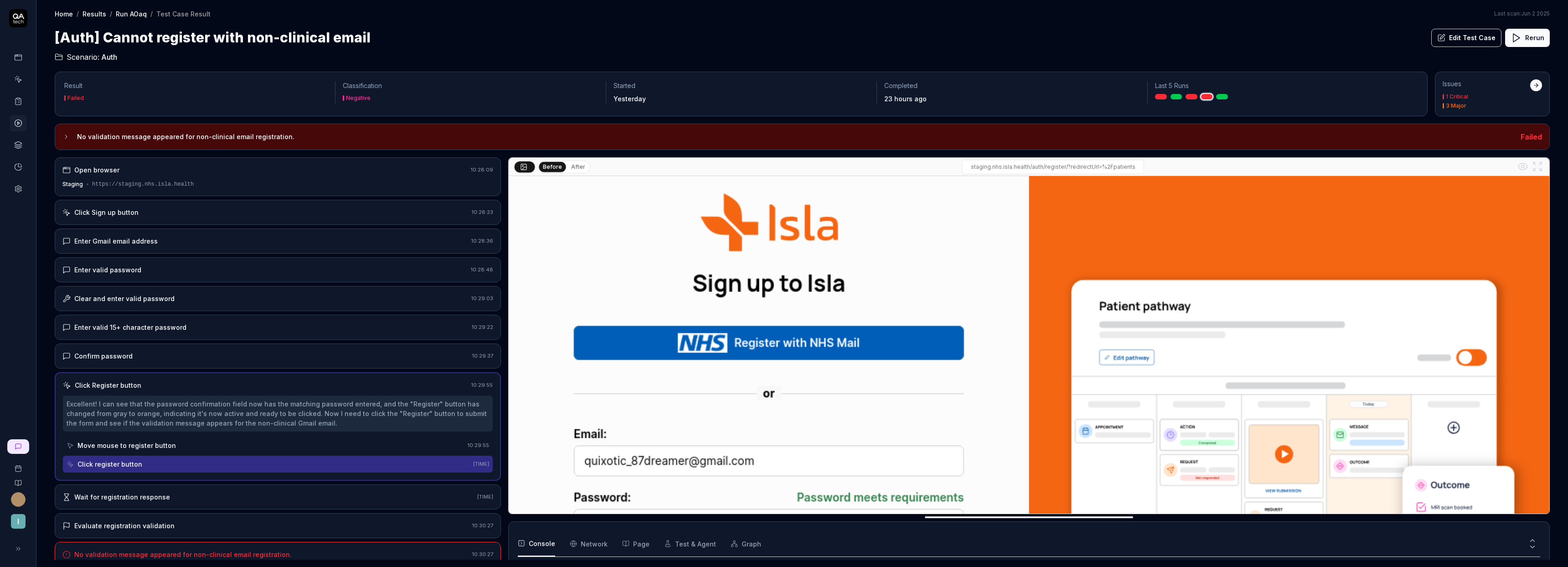click on "Wait for registration response 10:30:08" at bounding box center [278, 497] 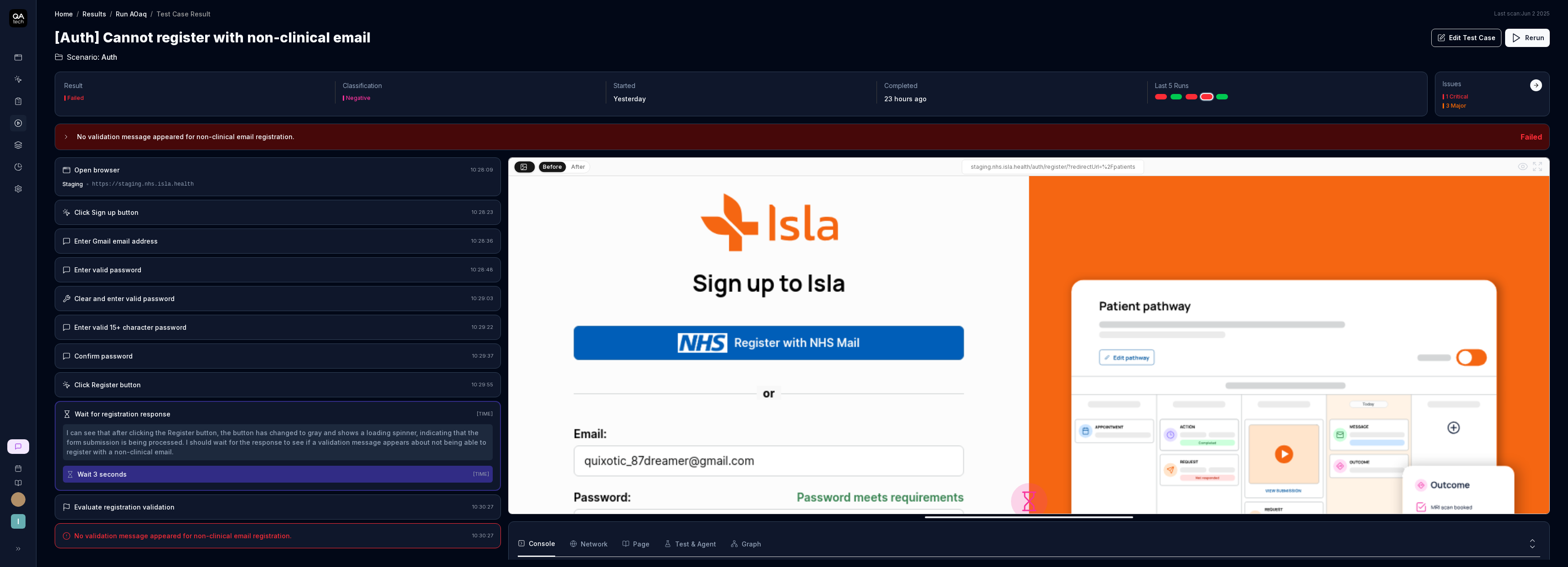 click on "Evaluate registration validation" at bounding box center [124, 507] 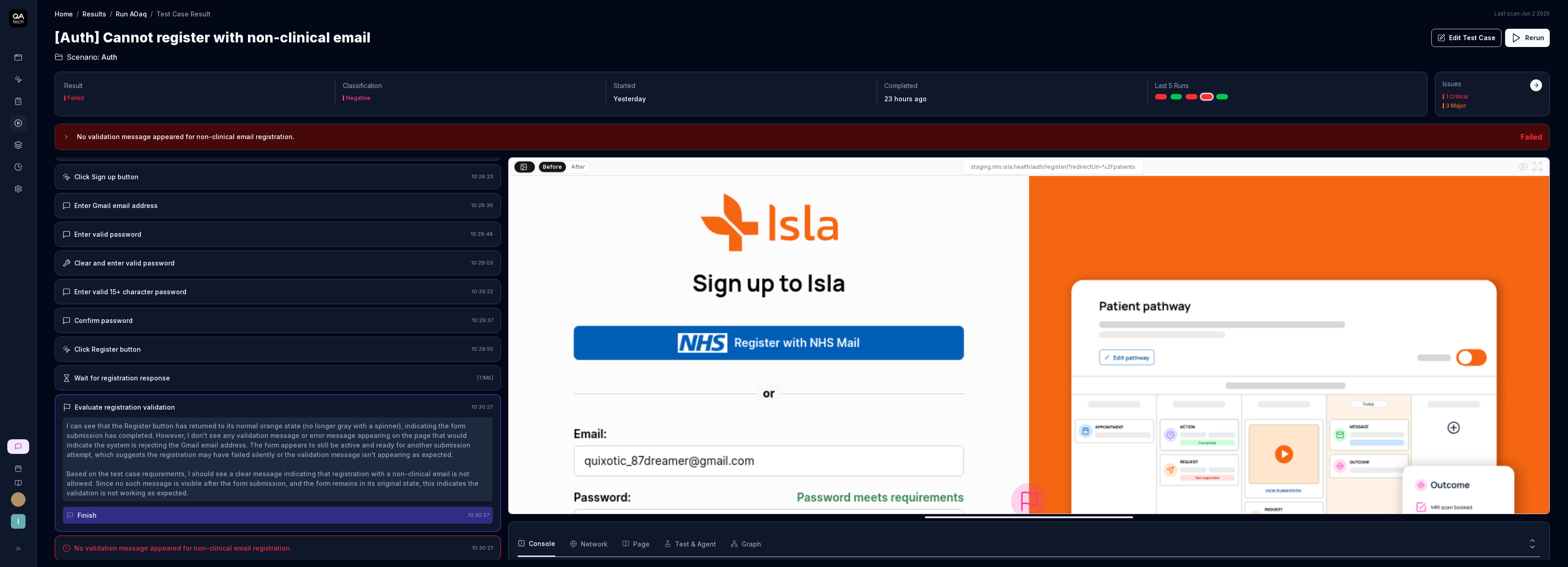 scroll, scrollTop: 36, scrollLeft: 0, axis: vertical 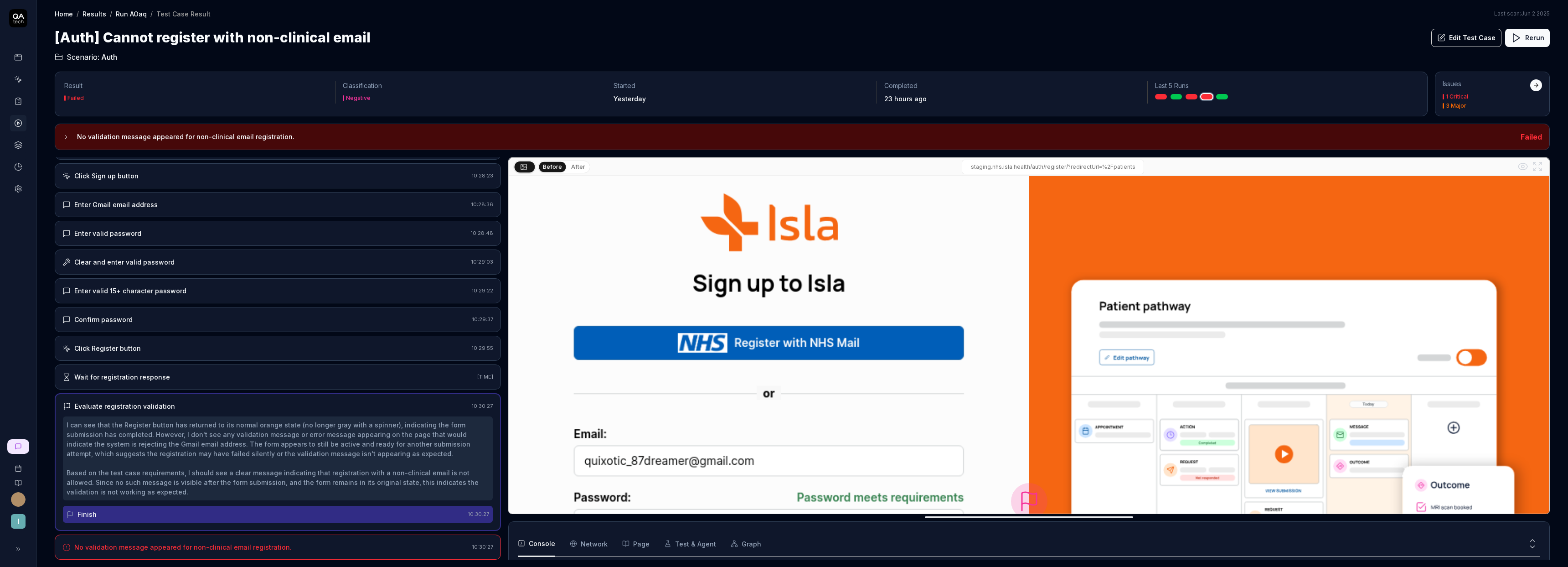click on "Run AOaq" at bounding box center [131, 14] 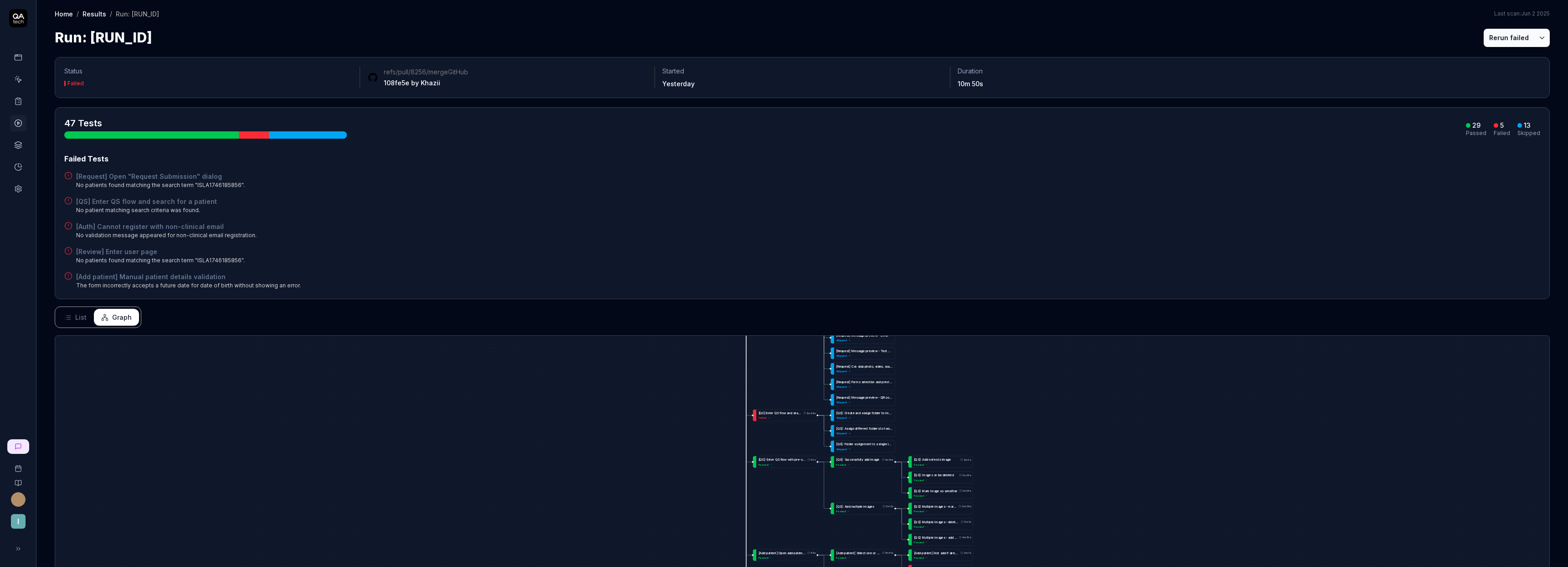 drag, startPoint x: 379, startPoint y: 427, endPoint x: 671, endPoint y: 386, distance: 294.8644 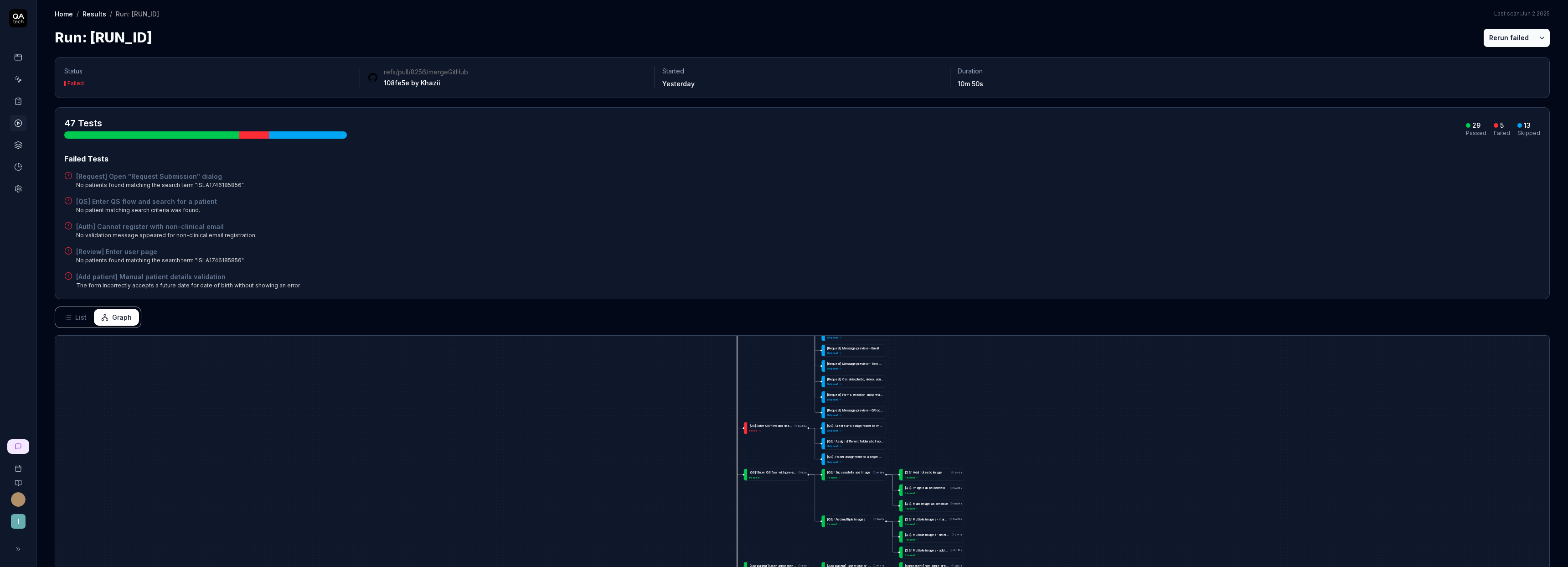 click on "Results" at bounding box center [94, 14] 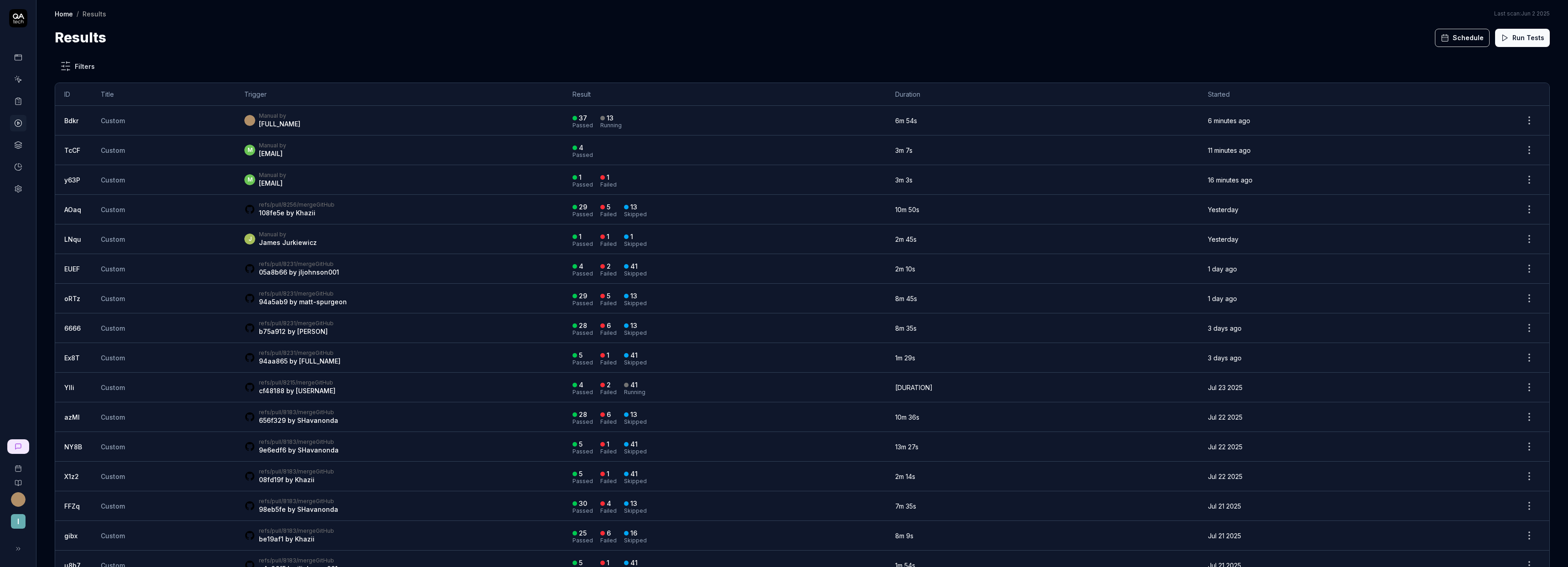 click on "Manual by  Zen Guzikovskij" at bounding box center (399, 120) 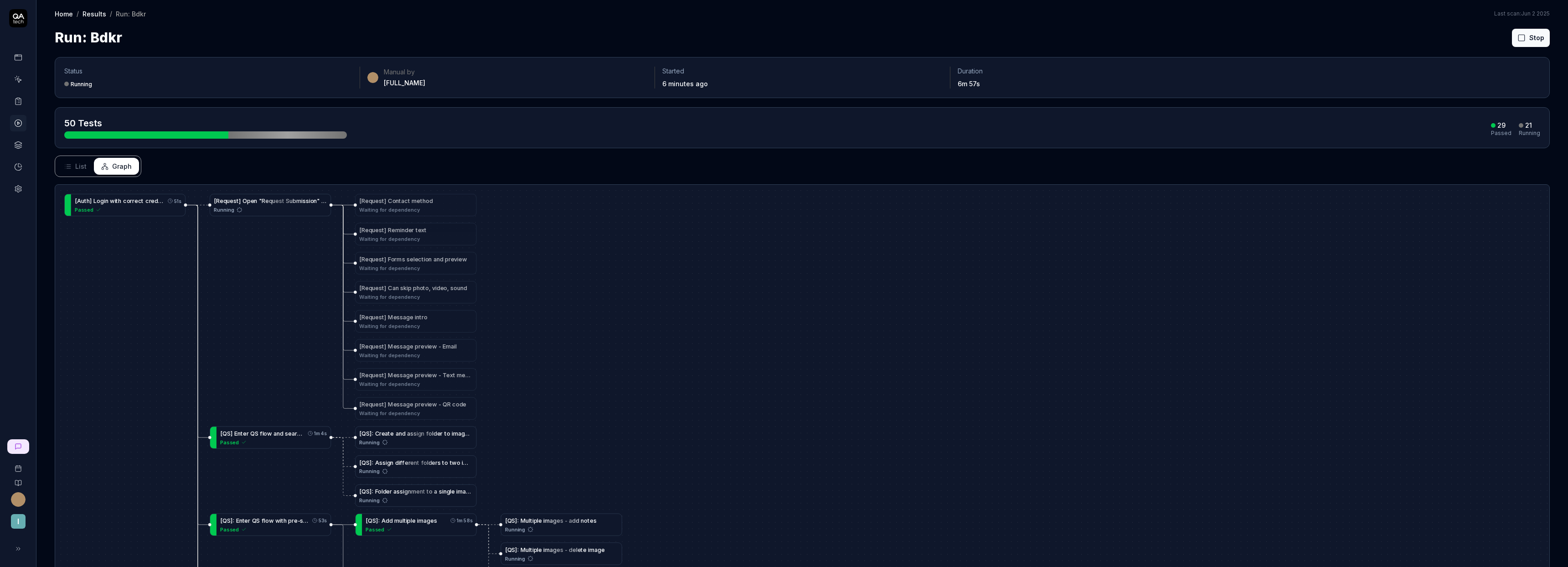 drag, startPoint x: 553, startPoint y: 165, endPoint x: 896, endPoint y: 112, distance: 347.0706 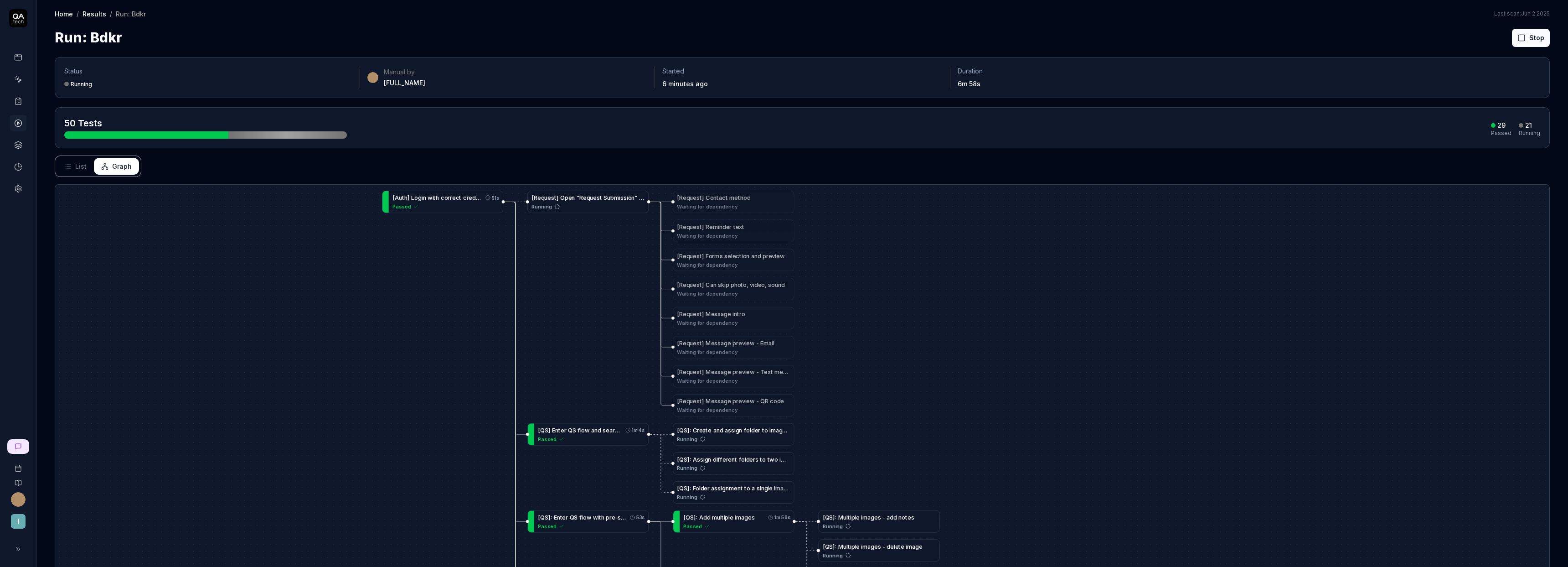 drag, startPoint x: 761, startPoint y: 271, endPoint x: 1069, endPoint y: 329, distance: 313.41346 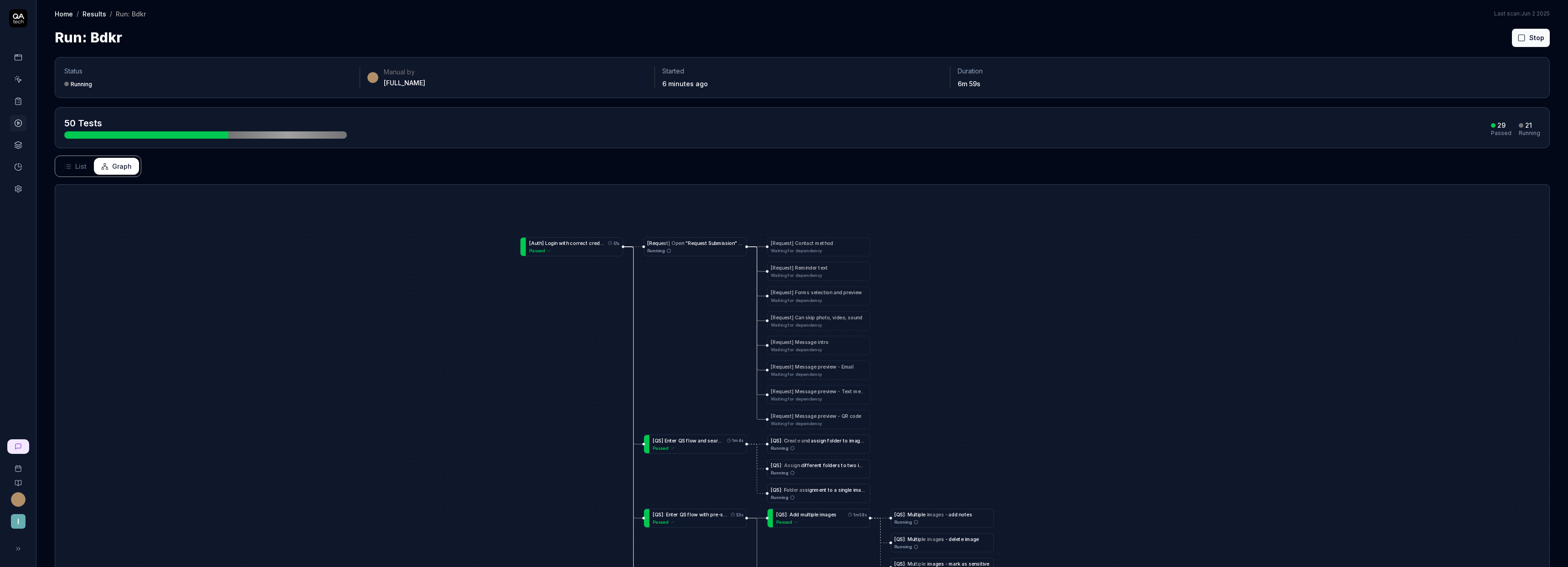 drag, startPoint x: 1004, startPoint y: 428, endPoint x: 1021, endPoint y: 298, distance: 131.10683 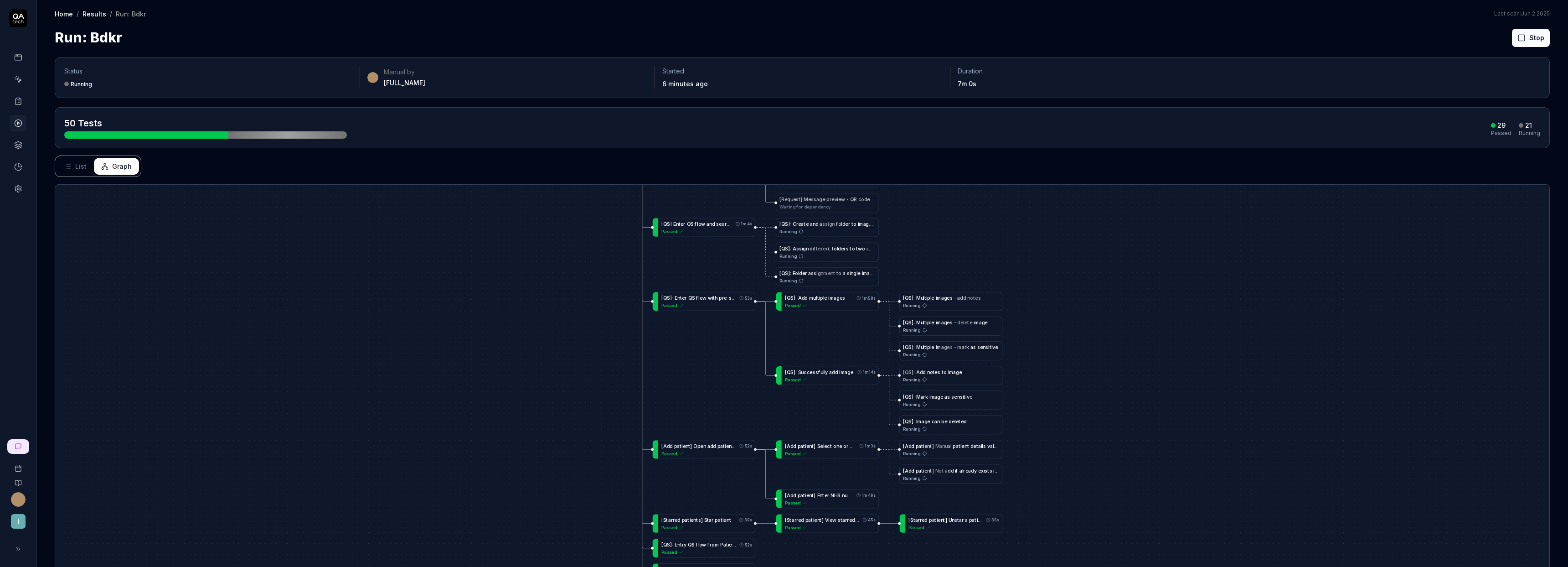 drag, startPoint x: 1058, startPoint y: 467, endPoint x: 1058, endPoint y: 412, distance: 55 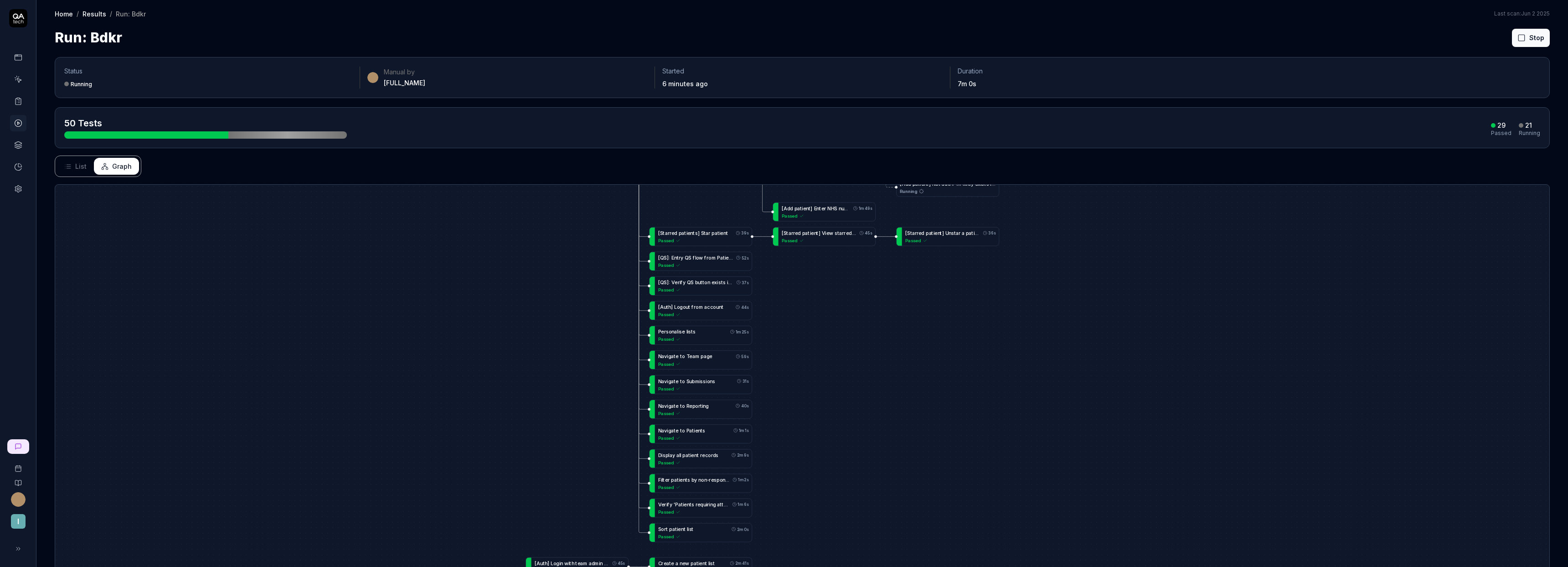 drag, startPoint x: 1043, startPoint y: 433, endPoint x: 1047, endPoint y: 269, distance: 164.04877 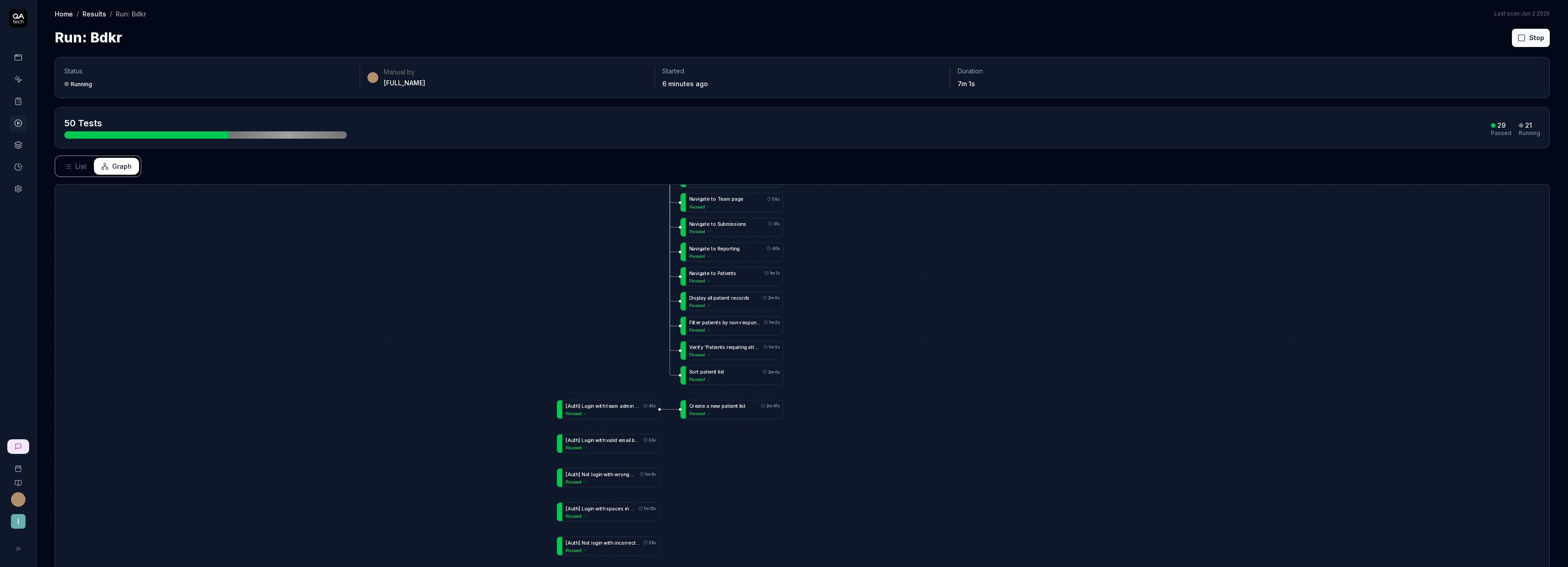 drag, startPoint x: 998, startPoint y: 334, endPoint x: 1007, endPoint y: 251, distance: 83.48653 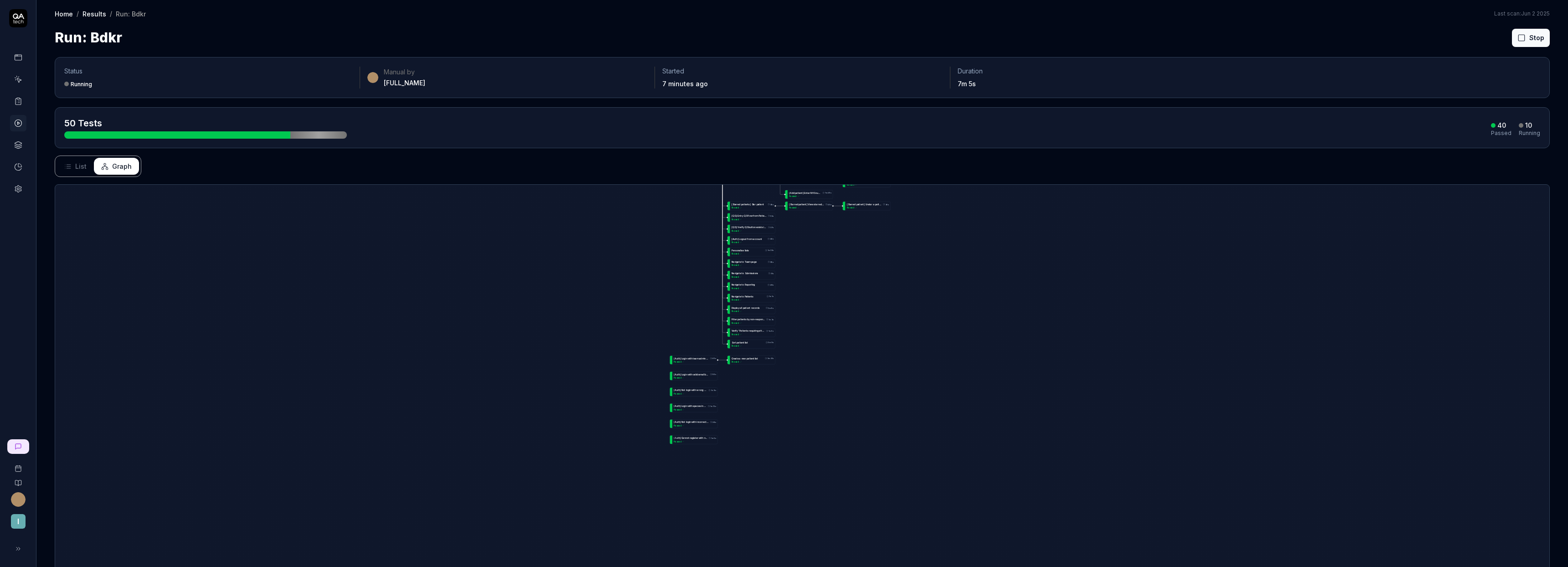 drag, startPoint x: 846, startPoint y: 262, endPoint x: 781, endPoint y: 533, distance: 278.6862 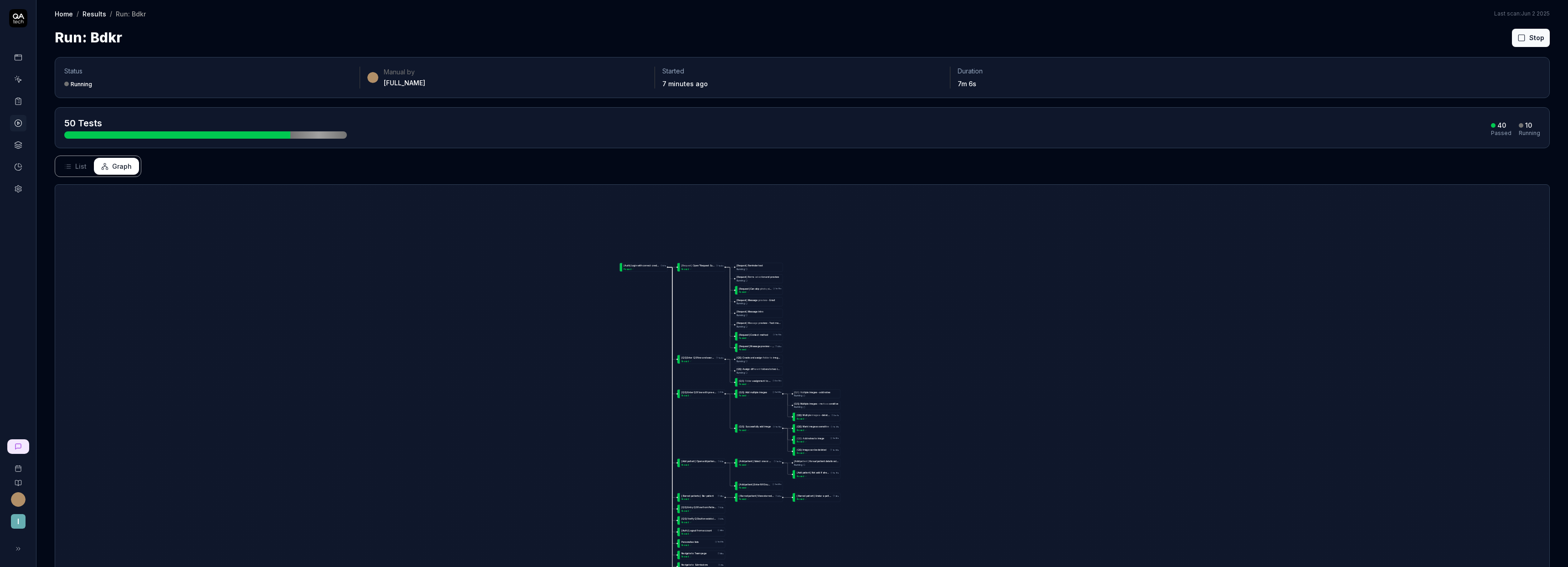 drag, startPoint x: 882, startPoint y: 295, endPoint x: 887, endPoint y: 354, distance: 59.21149 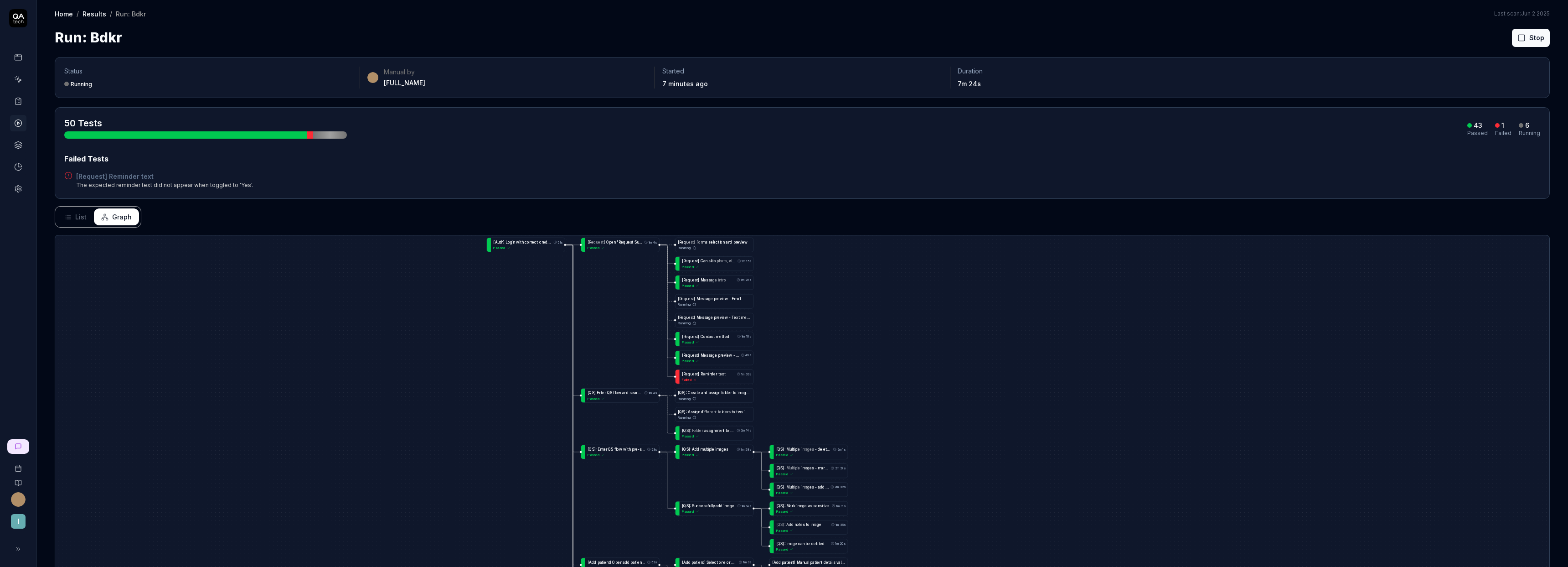 click on "Results" at bounding box center (94, 14) 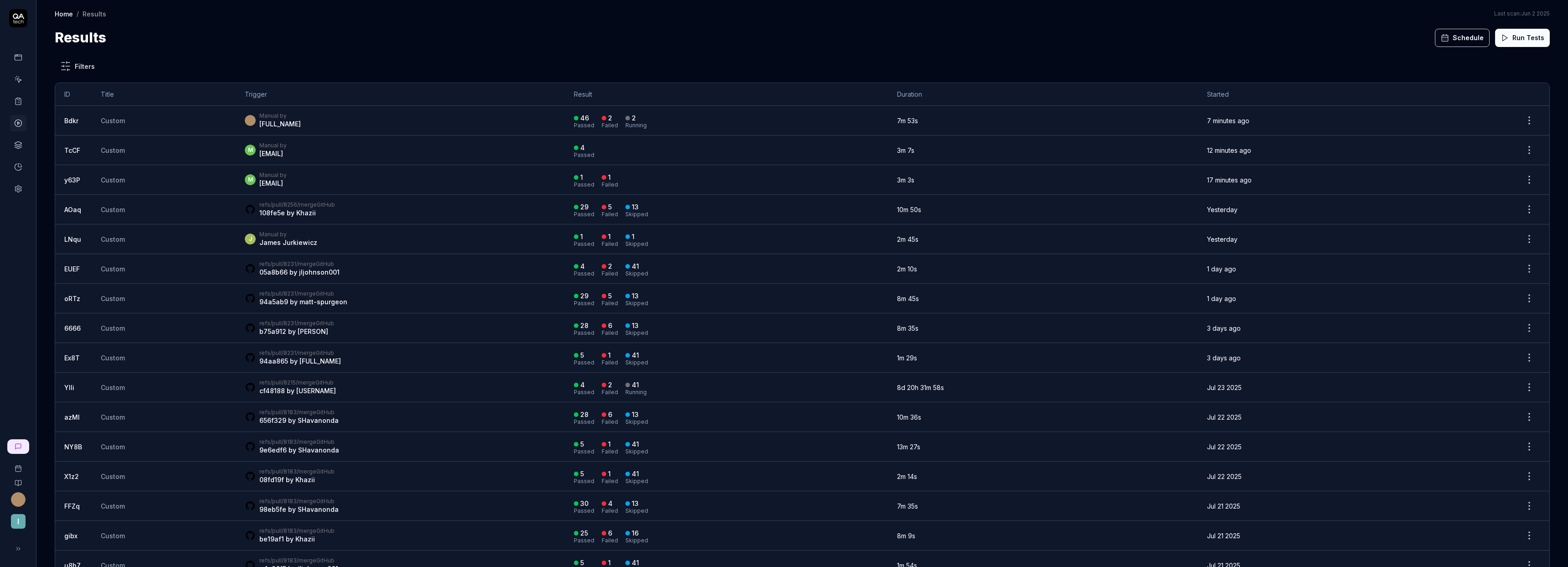 click on "Manual by  Zen Guzikovskij" at bounding box center (400, 120) 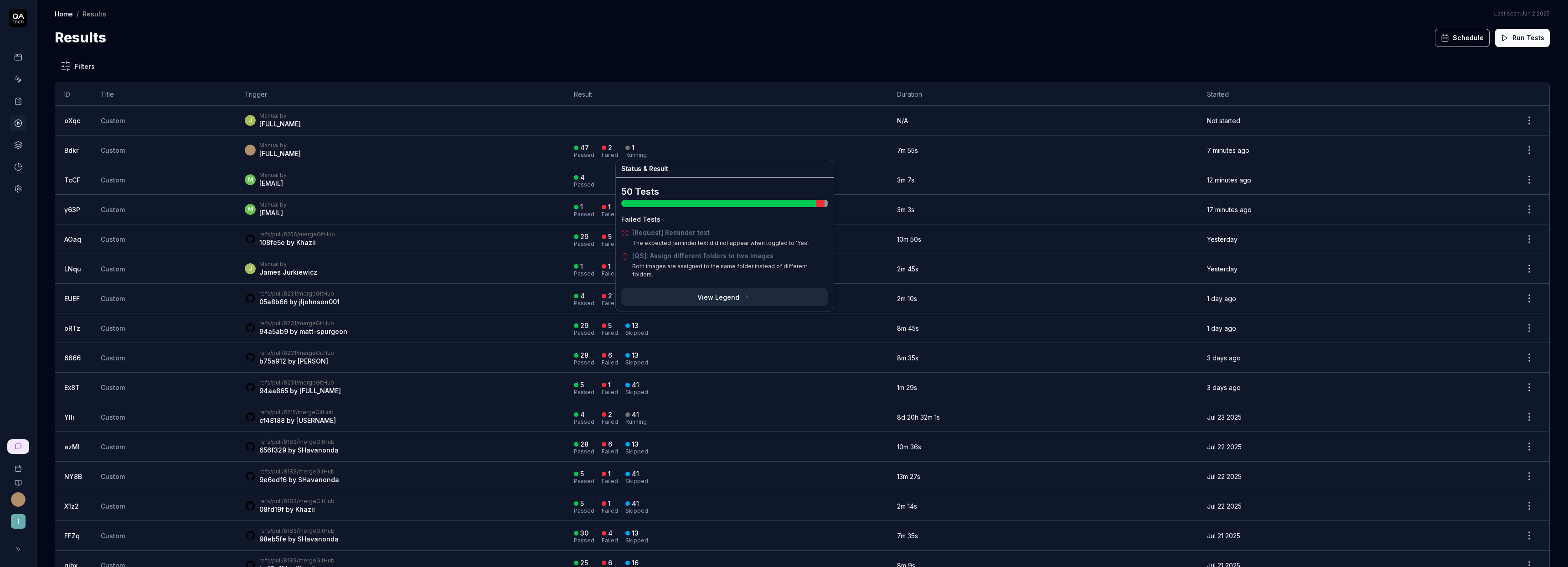 click on "47 Passed 2 Failed 1 Running" at bounding box center [726, 150] 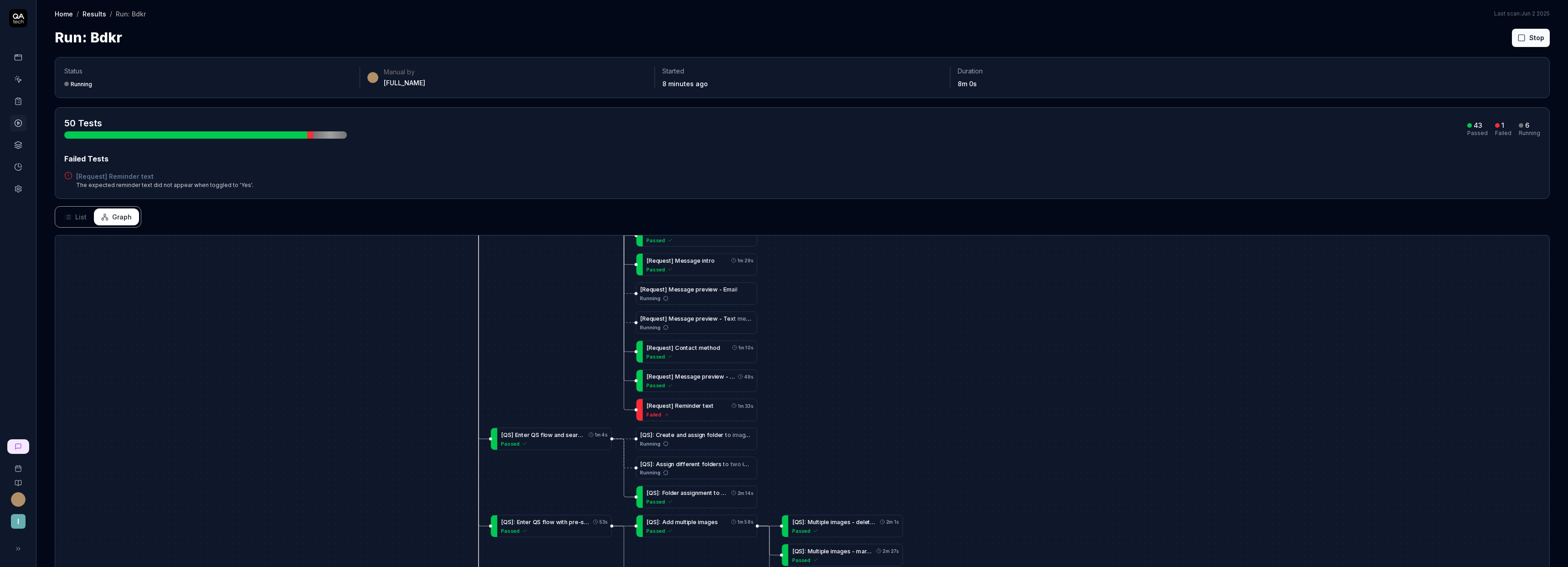 drag, startPoint x: 691, startPoint y: 374, endPoint x: 851, endPoint y: 267, distance: 192.48117 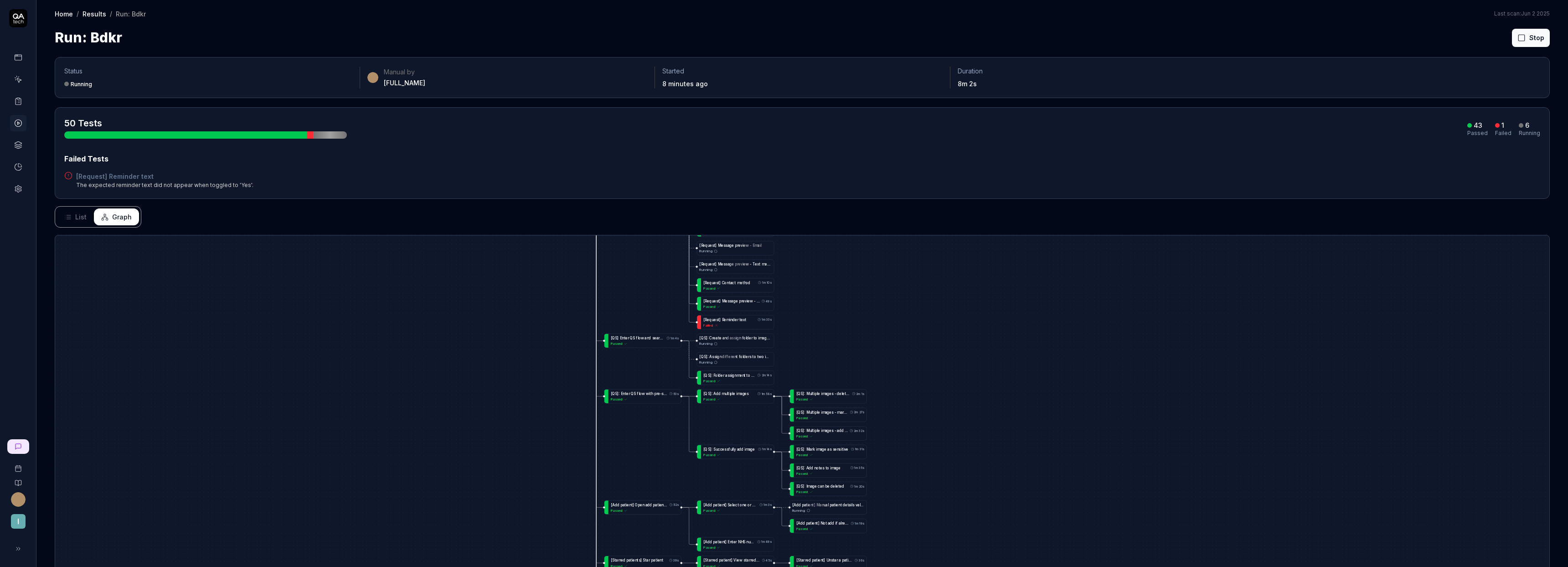drag, startPoint x: 938, startPoint y: 464, endPoint x: 962, endPoint y: 307, distance: 158.8238 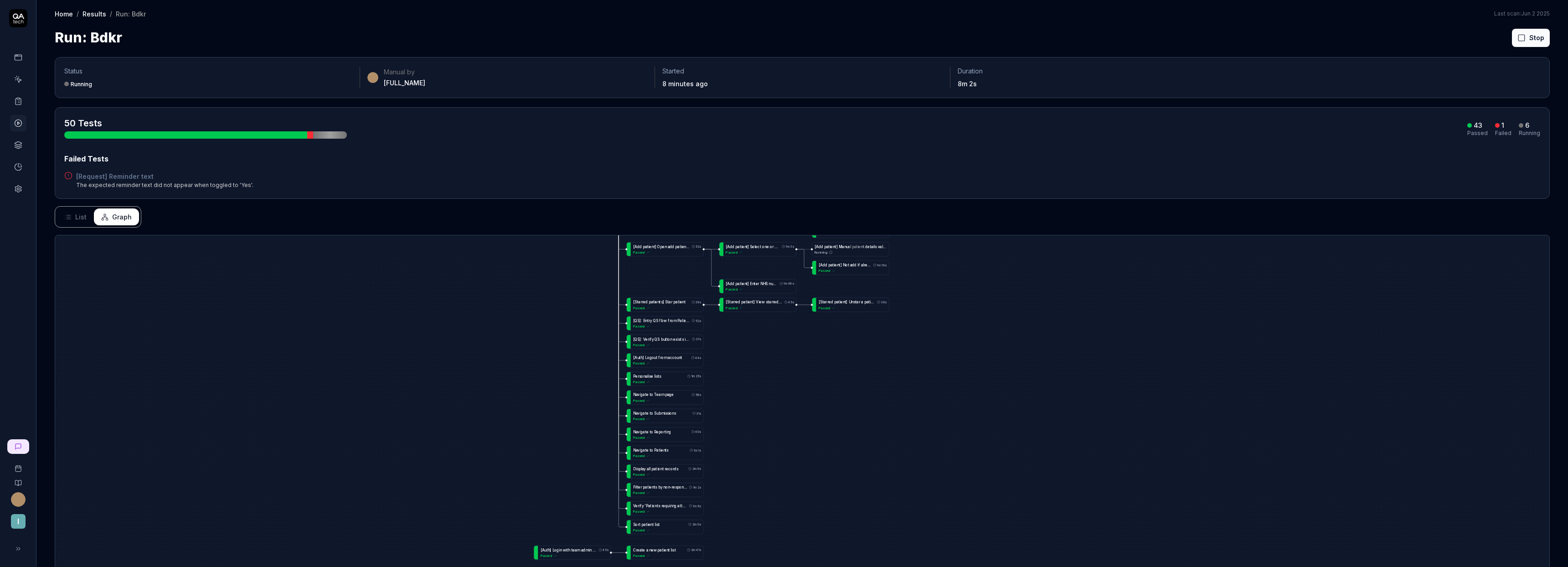 drag, startPoint x: 958, startPoint y: 368, endPoint x: 960, endPoint y: 269, distance: 99.0202 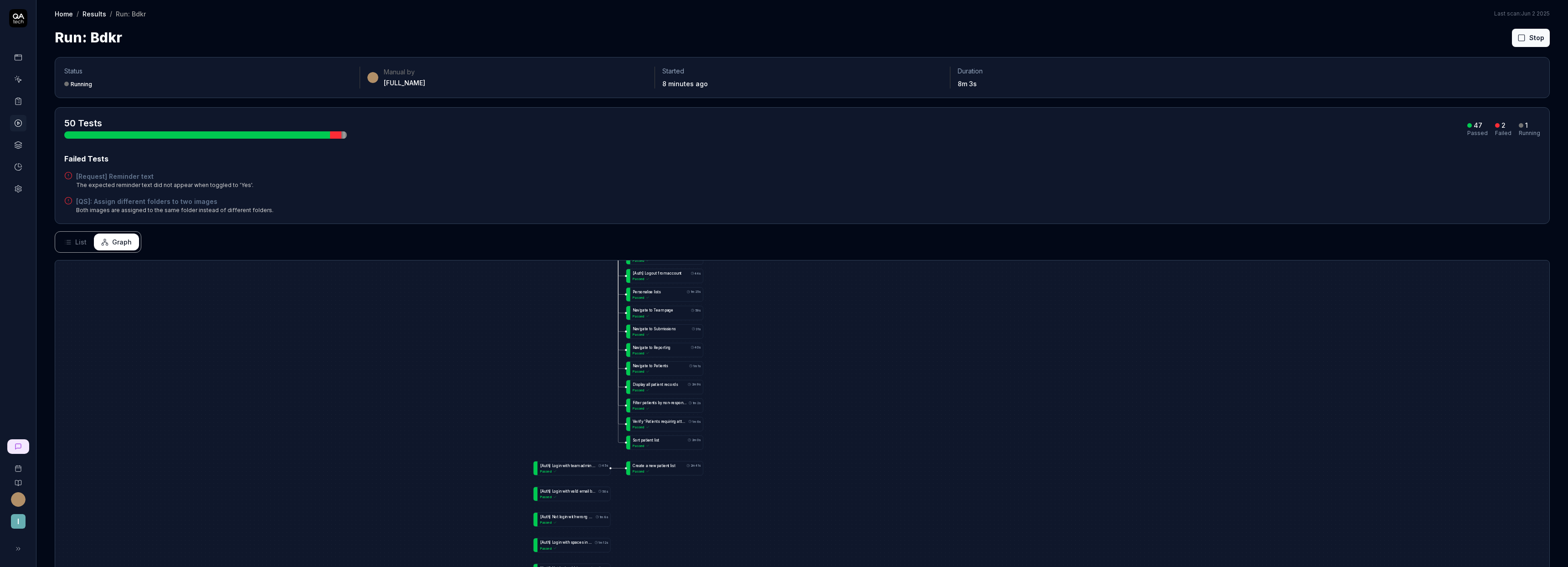 drag, startPoint x: 956, startPoint y: 333, endPoint x: 939, endPoint y: 489, distance: 156.92355 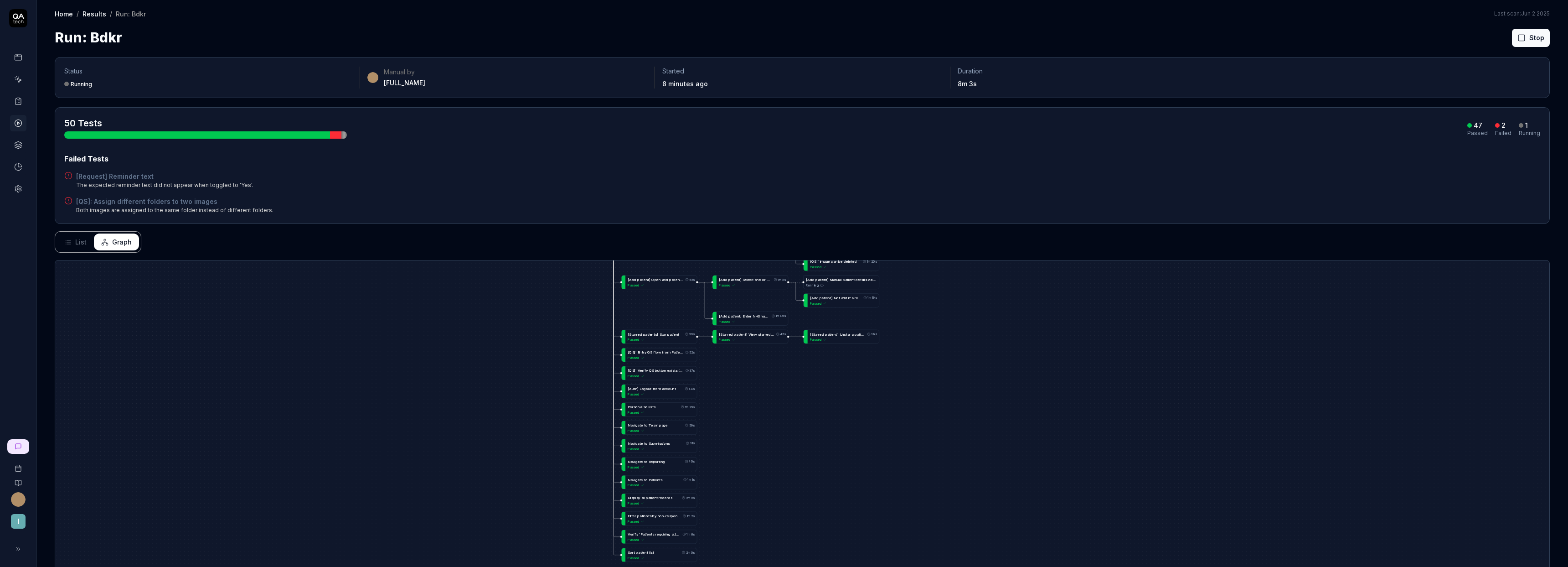 drag, startPoint x: 904, startPoint y: 418, endPoint x: 901, endPoint y: 455, distance: 37.121422 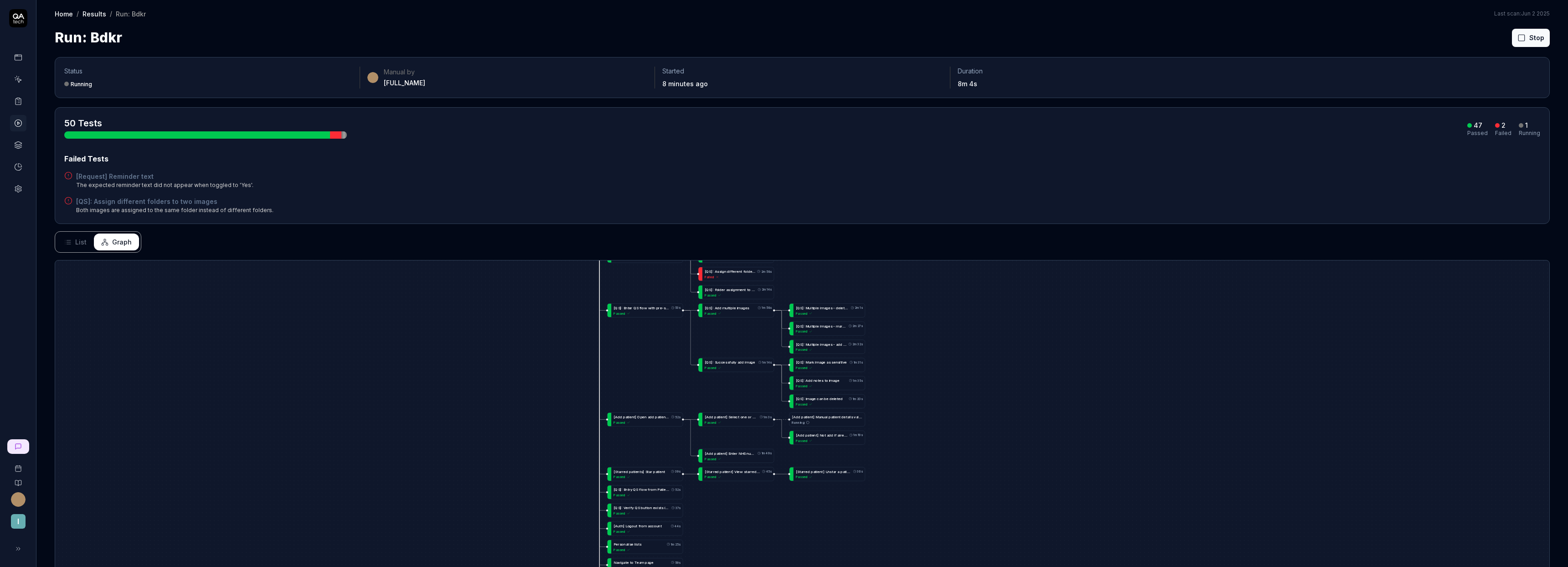 drag, startPoint x: 924, startPoint y: 398, endPoint x: 914, endPoint y: 474, distance: 76.65507 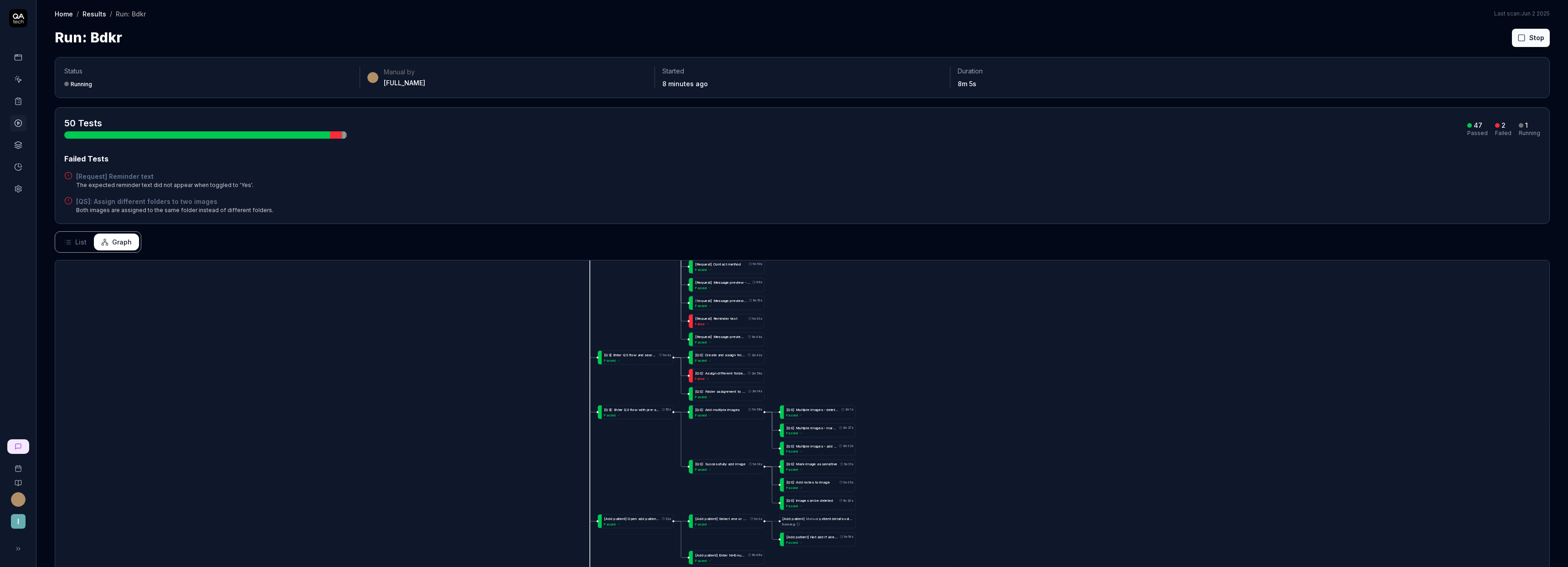 drag, startPoint x: 804, startPoint y: 334, endPoint x: 804, endPoint y: 386, distance: 52 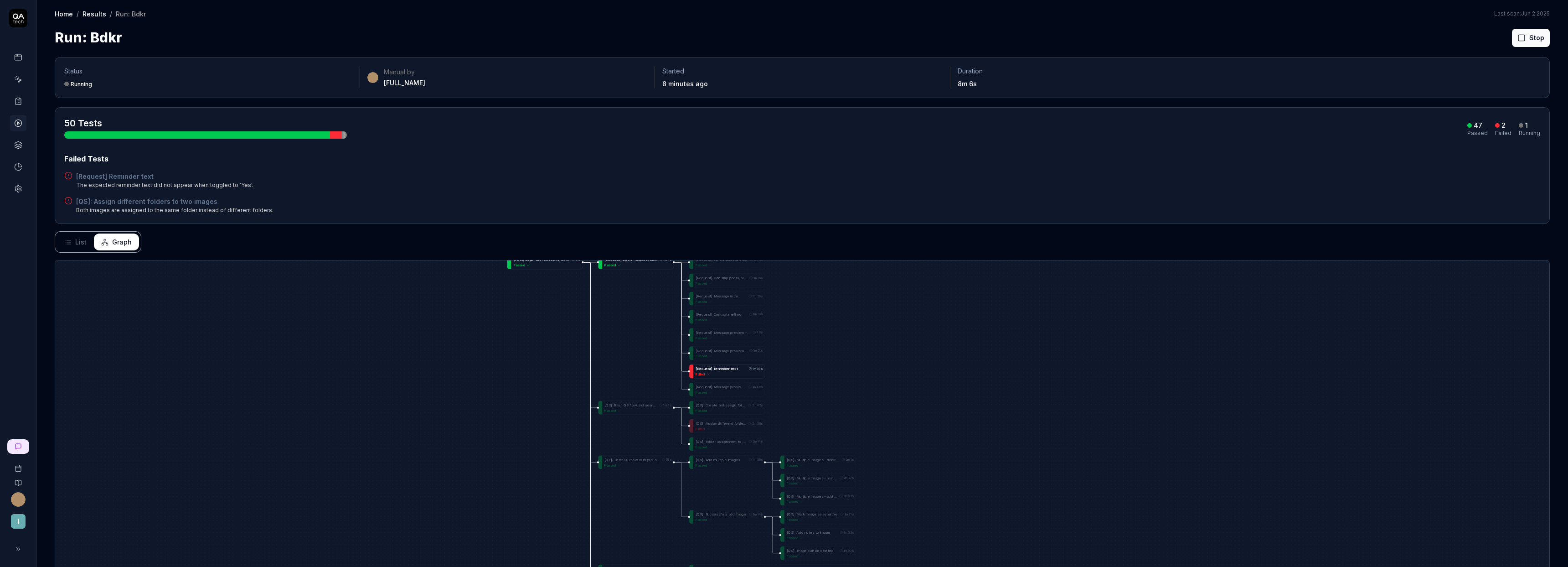 click 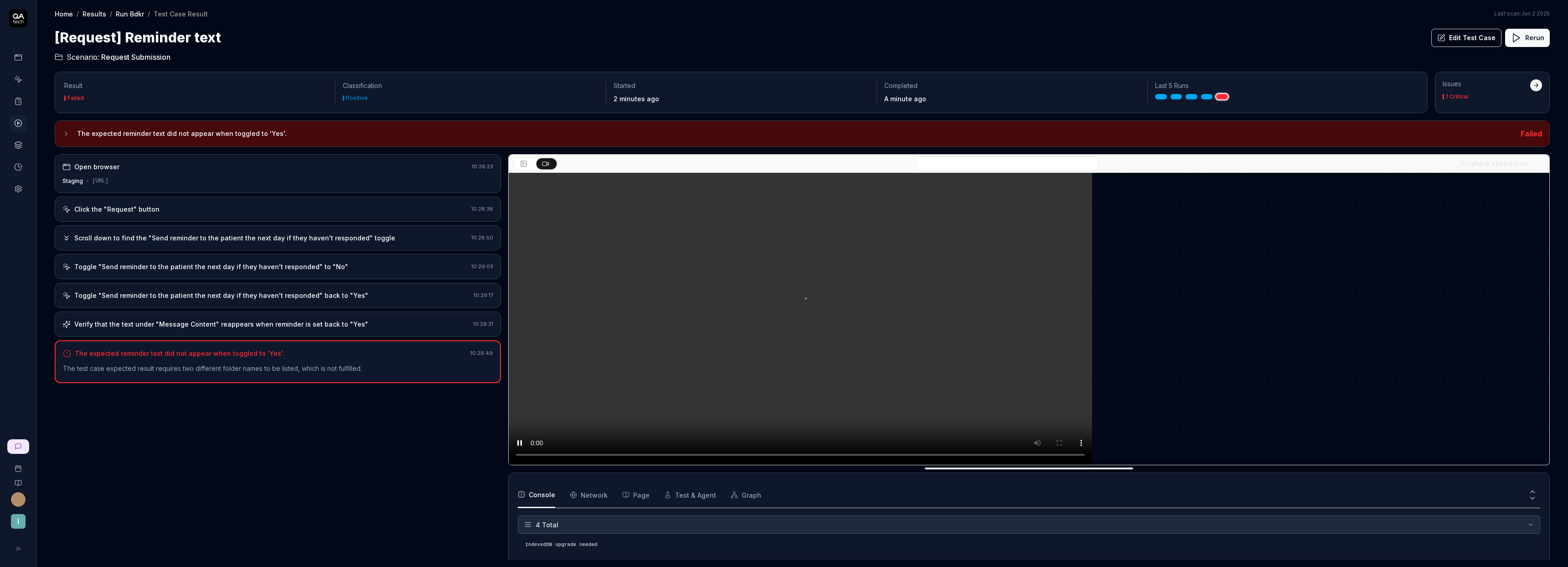 scroll, scrollTop: 8, scrollLeft: 0, axis: vertical 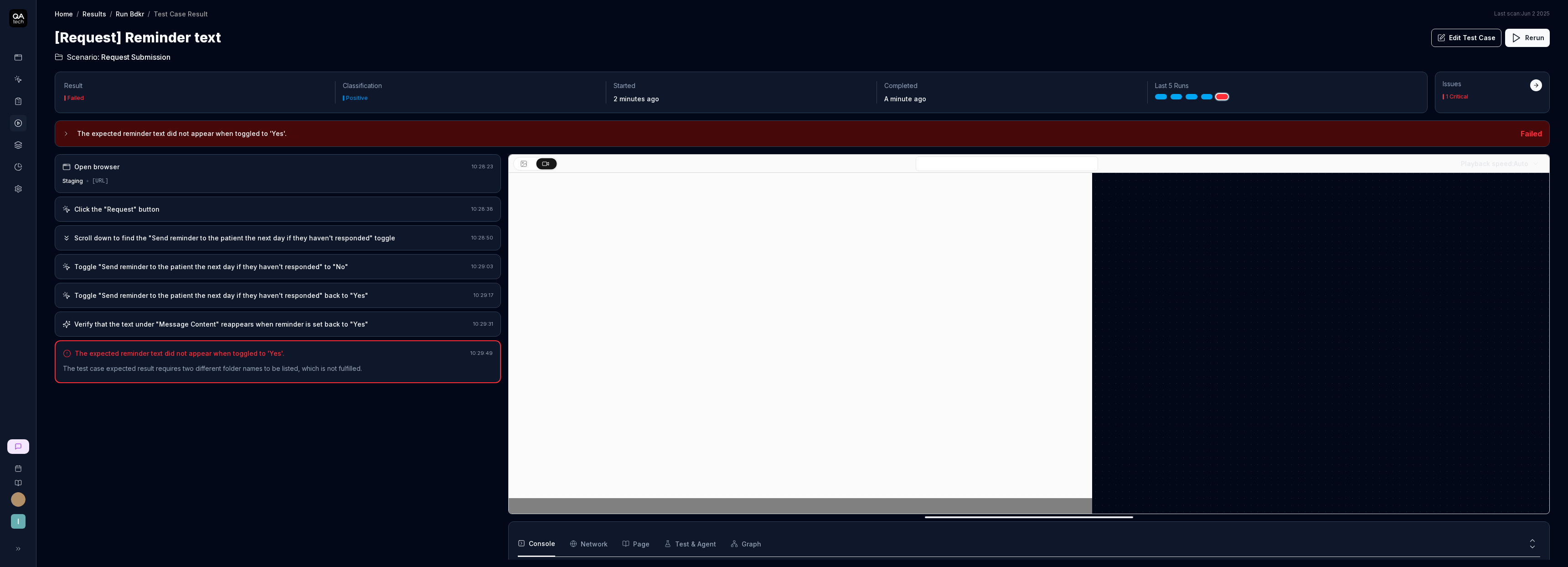 click on "Verify that the text under "Message Content" reappears when reminder is set back to "Yes"" at bounding box center [221, 324] 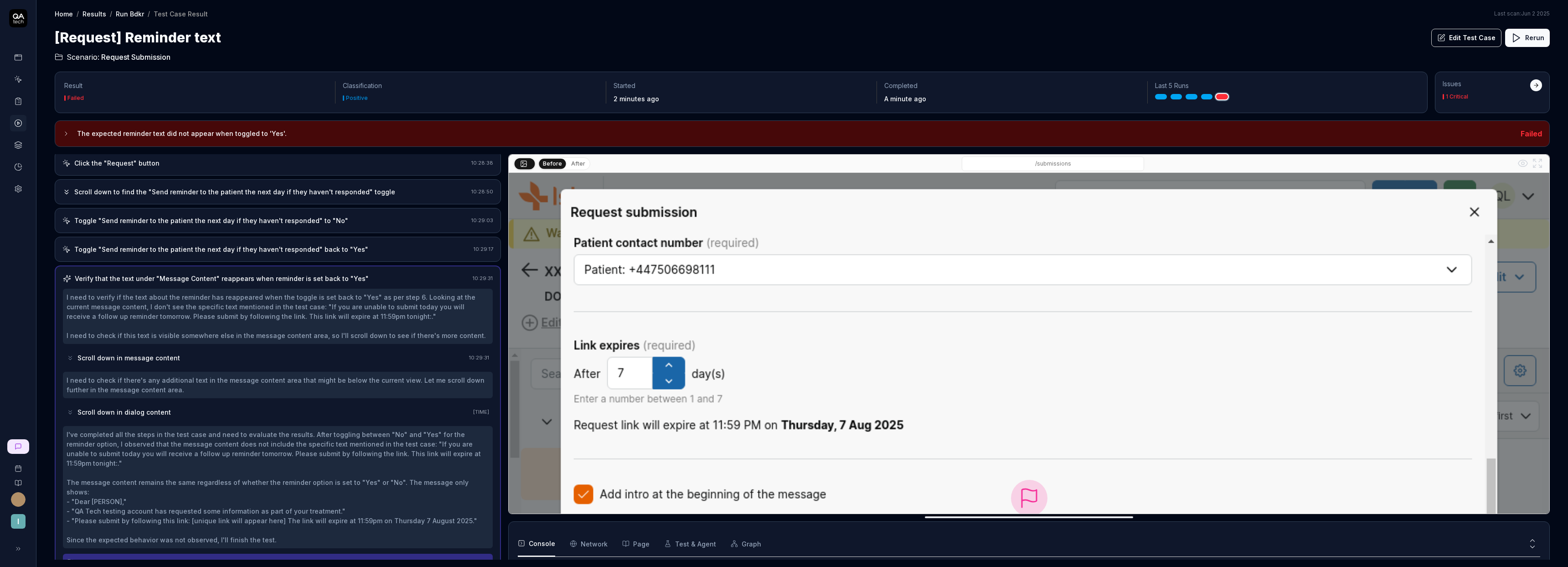 scroll, scrollTop: 52, scrollLeft: 0, axis: vertical 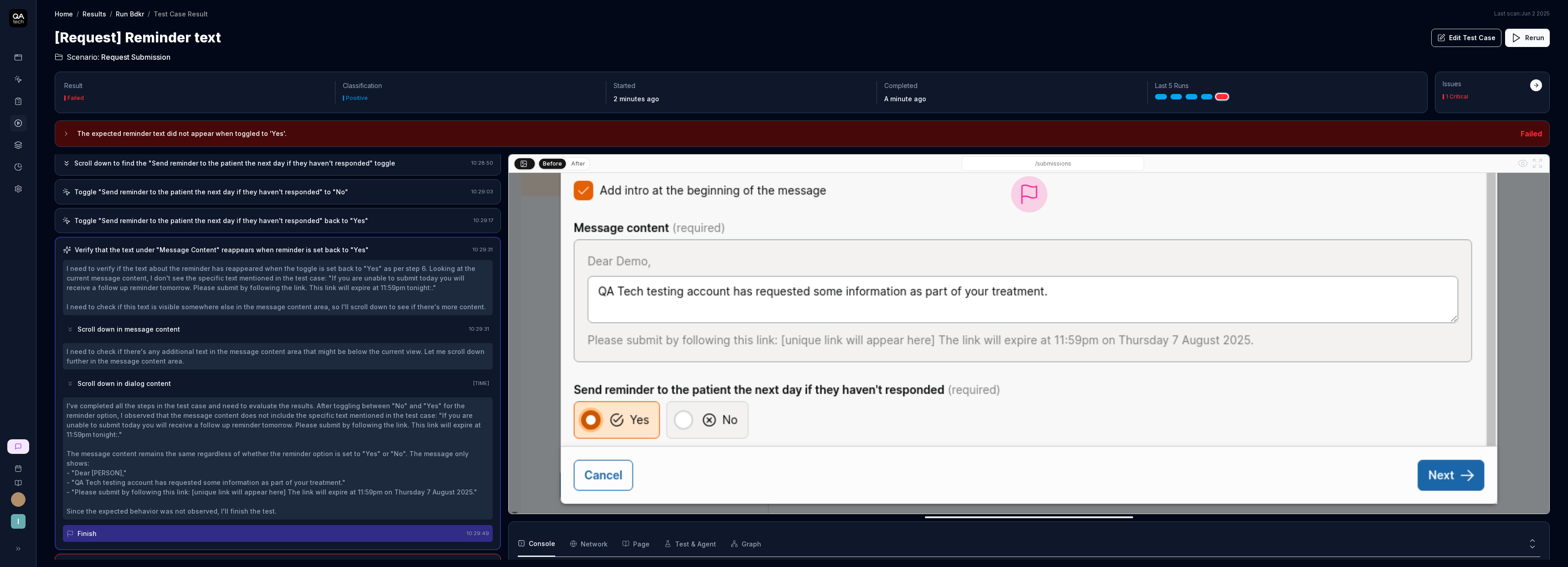click on "After" at bounding box center (578, 164) 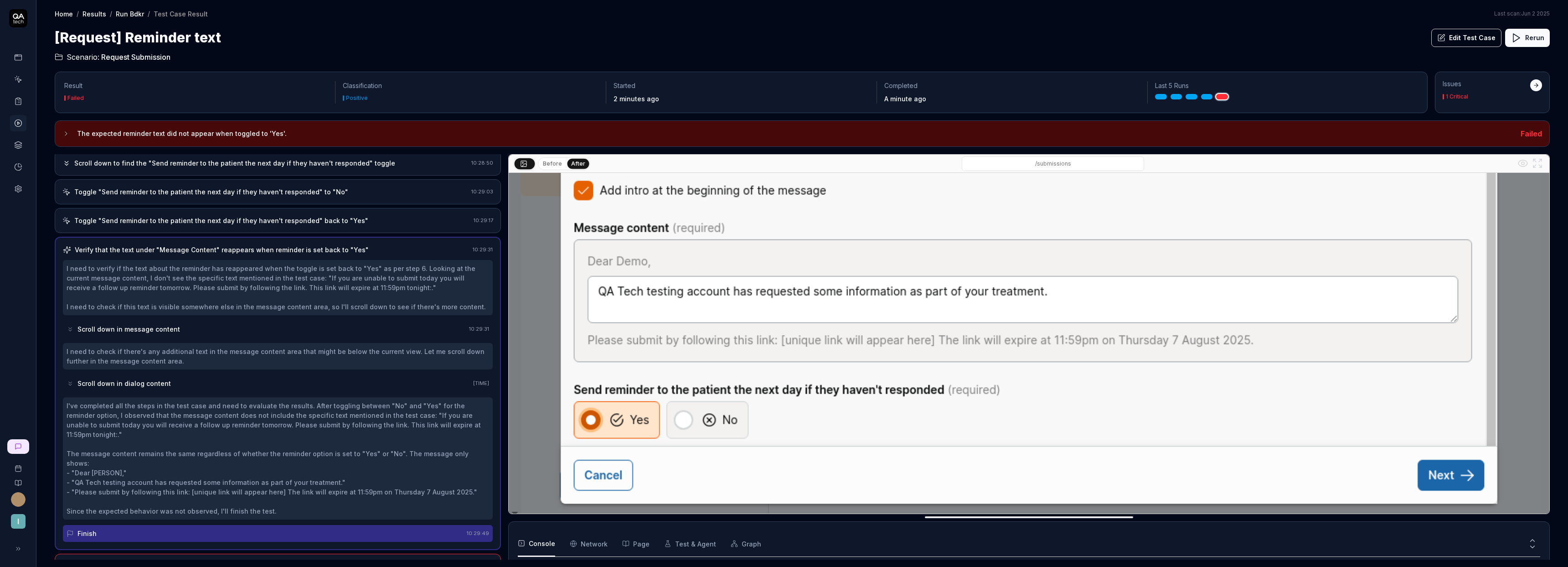 click on "Before" at bounding box center (552, 164) 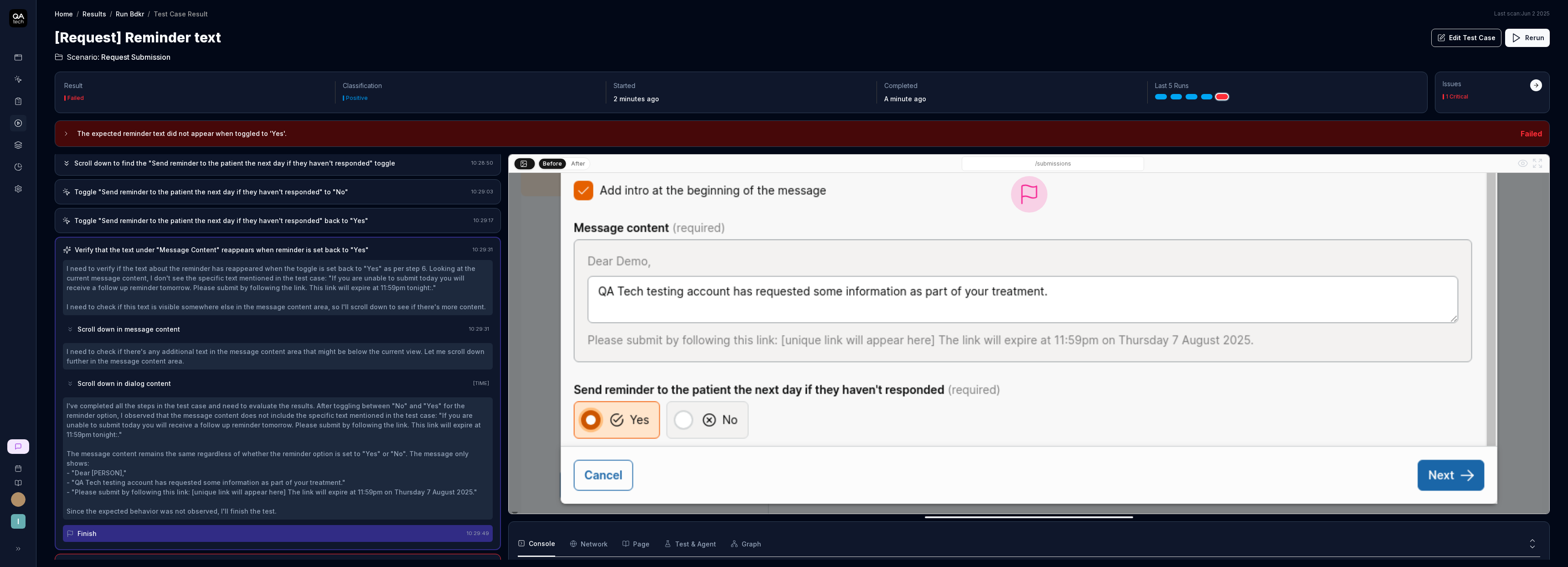 click on "After" at bounding box center (578, 164) 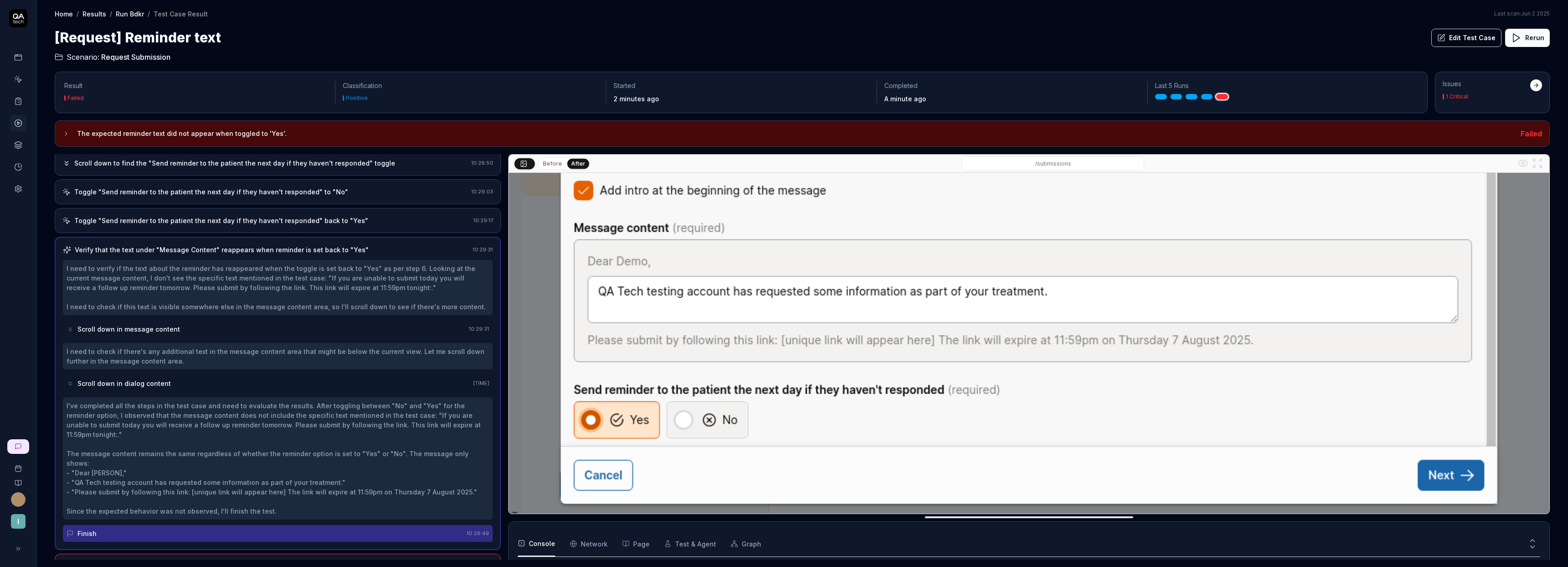 click on "Toggle "Send reminder to the patient the next day if they haven't responded" back to "Yes" 10:29:17" at bounding box center [278, 220] 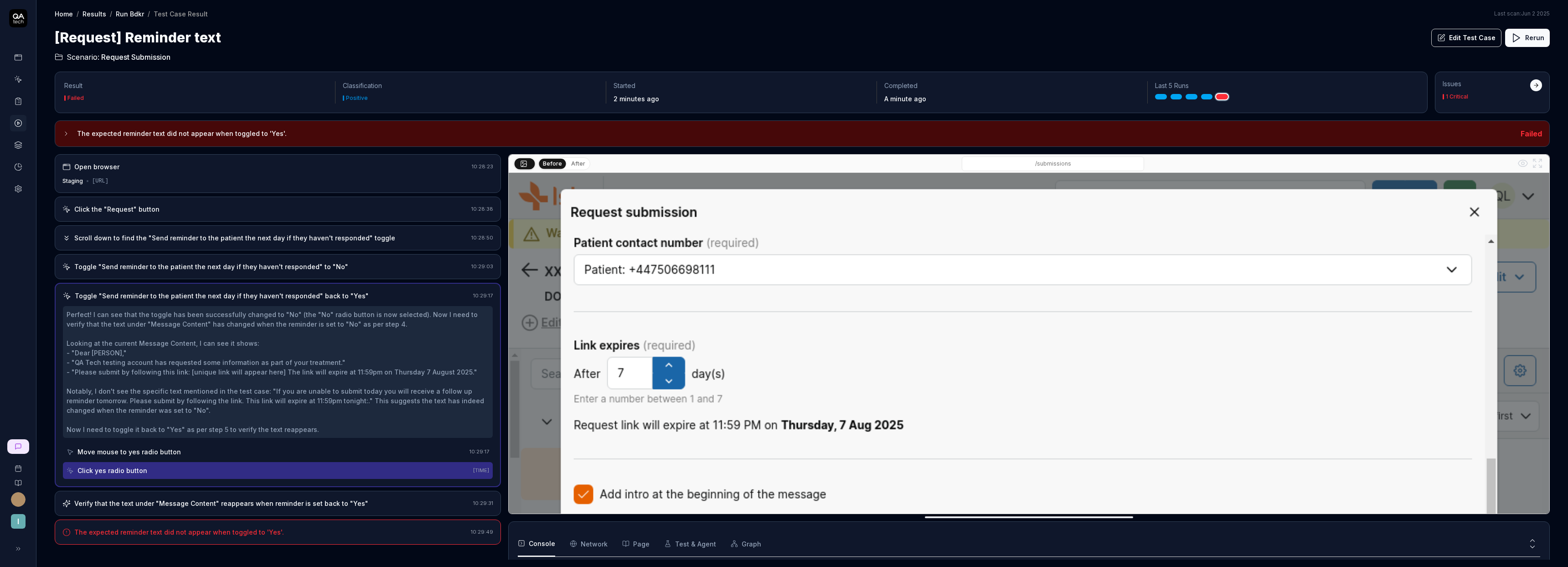 click on "Toggle "Send reminder to the patient the next day if they haven't responded" to "No" 10:29:03" at bounding box center [278, 266] 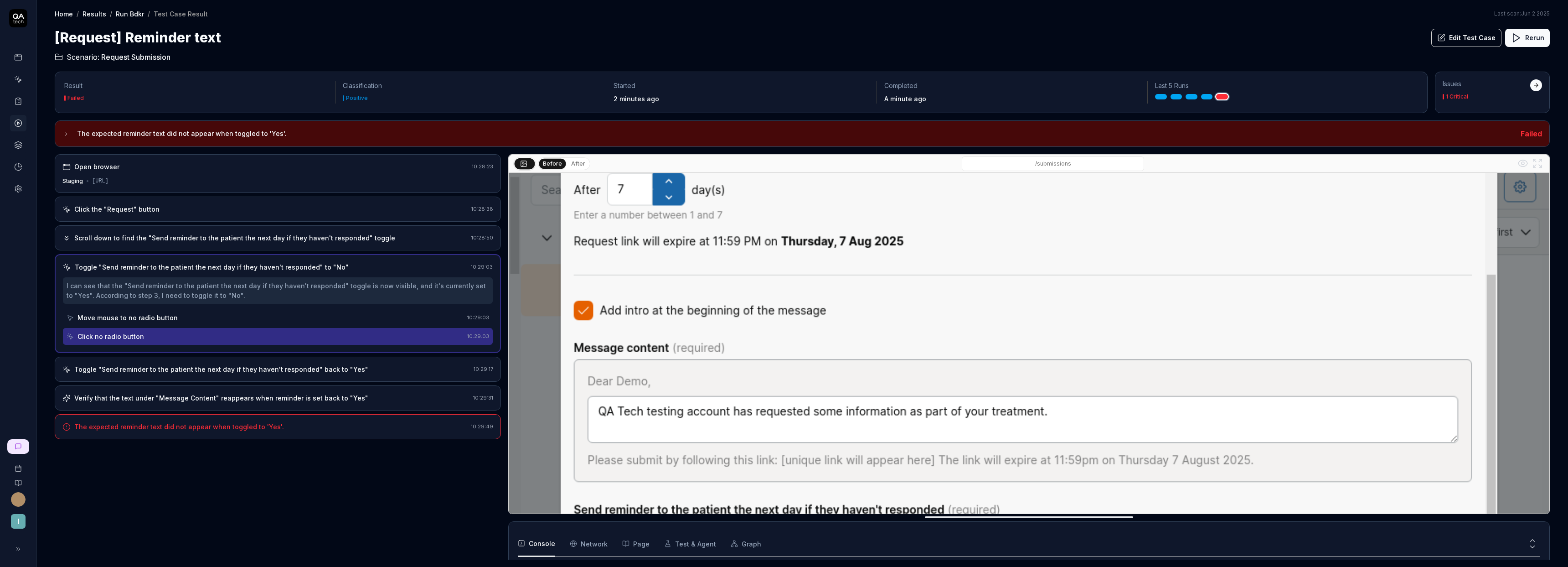 scroll, scrollTop: 306, scrollLeft: 0, axis: vertical 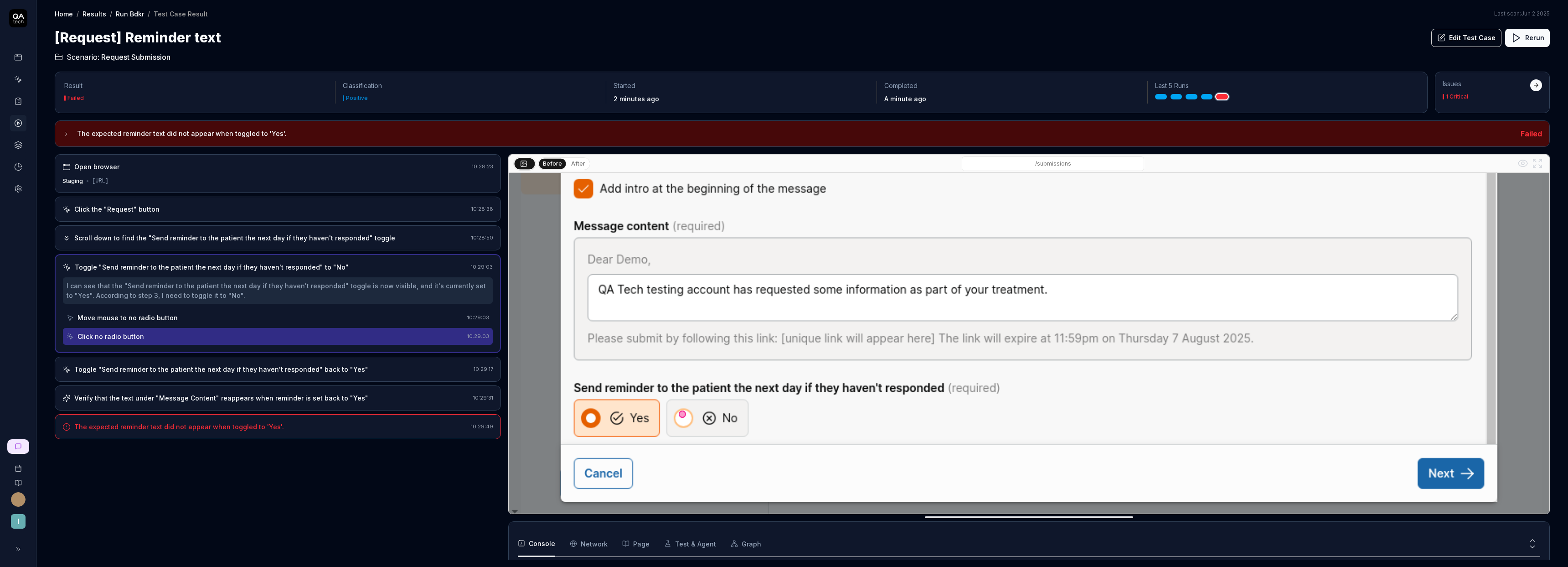click on "After" at bounding box center (578, 164) 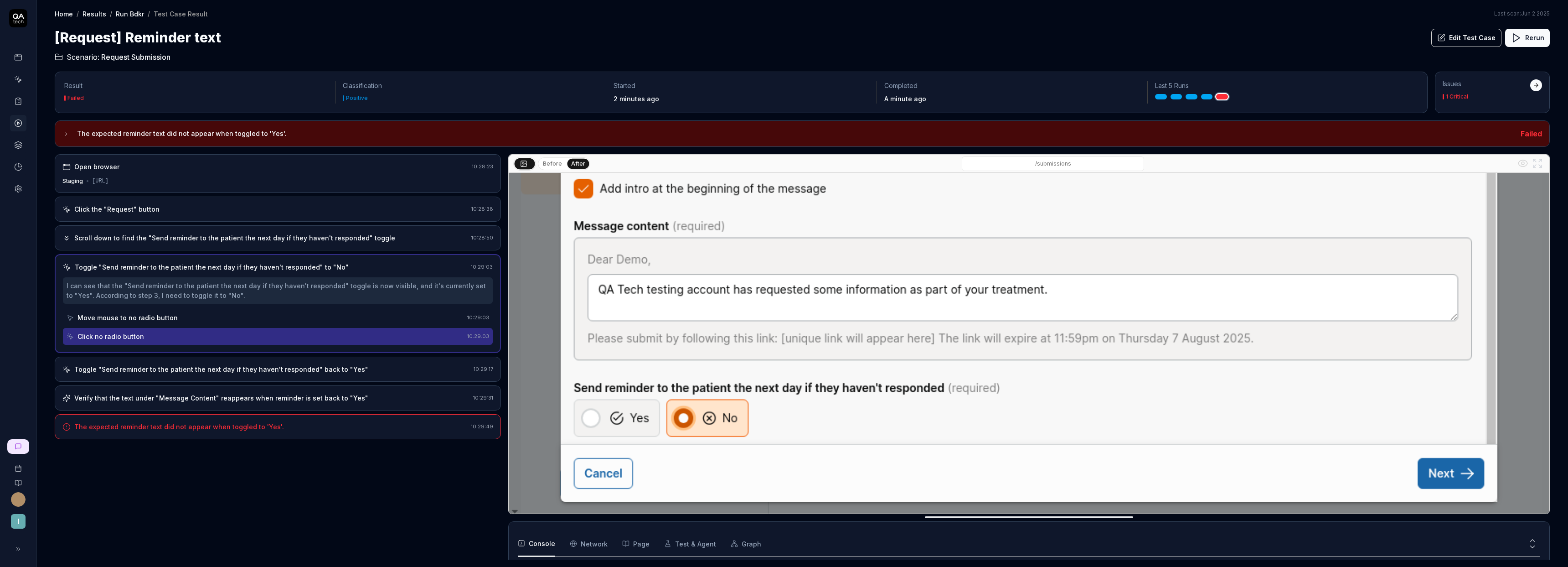 click on "Verify that the text under "Message Content" reappears when reminder is set back to "Yes"" at bounding box center (221, 398) 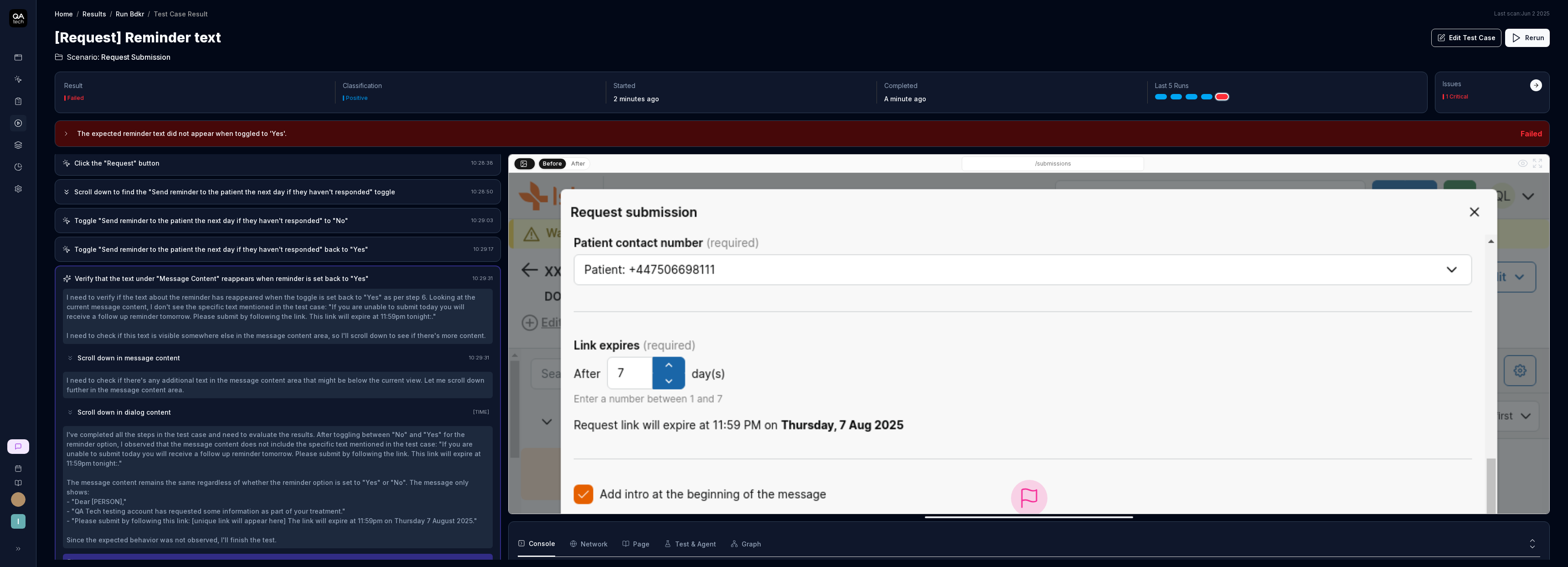 scroll, scrollTop: 75, scrollLeft: 0, axis: vertical 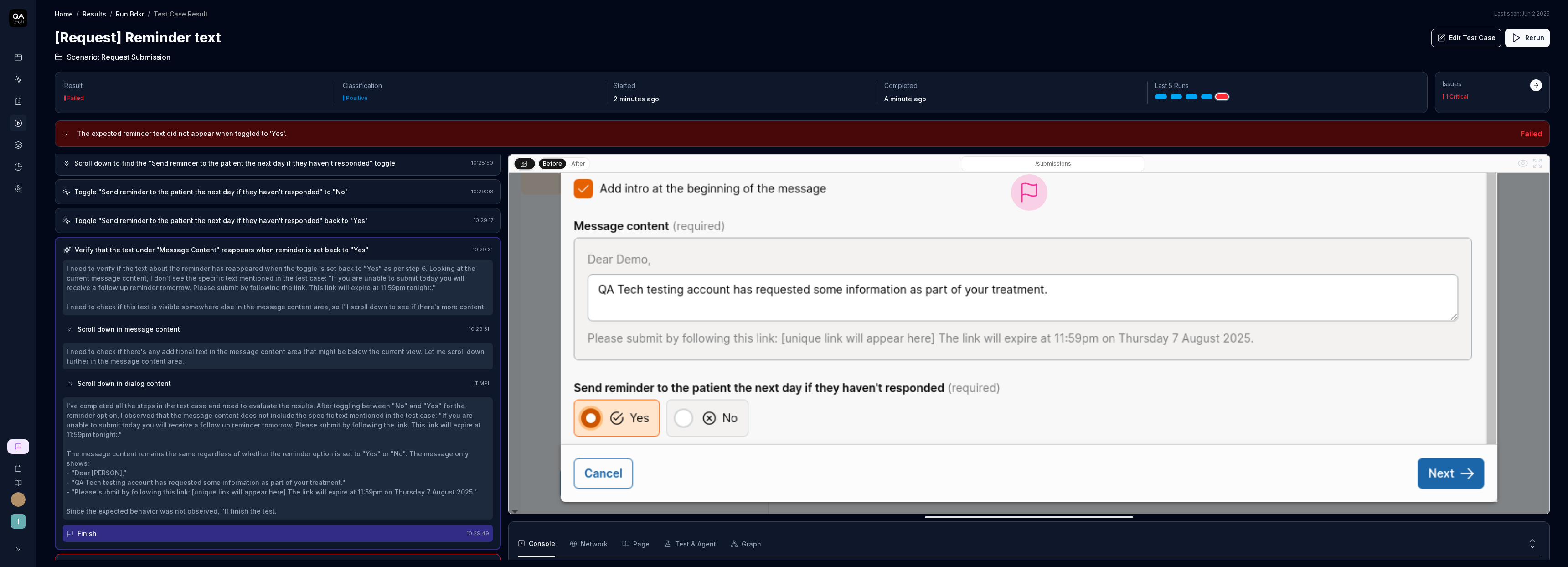 click on "Edit Test Case" at bounding box center (1466, 38) 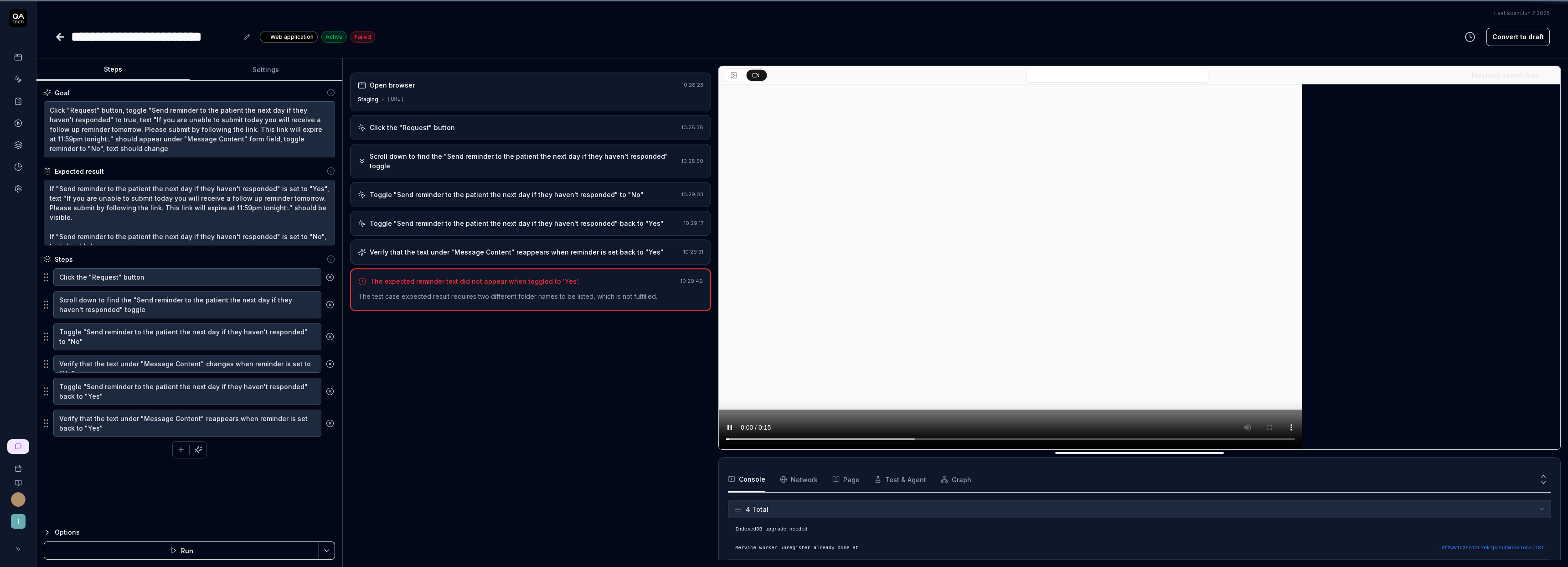 scroll, scrollTop: 8, scrollLeft: 0, axis: vertical 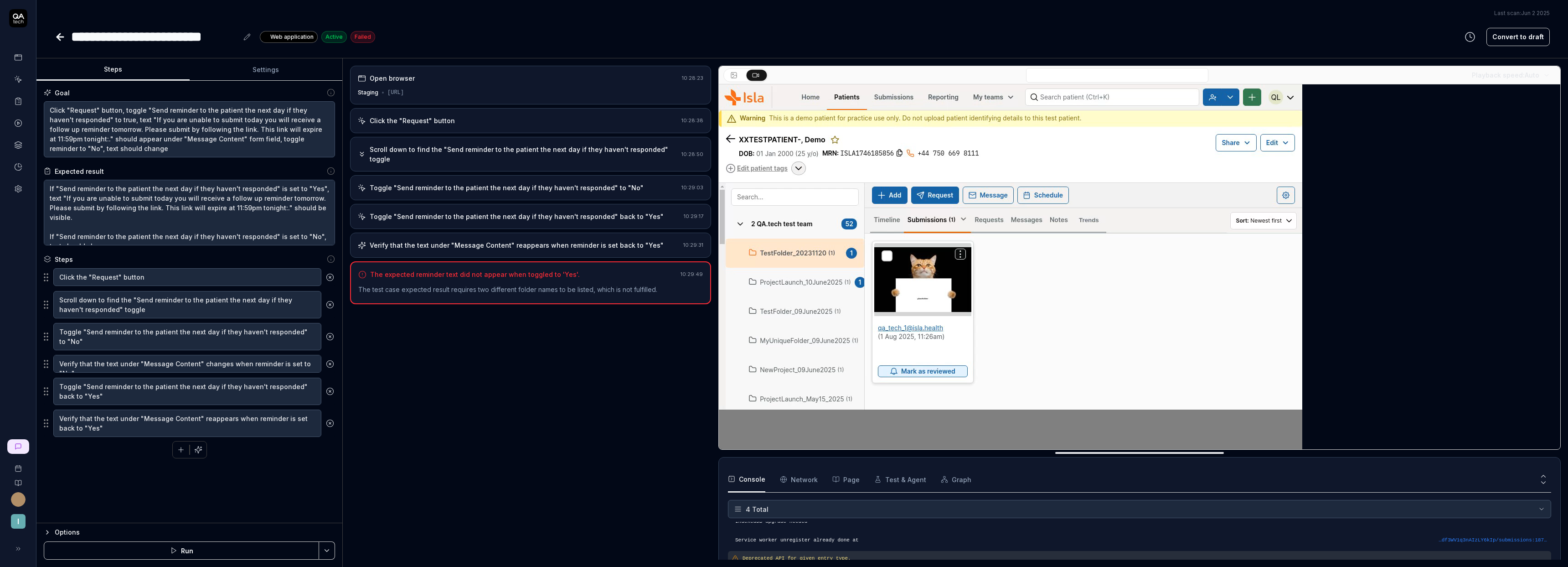 click on "Click the "Request" button" at bounding box center (412, 120) 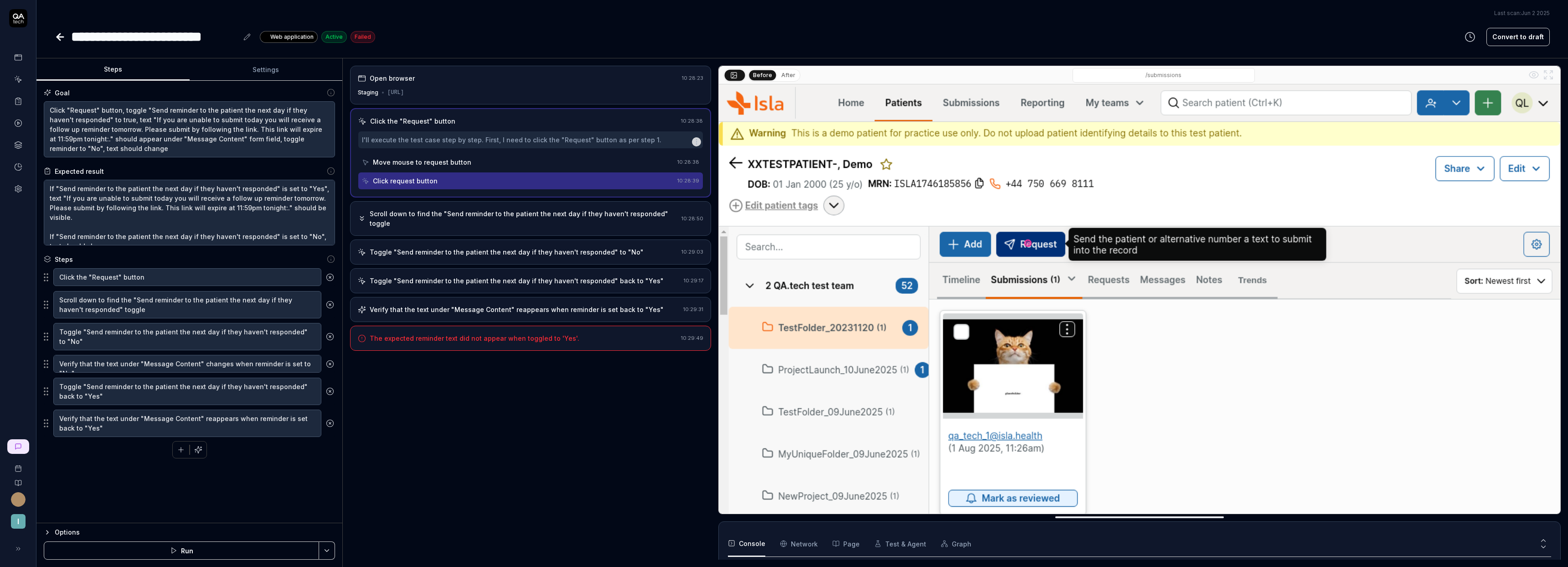 click on "Scroll down to find the "Send reminder to the patient the next day if they haven't responded" toggle" at bounding box center [524, 218] 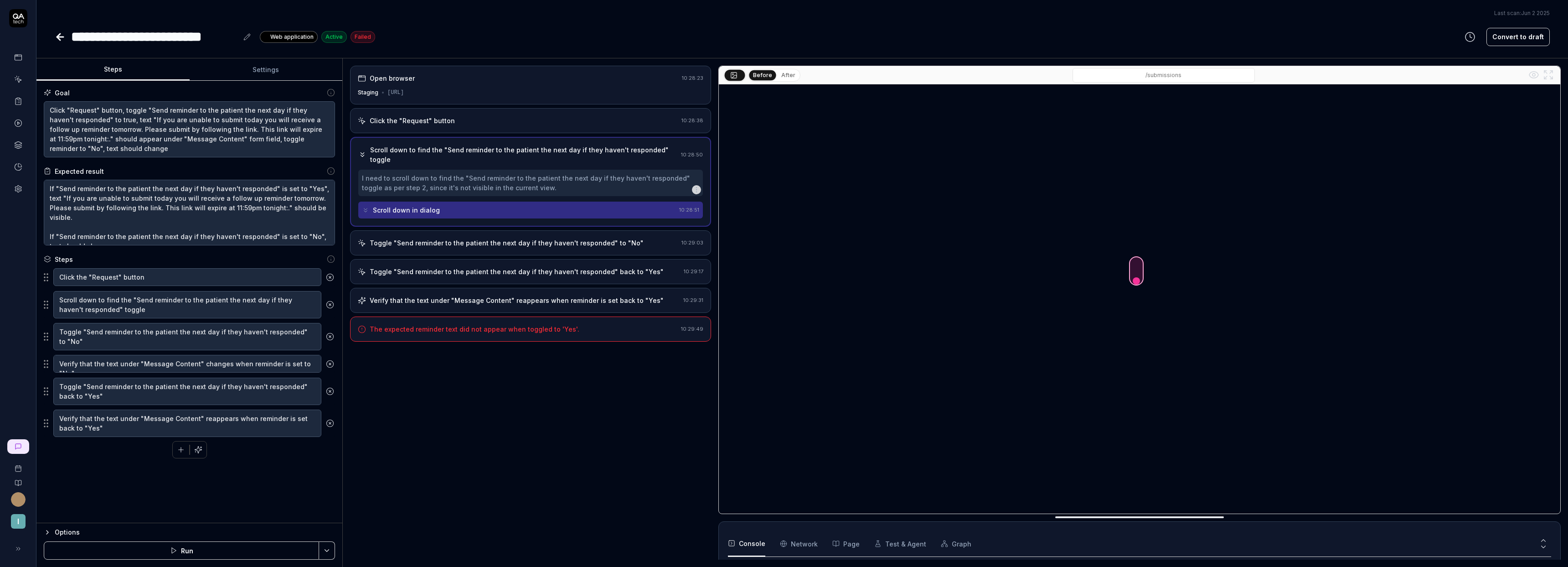 scroll, scrollTop: 87, scrollLeft: 0, axis: vertical 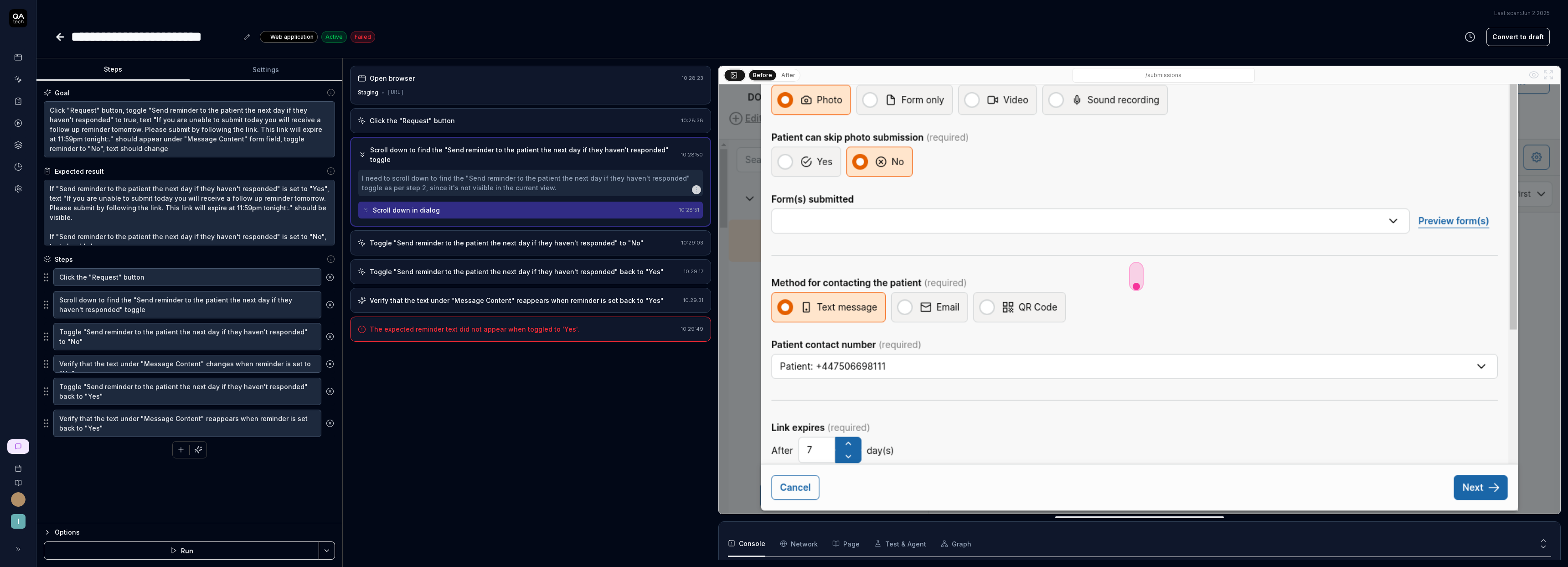 click on "Toggle "Send reminder to the patient the next day if they haven't responded" to "No"" at bounding box center [506, 243] 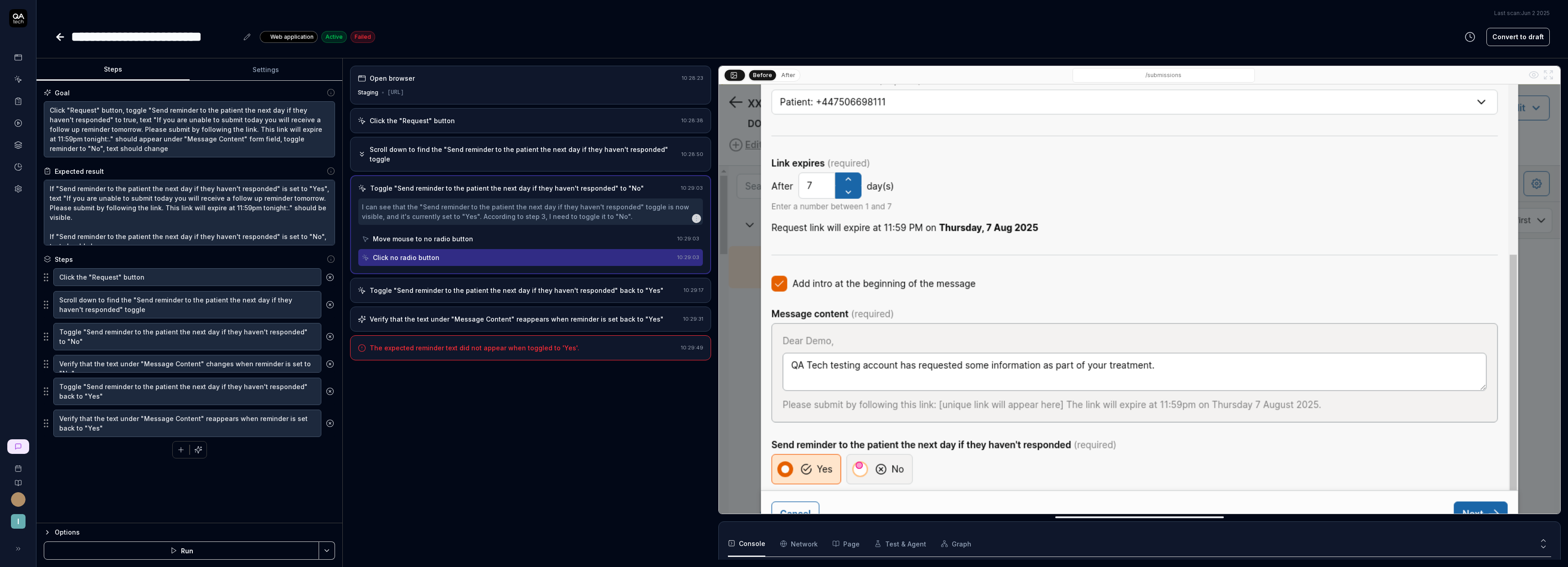 scroll, scrollTop: 93, scrollLeft: 0, axis: vertical 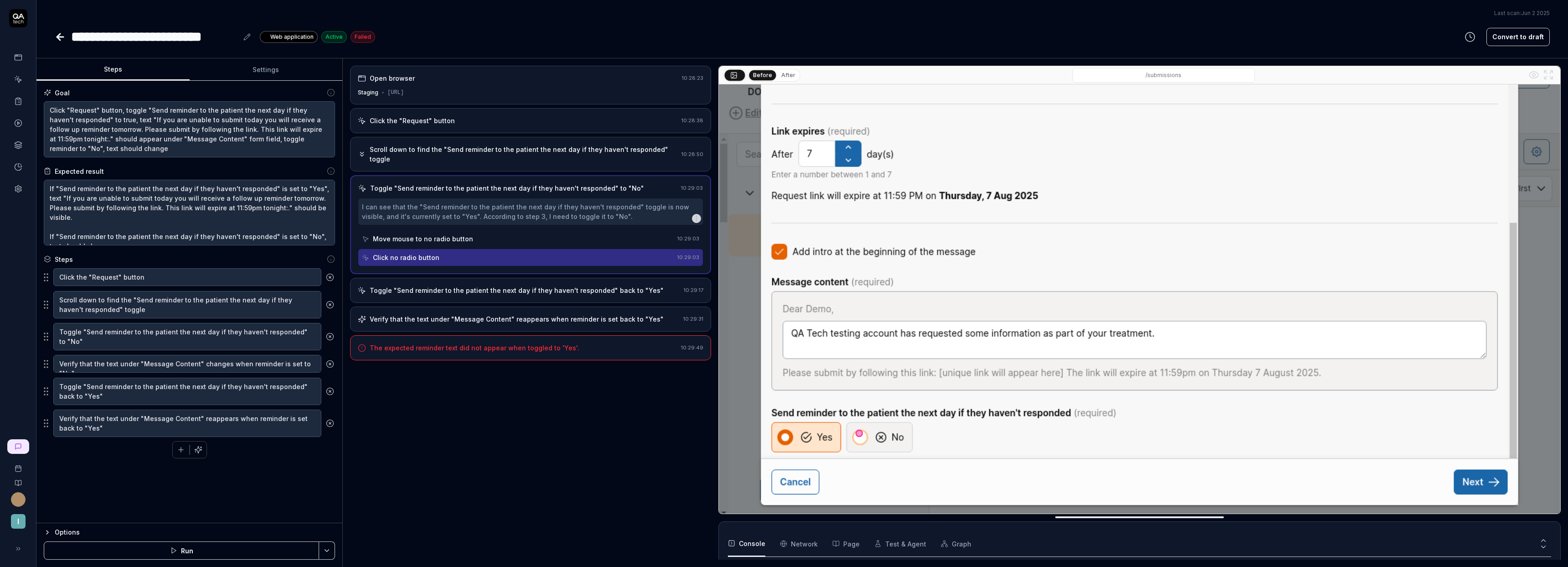 click on "After" at bounding box center (788, 75) 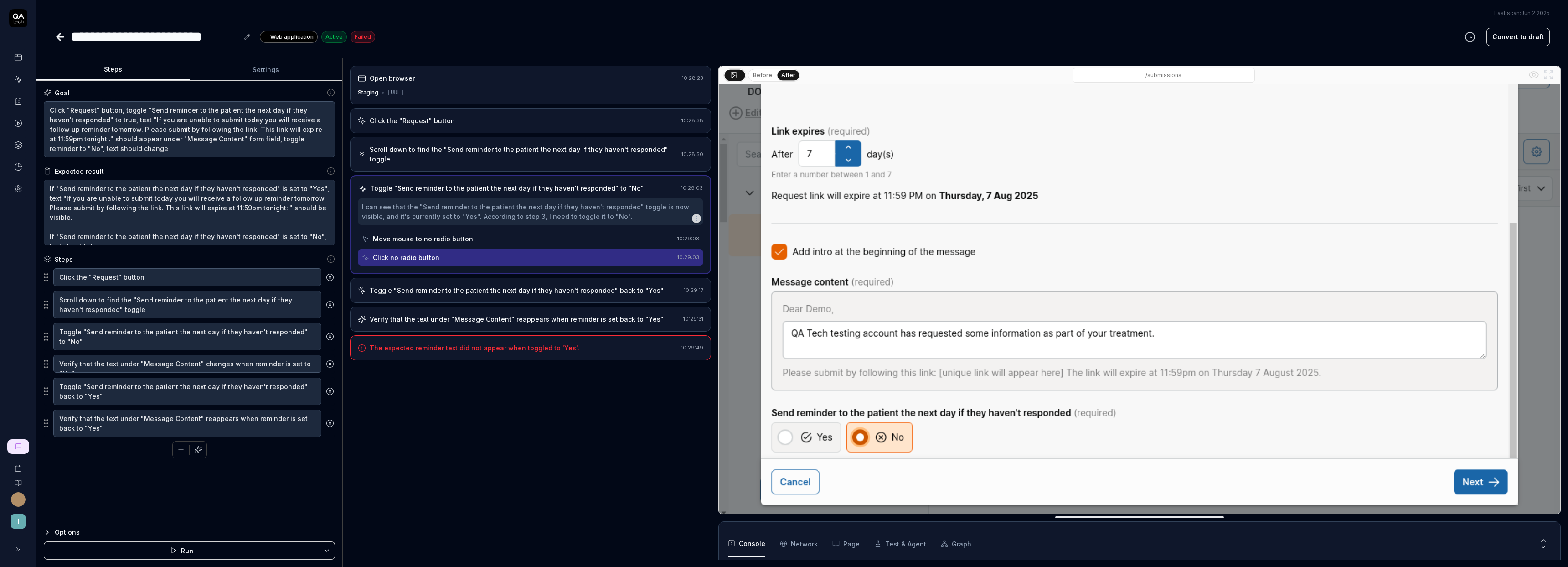 click on "Toggle "Send reminder to the patient the next day if they haven't responded" back to "Yes" 10:29:17" at bounding box center (531, 290) 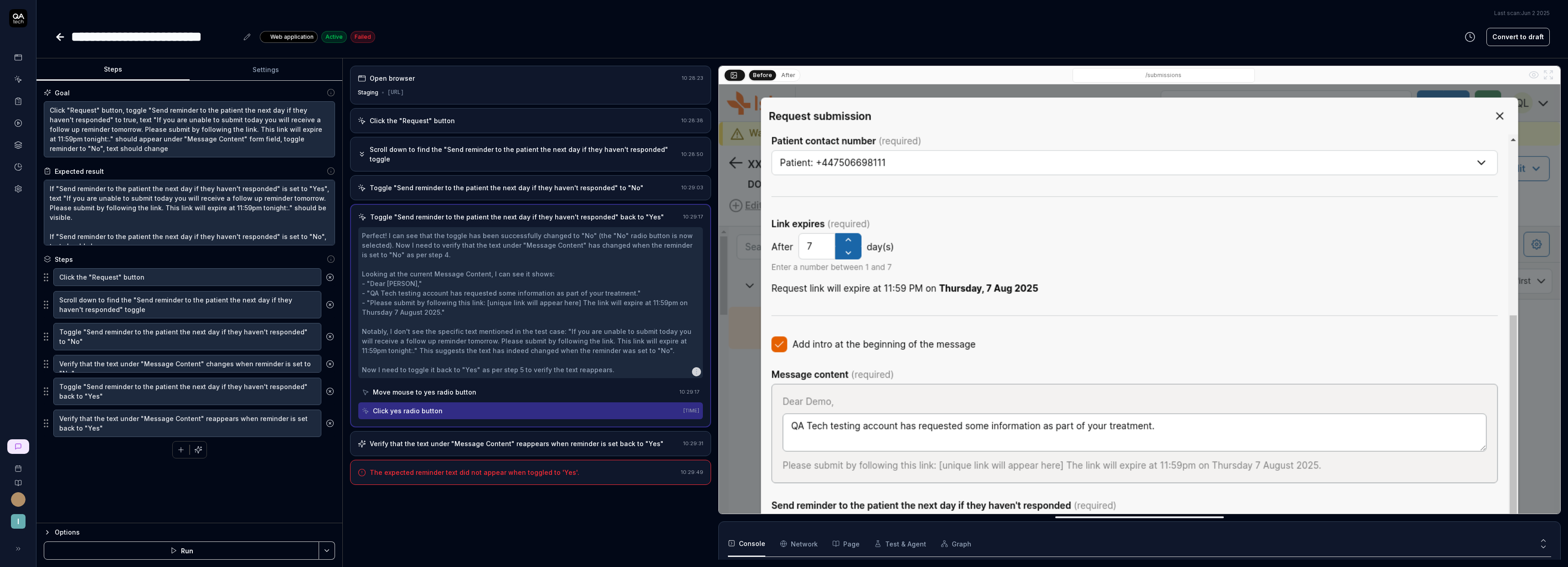 scroll, scrollTop: 93, scrollLeft: 0, axis: vertical 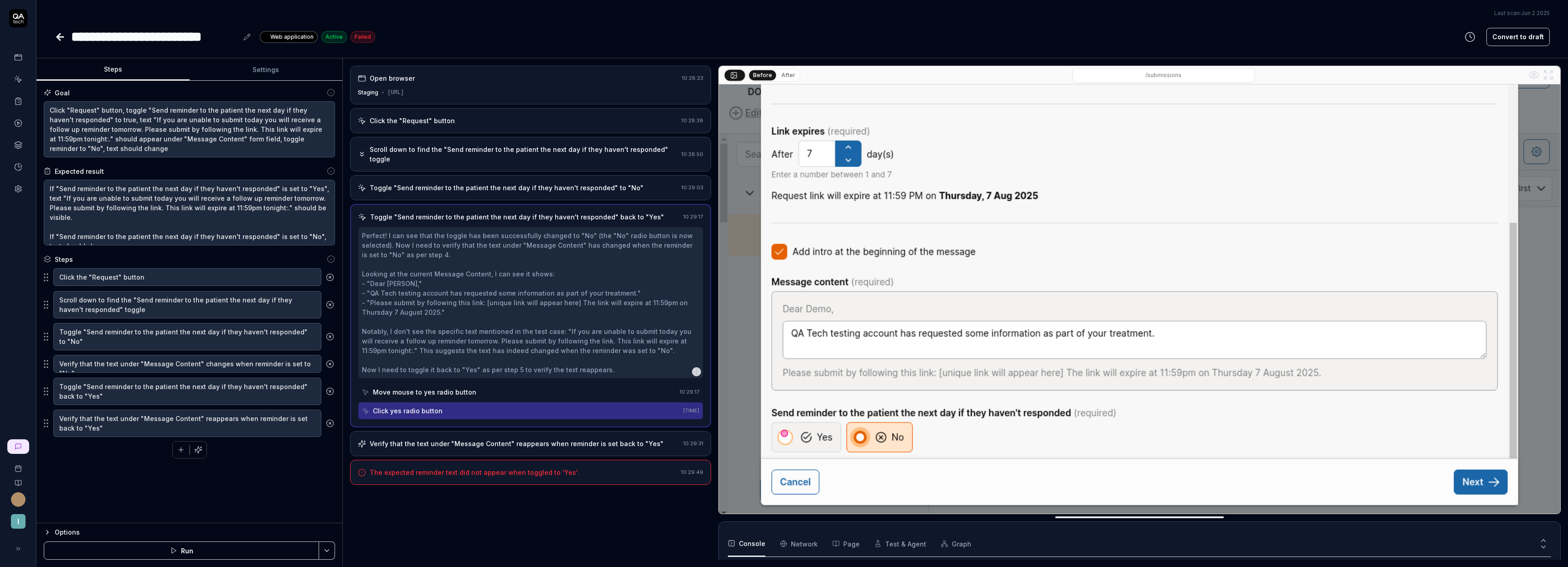 click on "Verify that the text under "Message Content" reappears when reminder is set back to "Yes"" at bounding box center (516, 443) 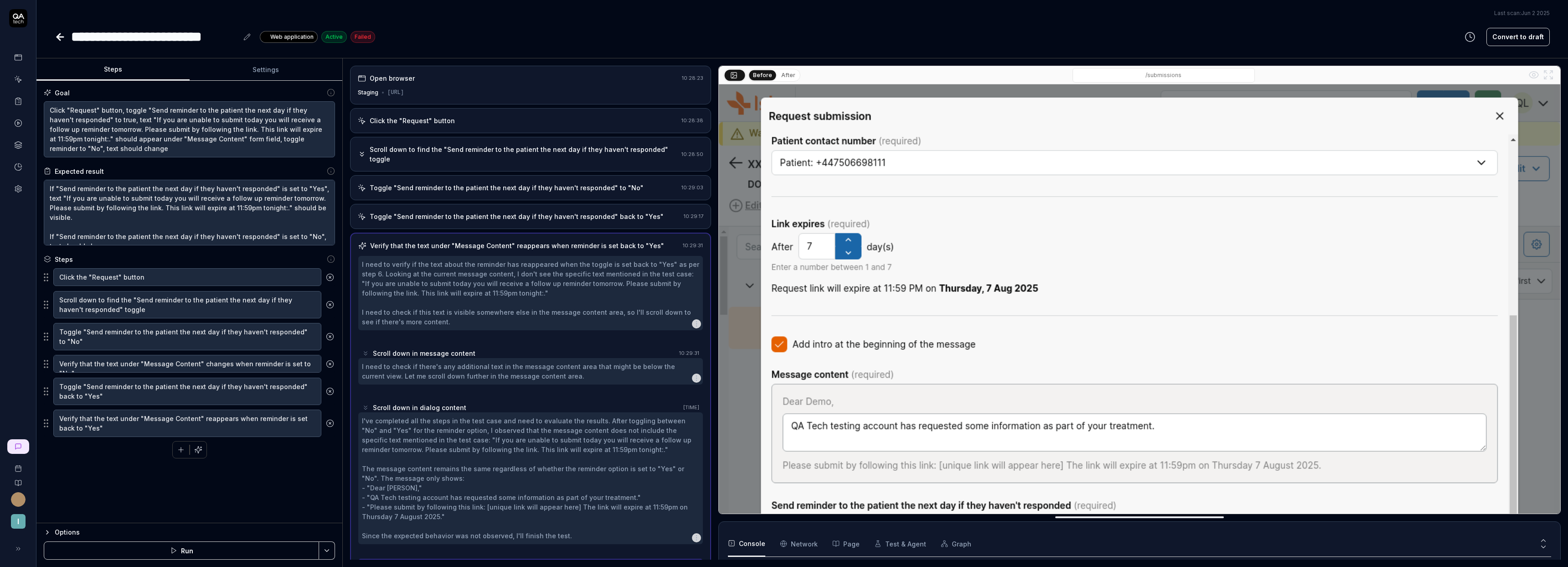 scroll, scrollTop: 15, scrollLeft: 0, axis: vertical 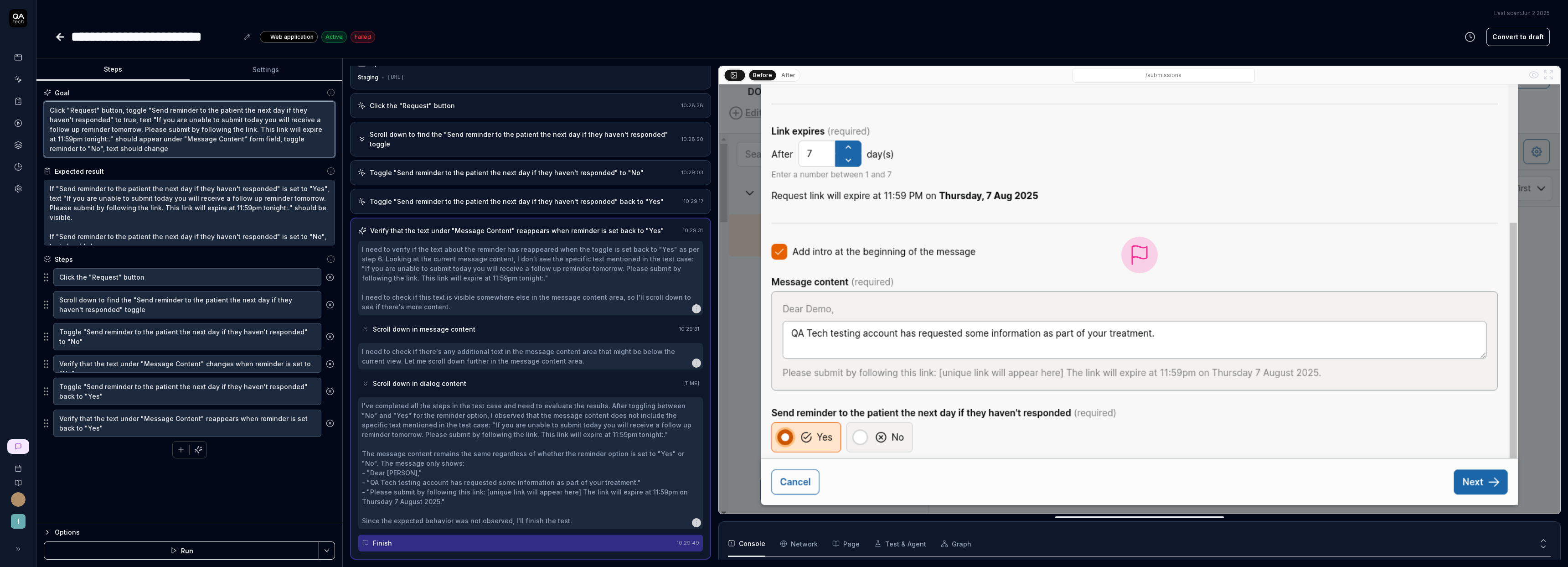 drag, startPoint x: 73, startPoint y: 140, endPoint x: 126, endPoint y: 118, distance: 57.3847 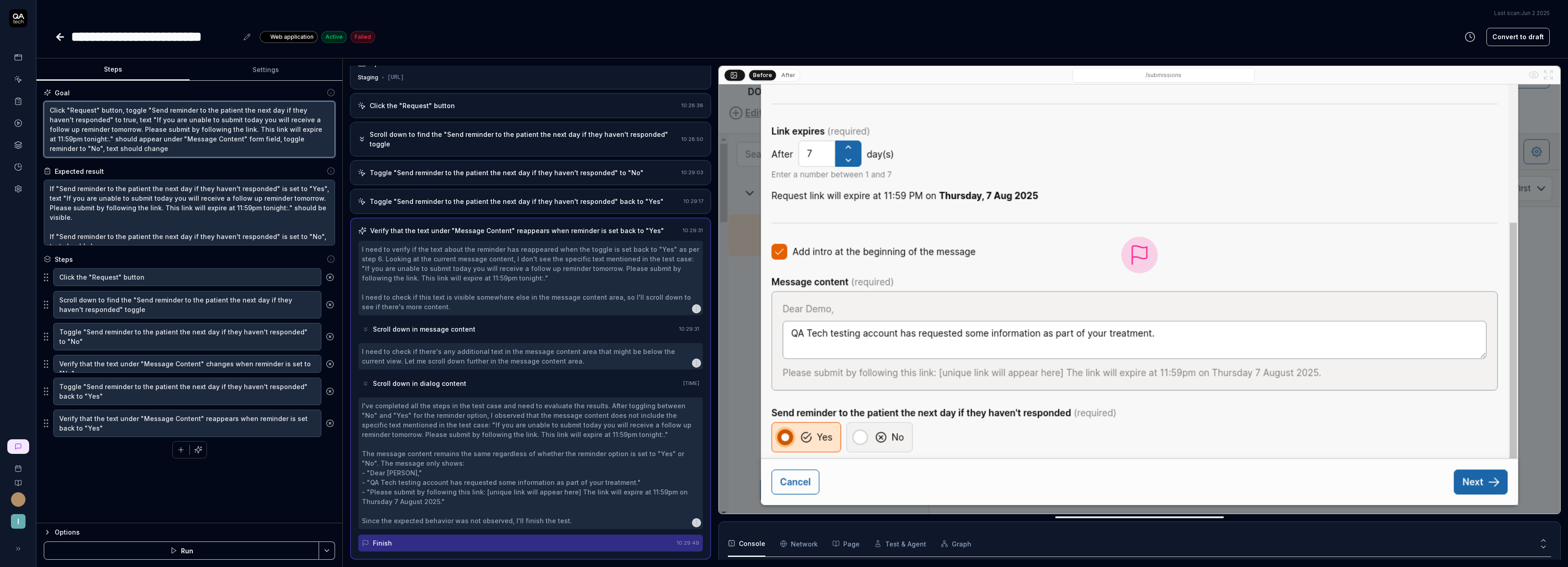 click on "Click "Request" button, toggle "Send reminder to the patient the next day if they haven't responded" to true, text "If you are unable to submit today you will receive a follow up reminder tomorrow. Please submit by following the link. This link will expire at 11:59pm tonight:." should appear under "Message Content" form field, toggle reminder to "No", text should change" at bounding box center (189, 129) 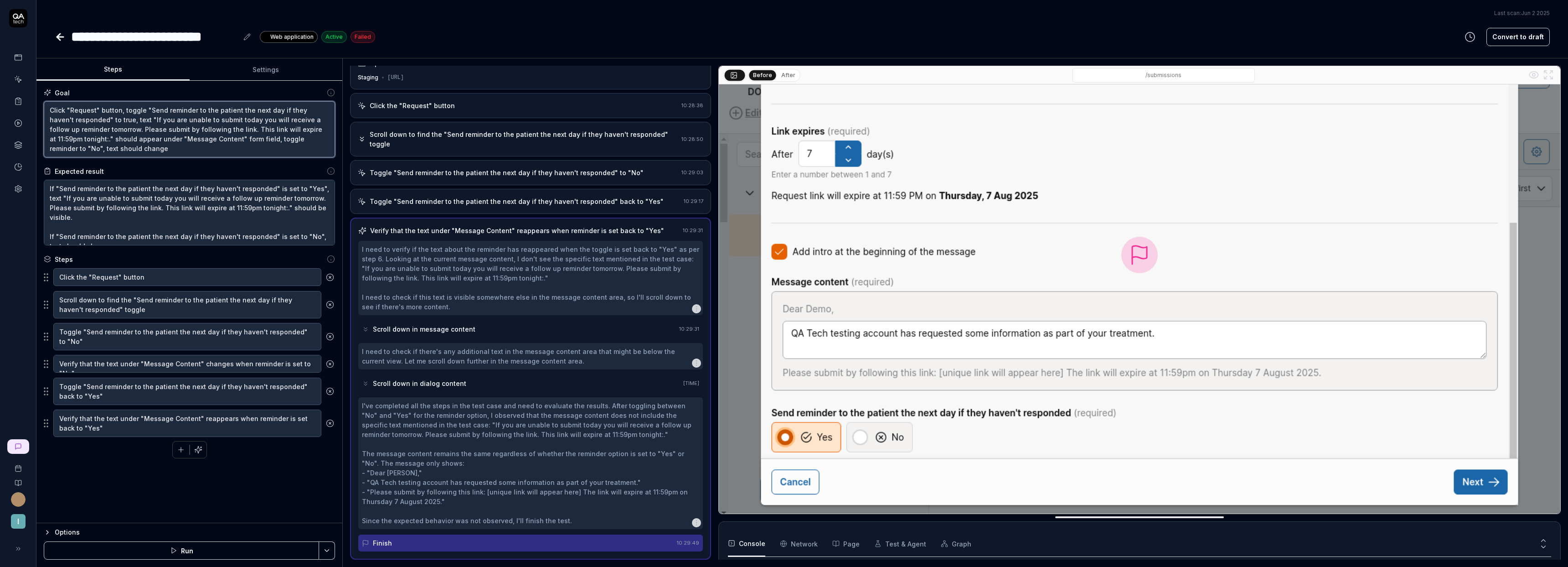 drag, startPoint x: 246, startPoint y: 120, endPoint x: 106, endPoint y: 129, distance: 140.28899 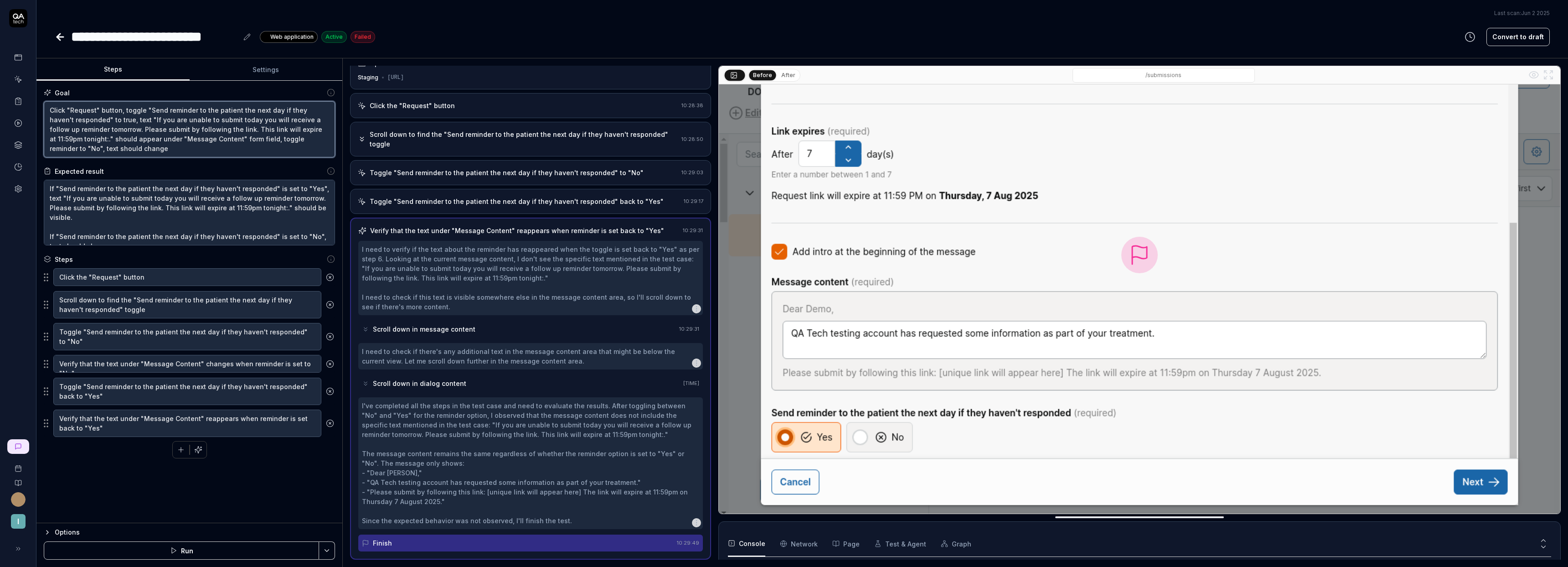 click on "Click "Request" button, toggle "Send reminder to the patient the next day if they haven't responded" to true, text "If you are unable to submit today you will receive a follow up reminder tomorrow. Please submit by following the link. This link will expire at 11:59pm tonight:." should appear under "Message Content" form field, toggle reminder to "No", text should change" at bounding box center [189, 129] 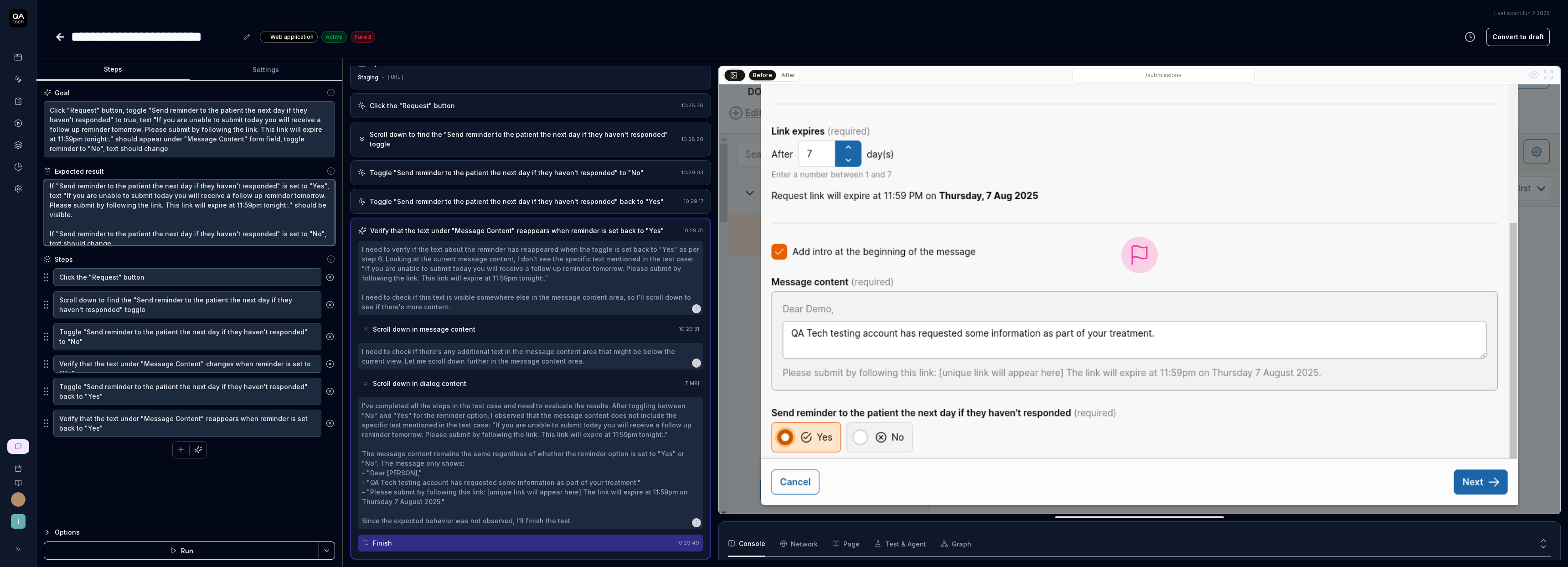 scroll, scrollTop: 2, scrollLeft: 0, axis: vertical 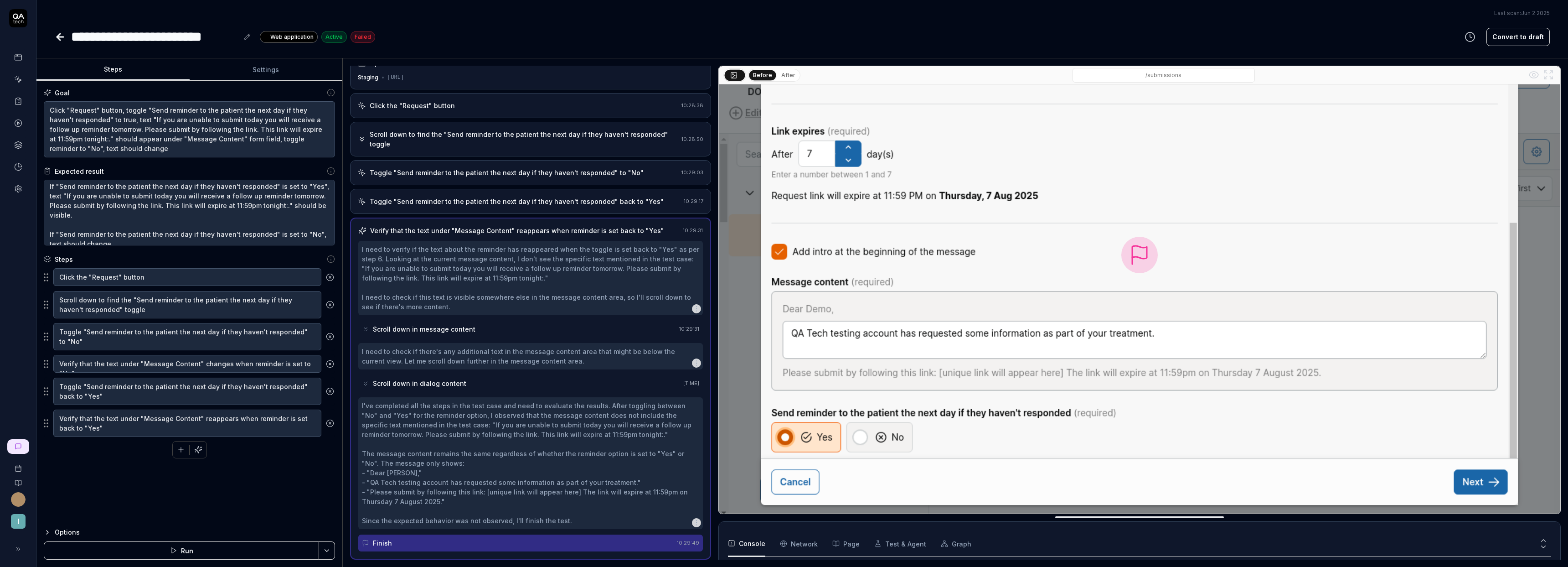 click on "Last scan:  Jun 2 2025" at bounding box center (802, 13) 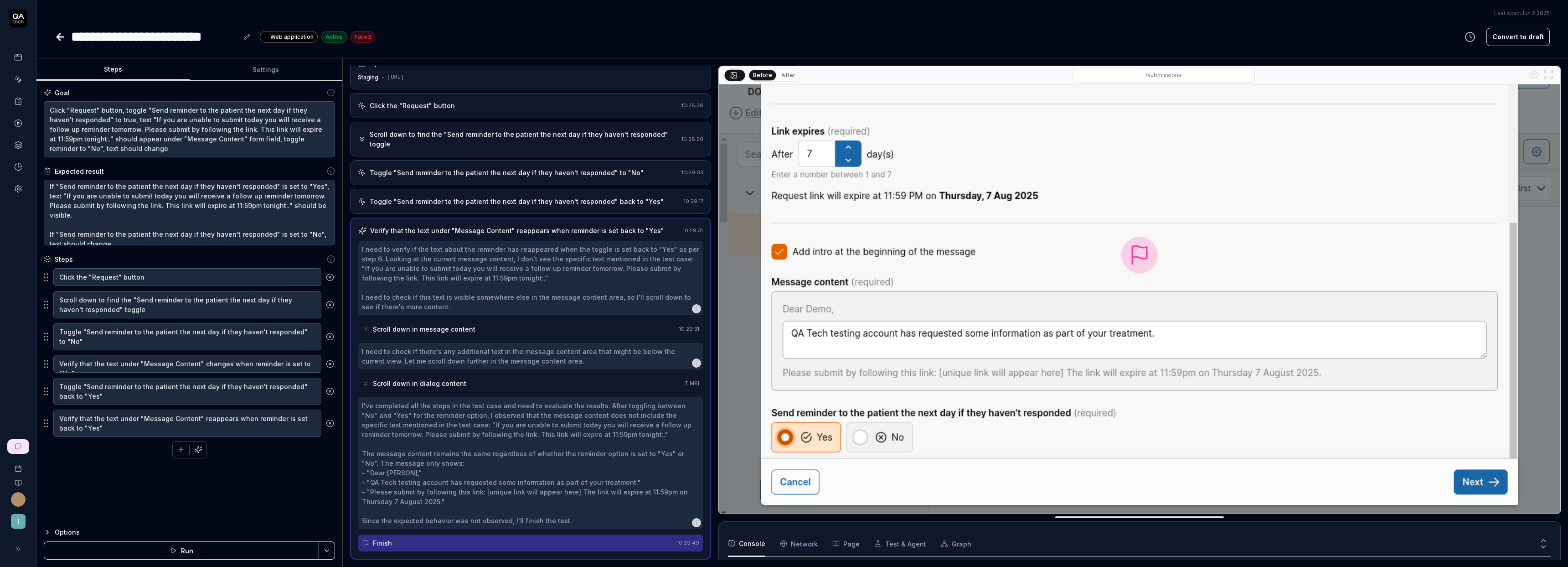 click 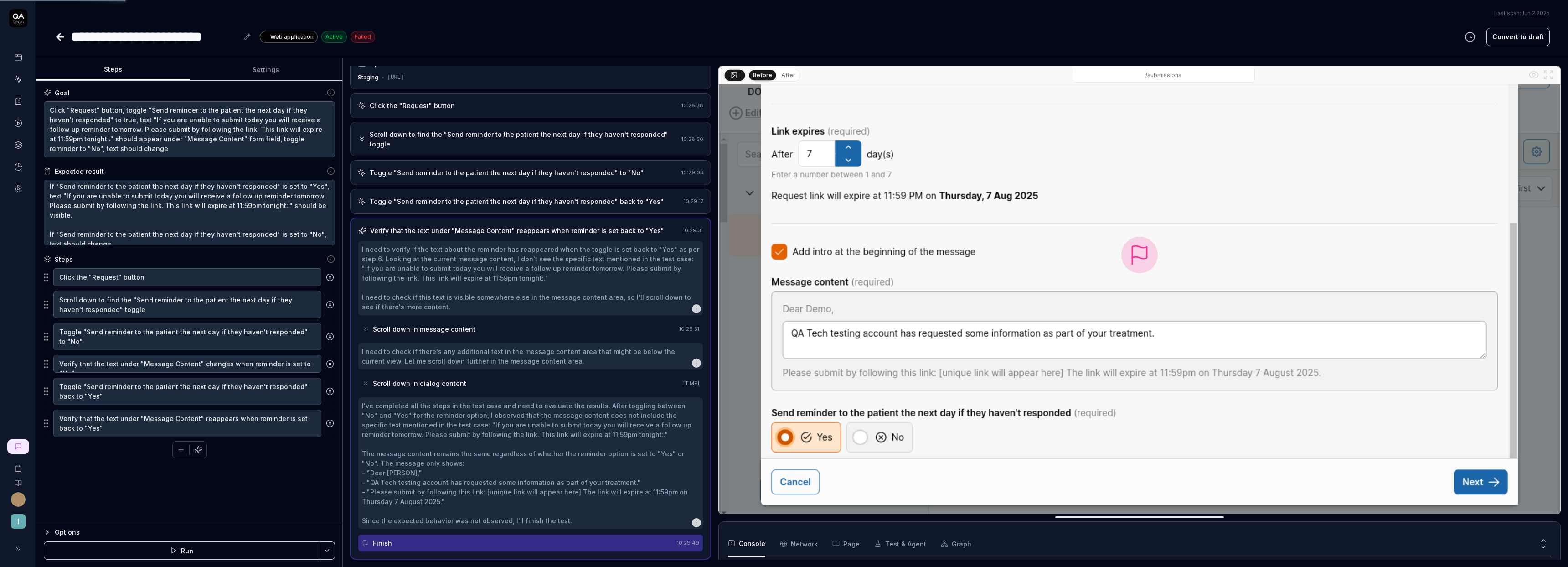 type on "*" 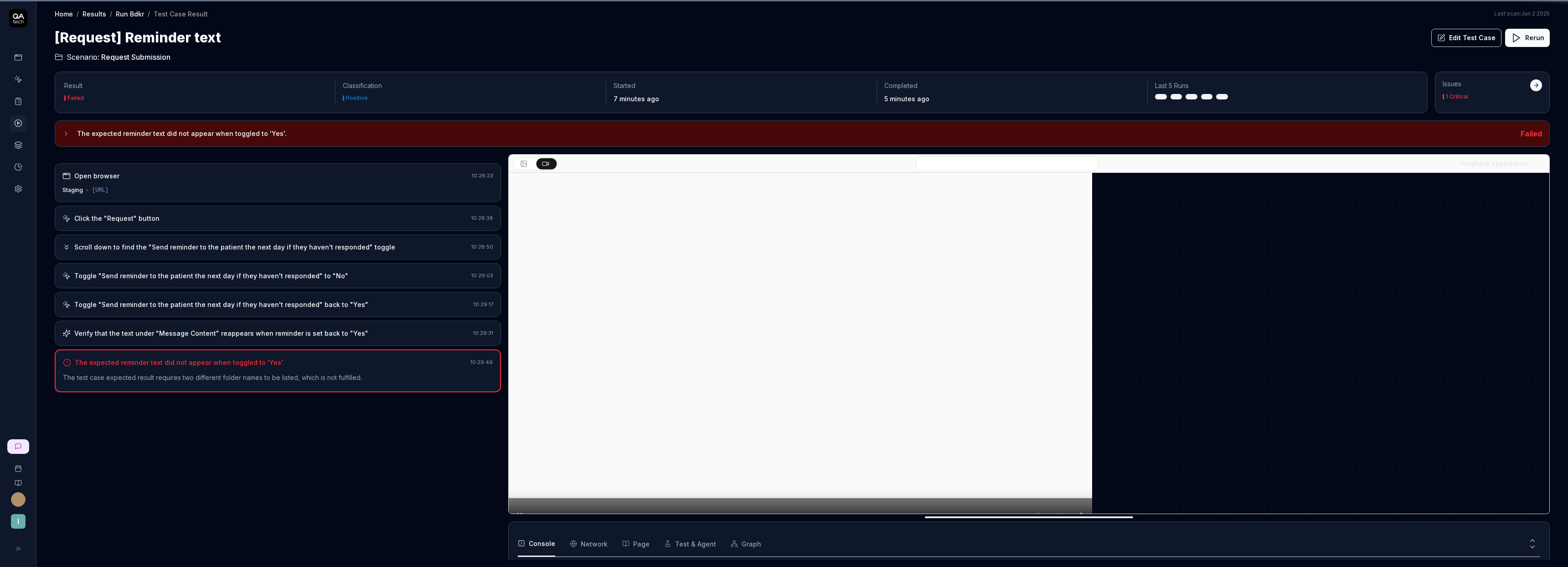 scroll, scrollTop: 8, scrollLeft: 0, axis: vertical 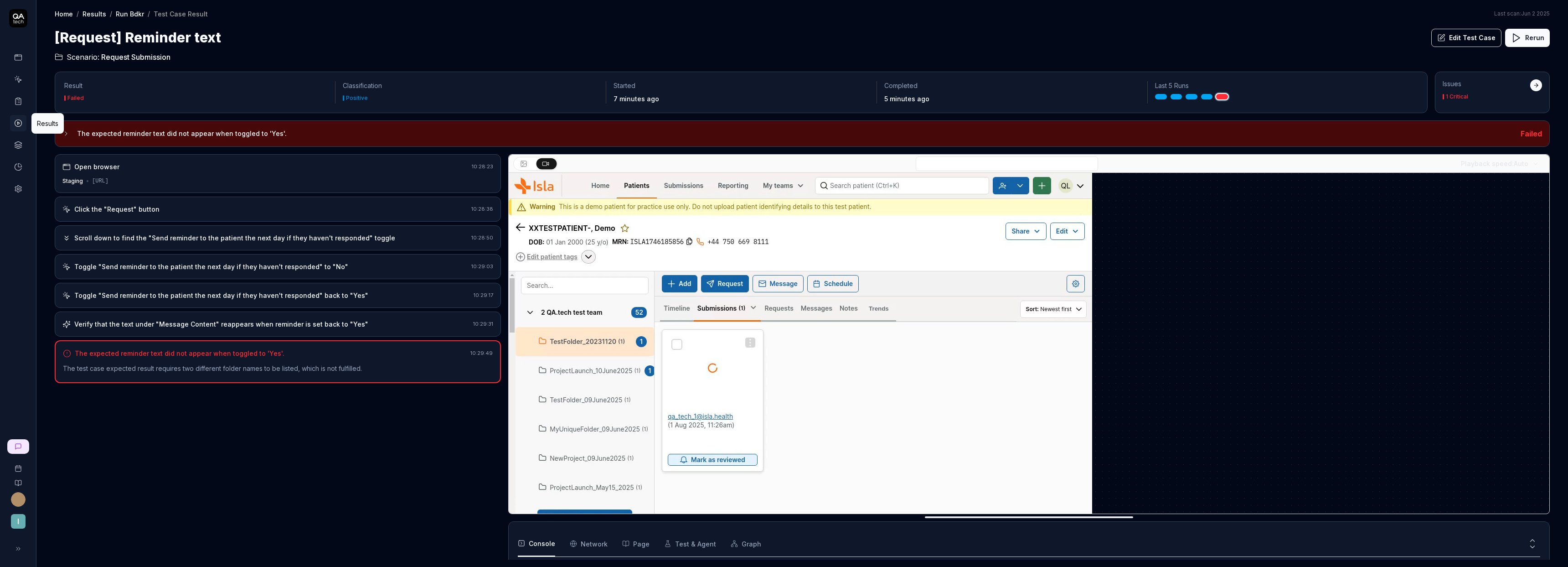 click 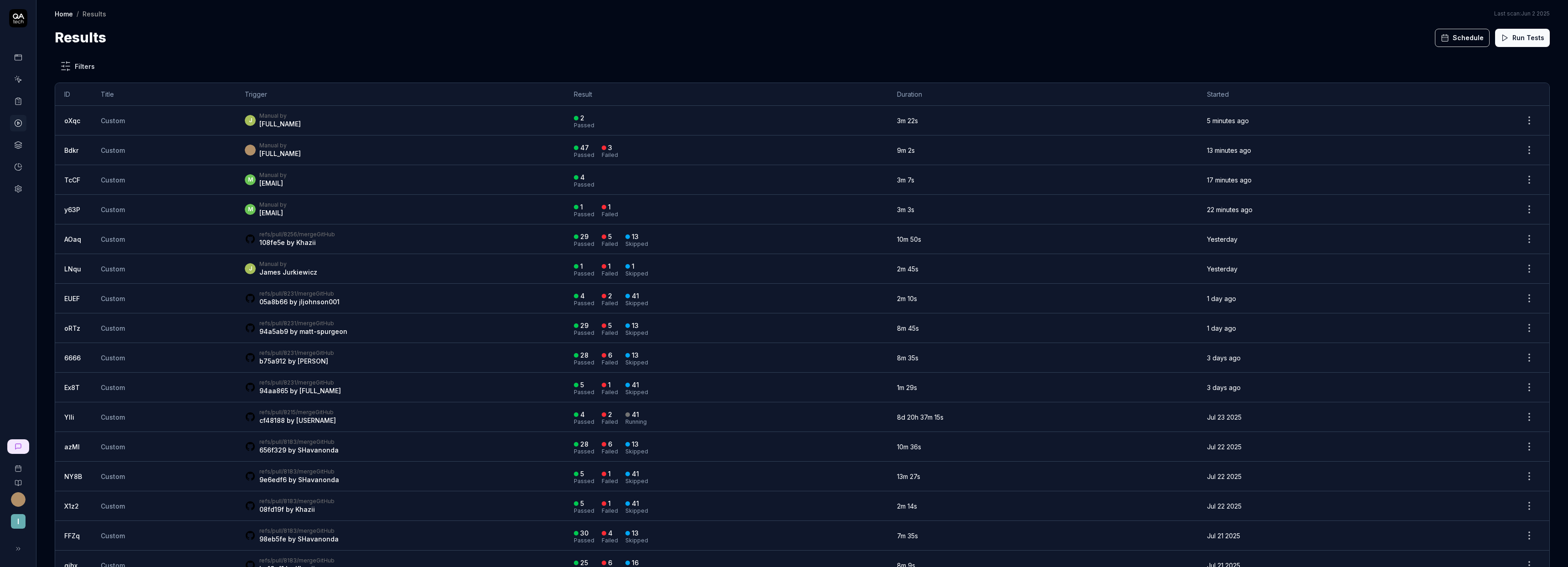 click on "9m 2s" at bounding box center [1043, 150] 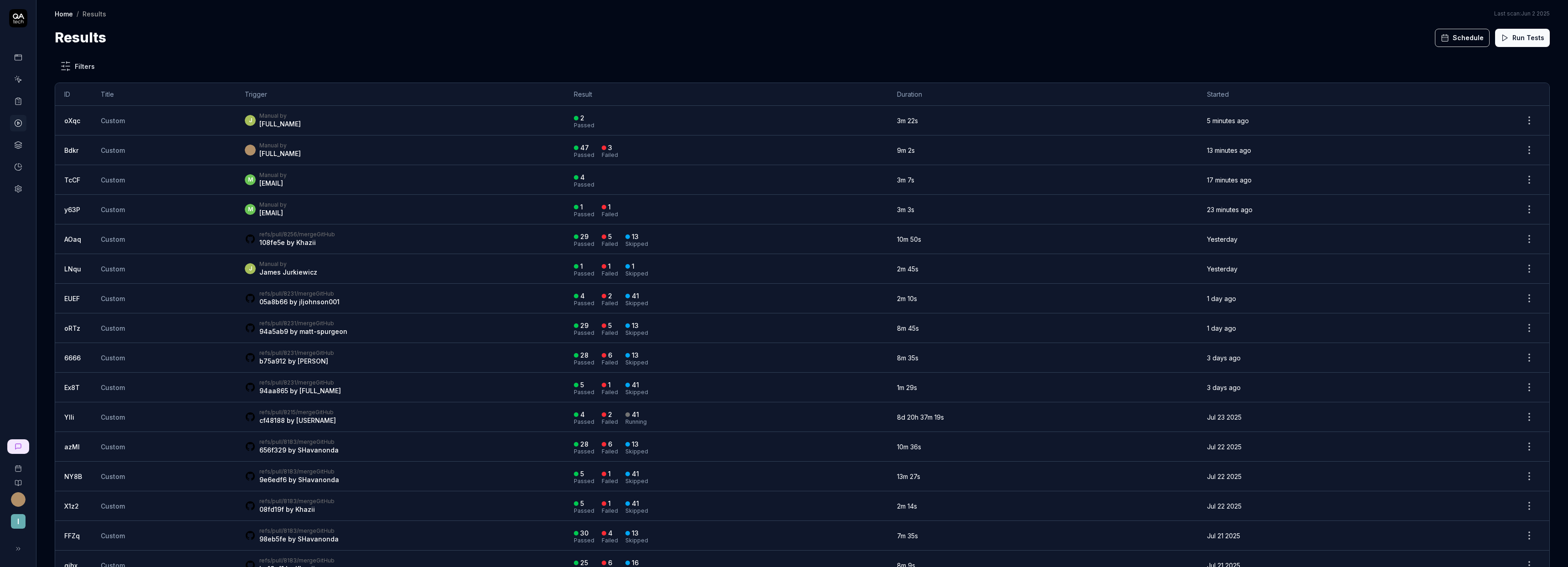 click on "Manual by  Zen Guzikovskij" at bounding box center (400, 150) 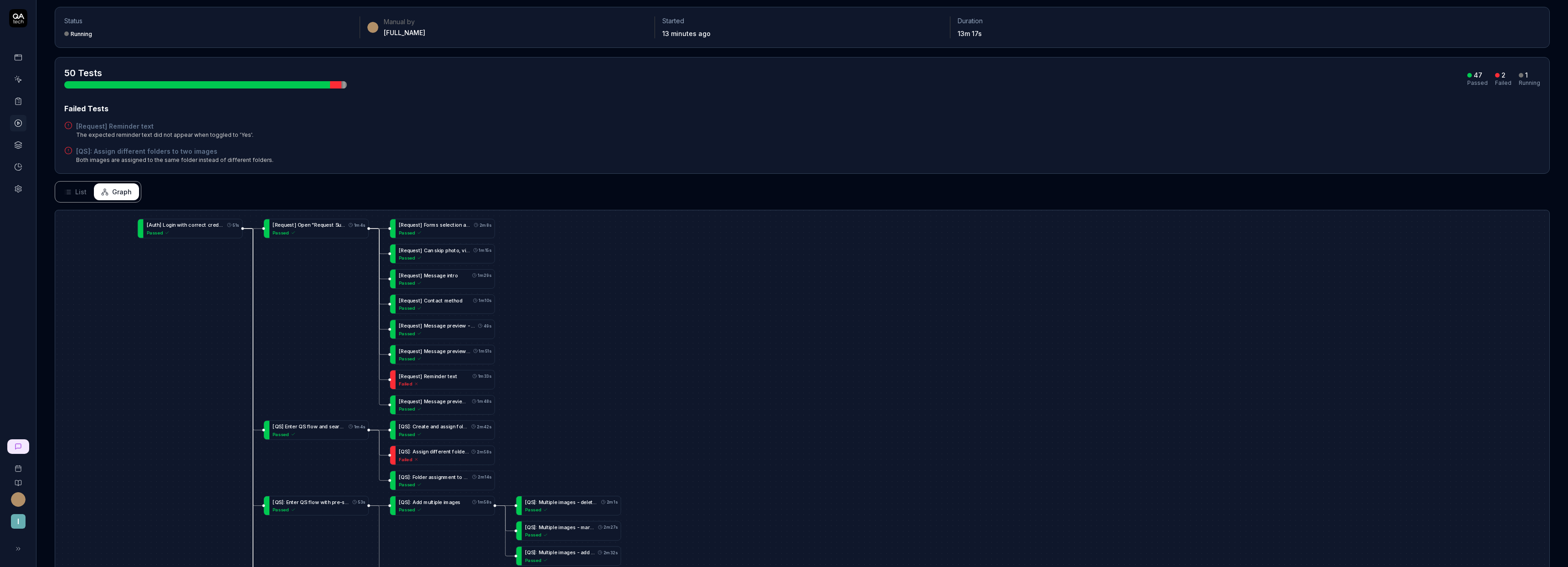 scroll, scrollTop: 165, scrollLeft: 0, axis: vertical 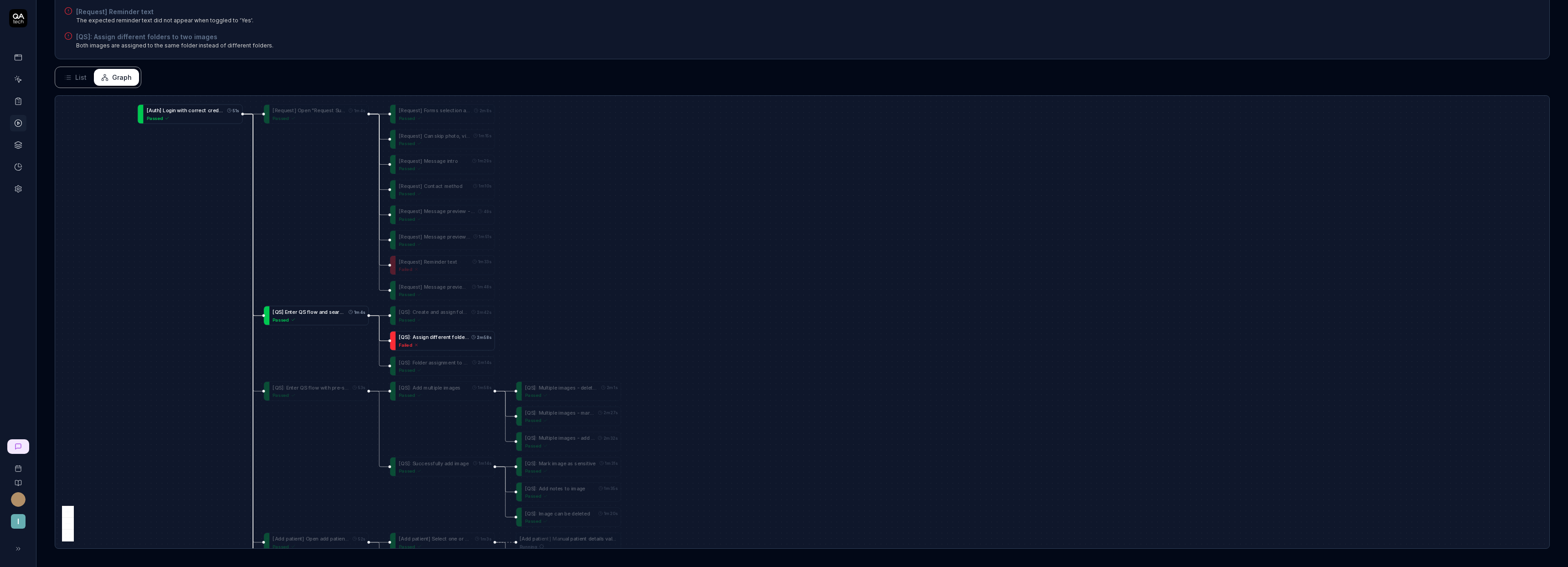 click on "Failed" at bounding box center [445, 345] 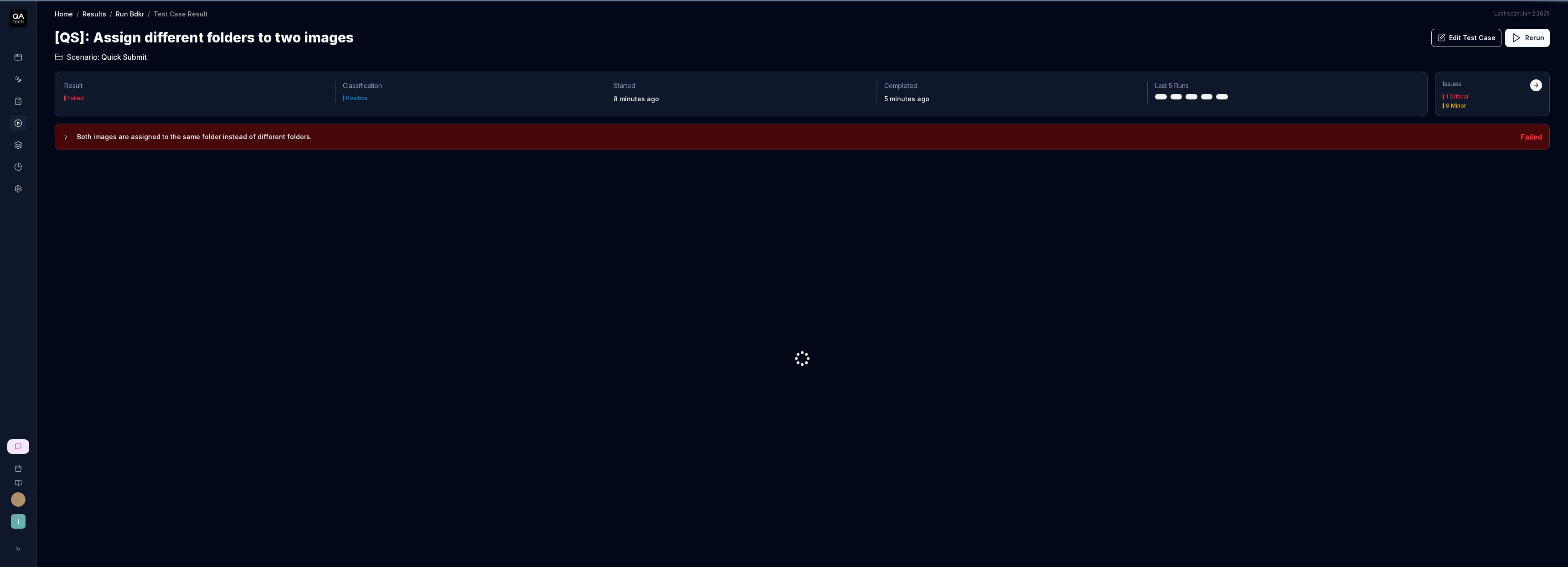 scroll, scrollTop: 0, scrollLeft: 0, axis: both 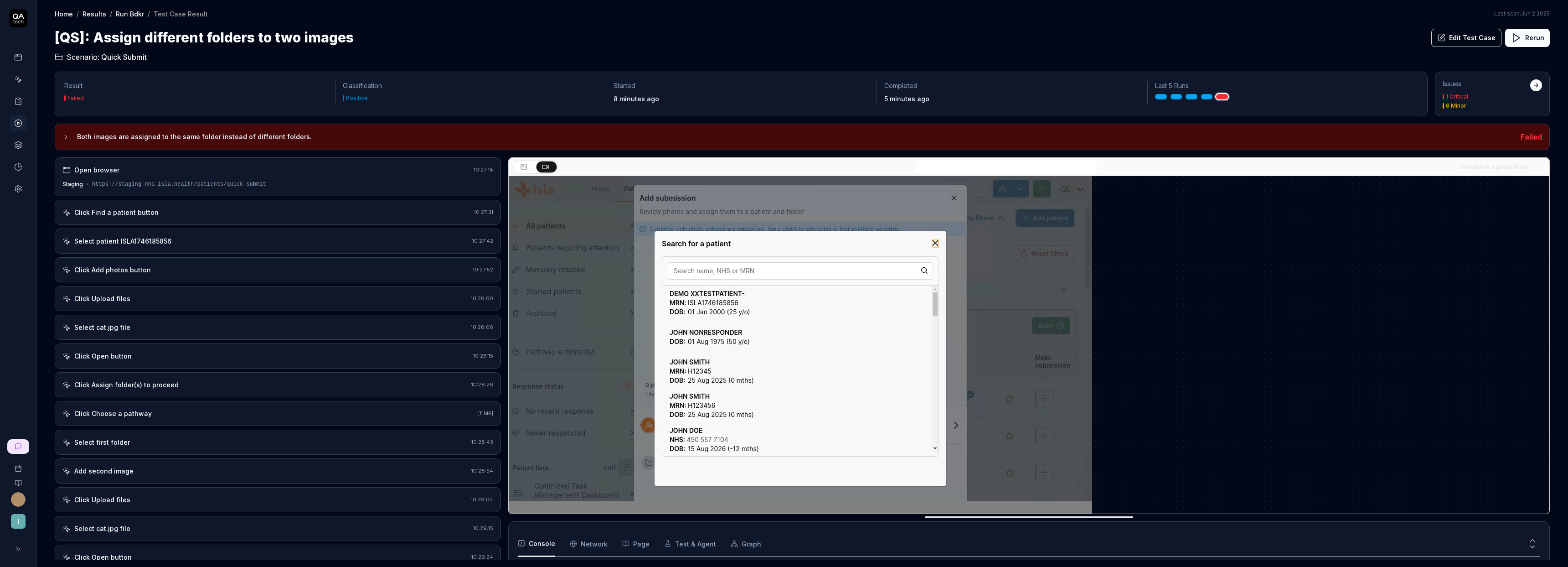 click on "[QS]: Assign different folders to two images" at bounding box center (204, 37) 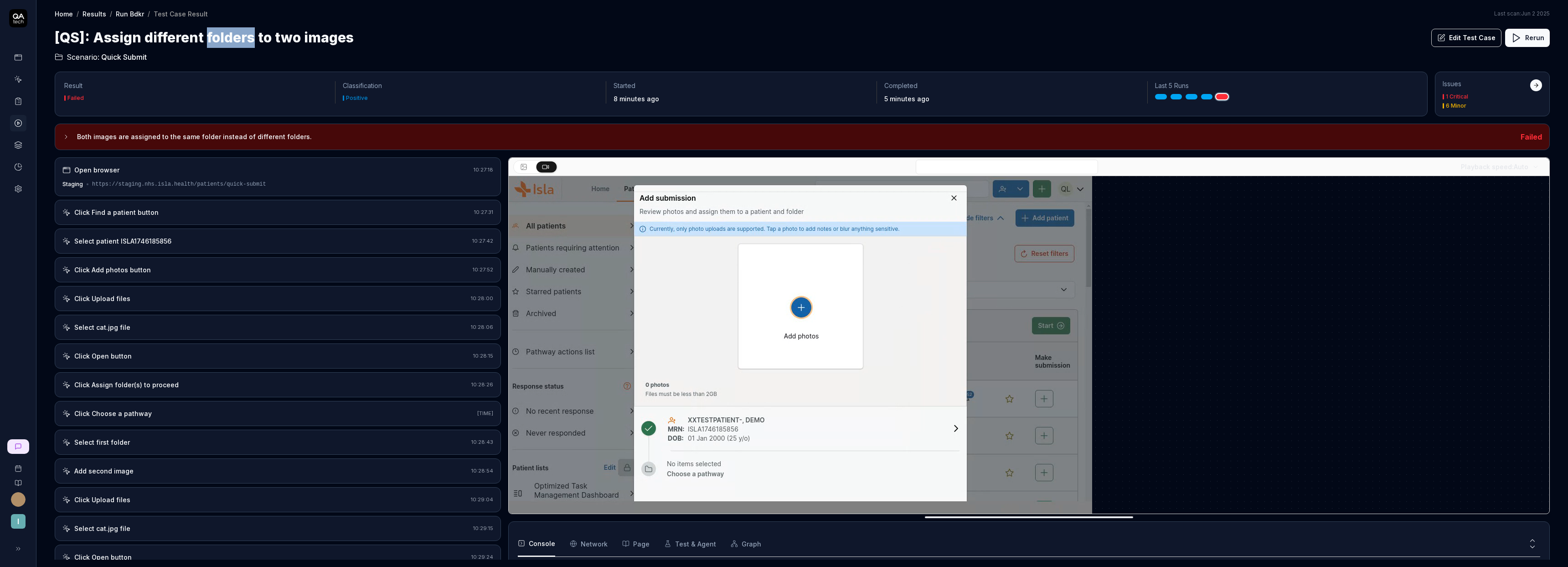 click on "[QS]: Assign different folders to two images" at bounding box center (204, 37) 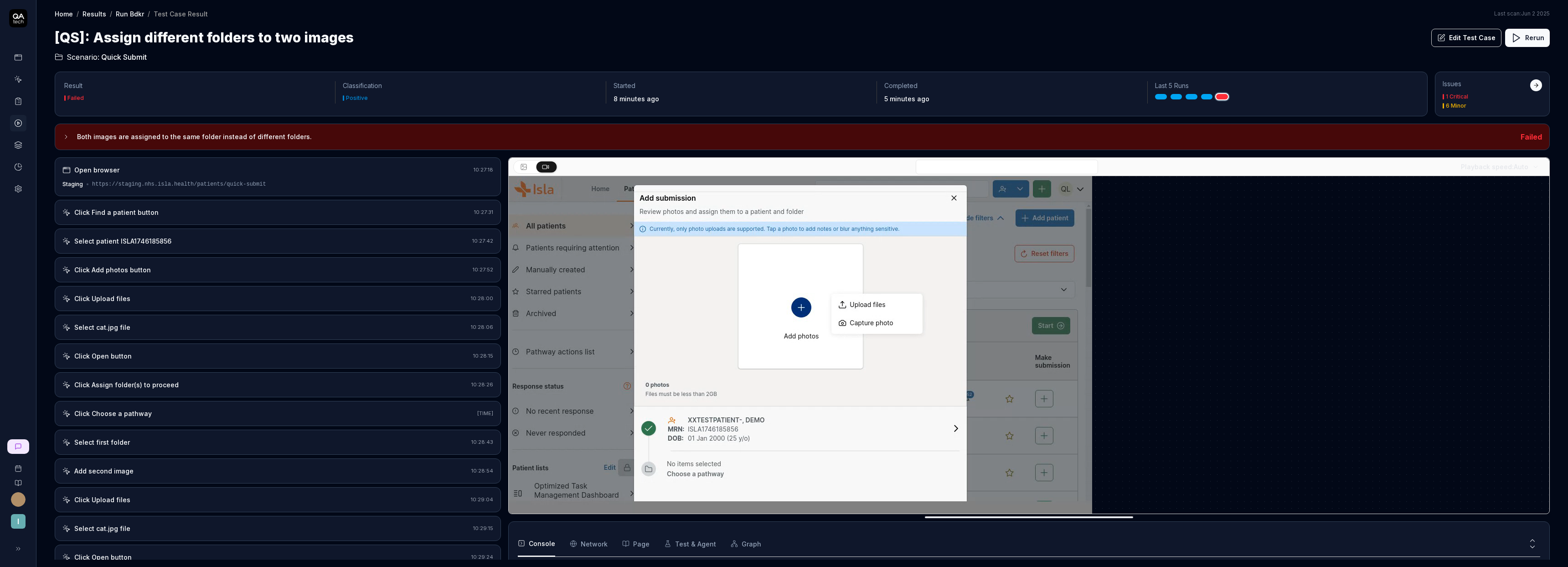 click on "[QS]: Assign different folders to two images" at bounding box center [204, 37] 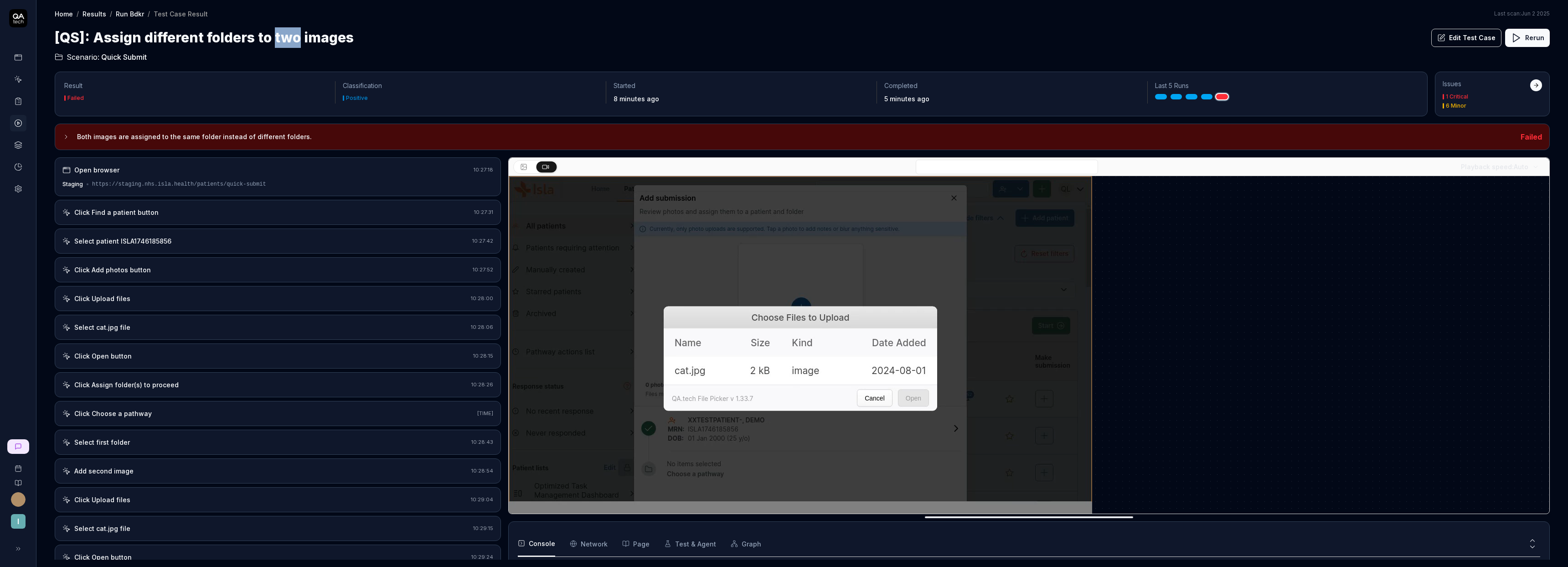 drag, startPoint x: 285, startPoint y: 35, endPoint x: 294, endPoint y: 36, distance: 9.055385 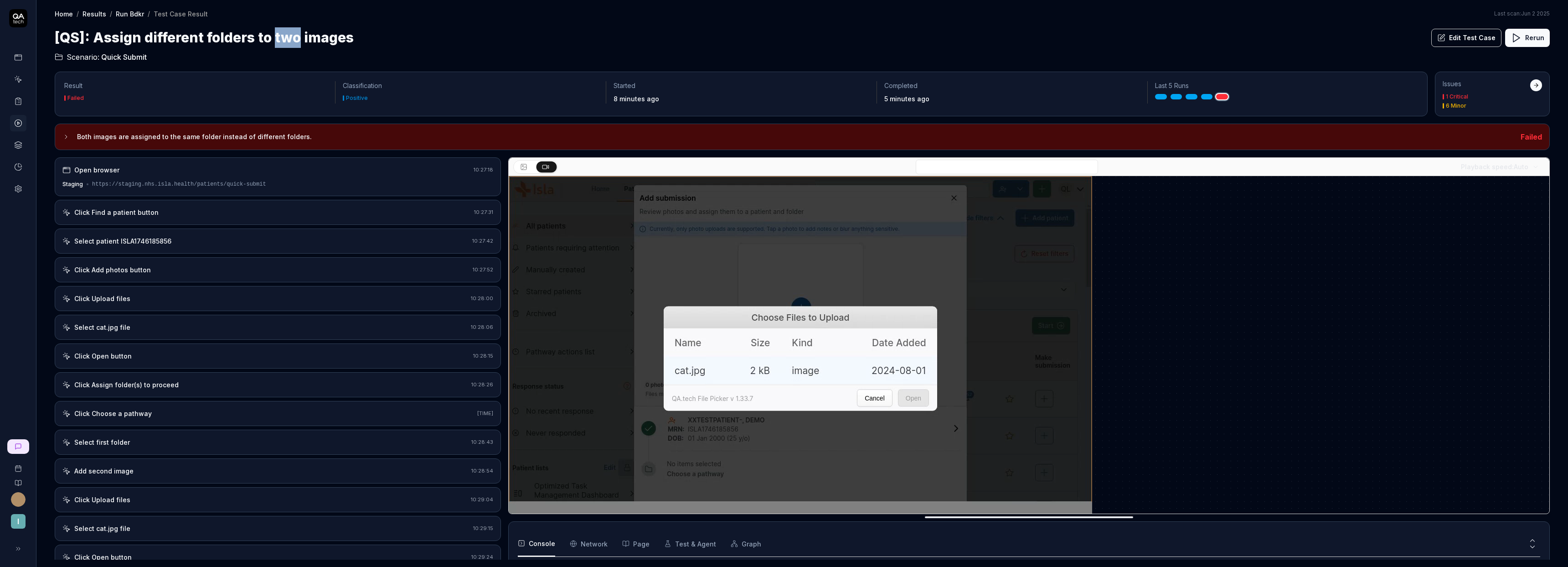 click on "[QS]: Assign different folders to two images" at bounding box center [204, 37] 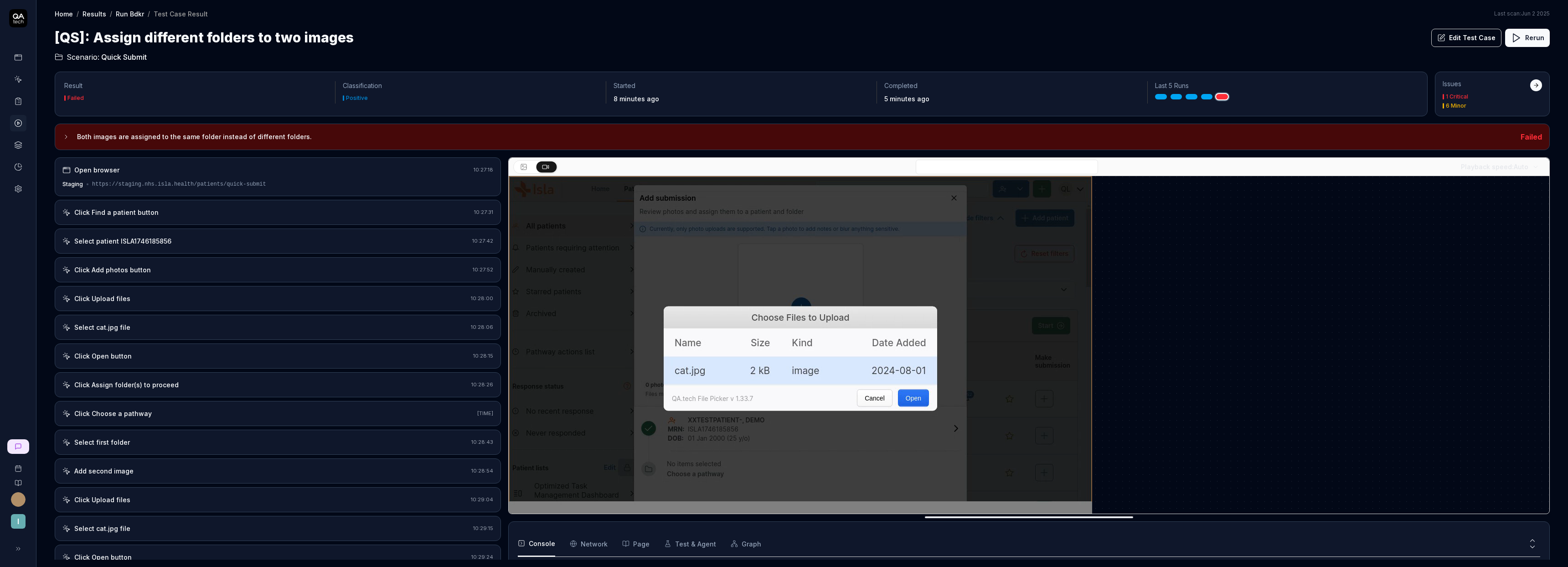 click on "[QS]: Assign different folders to two images" at bounding box center [204, 37] 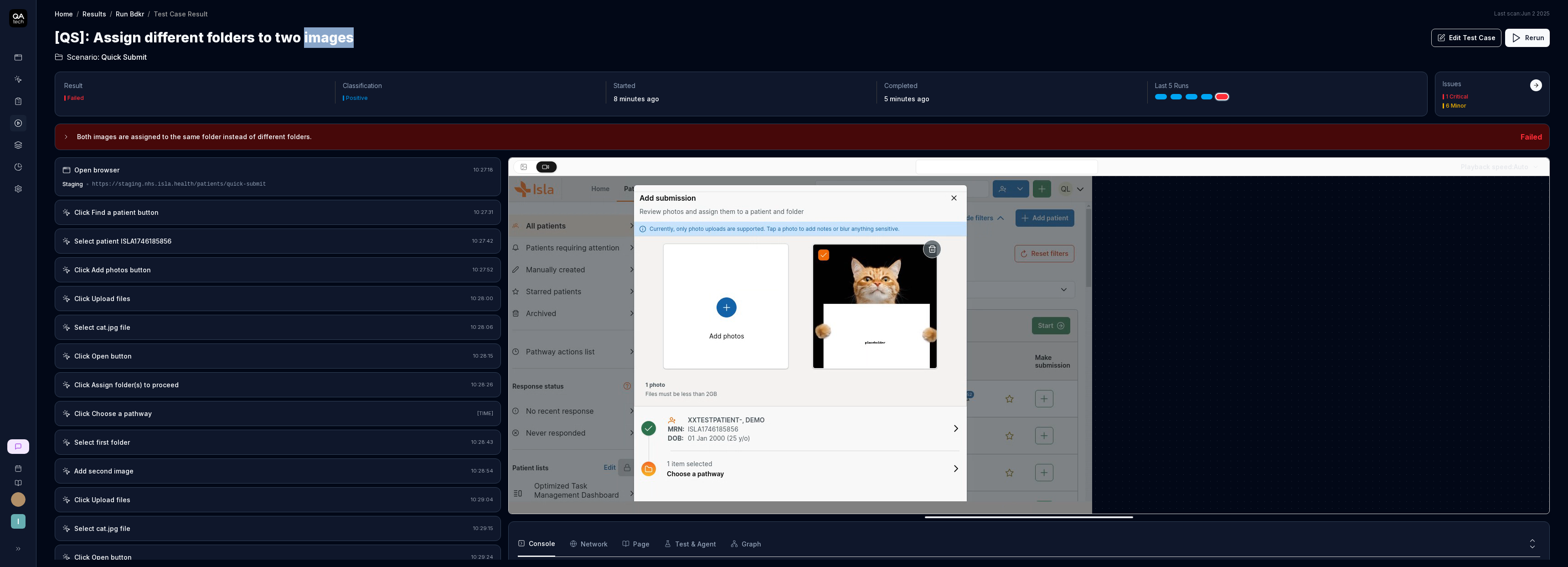 click on "[QS]: Assign different folders to two images" at bounding box center (204, 37) 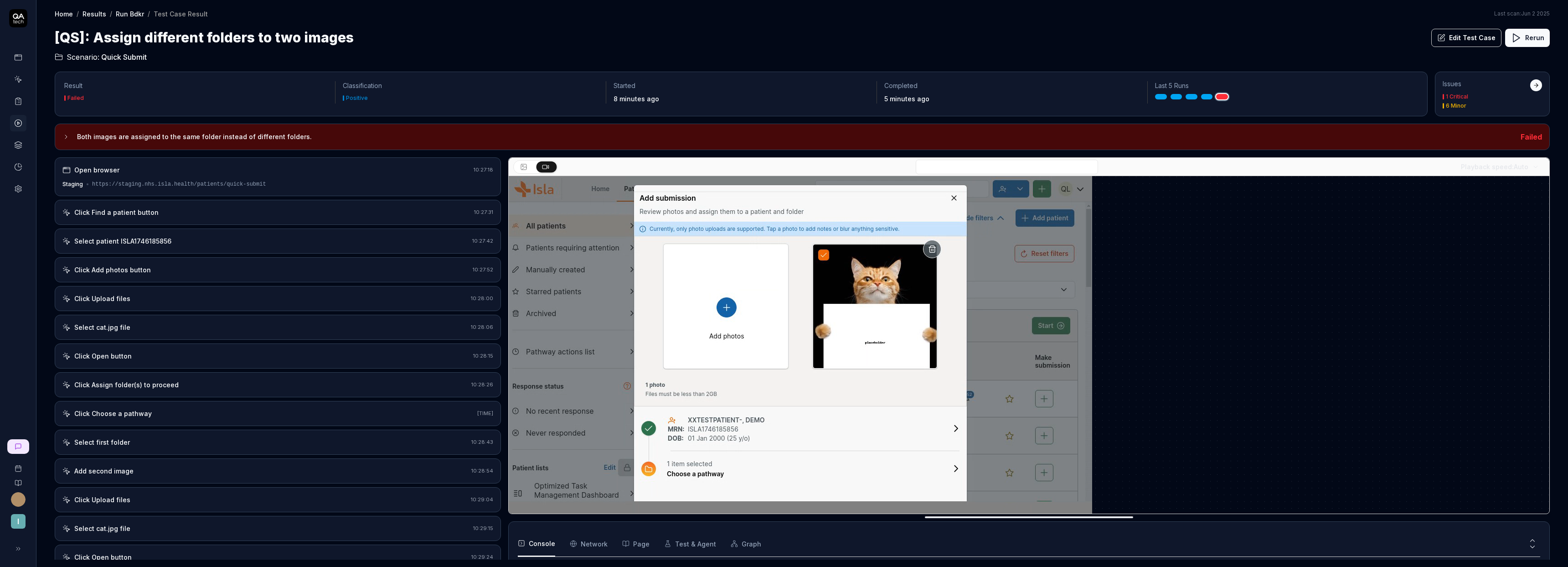 click on "Click Find a patient button" at bounding box center (116, 212) 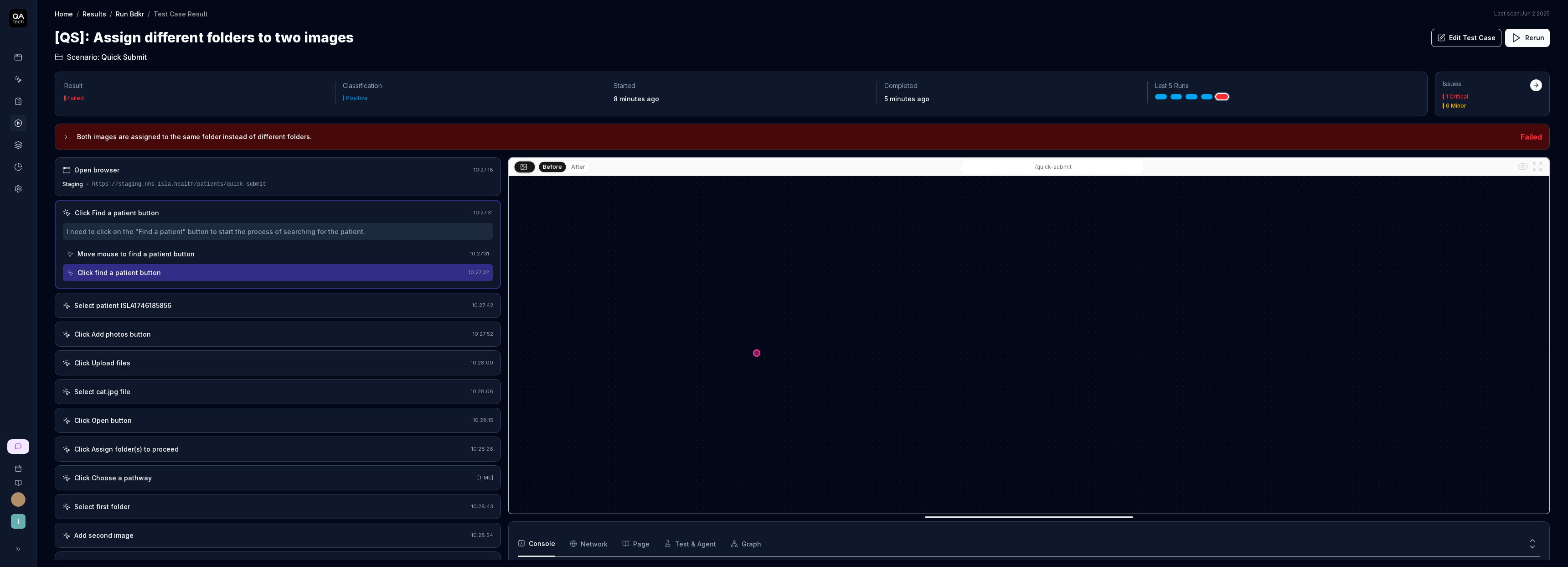 scroll, scrollTop: 309, scrollLeft: 0, axis: vertical 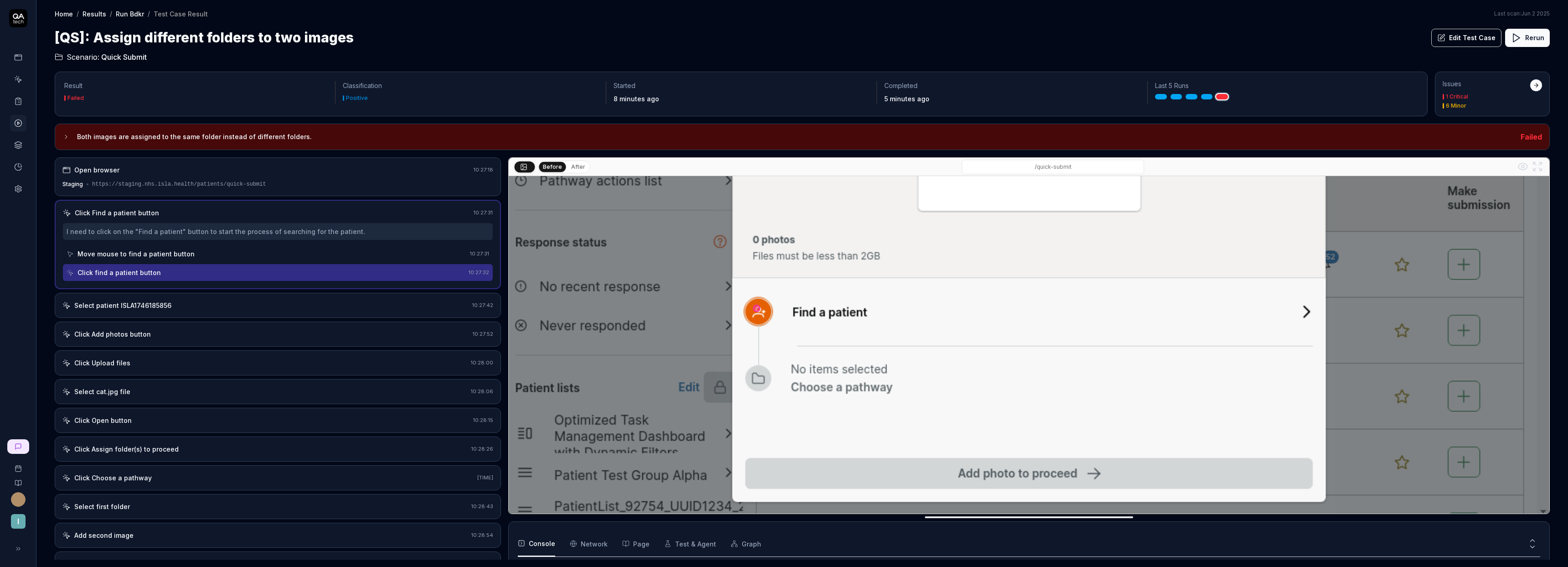click at bounding box center (1523, 166) 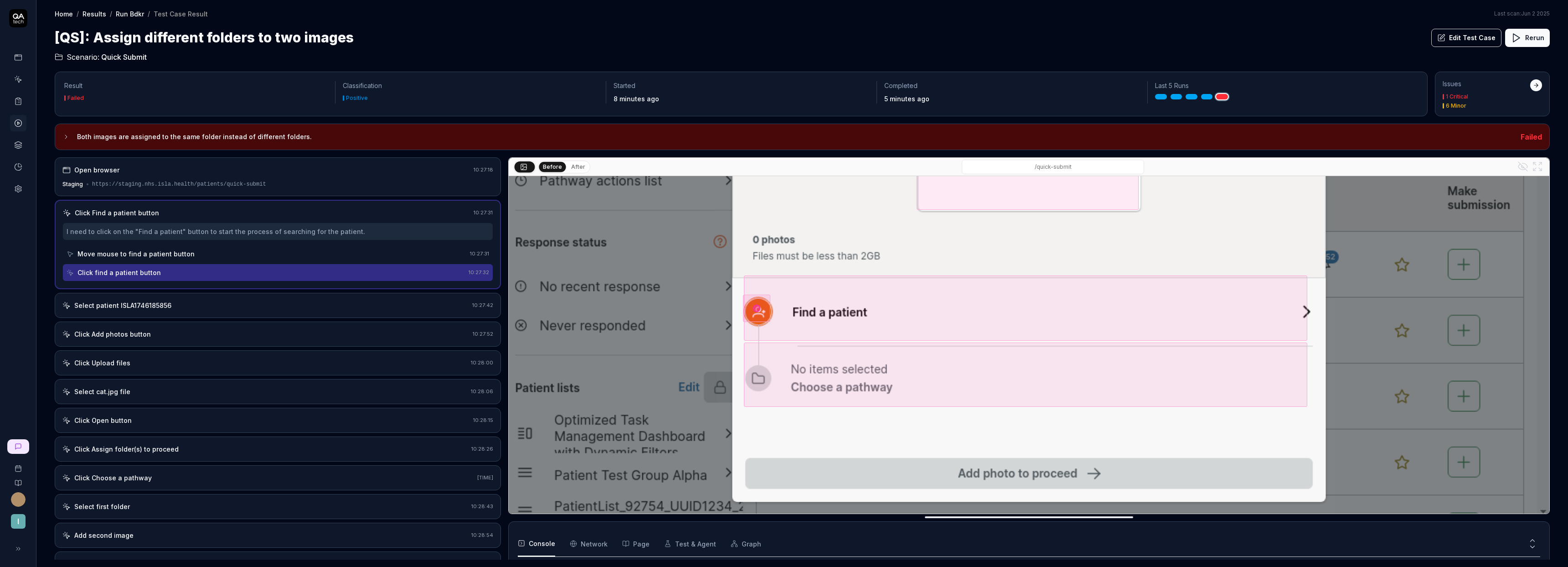 click at bounding box center [1523, 166] 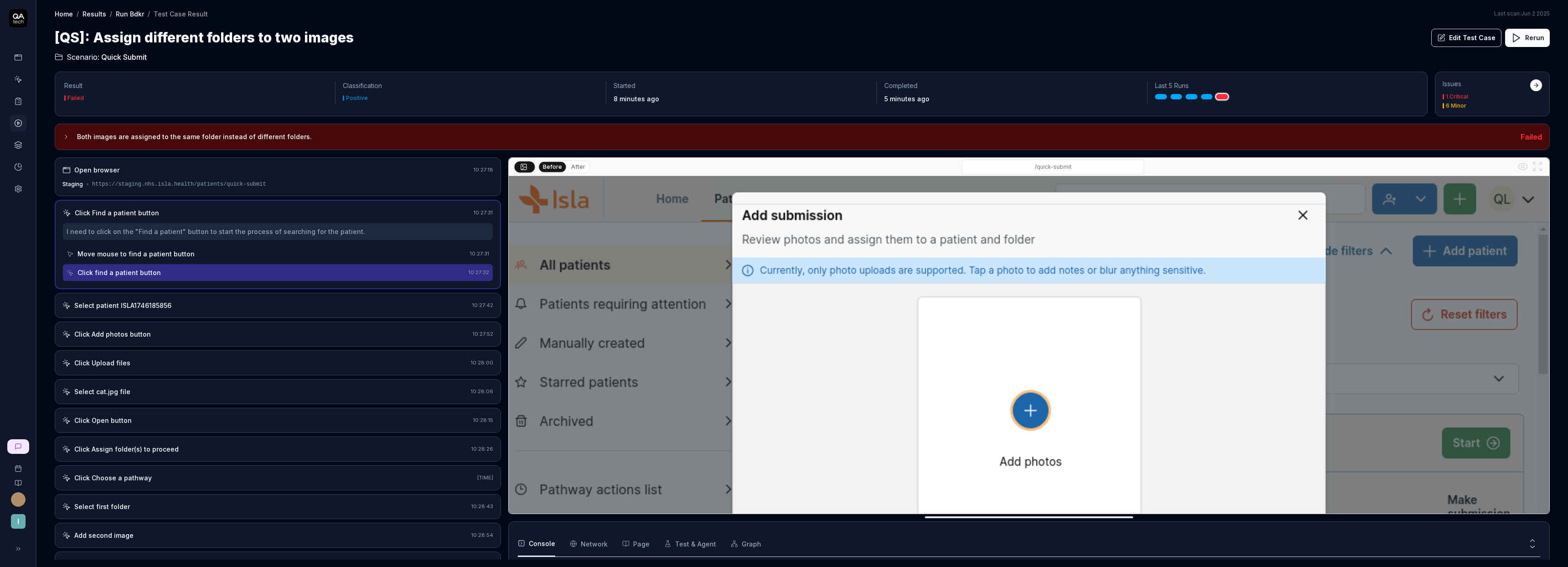 click at bounding box center (1523, 166) 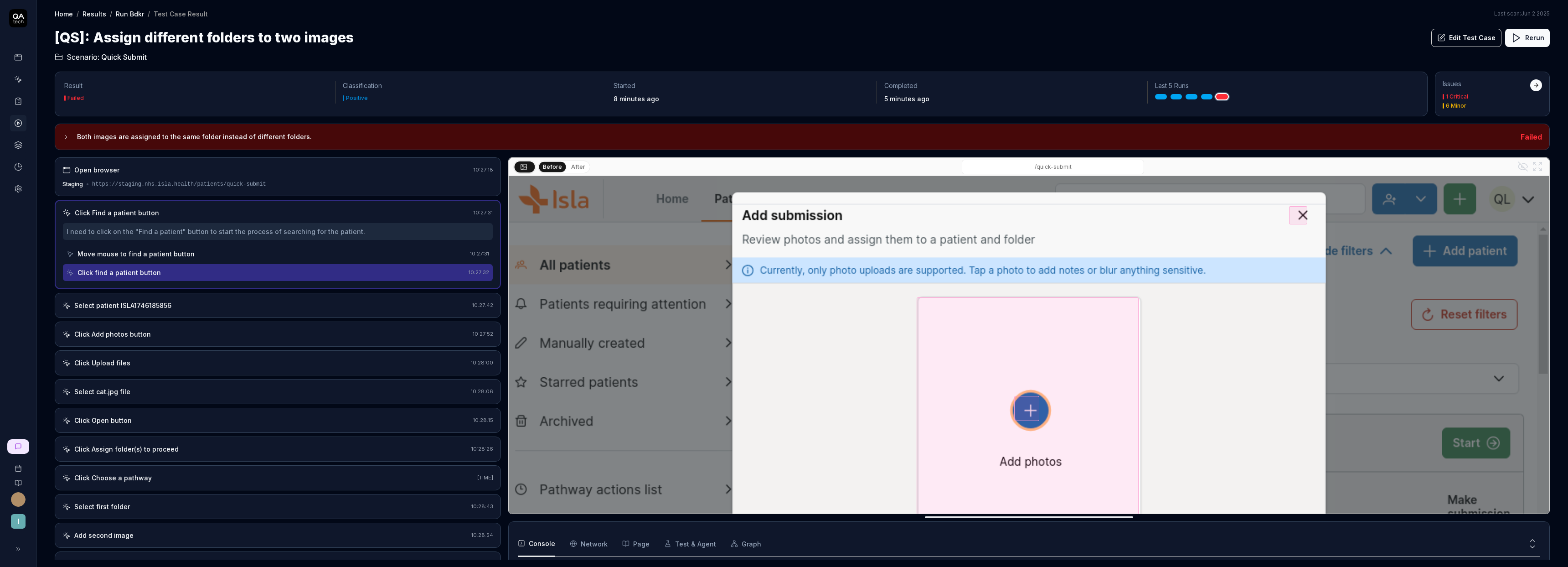 click 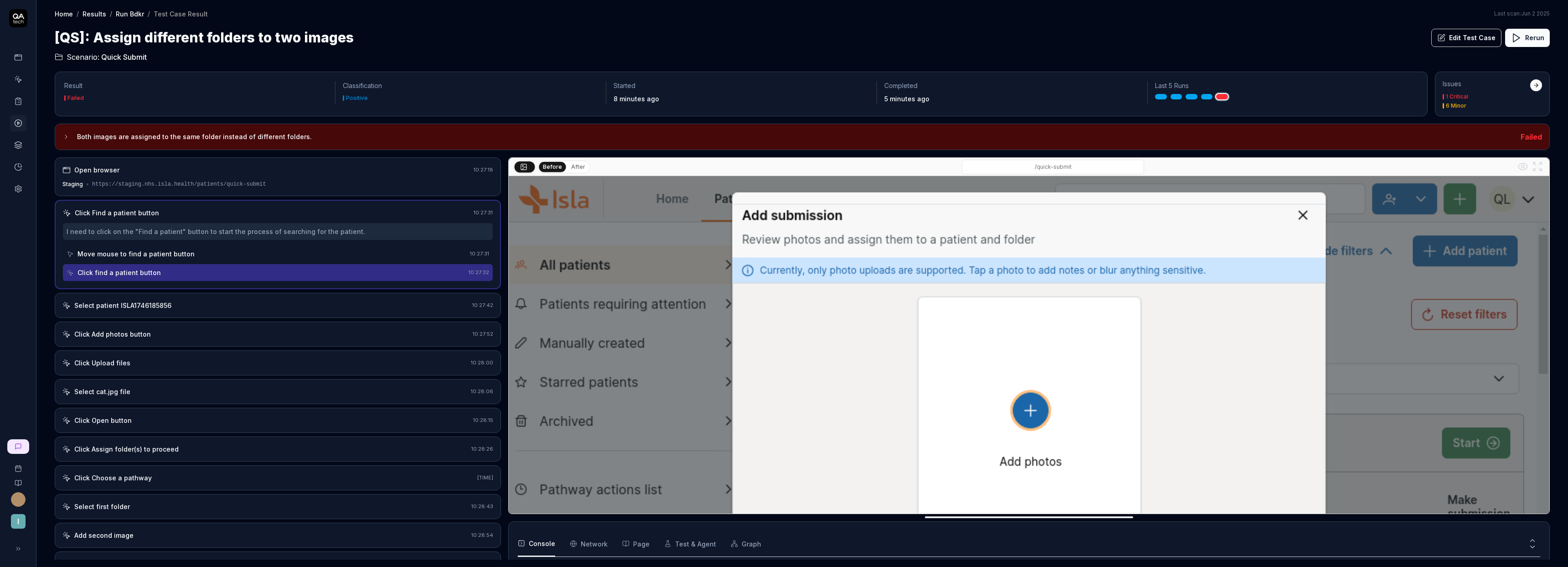 click 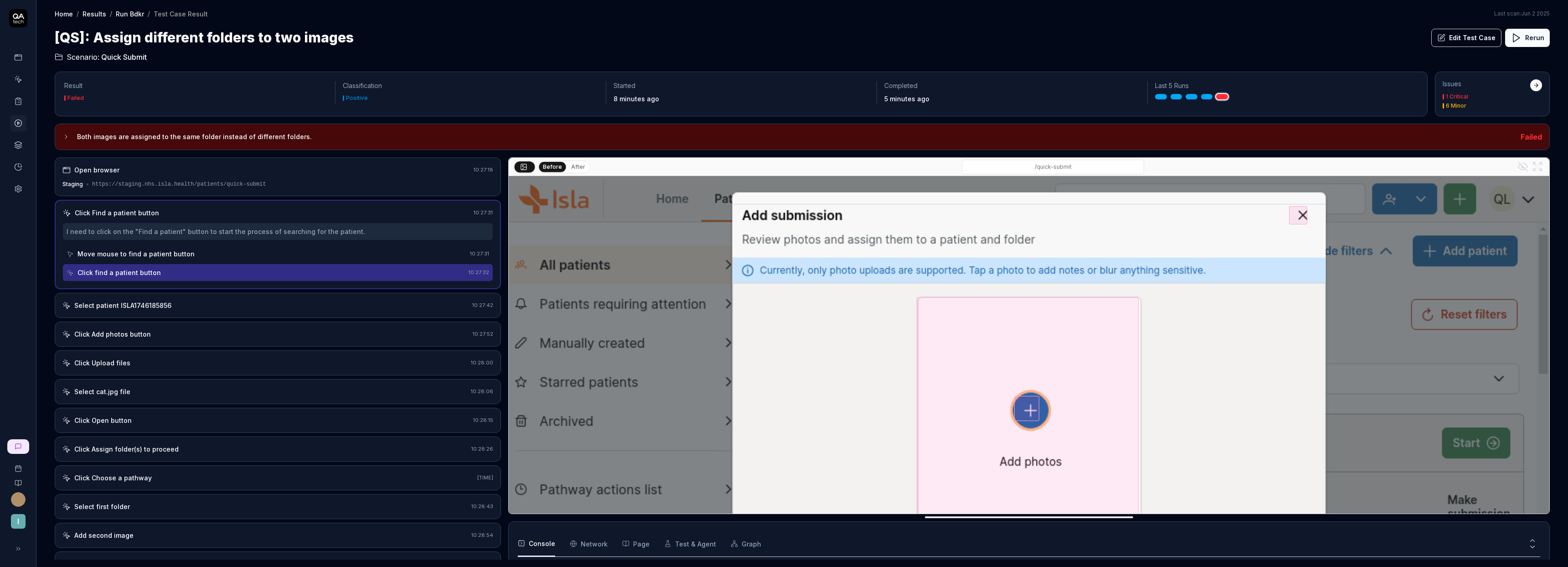 click 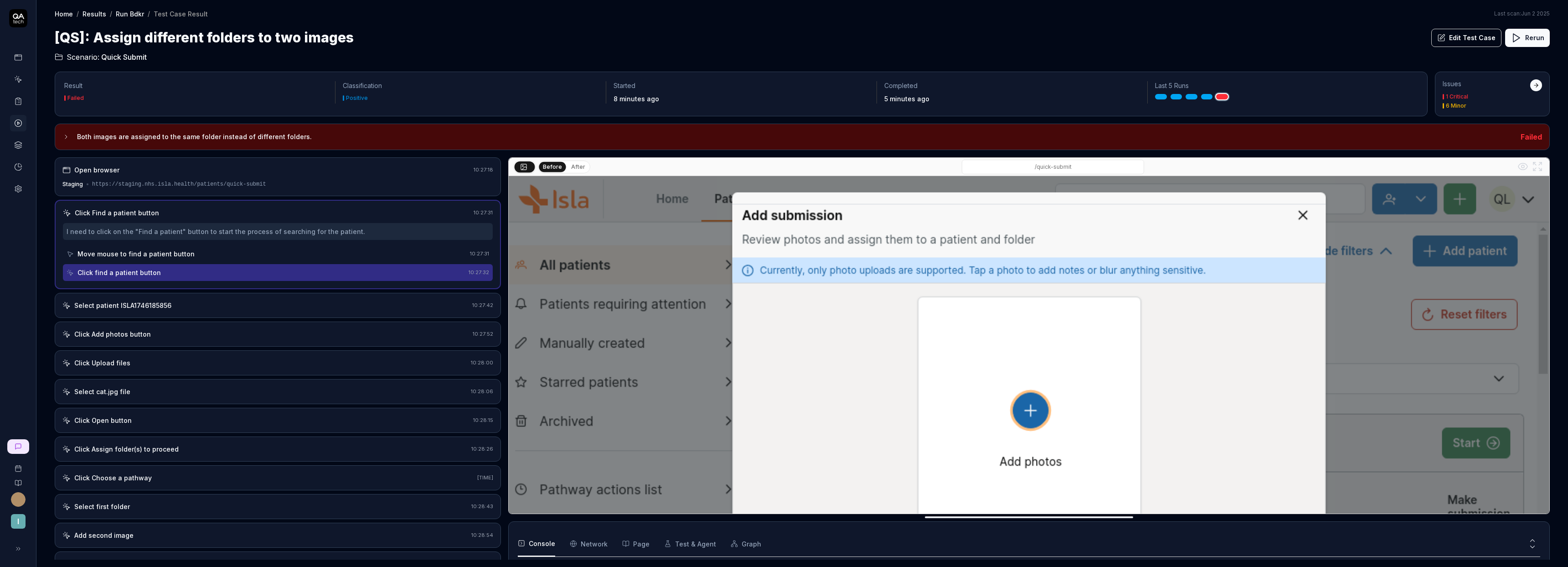 click 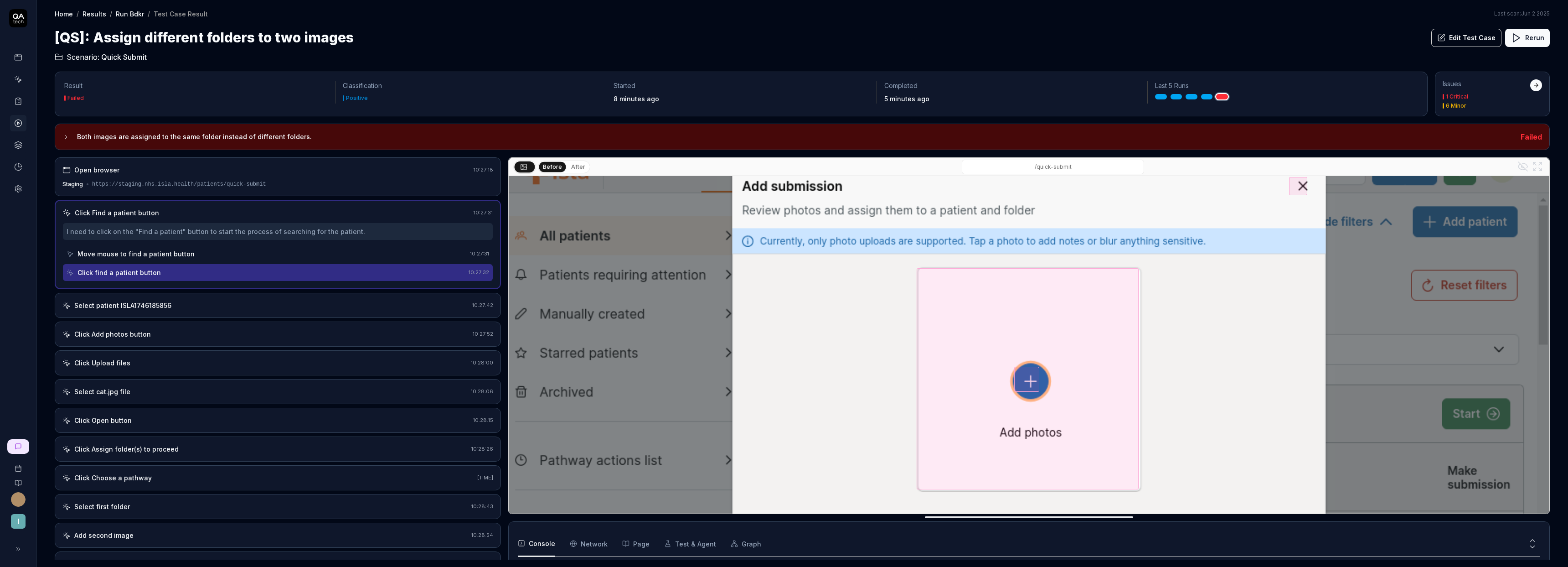 scroll, scrollTop: 35, scrollLeft: 0, axis: vertical 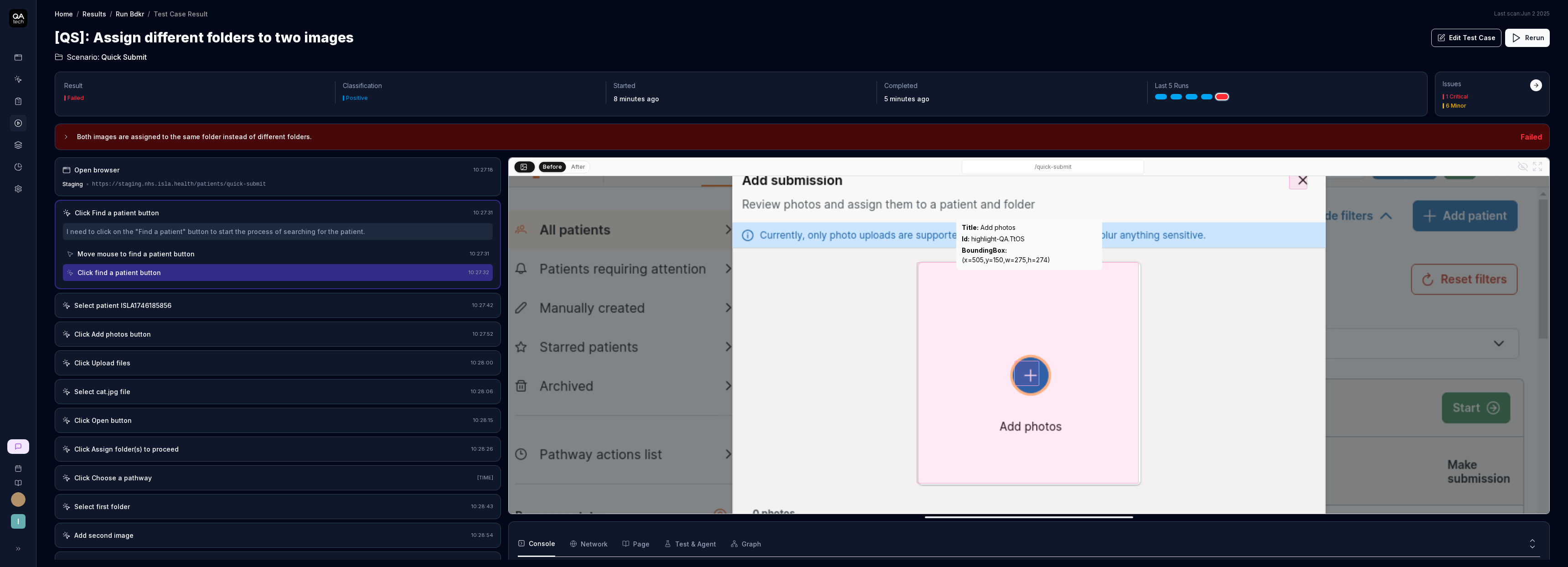 click at bounding box center [1027, 373] 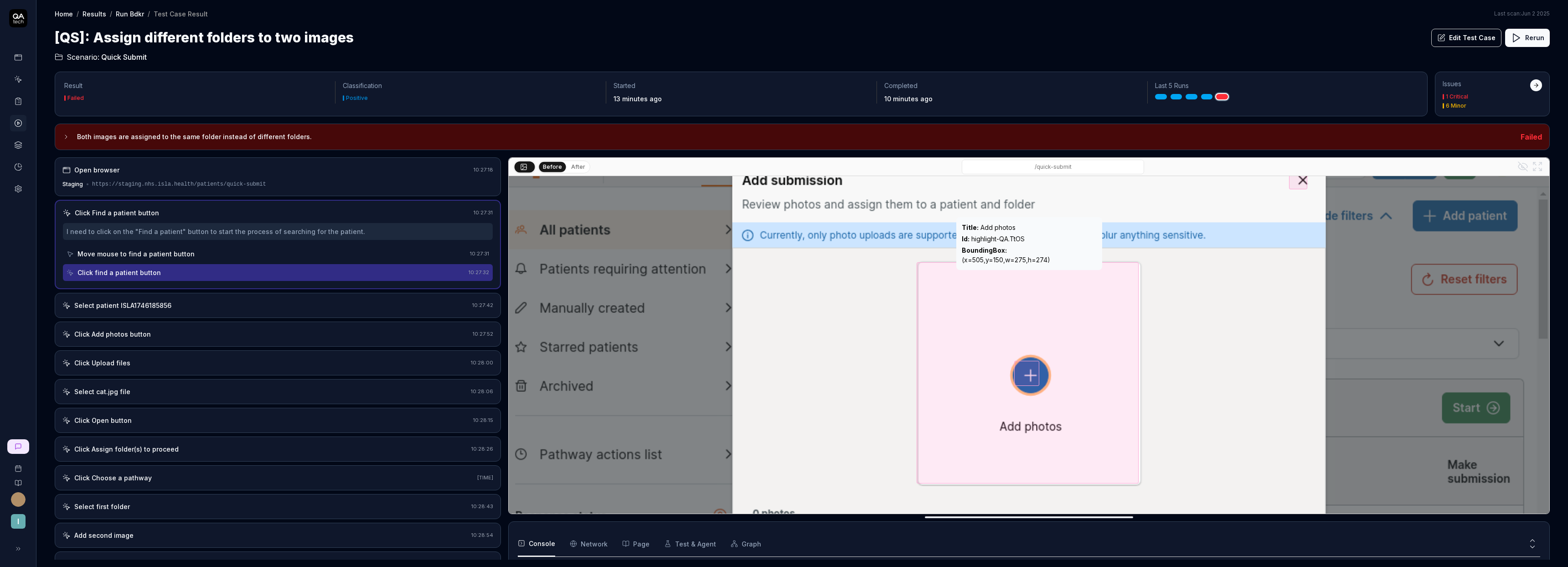 scroll, scrollTop: 309, scrollLeft: 0, axis: vertical 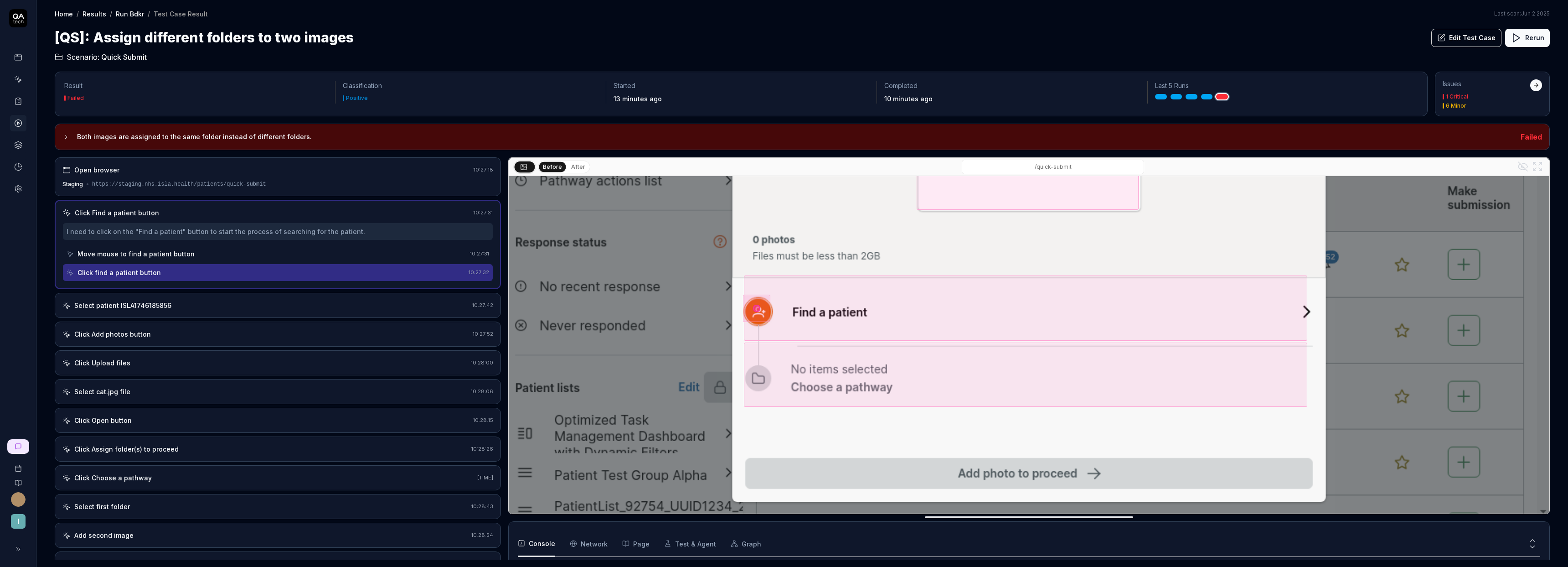 click on "Click Add photos button" at bounding box center [266, 334] 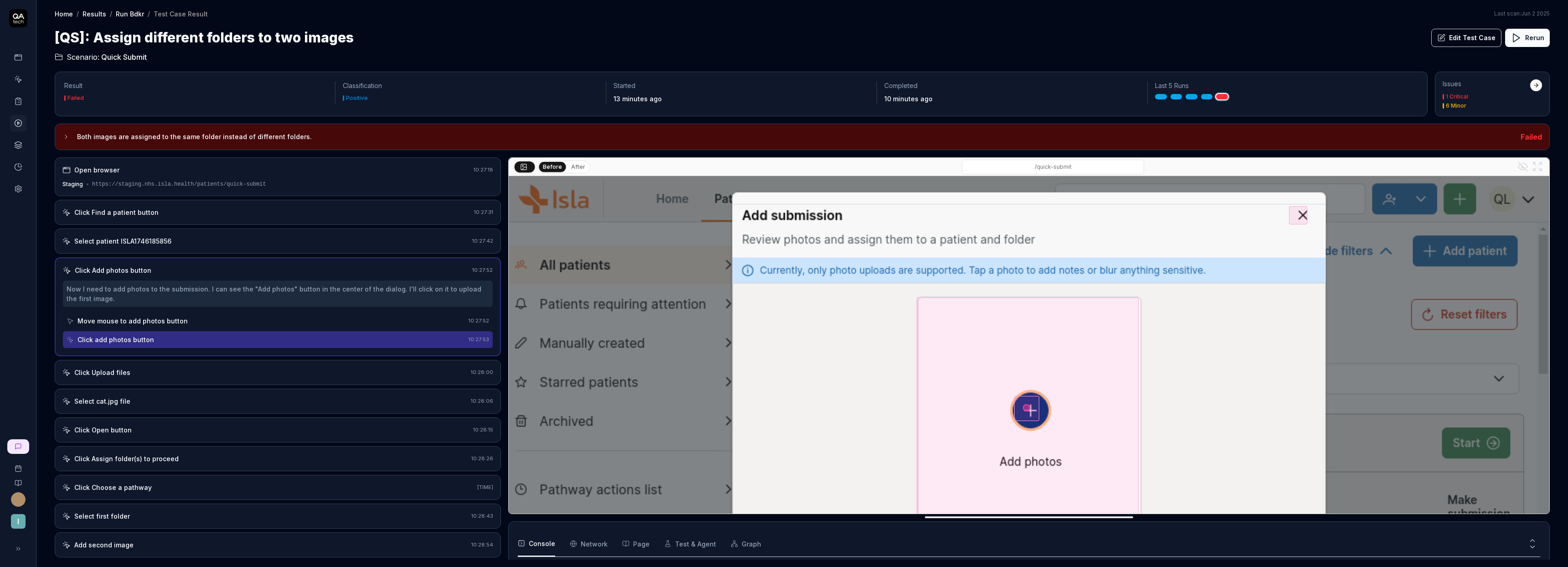click on "Click Upload files" at bounding box center [265, 372] 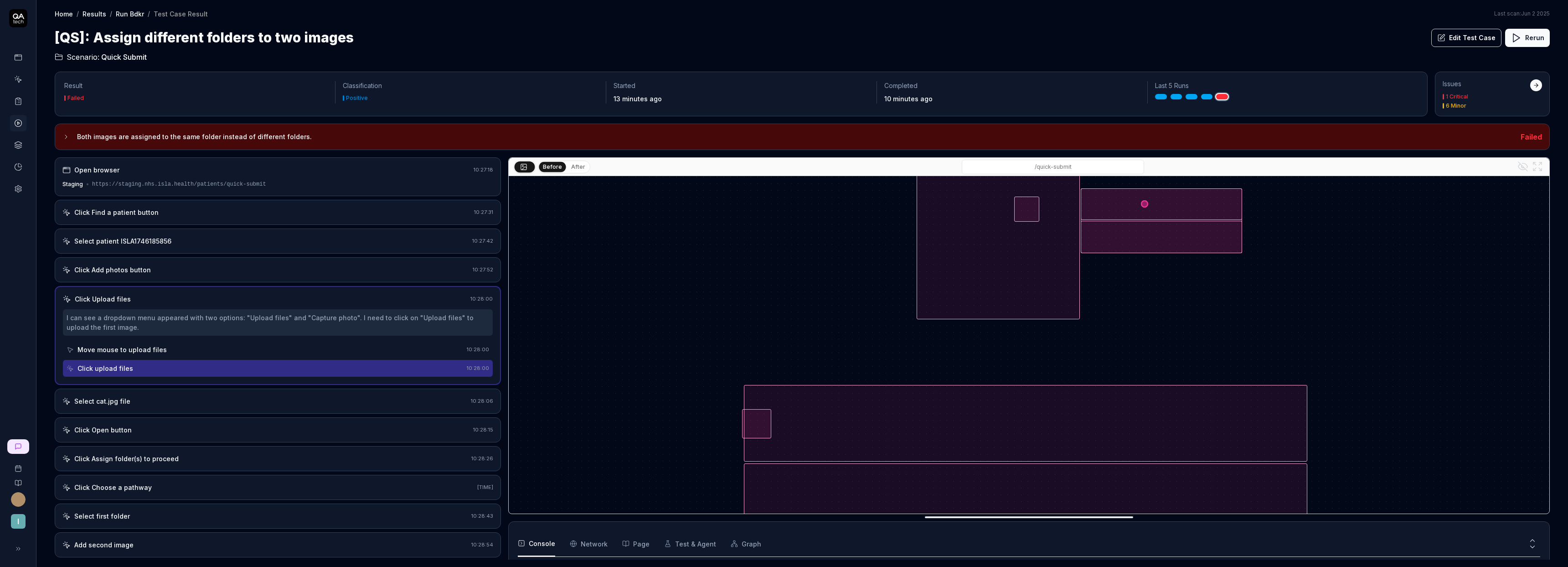 scroll, scrollTop: 156, scrollLeft: 0, axis: vertical 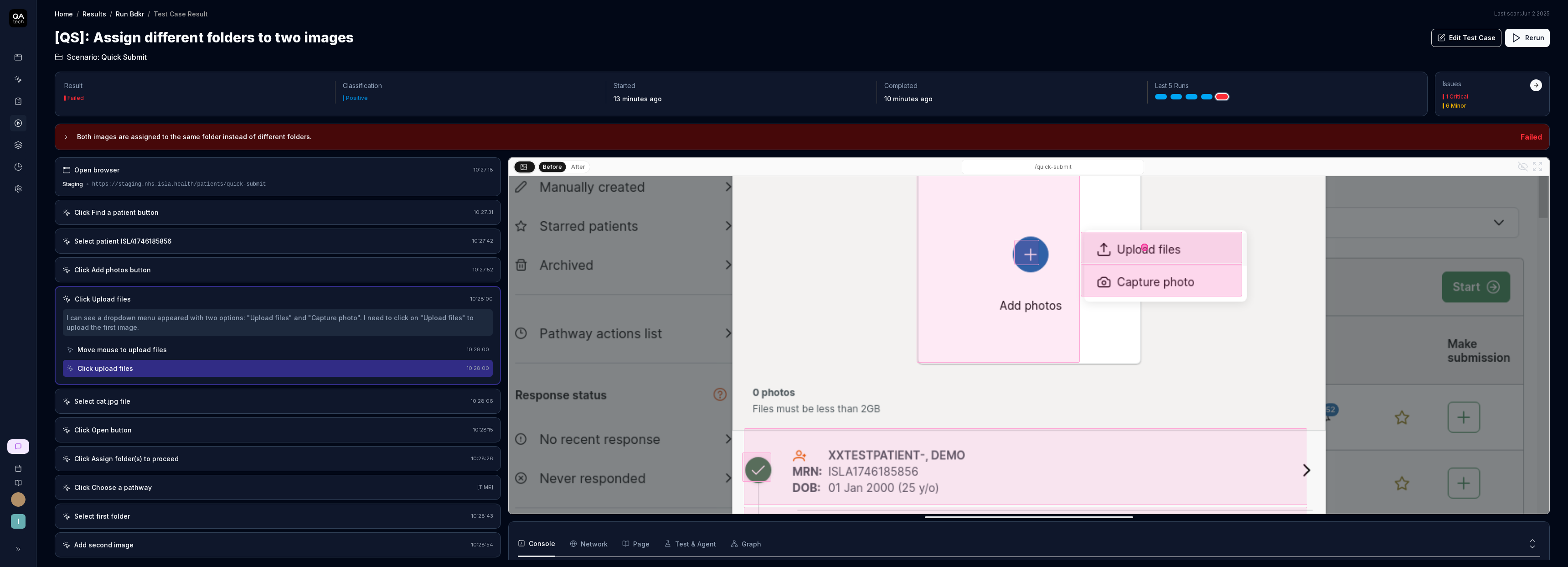 click on "Select cat.jpg file" at bounding box center (265, 401) 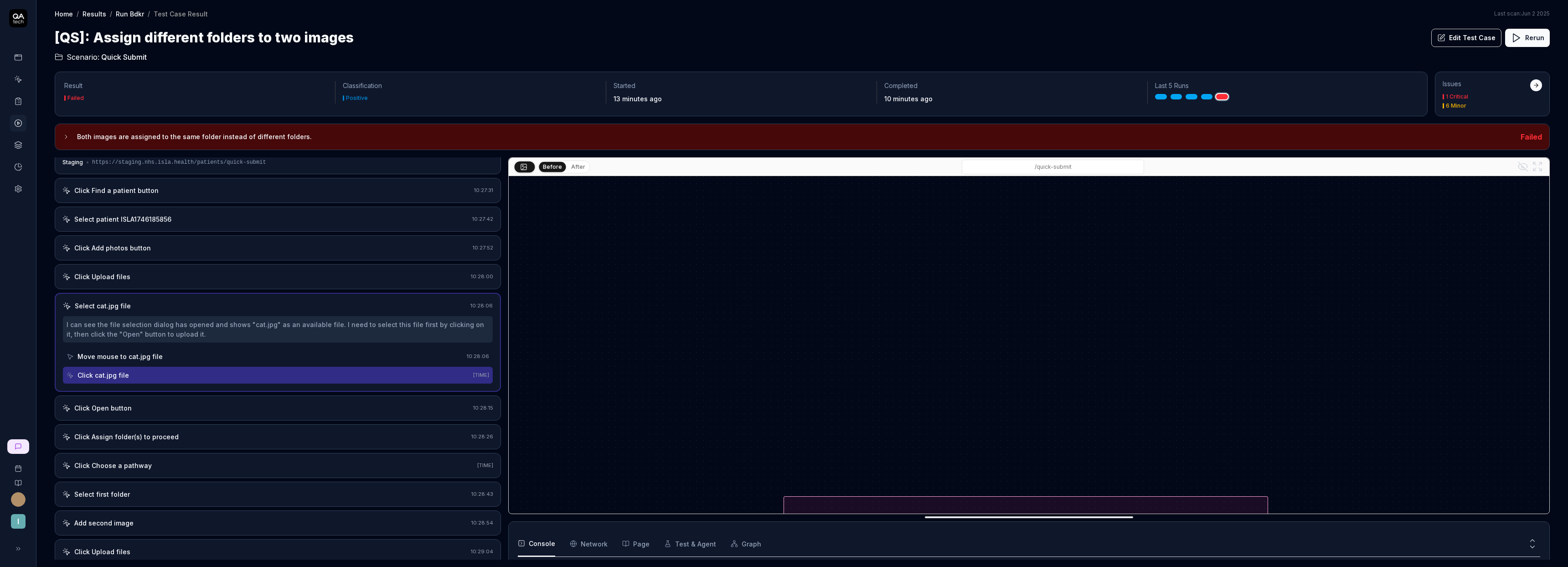 click on "Click Open button" at bounding box center (266, 408) 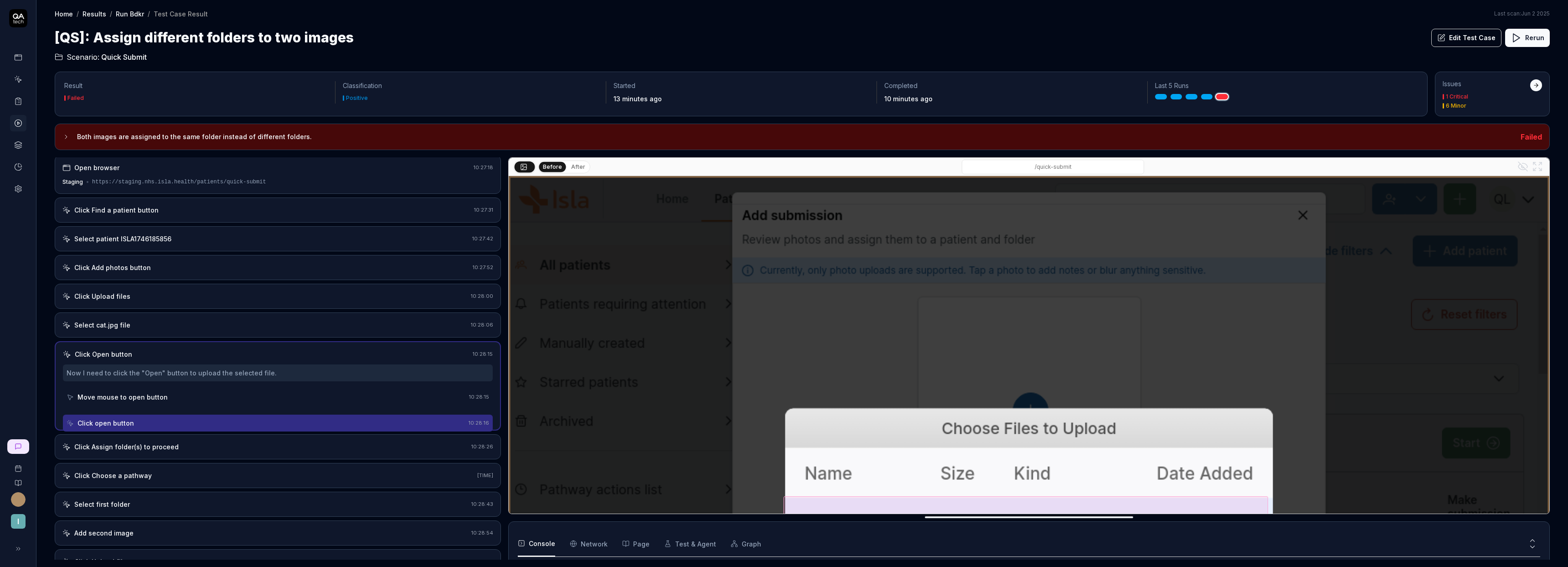 scroll, scrollTop: 0, scrollLeft: 0, axis: both 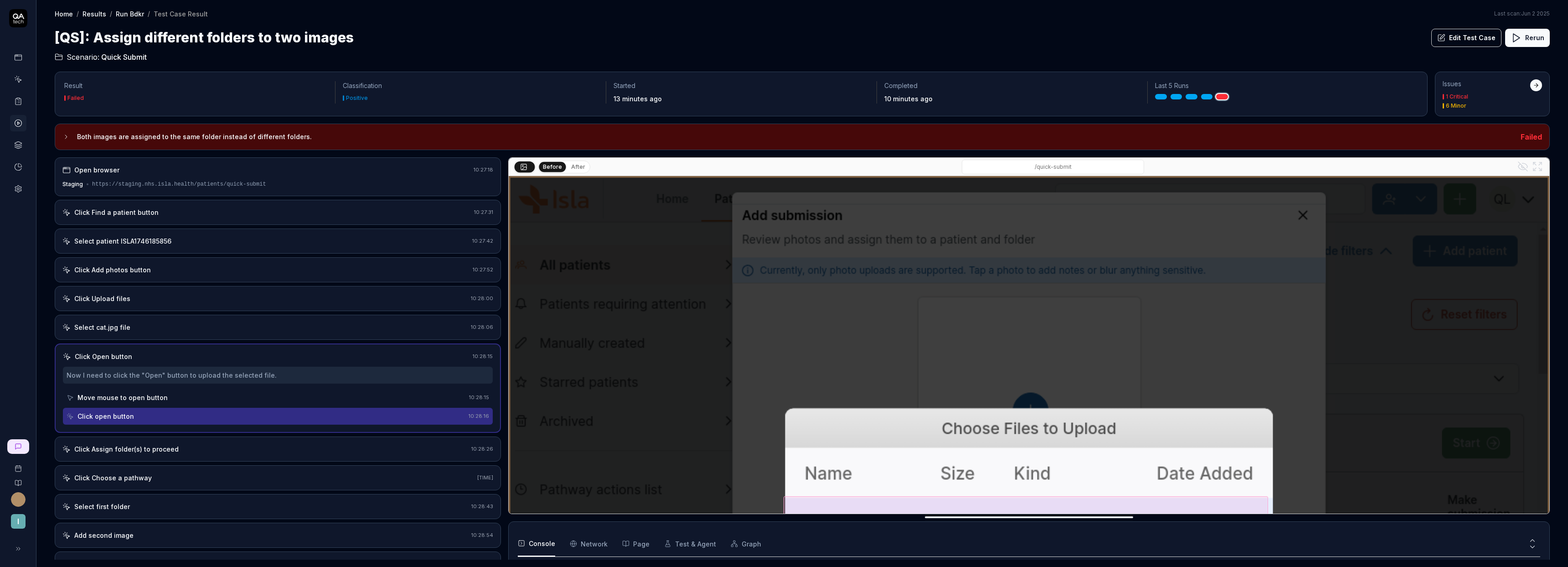 click on "Click Assign folder(s) to proceed" at bounding box center [265, 449] 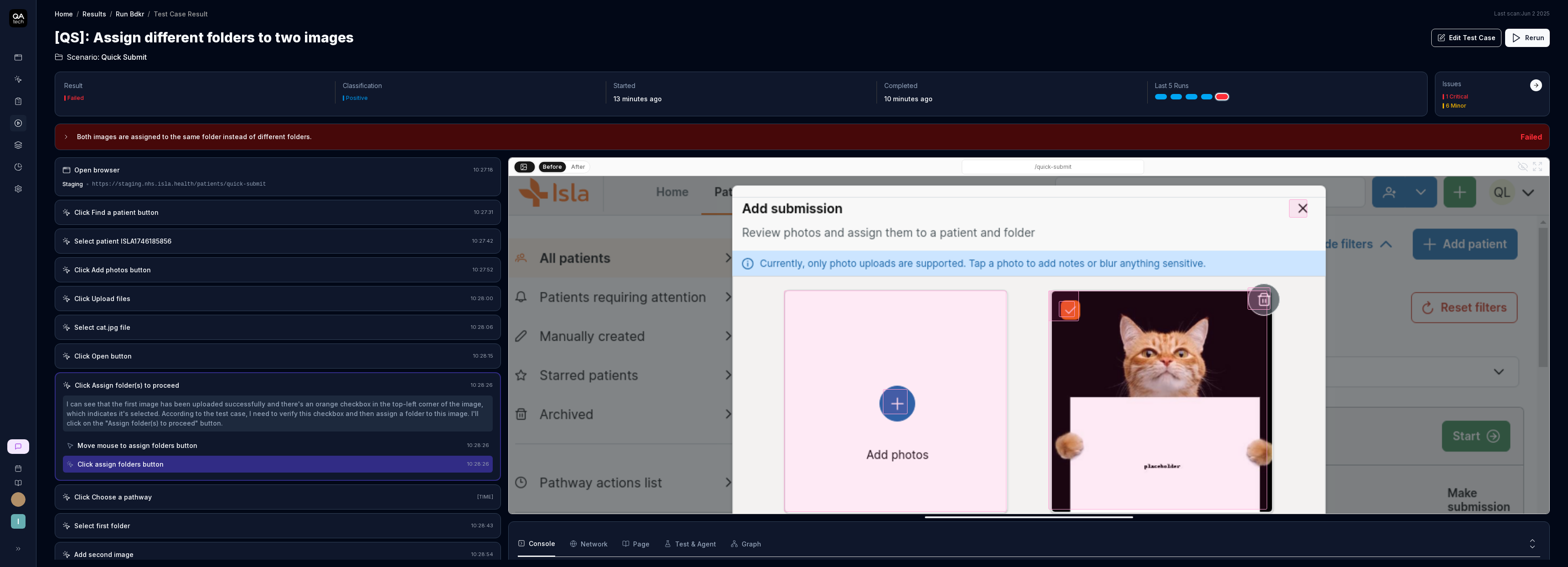 scroll, scrollTop: 255, scrollLeft: 0, axis: vertical 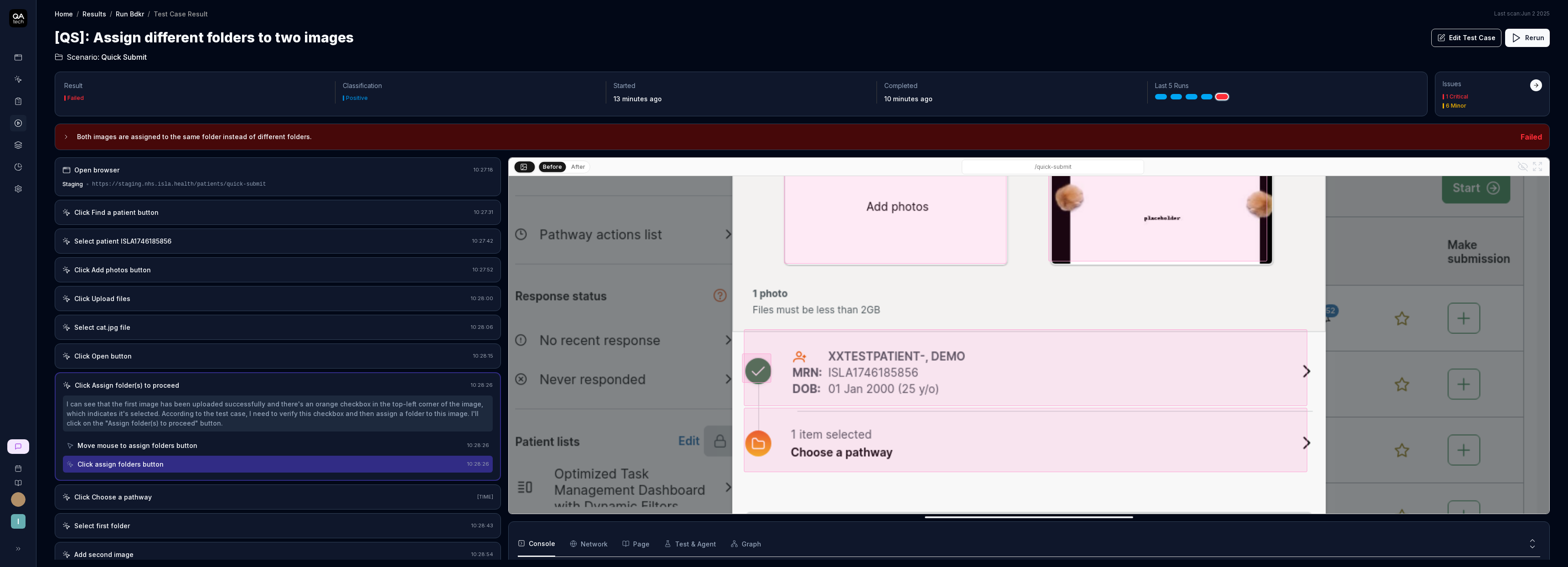 click on "Click Choose a pathway" at bounding box center [113, 497] 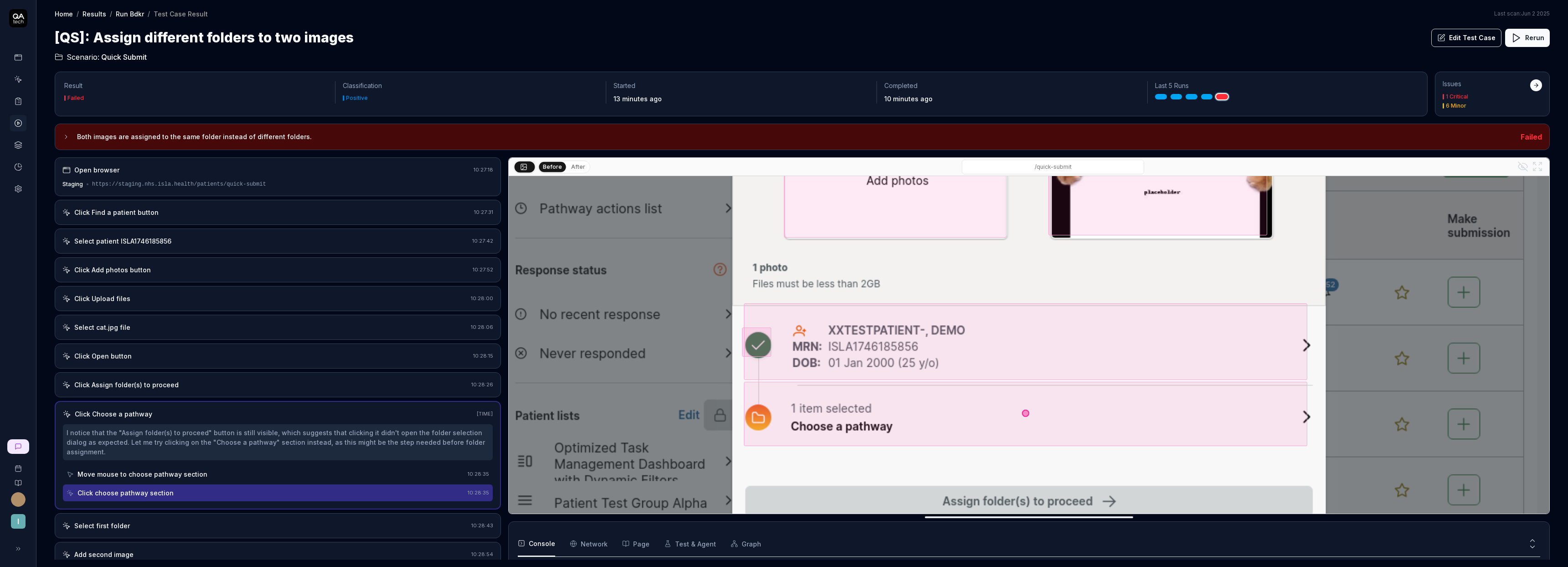 scroll, scrollTop: 309, scrollLeft: 0, axis: vertical 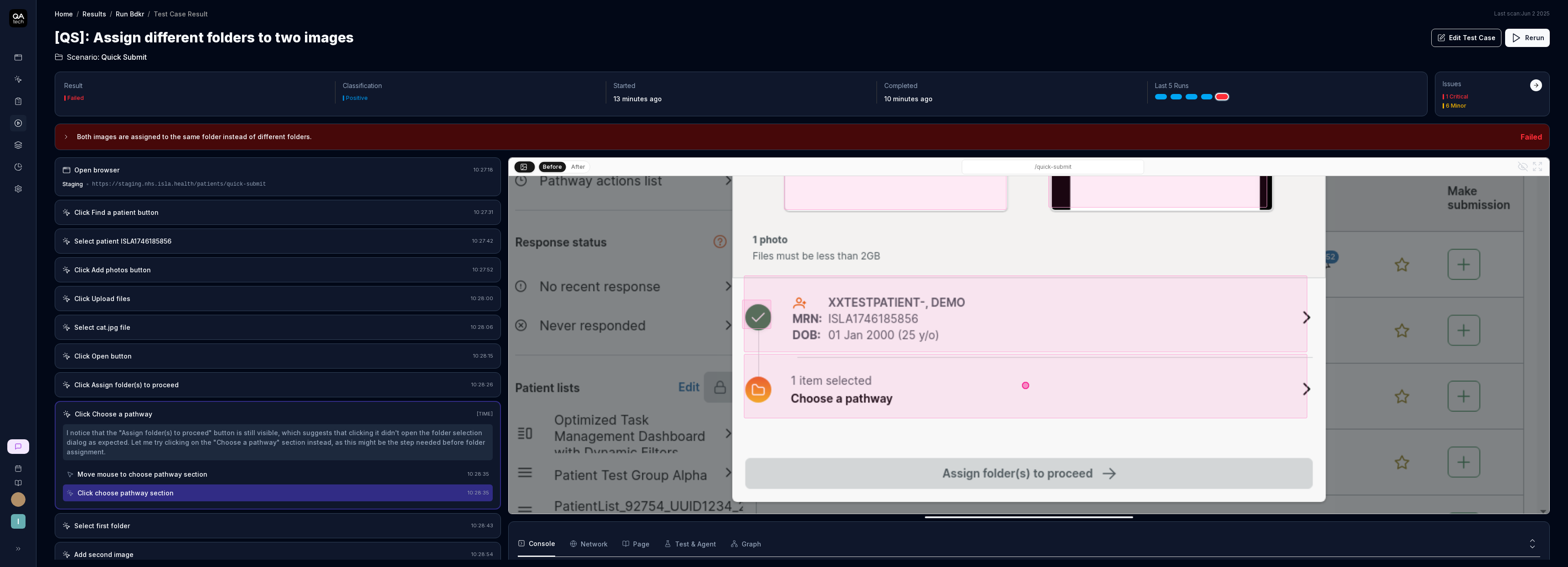 click on "Select first folder 10:28:43" at bounding box center (278, 525) 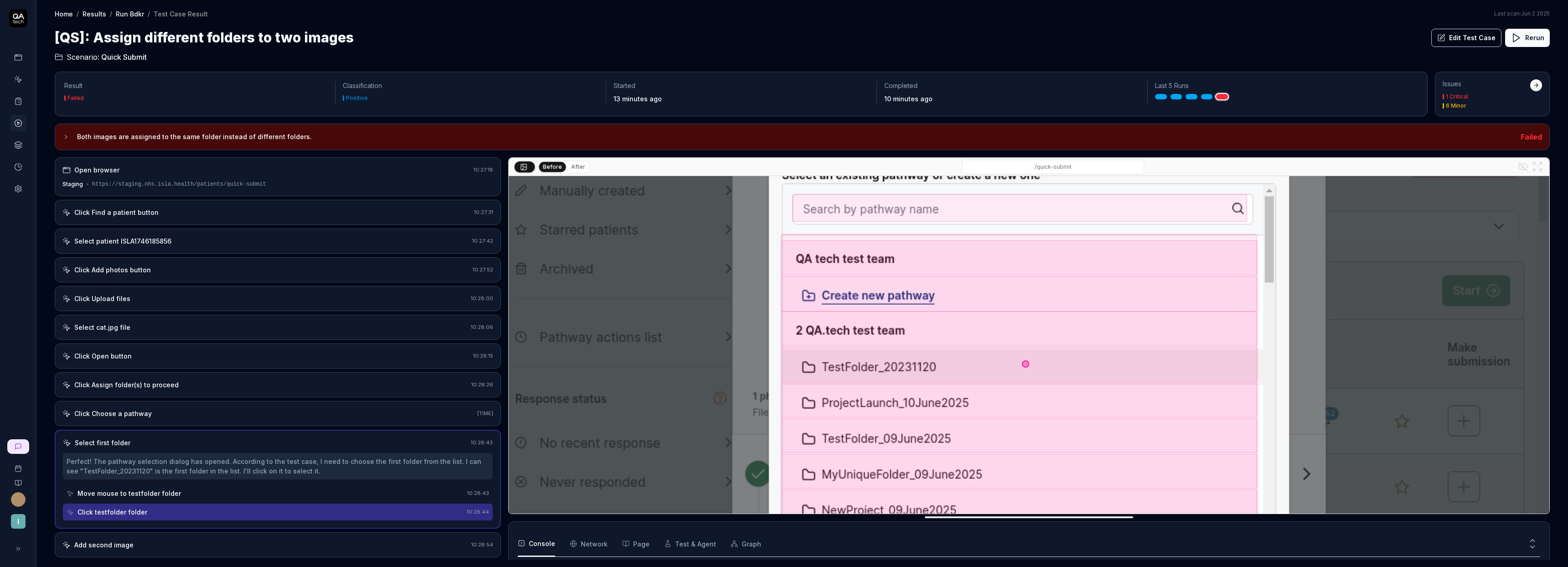 scroll, scrollTop: 199, scrollLeft: 0, axis: vertical 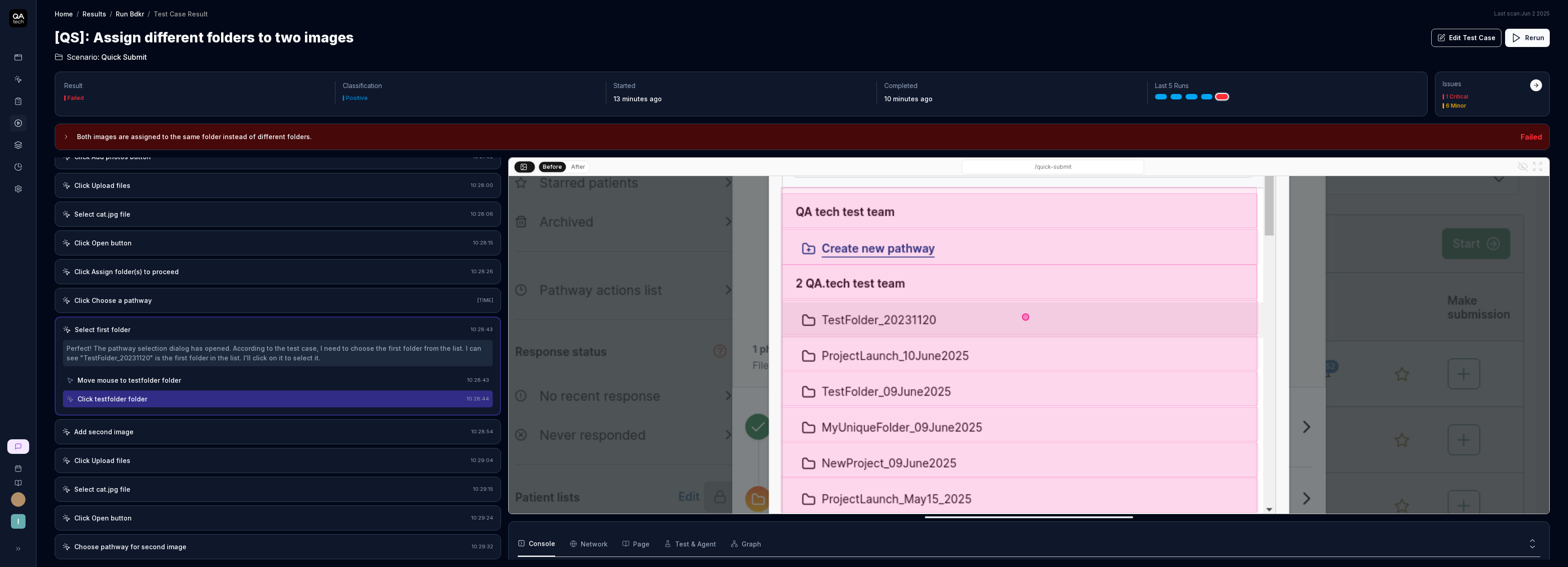 click on "Add second image 10:28:54" at bounding box center (278, 432) 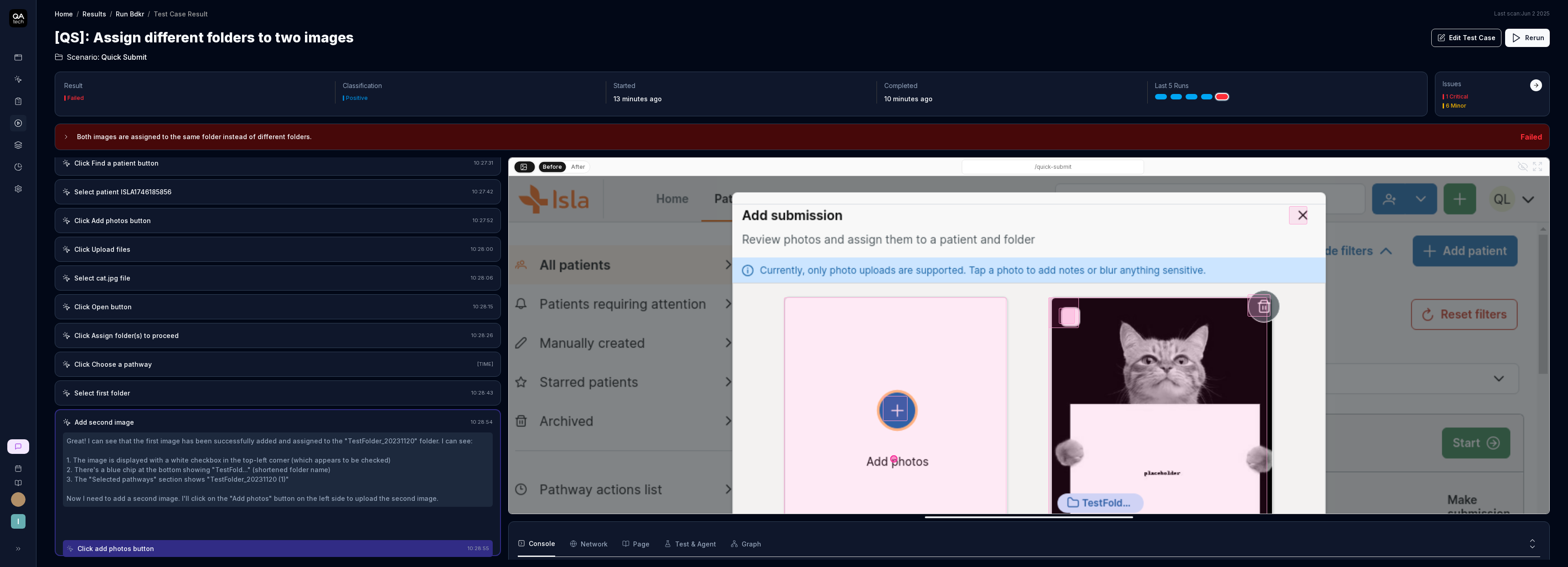 scroll, scrollTop: 46, scrollLeft: 0, axis: vertical 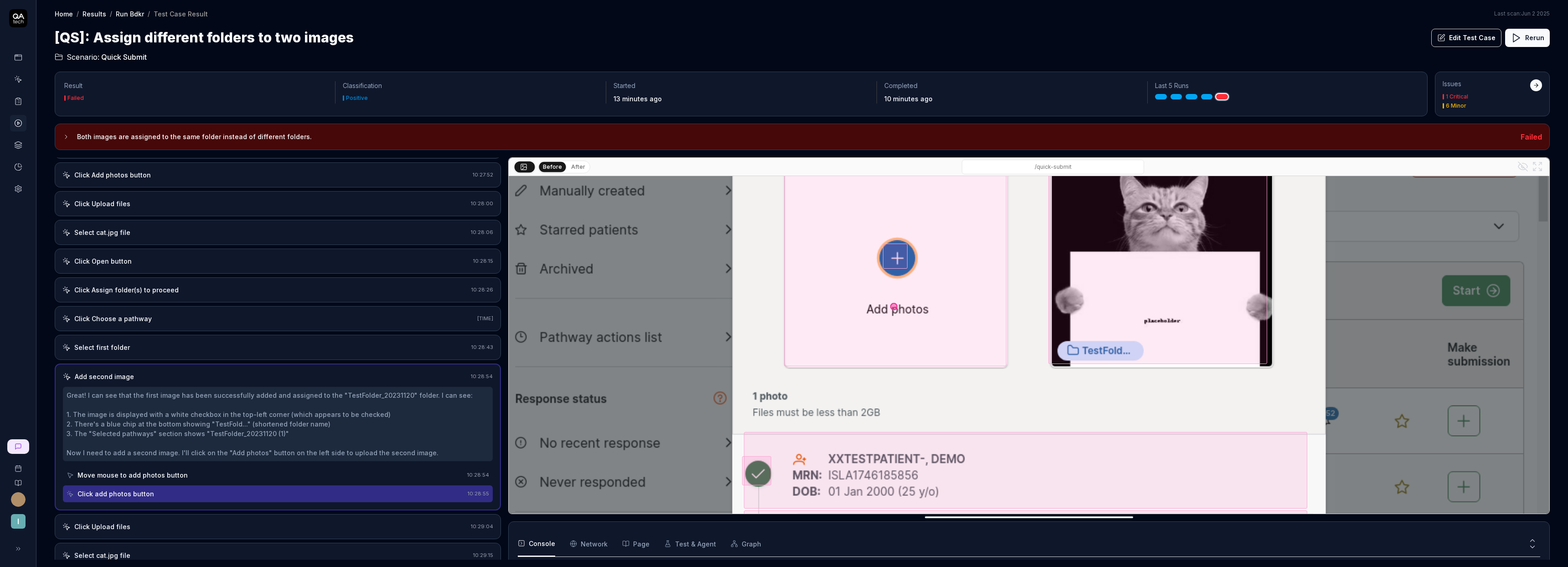 click on "Click Upload files" at bounding box center (265, 526) 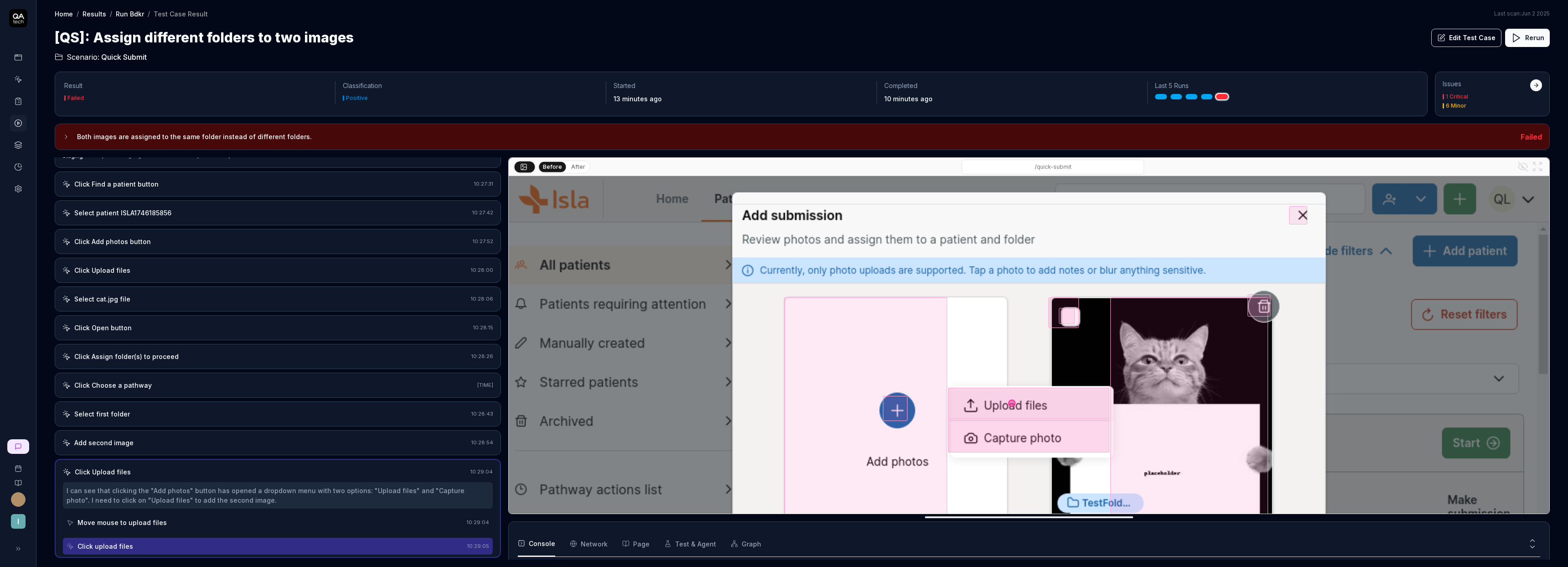 scroll, scrollTop: 26, scrollLeft: 0, axis: vertical 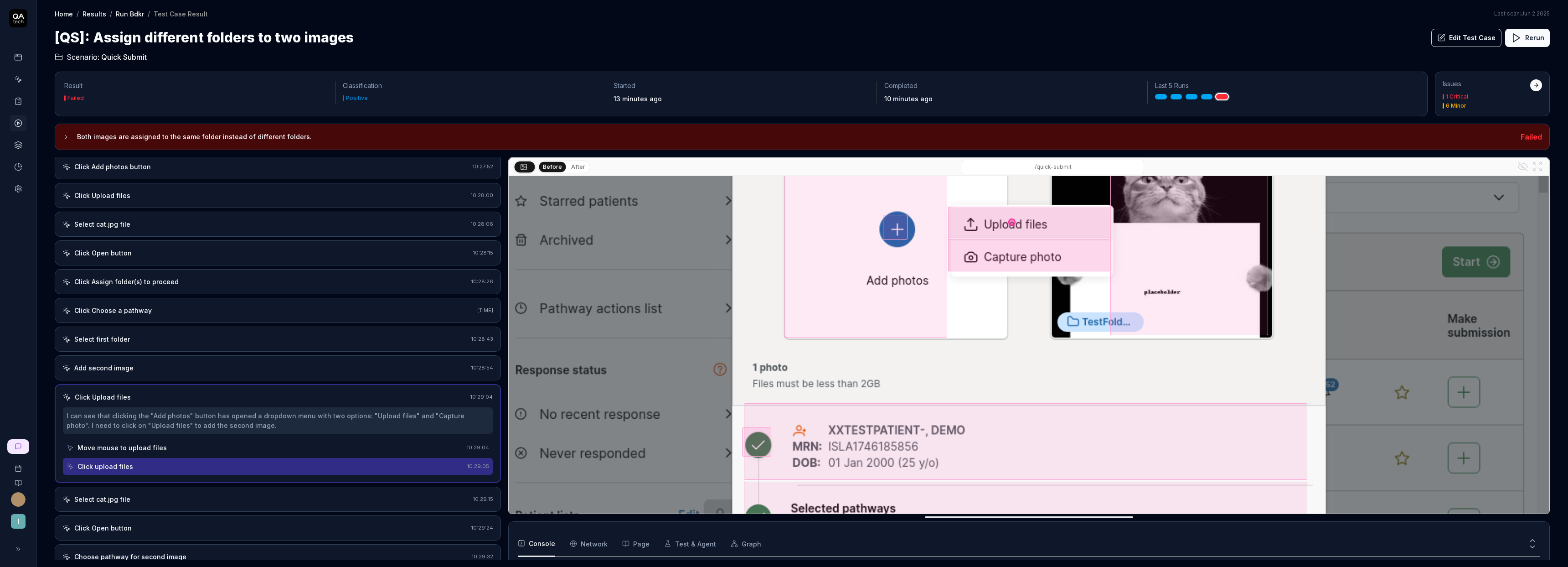 click on "Select cat.jpg file" at bounding box center (266, 499) 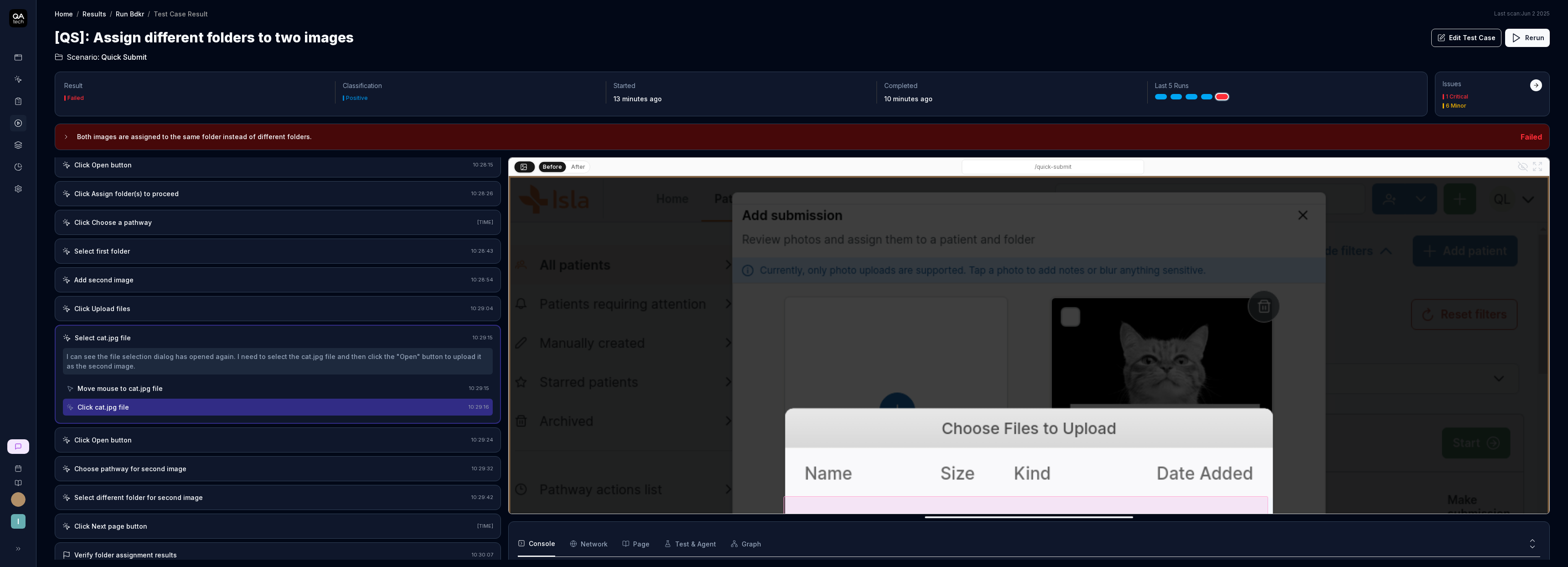 click on "Choose pathway for second image 10:29:32" at bounding box center [278, 468] 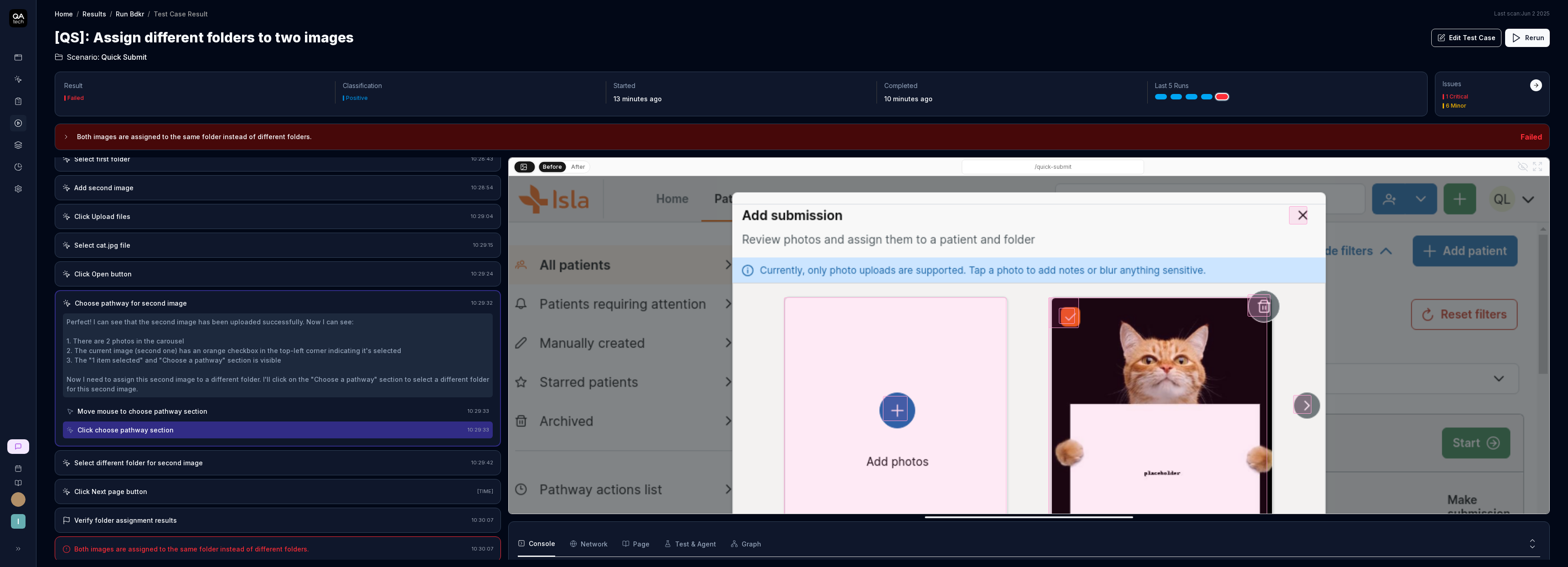 scroll, scrollTop: 285, scrollLeft: 0, axis: vertical 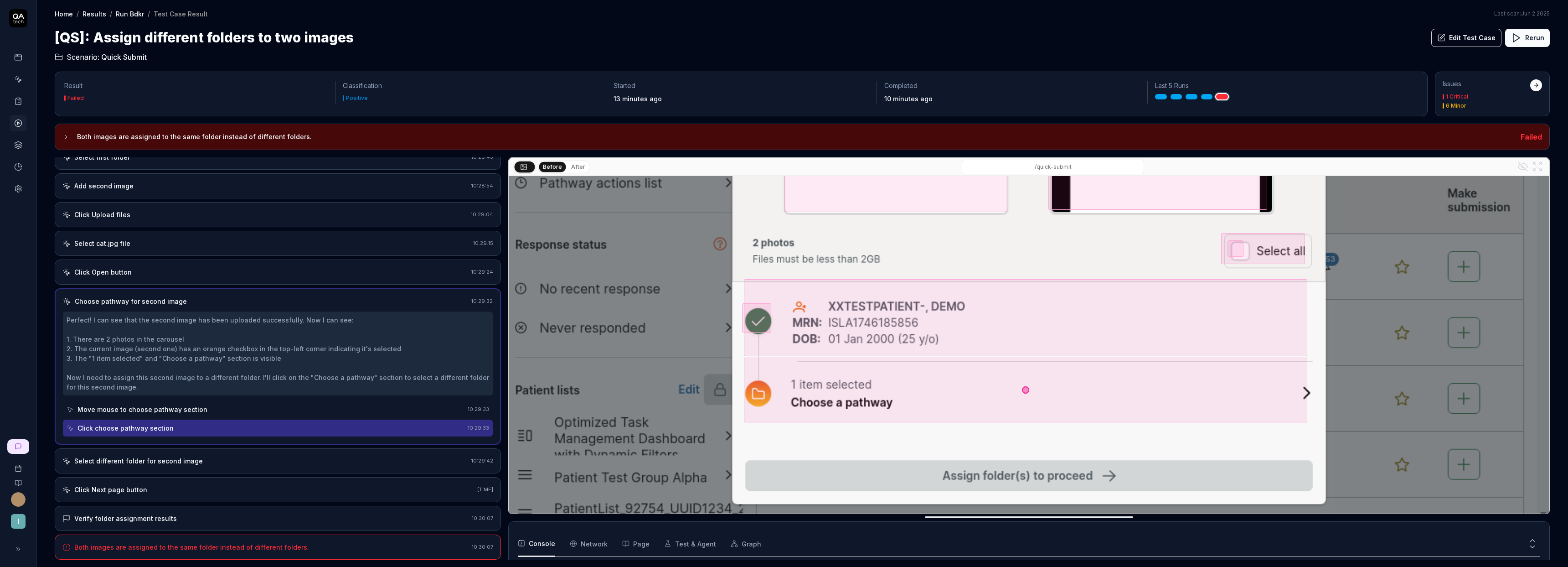 click on "Select different folder for second image" at bounding box center (139, 461) 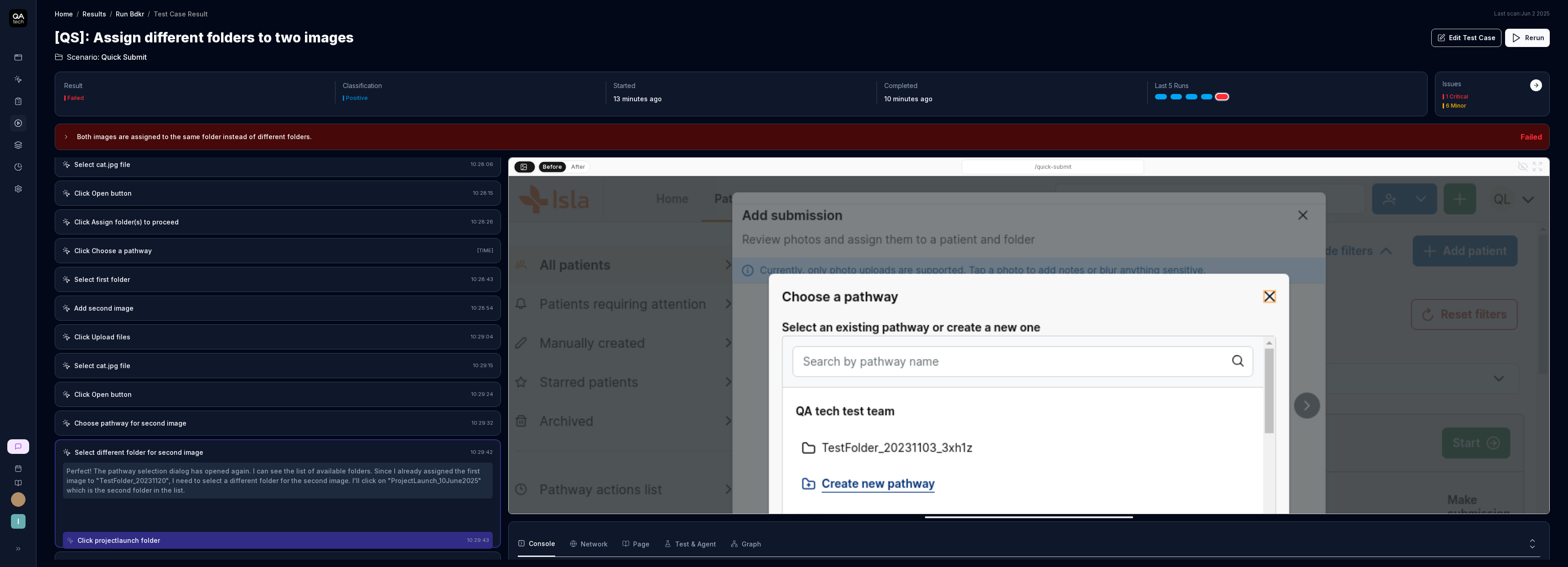 scroll, scrollTop: 151, scrollLeft: 0, axis: vertical 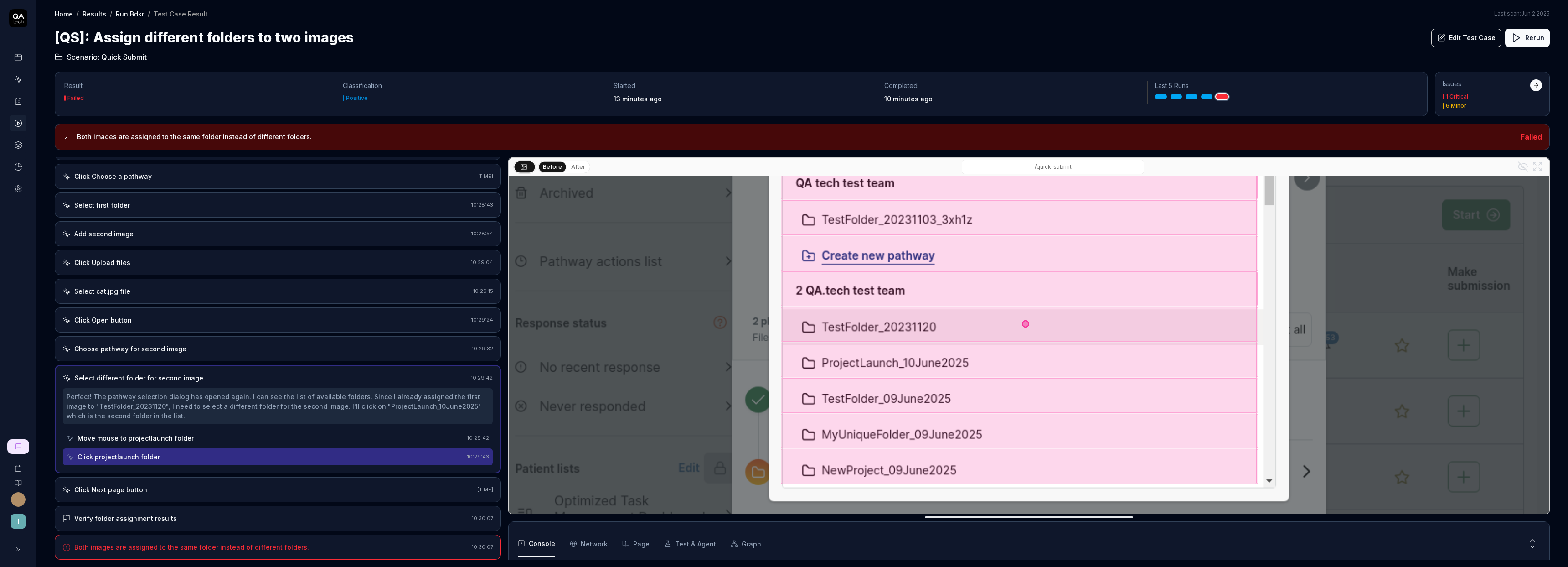 click on "After" at bounding box center (578, 167) 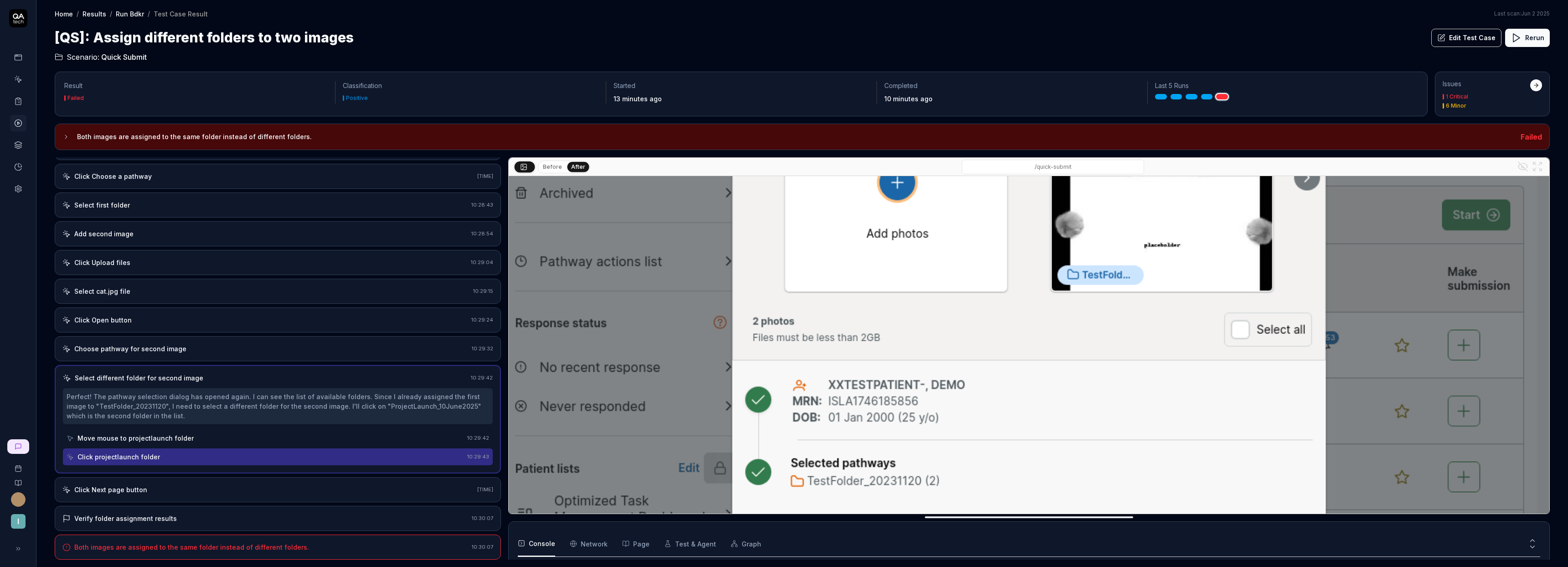 click on "Before" at bounding box center [552, 167] 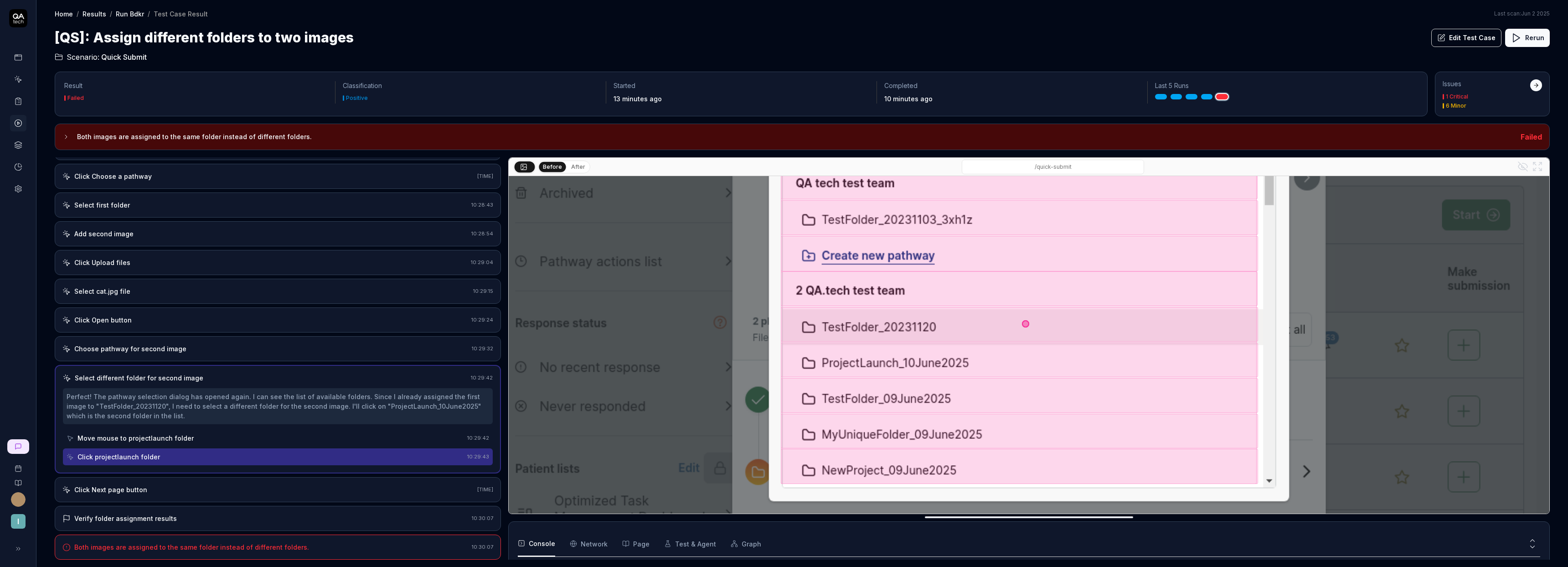 type 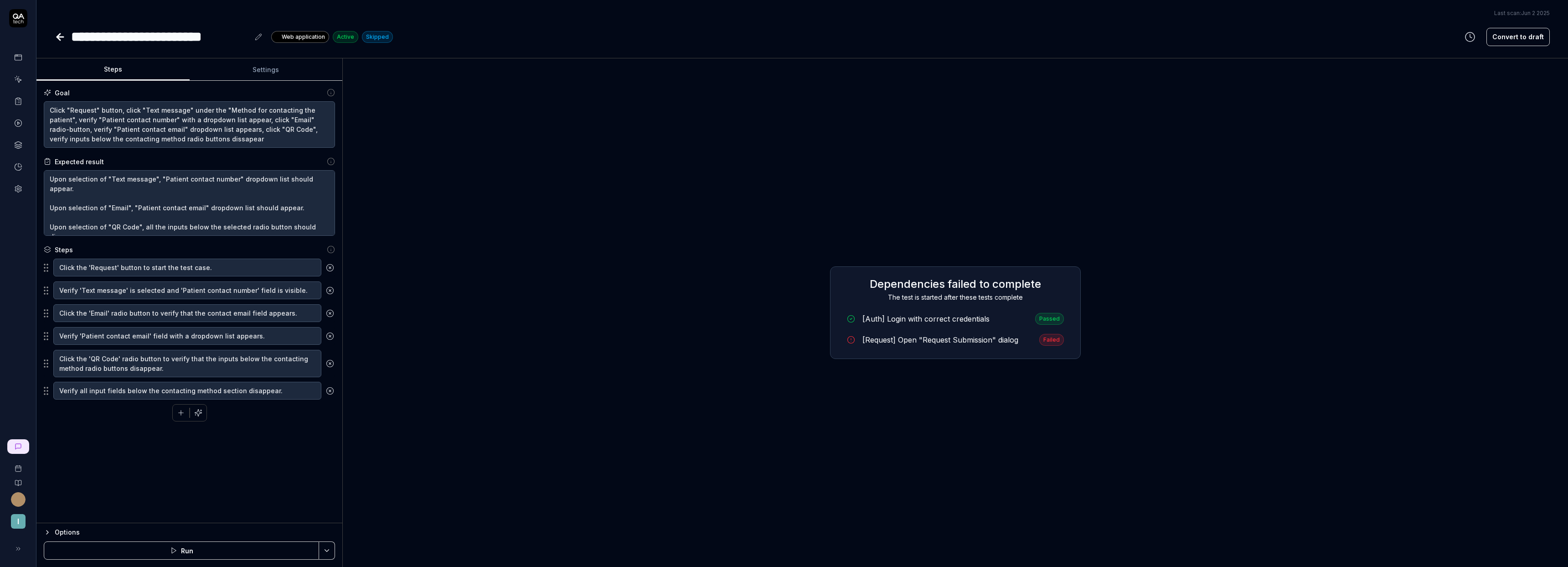 scroll, scrollTop: 0, scrollLeft: 0, axis: both 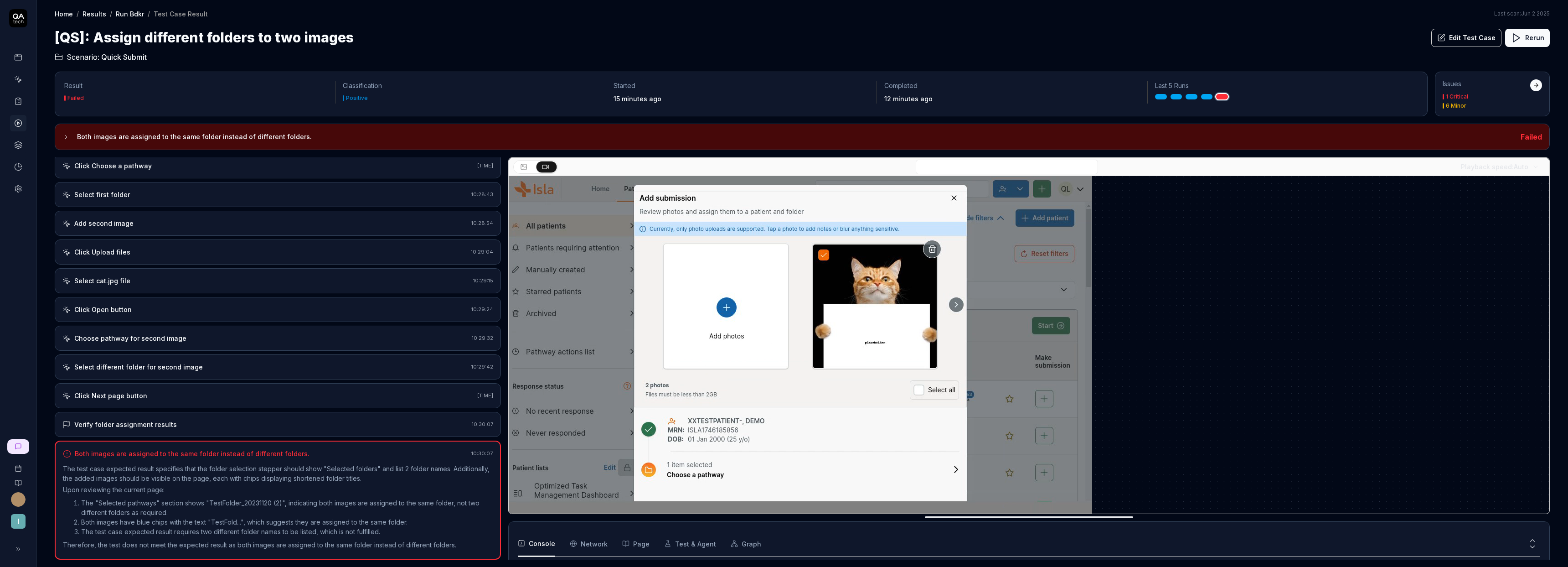 click on "Verify folder assignment results" at bounding box center [265, 424] 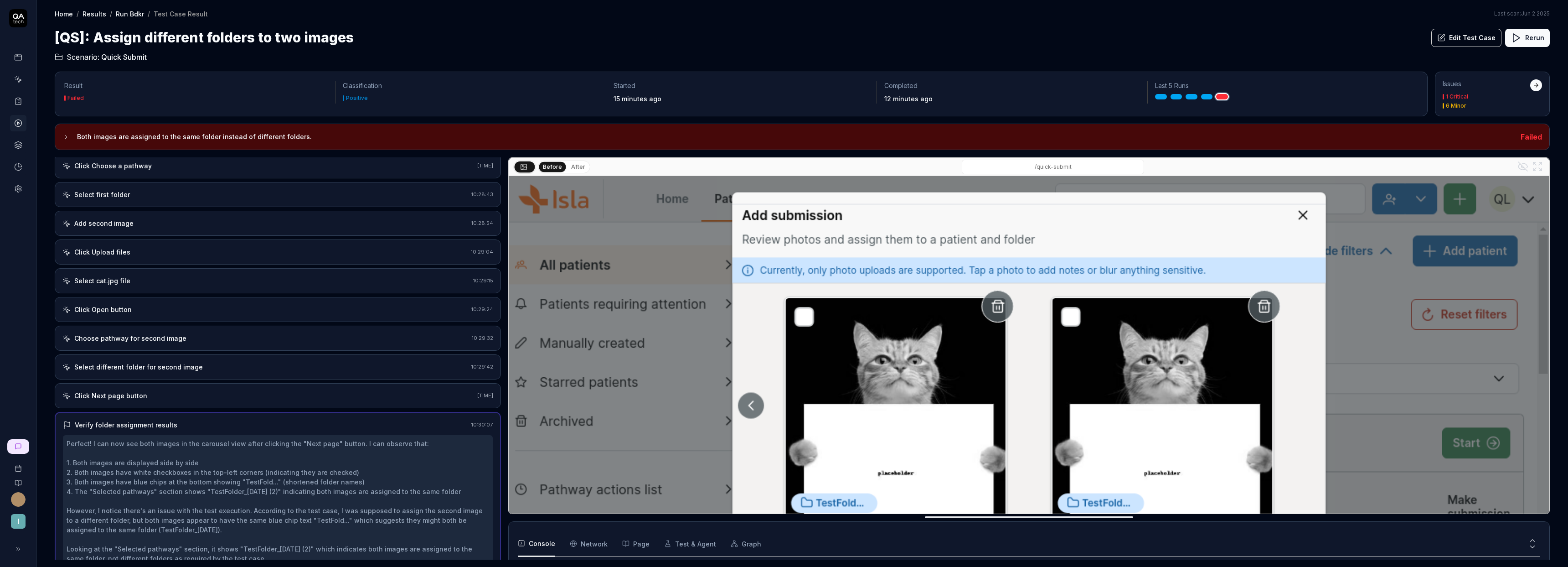 scroll, scrollTop: 286, scrollLeft: 0, axis: vertical 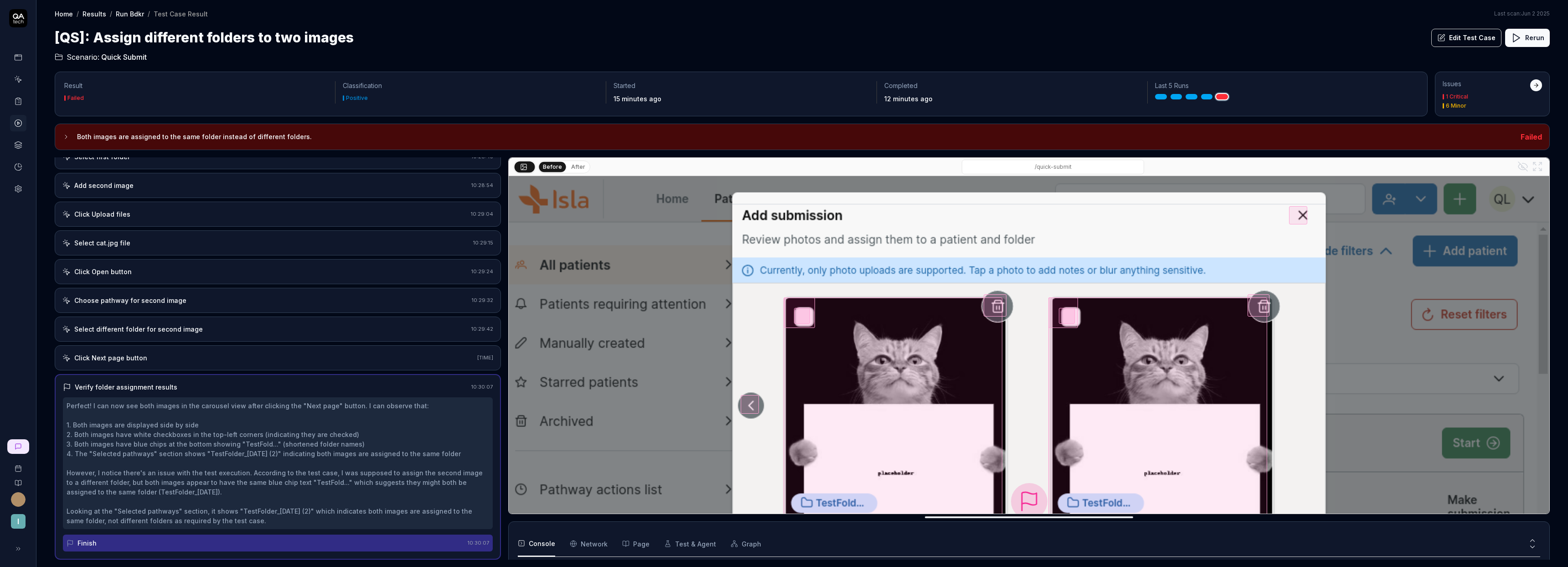 click on "Verify folder assignment results [TIME] Perfect! I can now see both images in the carousel view after clicking the "Next page" button. I can observe that:
1. Both images are displayed side by side
2. Both images have white checkboxes in the top-left corners (indicating they are checked)
3. Both images have blue chips at the bottom showing "TestFold..." (shortened folder names)
4. The "Selected pathways" section shows "TestFolder_[DATE] (2)" indicating both images are assigned to the same folder
However, I notice there's an issue with the test execution. According to the test case, I was supposed to assign the second image to a different folder, but both images appear to have the same blue chip text "TestFold..." which suggests they might both be assigned to the same folder (TestFolder_[DATE]).
Looking at the "Selected pathways" section, it shows "TestFolder_[DATE] (2)" which indicates both images are assigned to the same folder, not different folders as required by the test case. Finish [TIME]" at bounding box center [278, 467] 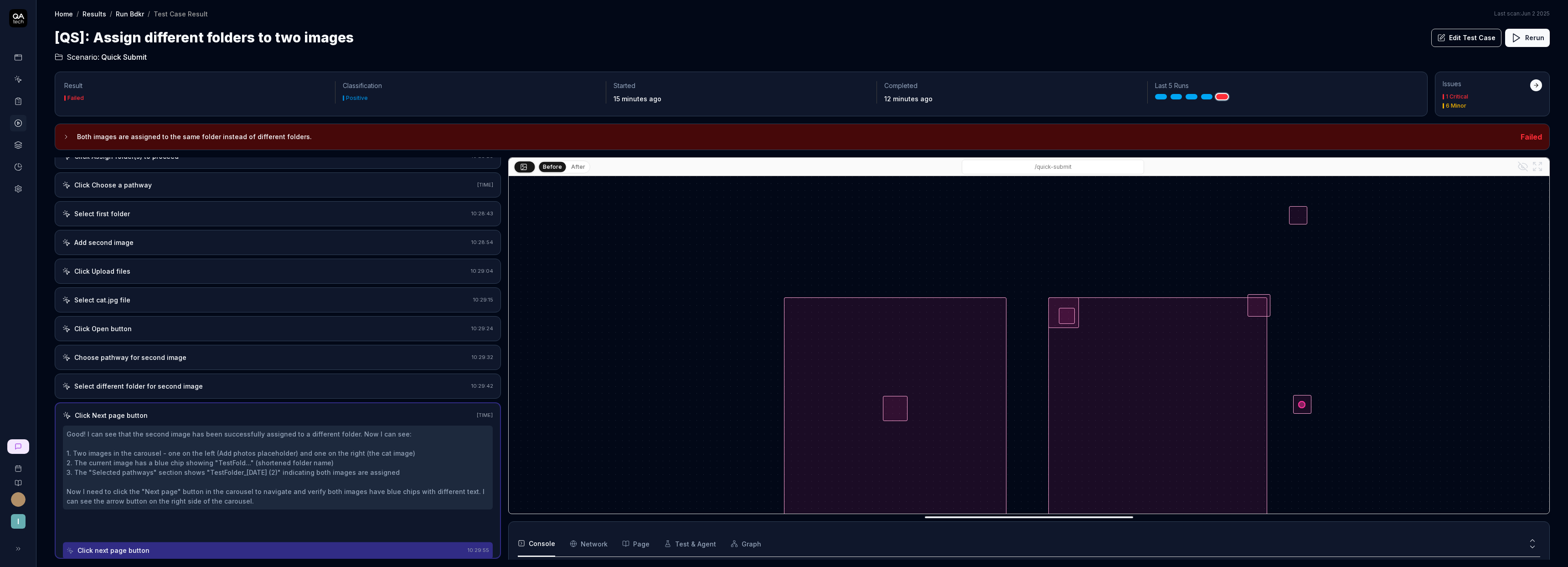 scroll, scrollTop: 228, scrollLeft: 0, axis: vertical 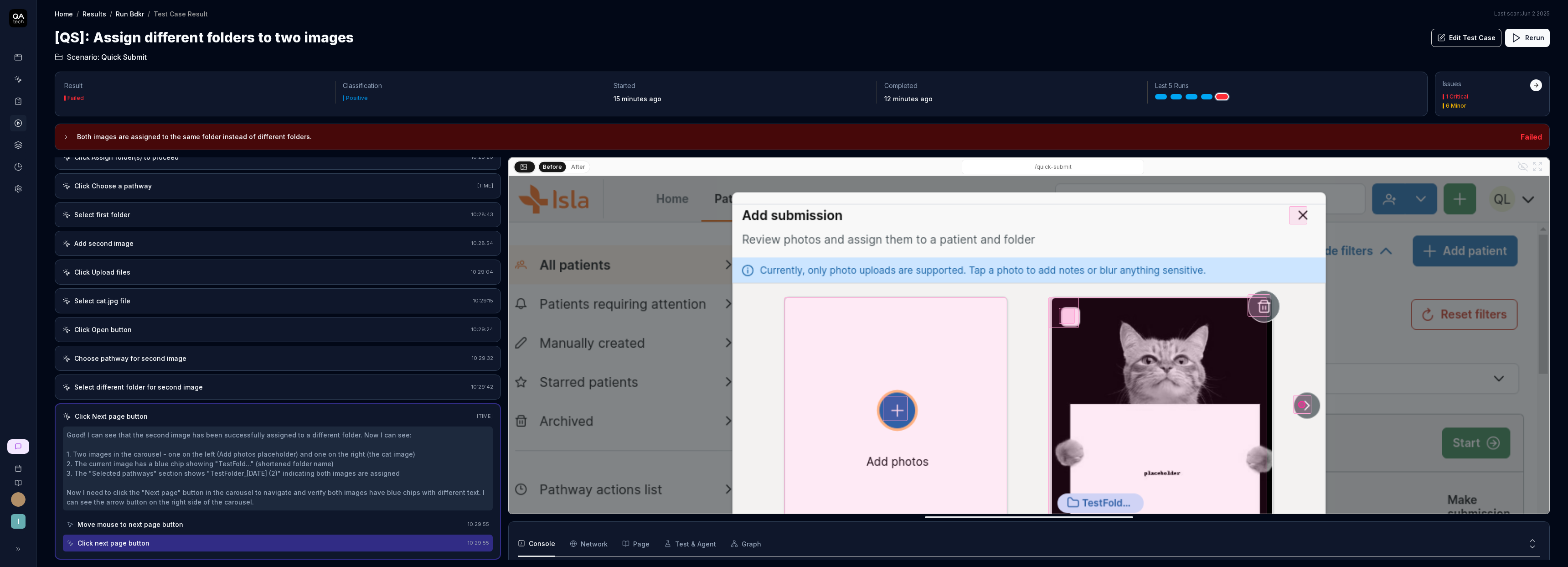 click on "Select different folder for second image" at bounding box center [139, 387] 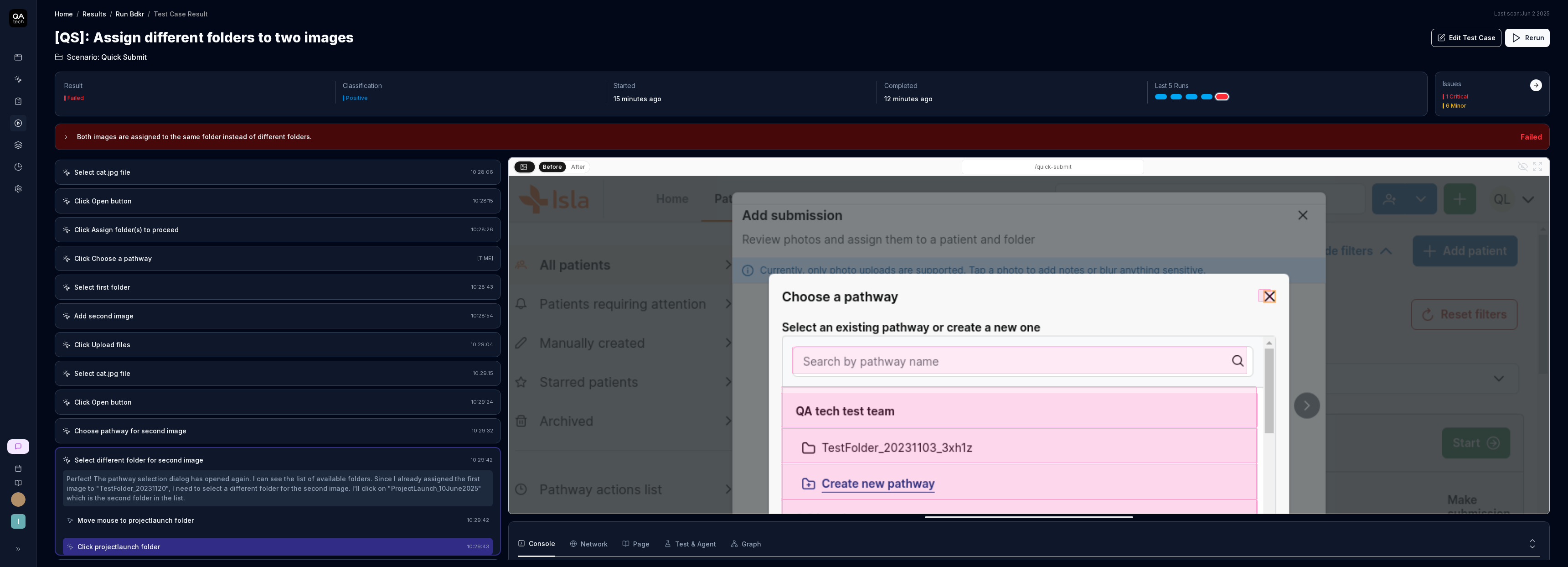 scroll, scrollTop: 151, scrollLeft: 0, axis: vertical 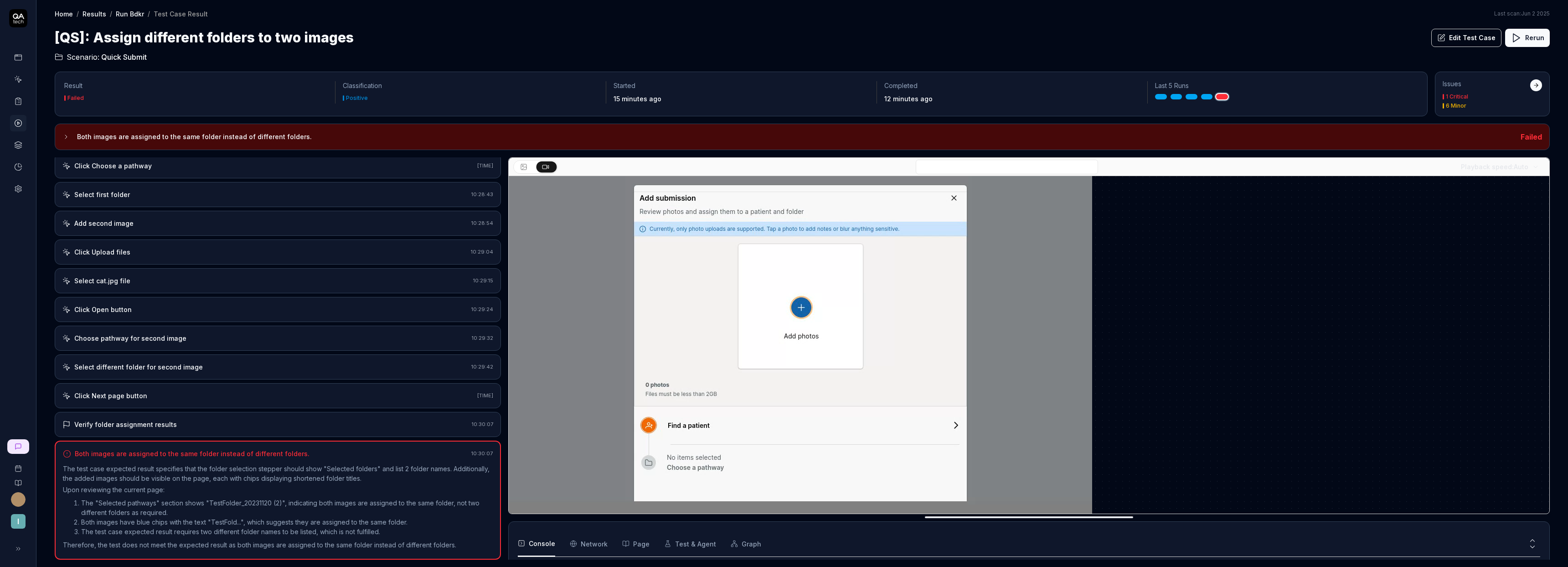click on "Click Next page button" at bounding box center [268, 395] 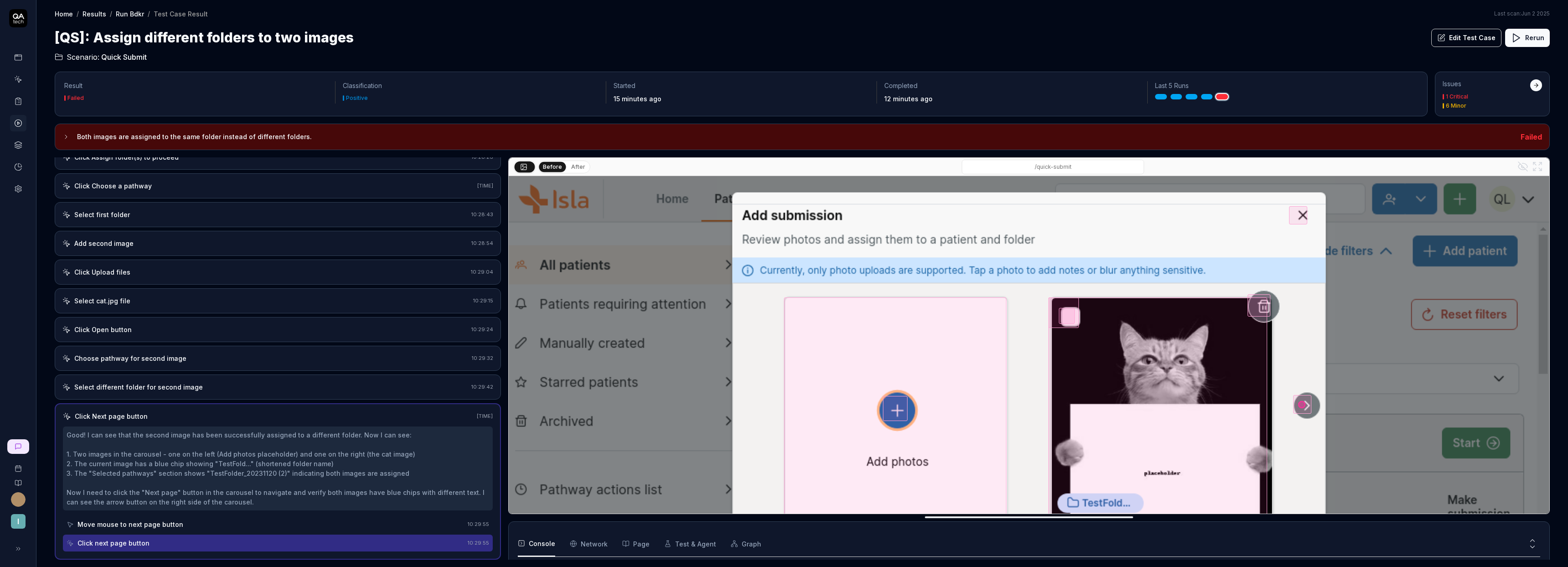 click on "Select different folder for second image [TIME]" at bounding box center (278, 387) 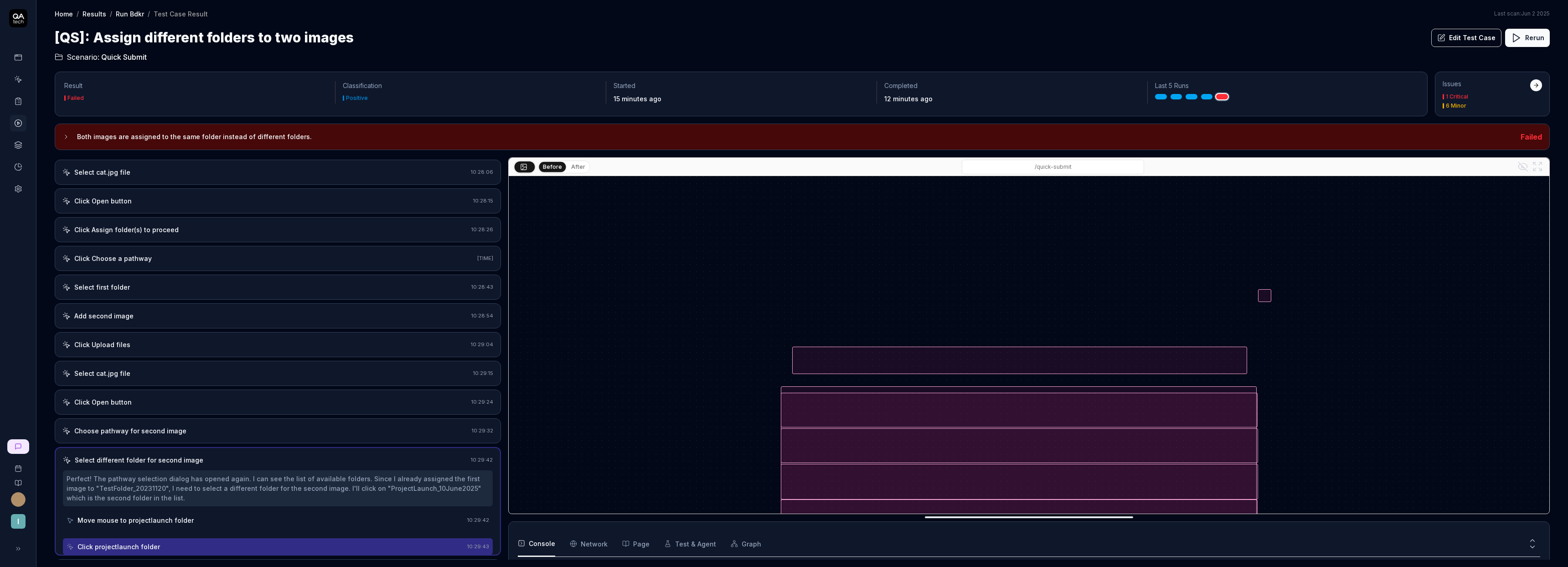 scroll, scrollTop: 151, scrollLeft: 0, axis: vertical 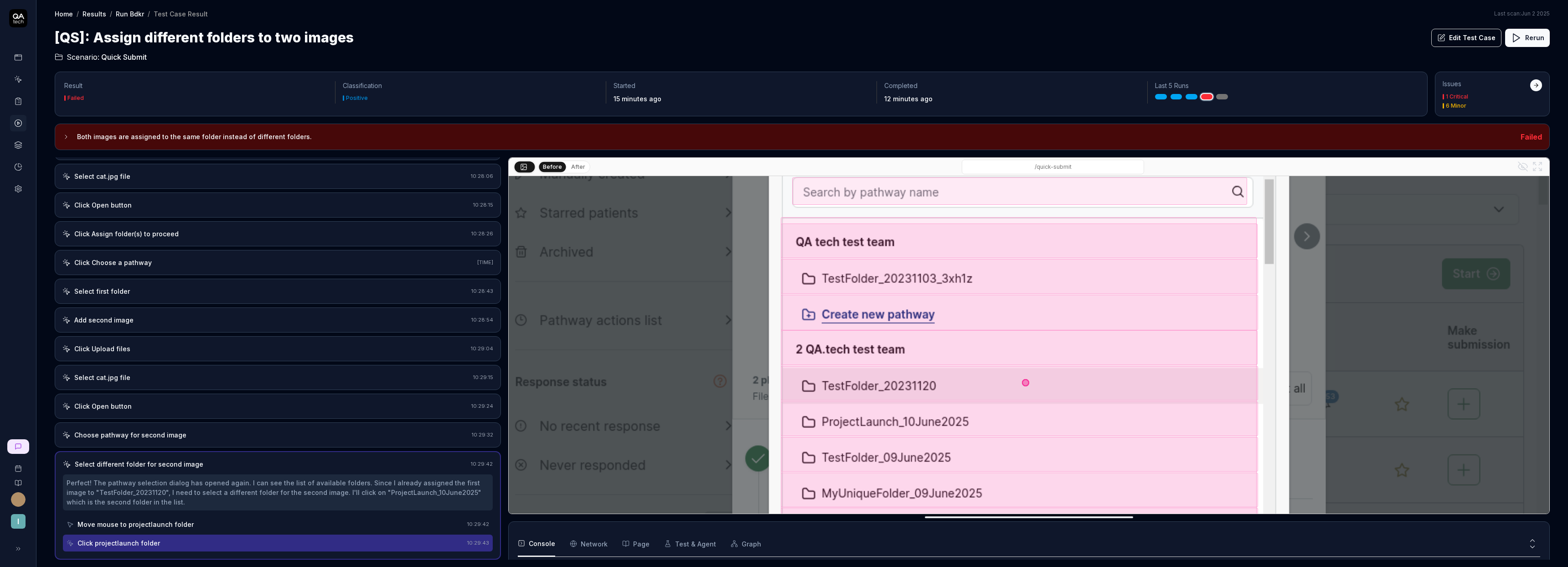 click on "Edit Test Case" at bounding box center (1466, 38) 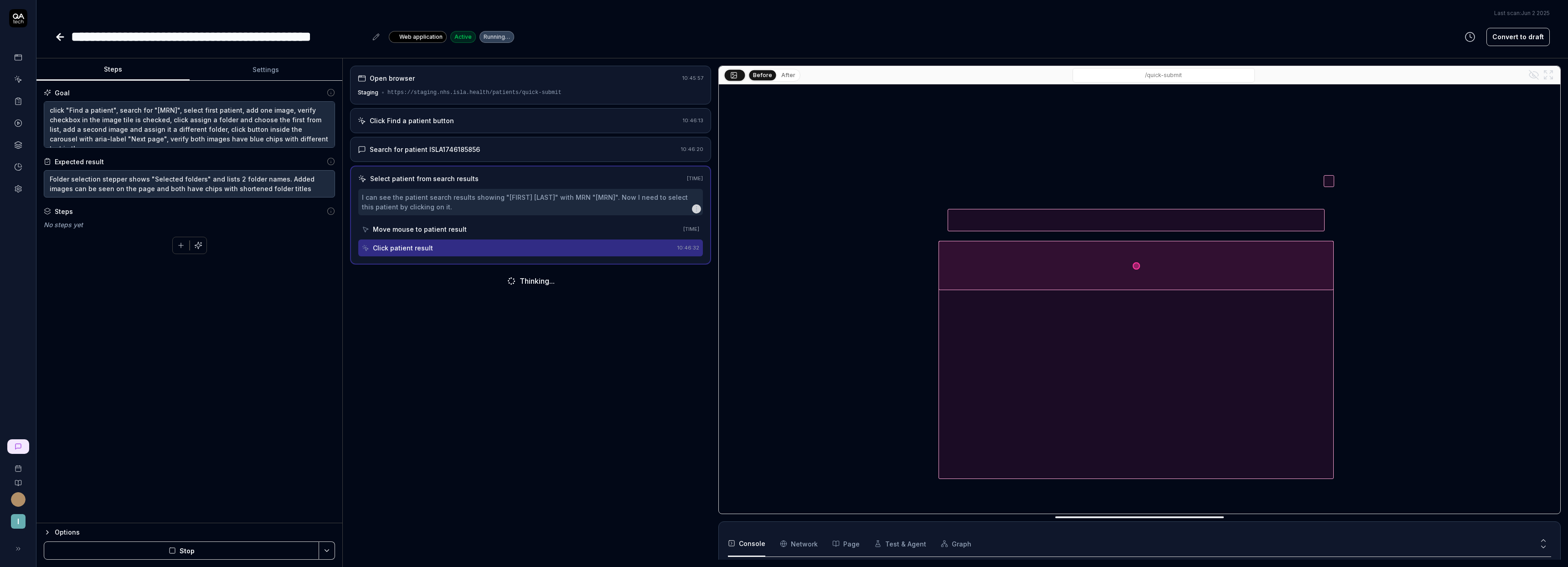 scroll, scrollTop: 26, scrollLeft: 0, axis: vertical 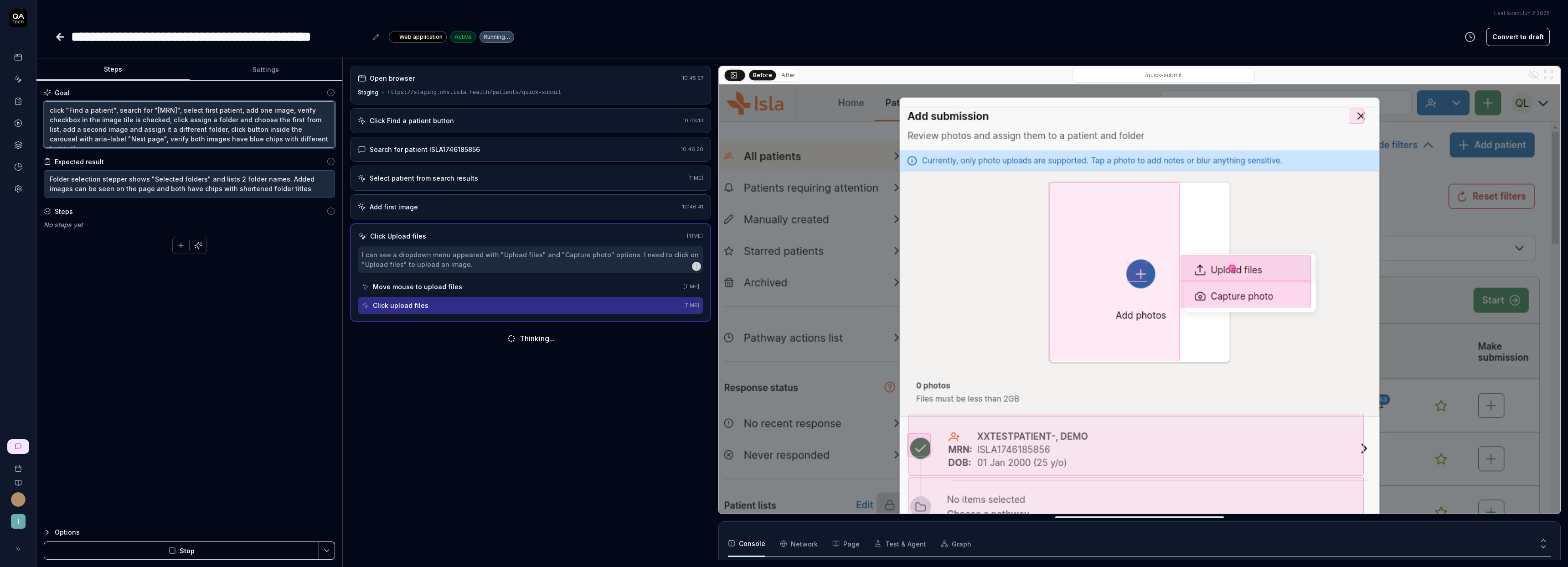 click on "click "Find a patient", search for "[MRN]", select first patient, add one image, verify checkbox in the image tile is checked, click assign a folder and choose the first from list, add a second image and assign it a different folder, click button inside the carousel with aria-label "Next page", verify both images have blue chips with different text in them" at bounding box center (189, 125) 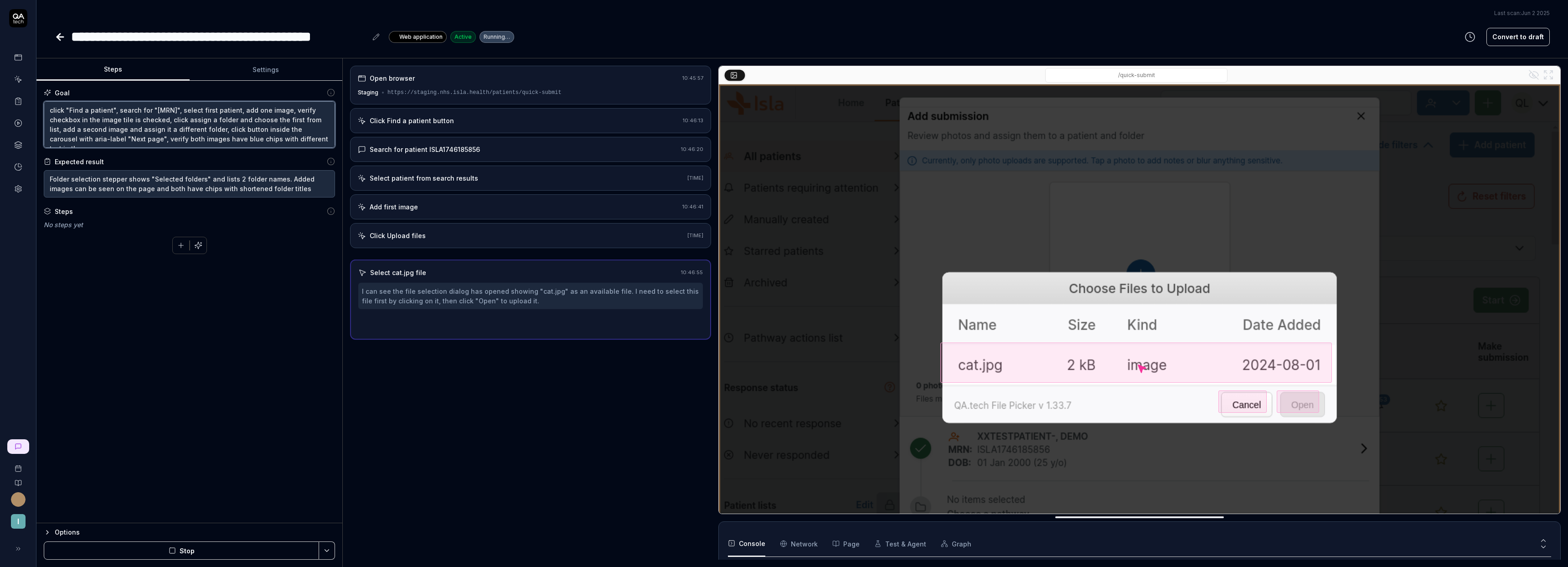 click on "click "Find a patient", search for "[MRN]", select first patient, add one image, verify checkbox in the image tile is checked, click assign a folder and choose the first from list, add a second image and assign it a different folder, click button inside the carousel with aria-label "Next page", verify both images have blue chips with different text in them" at bounding box center (189, 125) 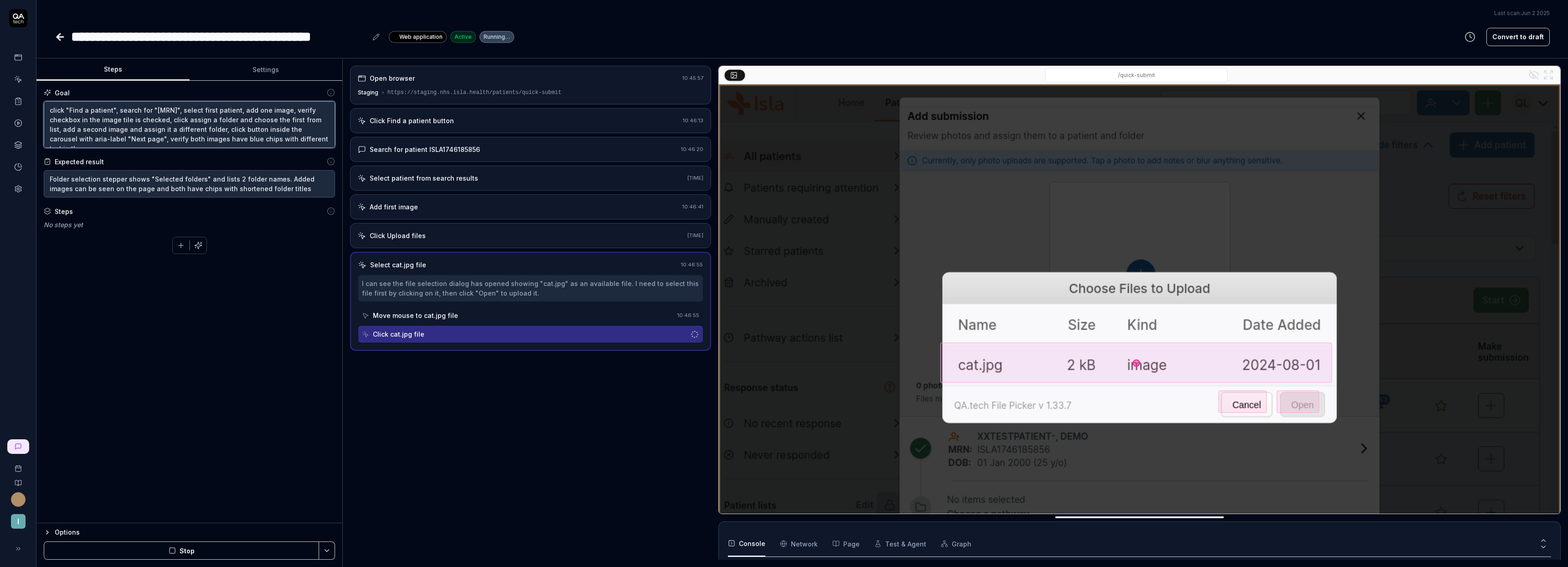 type on "*" 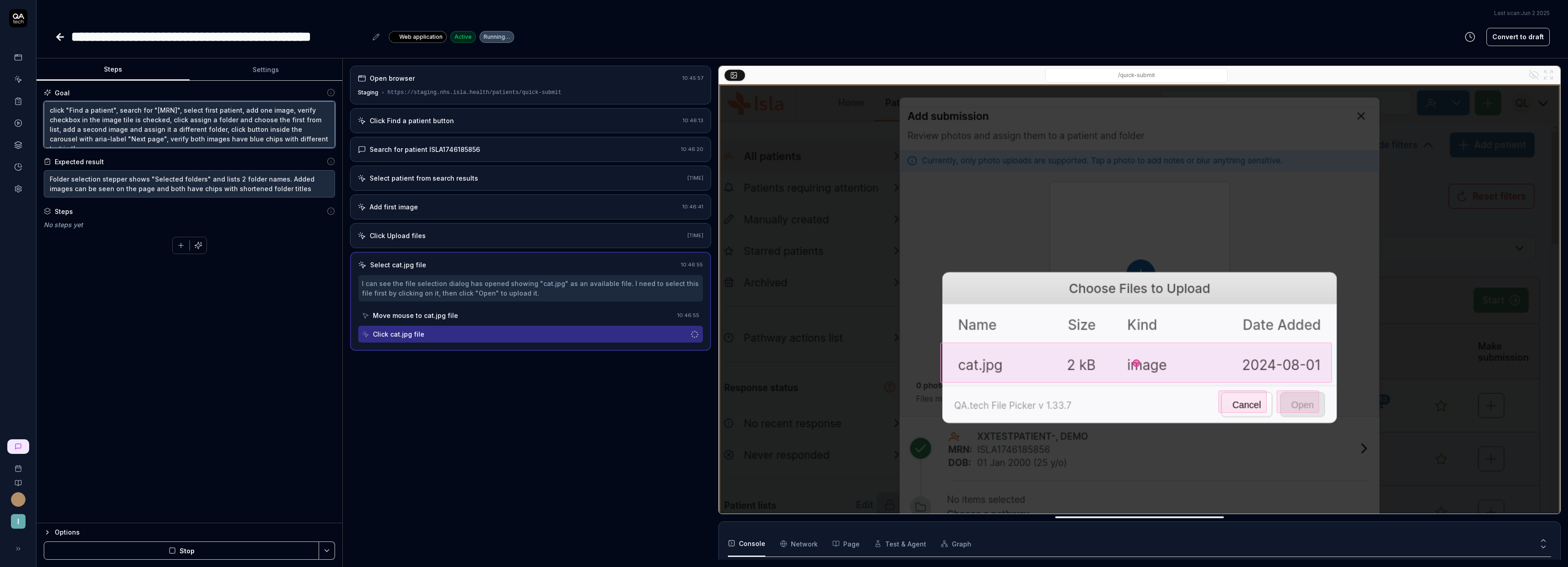 type on "click "Find a patient", search for "[PATIENT_ID]", select first patient, add one image, verify checkbox in the image tile is checked, click assign a folder and choose the first from list, add a second image and assign it a folder, click button inside the carousel with aria-label "Next page", verify both images have blue chips with different text in them" 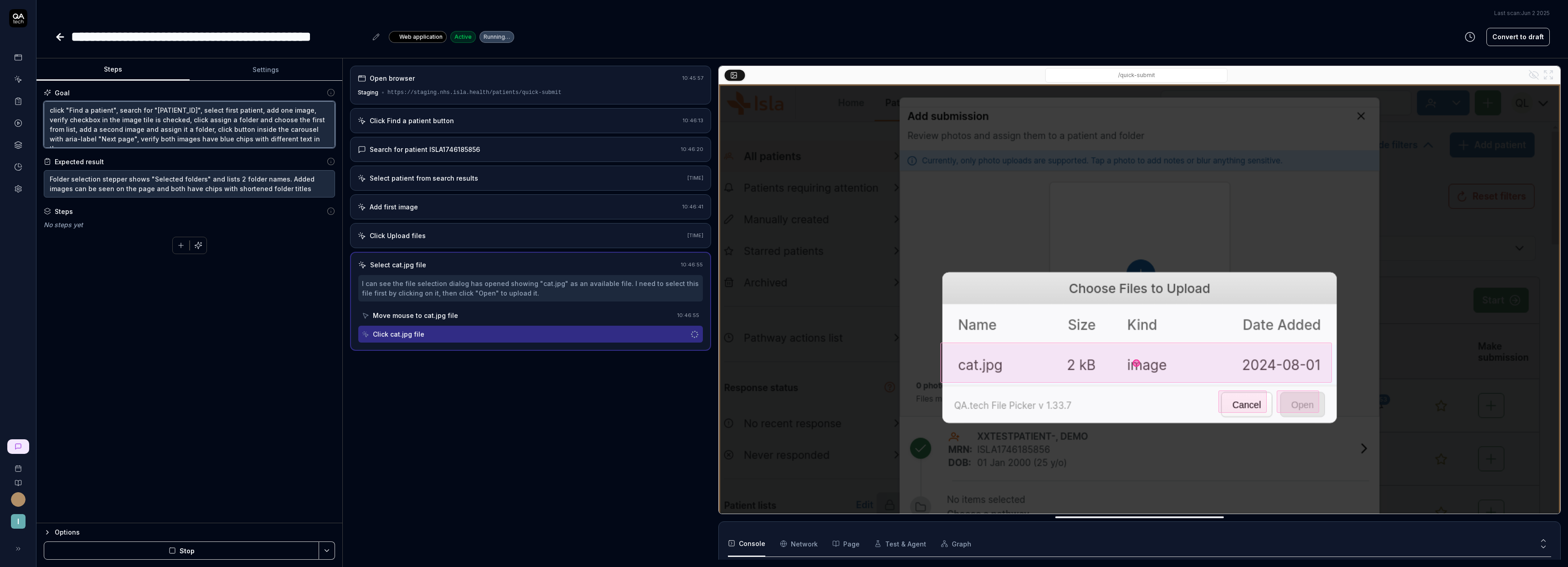 type on "*" 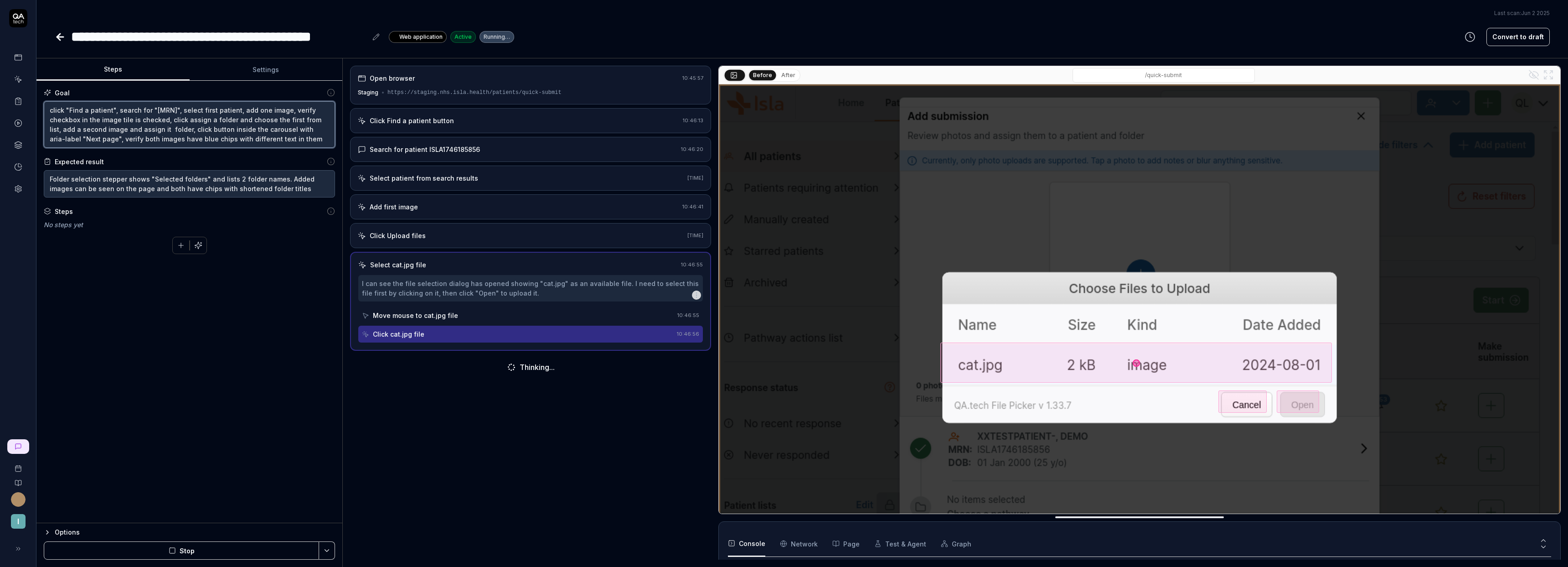 type on "*" 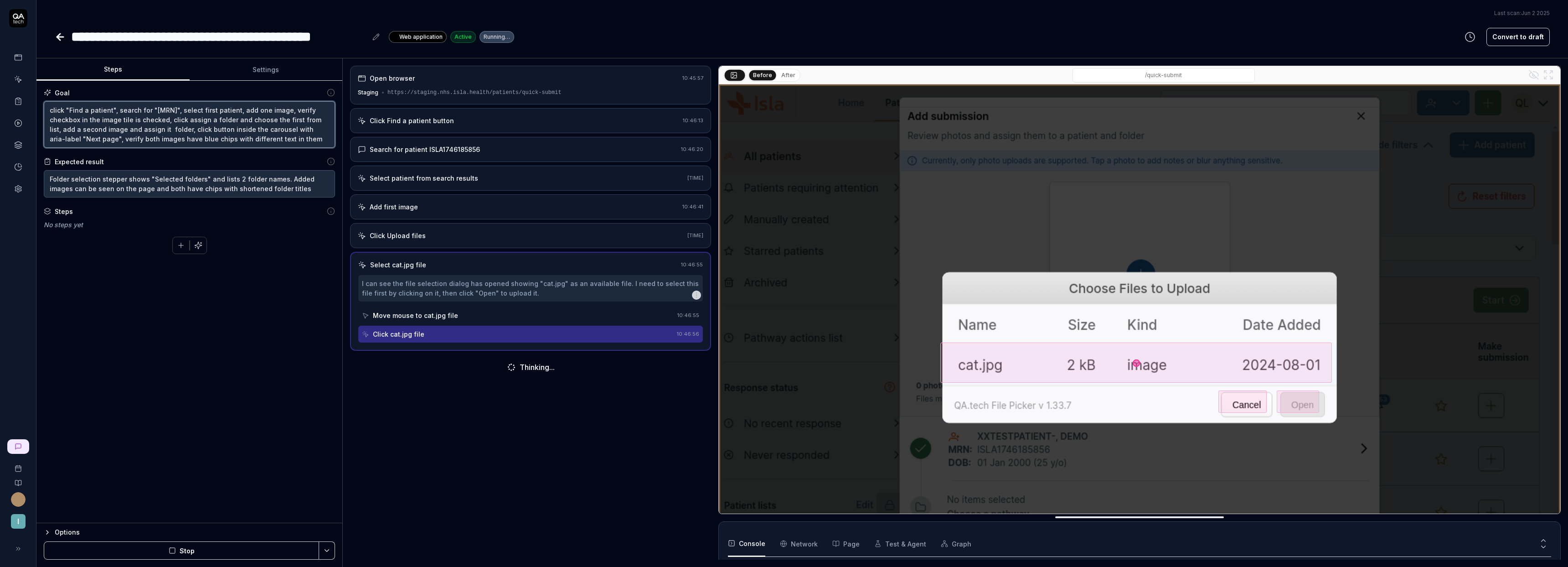 type on "click "Find a patient", search for "[PATIENT_ID]", select first patient, add one image, verify checkbox in the image tile is checked, click assign a folder and choose the first from list, add a second image and assign it a folder, click button inside the carousel with aria-label "Next page", verify both images have blue chips with different text in them" 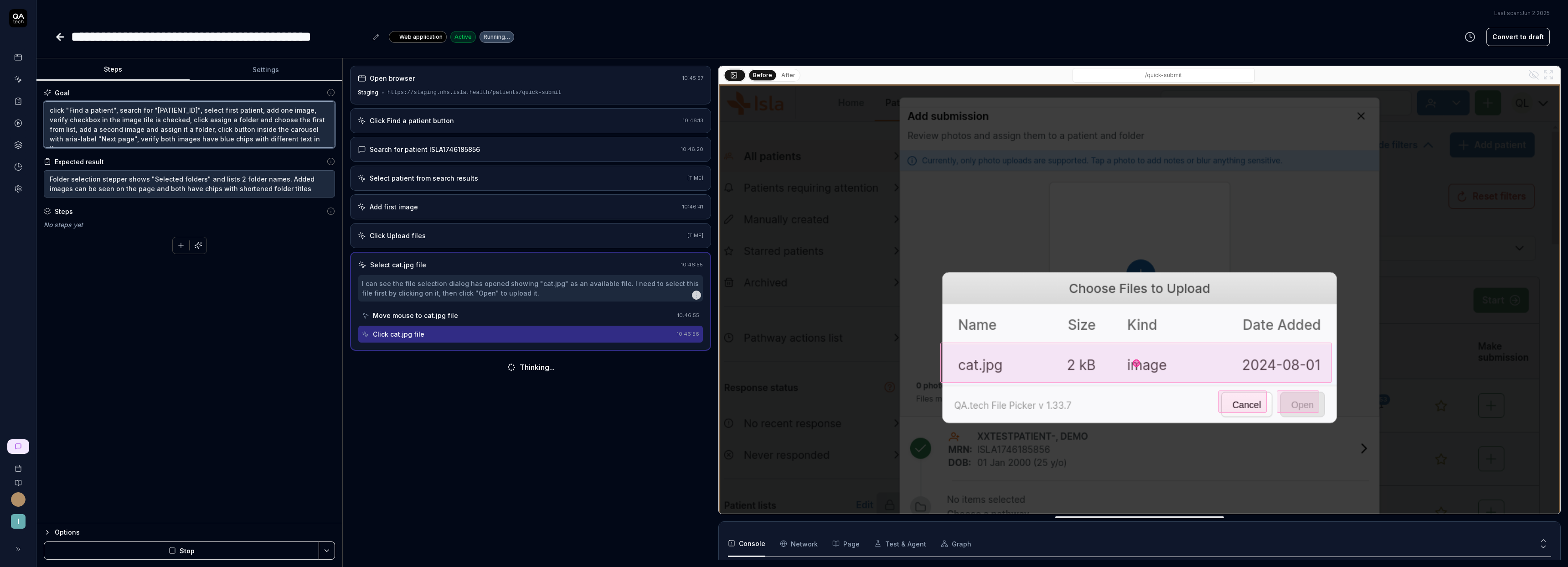 type on "*" 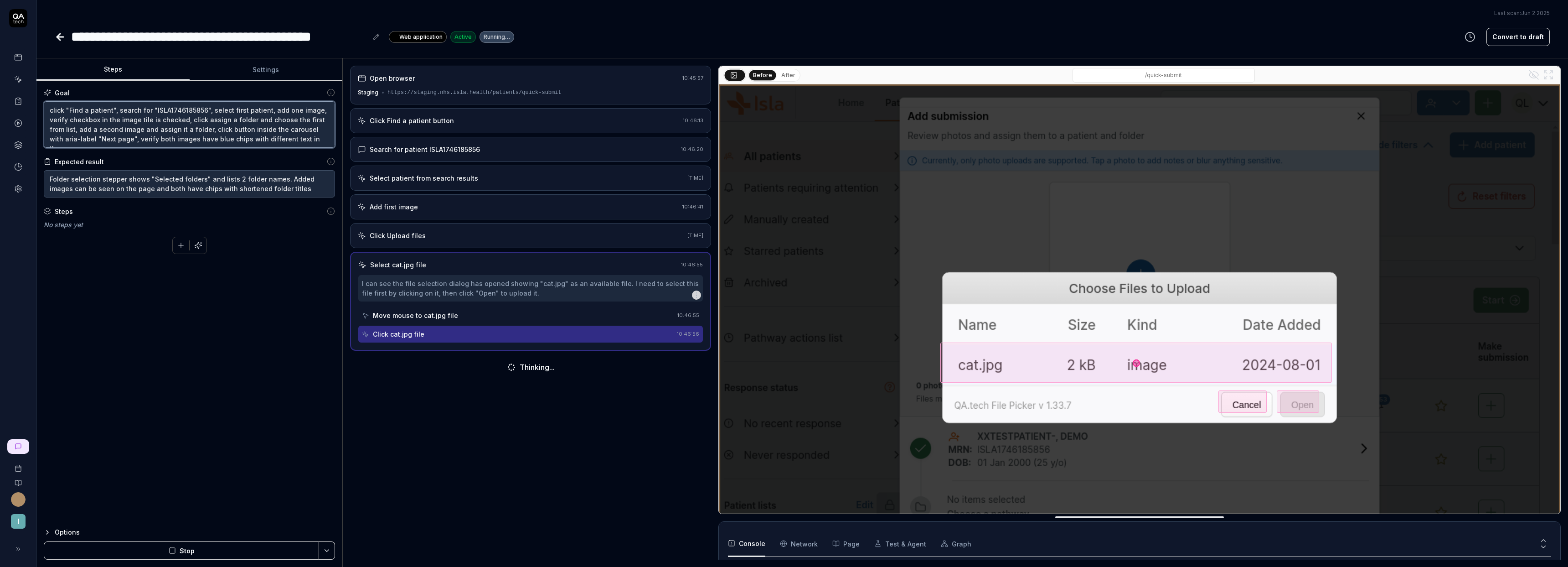 type on "*" 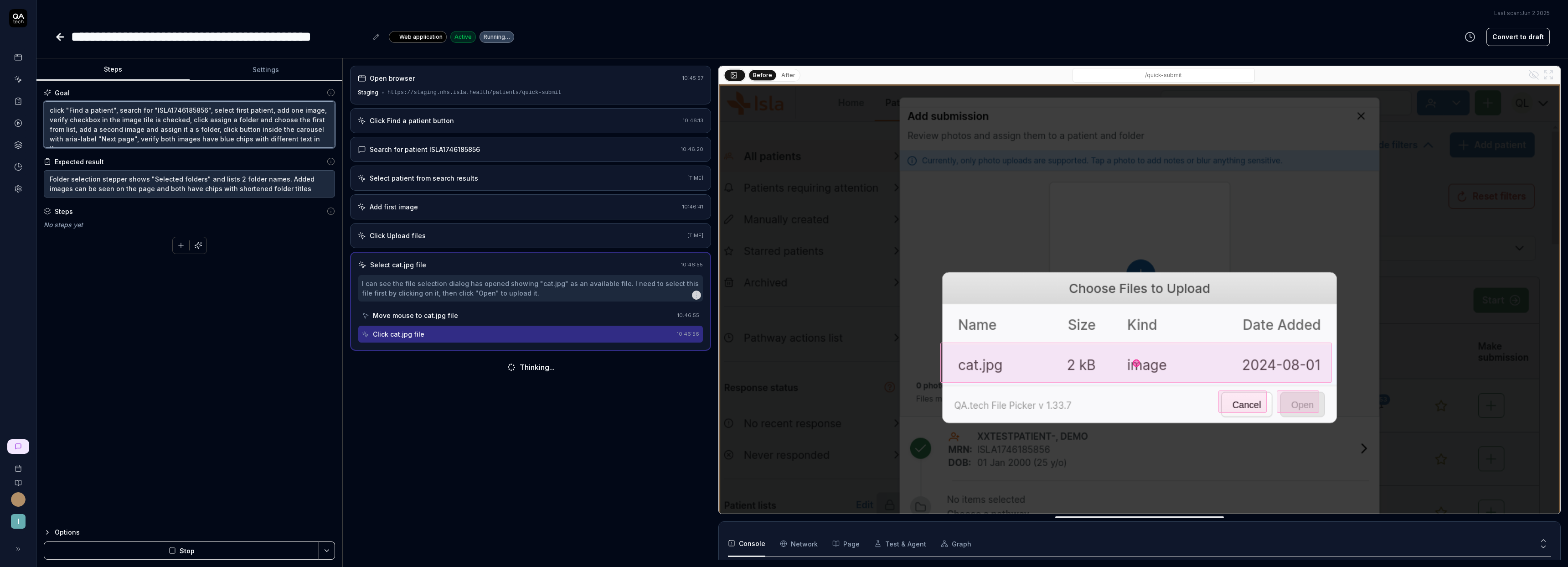 type on "*" 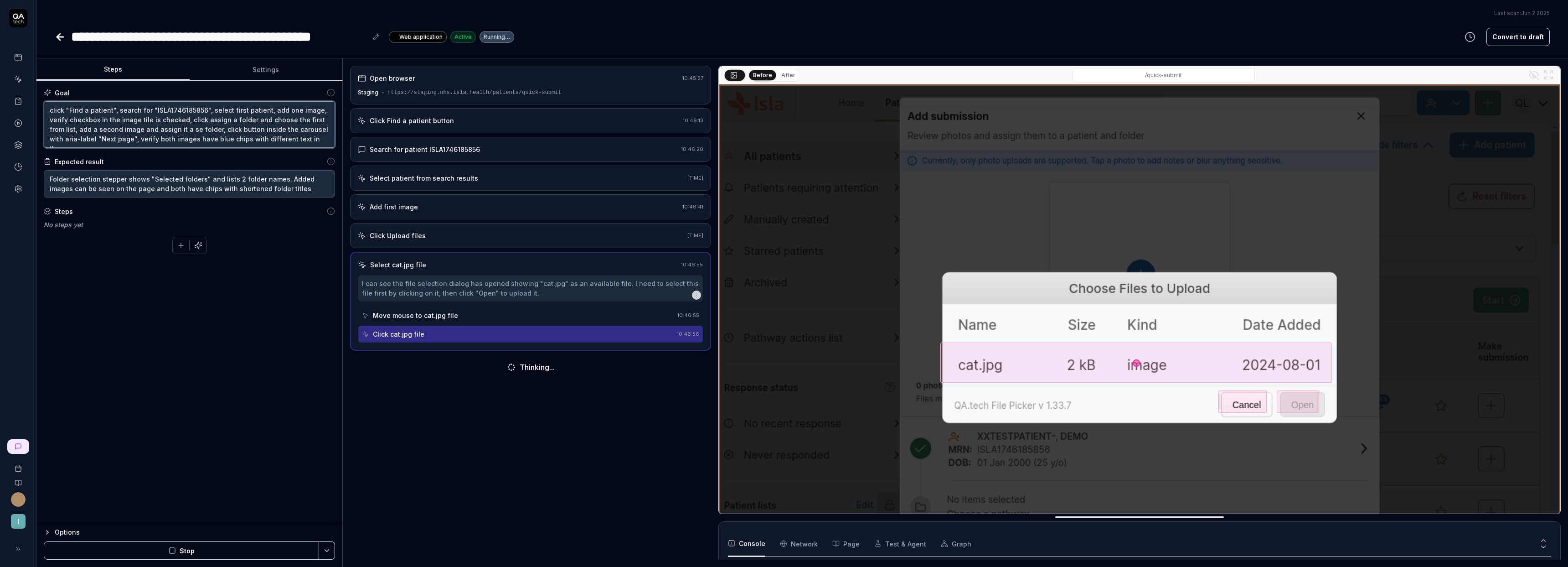 type on "click "Find a patient", search for "ISLA1746185856", select first patient, add one image, verify checkbox in the image tile is checked, click assign a folder and choose the first from list, add a second image and assign it a sec folder, click button inside the carousel with aria-label "Next page", verify both images have blue chips with different text in them" 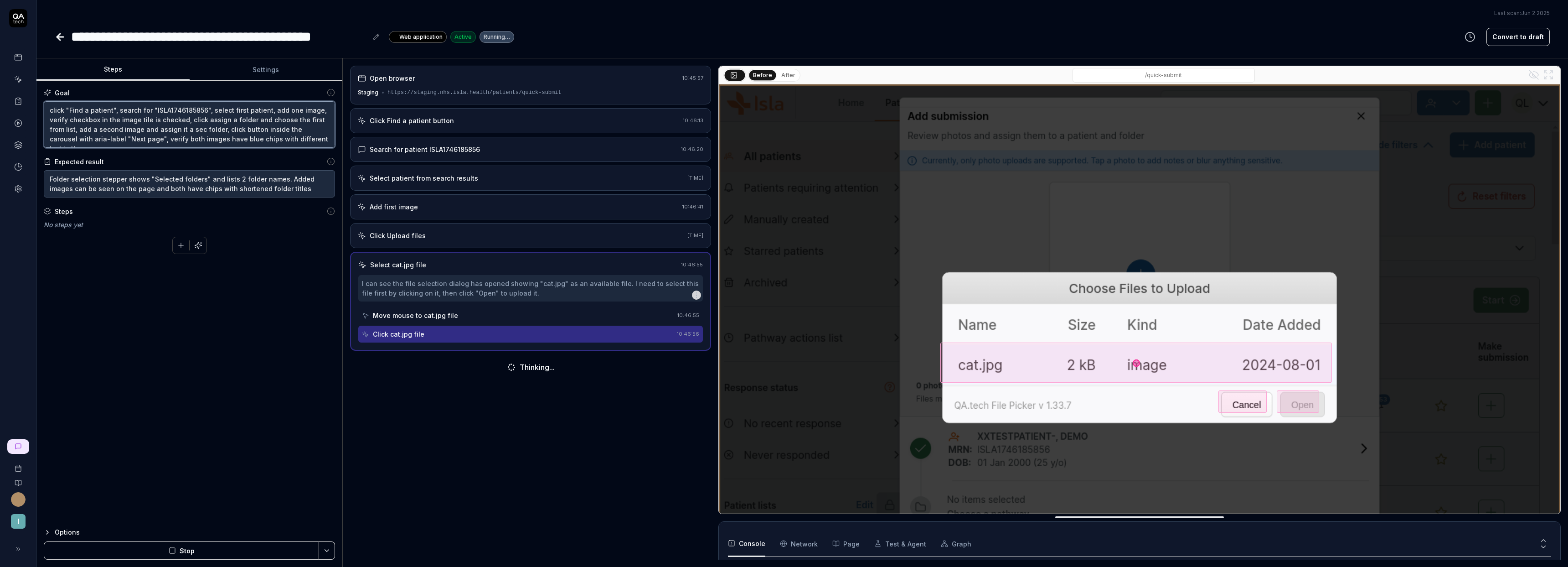 type on "*" 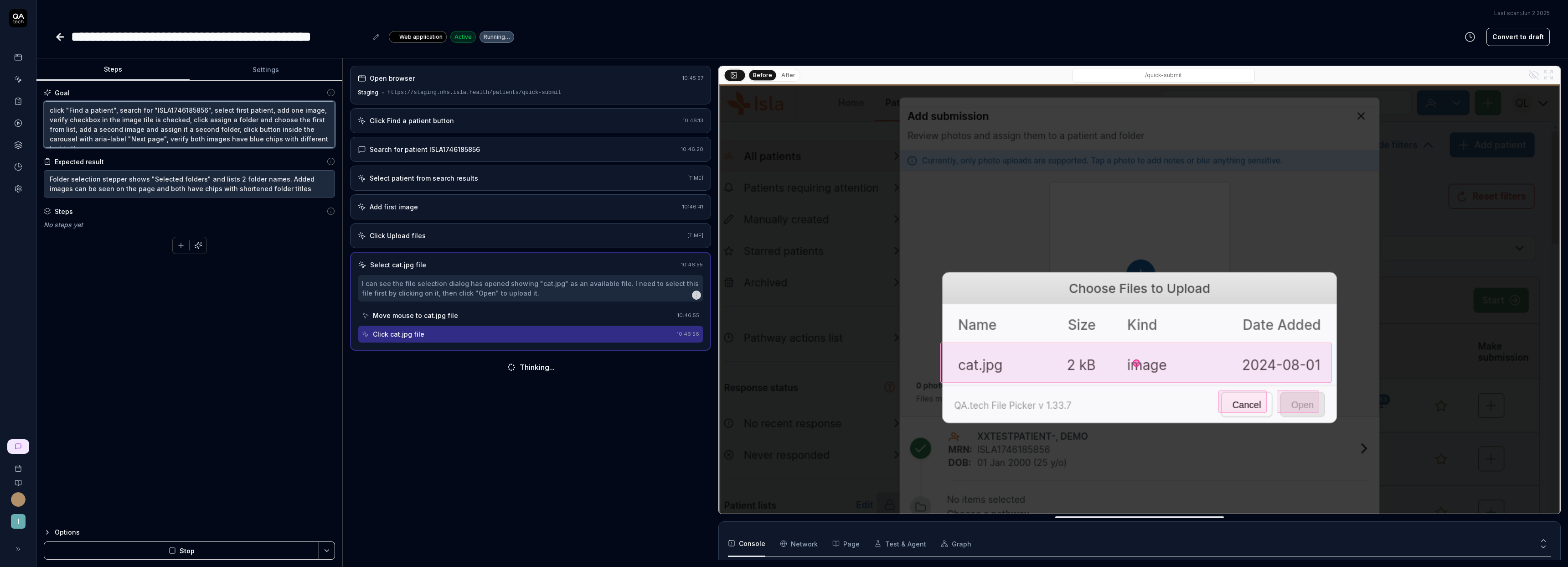 type on "click "Find a patient", search for "[MRN]", select first patient, add one image, verify checkbox in the image tile is checked, click assign a folder and choose the first from list, add a second image and assign it a secon folder, click button inside the carousel with aria-label "Next page", verify both images have blue chips with different text in them" 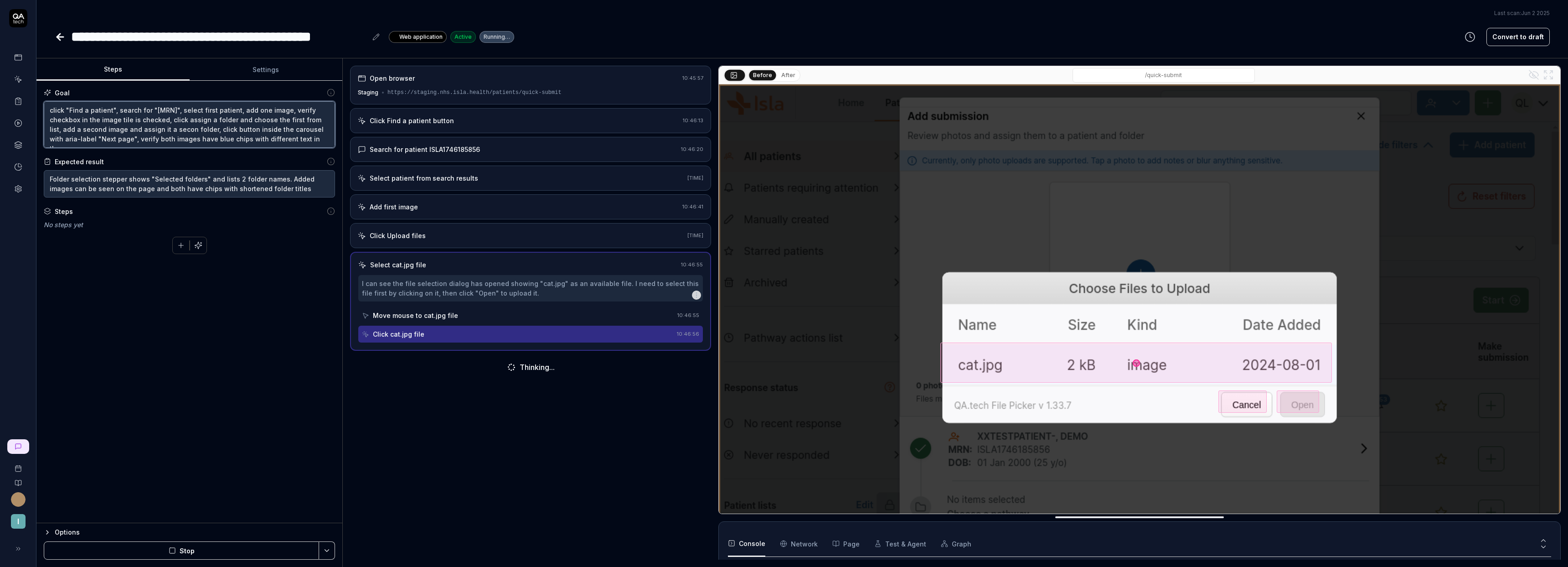 type on "*" 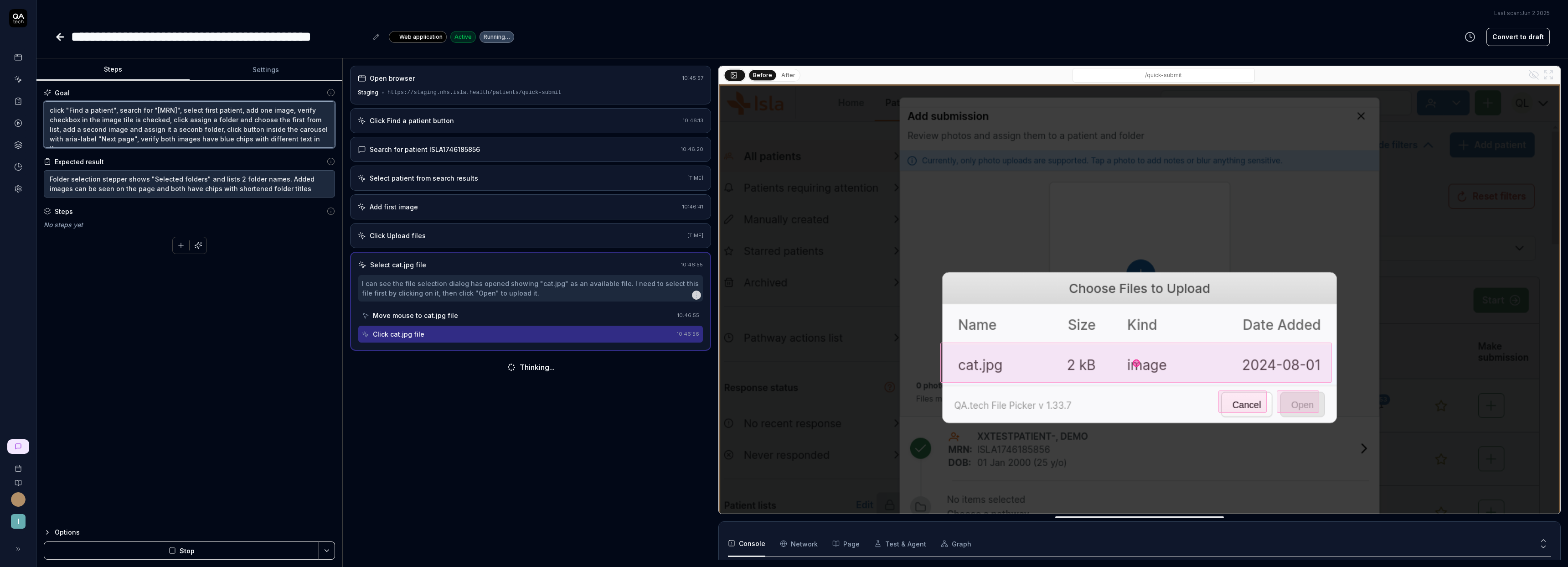 type on "*" 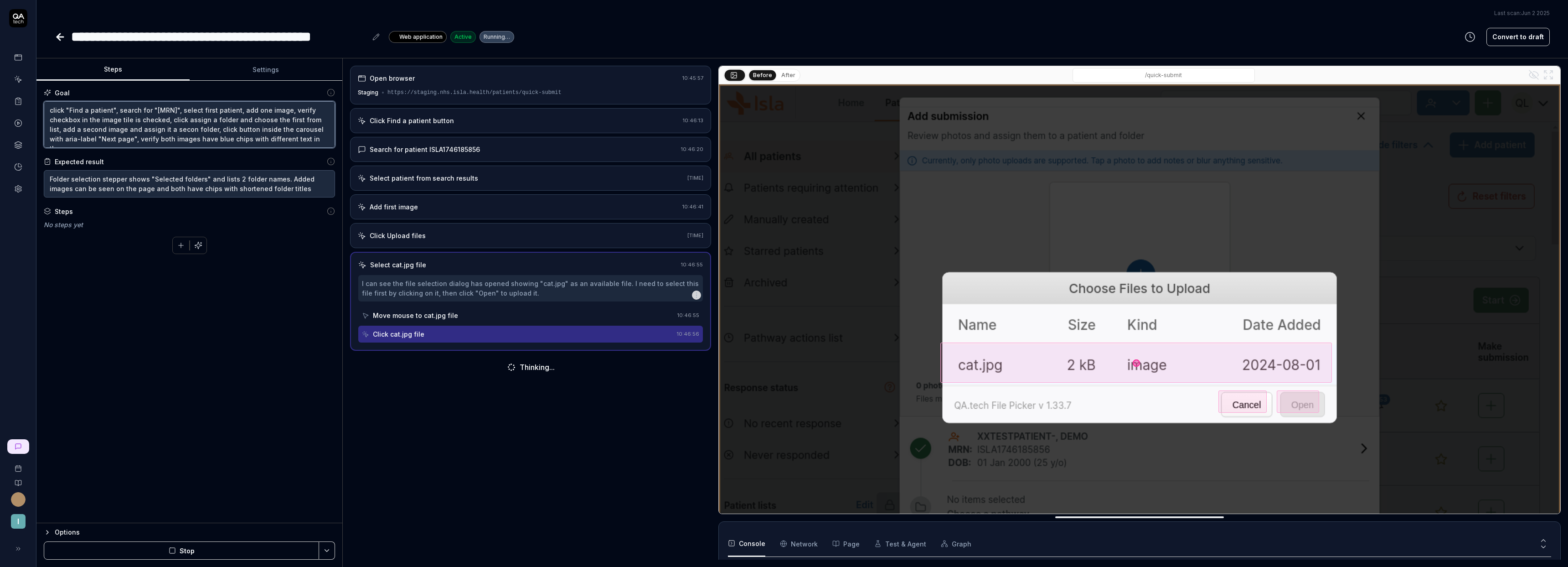 type on "*" 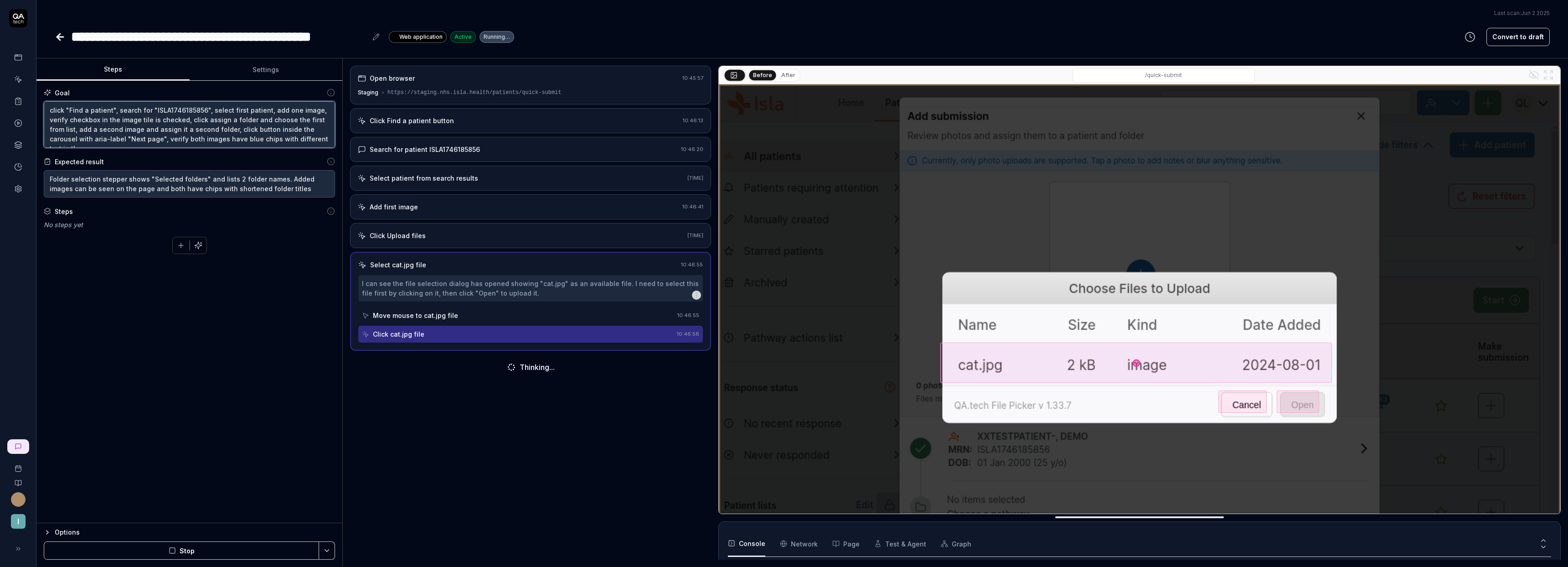 type on "*" 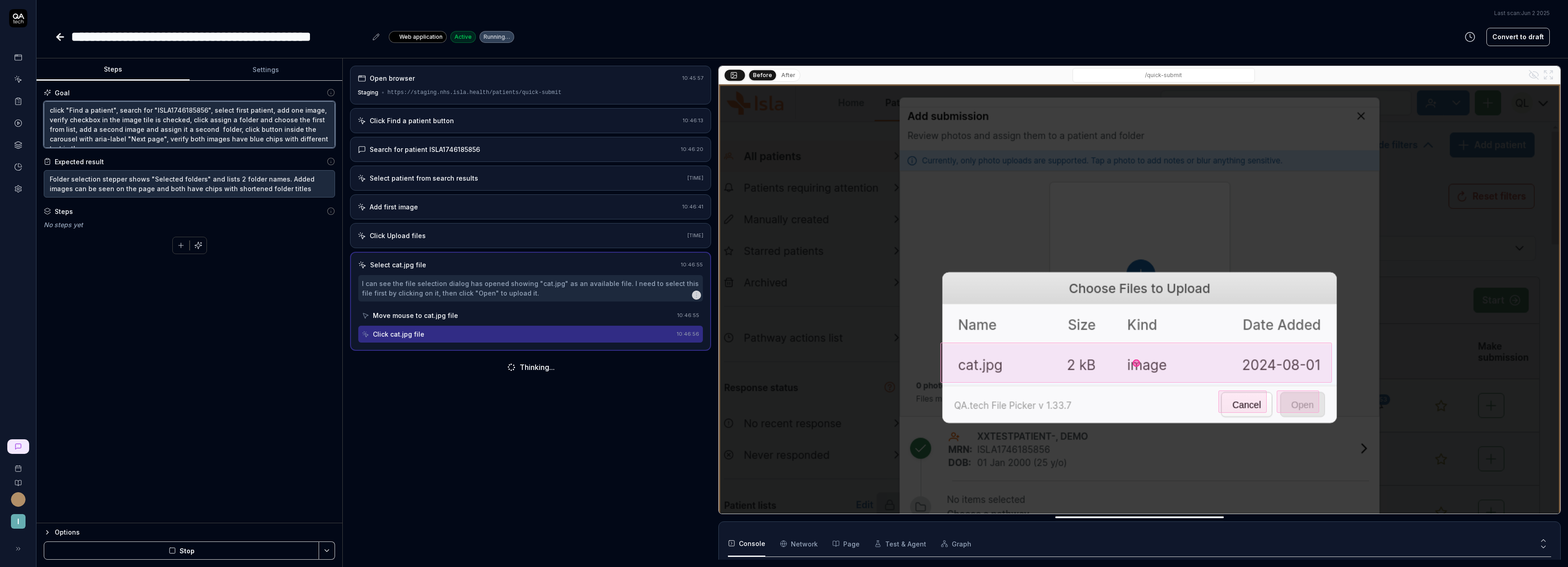 type on "*" 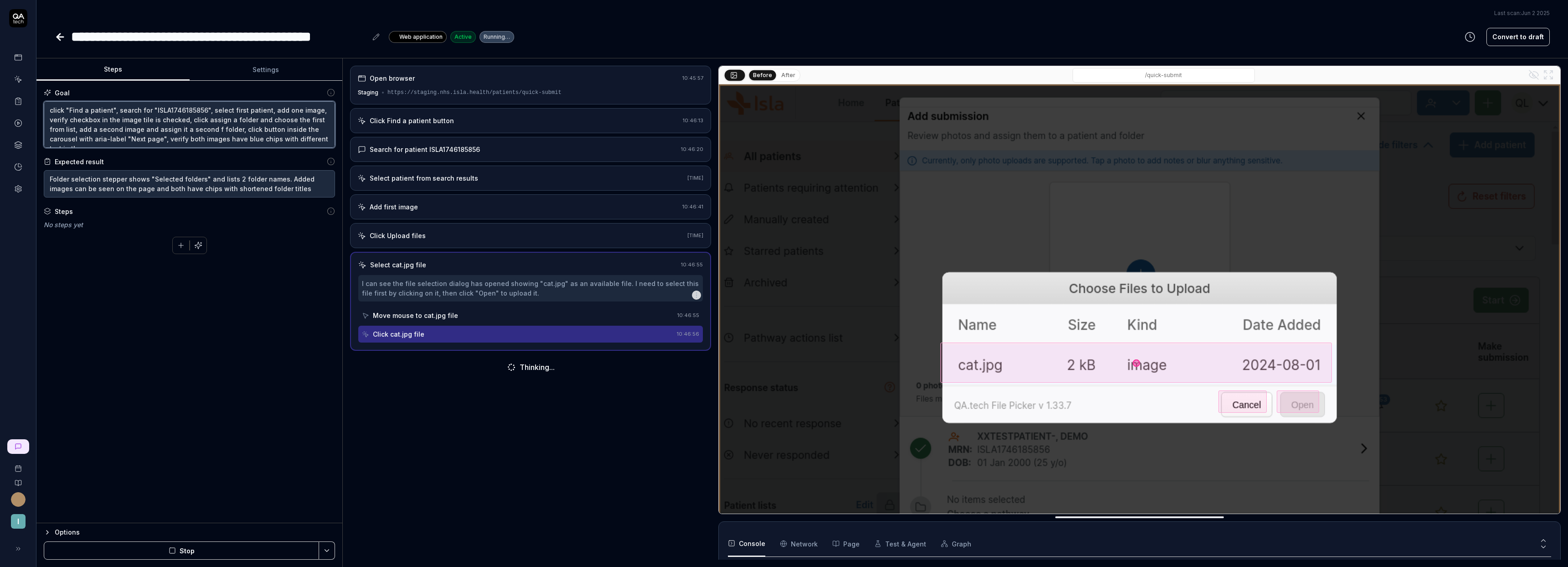 type on "*" 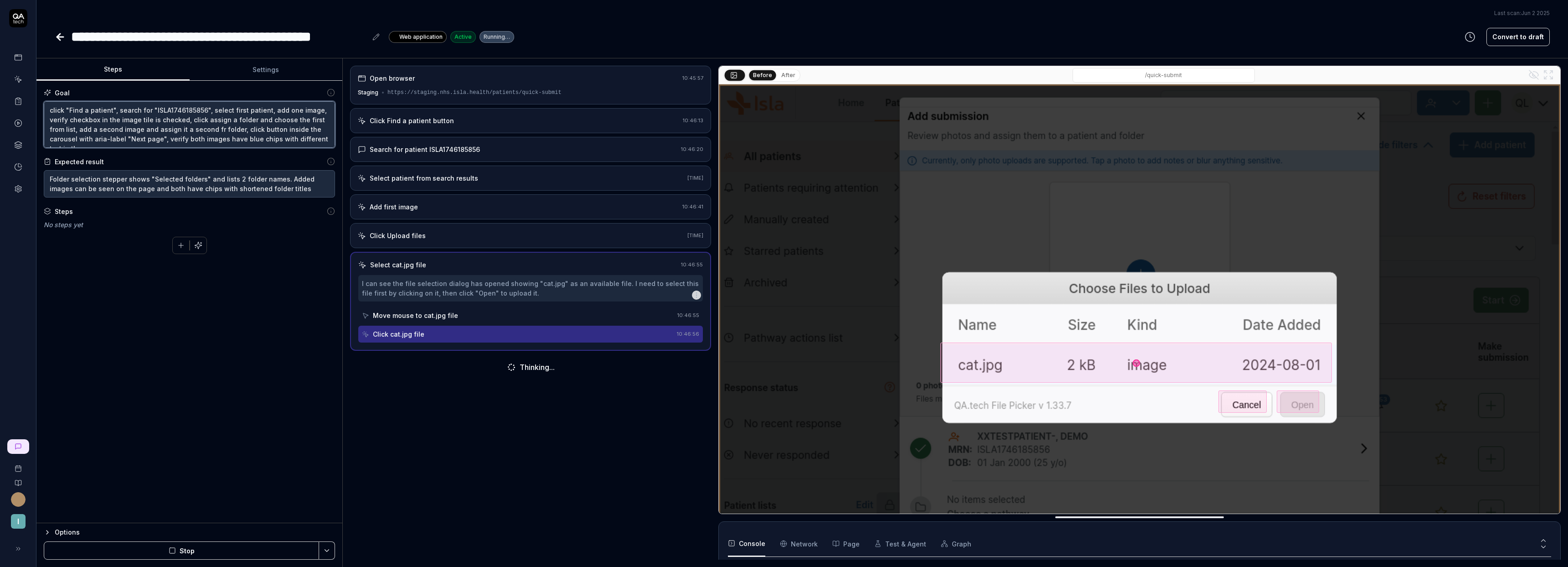 type on "*" 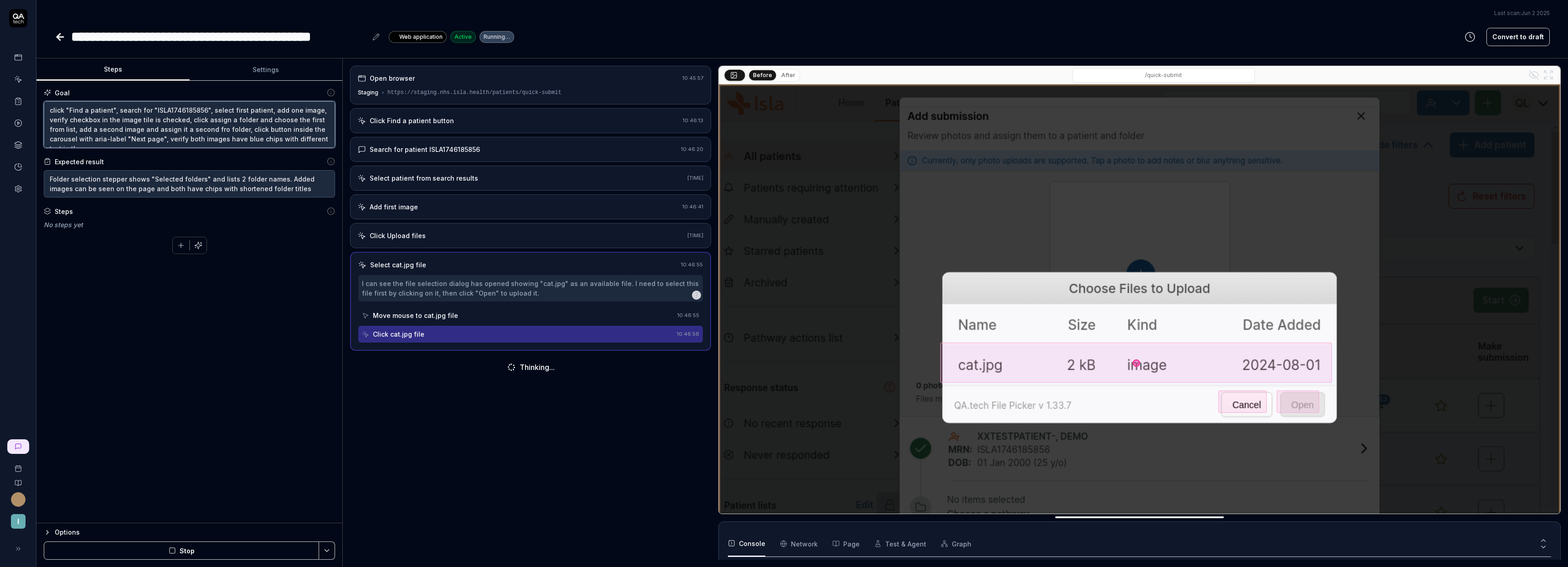 type on "click "Find a patient", search for "ISLA1746185856", select first patient, add one image, verify checkbox in the image tile is checked, click assign a folder and choose the first from list, add a second image and assign it a second from folder, click button inside the carousel with aria-label "Next page", verify both images have blue chips with different text in them" 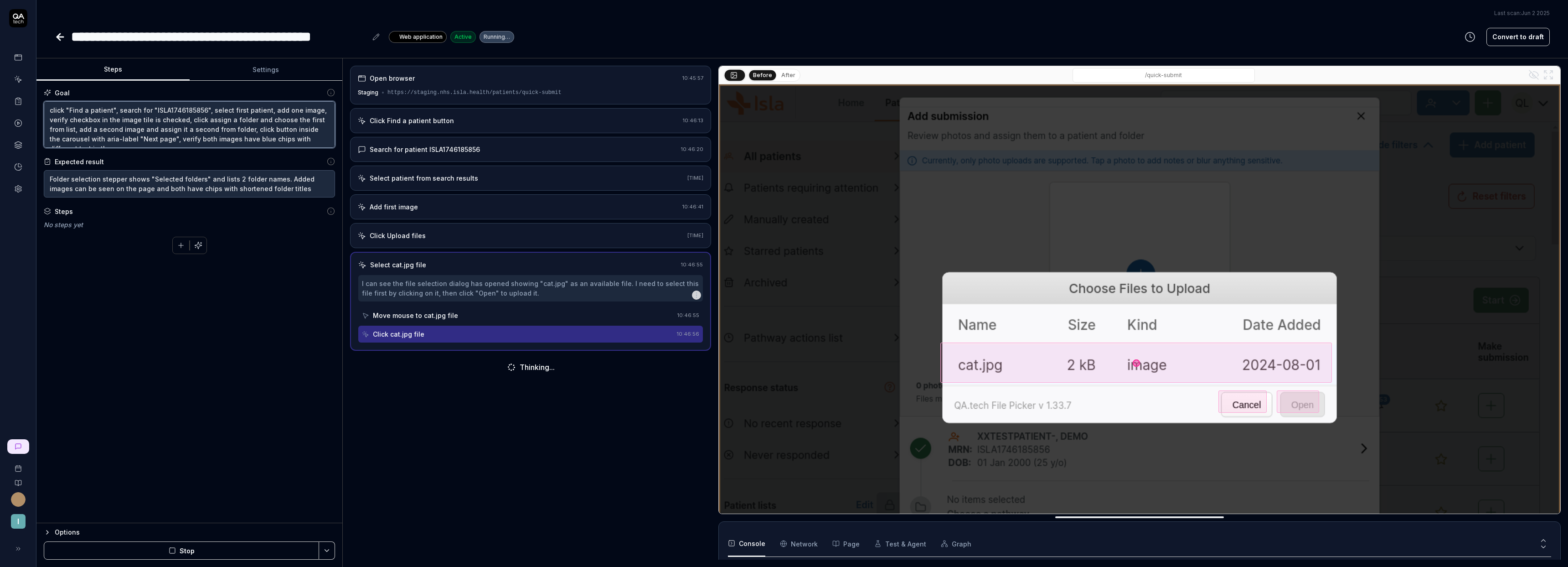 type on "*" 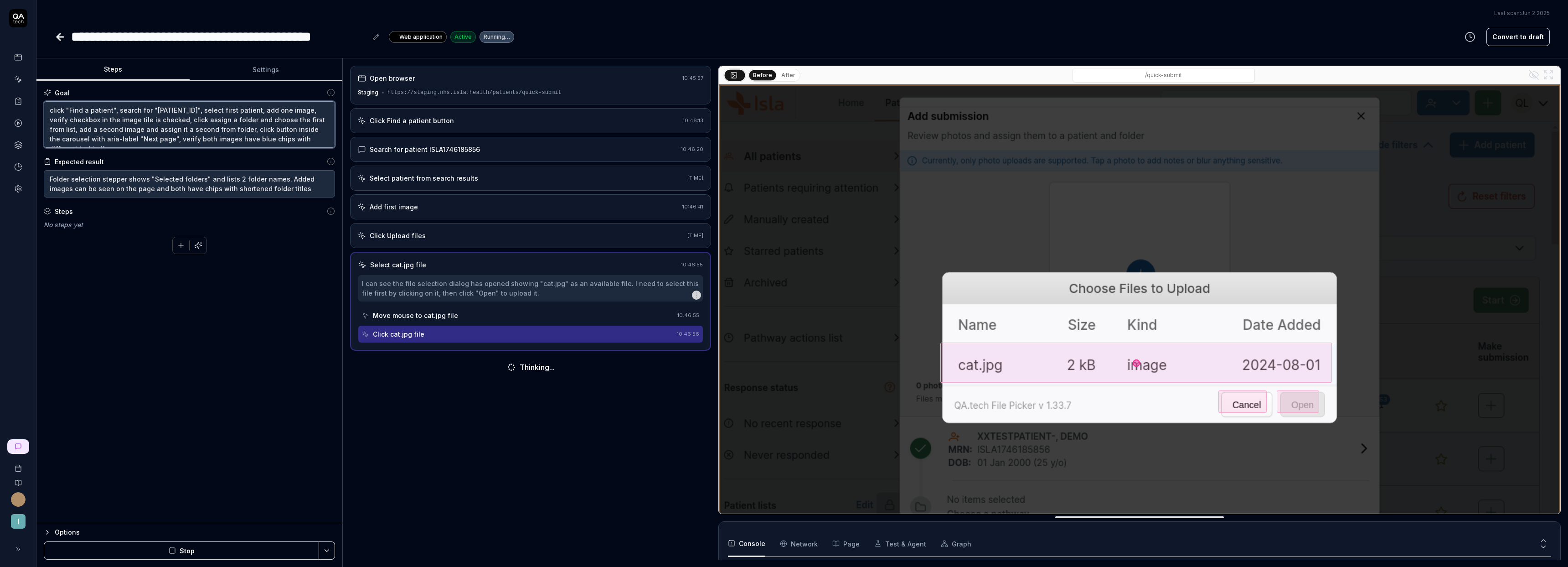type on "*" 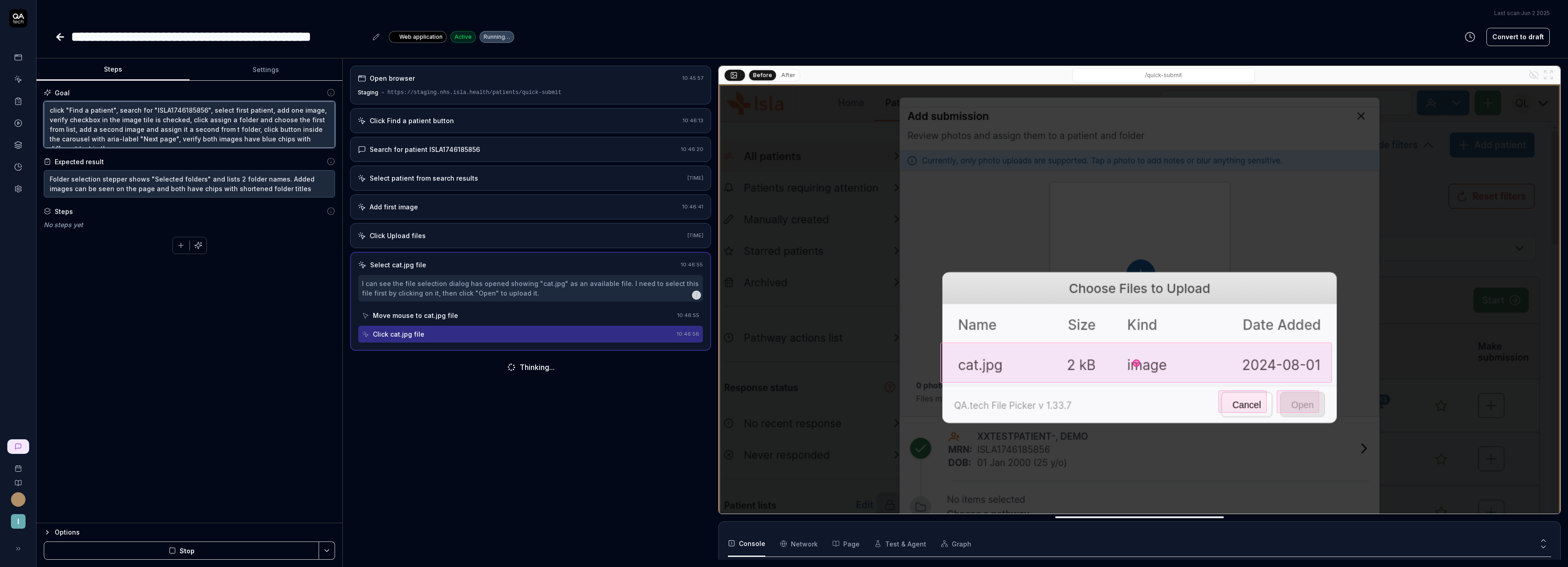 type on "*" 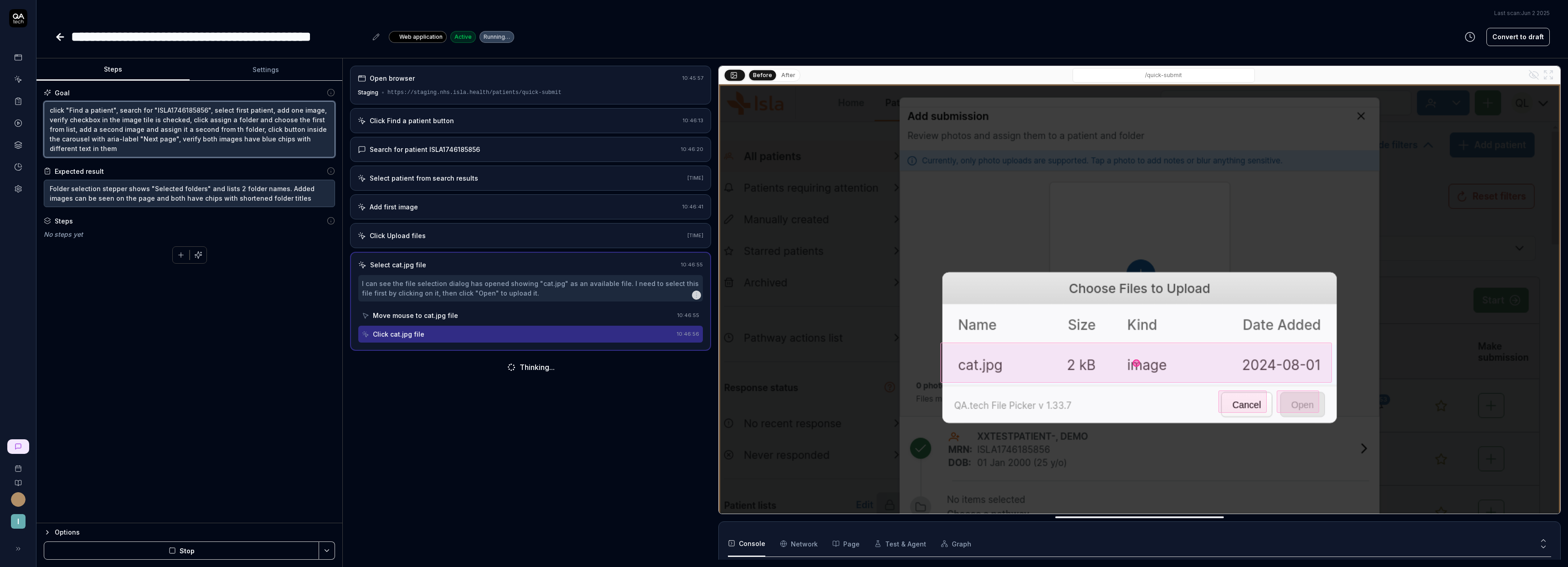 type on "*" 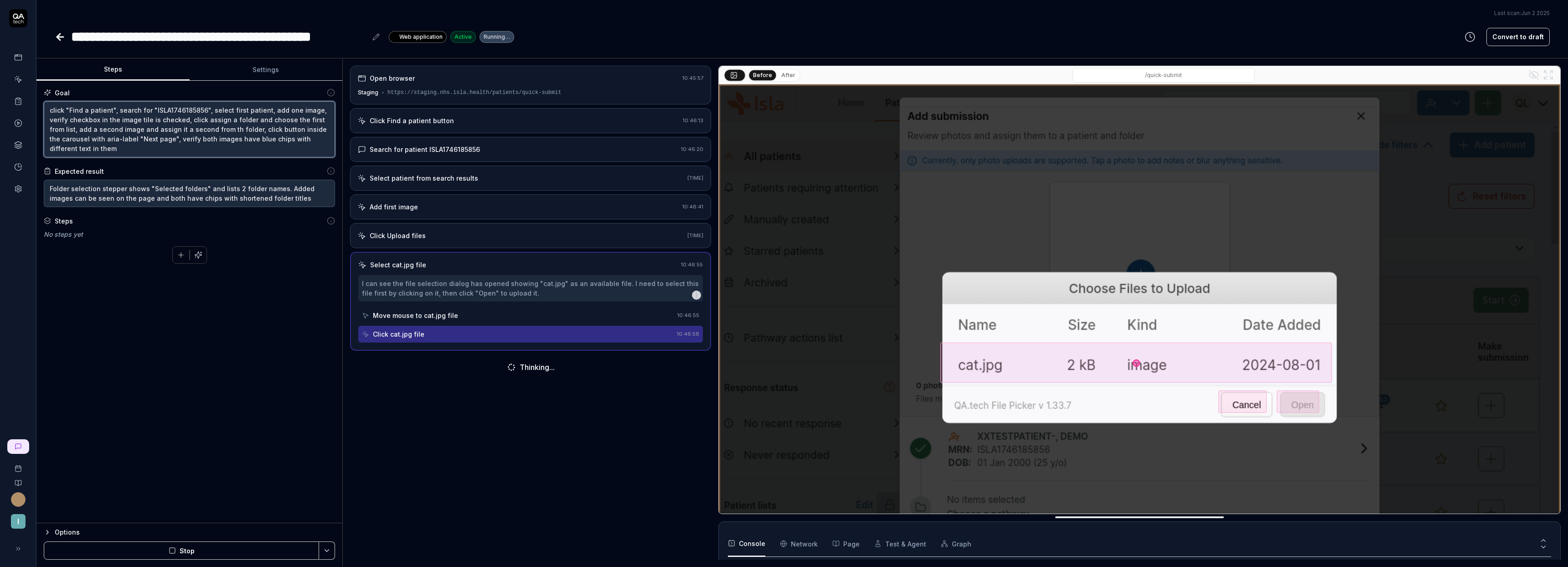 type on "click "Find a patient", search for "ISLA1746185856", select first patient, add one image, verify checkbox in the image tile is checked, click assign a folder and choose the first from list, add a second image and assign it a second from the folder, click button inside the carousel with aria-label "Next page", verify both images have blue chips with different text in them" 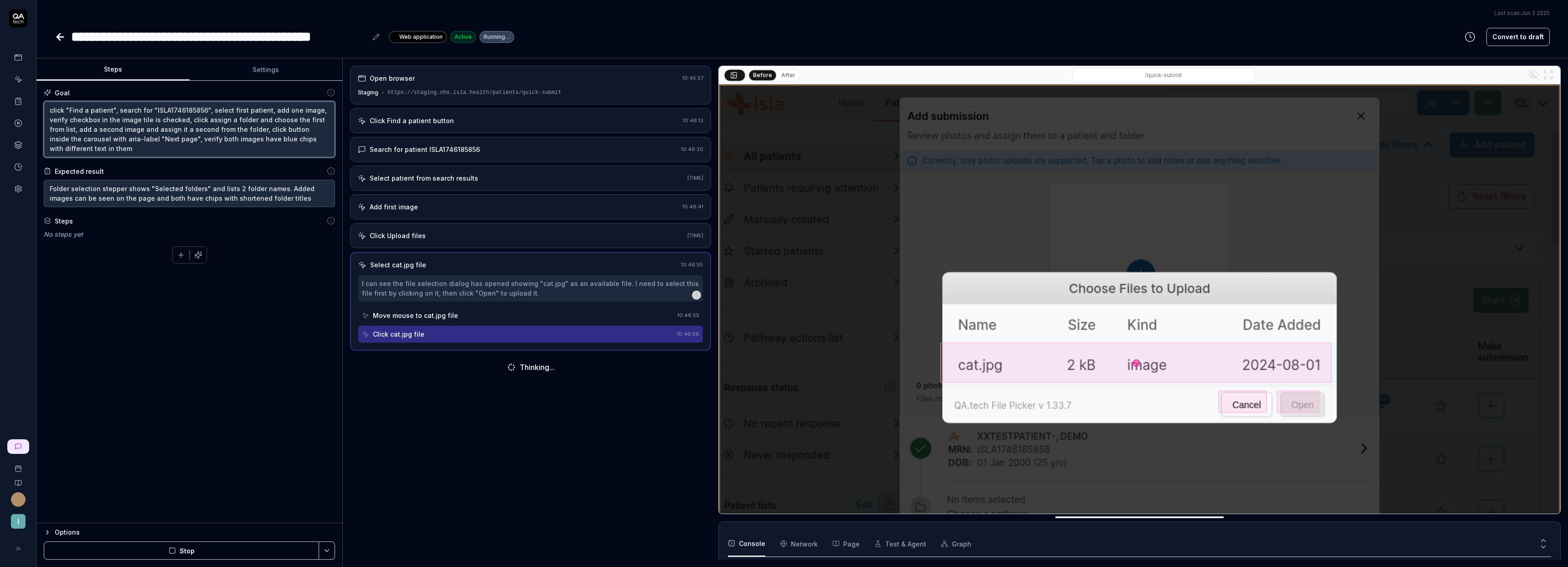 type on "*" 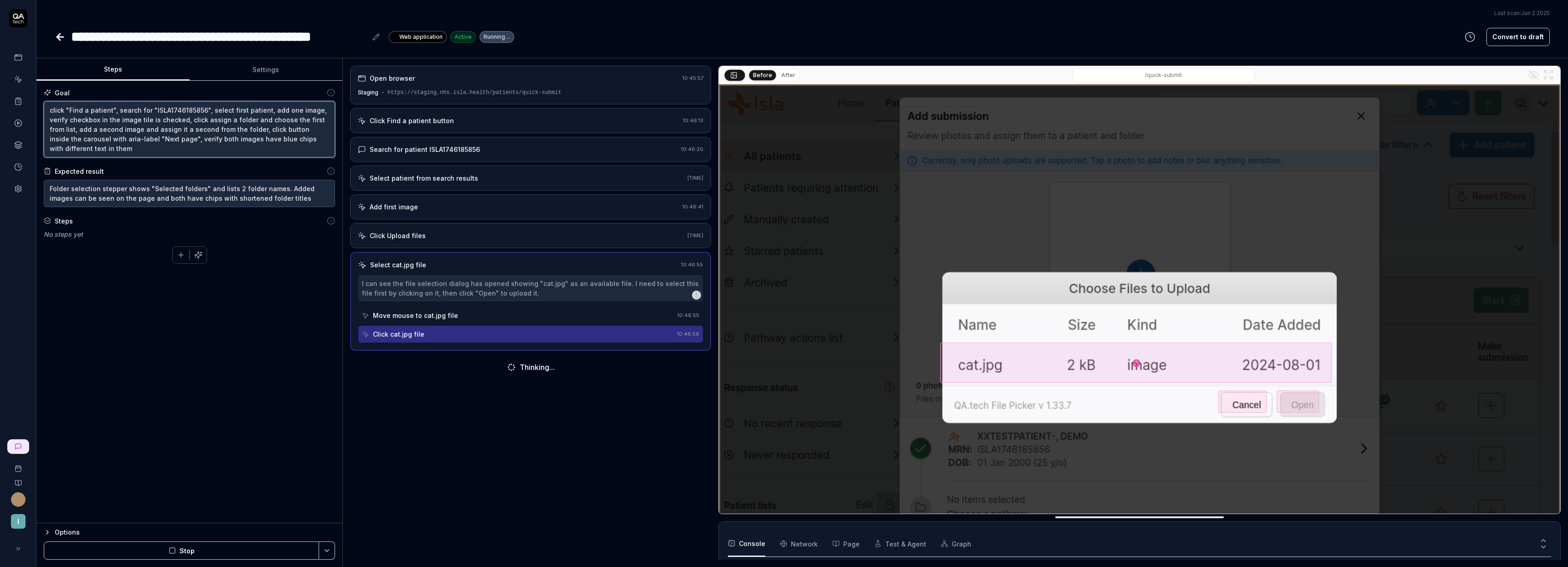 type on "click "Find a patient", search for "[MRN]", select first patient, add one image, verify checkbox in the image tile is checked, click assign a folder and choose the first from list, add a second image and assign it a second from the  folder, click button inside the carousel with aria-label "Next page", verify both images have blue chips with different text in them" 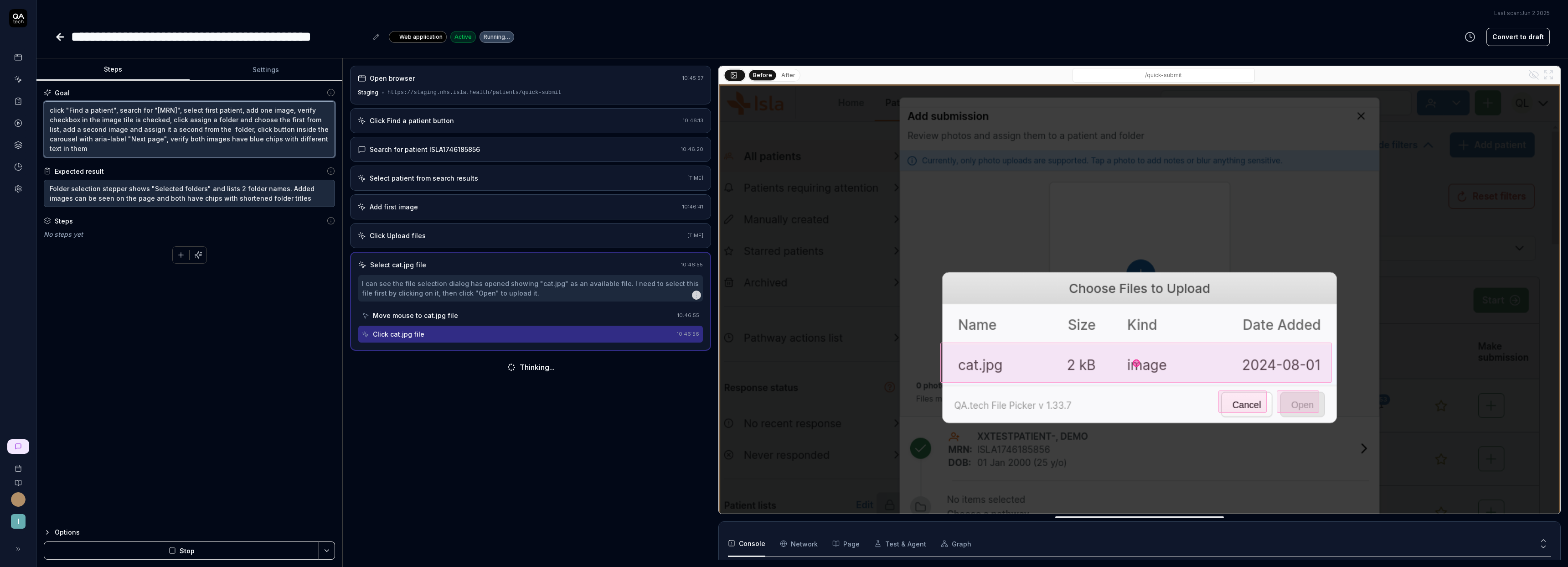 type on "*" 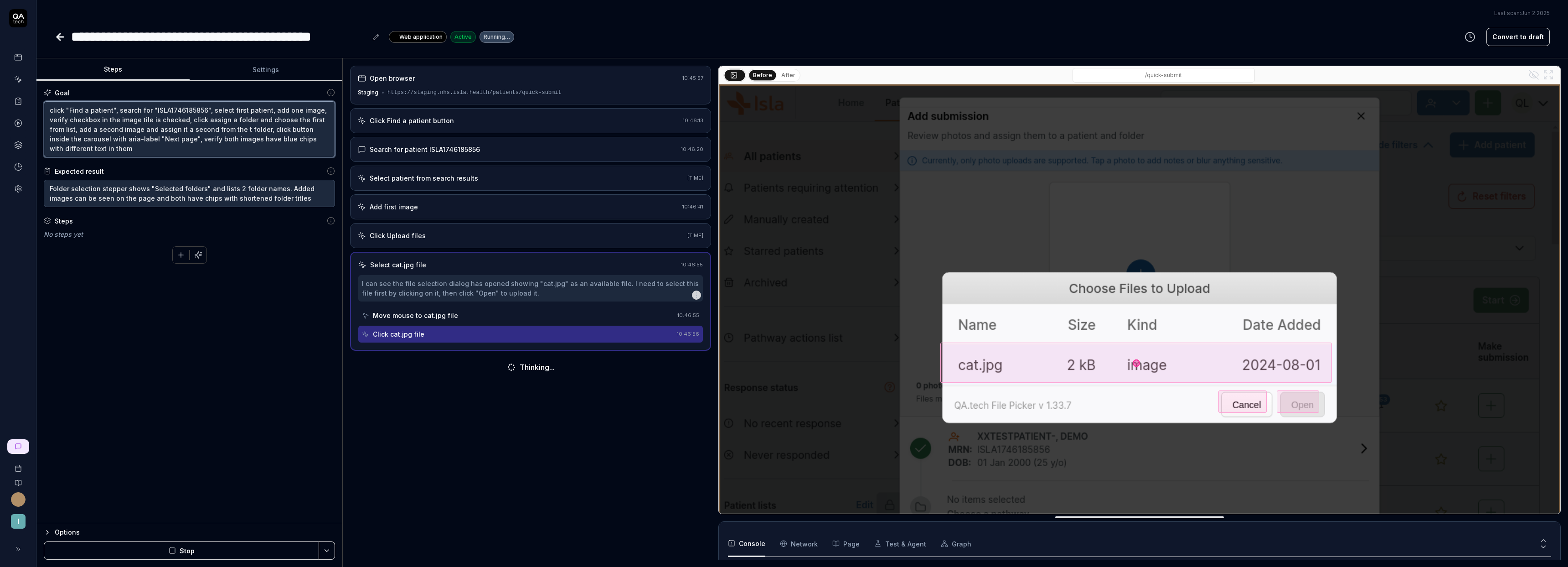type on "*" 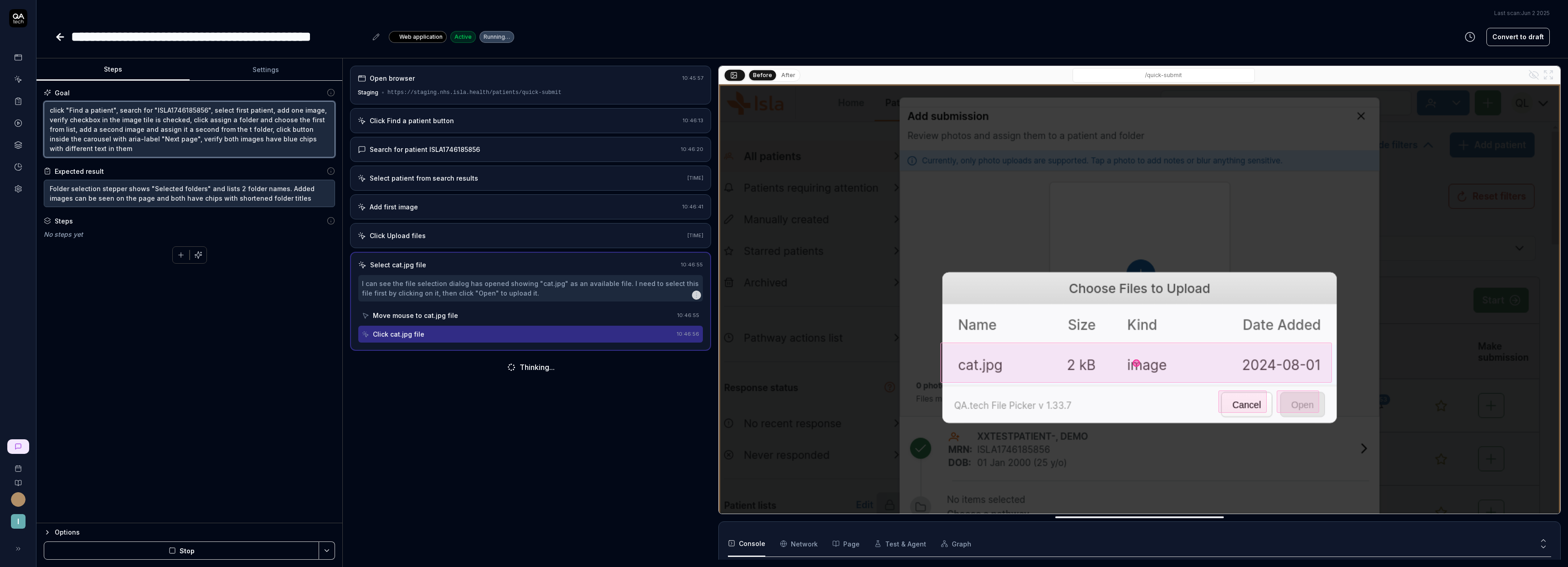 type on "click "Find a patient", search for "[MRN]", select first patient, add one image, verify checkbox in the image tile is checked, click assign a folder and choose the first from list, add a second image and assign it a second from the to folder, click button inside the carousel with aria-label "Next page", verify both images have blue chips with different text in them" 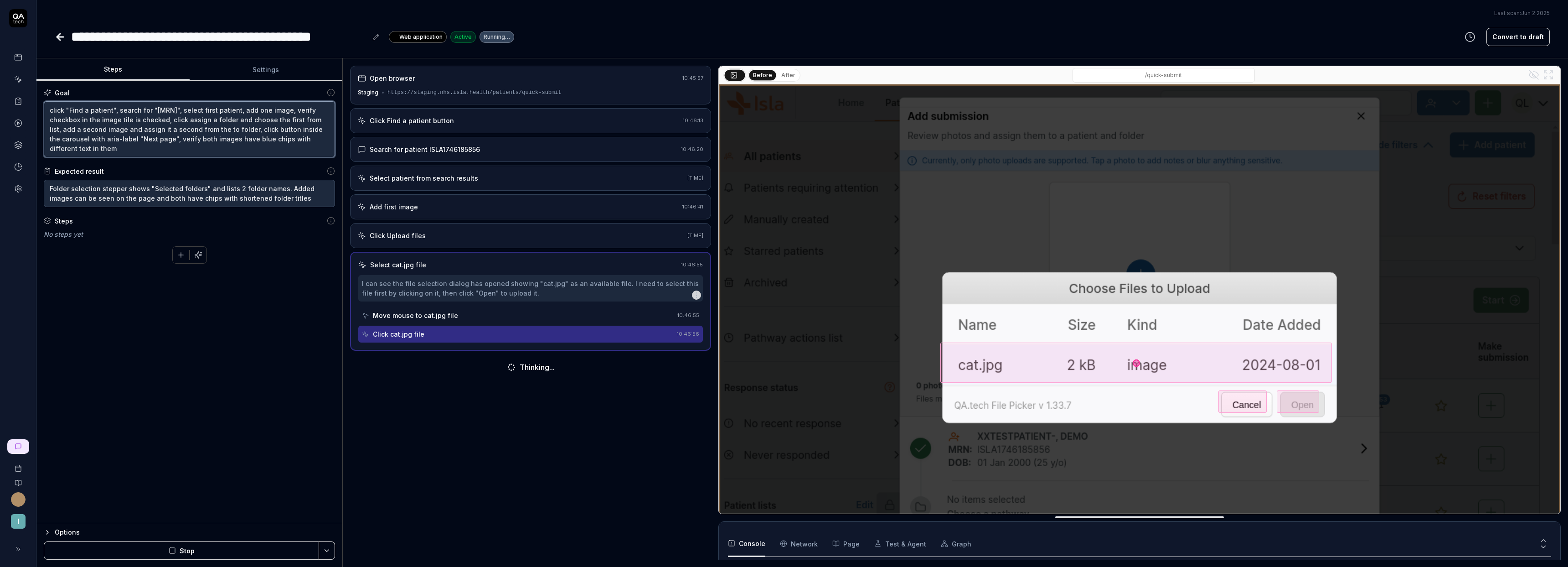 type on "*" 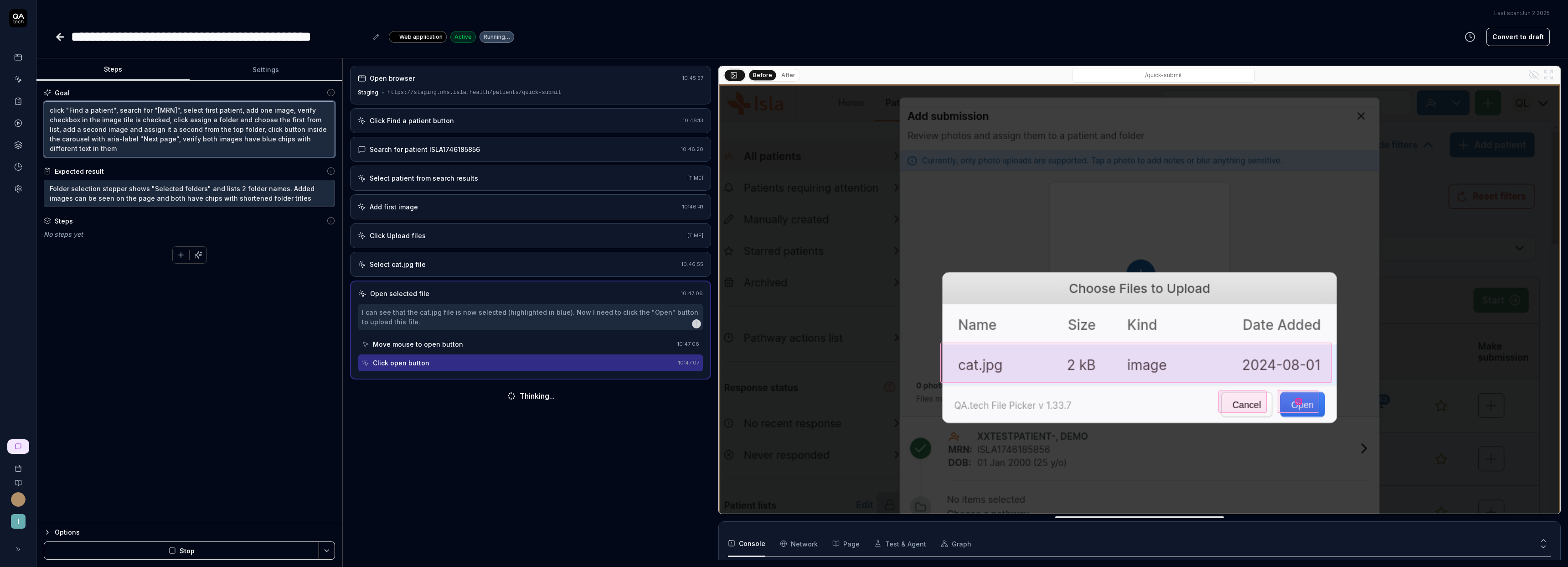 click on "click "Find a patient", search for "[MRN]", select first patient, add one image, verify checkbox in the image tile is checked, click assign a folder and choose the first from list, add a second image and assign it a second from the top folder, click button inside the carousel with aria-label "Next page", verify both images have blue chips with different text in them" at bounding box center (189, 129) 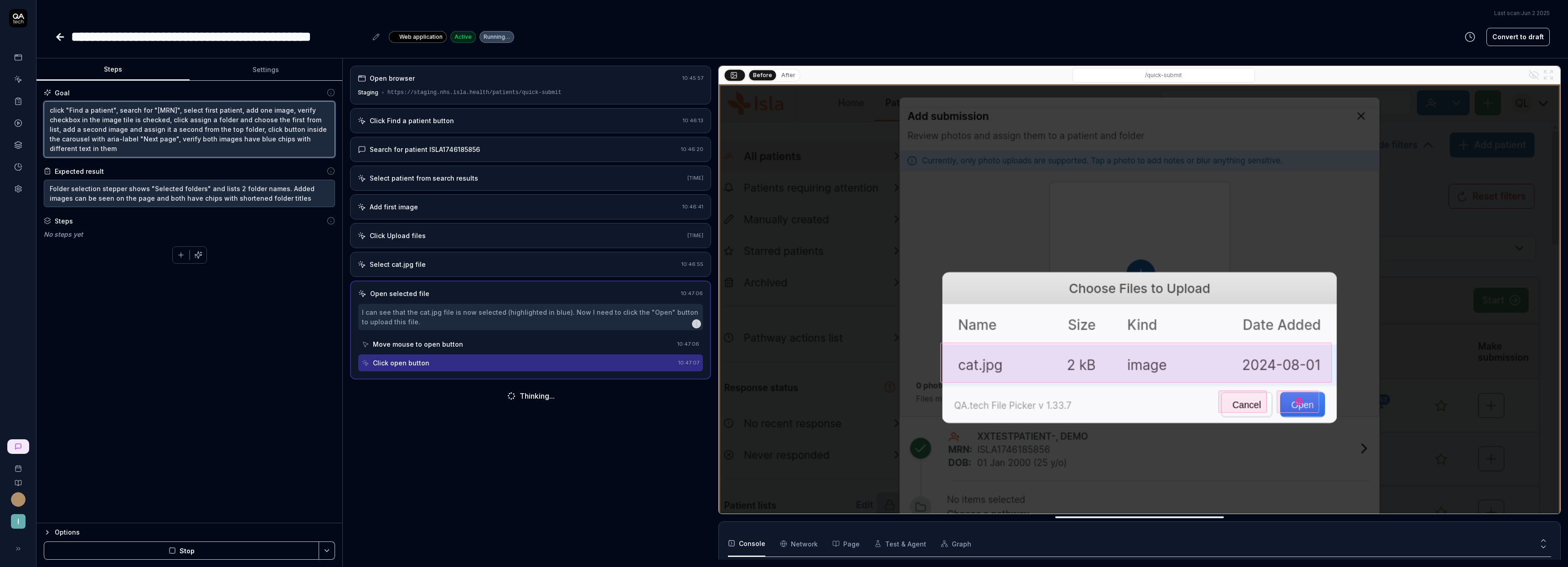 type on "*" 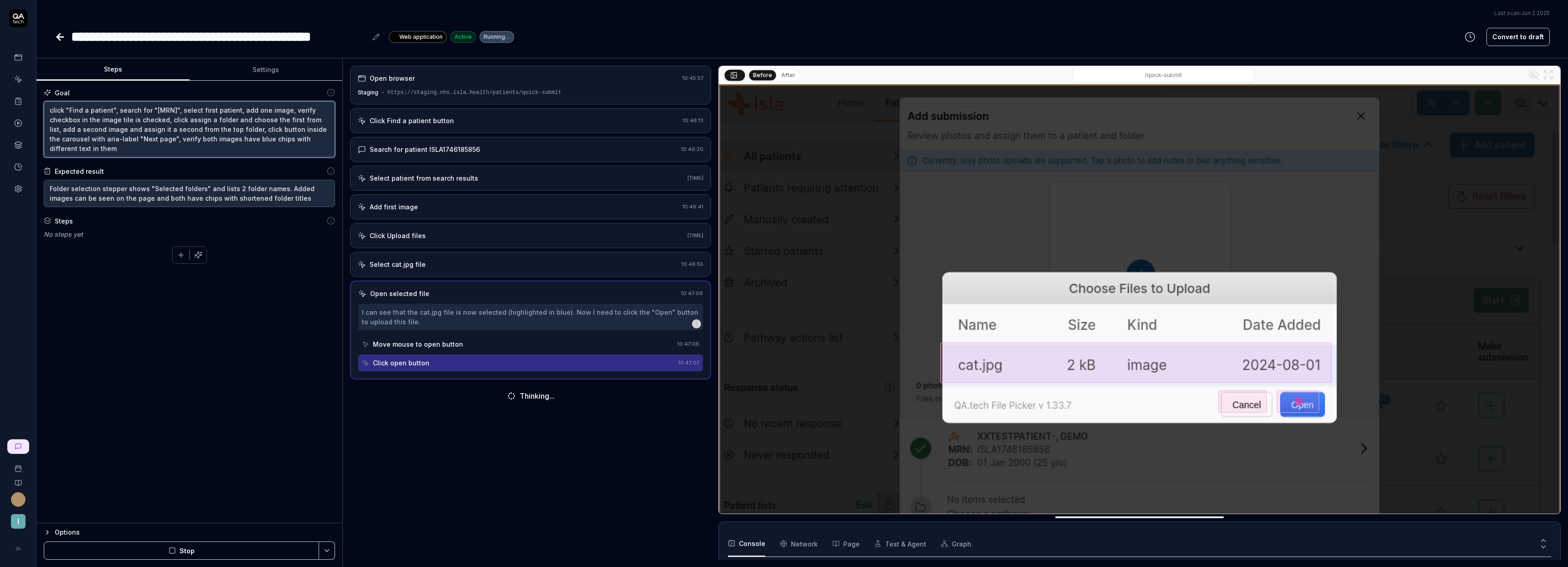 type on "click "Find a patient", search for "ISLA1746185856", select first patient, add one image, verify checkbox in the image tile is checked, click assign a folder and choose the first from, add a second image and assign it a second from the top folder, click button inside the carousel with aria-label "Next page", verify both images have blue chips with different text in them" 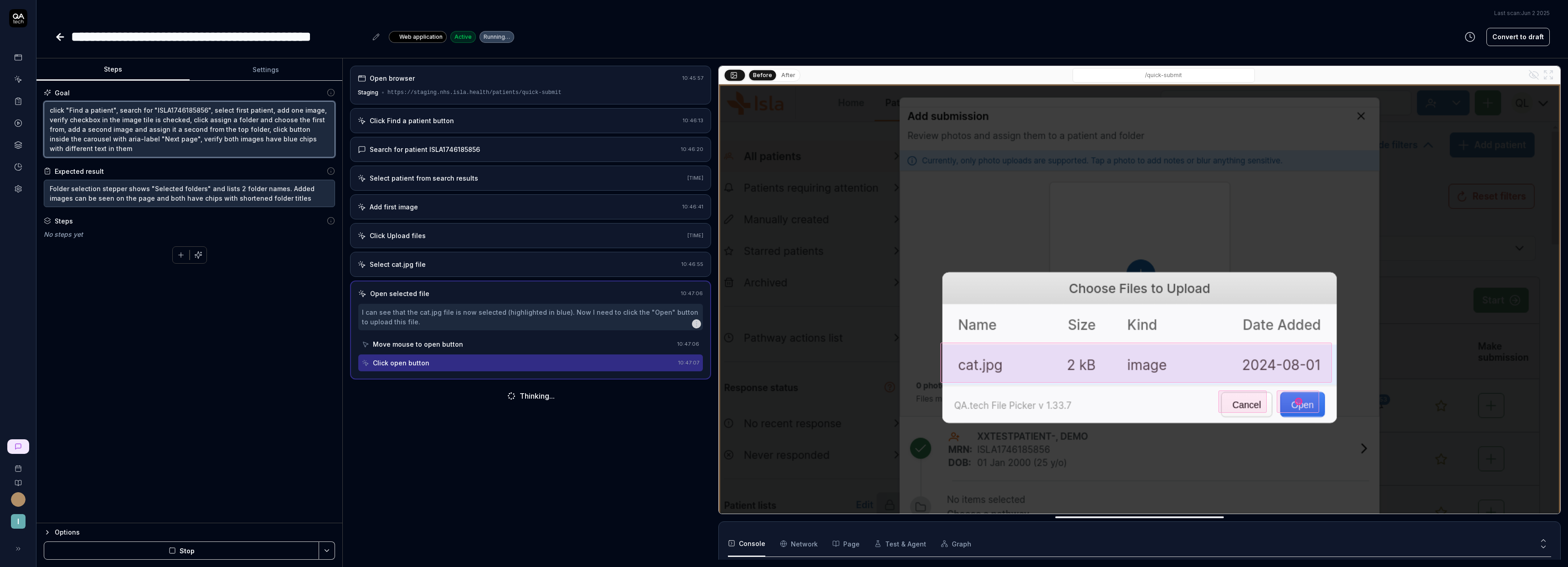 type on "*" 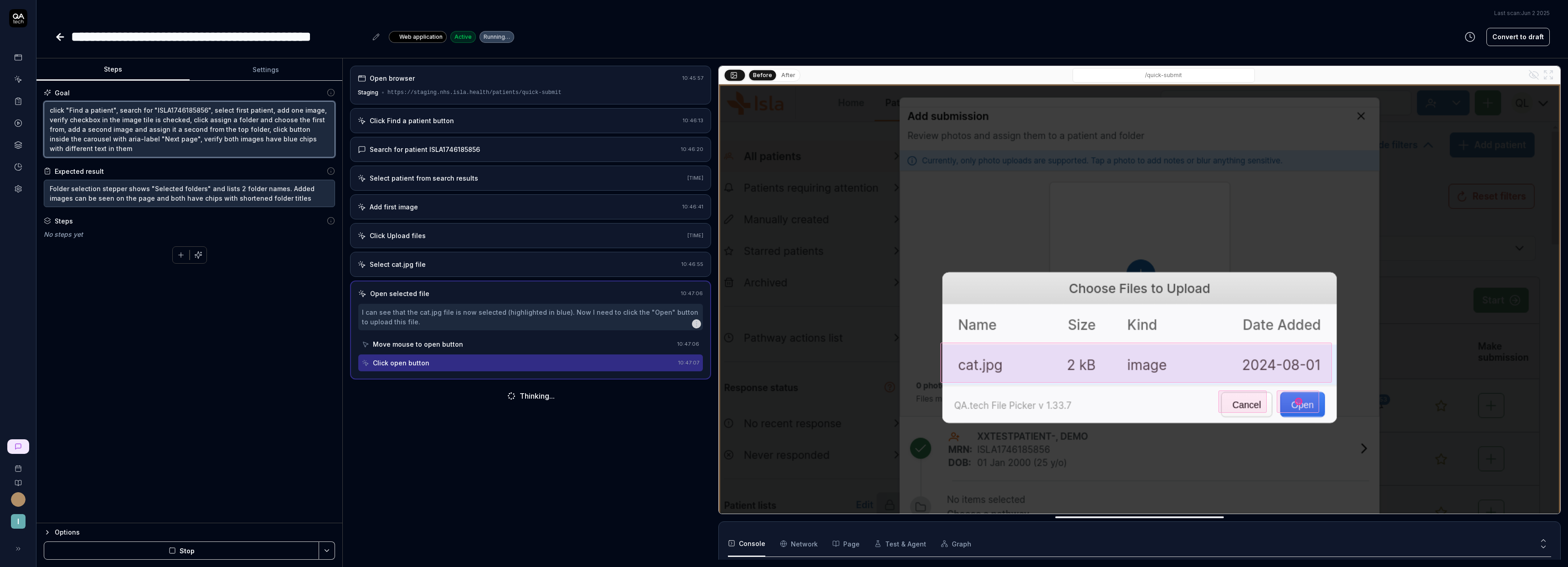 type on "click "Find a patient", search for "[PATIENT_ID]", select first patient, add one image, verify checkbox in the image tile is checked, click assign a folder and choose the first fro, add a second image and assign it a second from the top folder, click button inside the carousel with aria-label "Next page", verify both images have blue chips with different text in them" 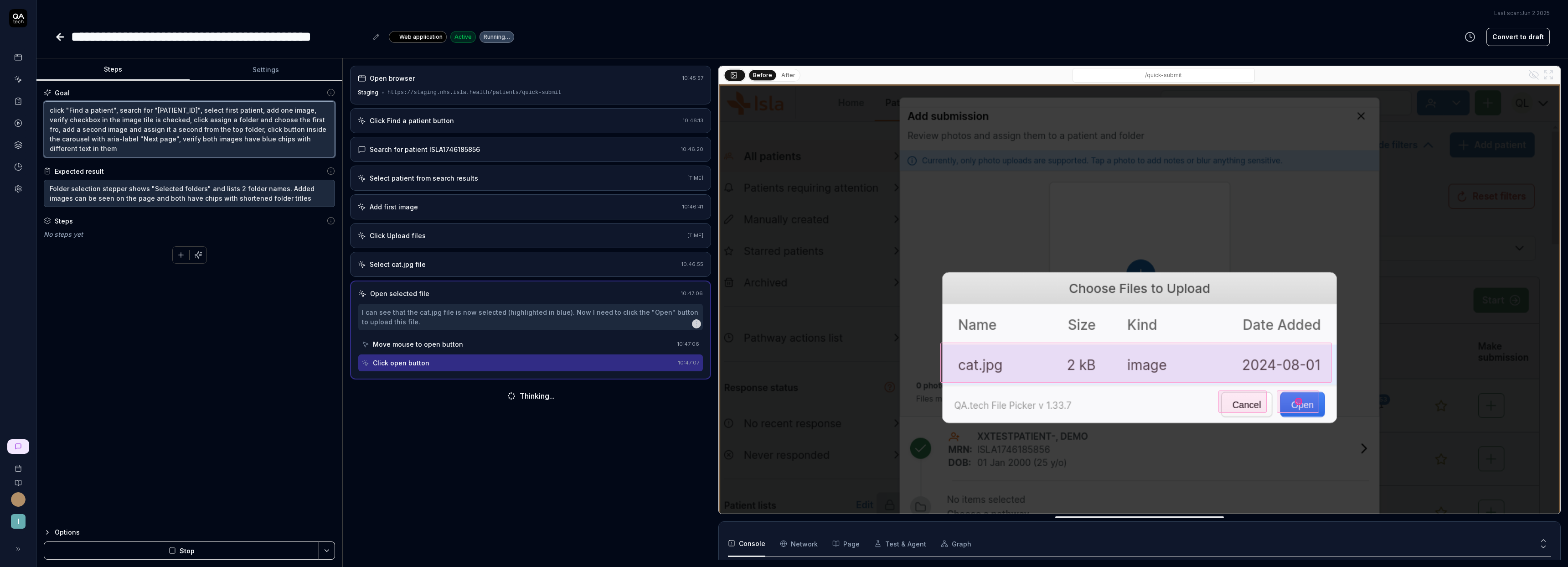 type on "*" 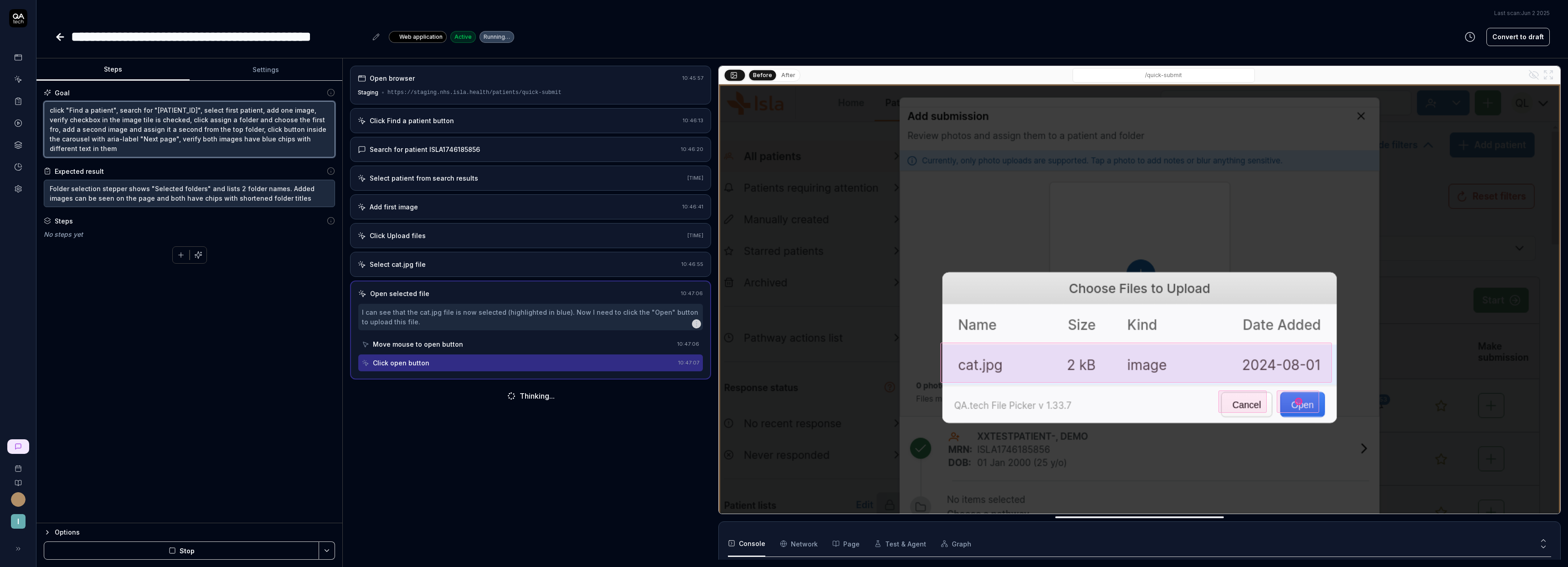 type on "click "Find a patient", search for "ISLA1746185856", select first patient, add one image, verify checkbox in the image tile is checked, click assign a folder and choose the first fr, add a second image and assign it a second from the top folder, click button inside the carousel with aria-label "Next page", verify both images have blue chips with different text in them" 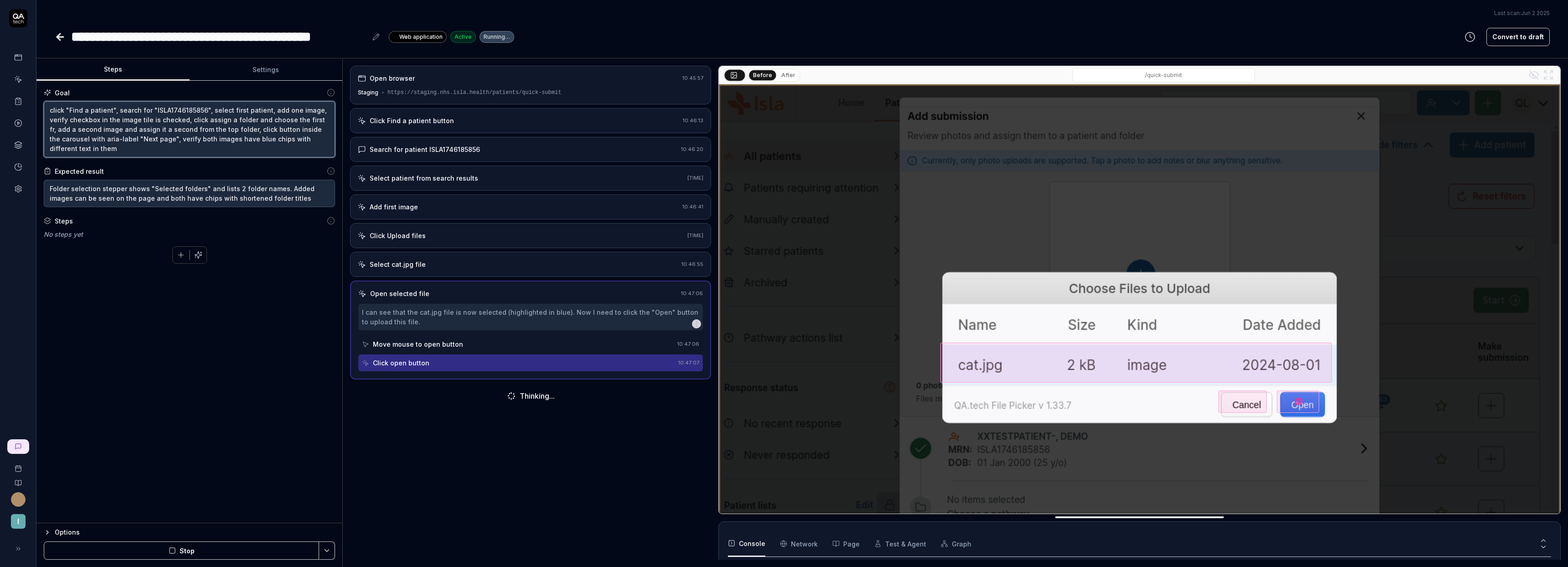 type on "*" 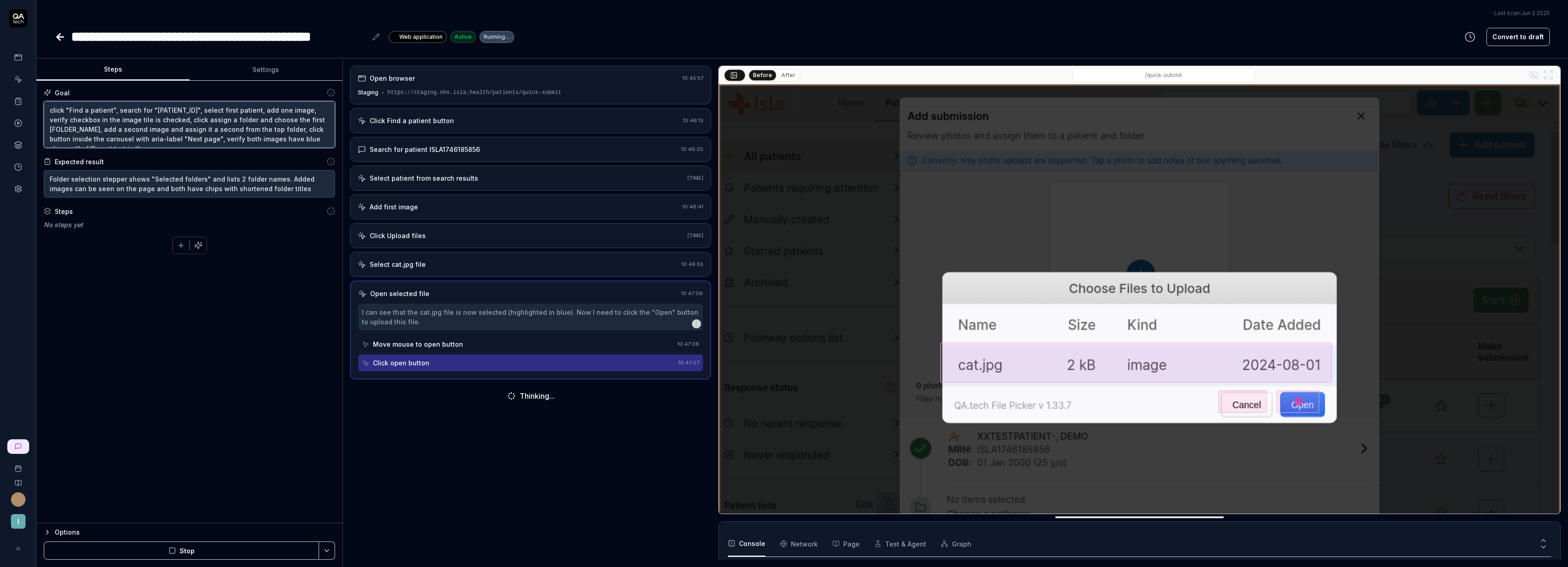 type on "*" 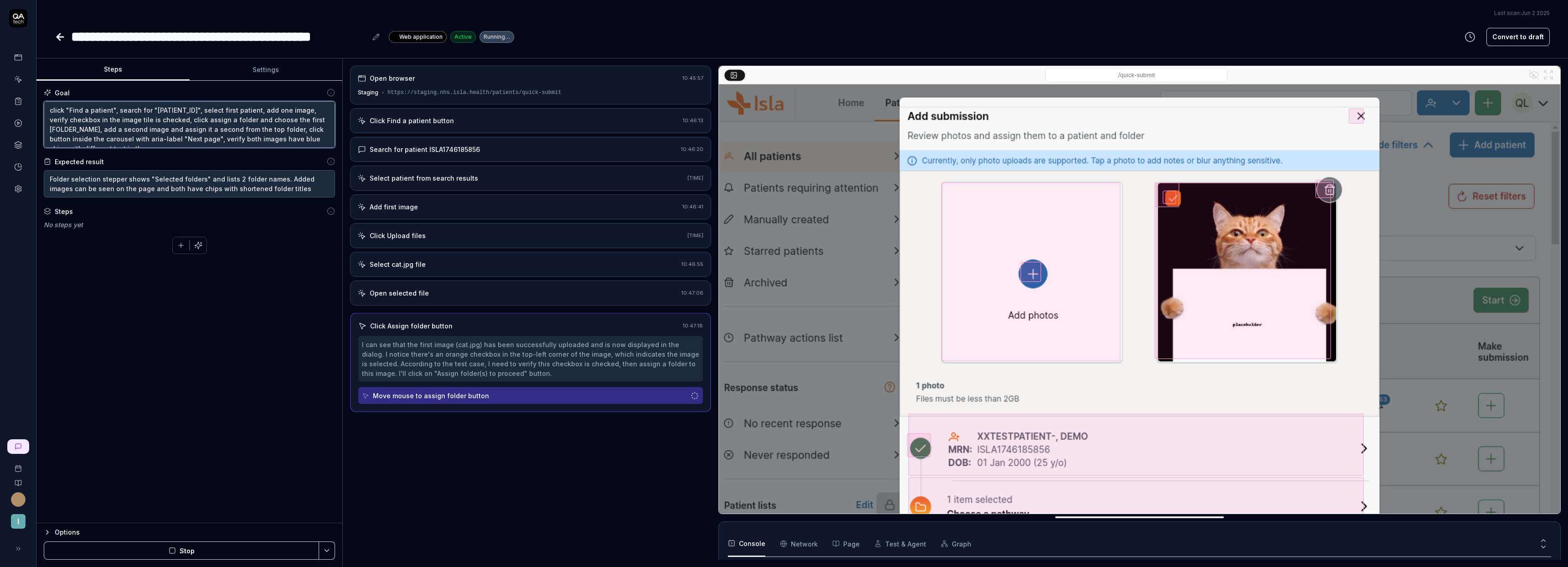 type on "*" 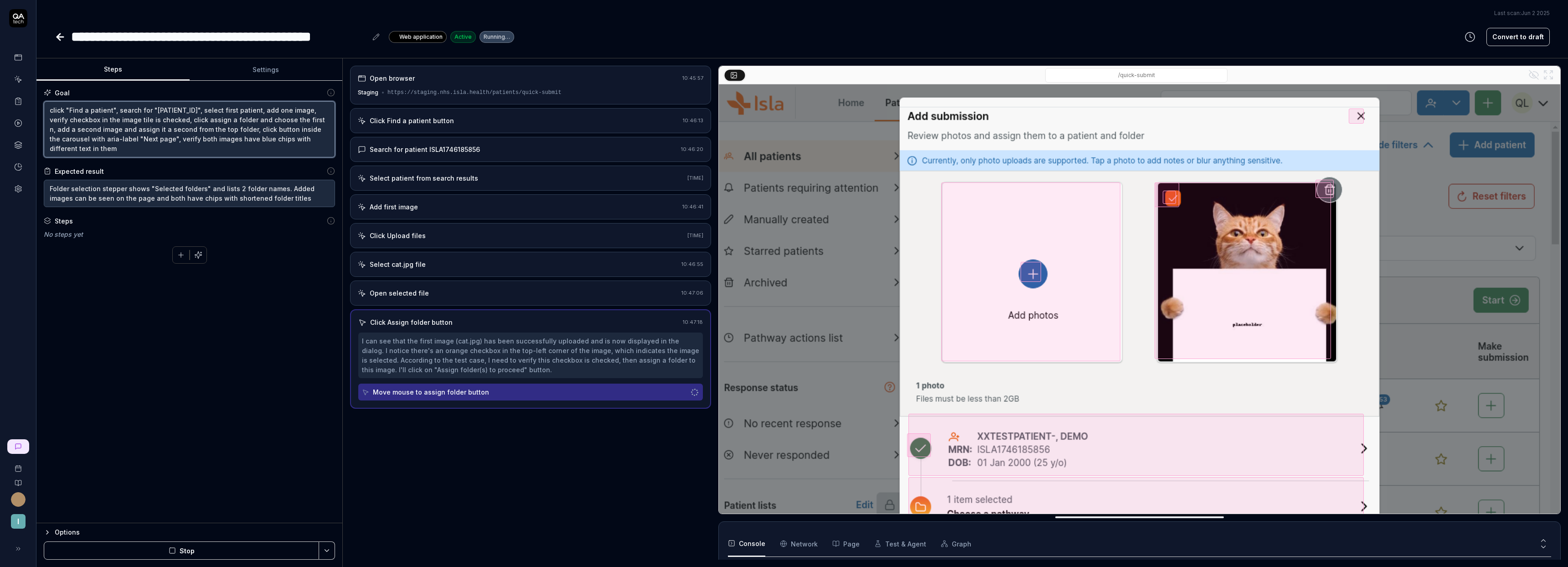 type on "*" 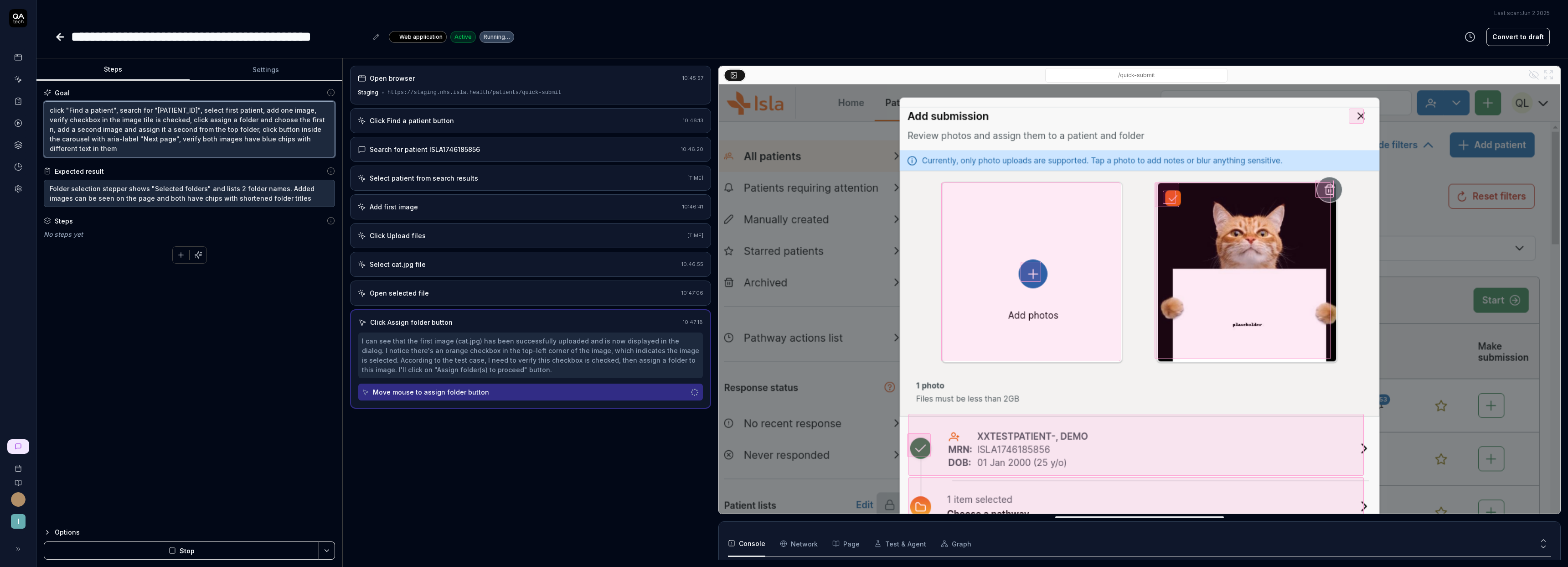 type on "click "Find a patient", search for "ISLA1746185856", select first patient, add one image, verify checkbox in the image tile is checked, click assign a folder and choose the first na, add a second image and assign it a second from the top folder, click button inside the carousel with aria-label "Next page", verify both images have blue chips with different text in them" 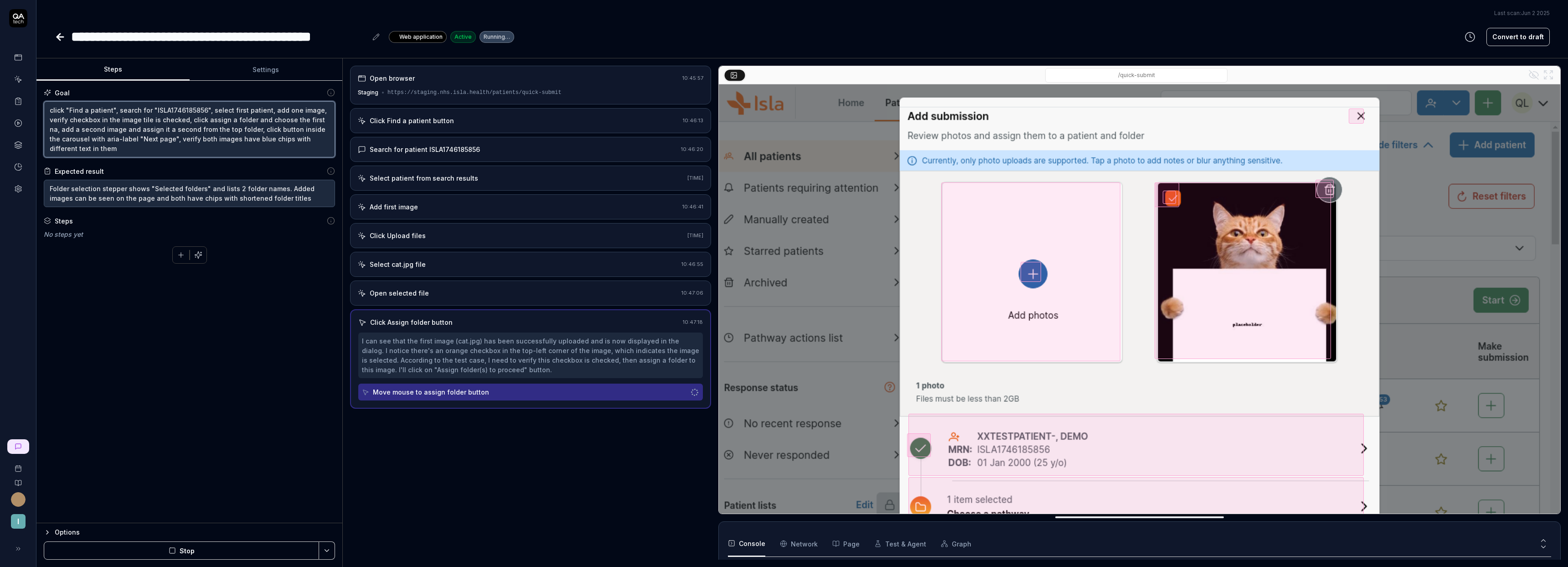 type on "*" 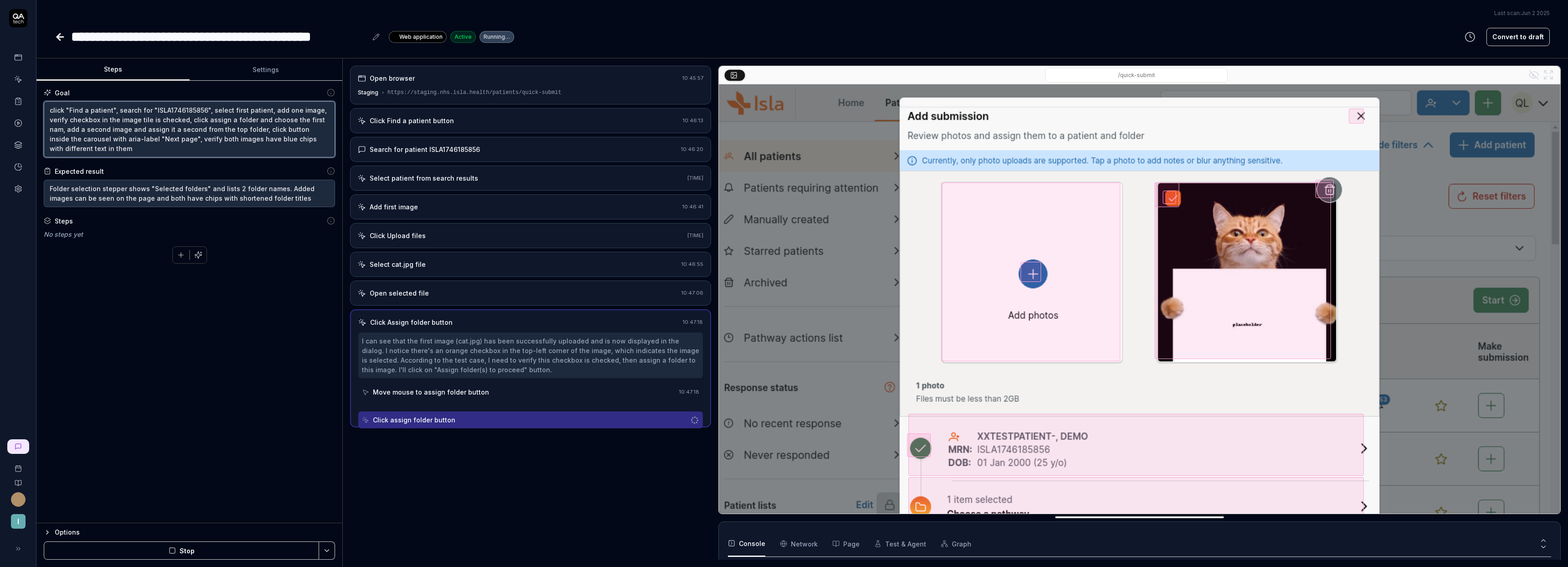 type on "*" 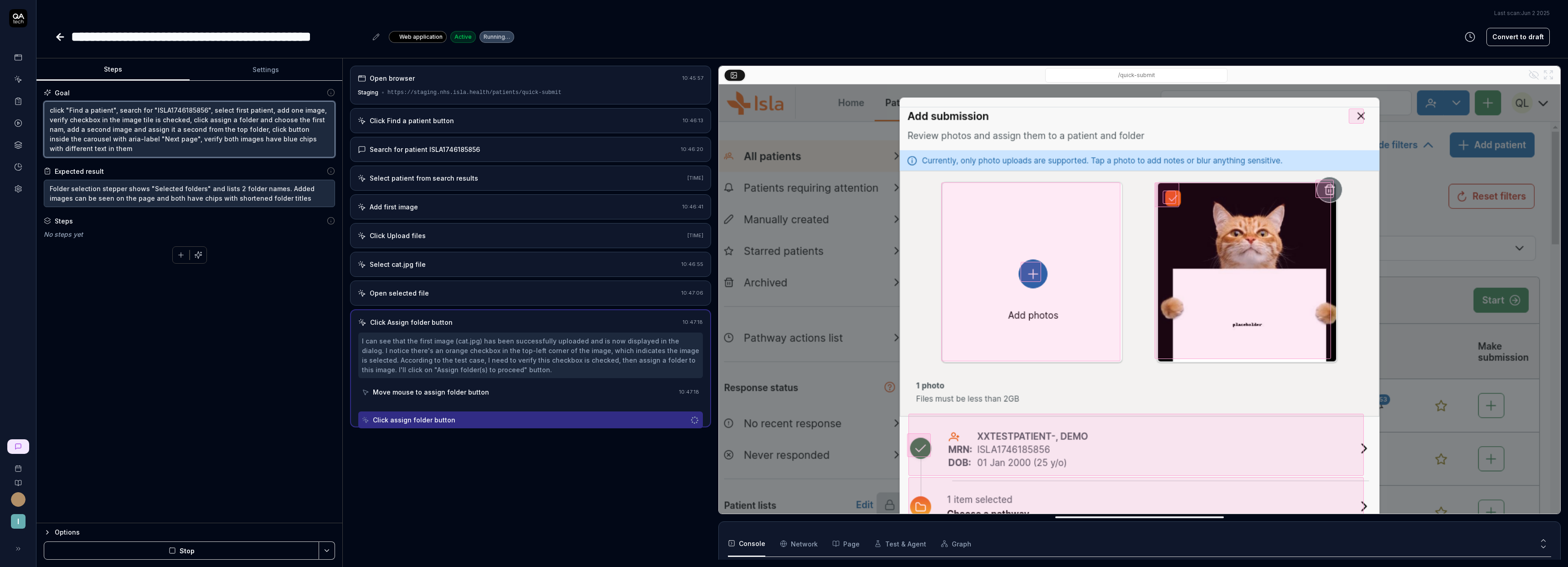 type on "click "Find a patient", search for "[MRN]", select first patient, add one image, verify checkbox in the image tile is checked, click assign a folder and choose the first name, add a second image and assign it a second from the top folder, click button inside the carousel with aria-label "Next page", verify both images have blue chips with different text in them" 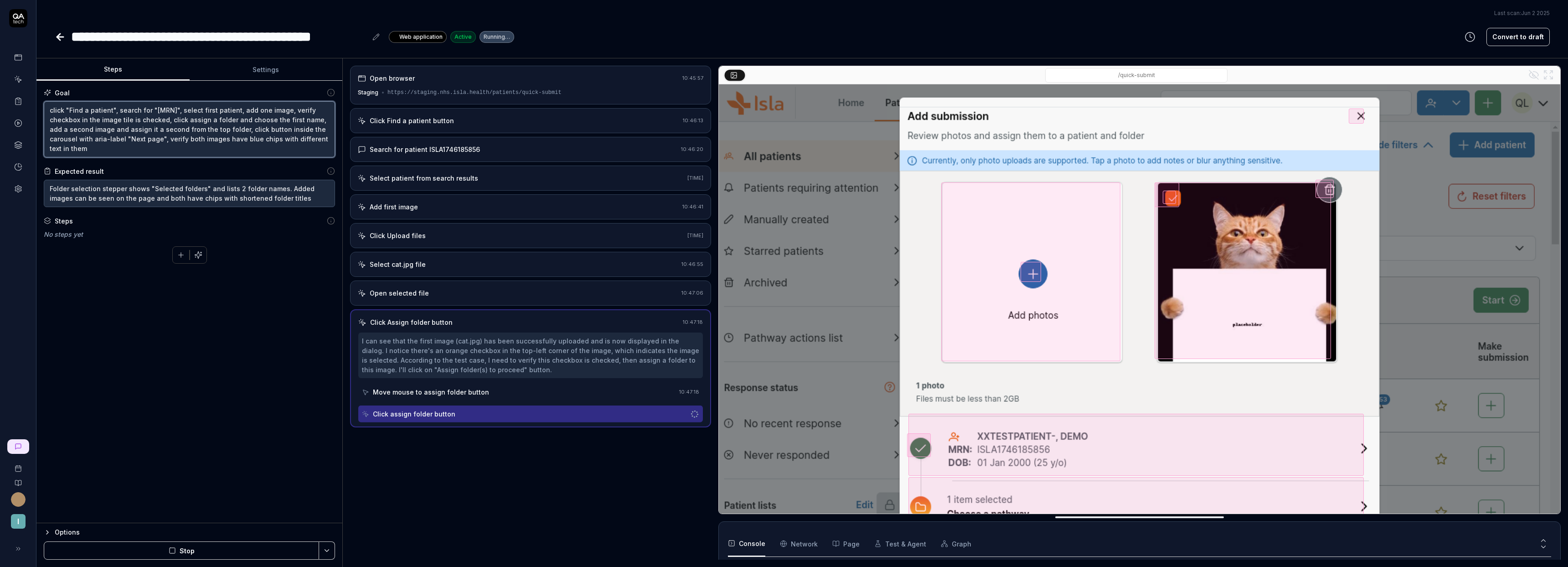 type on "*" 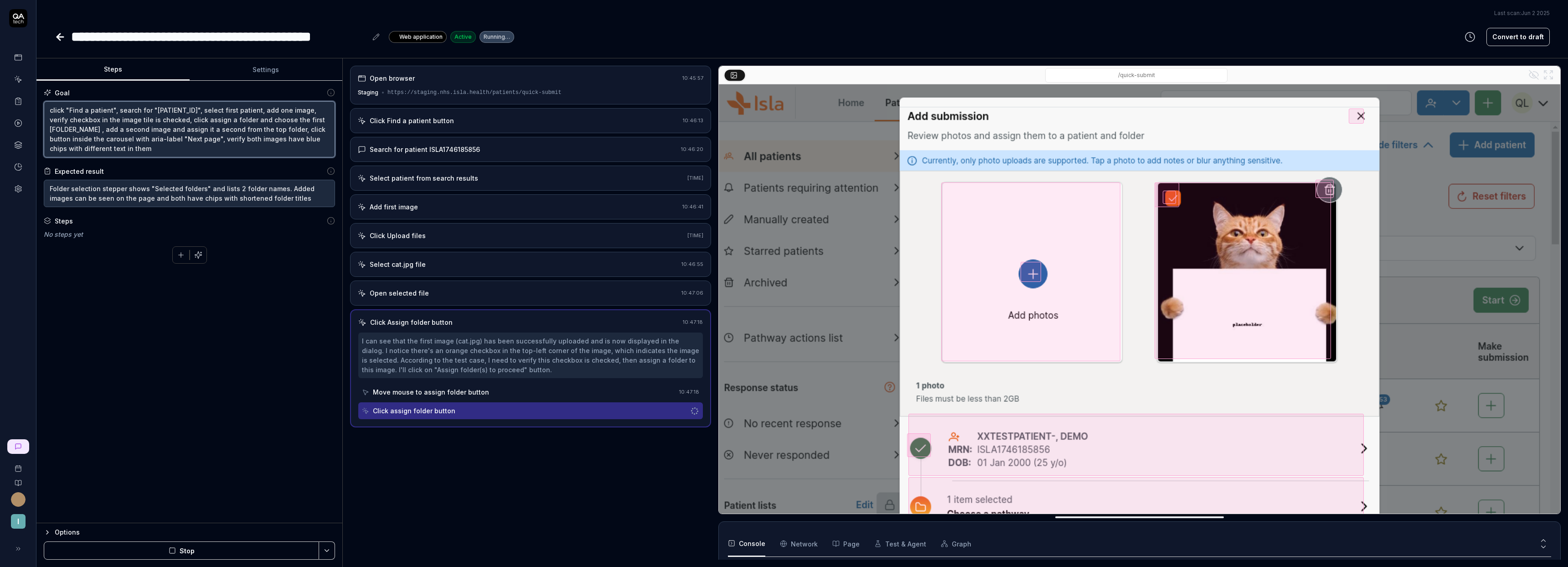 type on "*" 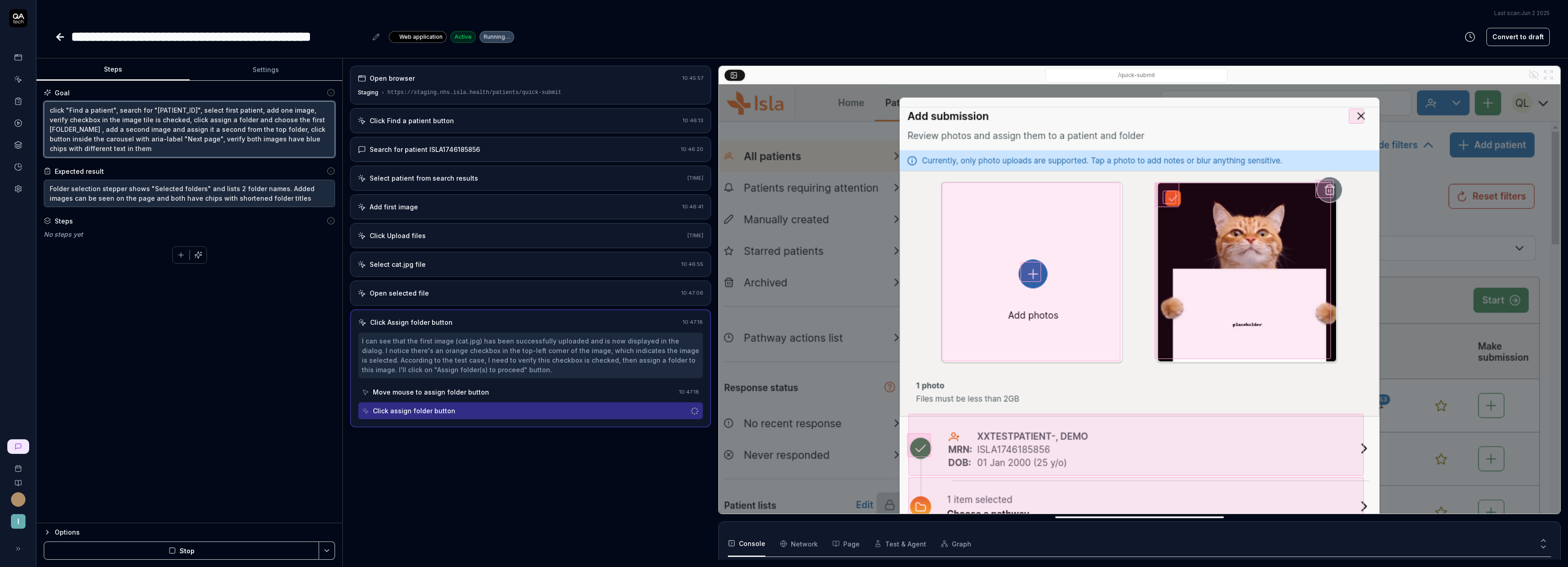 type on "click "Find a patient", search for "[PATIENT_ID]", select first patient, add one image, verify checkbox in the image tile is checked, click assign a folder and choose the first name f, add a second image and assign it a second from the top folder, click button inside the carousel with aria-label "Next page", verify both images have blue chips with different text in them" 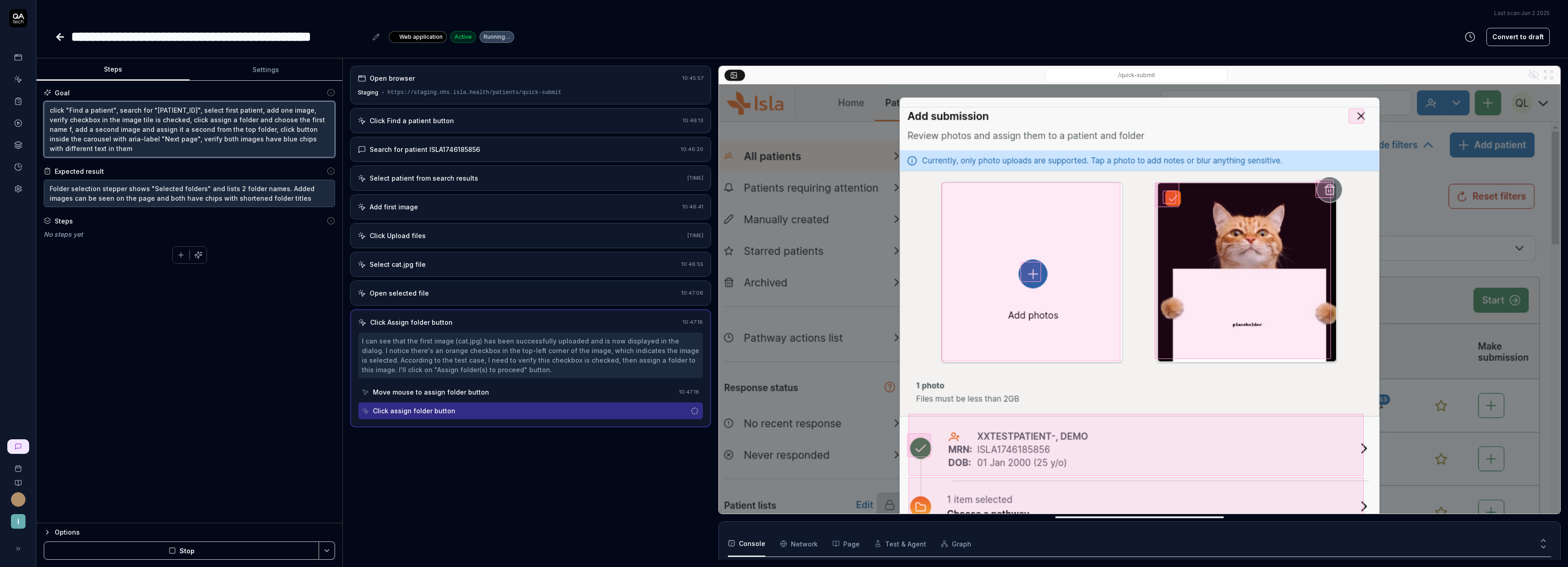 type on "*" 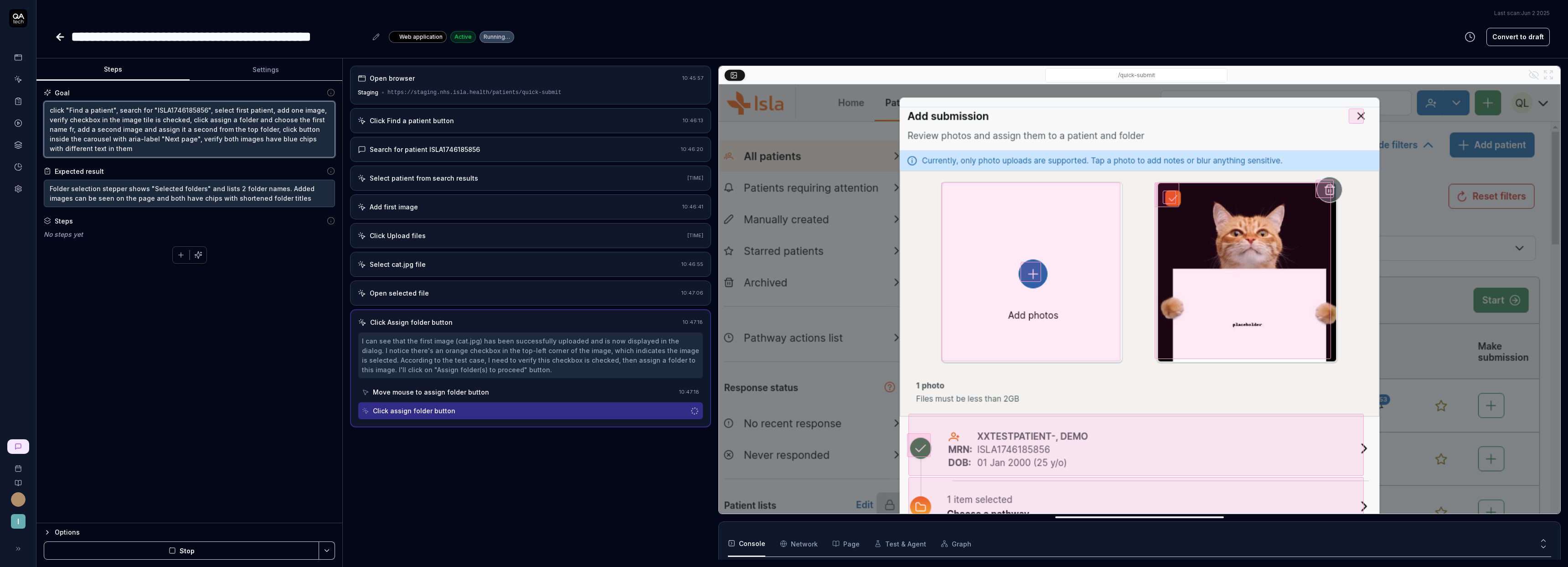 type on "*" 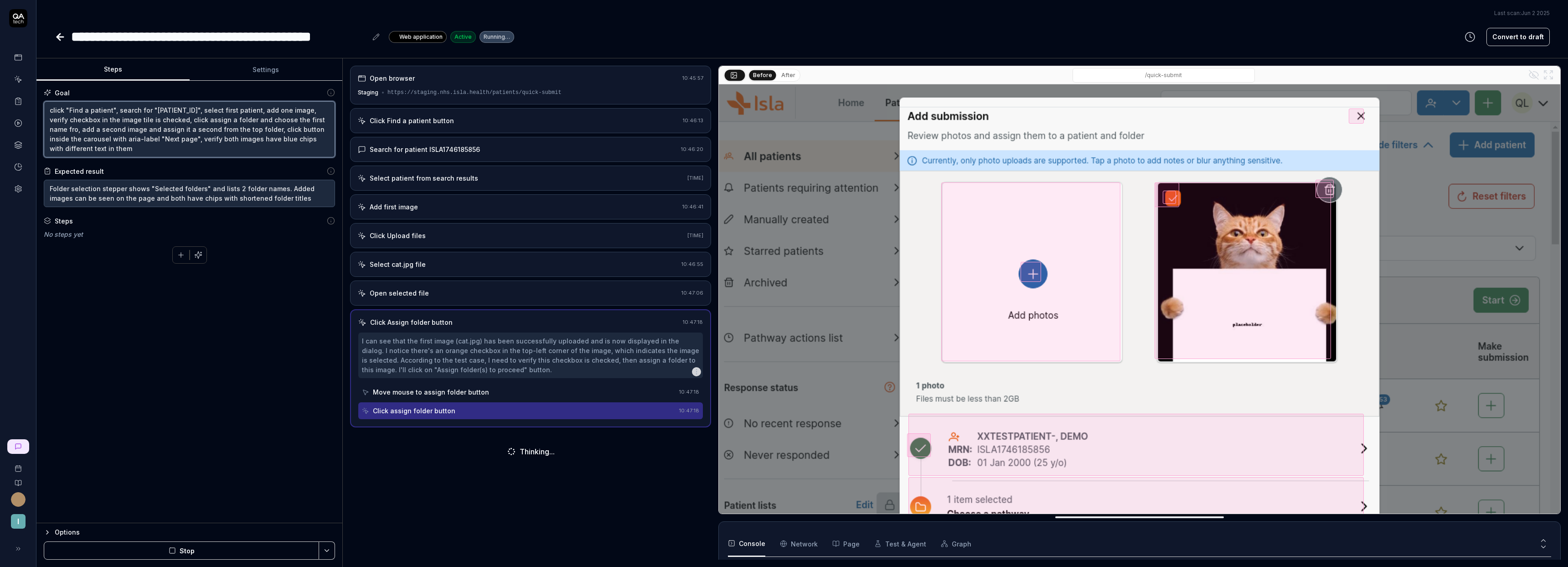 type on "click "Find a patient", search for "ISLA1746185856", select first patient, add one image, verify checkbox in the image tile is checked, click assign a folder and choose the first name from, add a second image and assign it a second from the top folder, click button inside the carousel with aria-label "Next page", verify both images have blue chips with different text in them" 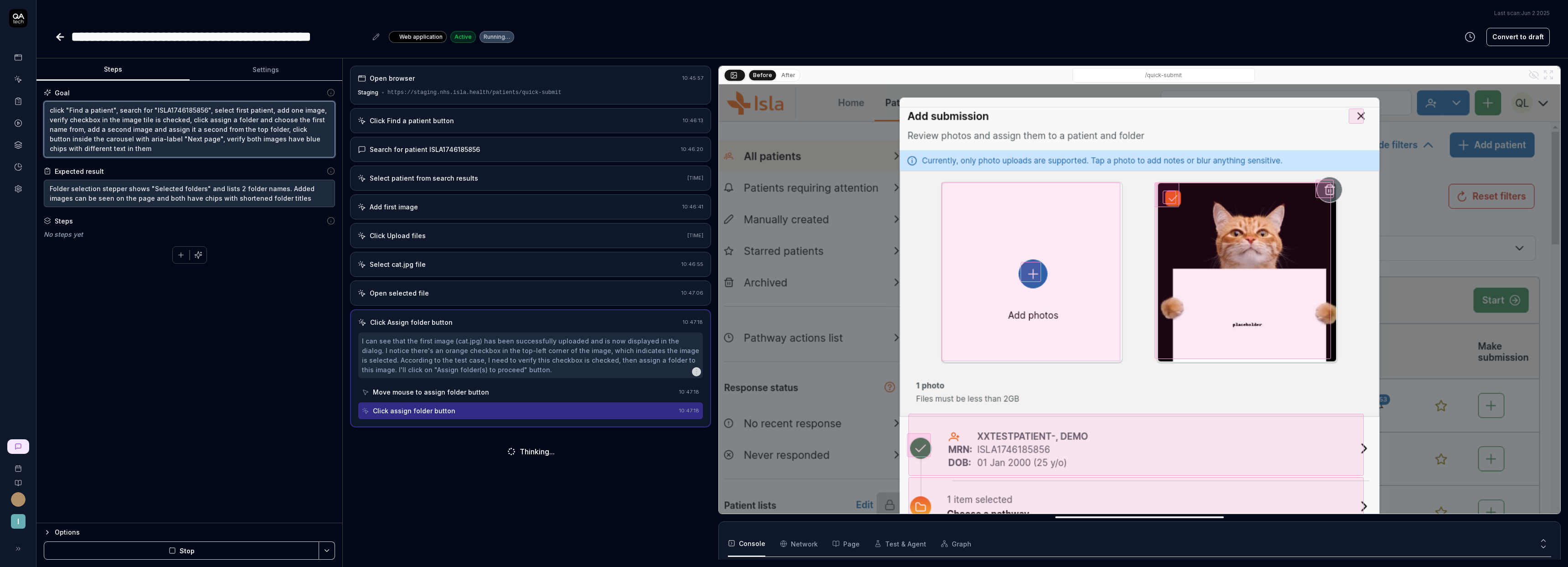 type on "*" 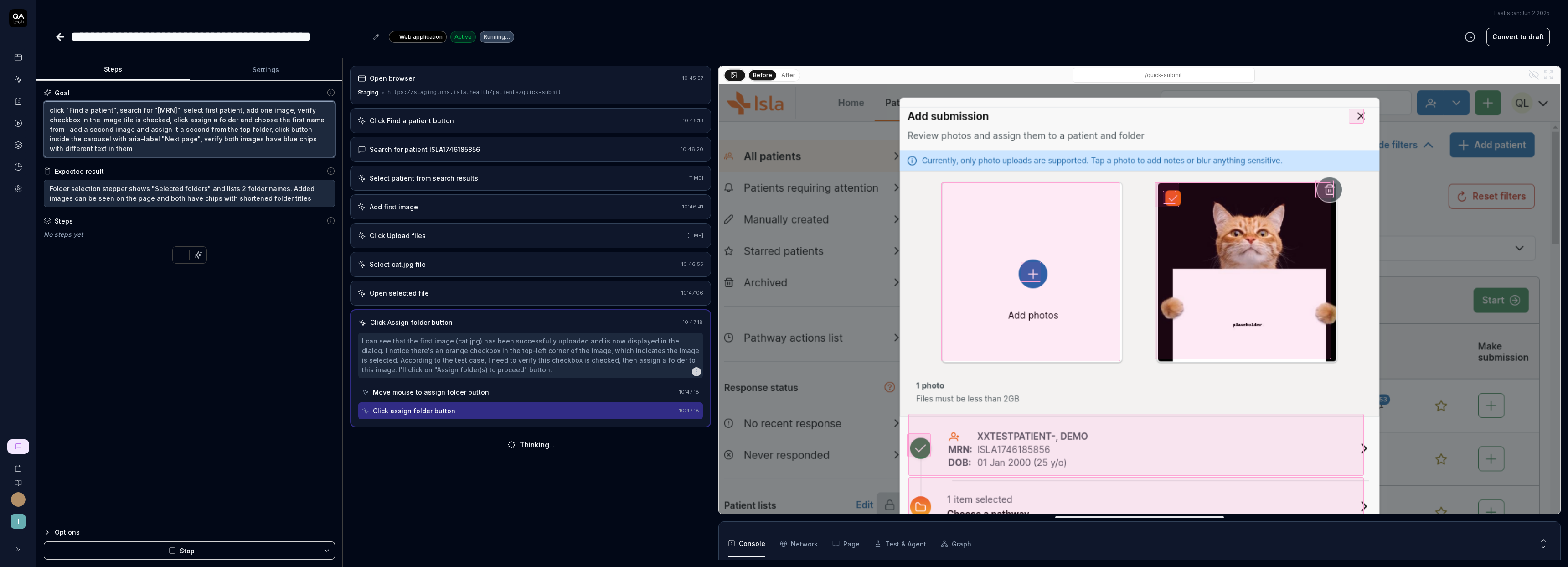 type on "*" 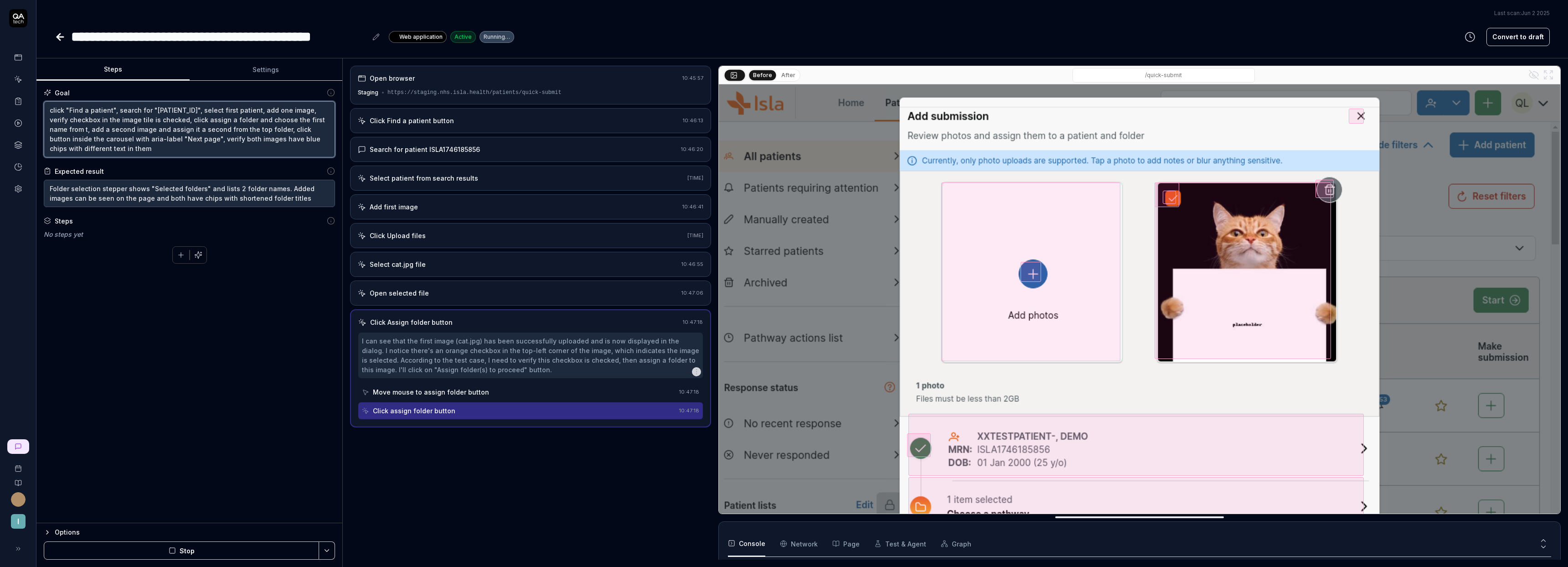 type on "*" 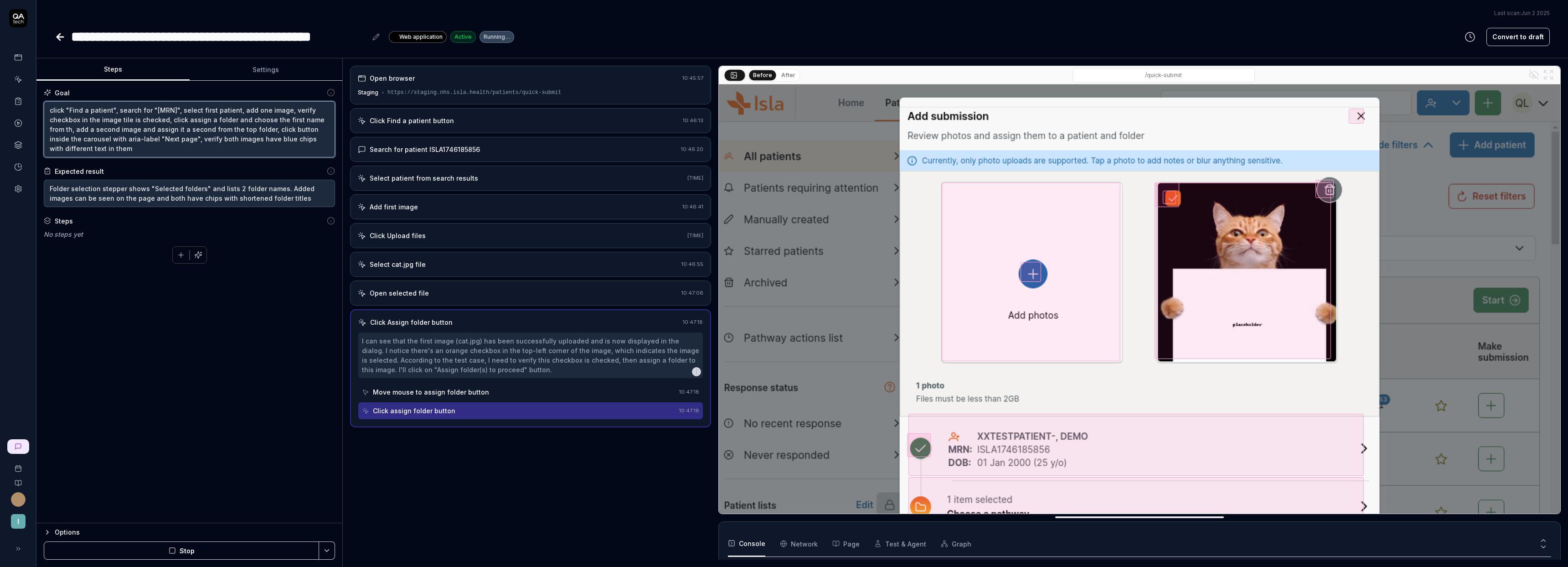 type on "*" 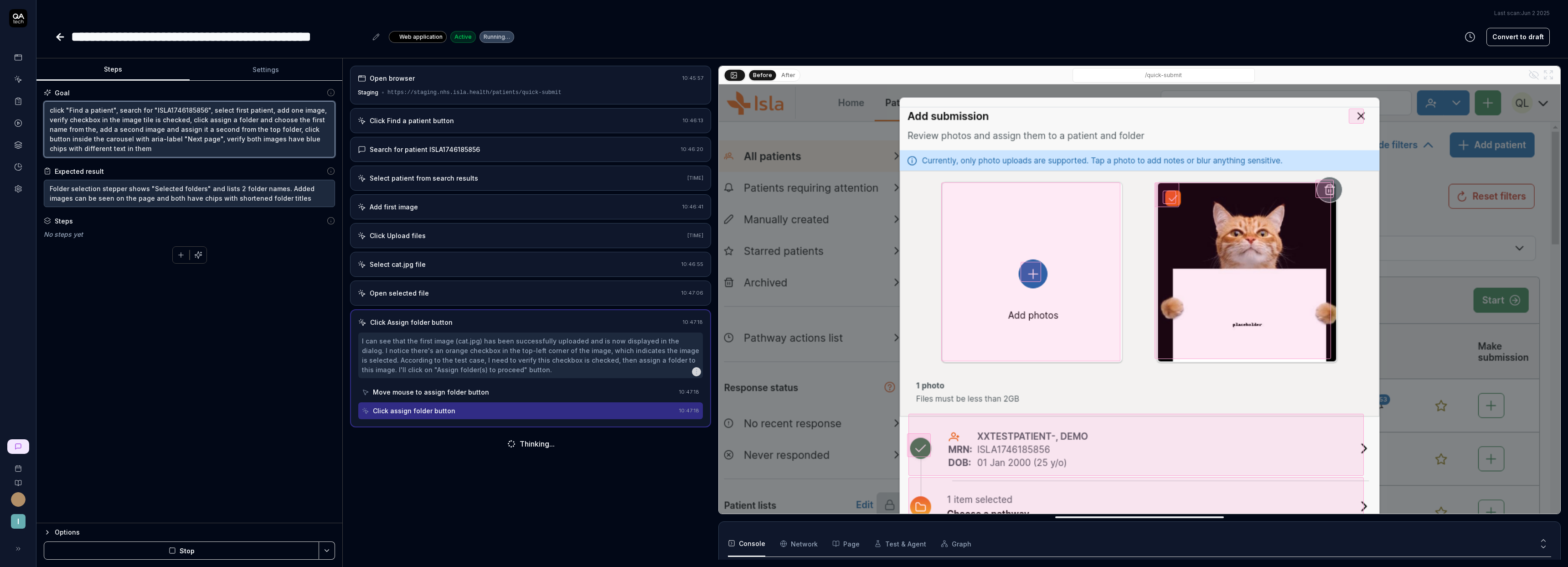 type on "*" 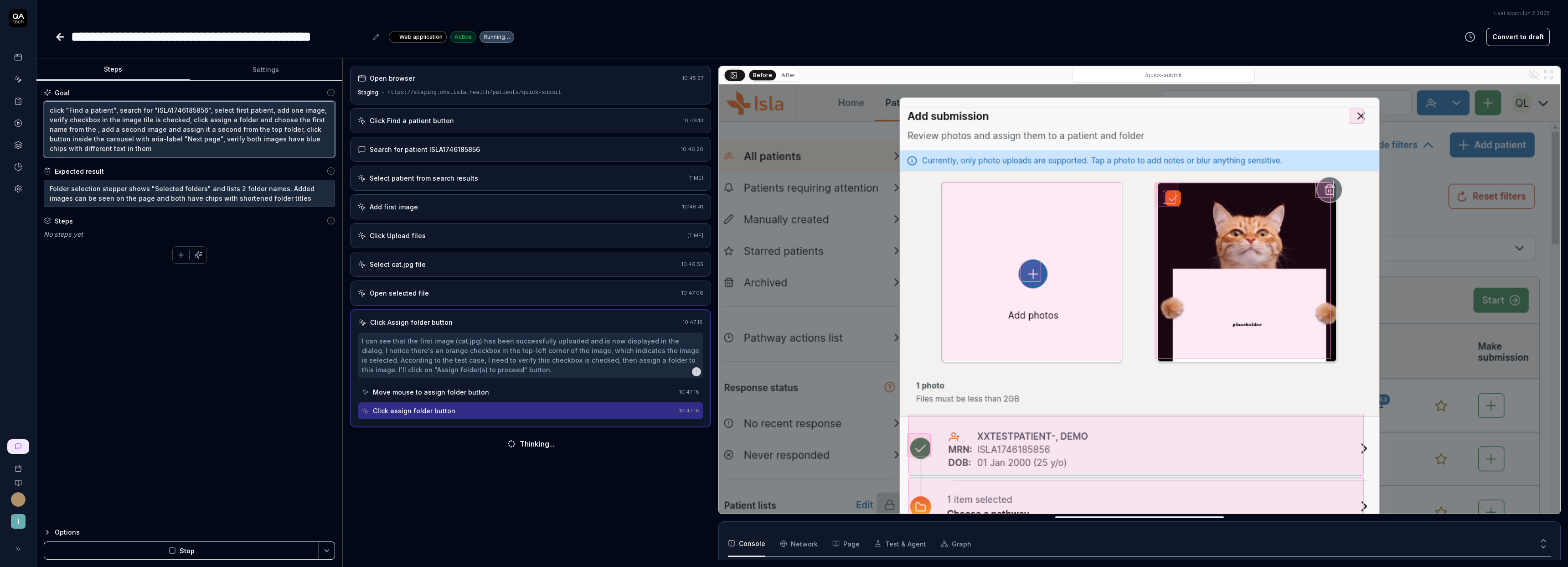 type on "*" 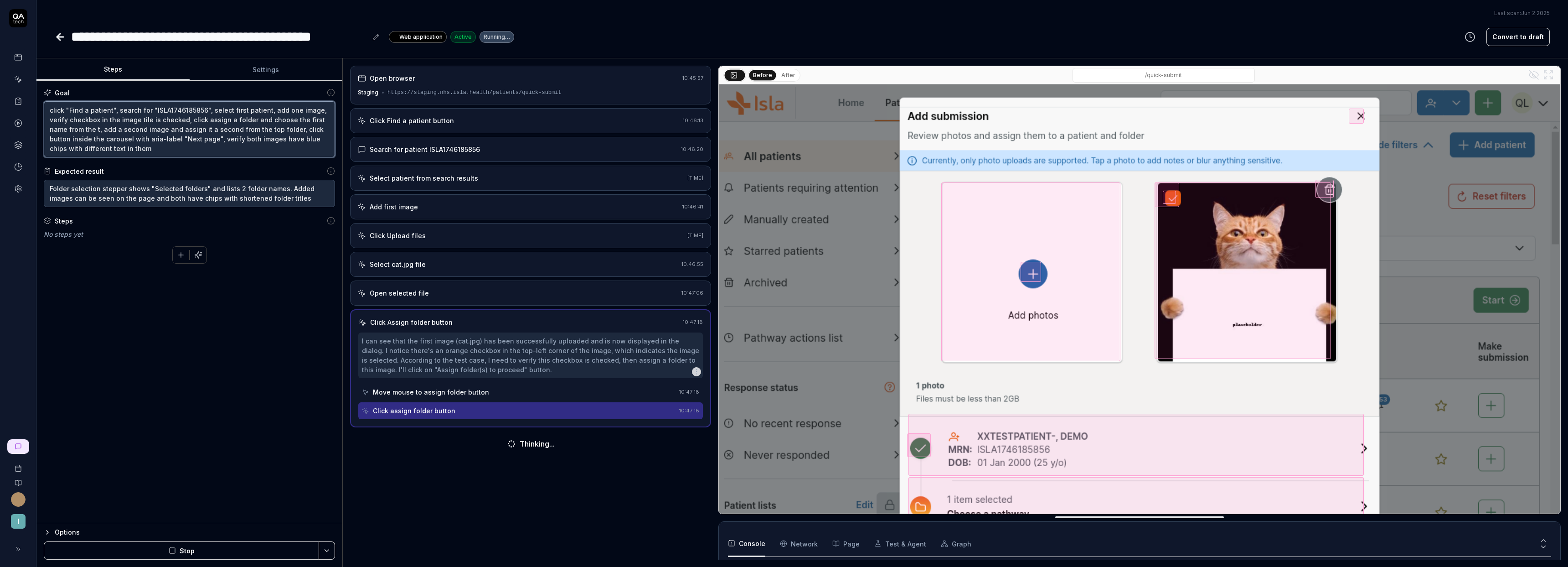 type on "*" 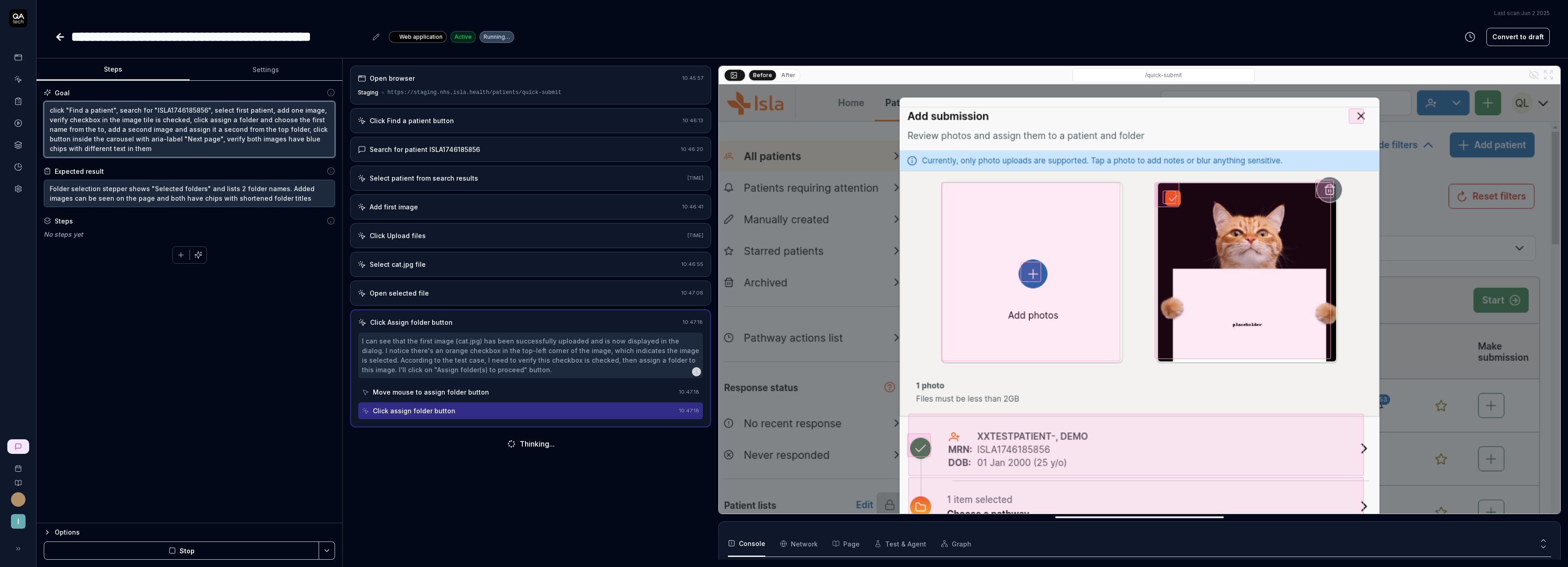 type on "*" 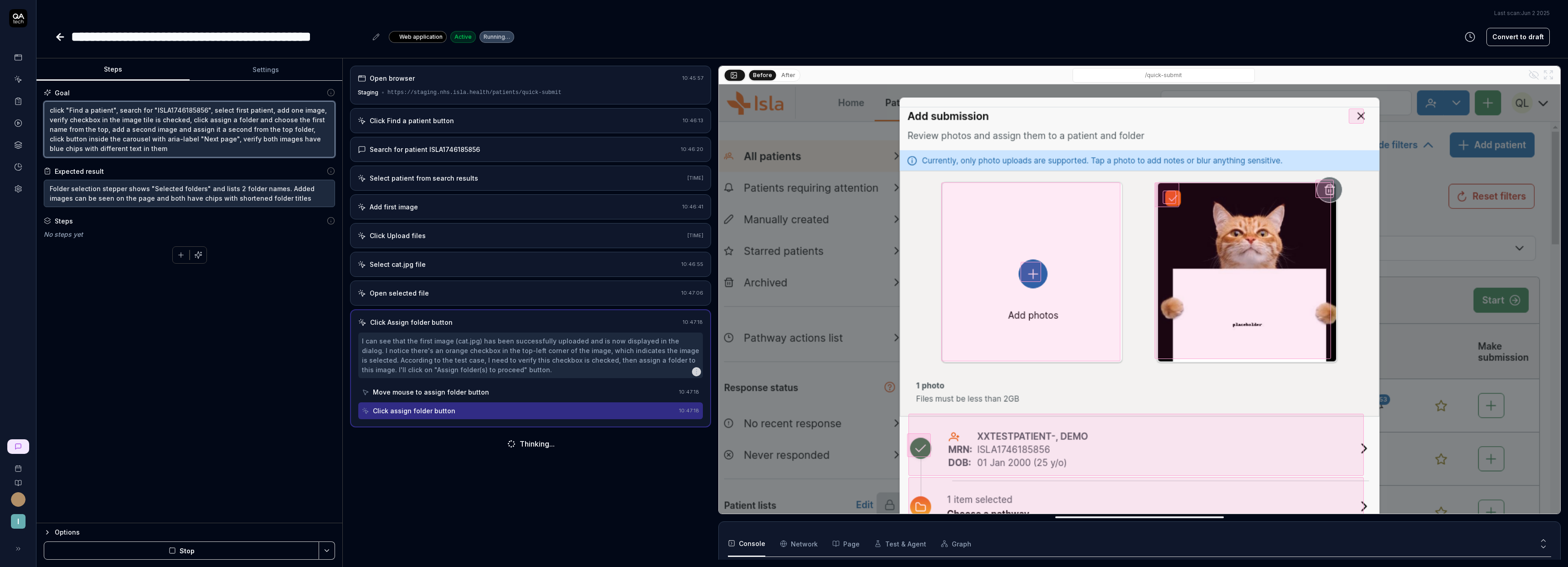 type on "*" 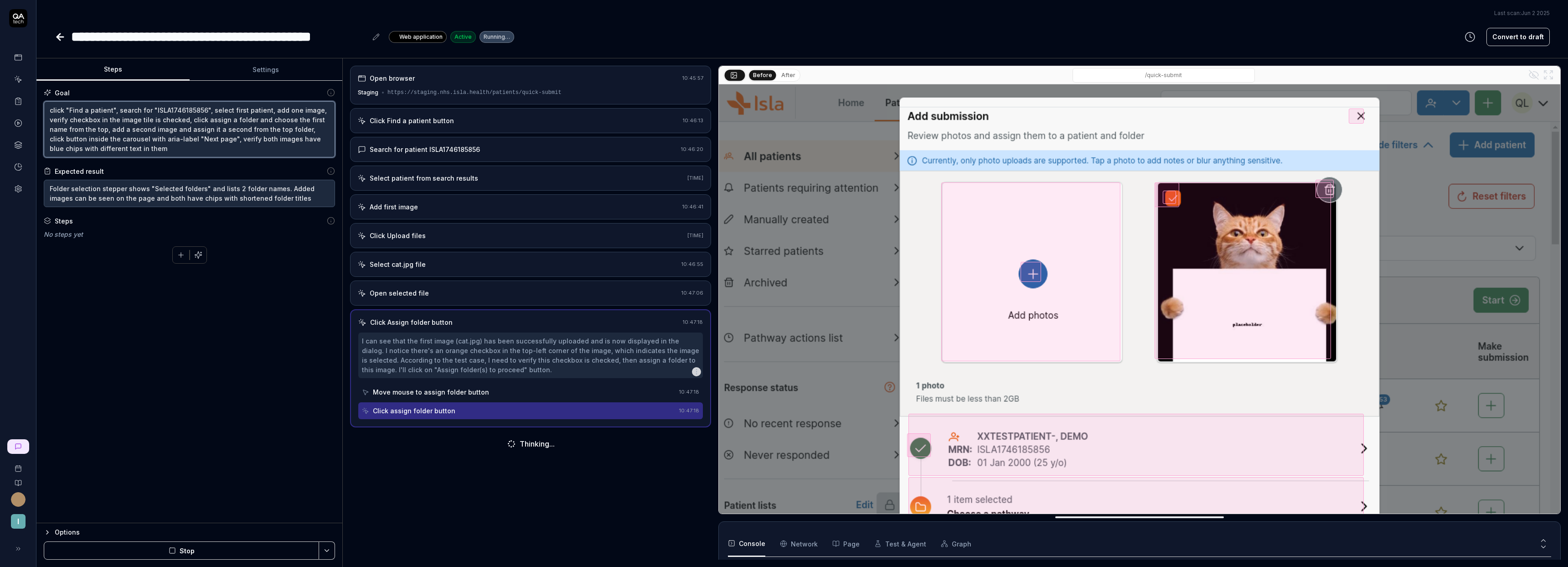 type on "click "Find a patient", search for "ISLA1746185856", select first patient, add one image, verify checkbox in the image tile is checked, click assign a folder and choose the first name from the top , add a second image and assign it a second from the top folder, click button inside the carousel with aria-label "Next page", verify both images have blue chips with different text in them" 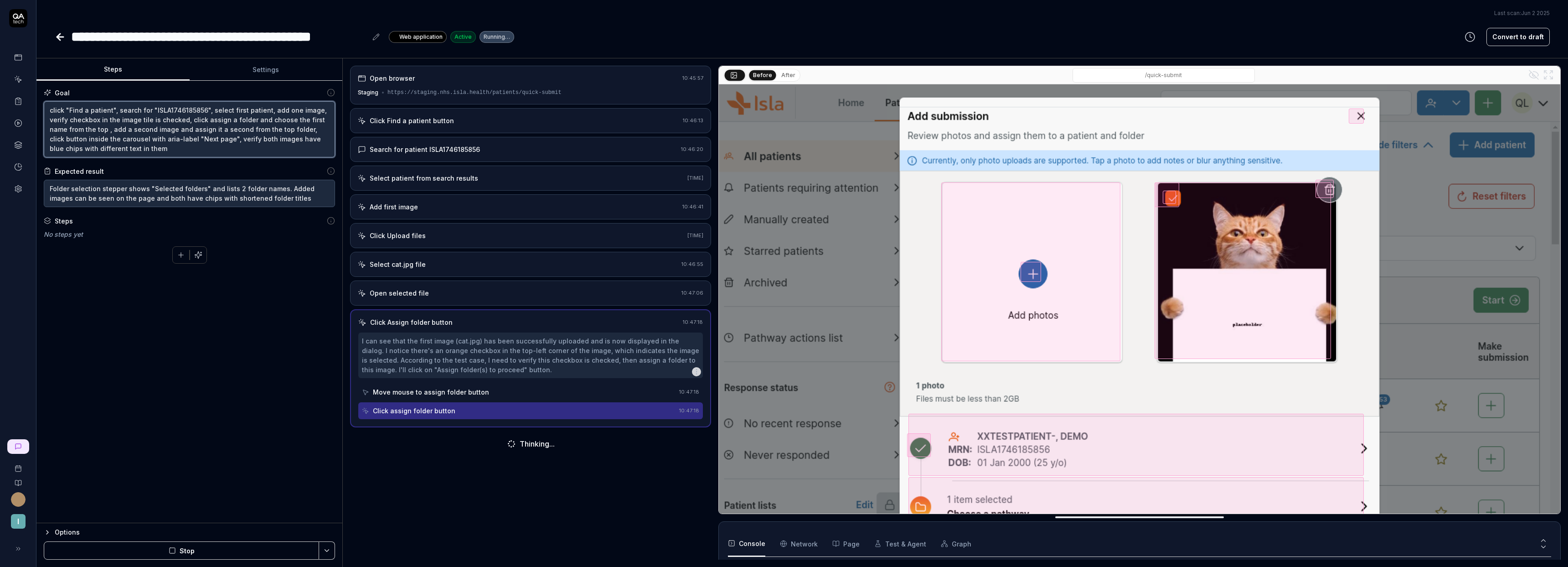 type on "*" 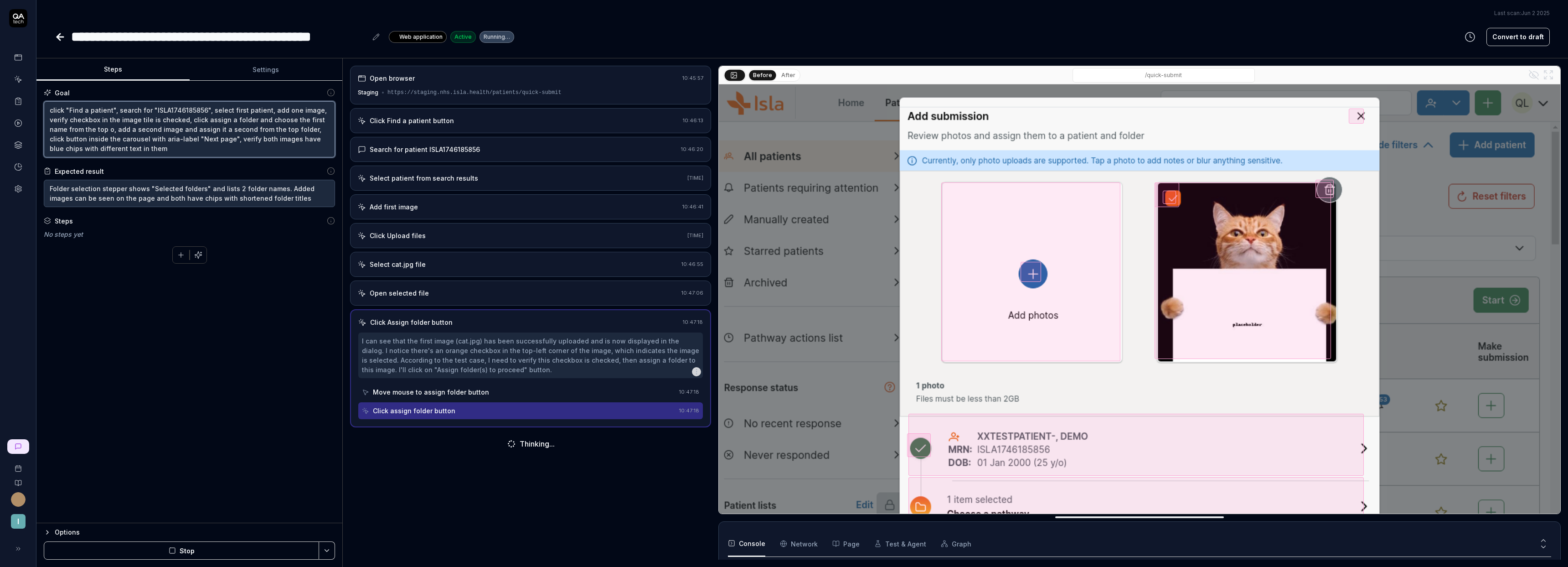 type on "*" 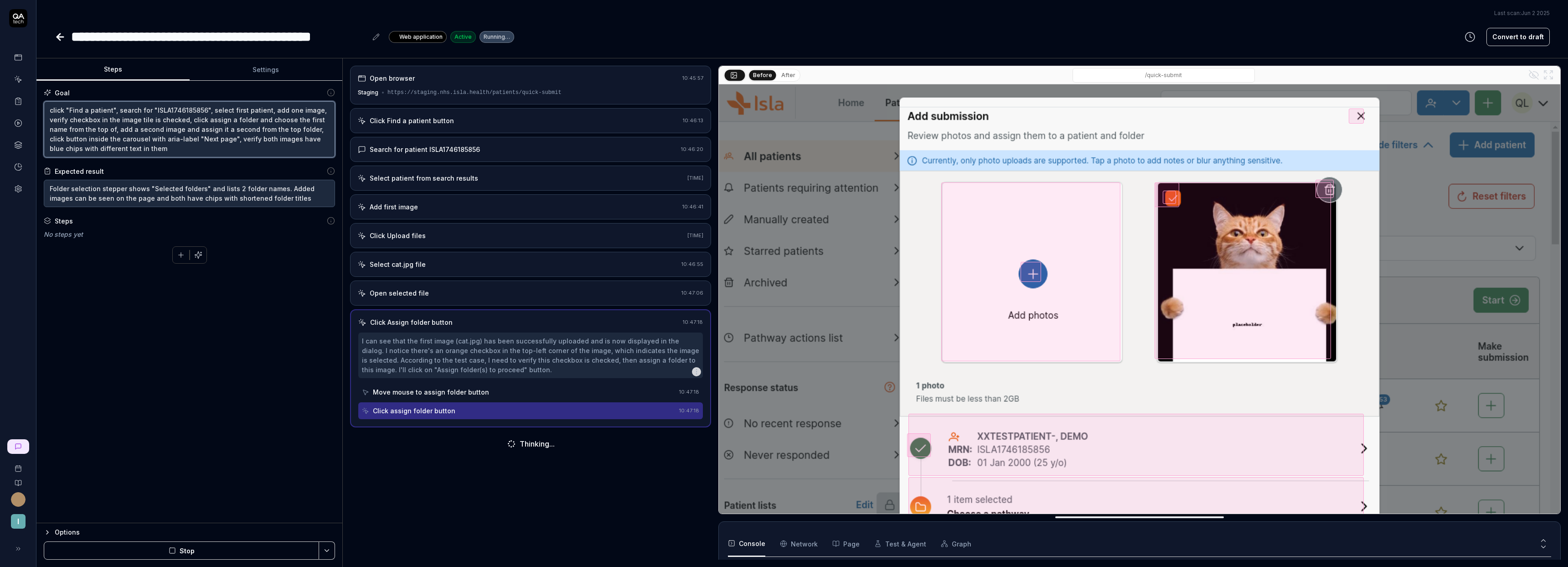 type on "*" 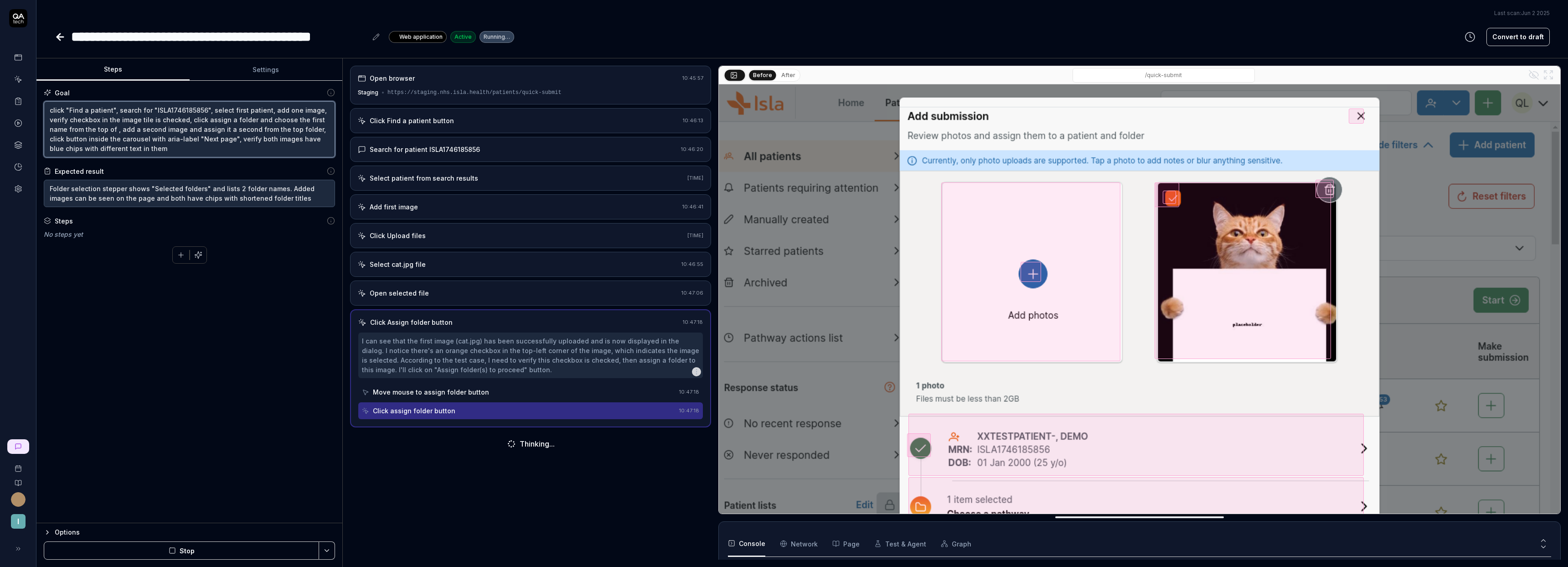 type on "*" 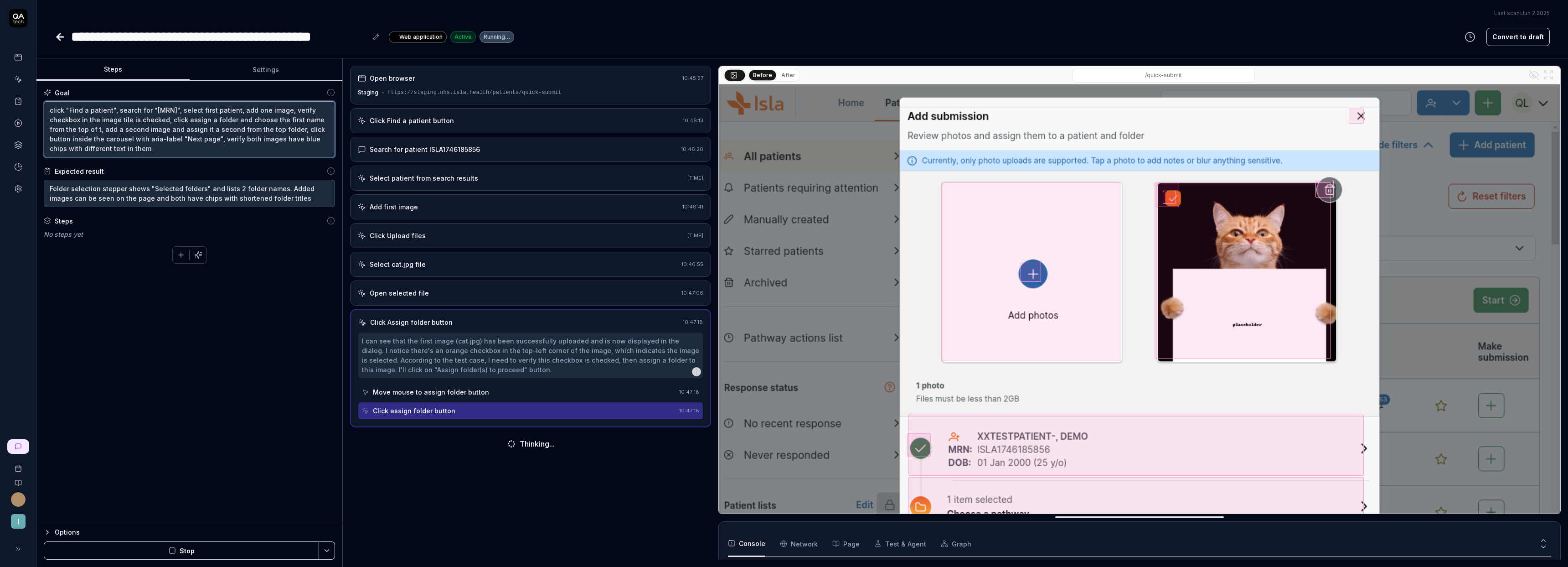 type on "*" 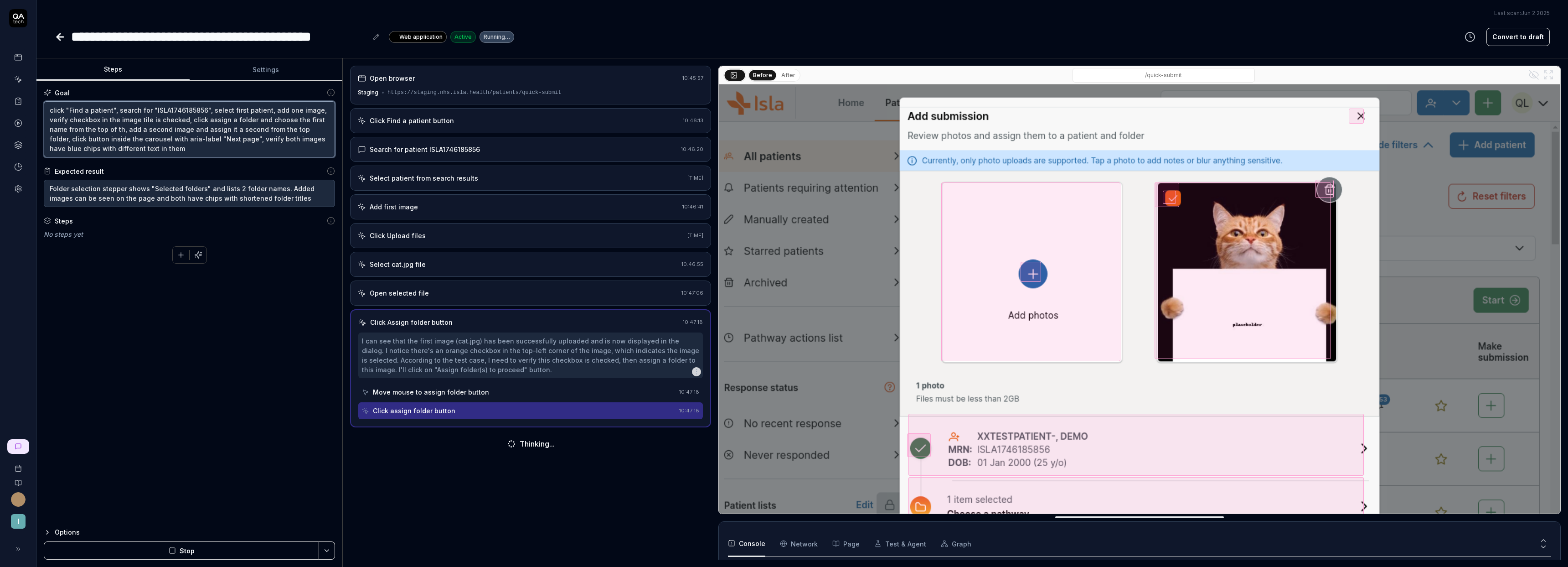 type on "click "Find a patient", search for "[PATIENT_ID]", select first patient, add one image, verify checkbox in the image tile is checked, click assign a folder and choose the first [FOLDER_NAME] from the top of the, add a second image and assign it a second from the top folder, click button inside the carousel with aria-label "Next page", verify both images have blue chips with different text in them" 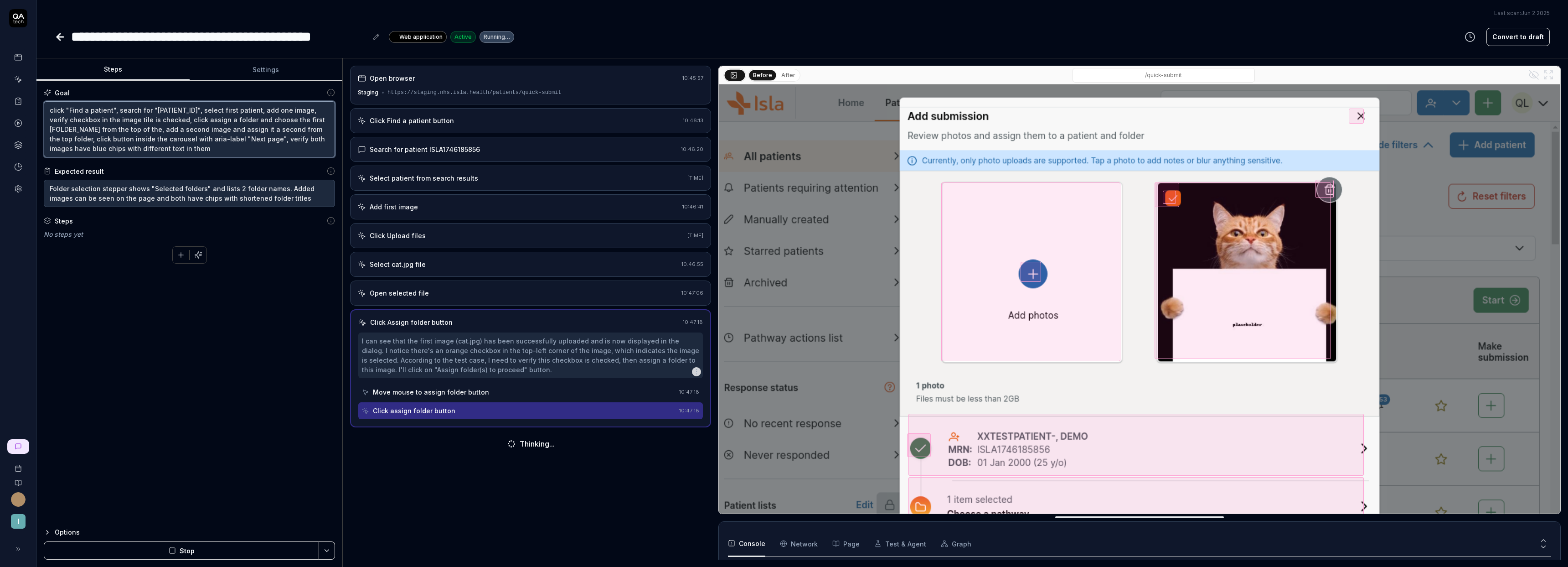 type on "*" 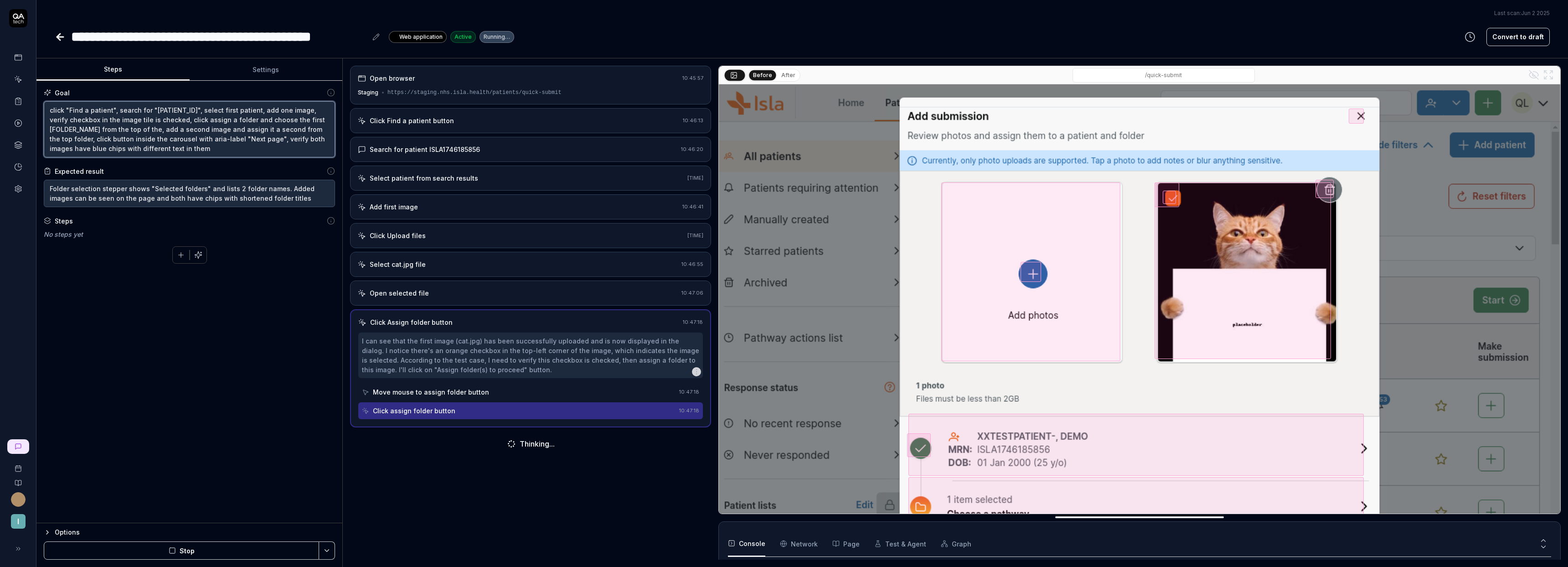 type on "click "Find a patient", search for "[PATIENT_ID]", select first patient, add one image, verify checkbox in the image tile is checked, click assign a folder and choose the first [FOLDER_NAME] from the top of the , add a second image and assign it a second from the top folder, click button inside the carousel with aria-label "Next page", verify both images have blue chips with different text in them" 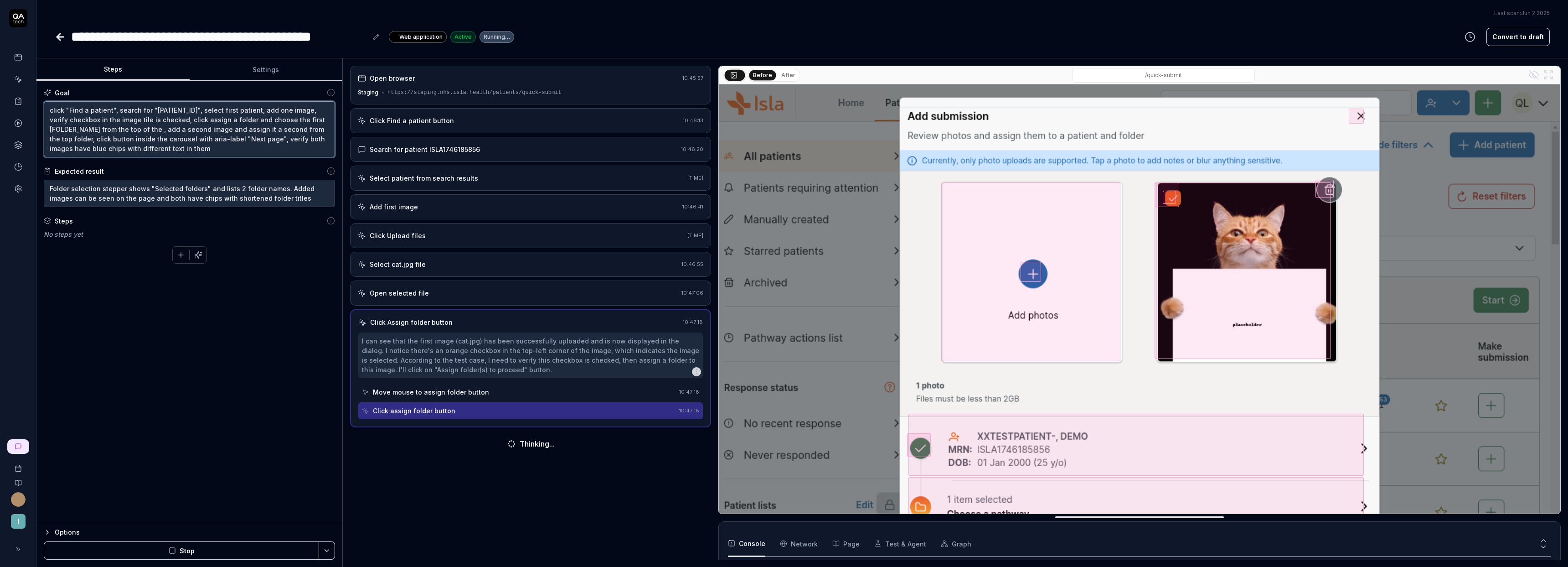 type on "*" 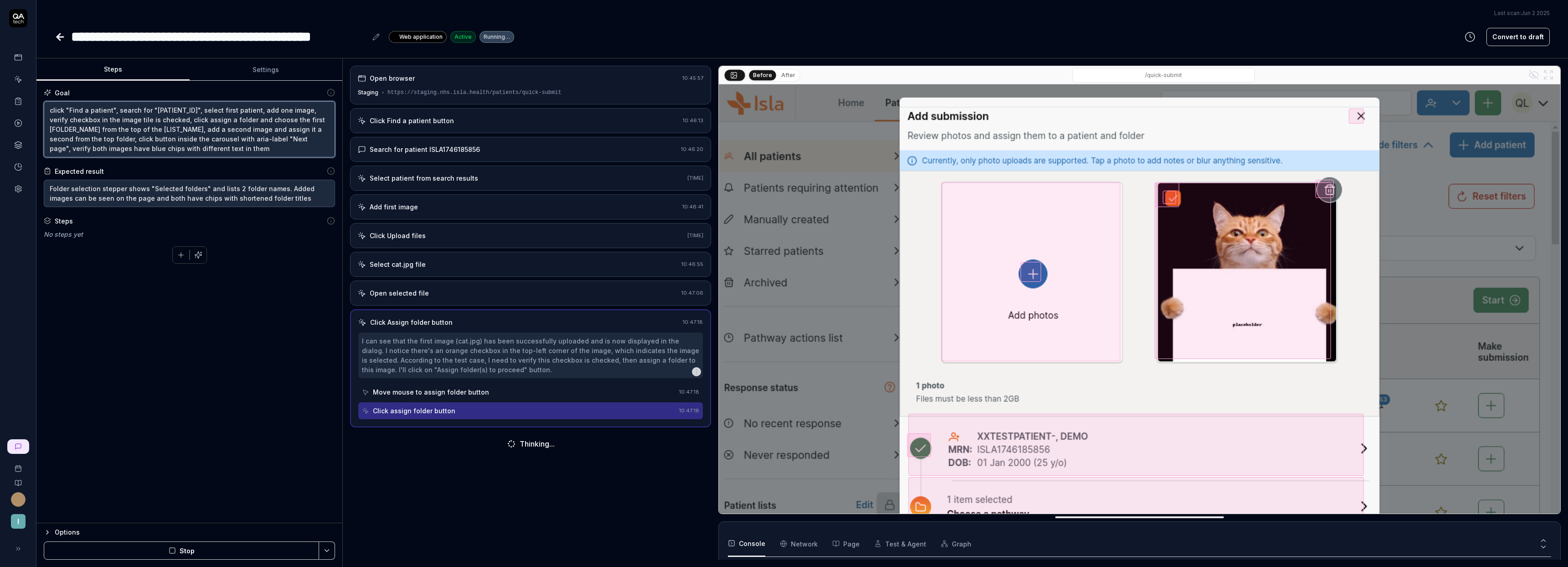 type on "*" 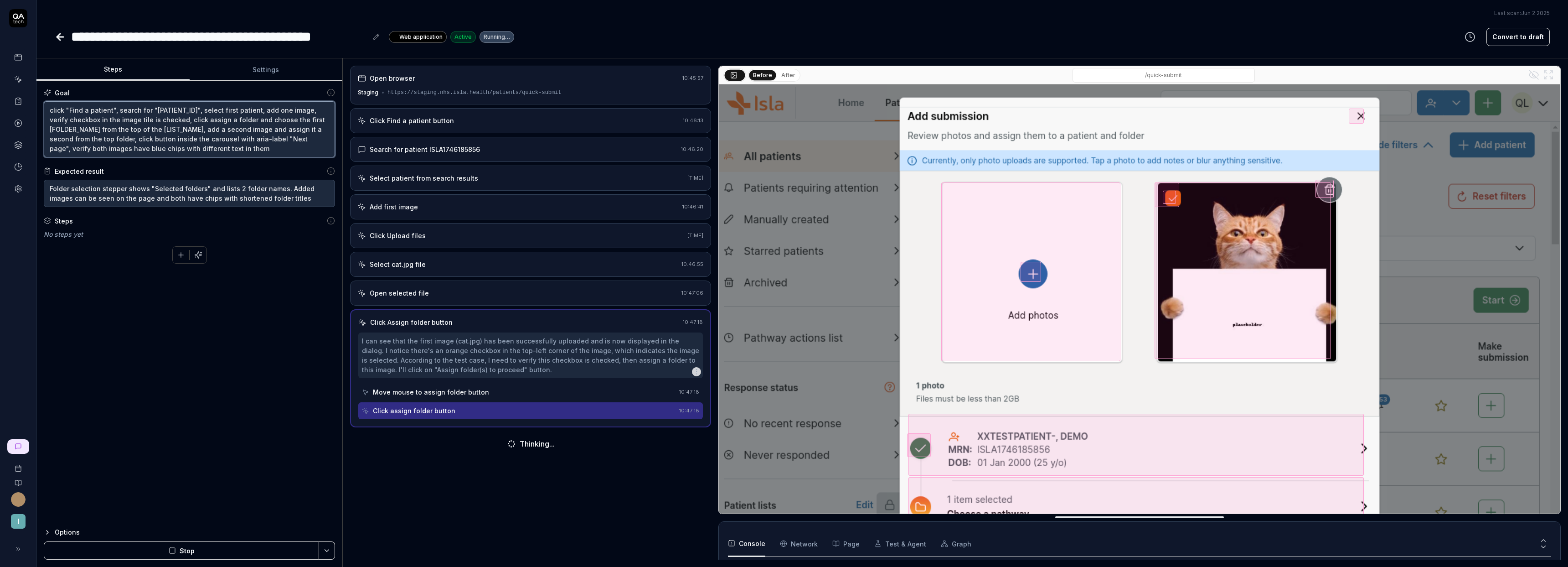 type on "click "Find a patient", search for "ISLA1746185856", select first patient, add one image, verify checkbox in the image tile is checked, click assign a folder and choose the first name from the top of the li, add a second image and assign it a second from the top folder, click button inside the carousel with aria-label "Next page", verify both images have blue chips with different text in them" 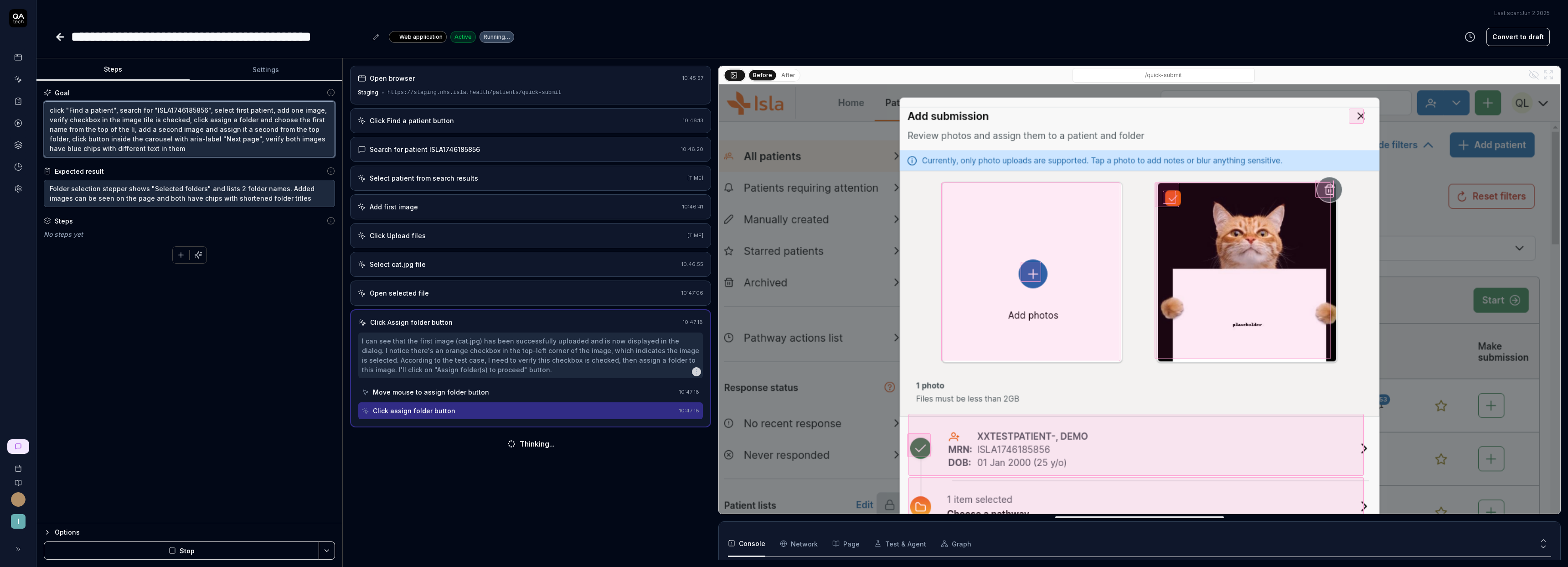 type on "*" 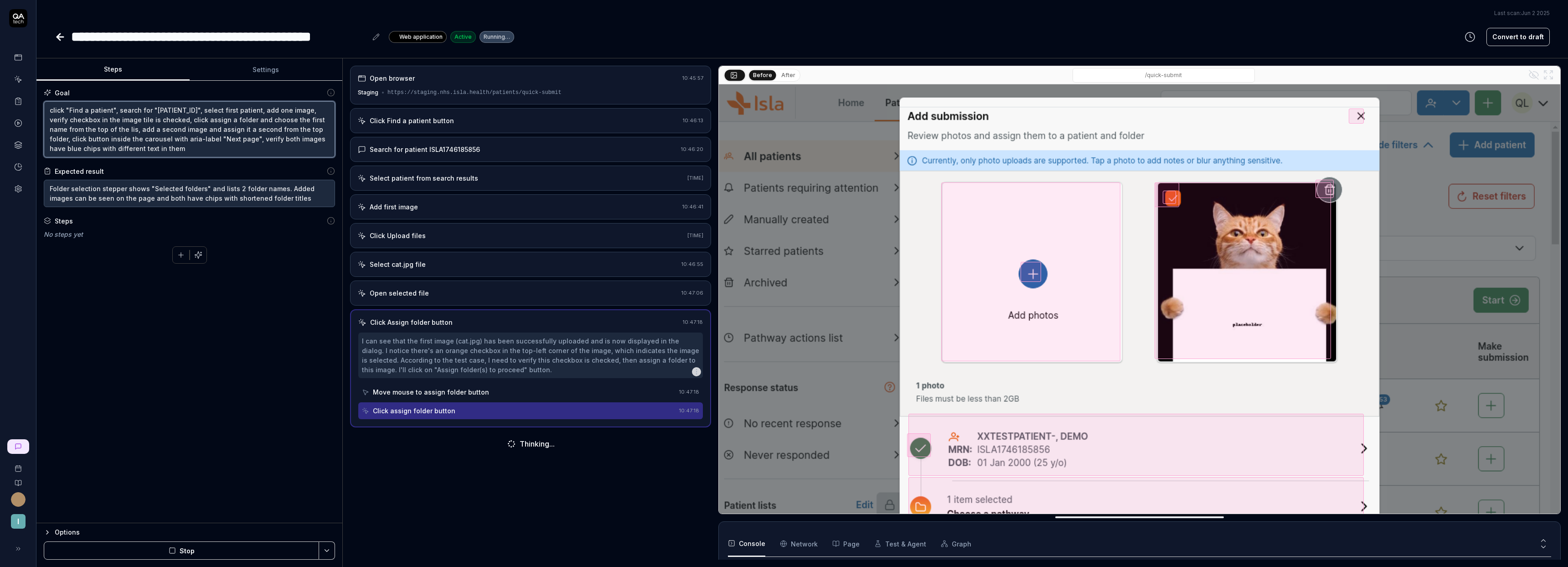 type on "*" 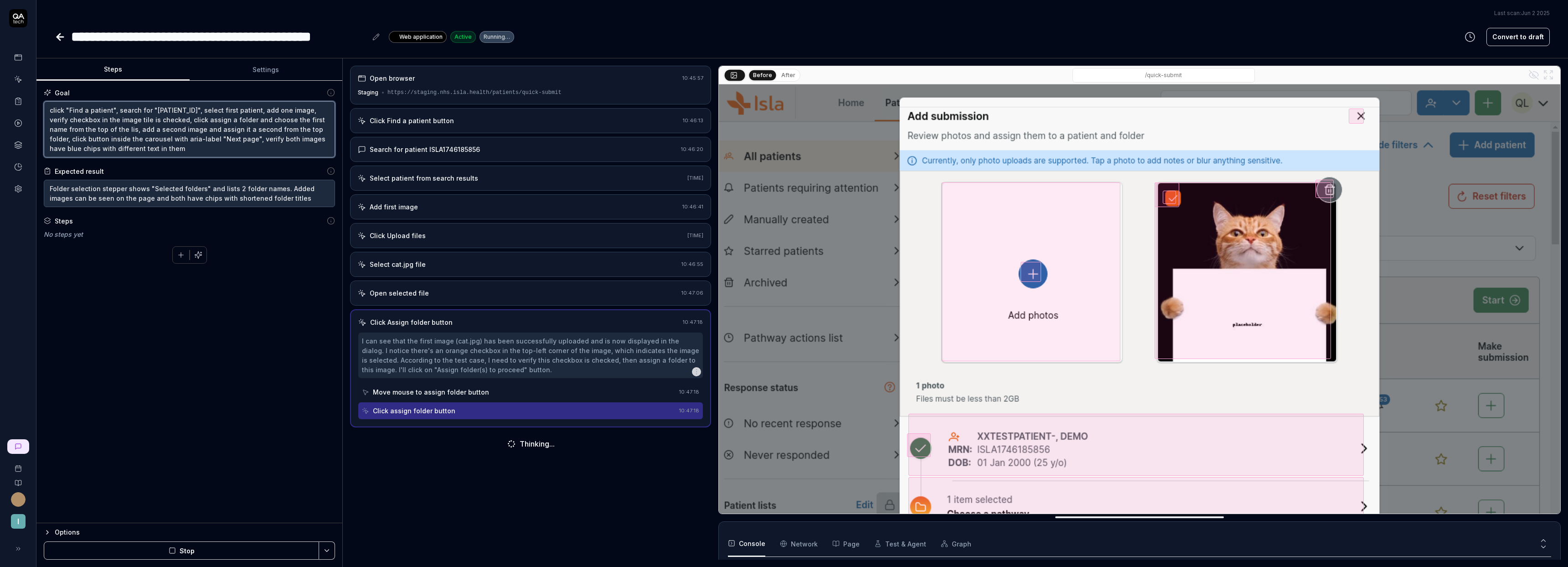type on "click "Find a patient", search for "[MRN]", select first patient, add one image, verify checkbox in the image tile is checked, click assign a folder and choose the first name from the top of the list, add a second image and assign it a second from the top folder, click button inside the carousel with aria-label "Next page", verify both images have blue chips with different text in them" 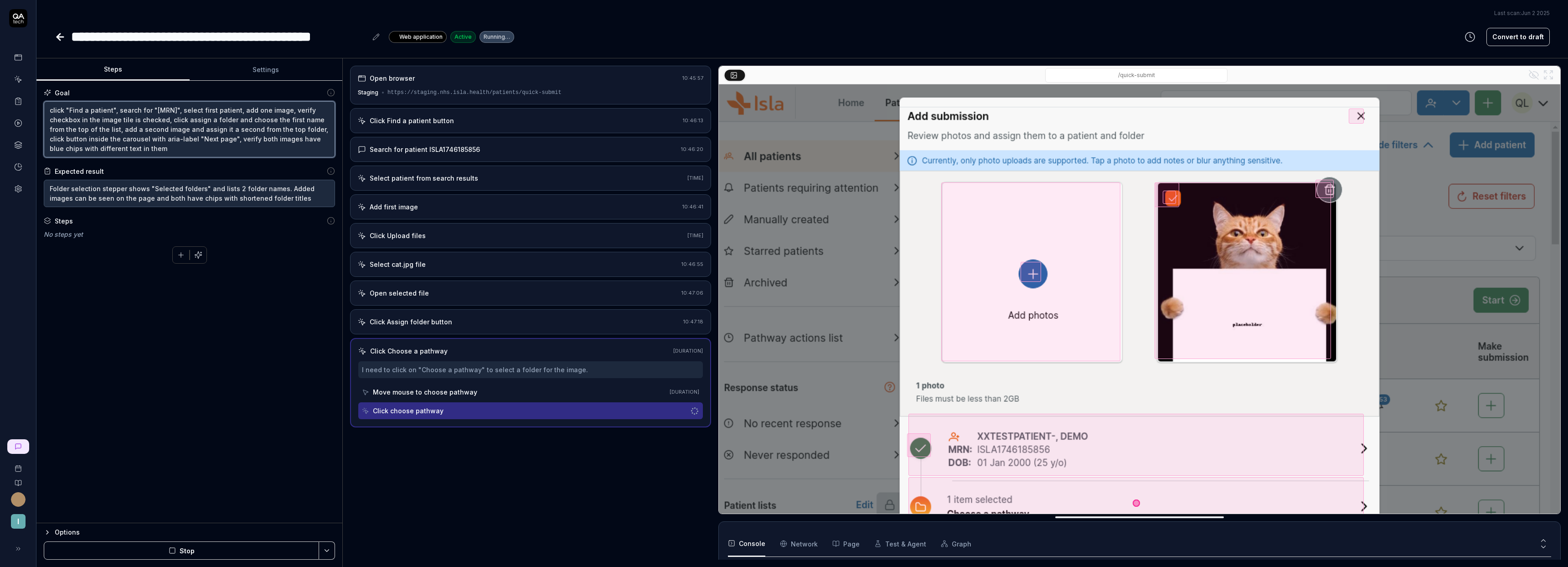 scroll, scrollTop: 75, scrollLeft: 0, axis: vertical 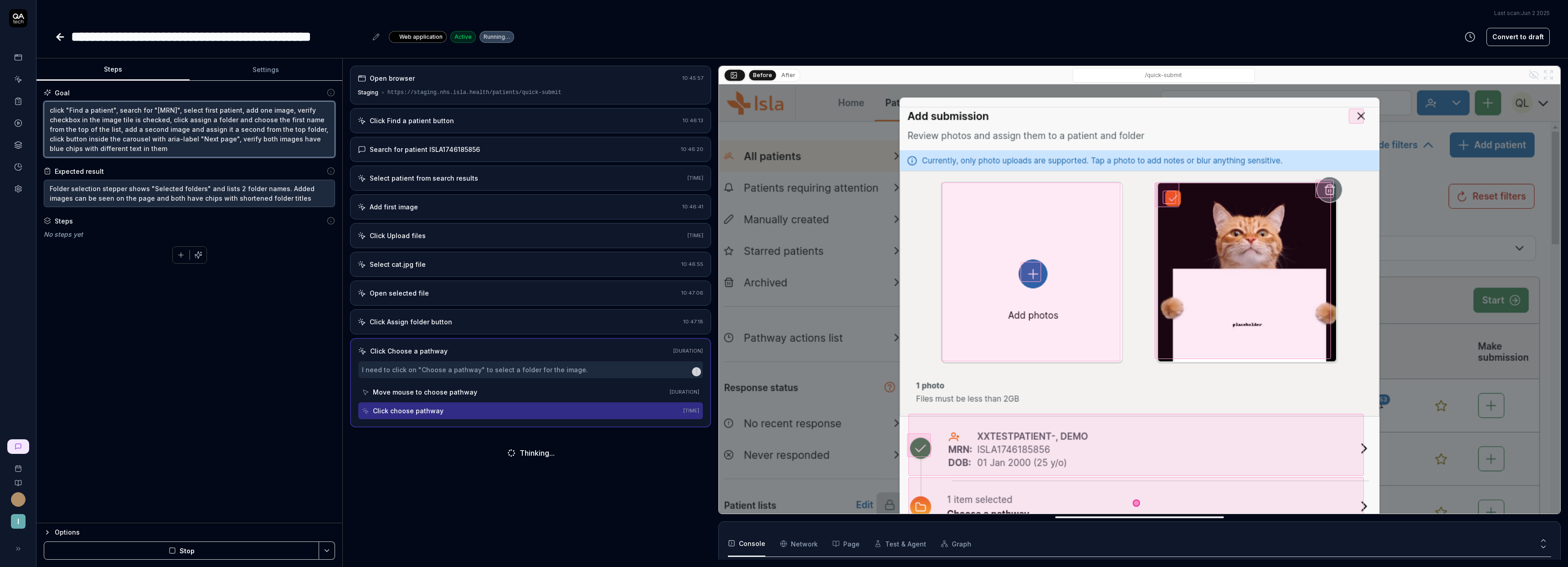 click on "click "Find a patient", search for "[MRN]", select first patient, add one image, verify checkbox in the image tile is checked, click assign a folder and choose the first name from the top of the list, add a second image and assign it a second from the top folder, click button inside the carousel with aria-label "Next page", verify both images have blue chips with different text in them" at bounding box center [189, 129] 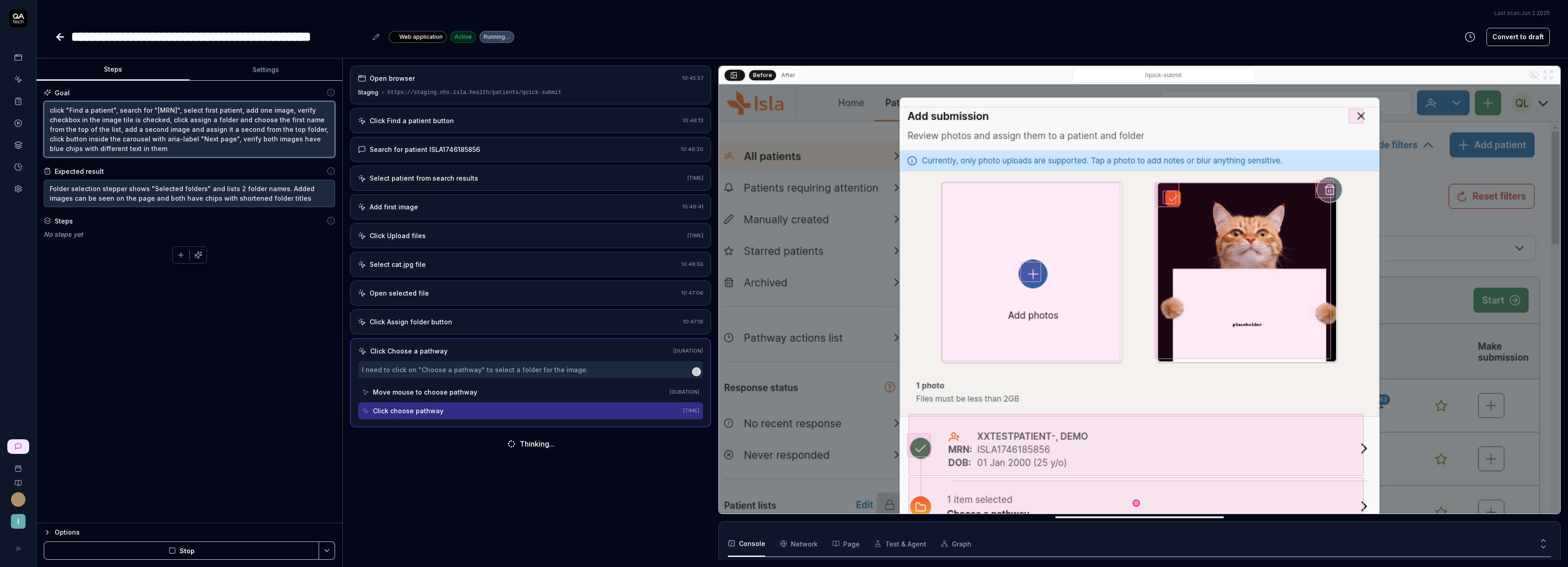 type on "*" 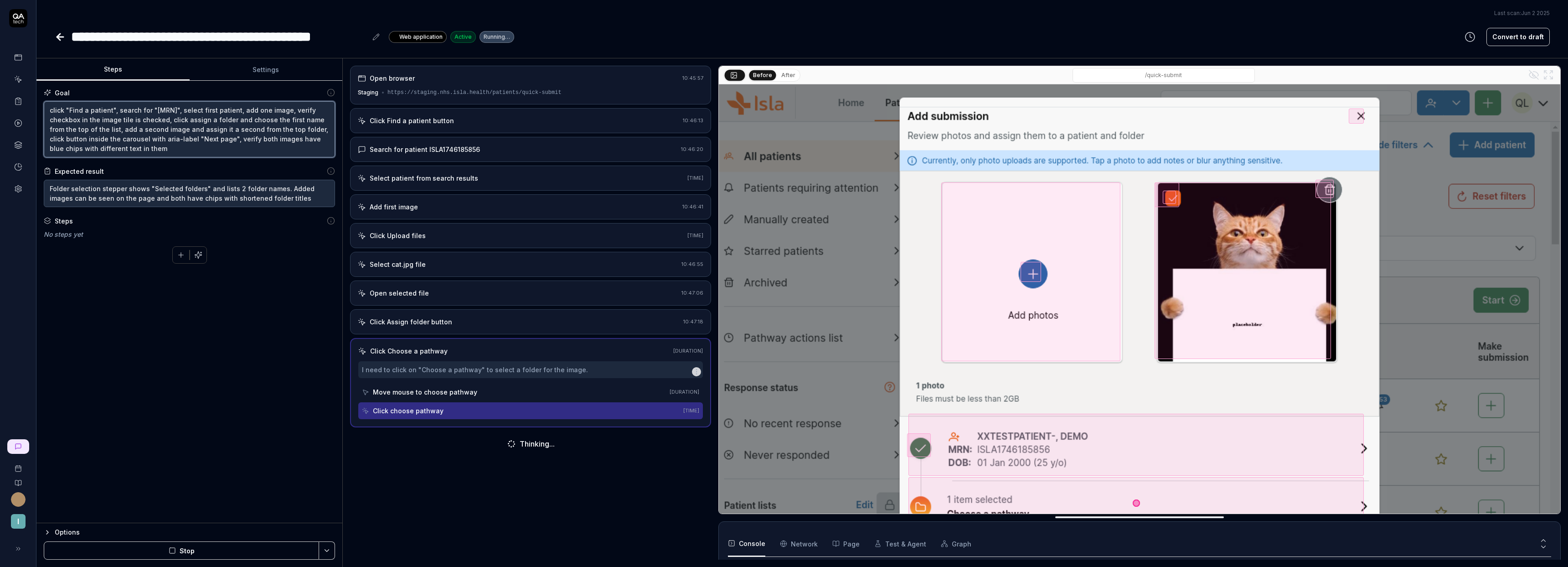 type on "click "Find a patient", search for "[MRN]", select first patient, add one image, verify checkbox in the image tile is checked, click assign a folder and choose the first name from the top of the list, add a second image and assign it a second from the top folder, click button inside the carousel with aria-label "Next page", verify both images have blue chips with different text in them" 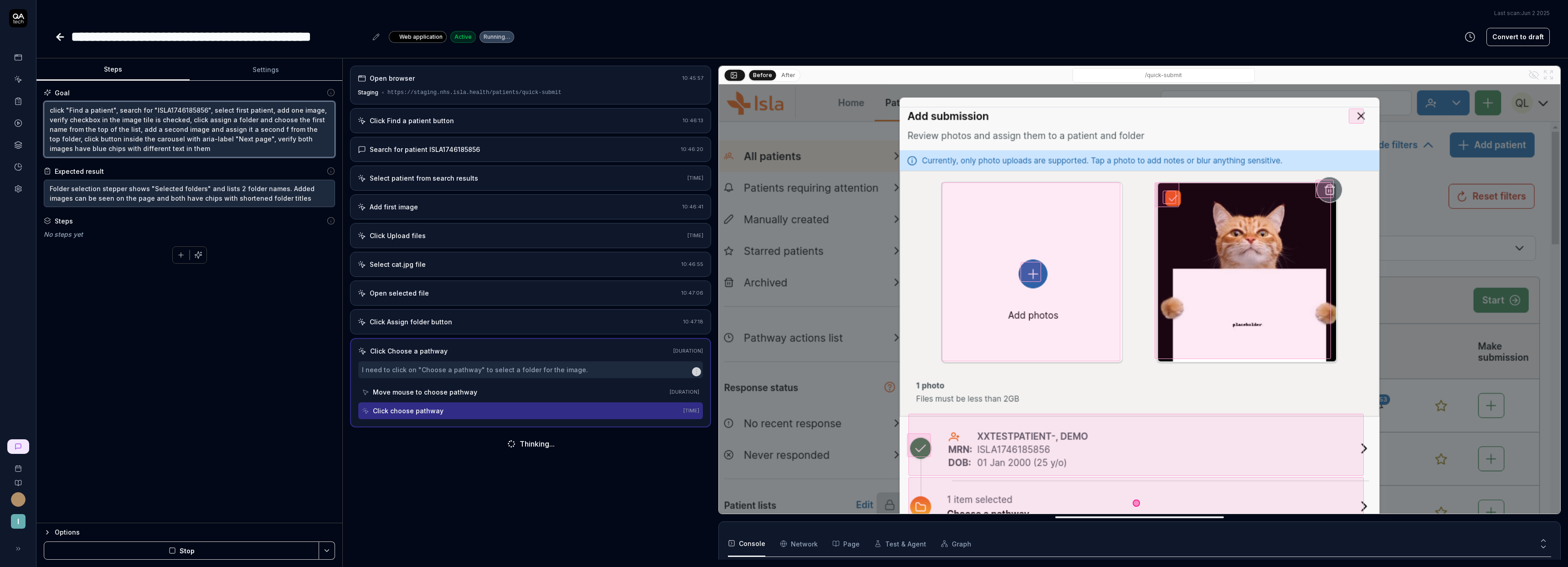 type on "*" 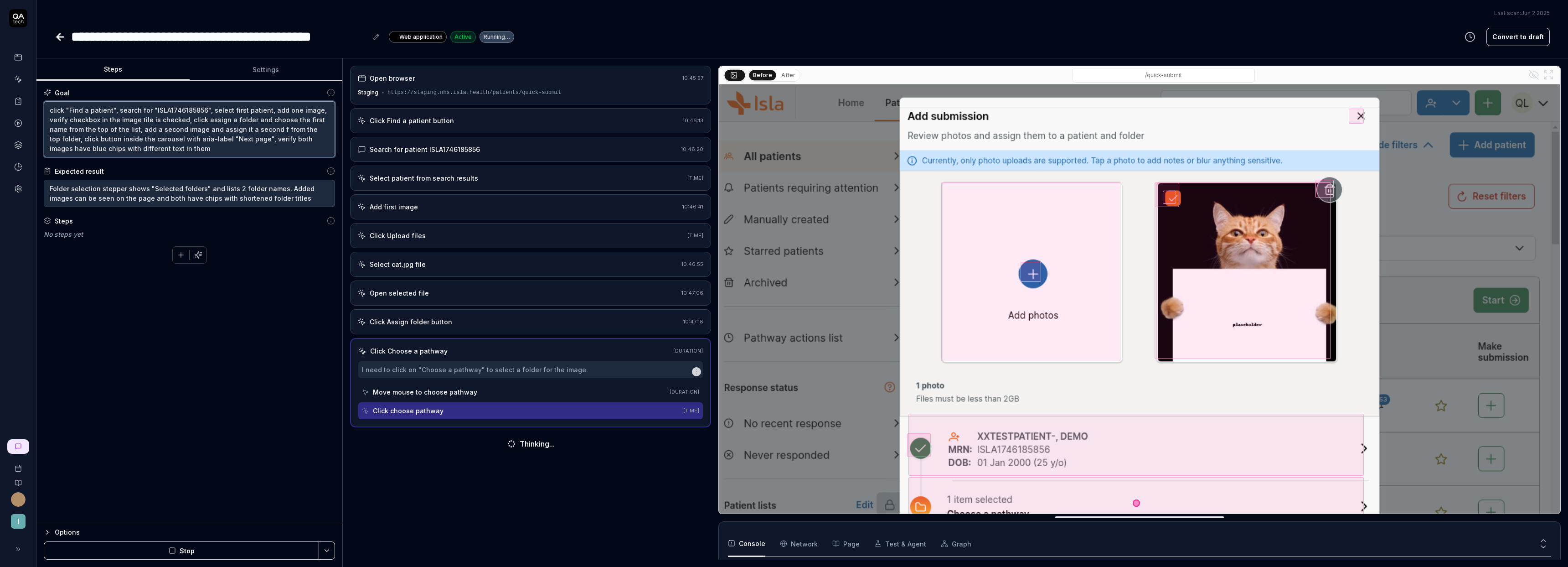 type on "click "Find a patient", search for "ISLA1746185856", select first patient, add one image, verify checkbox in the image tile is checked, click assign a folder and choose the first name from the top of the list, add a second image and assign it a second fo from the top folder, click button inside the carousel with aria-label "Next page", verify both images have blue chips with different text in them" 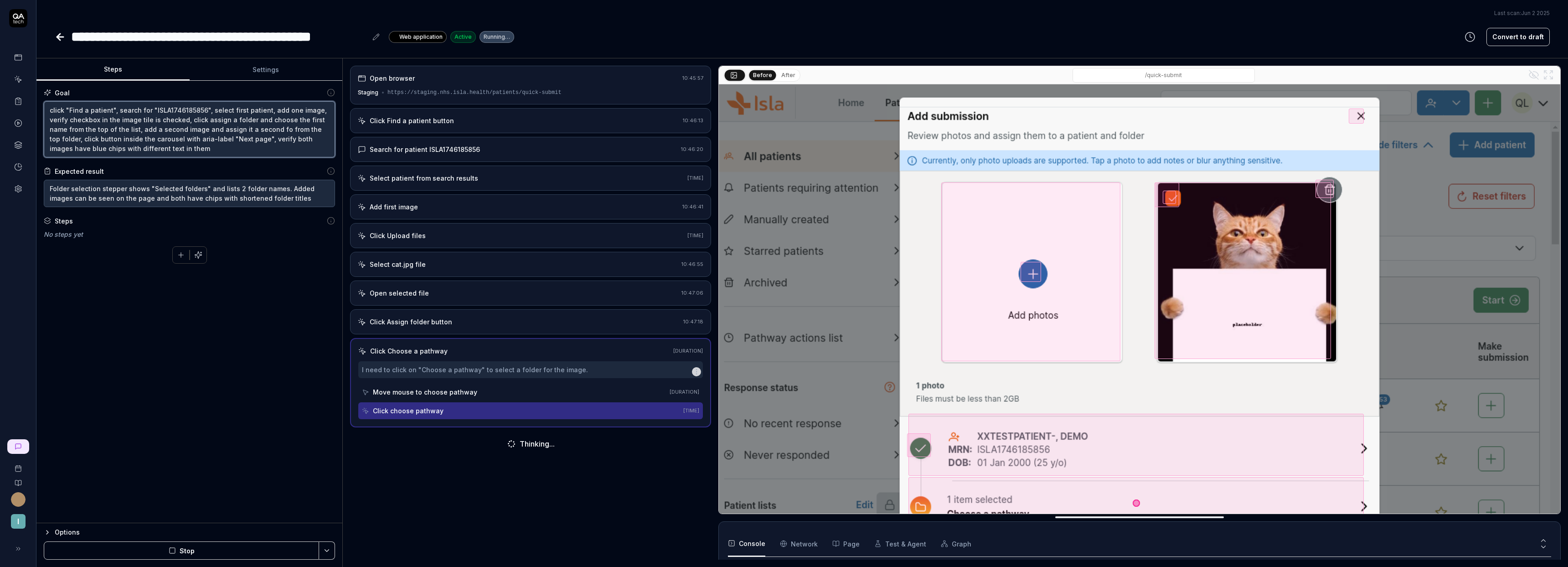 type on "*" 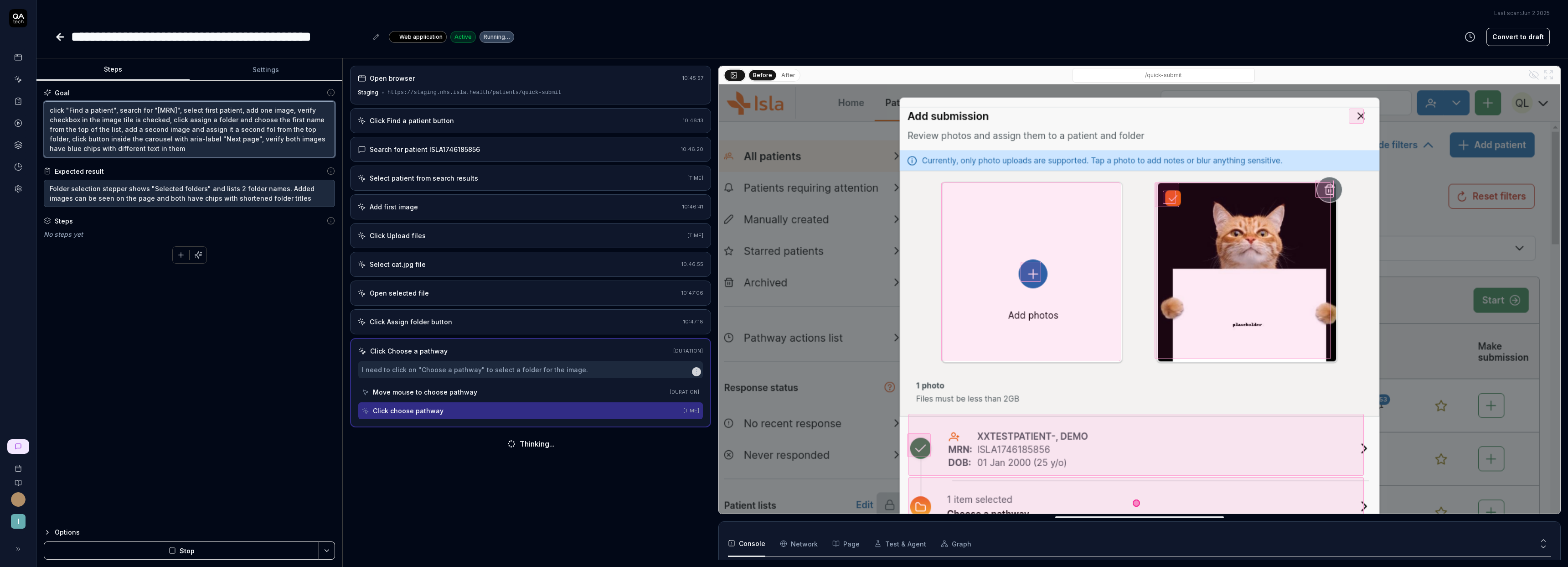 type on "*" 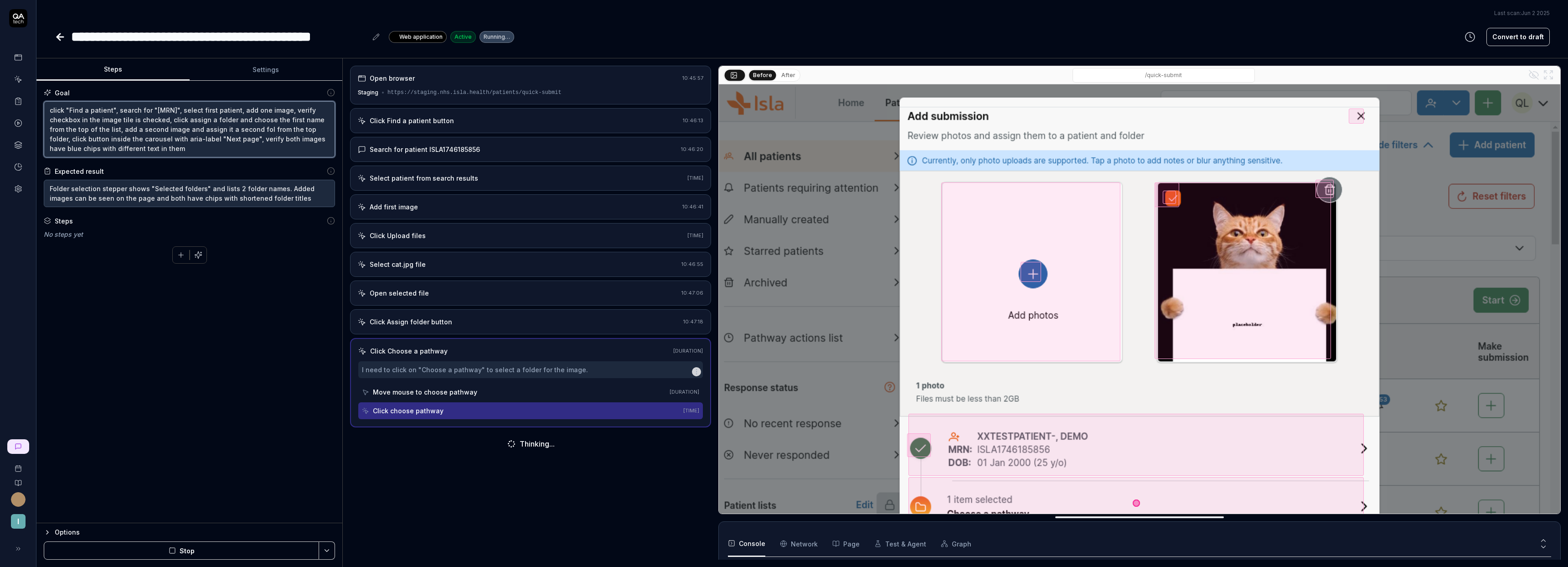 type on "click "Find a patient", search for "[PATIENT_ID]", select first patient, add one image, verify checkbox in the image tile is checked, click assign a folder and choose the first [FOLDER_NAME] from the top of the list, add a second image and assign it a second fold from the top folder, click button inside the carousel with aria-label "Next page", verify both images have blue chips with different text in them" 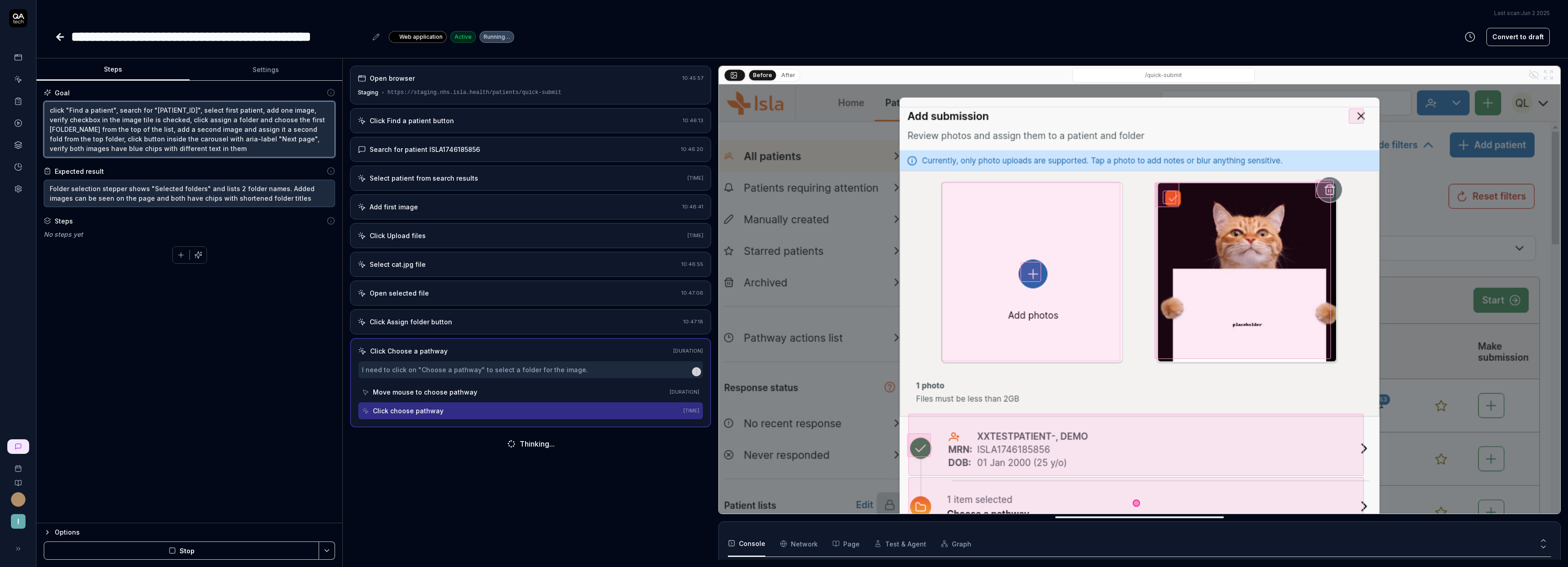 type on "*" 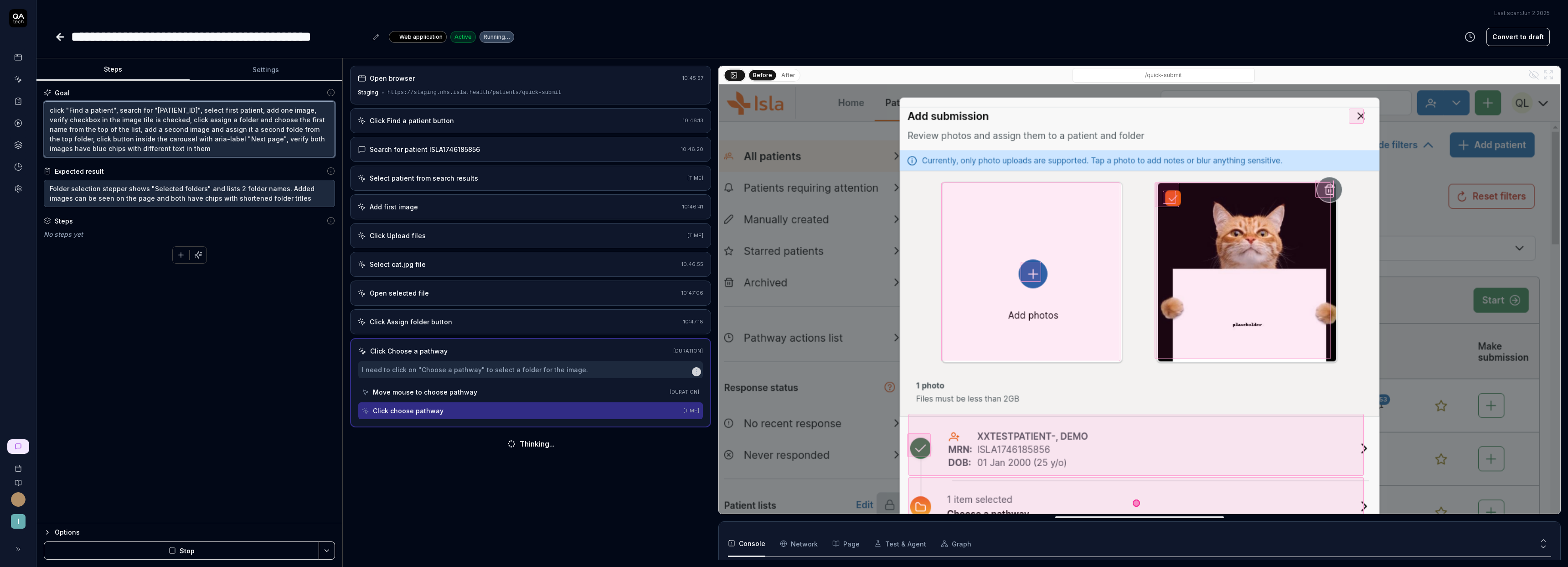 scroll, scrollTop: 94, scrollLeft: 0, axis: vertical 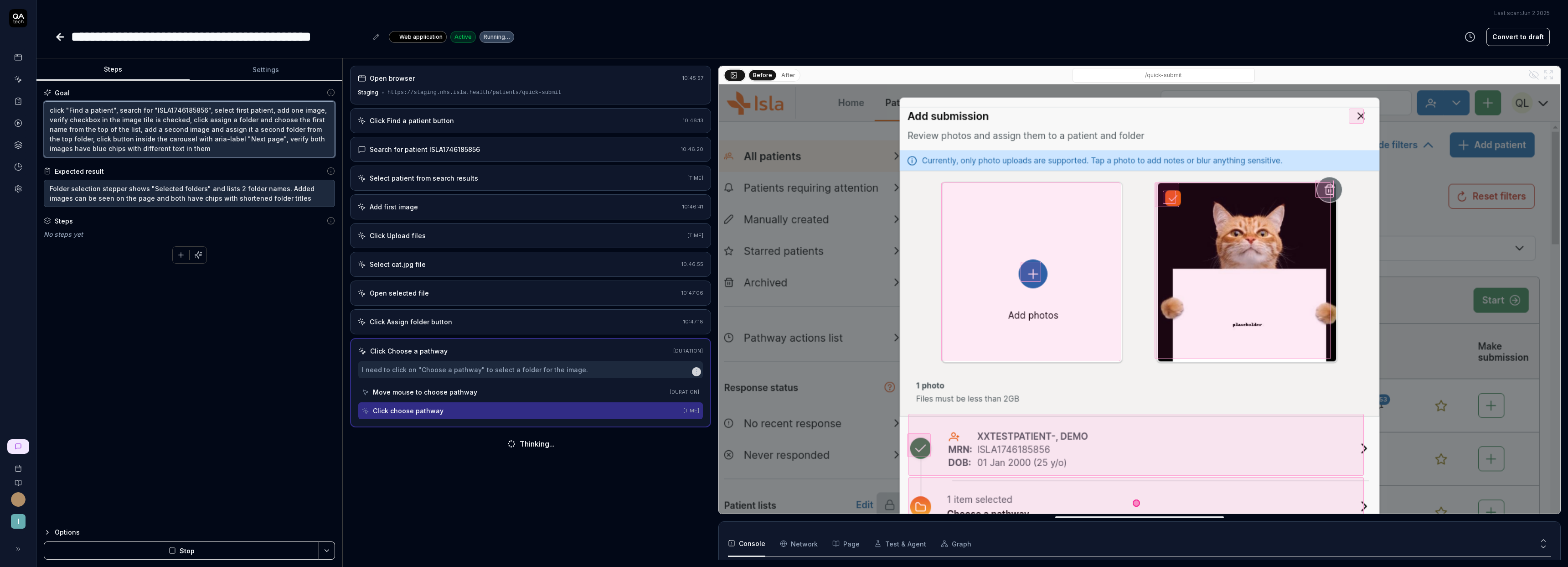 type on "*" 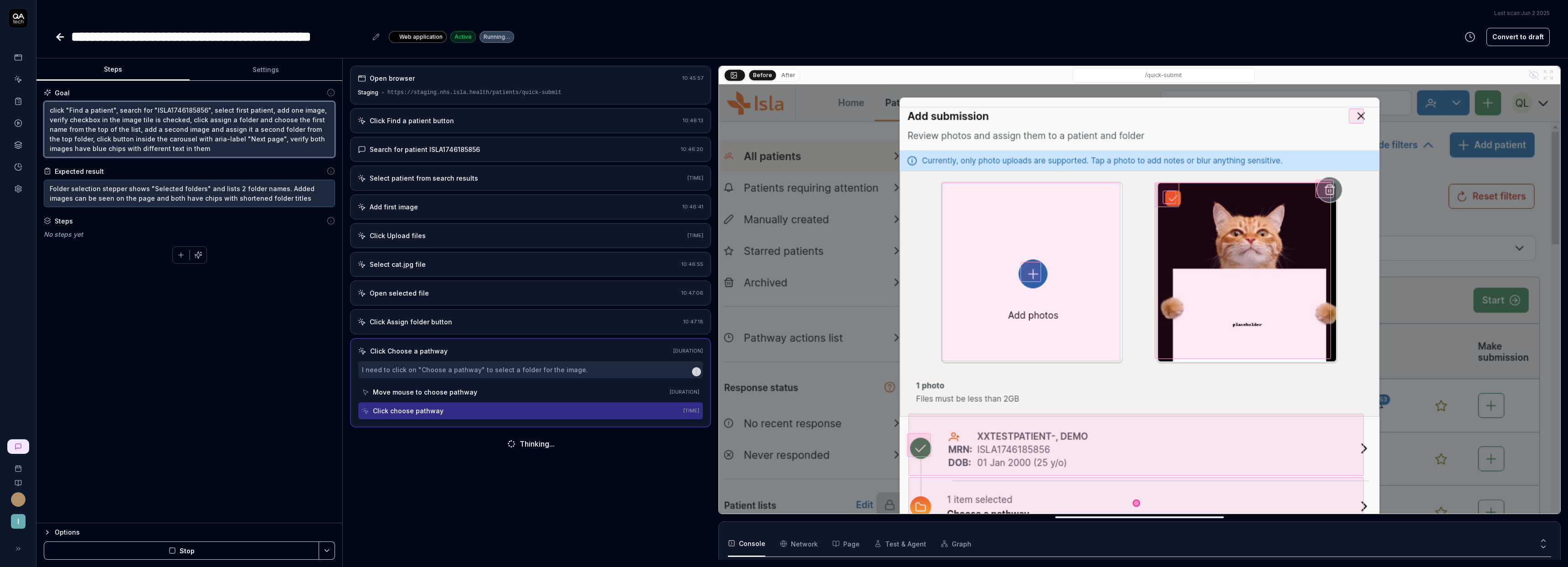 type on "click "Find a patient", search for "[PATIENT_ID]", select first patient, add one image, verify checkbox in the image tile is checked, click assign a folder and choose the first name from the top of the list, add a second image and assign it a second folde from the top folder, click button inside the carousel with aria-label "Next page", verify both images have blue chips with different text in them" 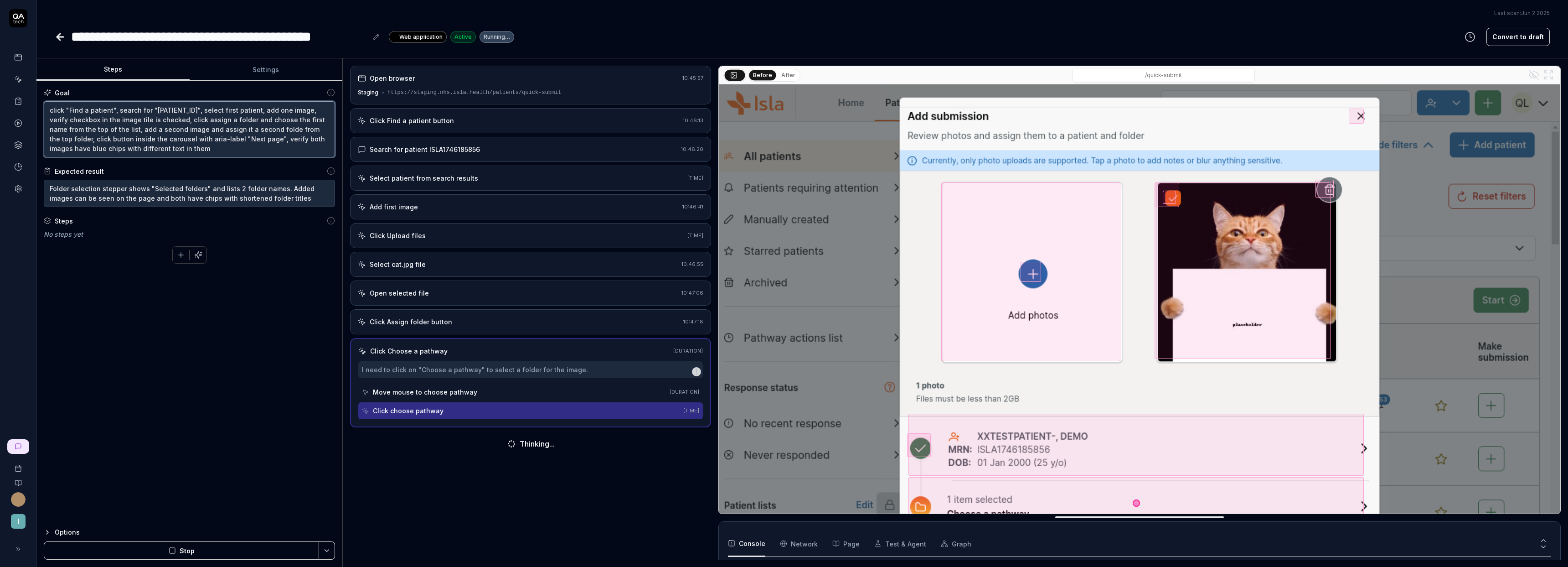 type on "*" 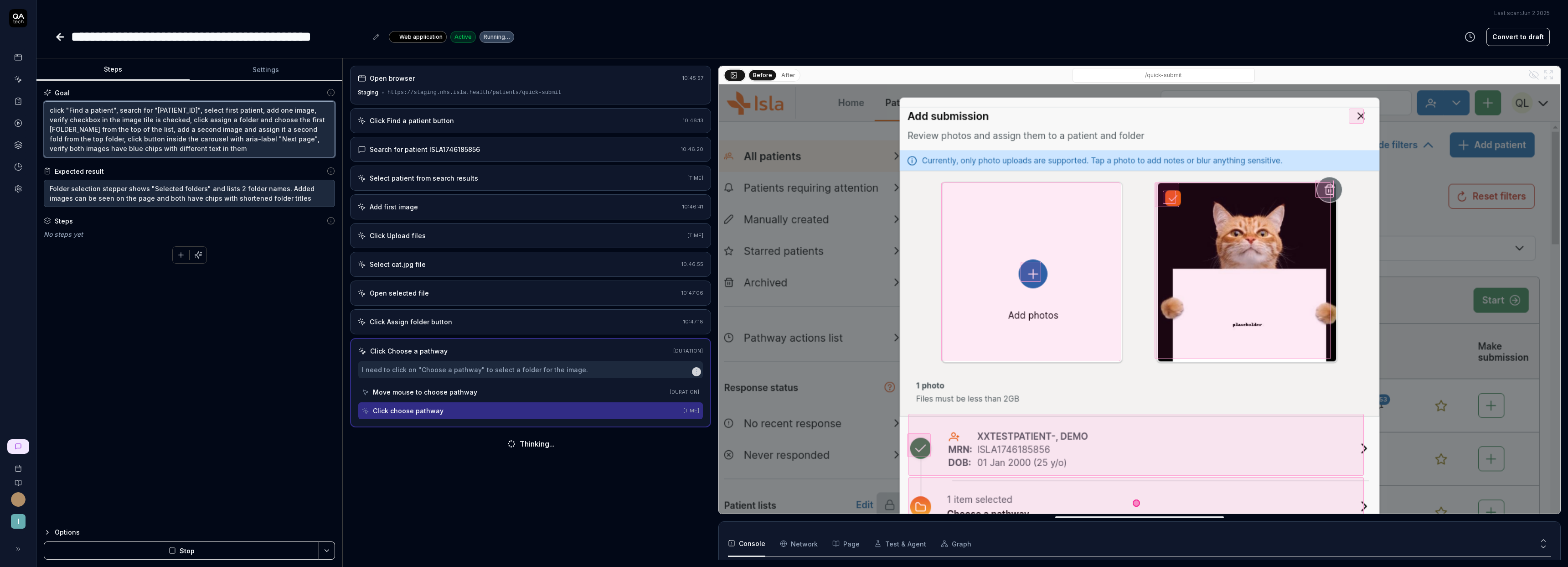 type on "*" 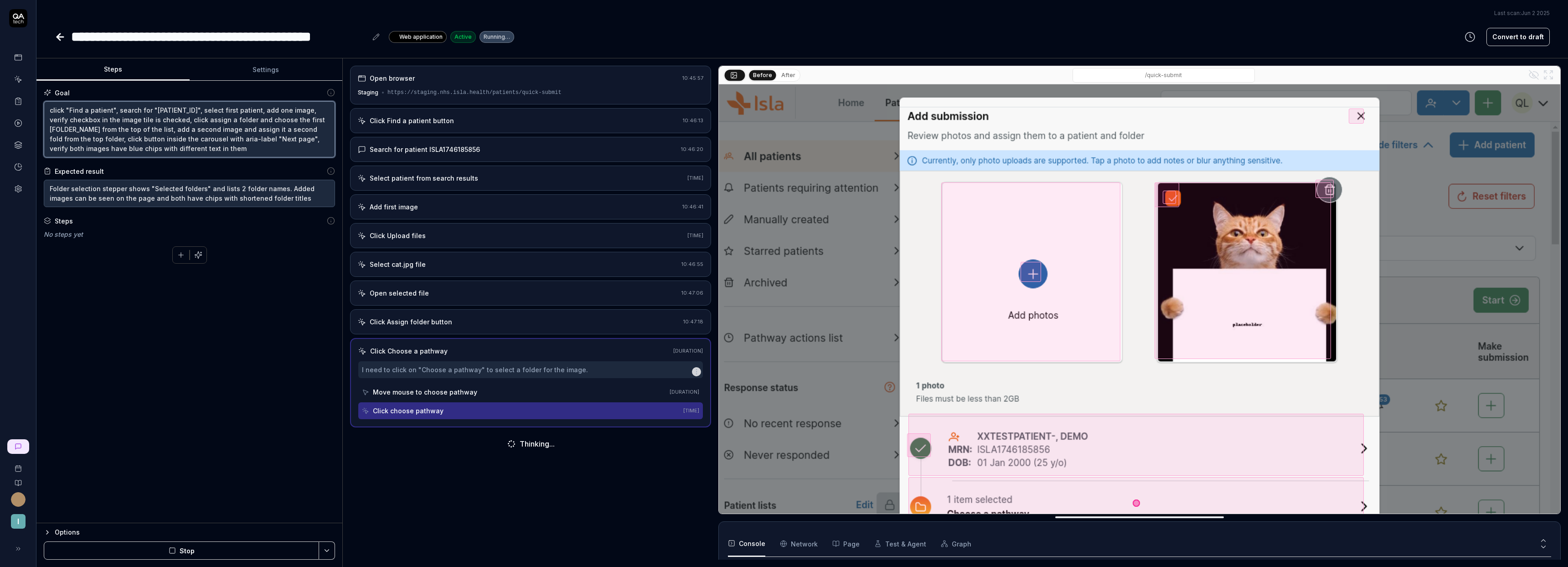 type on "click "Find a patient", search for "[MRN]", select first patient, add one image, verify checkbox in the image tile is checked, click assign a folder and choose the first name from the top of the list, add a second image and assign it a second fol from the top folder, click button inside the carousel with aria-label "Next page", verify both images have blue chips with different text in them" 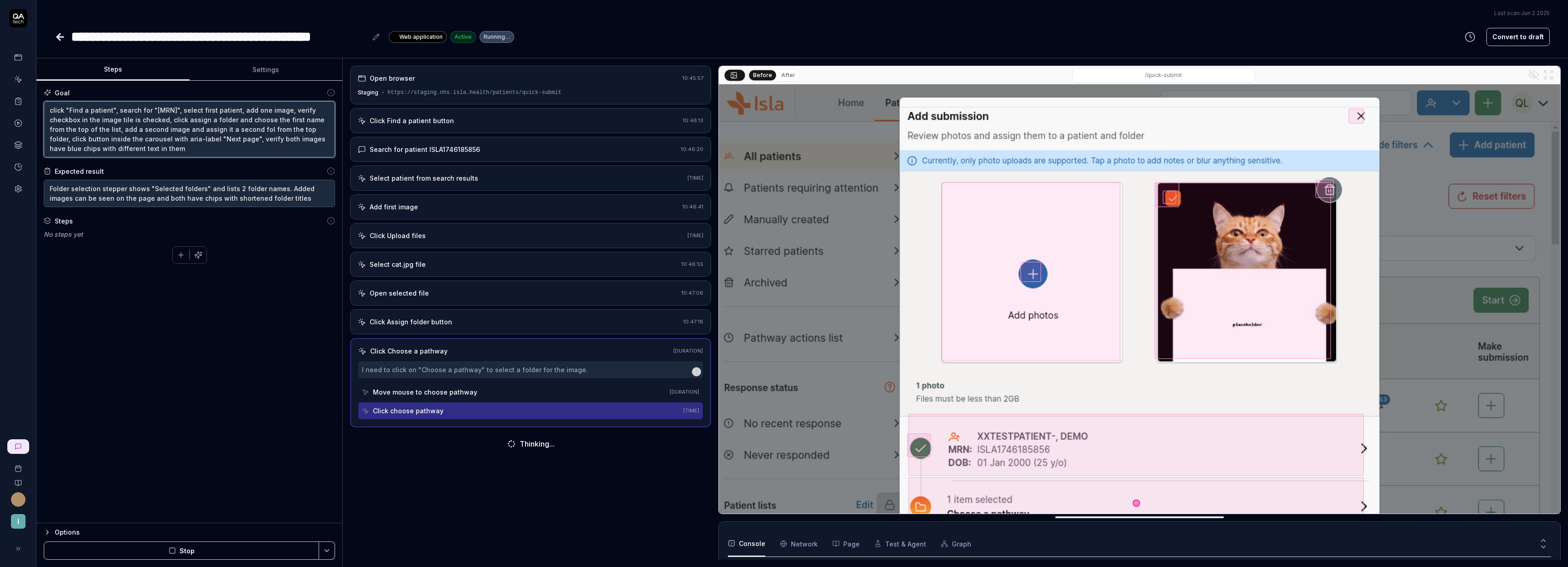type on "*" 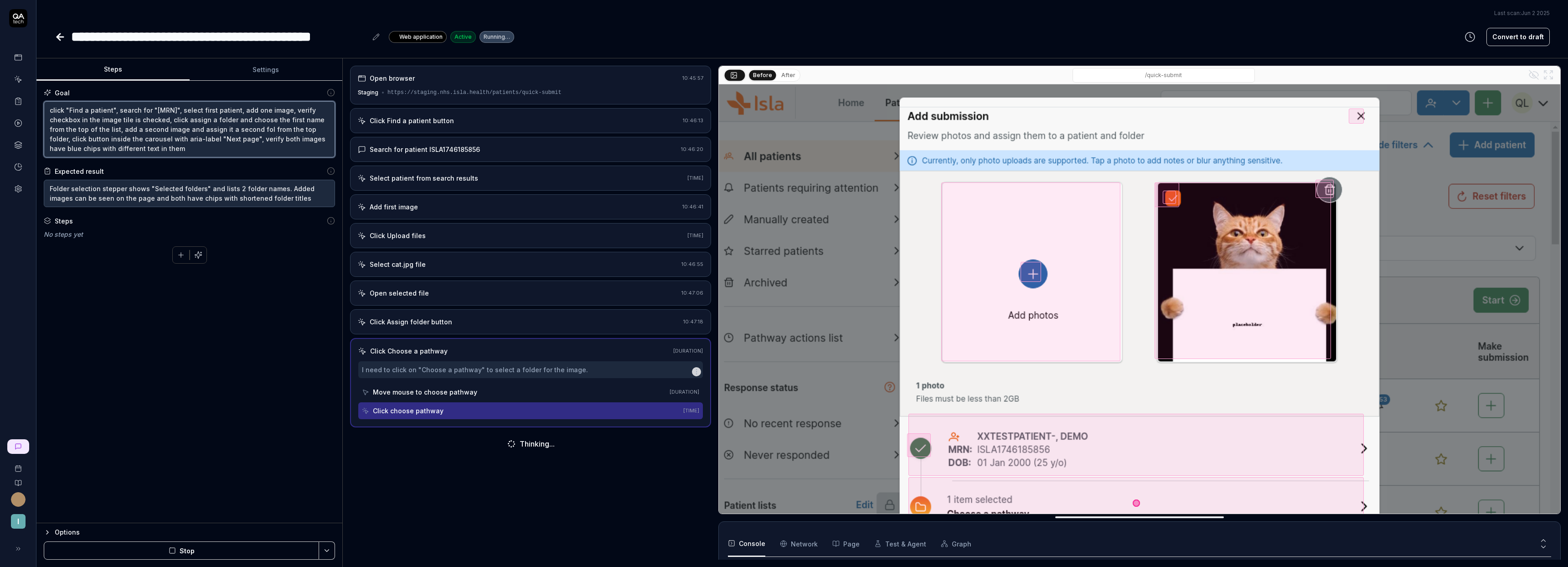 type on "click "Find a patient", search for "ISLA1746185856", select first patient, add one image, verify checkbox in the image tile is checked, click assign a folder and choose the first name from the top of the list, add a second image and assign it a second fo from the top folder, click button inside the carousel with aria-label "Next page", verify both images have blue chips with different text in them" 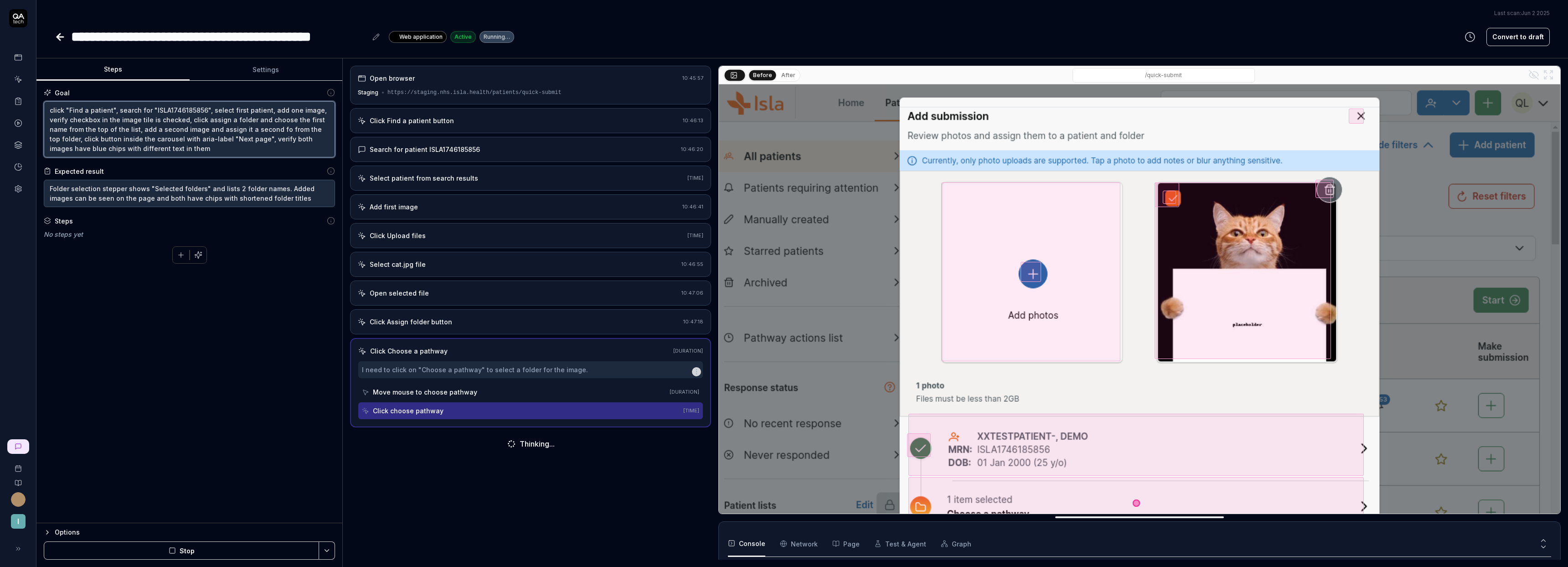 type on "*" 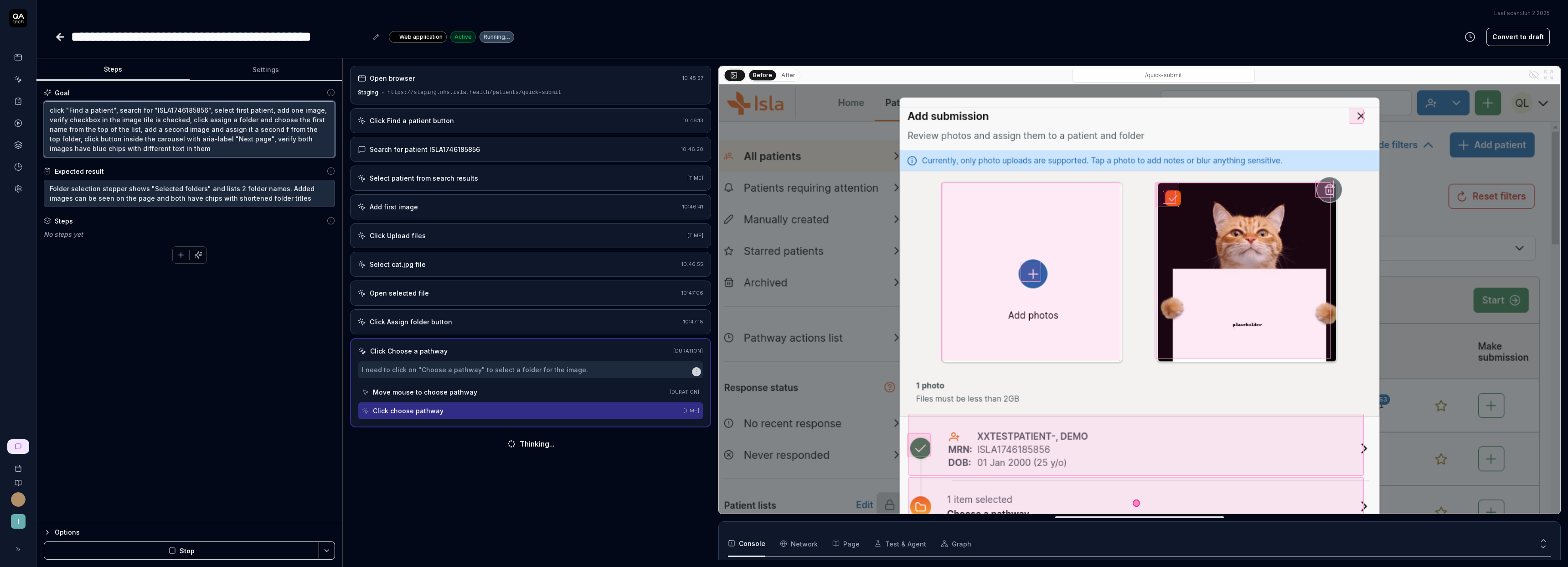 type on "*" 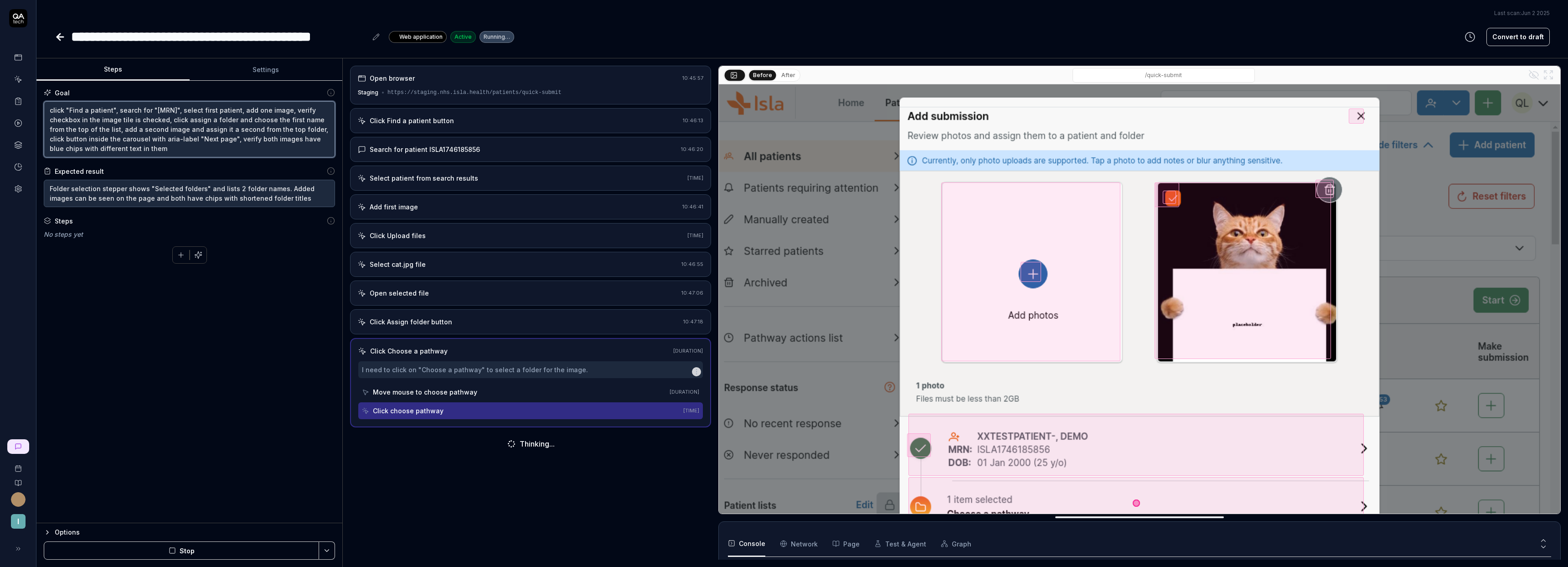 type on "*" 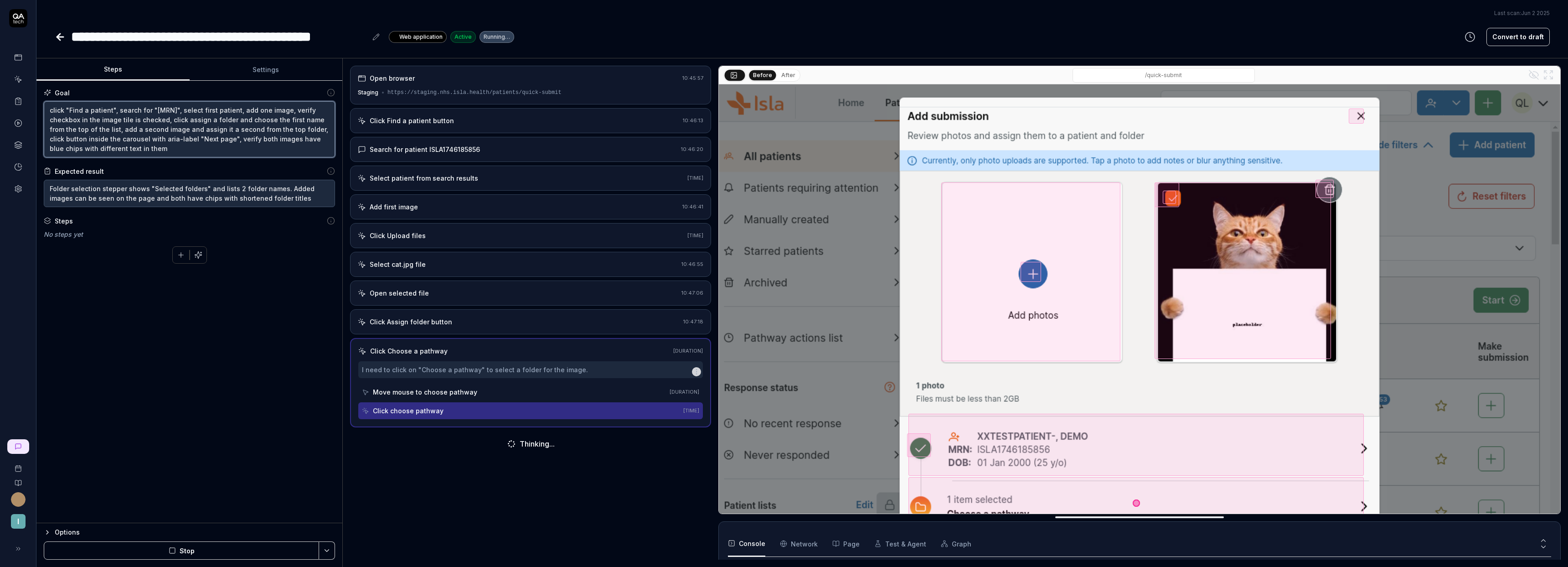 type on "click "Find a patient", search for "ISLA1746185856", select first patient, add one image, verify checkbox in the image tile is checked, click assign a folder and choose the first name from the top of the list, add a second image and assign it a second p from the top folder, click button inside the carousel with aria-label "Next page", verify both images have blue chips with different text in them" 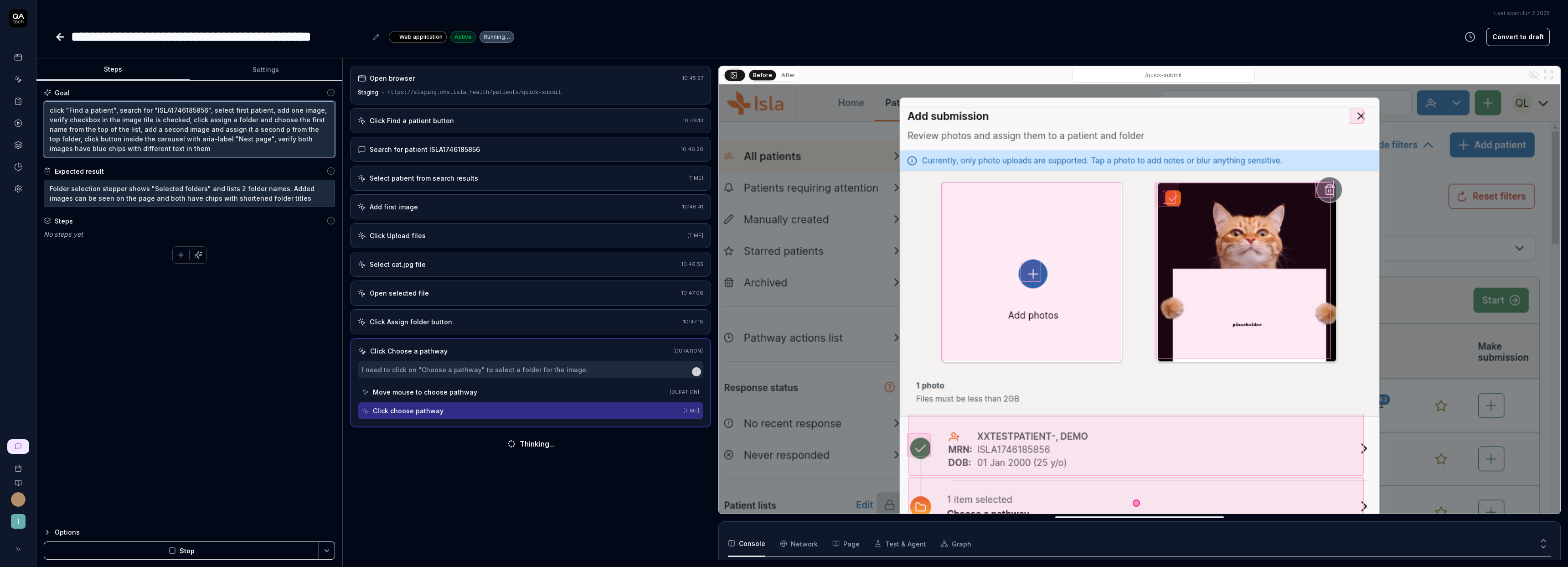 type on "*" 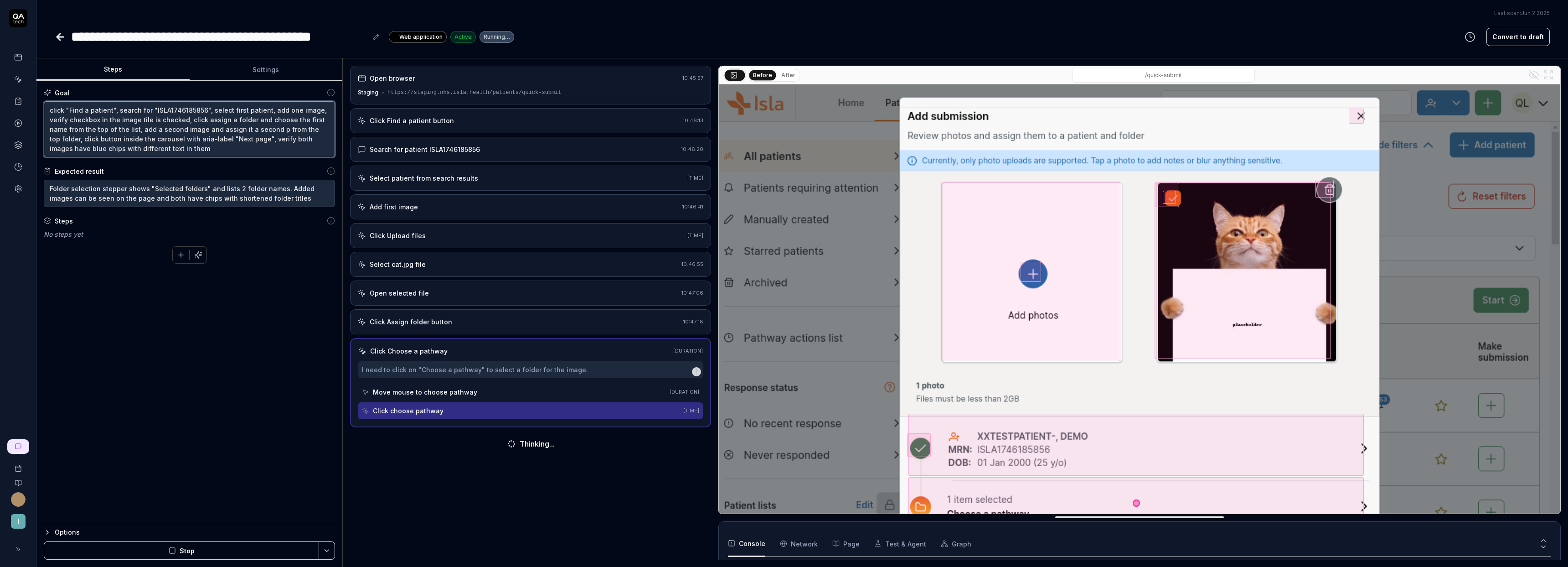 type on "click "Find a patient", search for "ISLA1746185856", select first patient, add one image, verify checkbox in the image tile is checked, click assign a folder and choose the first name from the top of the list, add a second image and assign it a second pa from the top folder, click button inside the carousel with aria-label "Next page", verify both images have blue chips with different text in them" 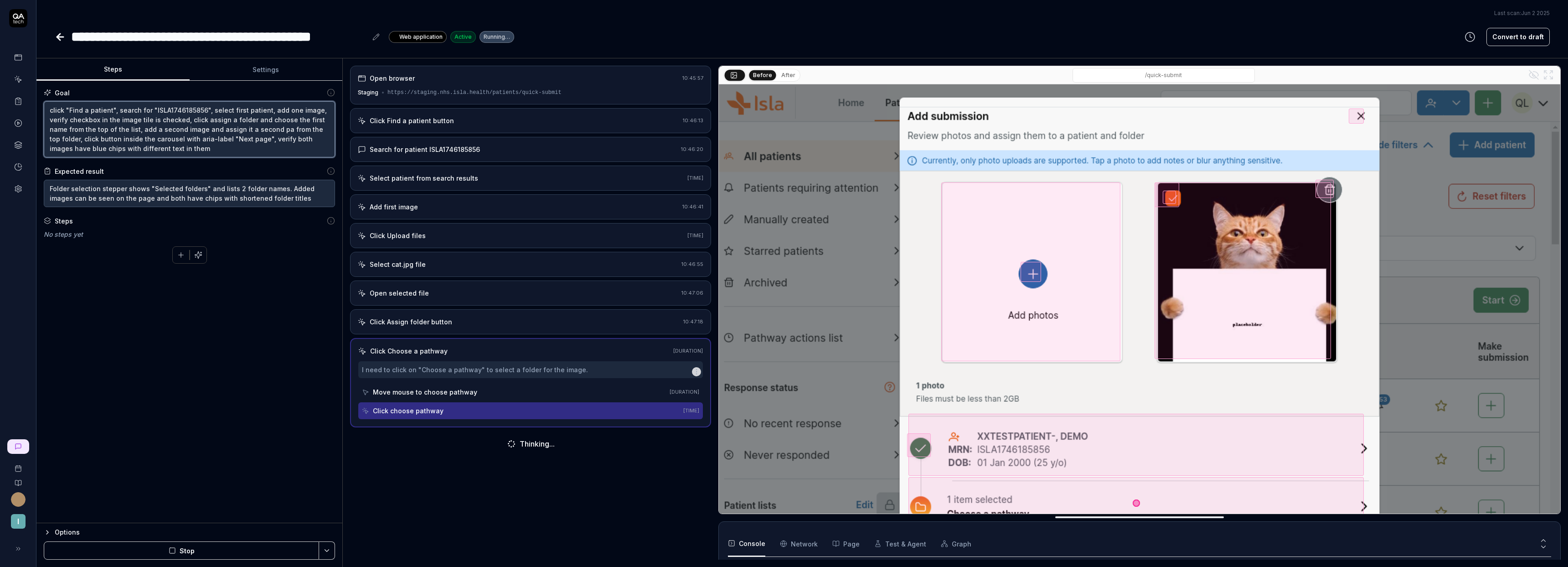 type on "*" 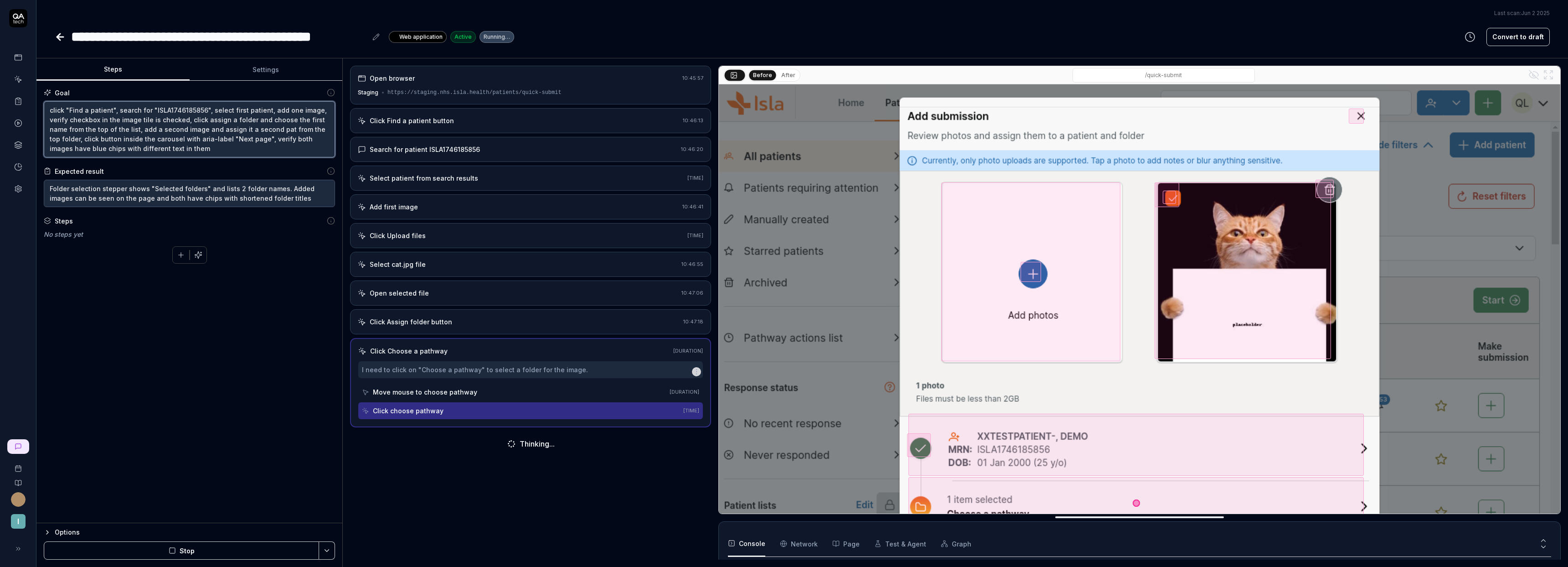 type on "click "Find a patient", search for "ISLA1746185856", select first patient, add one image, verify checkbox in the image tile is checked, click assign a folder and choose the first name from the top of the list, add a second image and assign it a second path from the top folder, click button inside the carousel with aria-label "Next page", verify both images have blue chips with different text in them" 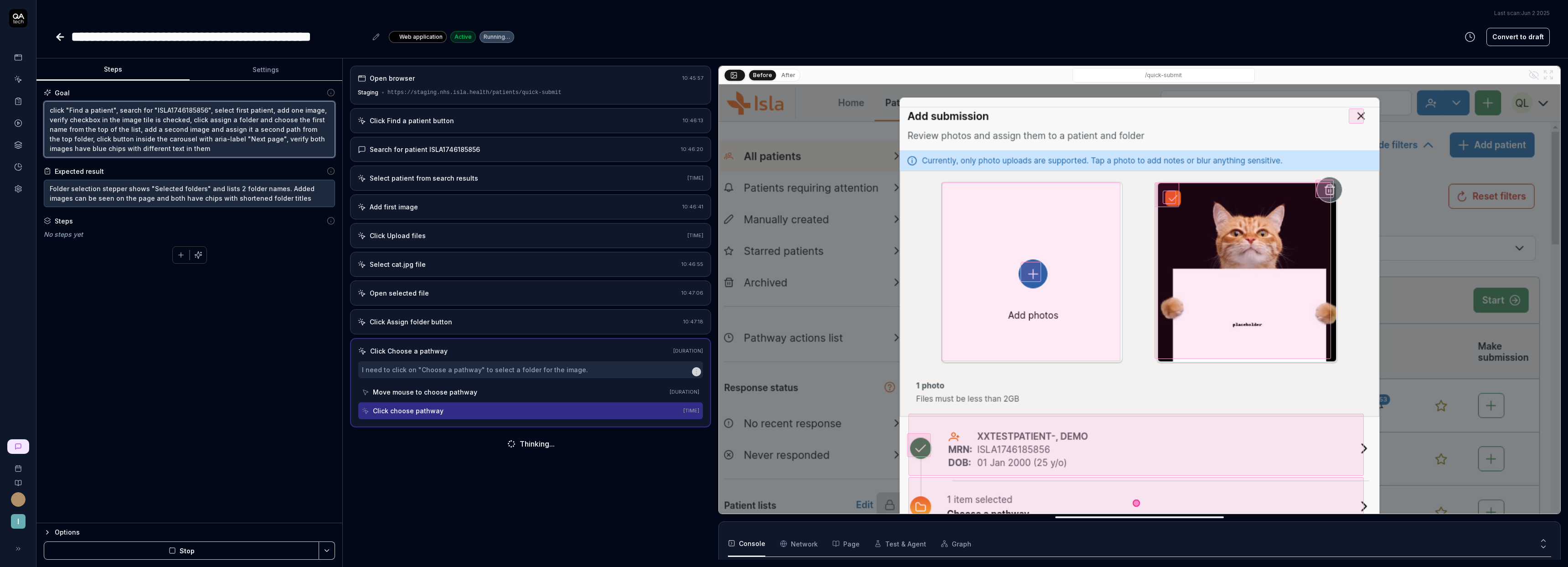 type on "*" 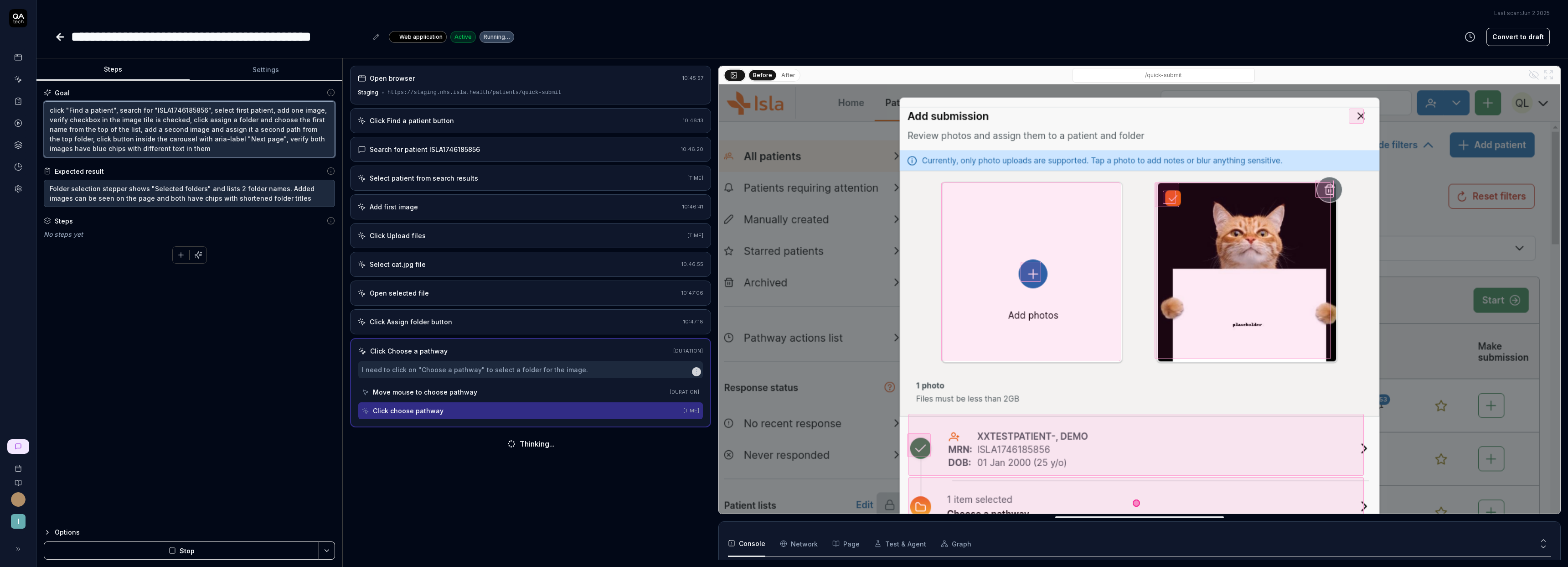 type on "click "Find a patient", search for "ISLA1746185856", select first patient, add one image, verify checkbox in the image tile is checked, click assign a folder and choose the first name from the top of the list, add a second image and assign it a second pathw from the top folder, click button inside the carousel with aria-label "Next page", verify both images have blue chips with different text in them" 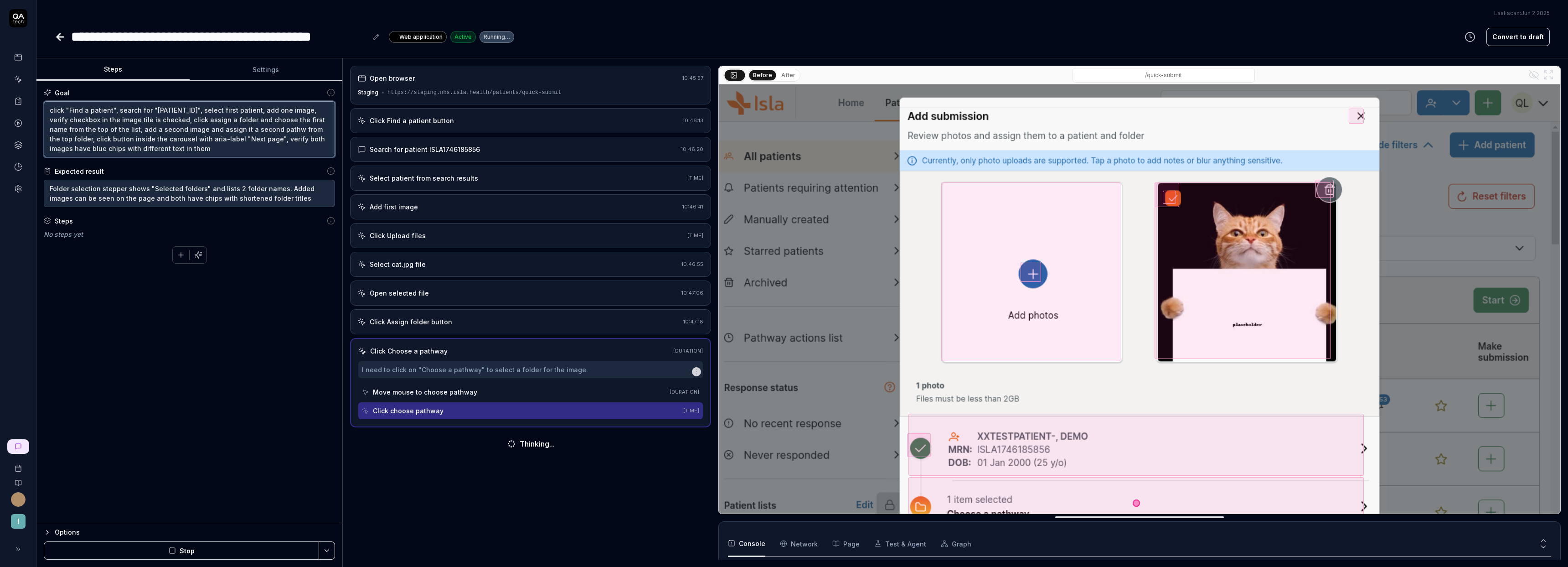 type on "*" 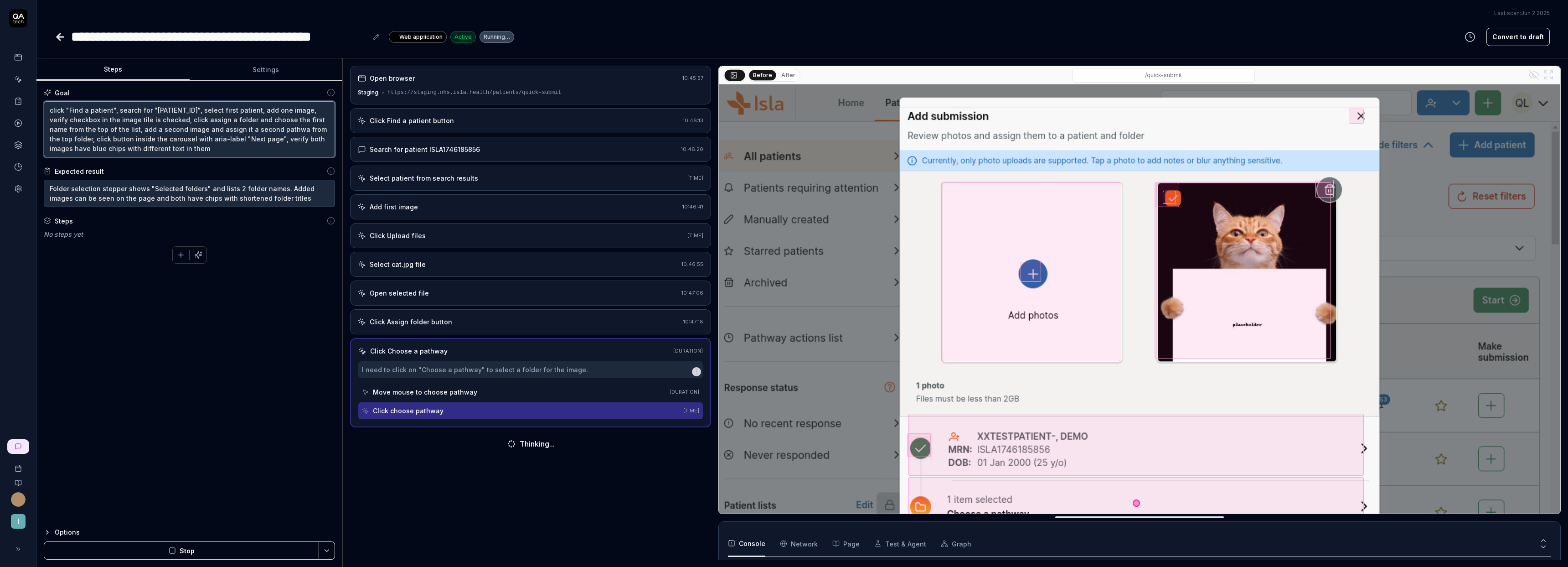 type on "*" 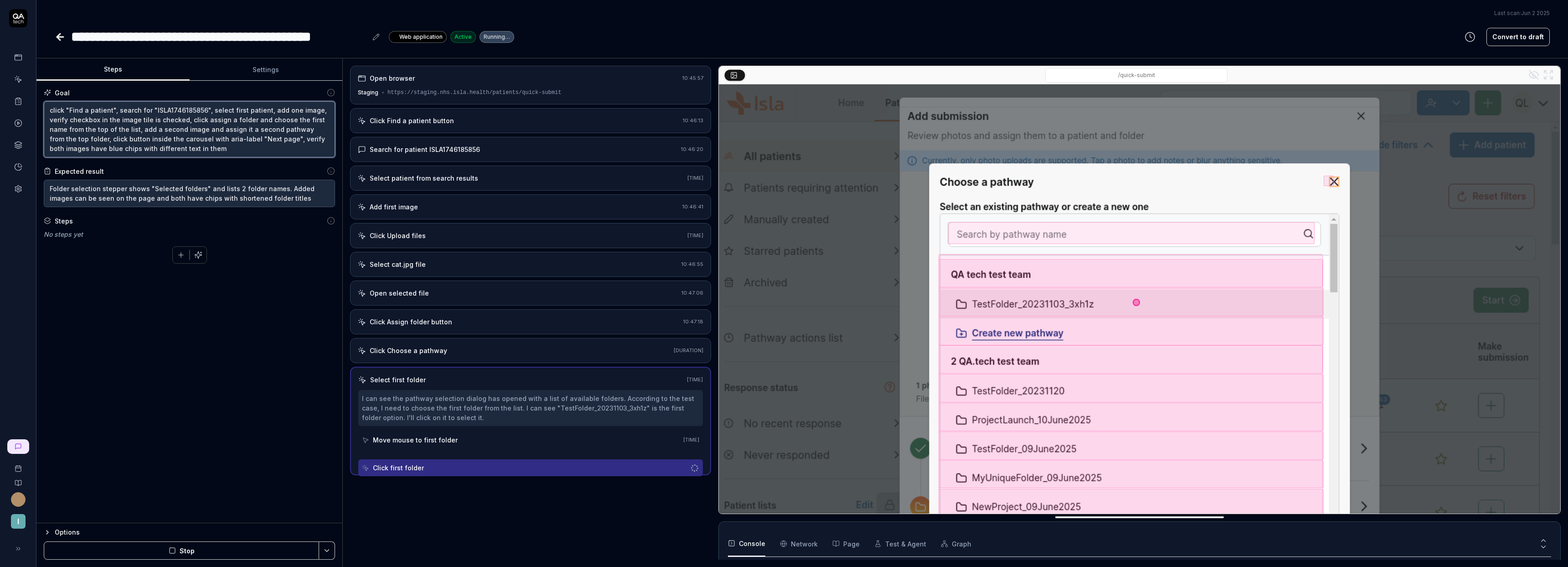 click on "click "Find a patient", search for "ISLA1746185856", select first patient, add one image, verify checkbox in the image tile is checked, click assign a folder and choose the first name from the top of the list, add a second image and assign it a second pathway from the top folder, click button inside the carousel with aria-label "Next page", verify both images have blue chips with different text in them" at bounding box center [189, 129] 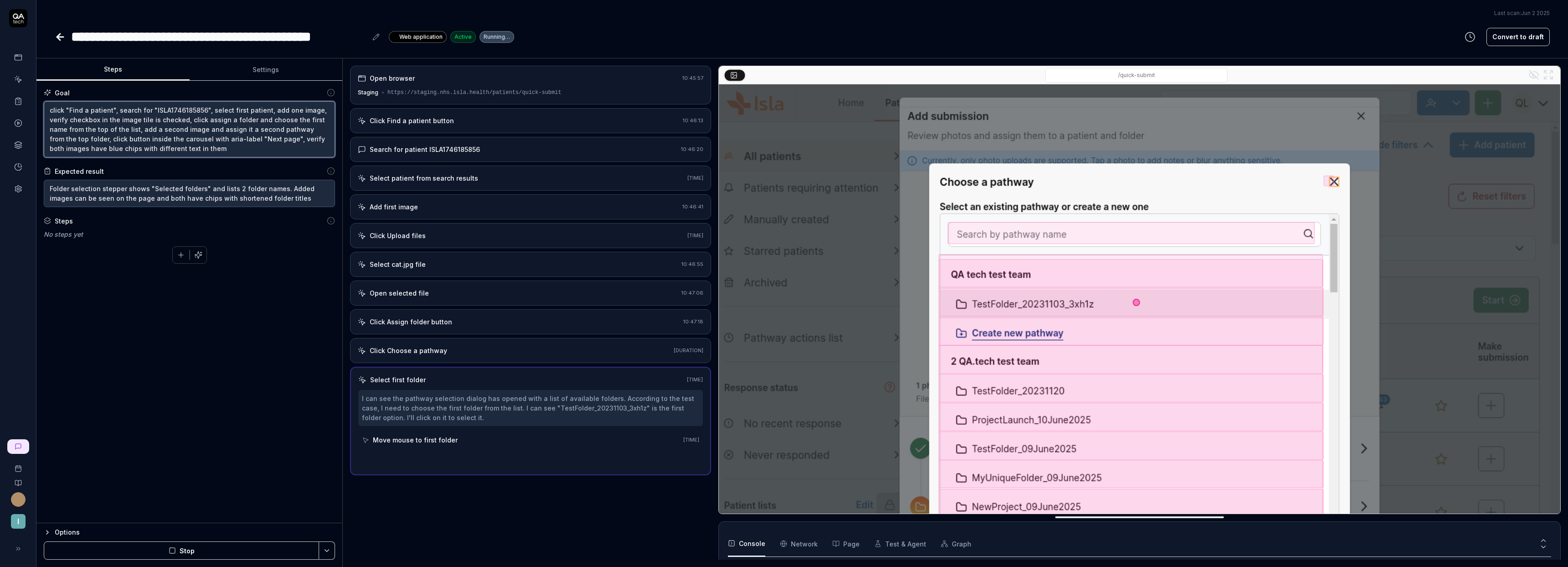 click on "click "Find a patient", search for "ISLA1746185856", select first patient, add one image, verify checkbox in the image tile is checked, click assign a folder and choose the first name from the top of the list, add a second image and assign it a second pathway from the top folder, click button inside the carousel with aria-label "Next page", verify both images have blue chips with different text in them" at bounding box center (189, 129) 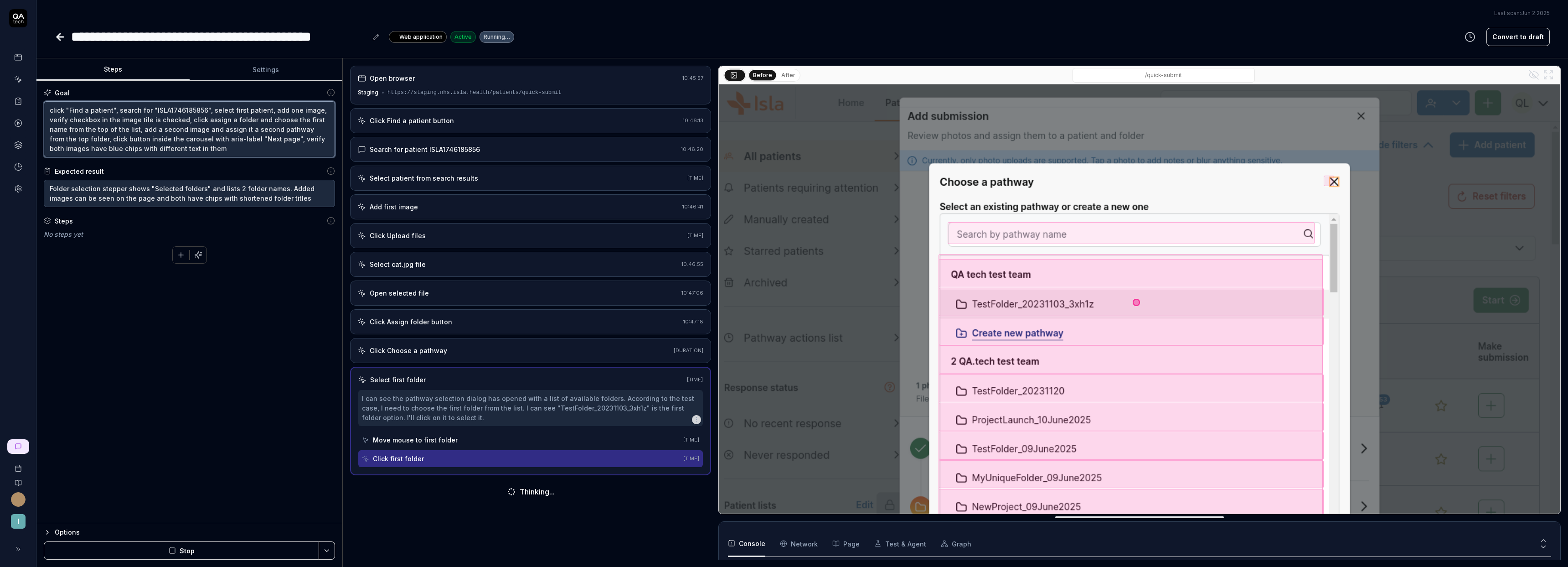 click on "click "Find a patient", search for "ISLA1746185856", select first patient, add one image, verify checkbox in the image tile is checked, click assign a folder and choose the first name from the top of the list, add a second image and assign it a second pathway from the top folder, click button inside the carousel with aria-label "Next page", verify both images have blue chips with different text in them" at bounding box center [189, 129] 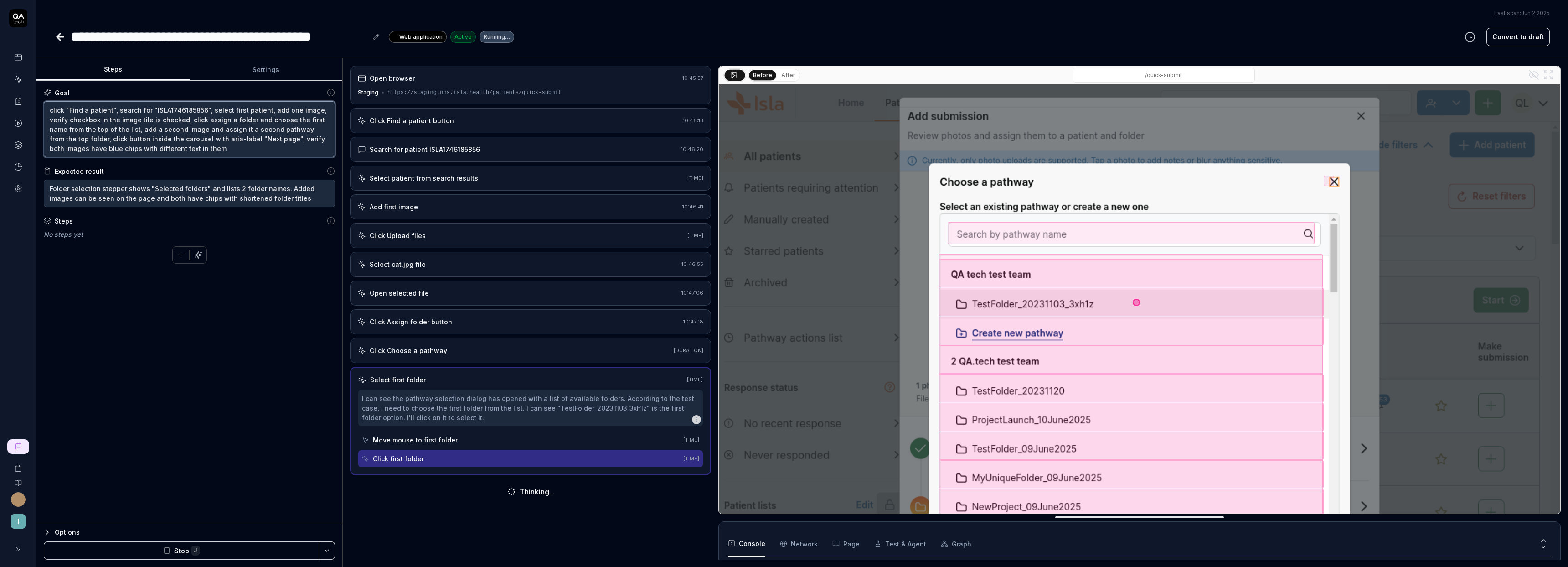 paste on "pathway" 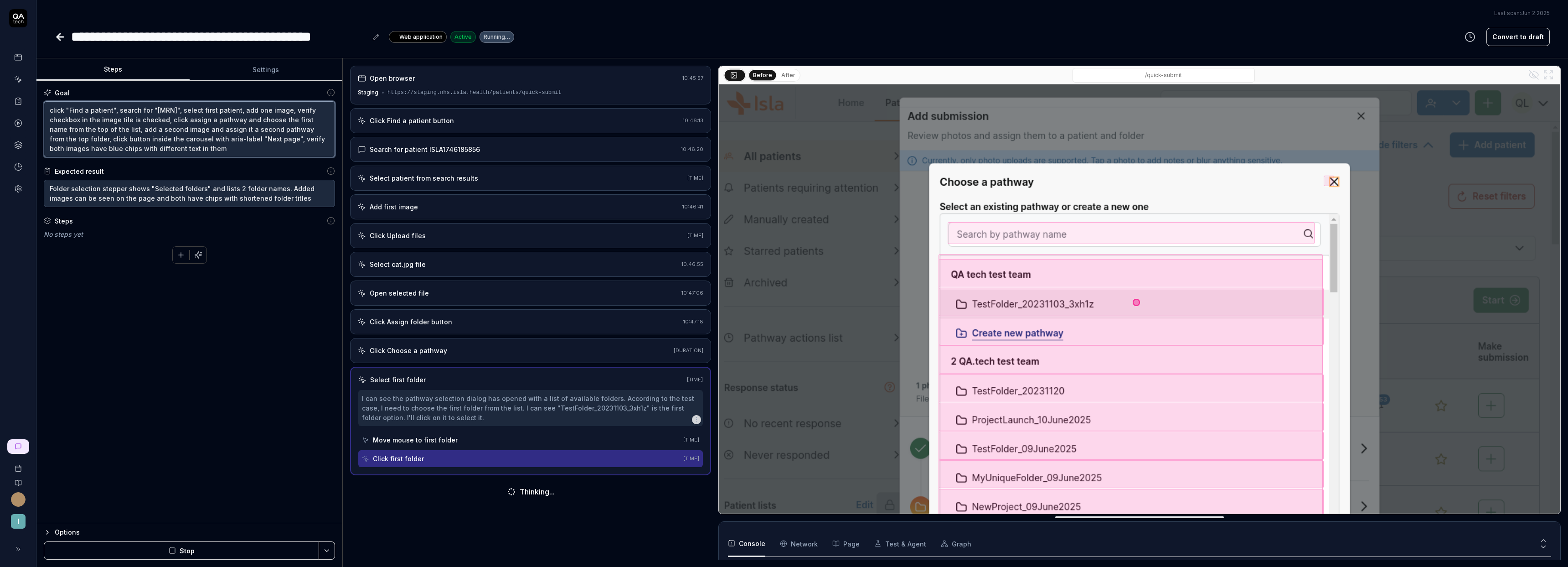 type on "click "Find a patient", search for "ISLA1746185856", select first patient, add one image, verify checkbox in the image tile is checked, click assign a pathway and choose the first name from the top of the list, add a second image and assign it a second pathway from the top folder, click button inside the carousel with aria-label "Next page", verify both images have blue chips with different text in them" 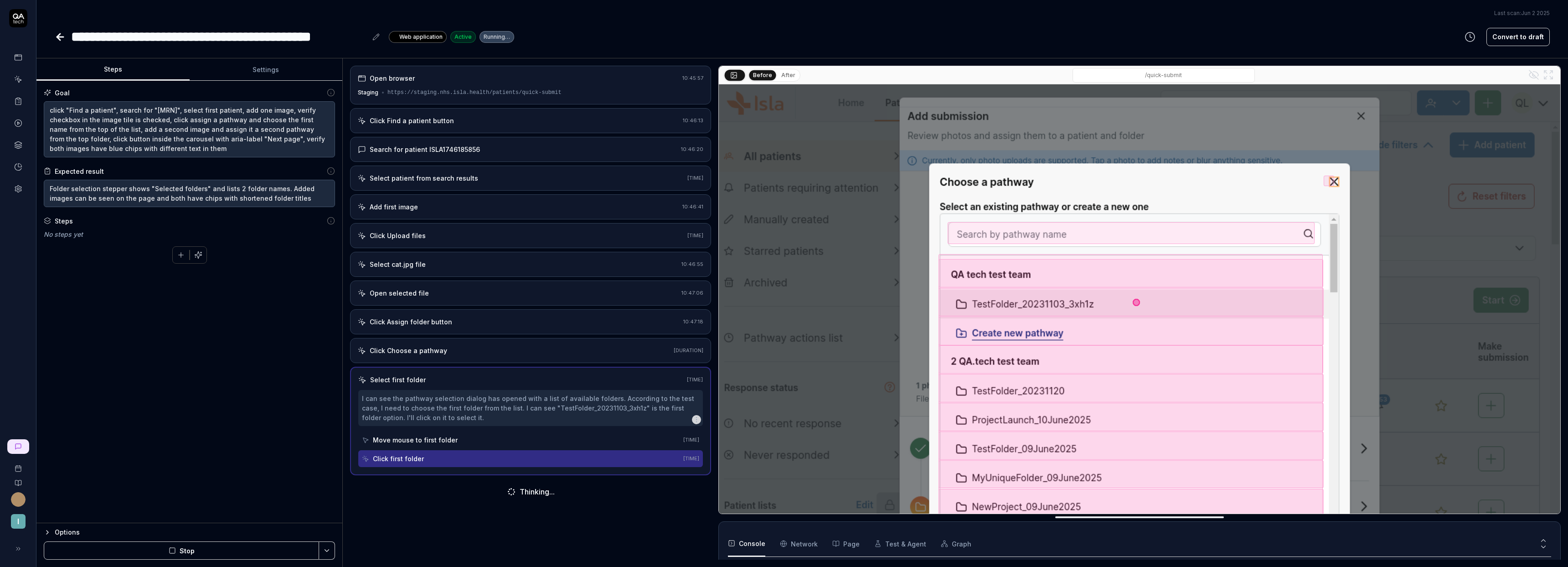 click on "Stop" at bounding box center (181, 551) 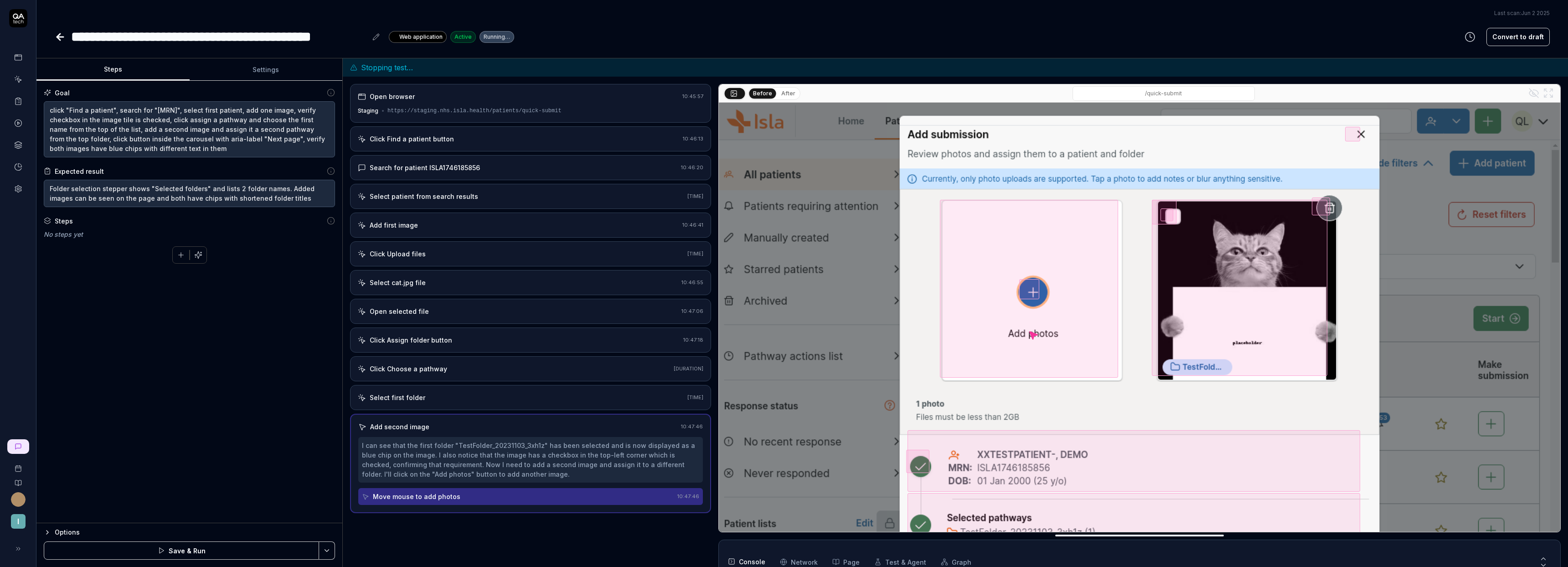 click on "Save & Run" at bounding box center (181, 551) 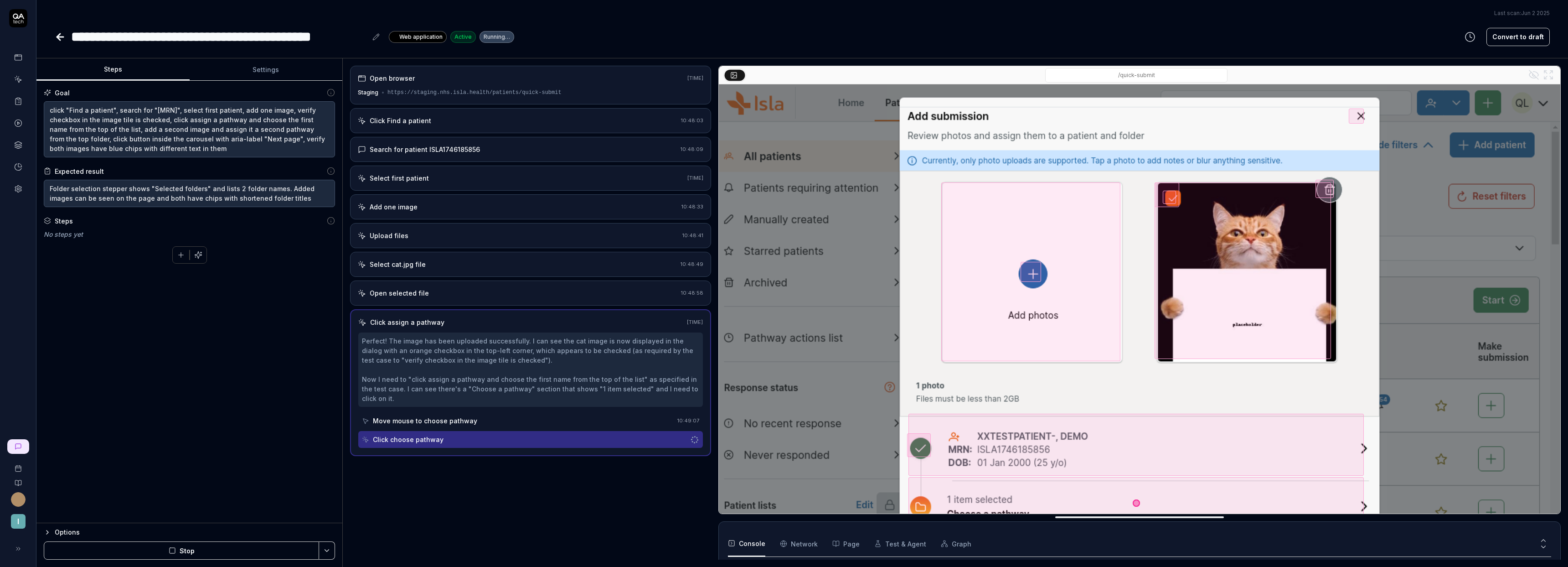 scroll, scrollTop: 26, scrollLeft: 0, axis: vertical 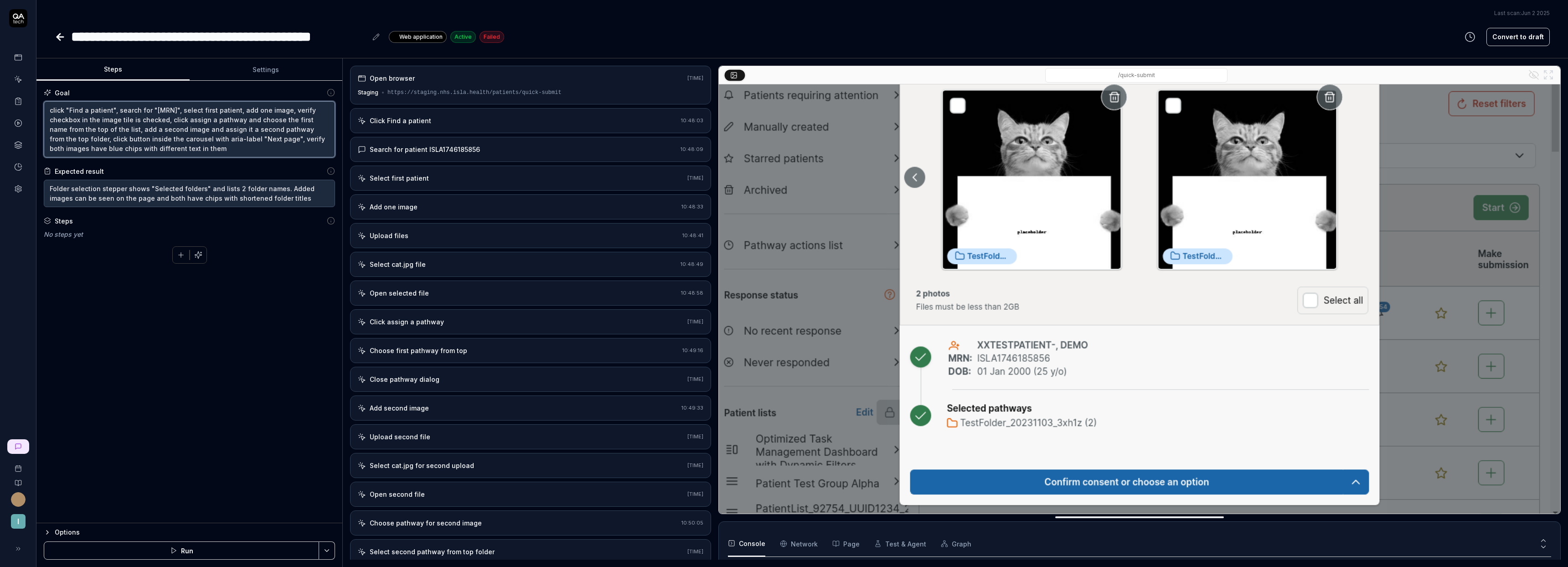 click on "click "Find a patient", search for "ISLA1746185856", select first patient, add one image, verify checkbox in the image tile is checked, click assign a pathway and choose the first name from the top of the list, add a second image and assign it a second pathway from the top folder, click button inside the carousel with aria-label "Next page", verify both images have blue chips with different text in them" at bounding box center [189, 129] 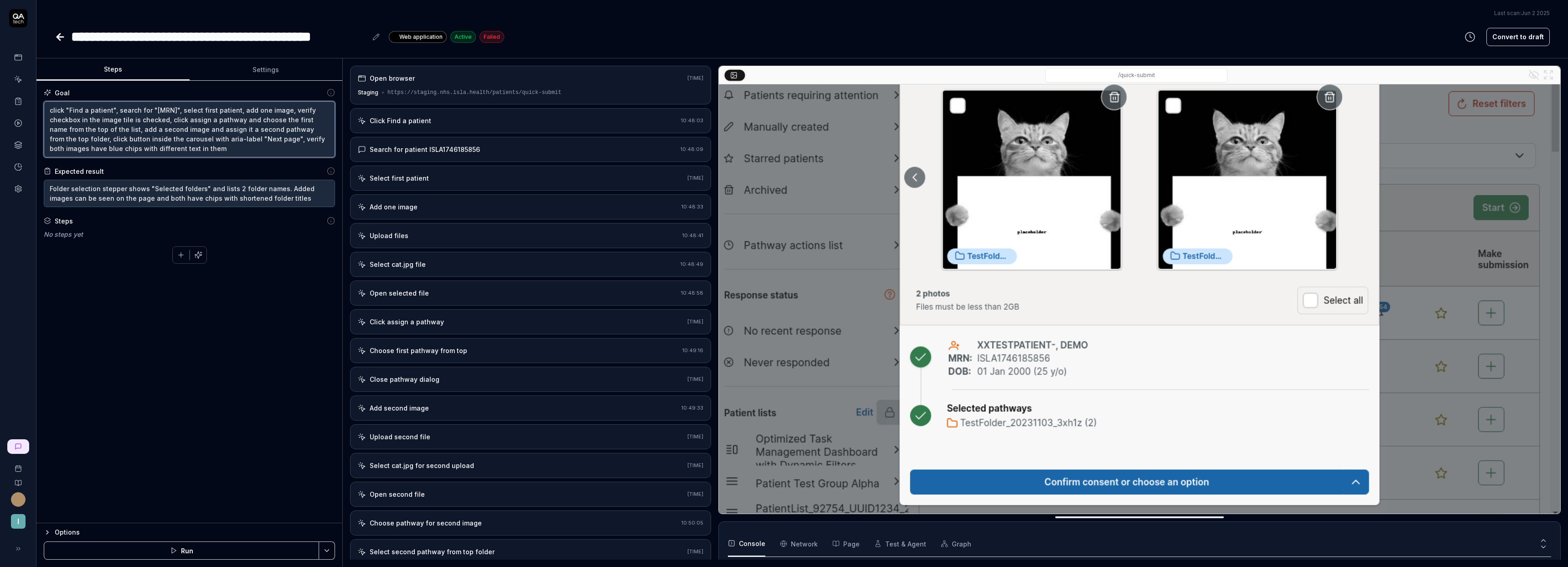 drag, startPoint x: 136, startPoint y: 129, endPoint x: 255, endPoint y: 117, distance: 119.60351 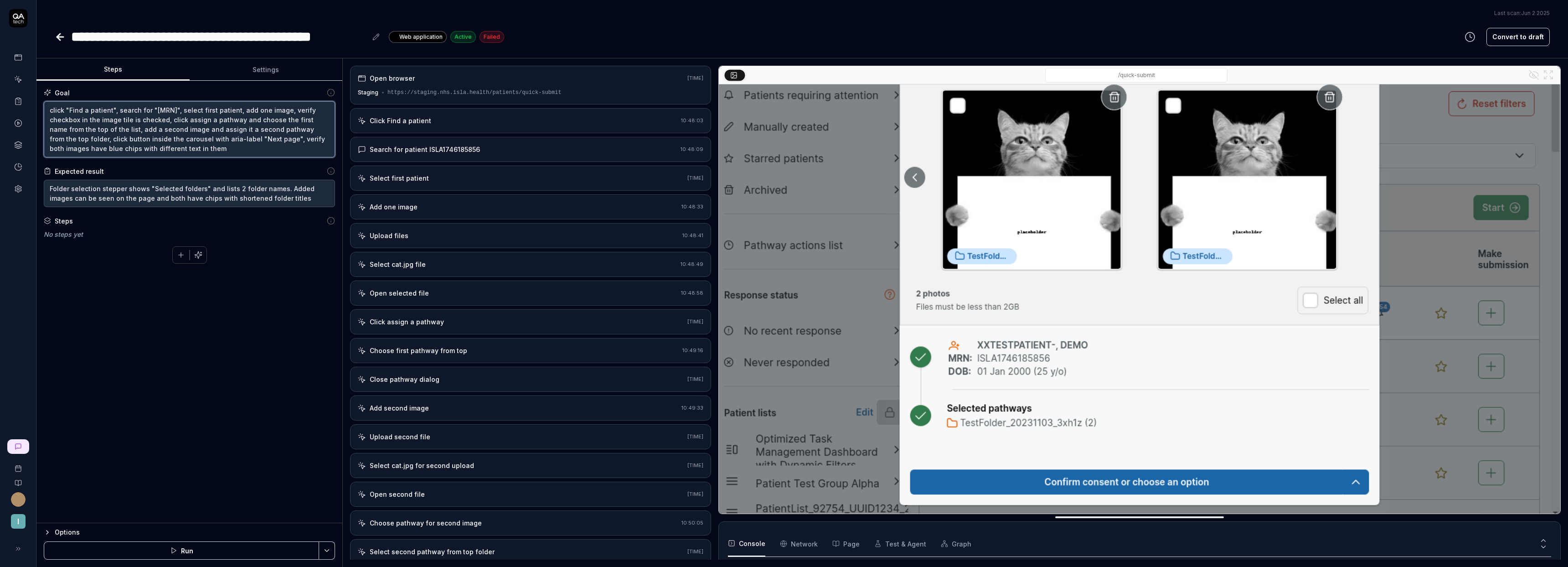 click on "click "Find a patient", search for "ISLA1746185856", select first patient, add one image, verify checkbox in the image tile is checked, click assign a pathway and choose the first name from the top of the list, add a second image and assign it a second pathway from the top folder, click button inside the carousel with aria-label "Next page", verify both images have blue chips with different text in them" at bounding box center (189, 129) 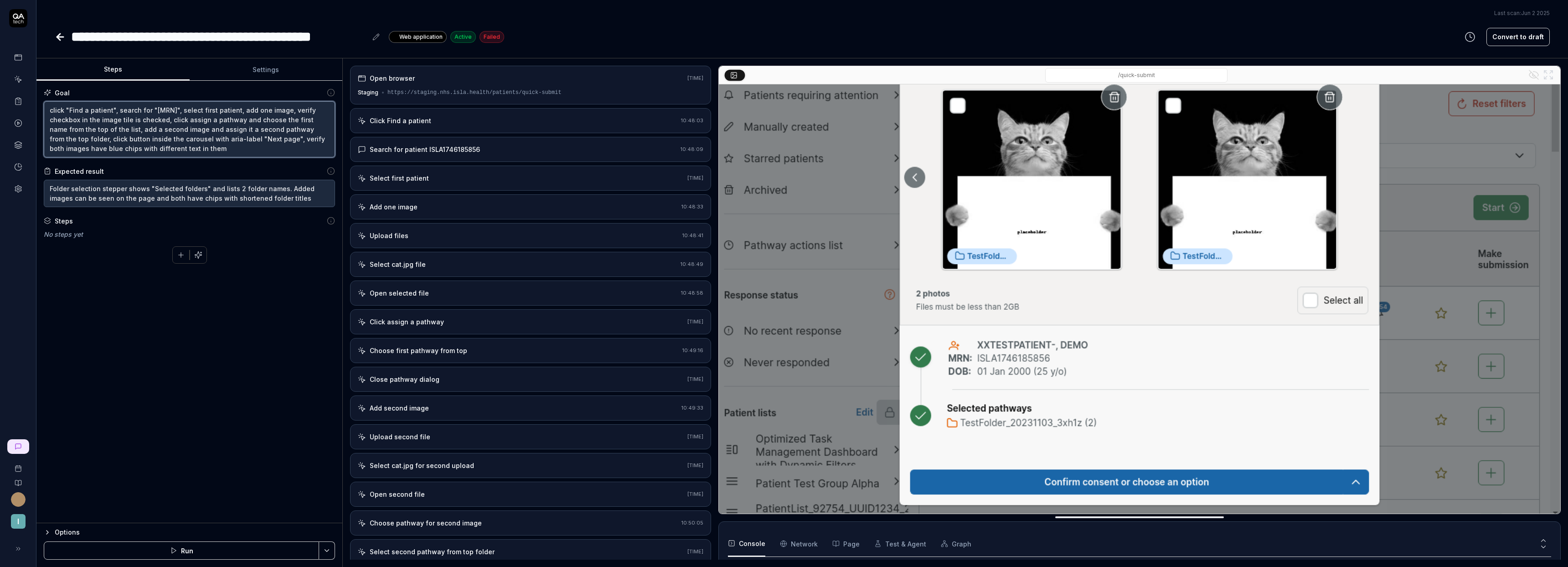 type on "*" 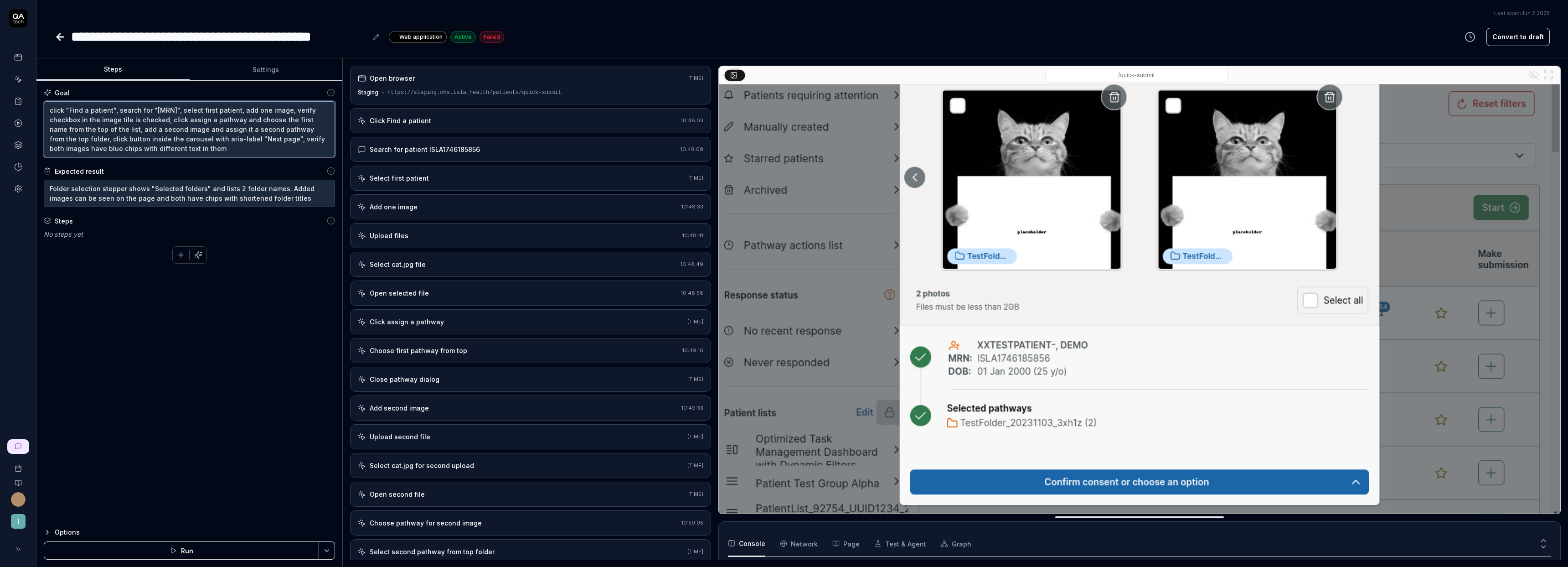 type on "click "Find a patient", search for "ISLA1746185856", select first patient, add one image, verify checkbox in the image tile is checked, click assign a pathway, add a second image and assign it a second pathway from the top folder, click button inside the carousel with aria-label "Next page", verify both images have blue chips with different text in them" 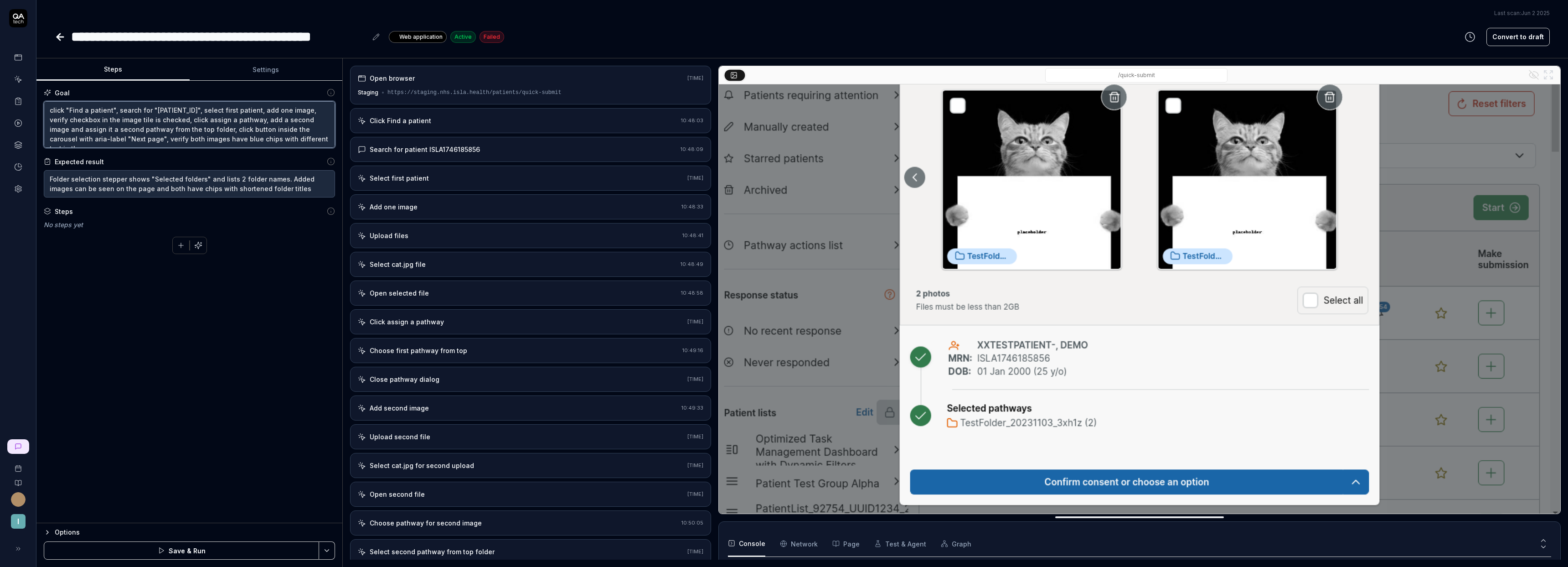 type on "*" 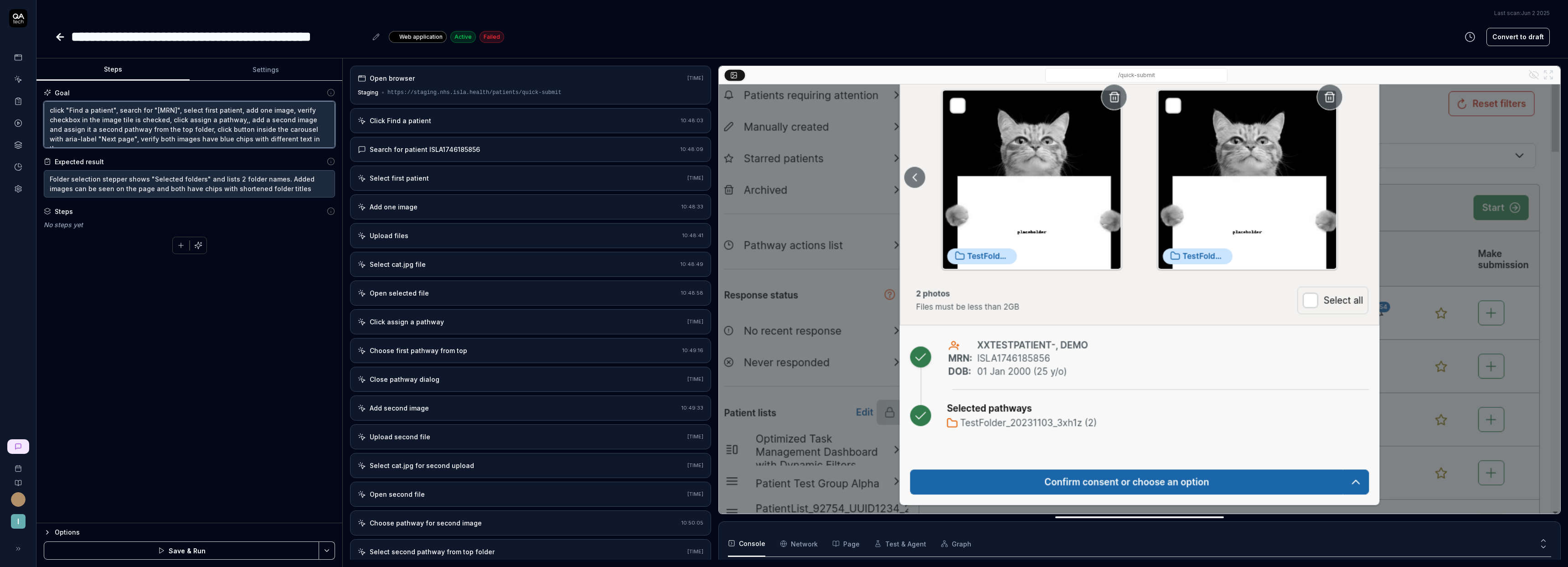type on "*" 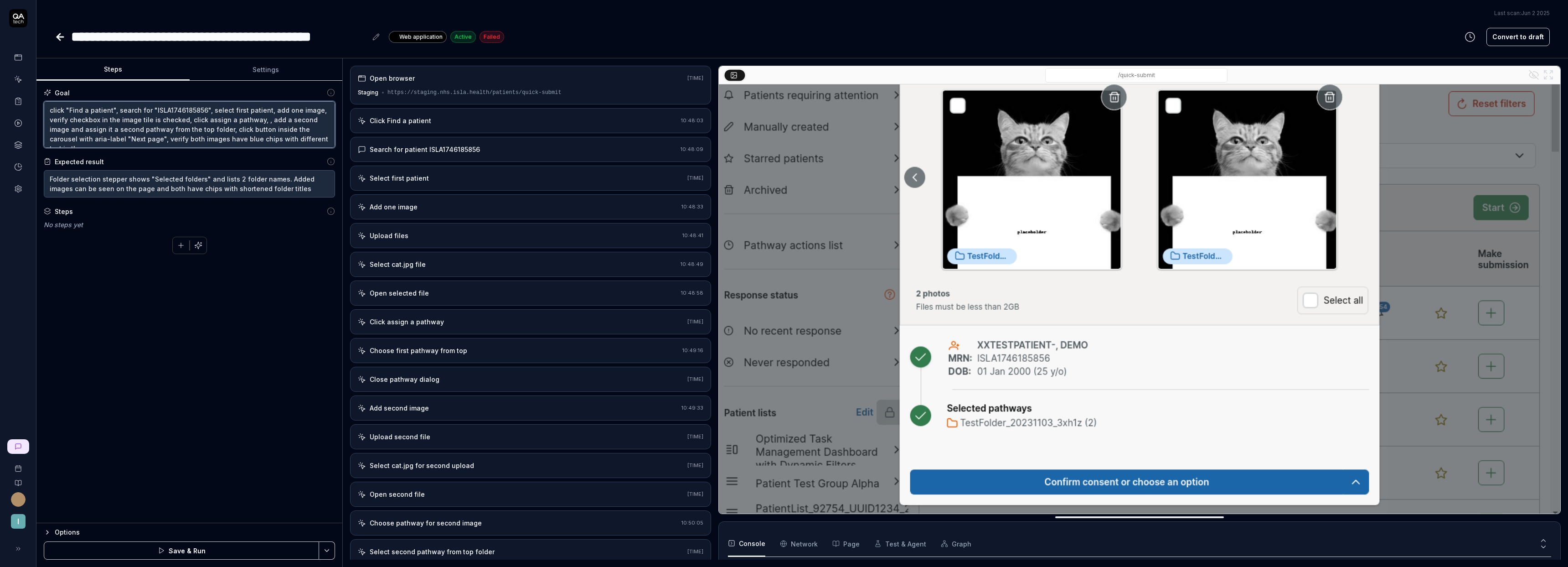 type on "*" 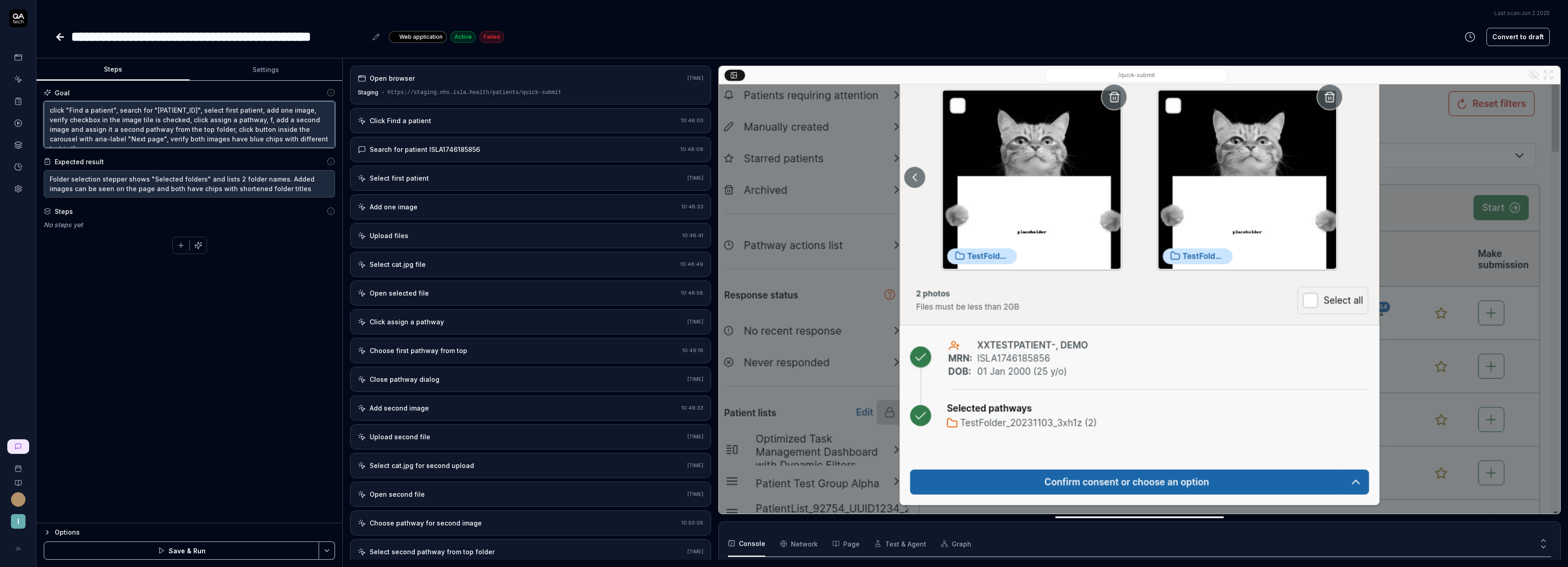 type on "*" 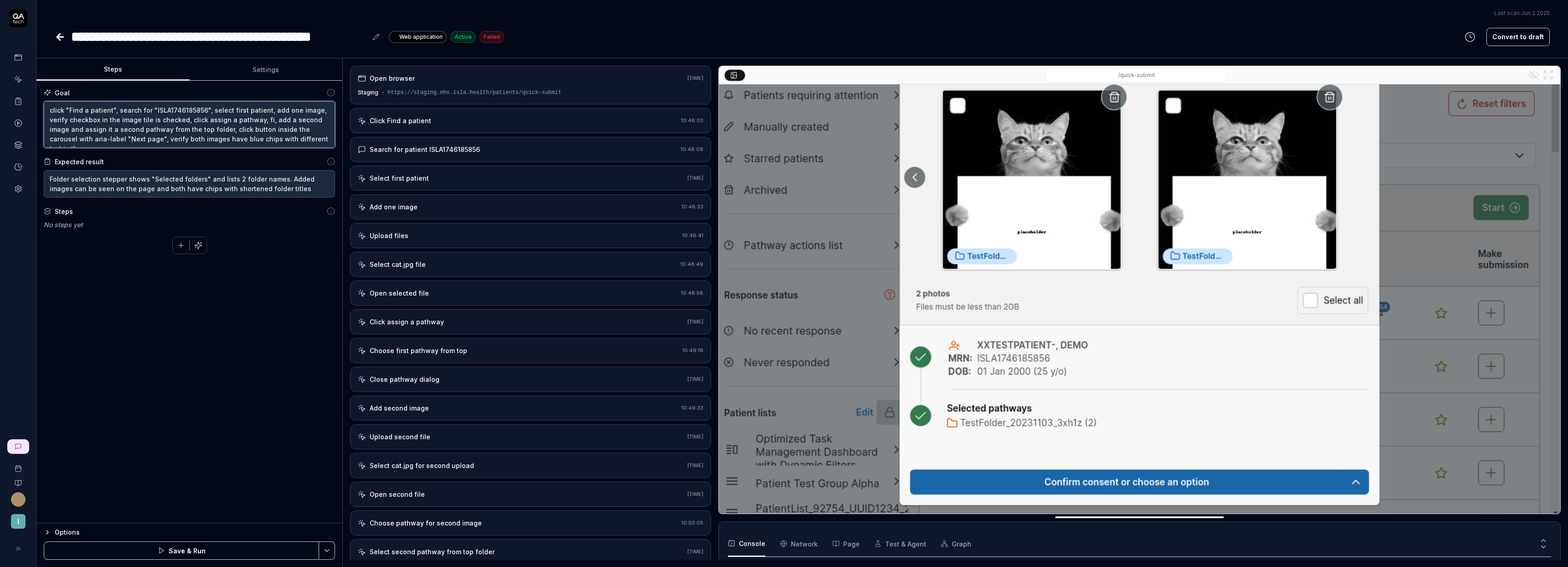 type on "*" 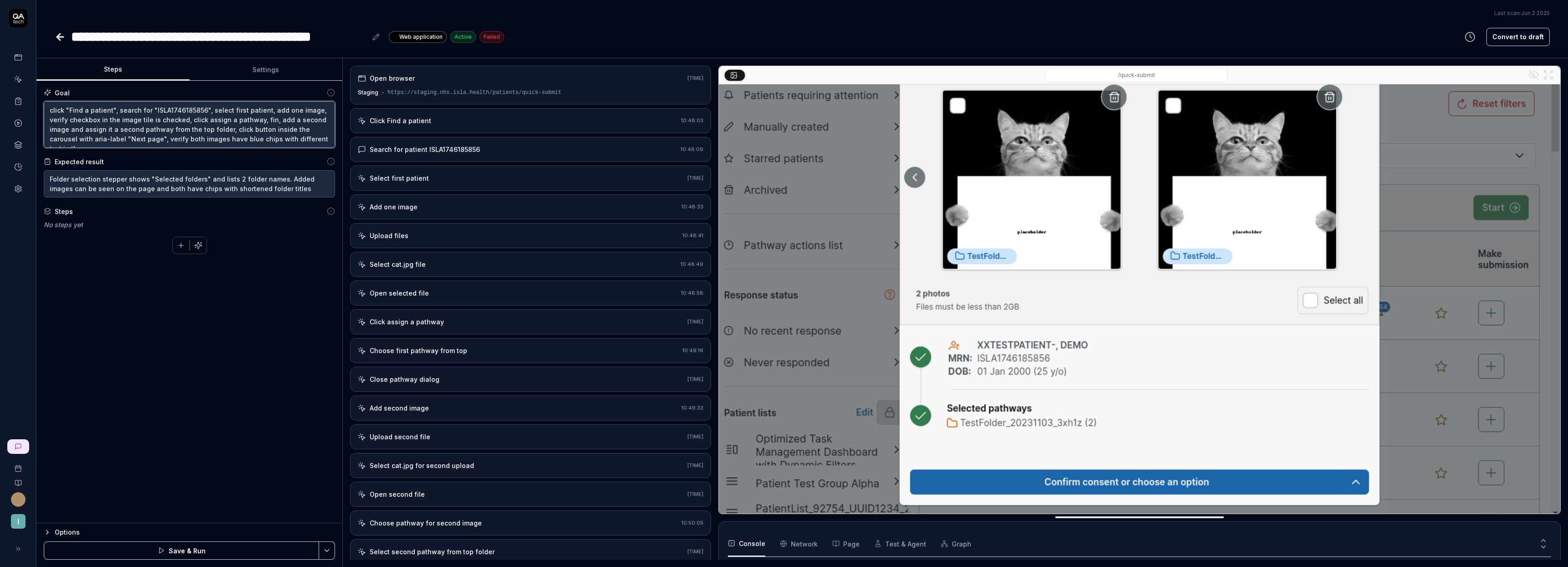 type on "*" 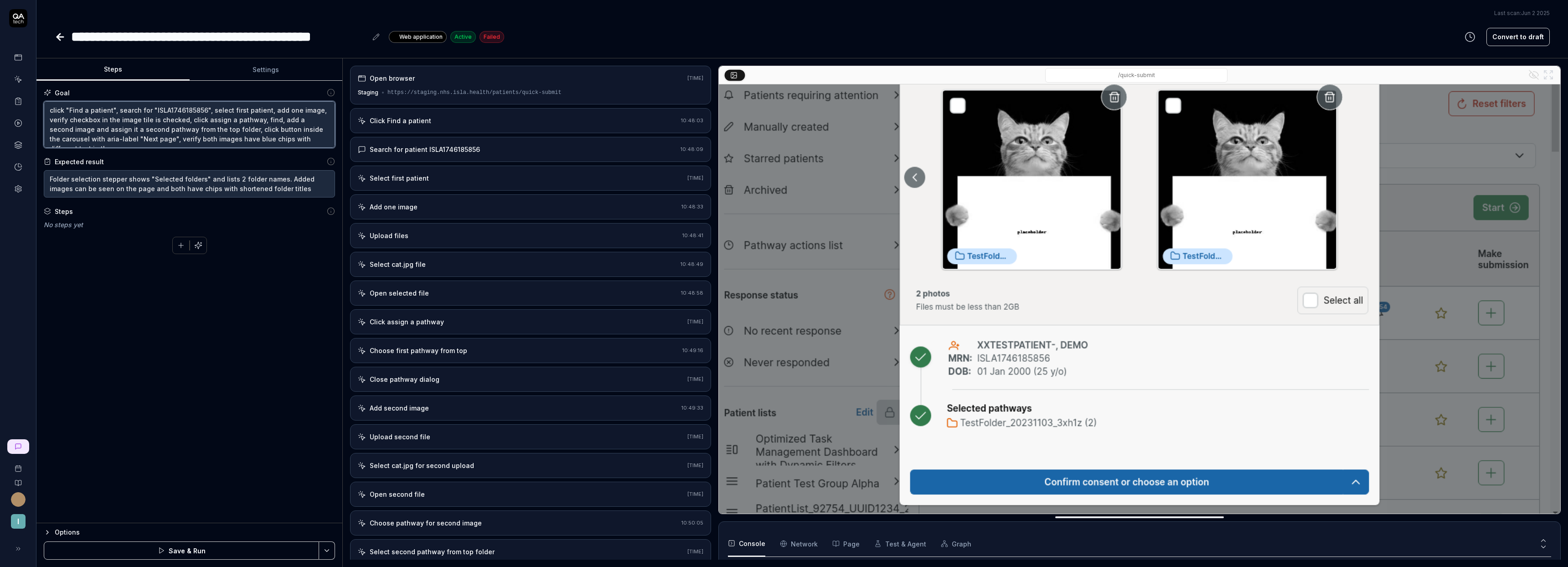 type on "*" 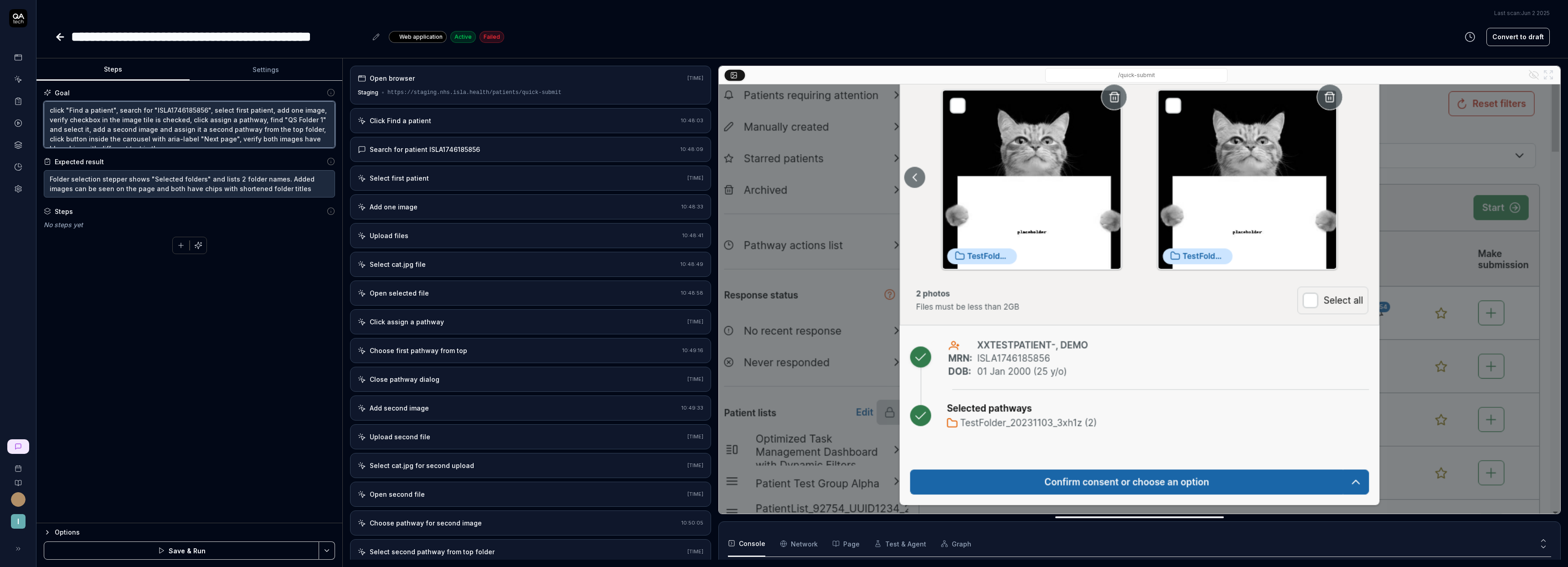 type on "*" 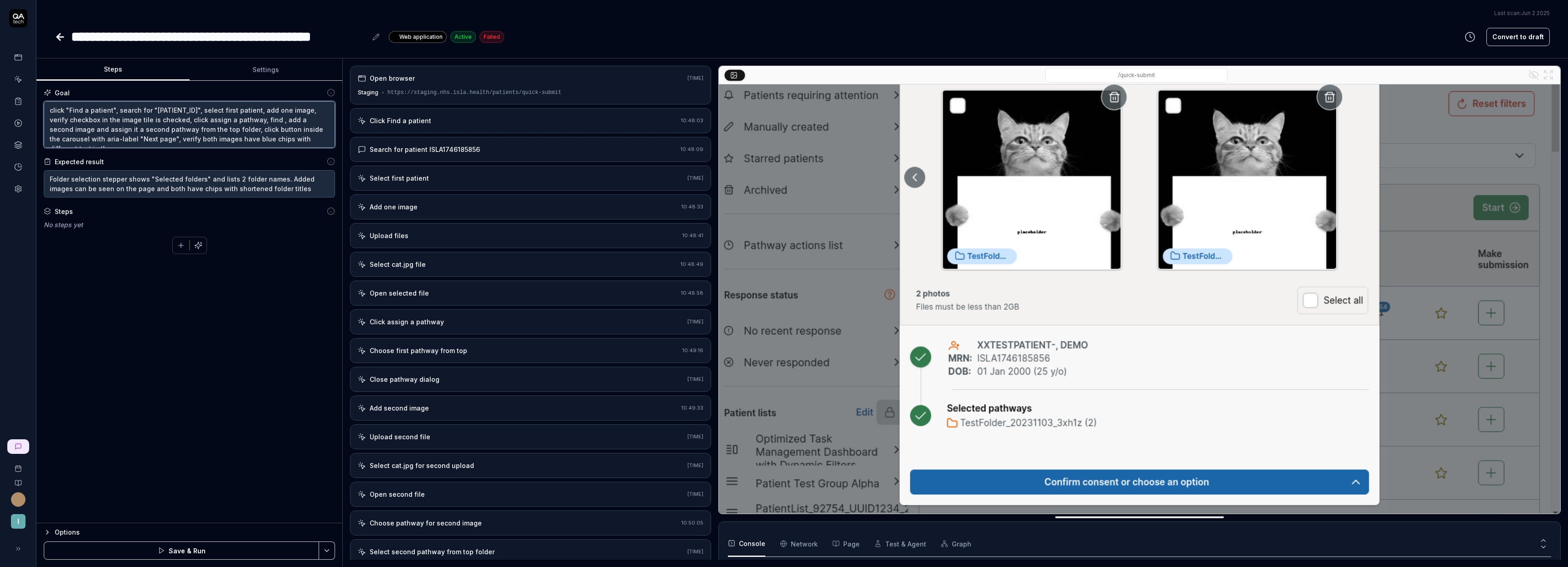 type on "*" 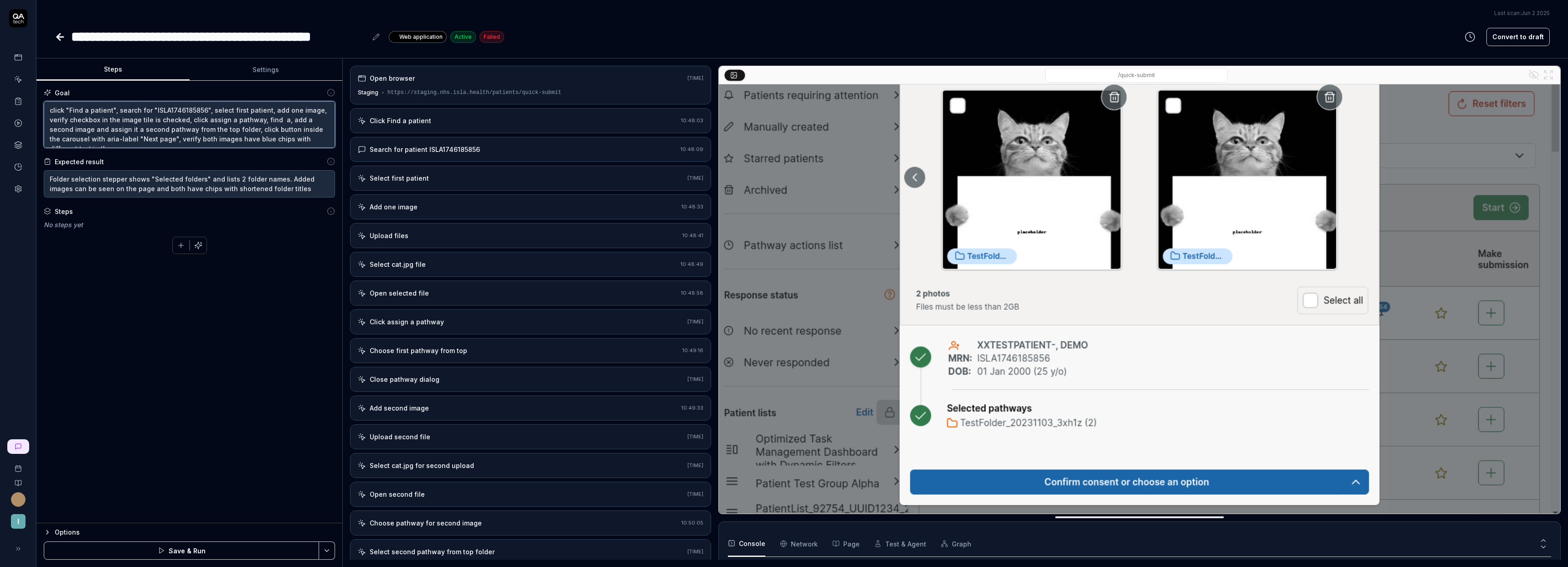 type on "*" 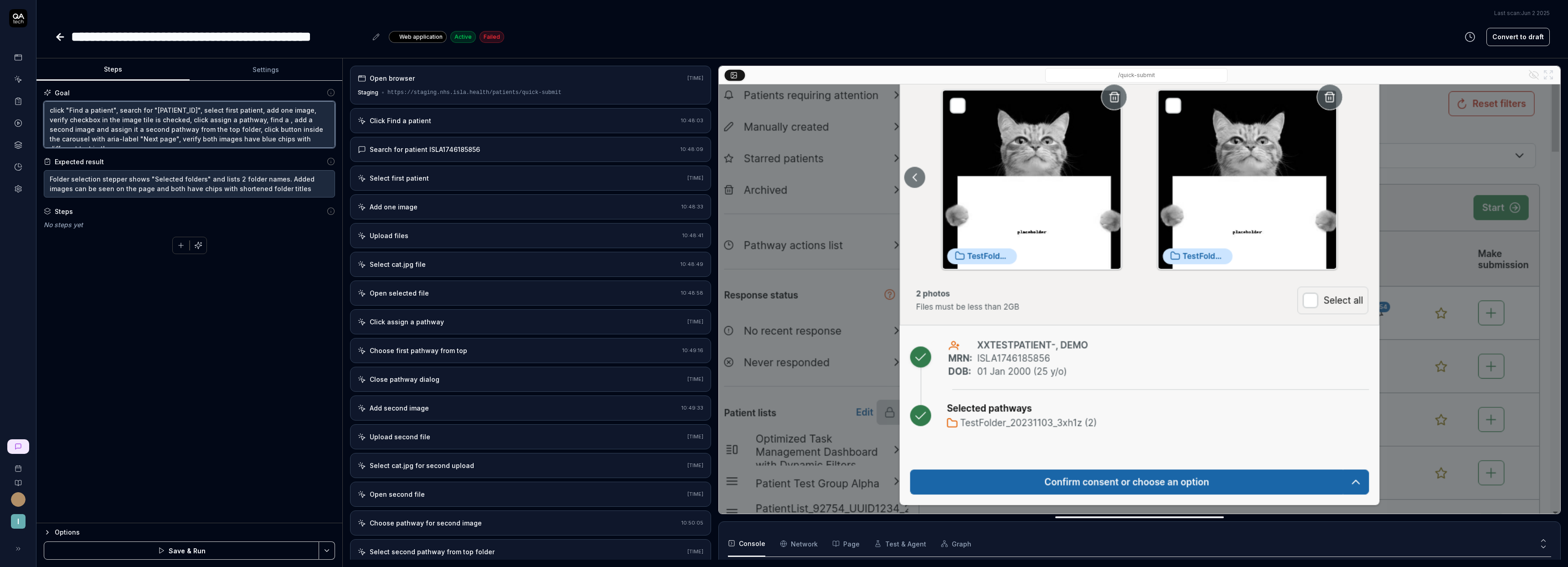 type on "*" 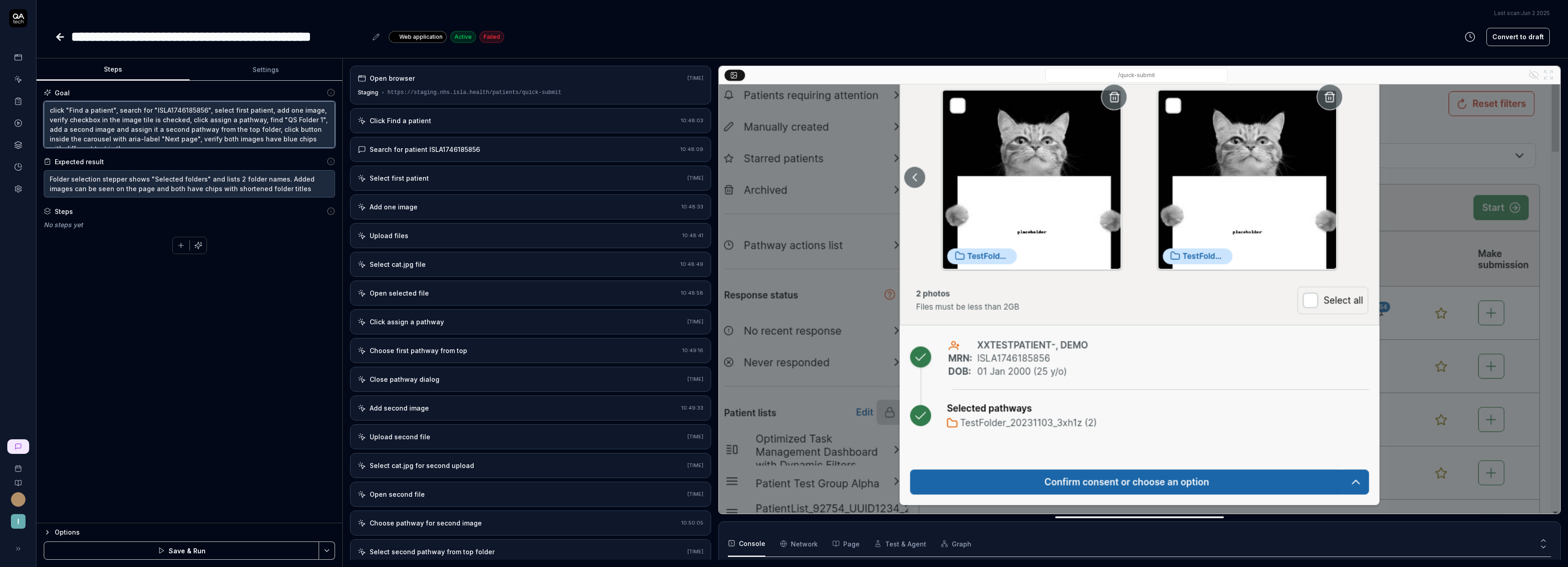 type on "*" 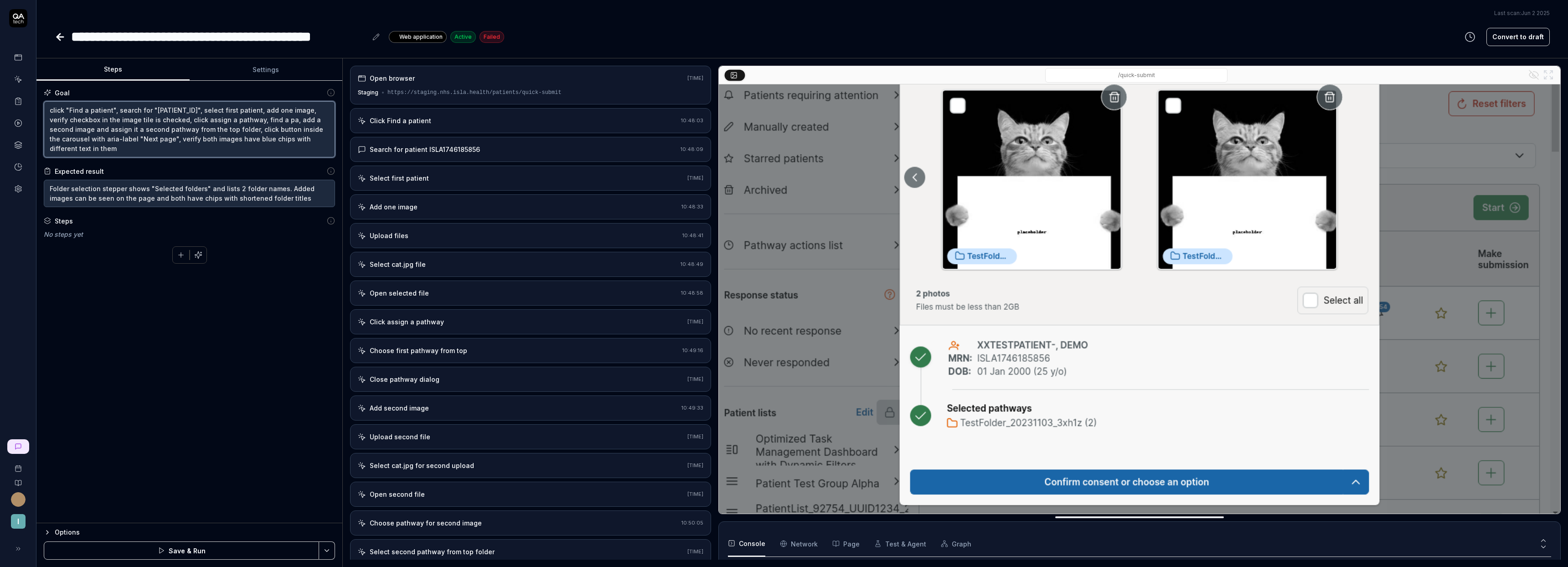 type on "*" 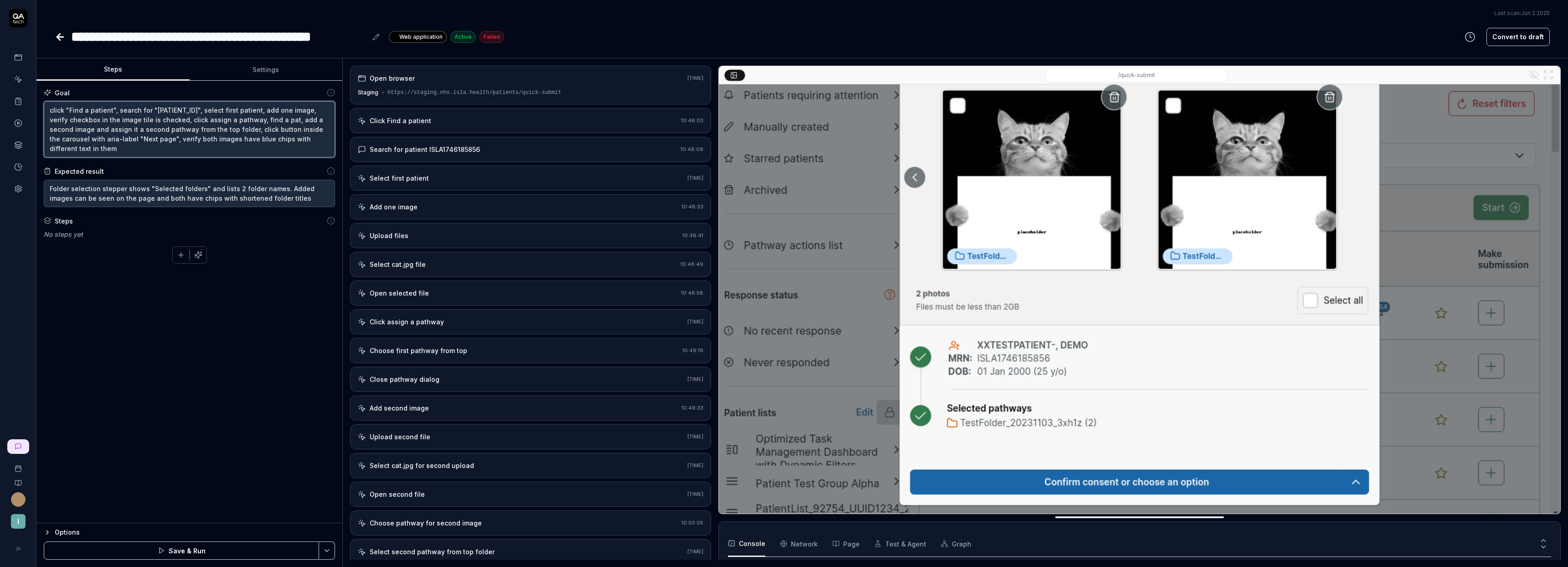 type on "click "Find a patient", search for "ISLA1746185856", select first patient, add one image, verify checkbox in the image tile is checked, click assign a pathway, find  a path, add a second image and assign it a second pathway from the top folder, click button inside the carousel with aria-label "Next page", verify both images have blue chips with different text in them" 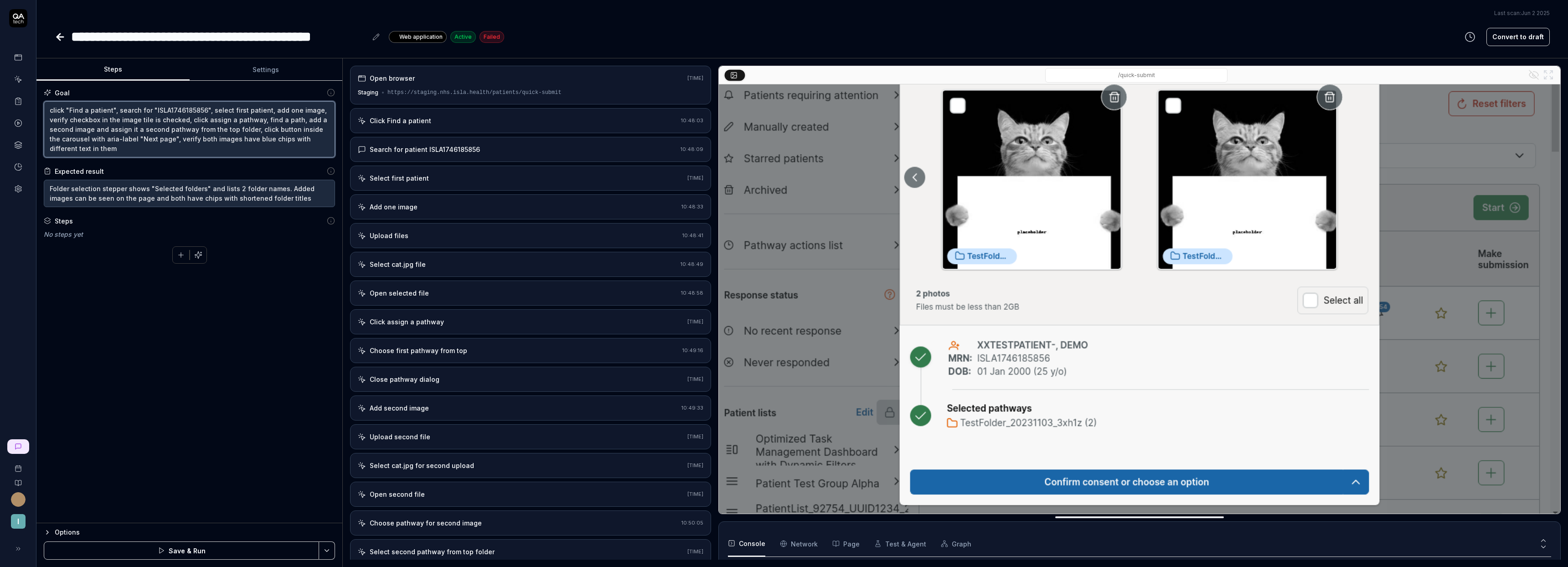 type on "*" 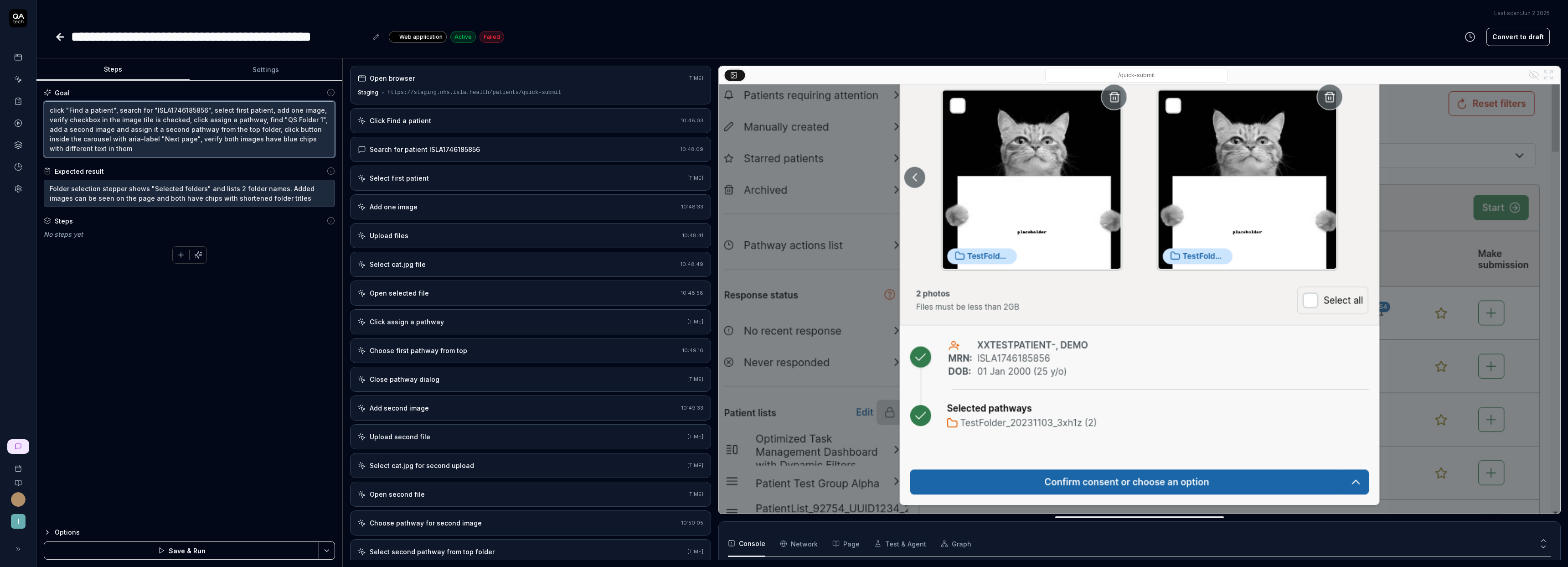 type on "*" 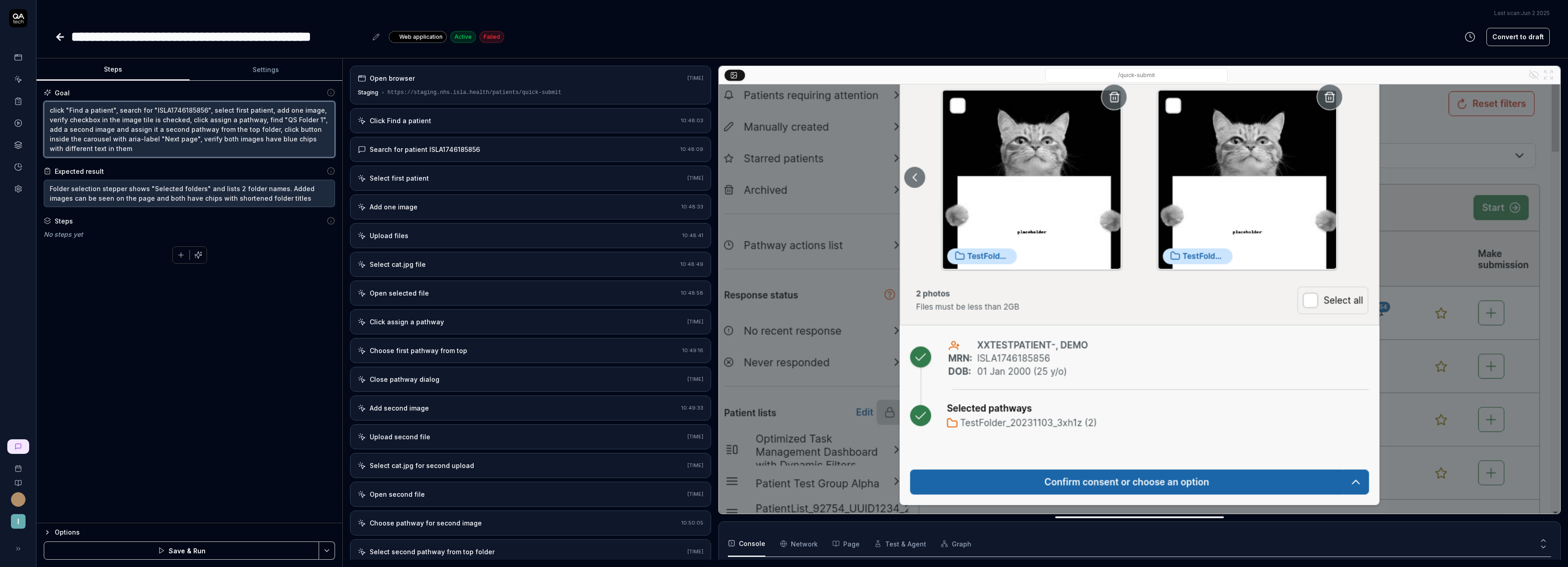 type on "click "Find a patient", search for "ISLA1746185856", select first patient, add one image, verify checkbox in the image tile is checked, click assign a pathway, find  a pathwa, add a second image and assign it a second pathway from the top folder, click button inside the carousel with aria-label "Next page", verify both images have blue chips with different text in them" 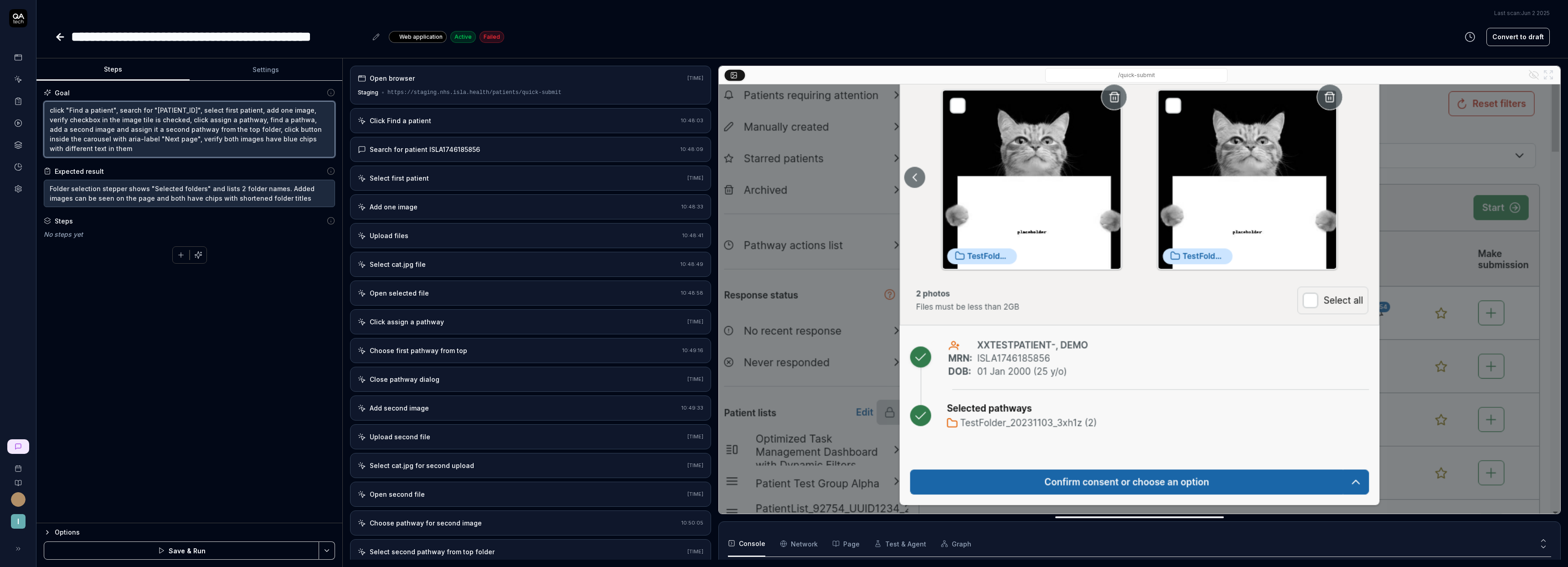 type on "*" 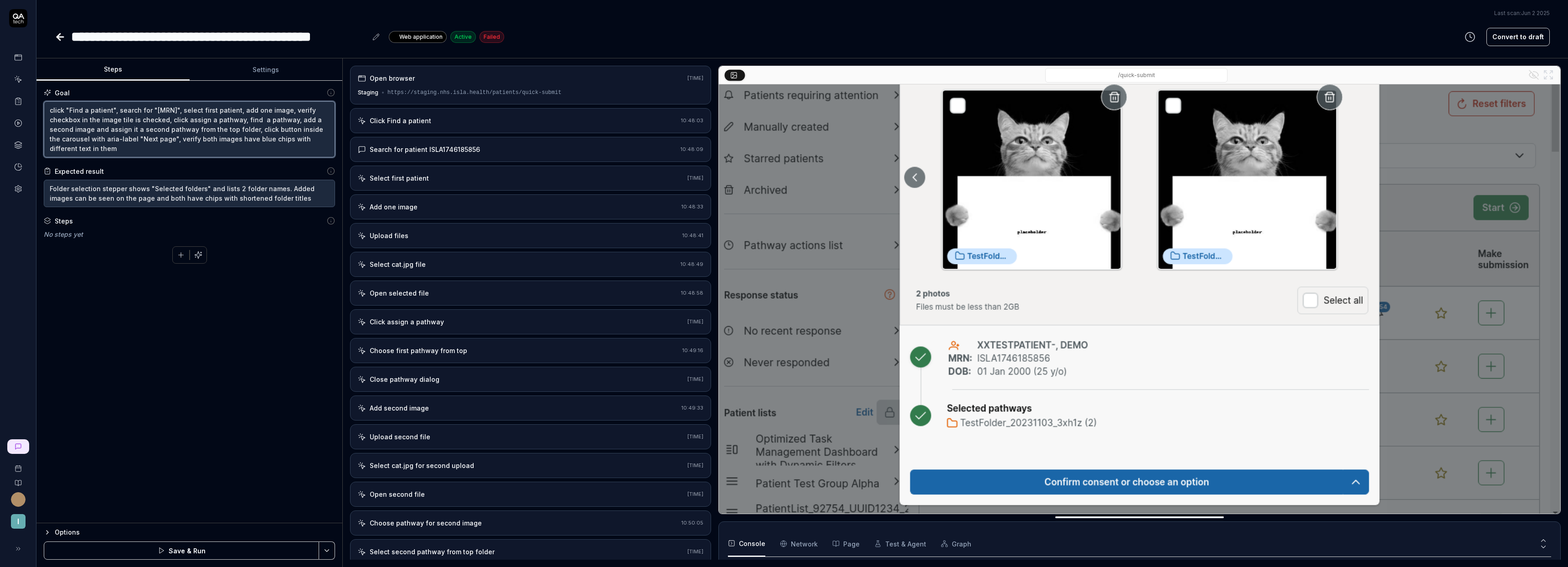 type on "*" 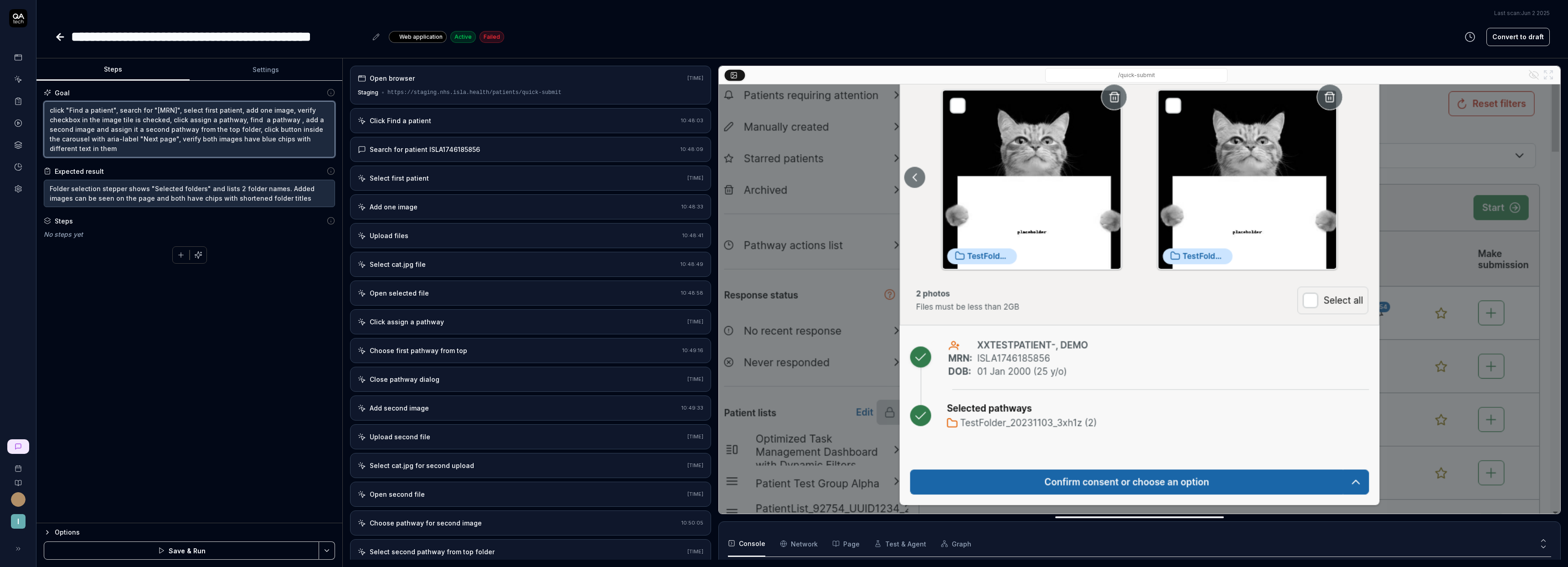 type on "*" 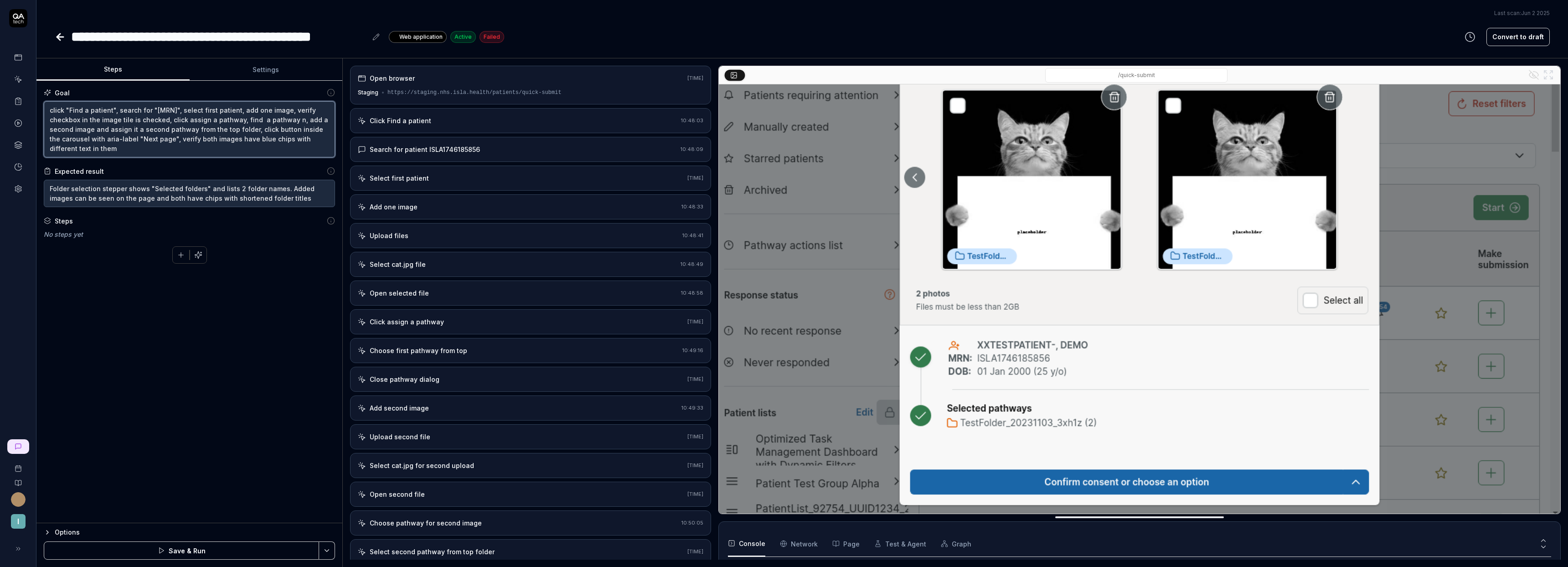 type on "click "Find a patient", search for "ISLA1746185856", select first patient, add one image, verify checkbox in the image tile is checked, click assign a pathway, find  a pathway na, add a second image and assign it a second pathway from the top folder, click button inside the carousel with aria-label "Next page", verify both images have blue chips with different text in them" 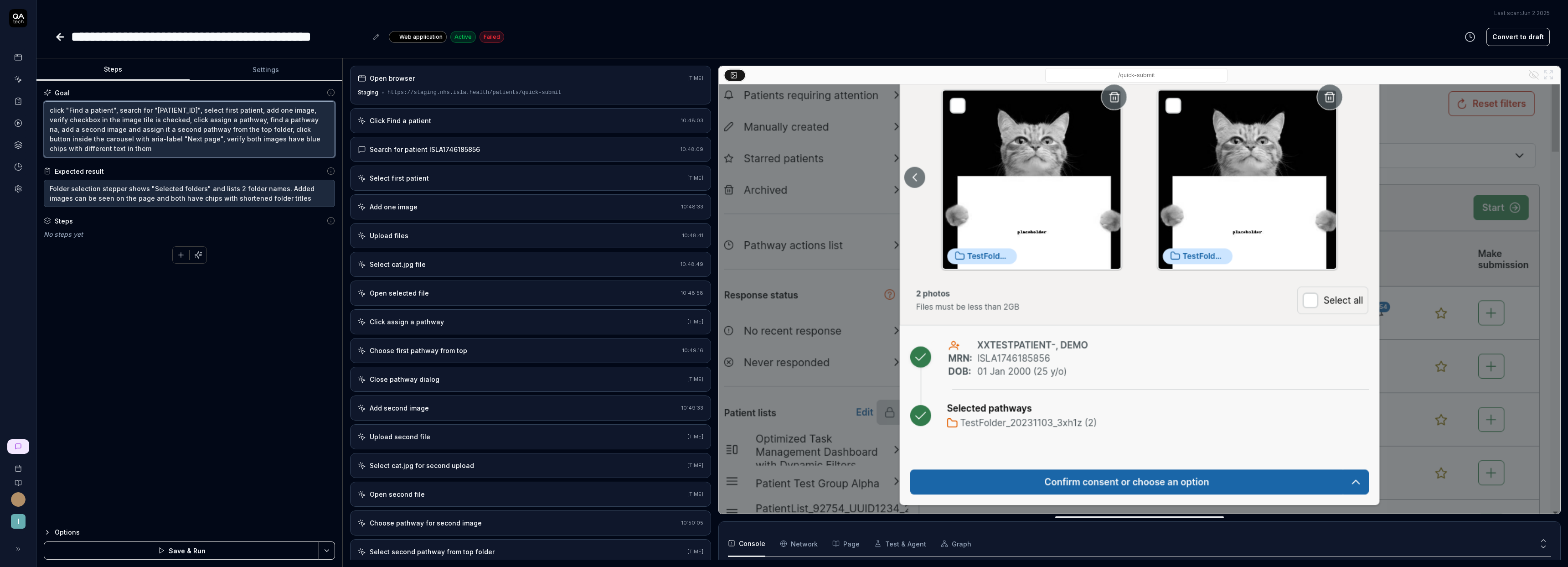 type on "*" 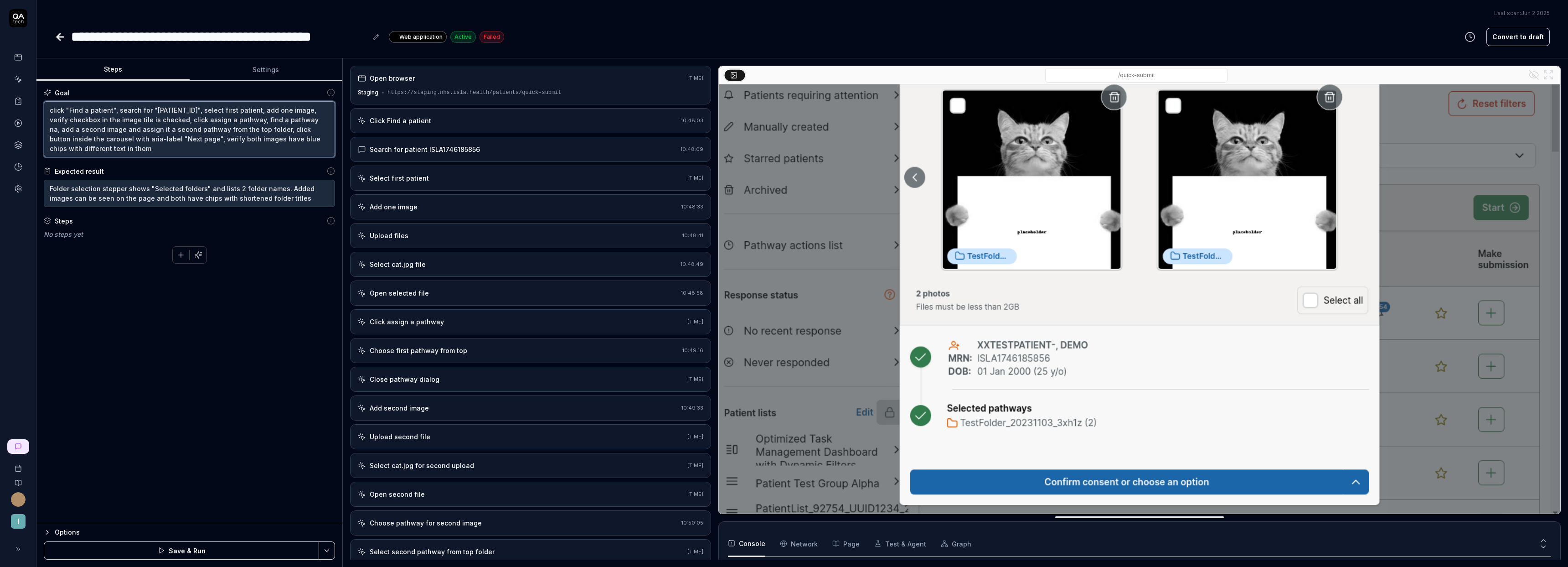 type on "click "Find a patient", search for "ISLA1746185856", select first patient, add one image, verify checkbox in the image tile is checked, click assign a pathway, find  a pathway nam, add a second image and assign it a second pathway from the top folder, click button inside the carousel with aria-label "Next page", verify both images have blue chips with different text in them" 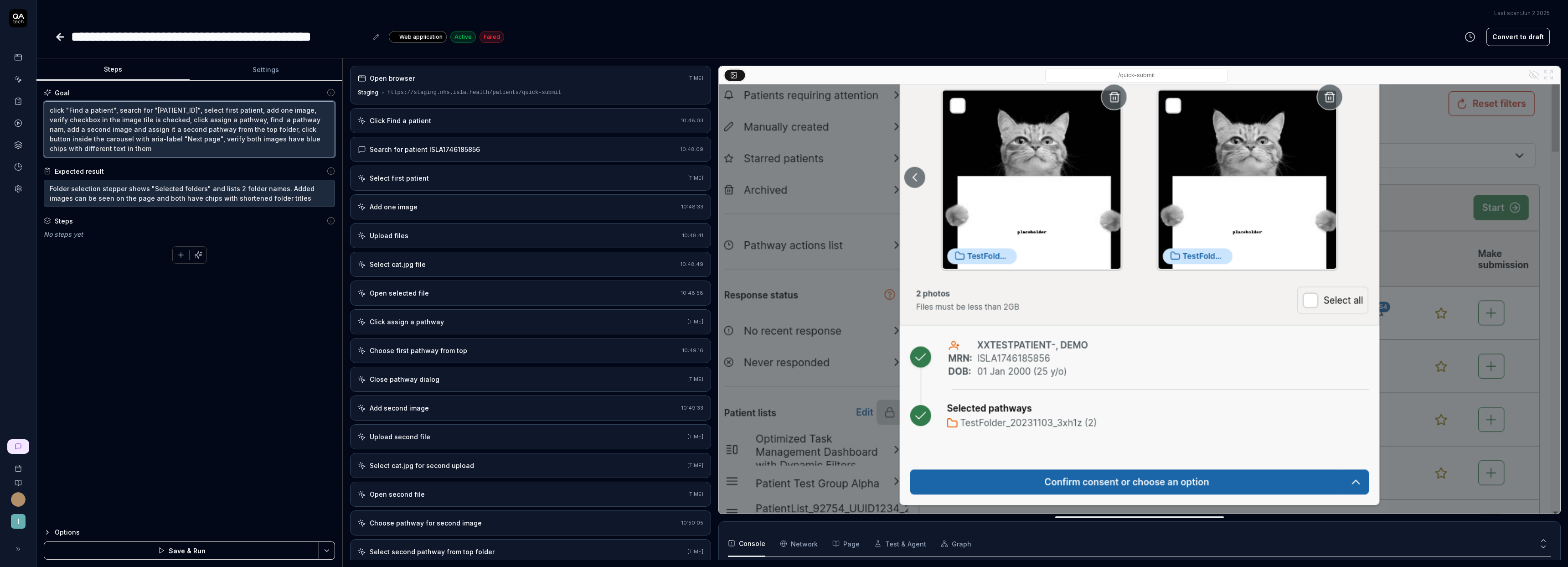 type on "*" 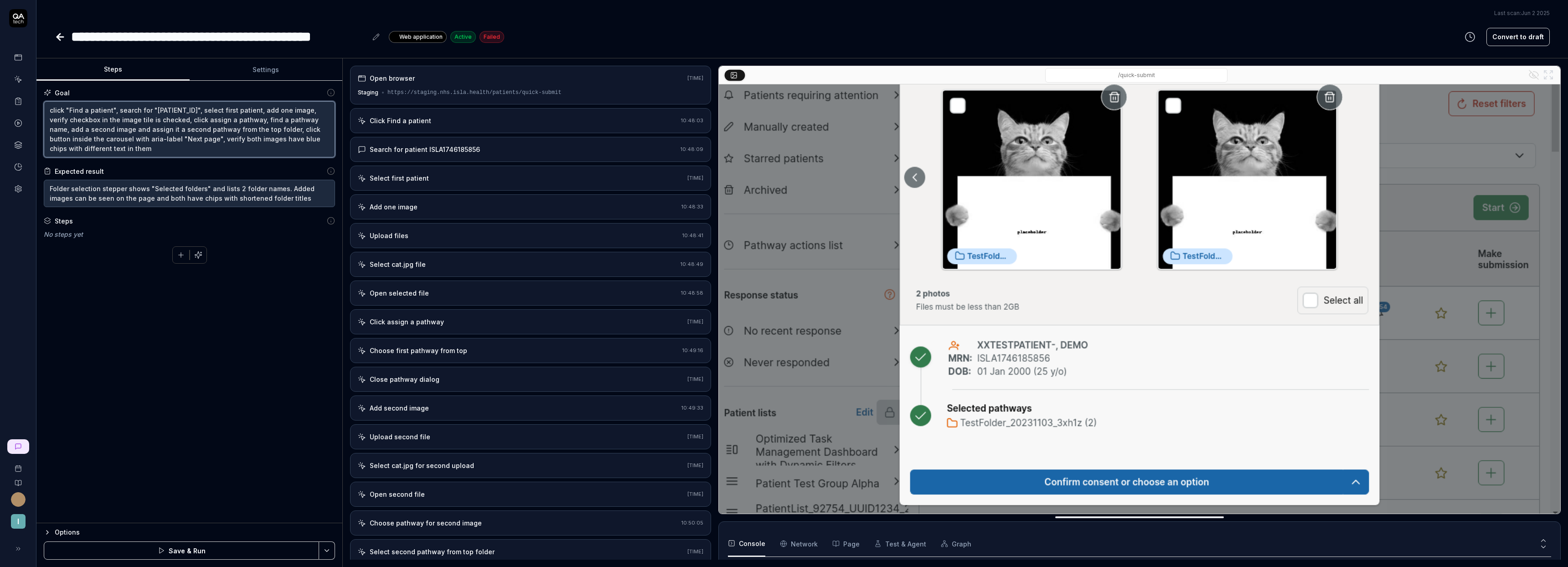 type on "*" 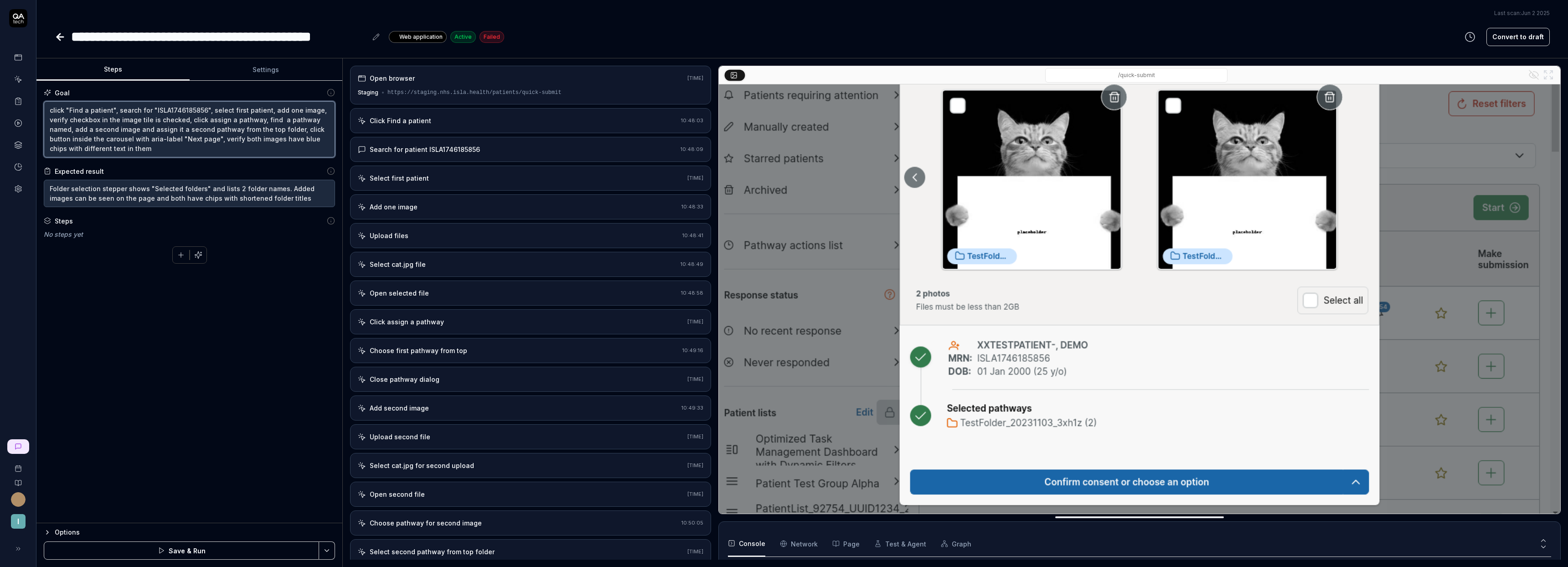 type on "*" 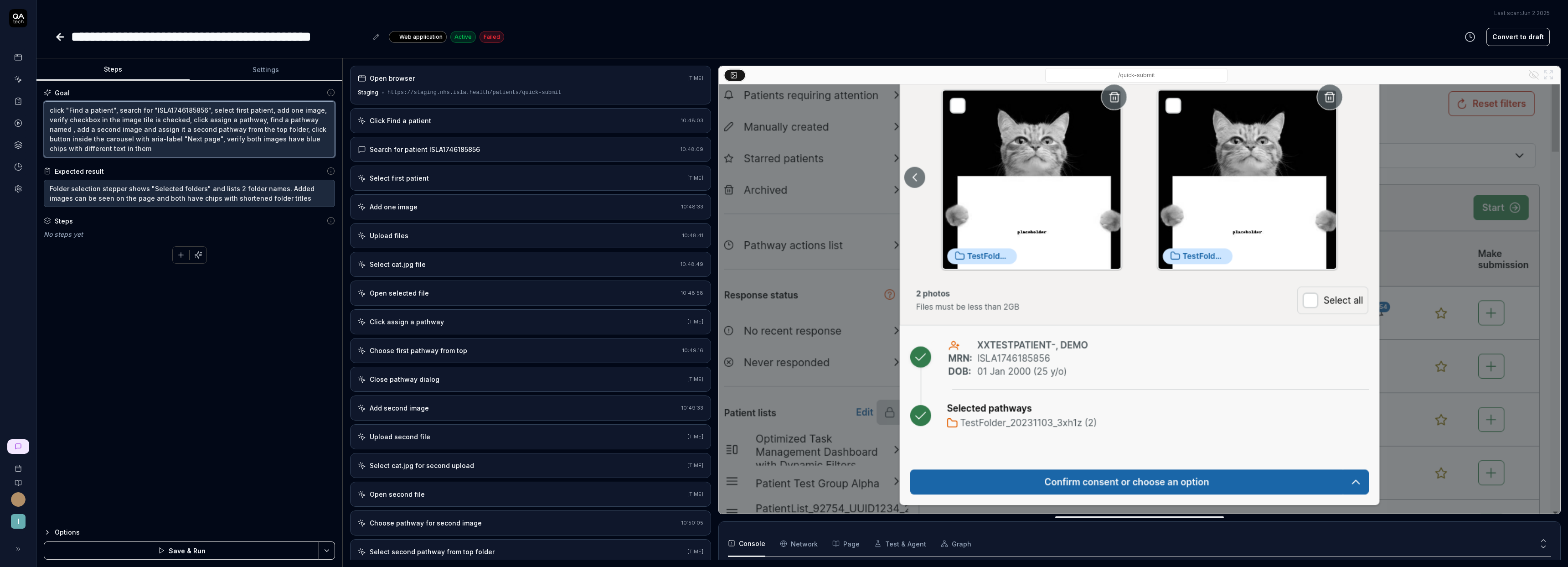 type on "*" 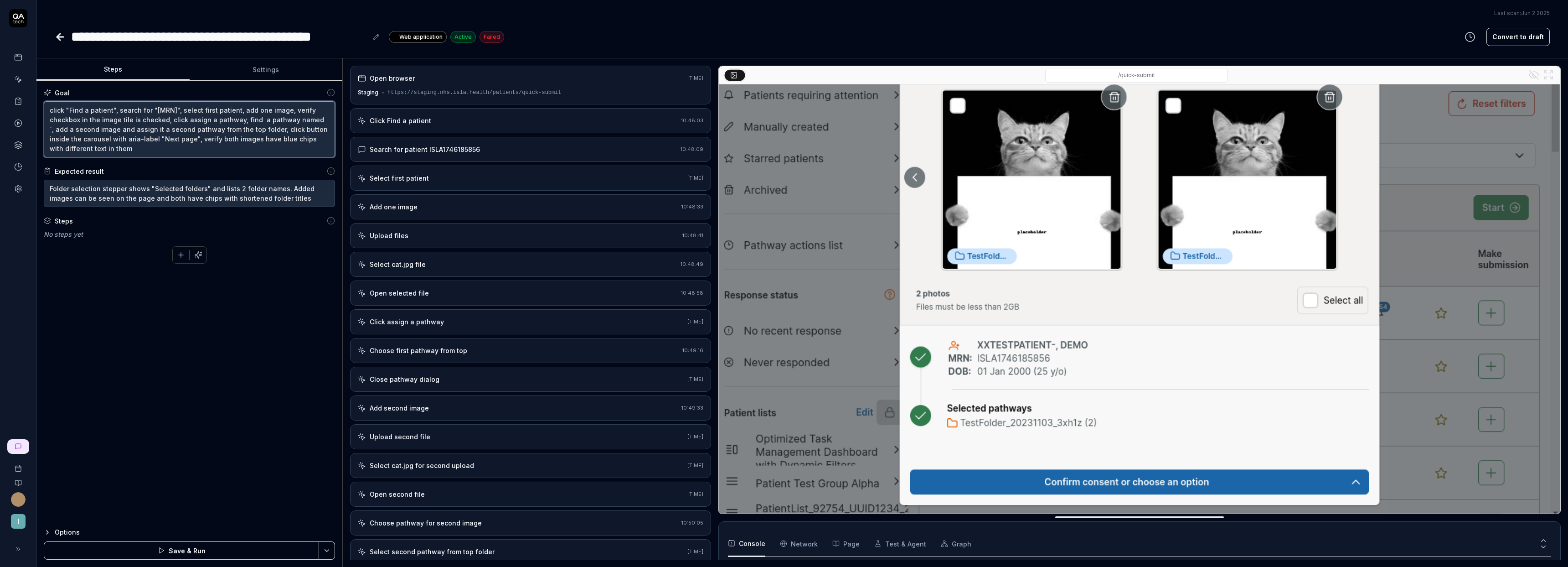 type on "*" 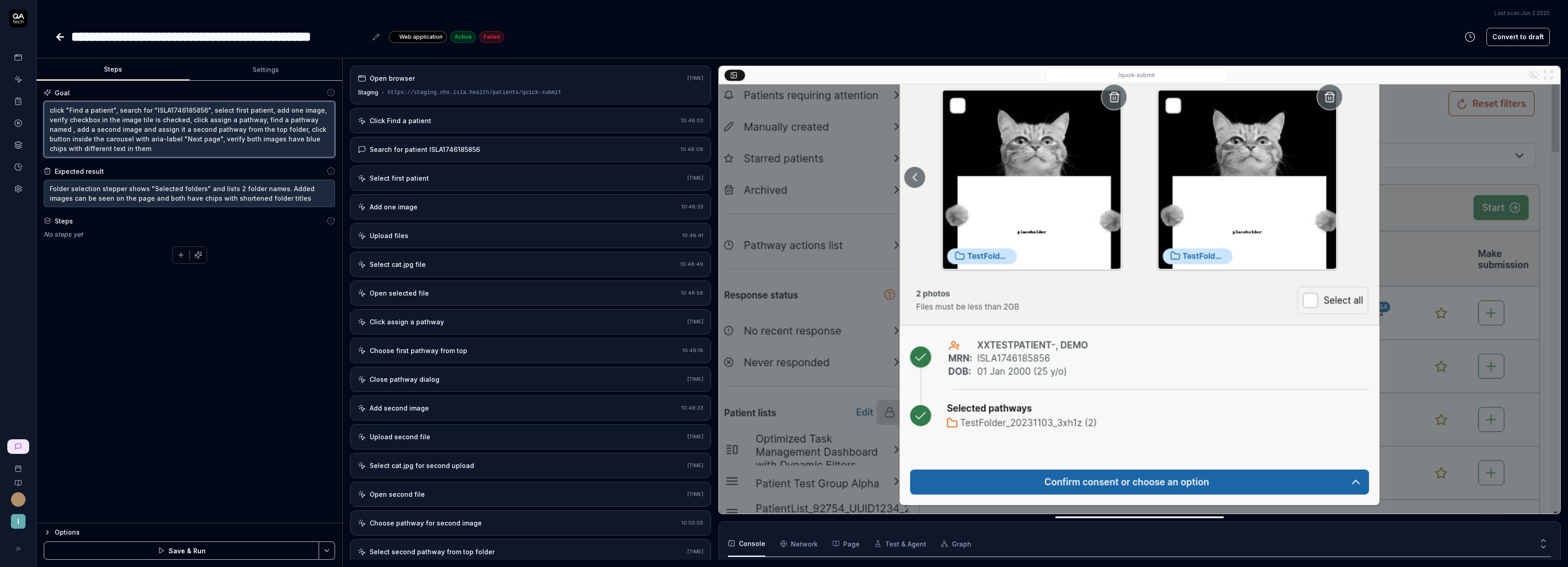 type on "*" 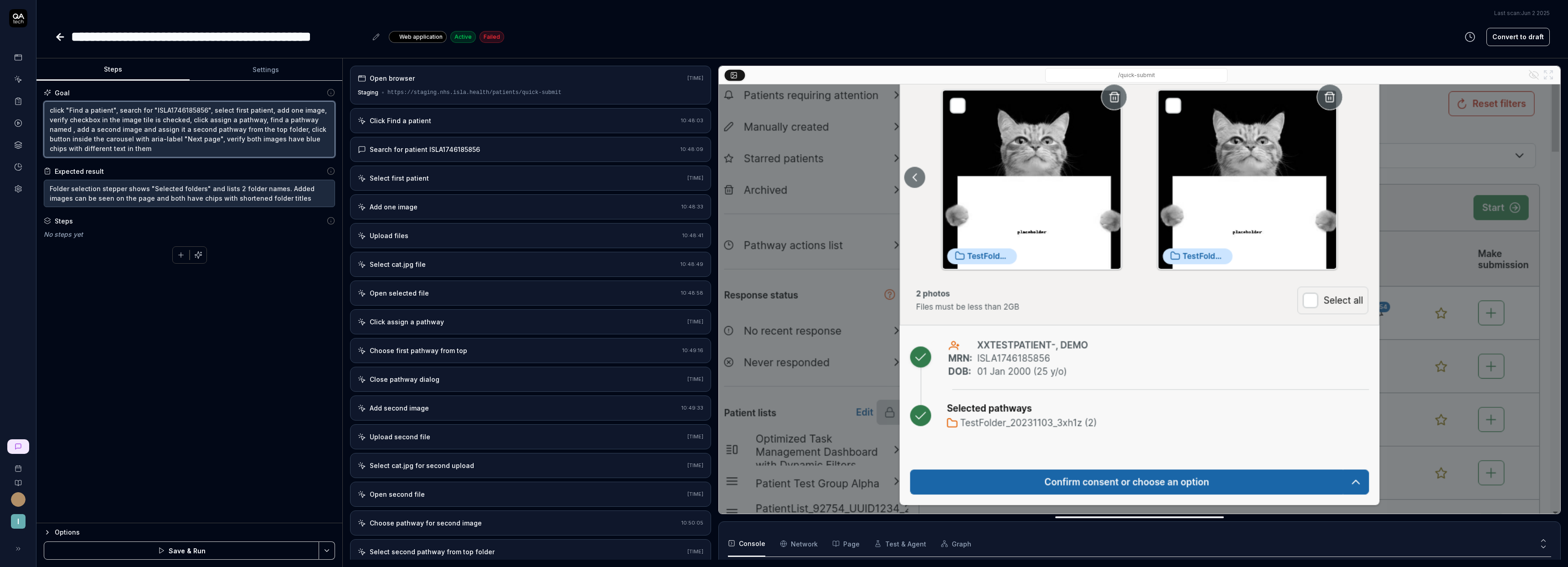 type on "click "Find a patient", search for "ISLA1746185856", select first patient, add one image, verify checkbox in the image tile is checked, click assign a pathway, find  a pathway named ", add a second image and assign it a second pathway from the top folder, click button inside the carousel with aria-label "Next page", verify both images have blue chips with different text in them" 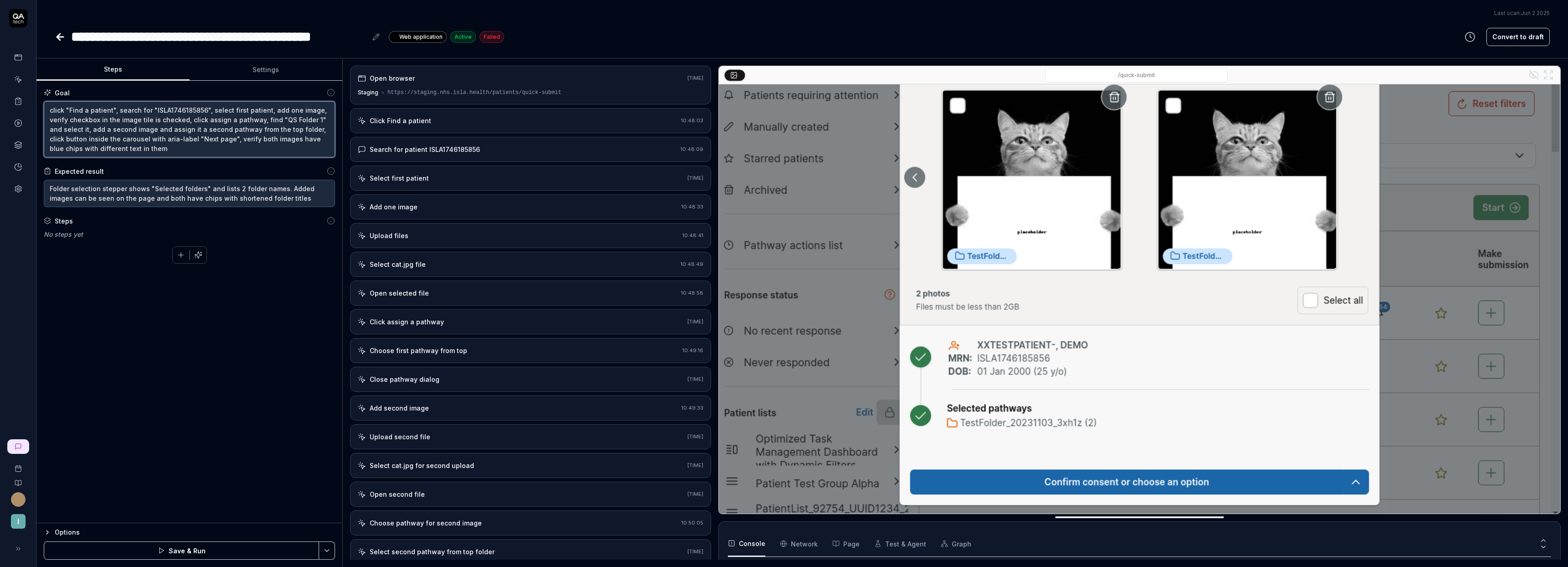 type 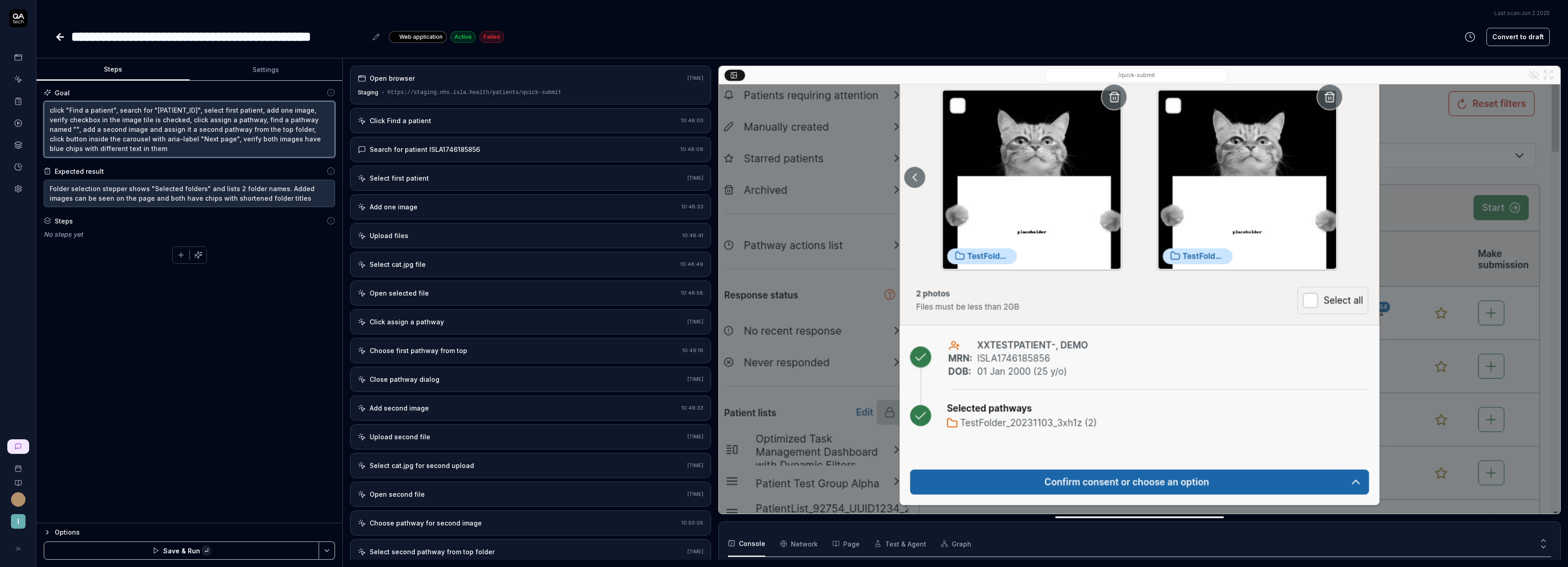 paste on "QS Folder 1" 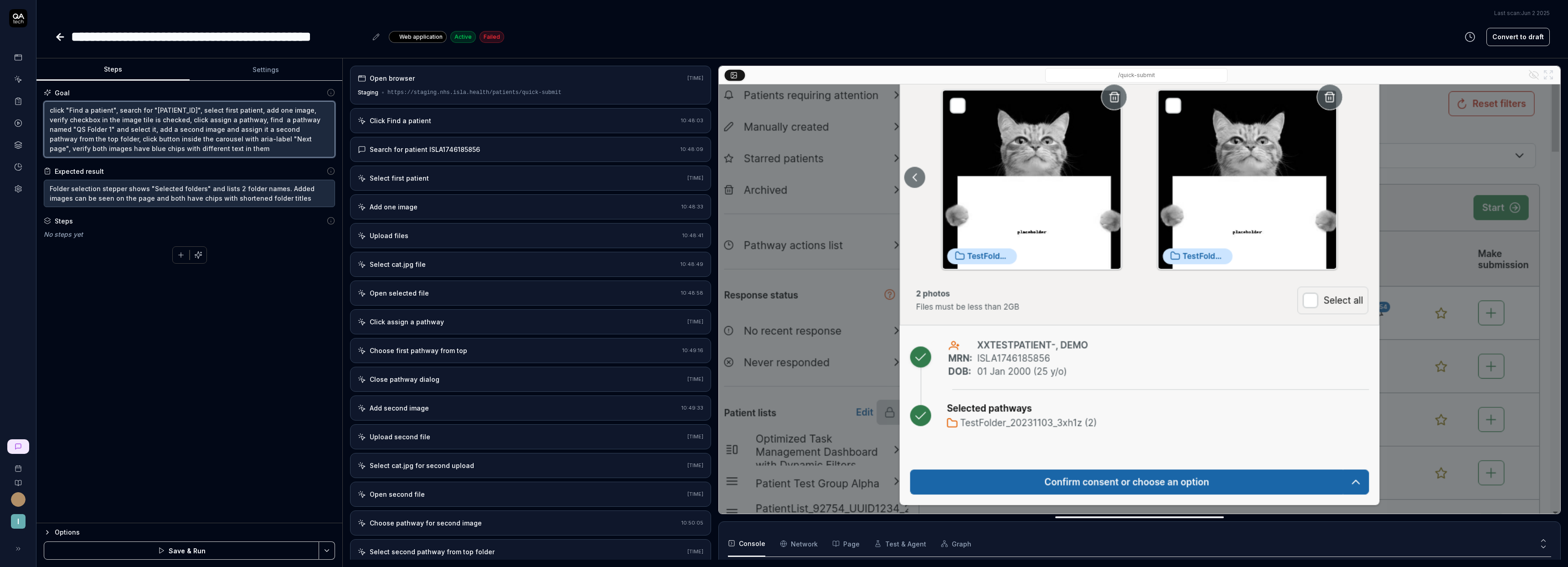 drag, startPoint x: 241, startPoint y: 129, endPoint x: 78, endPoint y: 137, distance: 163.1962 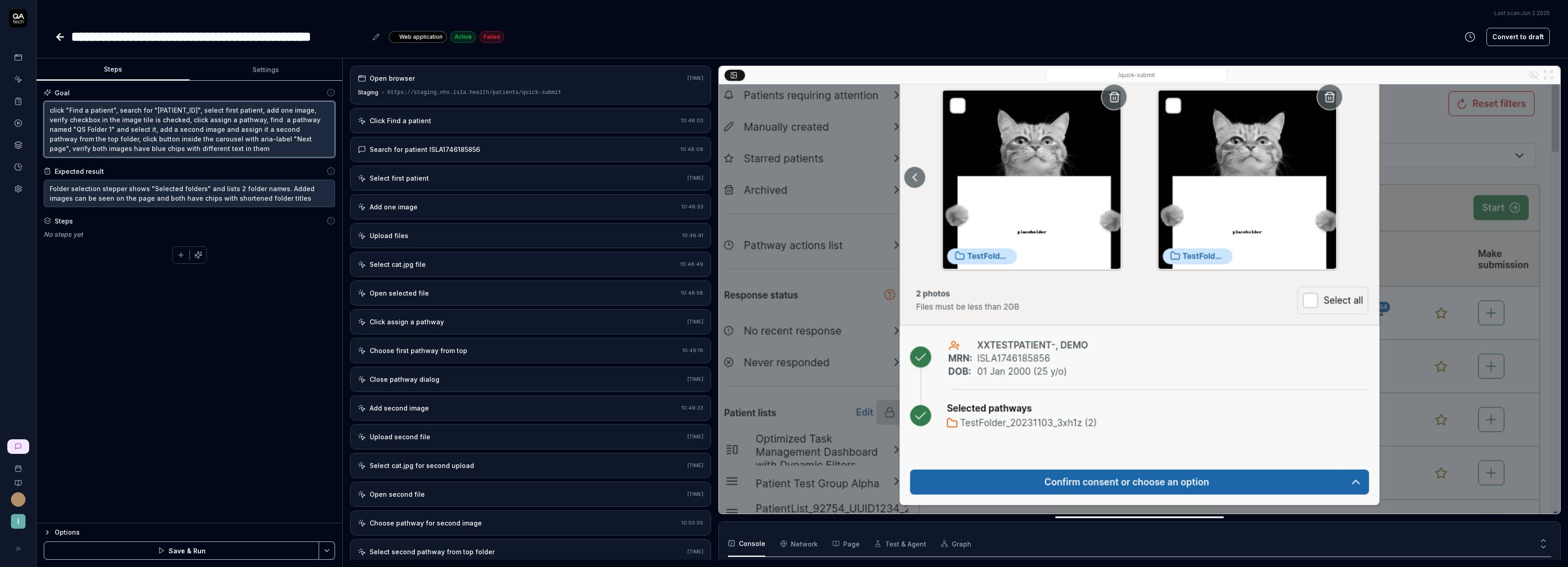 click on "click "Find a patient", search for "ISLA1746185856", select first patient, add one image, verify checkbox in the image tile is checked, click assign a pathway, find  a pathway named "QS Folder 1" and select it, add a second image and assign it a second pathway from the top folder, click button inside the carousel with aria-label "Next page", verify both images have blue chips with different text in them" at bounding box center [189, 129] 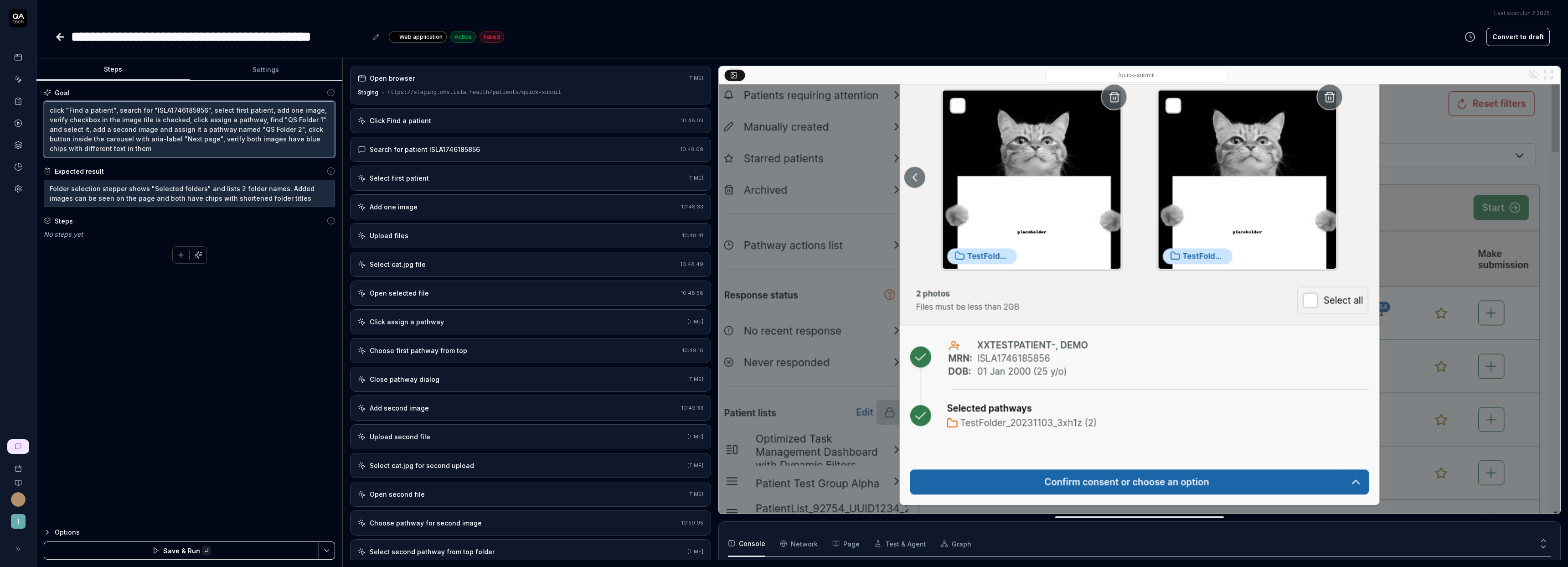 paste on "QS Folder 1" 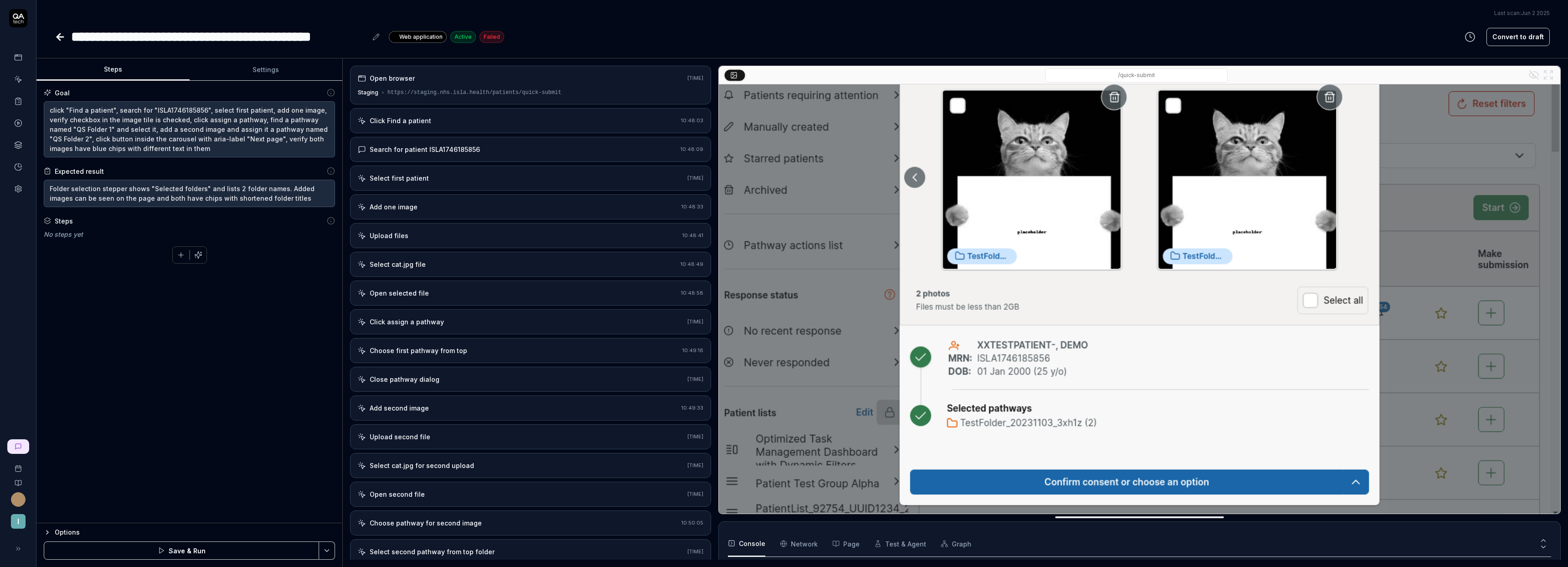 click on "Save & Run" at bounding box center [181, 551] 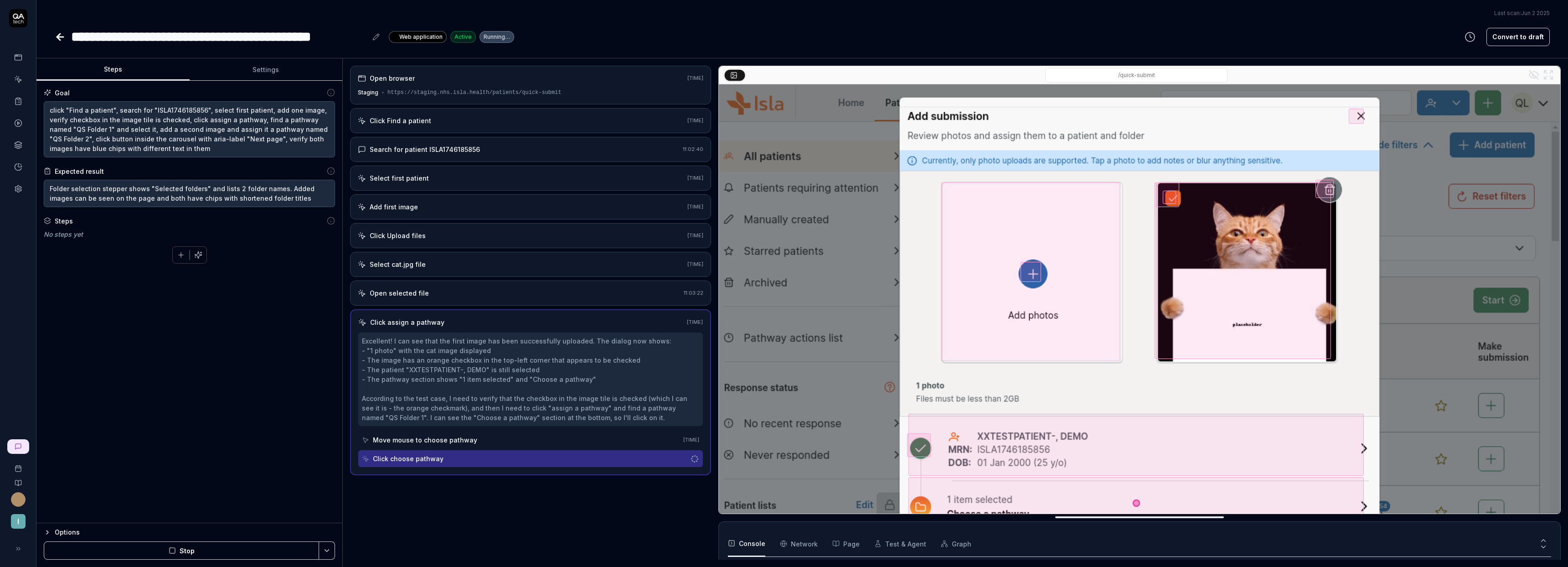 scroll, scrollTop: 26, scrollLeft: 0, axis: vertical 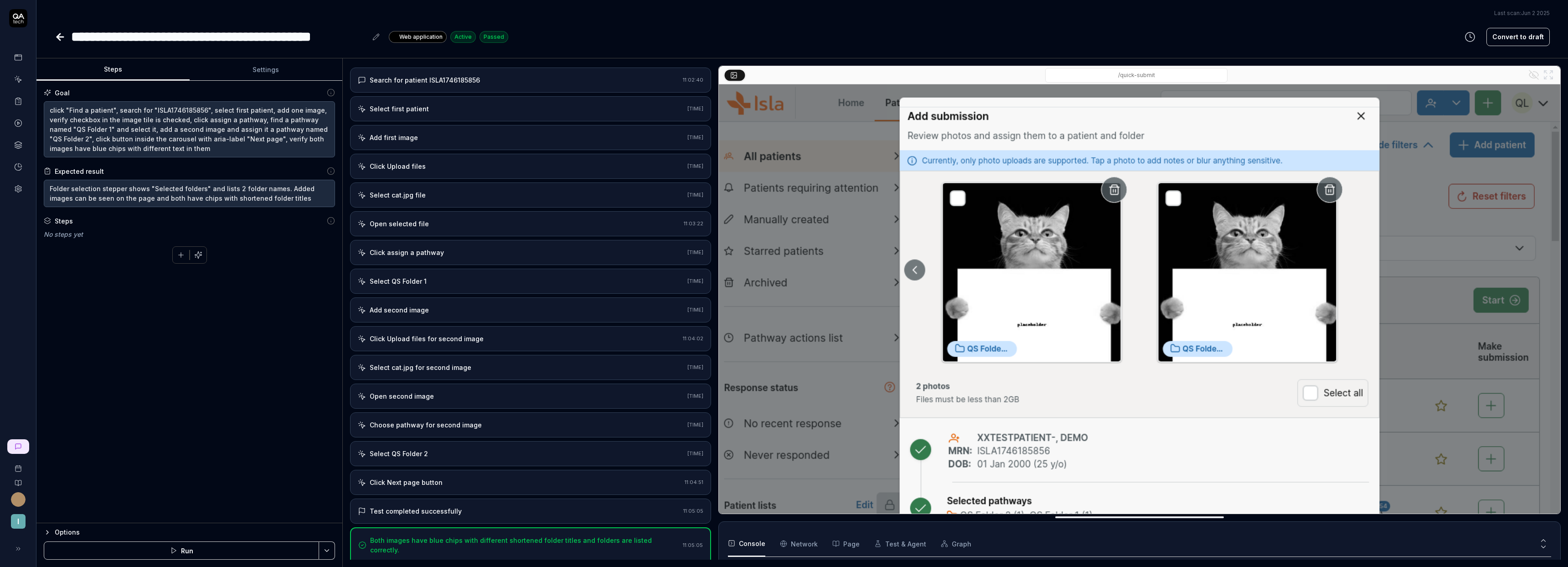 click on "Goal click "Find a patient", search for "ISLA1746185856", select first patient, add one image, verify checkbox in the image tile is checked, click assign a pathway, find  a pathway named "QS Folder 1" and select it, add a second image and assign it a pathway named "QS Folder 2", click button inside the carousel with aria-label "Next page", verify both images have blue chips with different text in them Expected result Folder selection stepper shows "Selected folders" and lists 2 folder names. Added images can be seen on the page and both have chips with shortened folder titles Steps No steps yet
To pick up a draggable item, press the space bar.
While dragging, use the arrow keys to move the item.
Press space again to drop the item in its new position, or press escape to cancel." at bounding box center [189, 302] 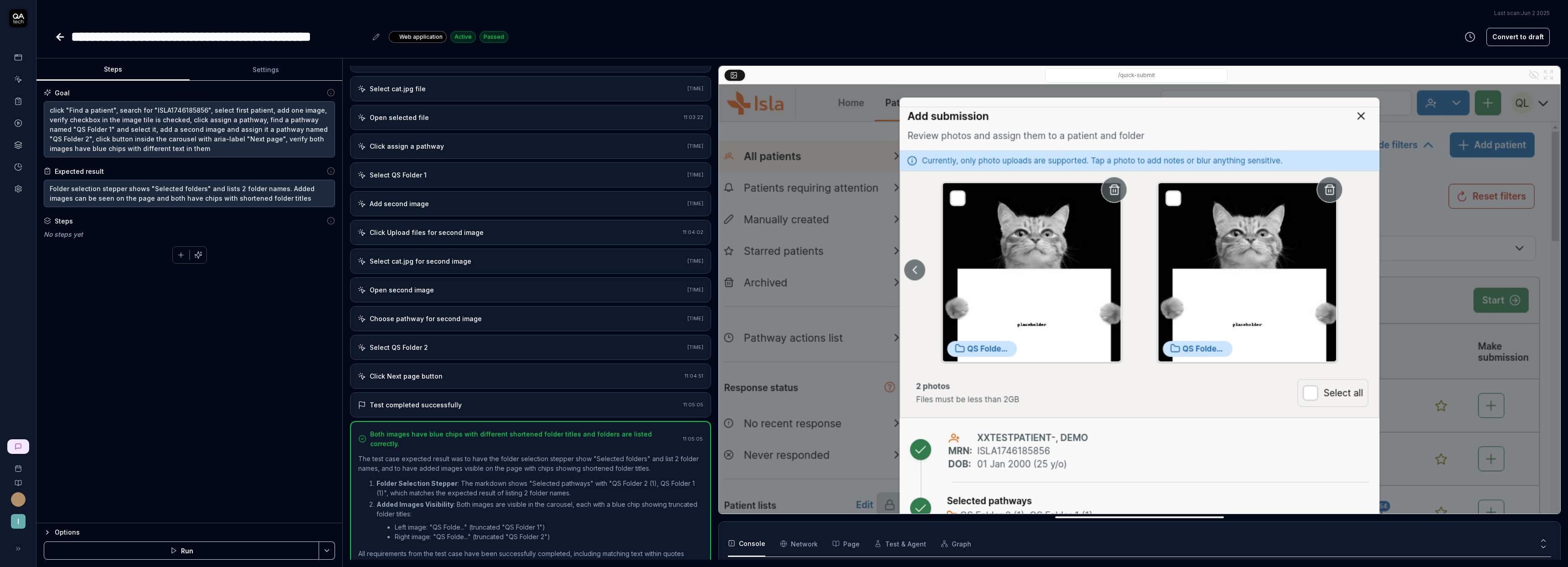 scroll, scrollTop: 184, scrollLeft: 0, axis: vertical 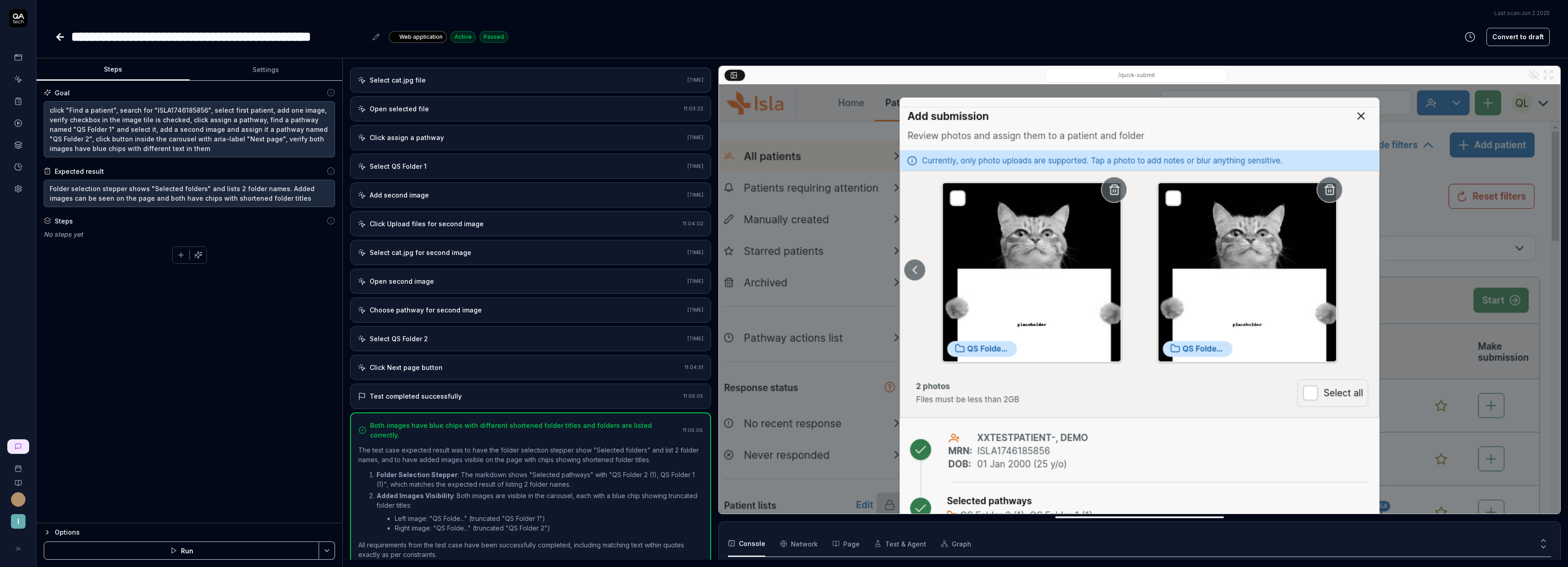 click at bounding box center [18, 101] 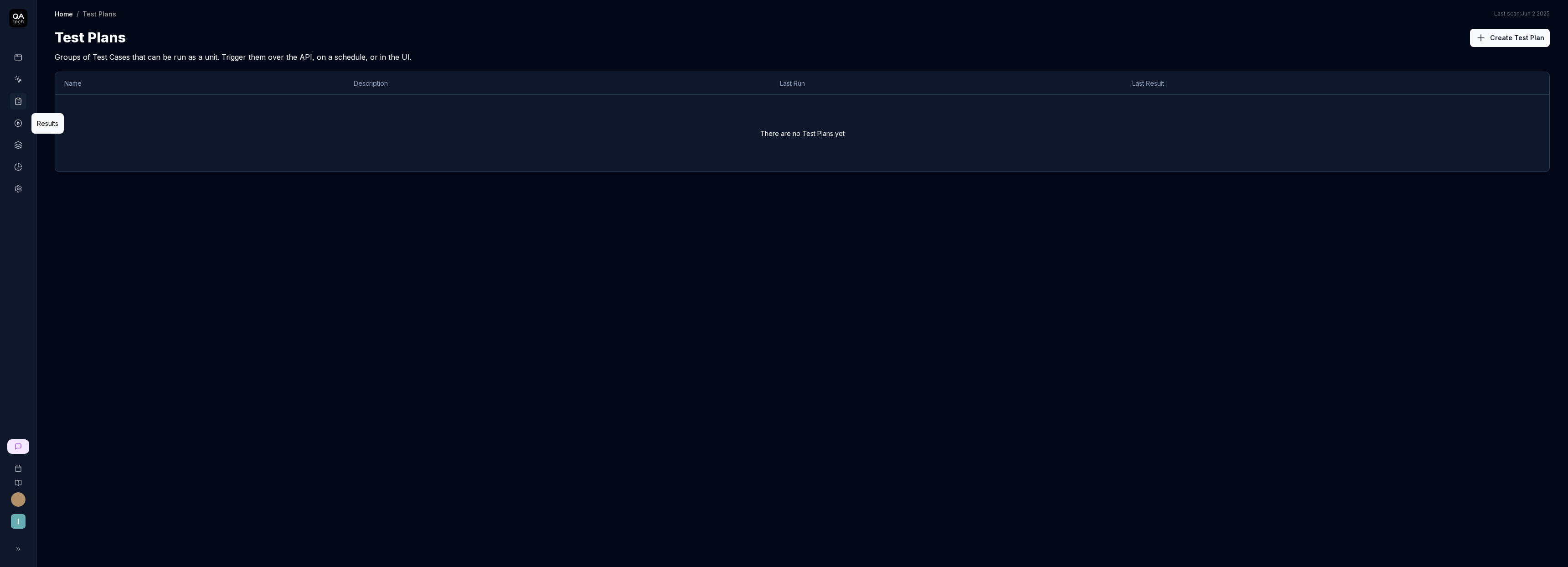 click 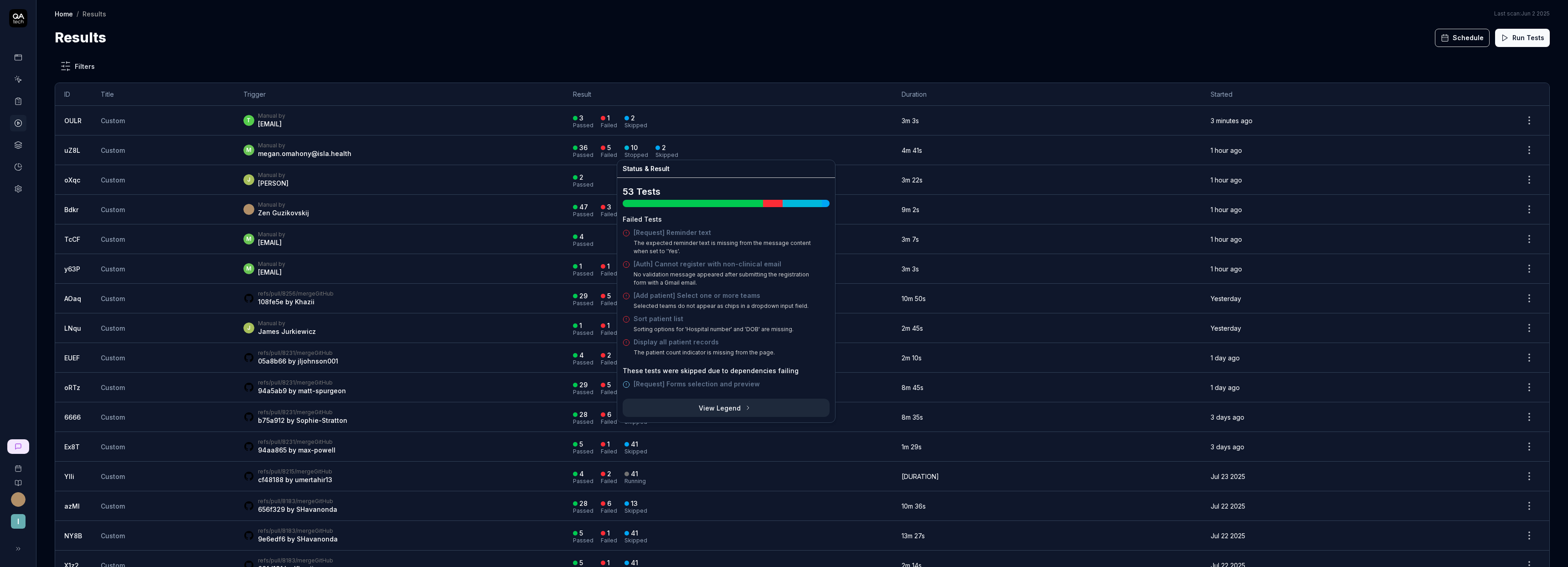 click on "47 Passed 3 Failed" at bounding box center [728, 209] 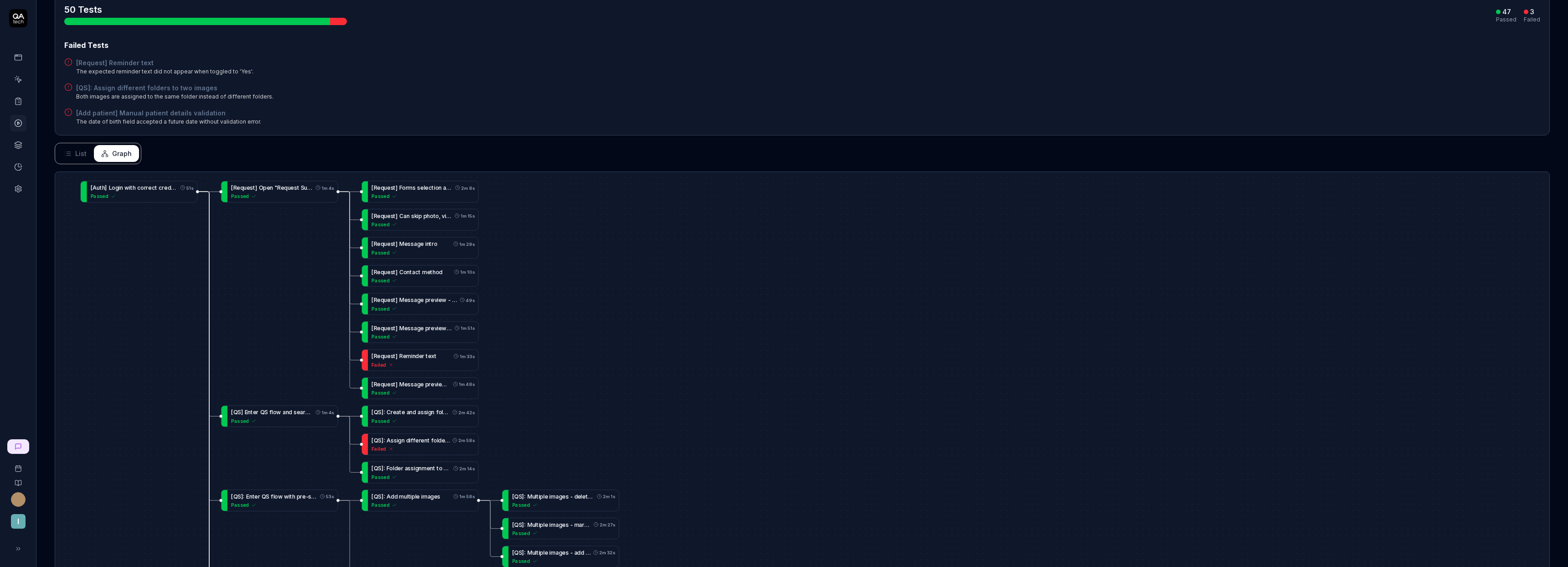 scroll, scrollTop: 190, scrollLeft: 0, axis: vertical 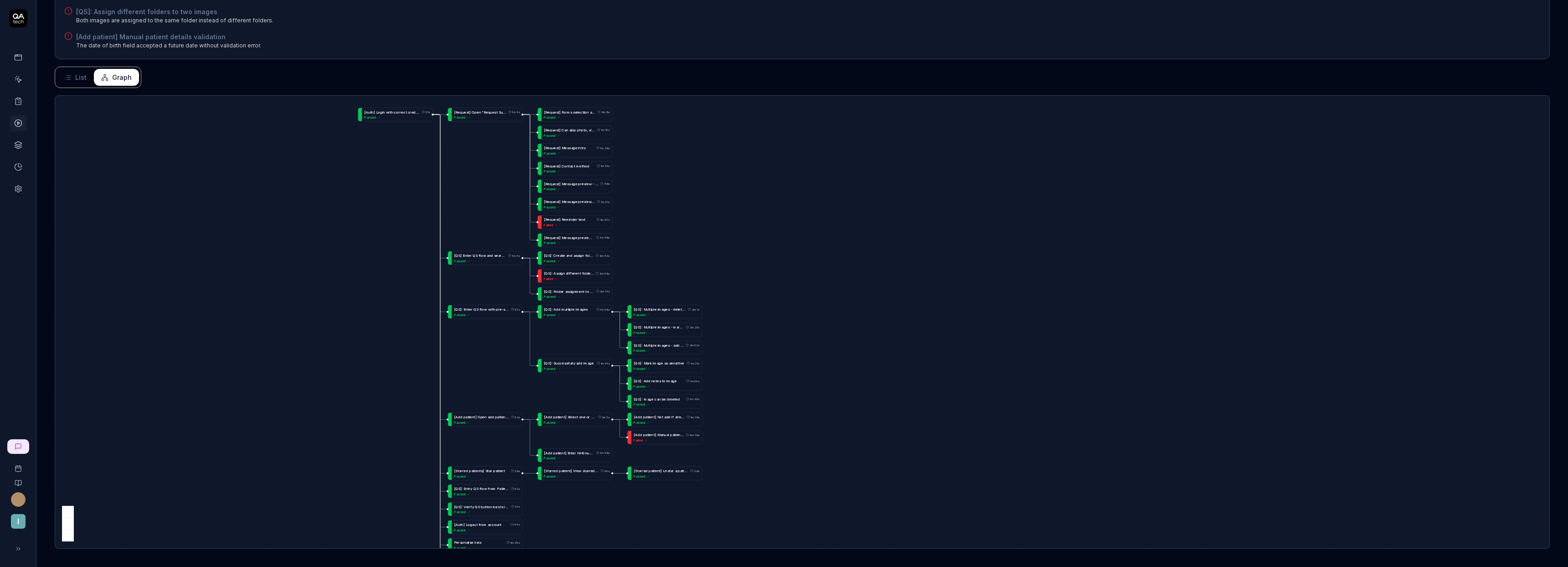 drag, startPoint x: 597, startPoint y: 261, endPoint x: 705, endPoint y: 243, distance: 109.48973 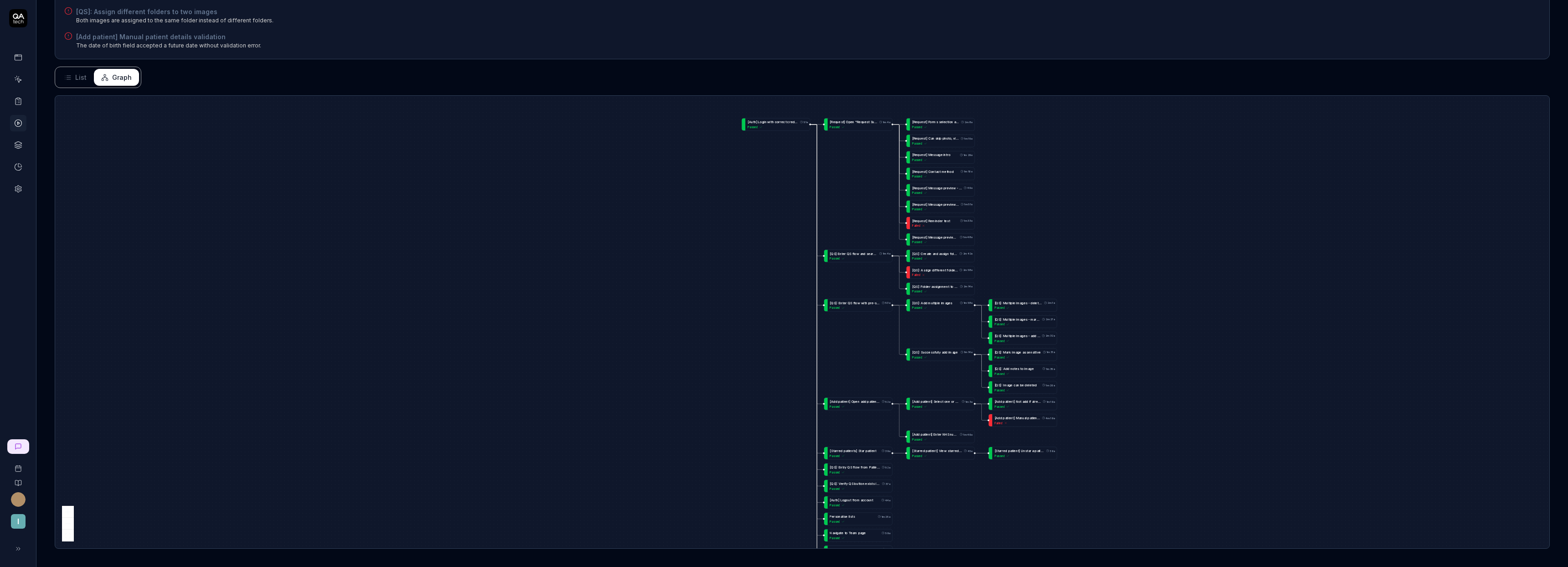 scroll, scrollTop: 0, scrollLeft: 0, axis: both 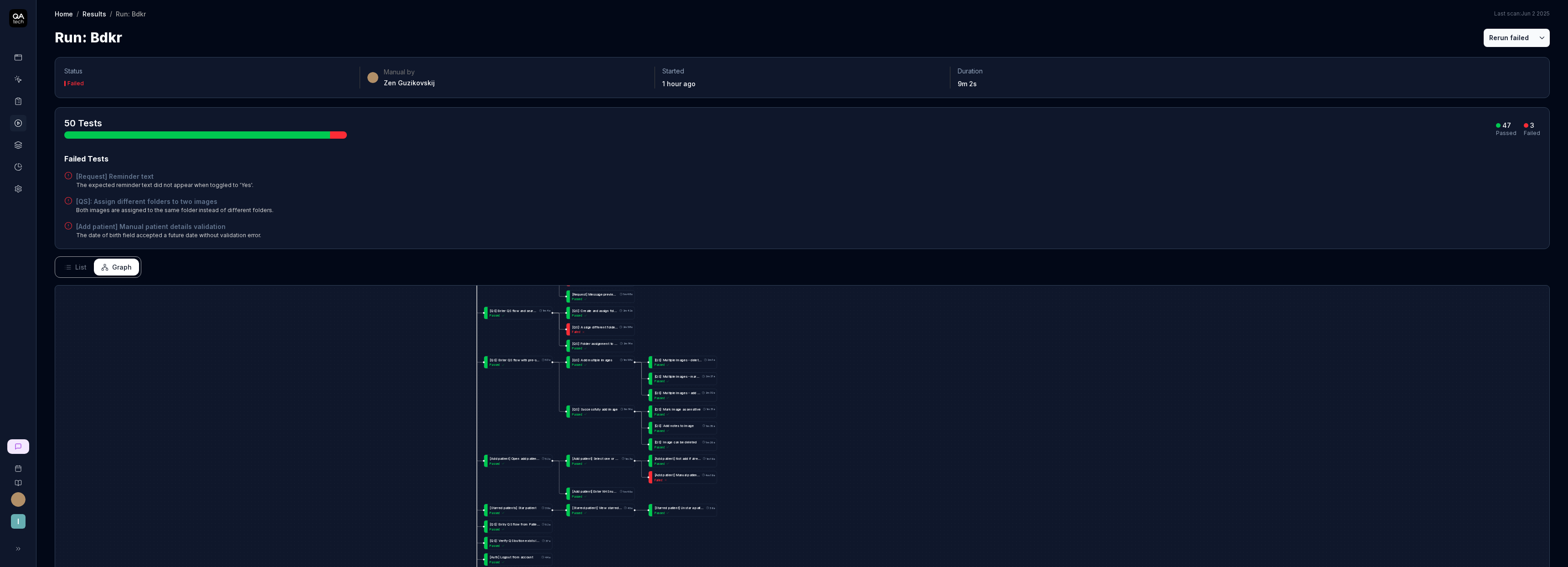 drag, startPoint x: 806, startPoint y: 253, endPoint x: 582, endPoint y: 224, distance: 225.86943 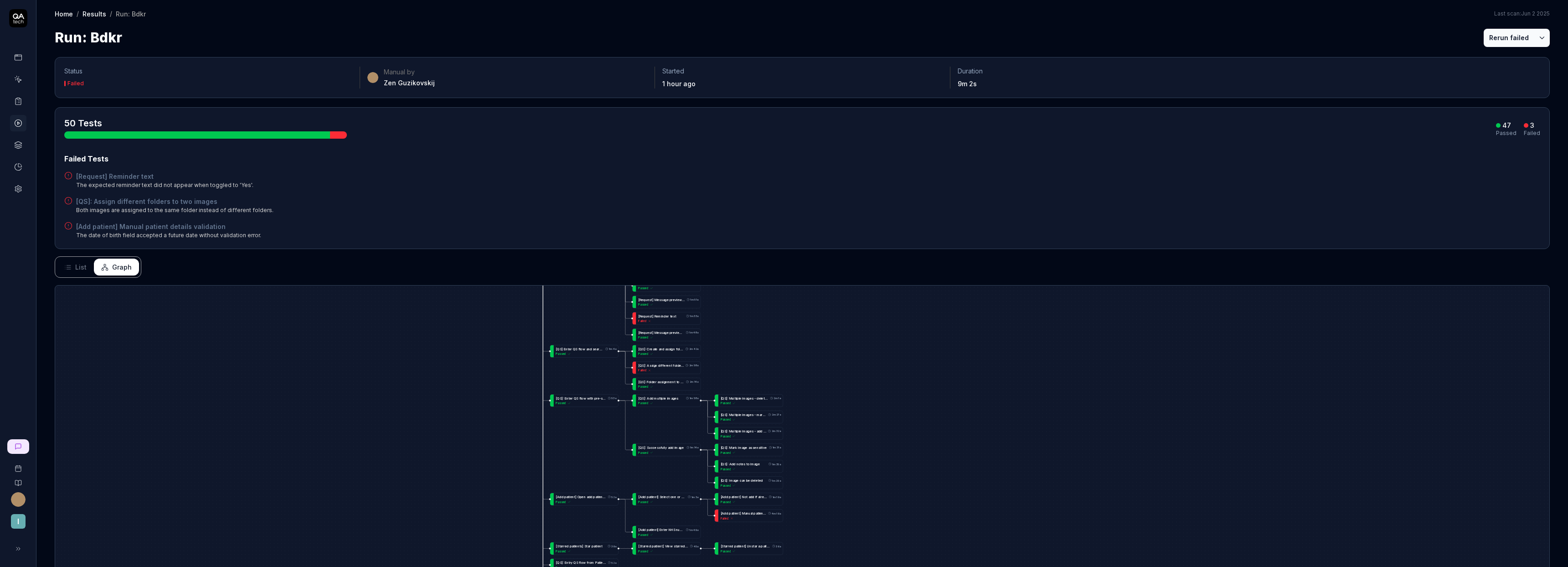 drag, startPoint x: 669, startPoint y: 473, endPoint x: 781, endPoint y: 538, distance: 129.4952 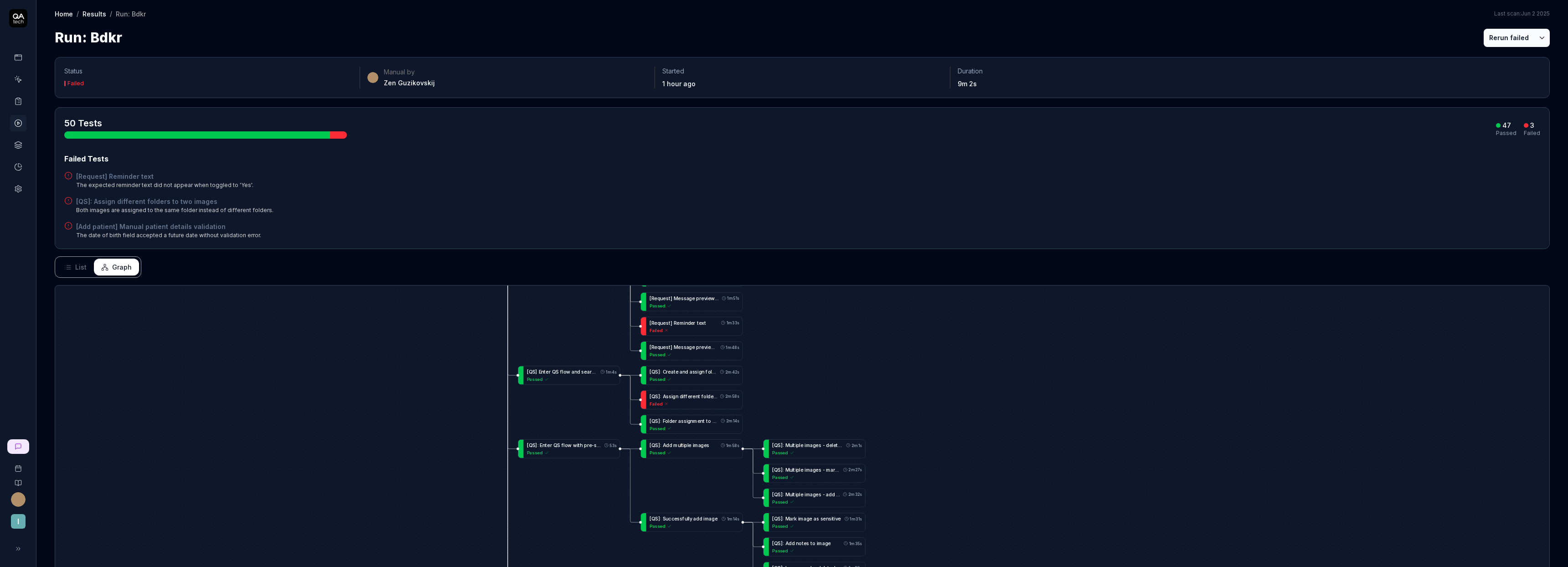 drag, startPoint x: 771, startPoint y: 370, endPoint x: 807, endPoint y: 424, distance: 64.89992 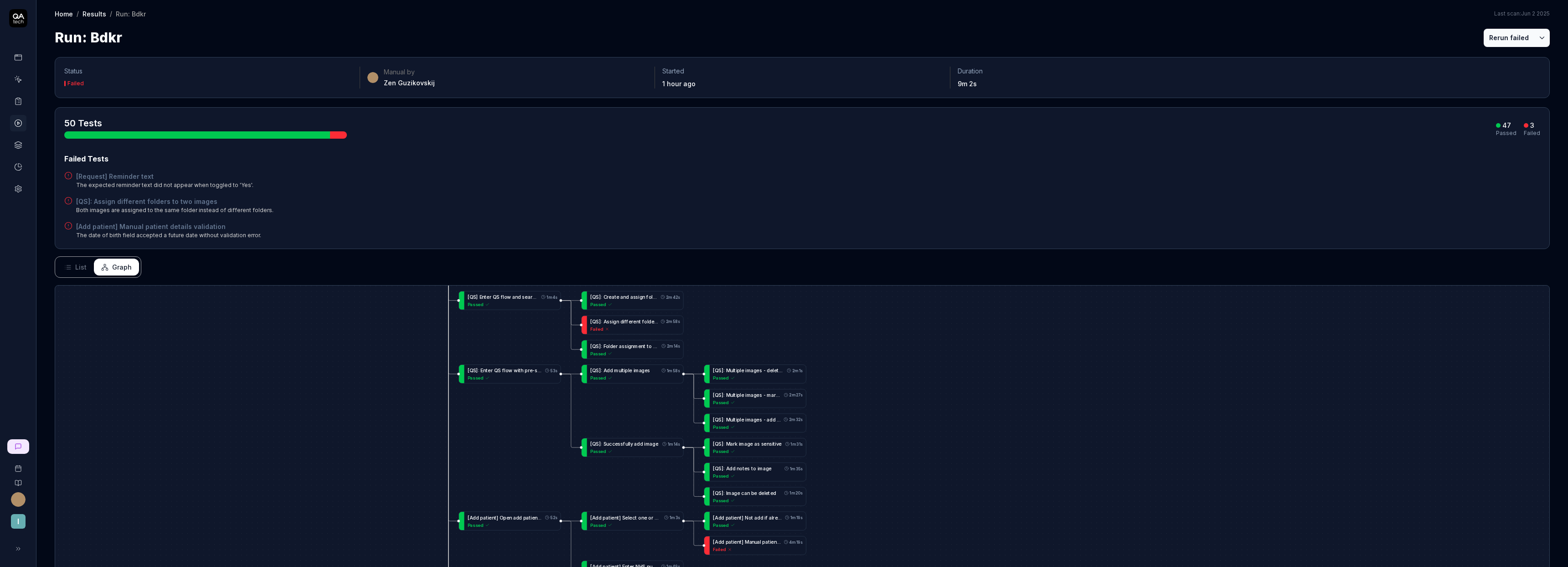 drag, startPoint x: 800, startPoint y: 410, endPoint x: 639, endPoint y: 256, distance: 222.7936 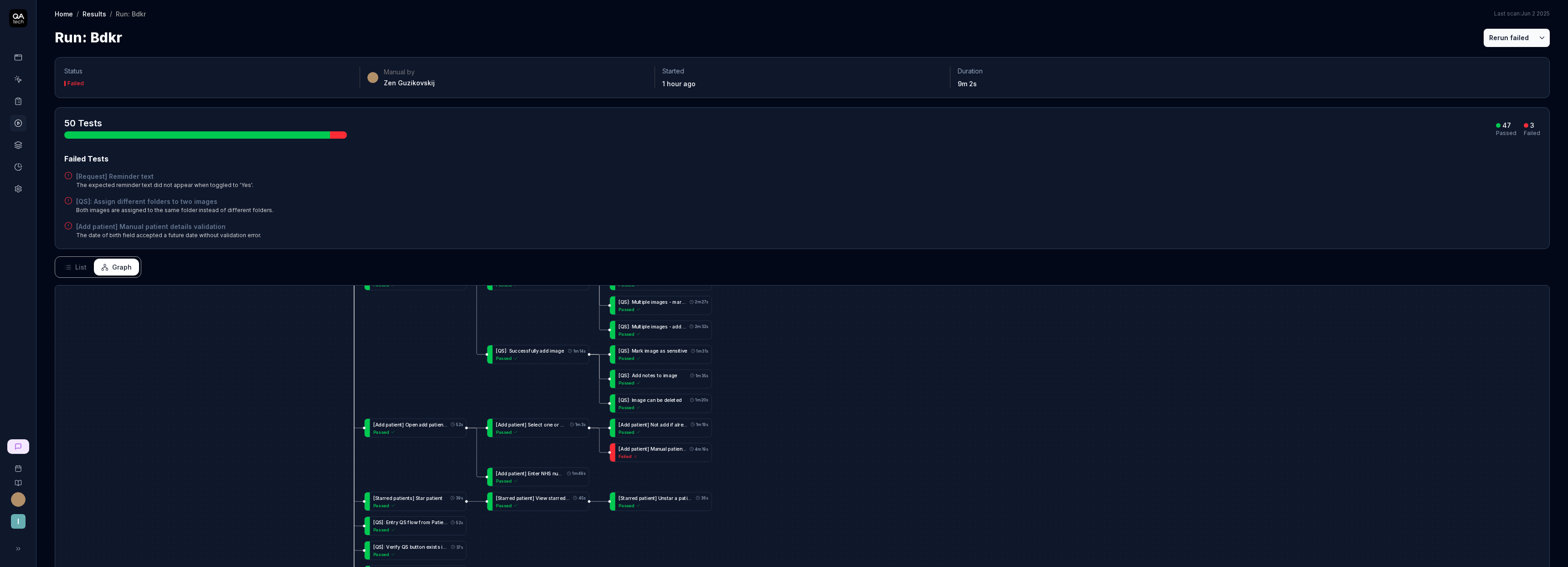 drag, startPoint x: 764, startPoint y: 395, endPoint x: 761, endPoint y: 372, distance: 23.194827 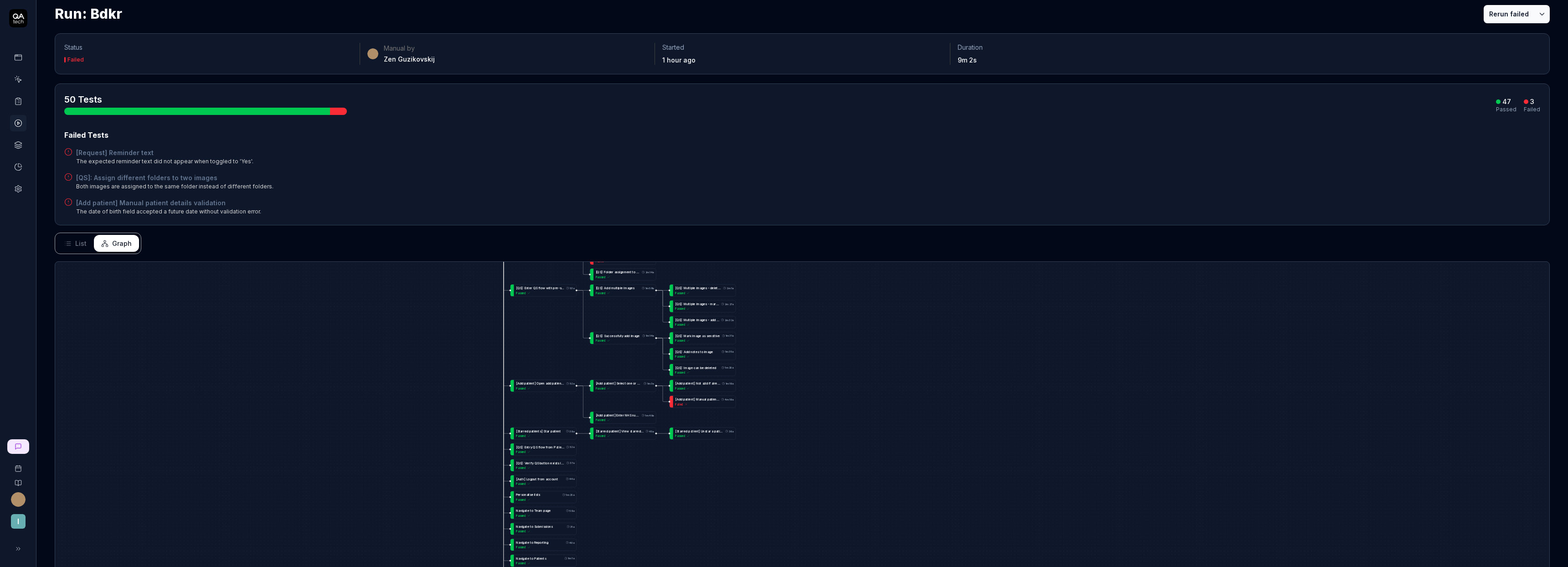 scroll, scrollTop: 0, scrollLeft: 0, axis: both 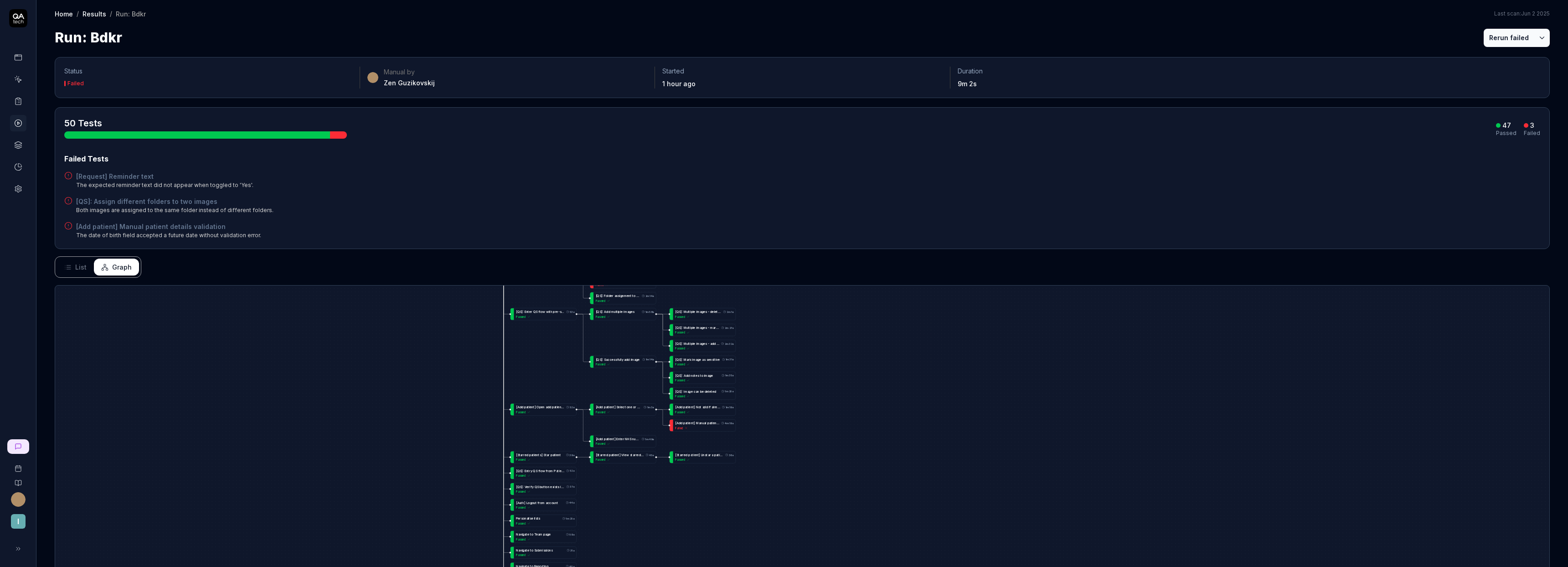 click on "List" at bounding box center (81, 267) 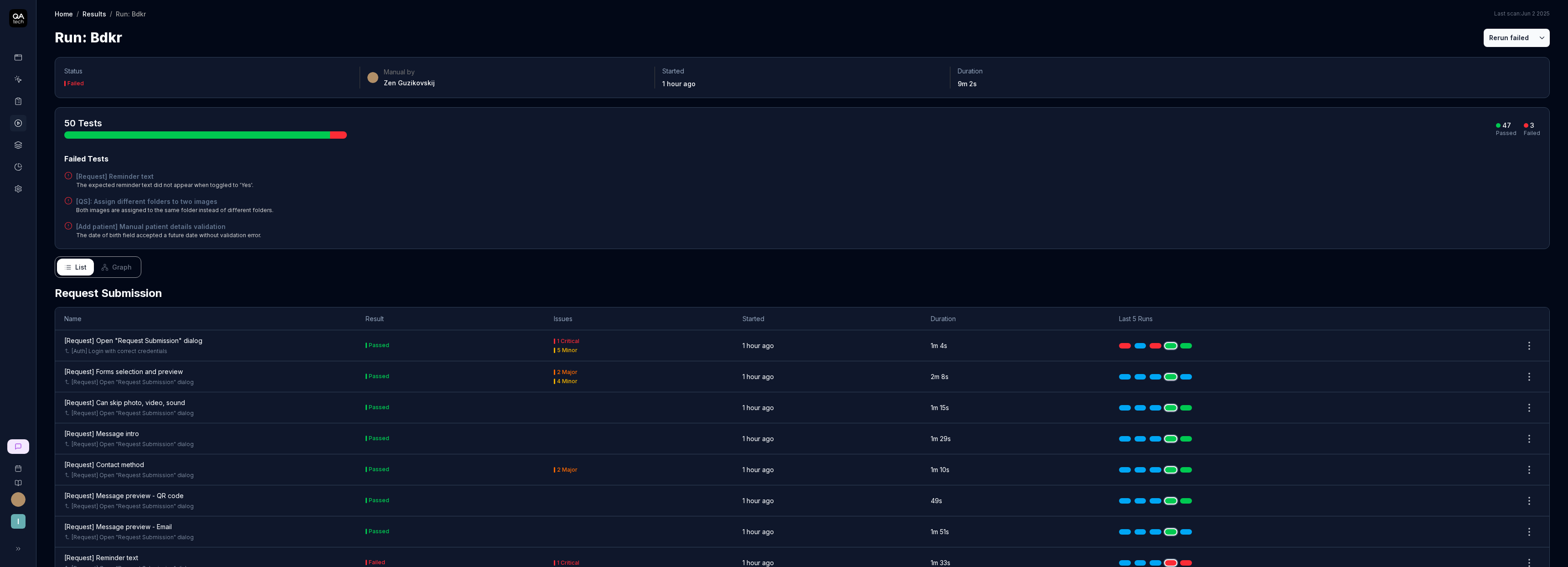 click on "Results" at bounding box center [94, 14] 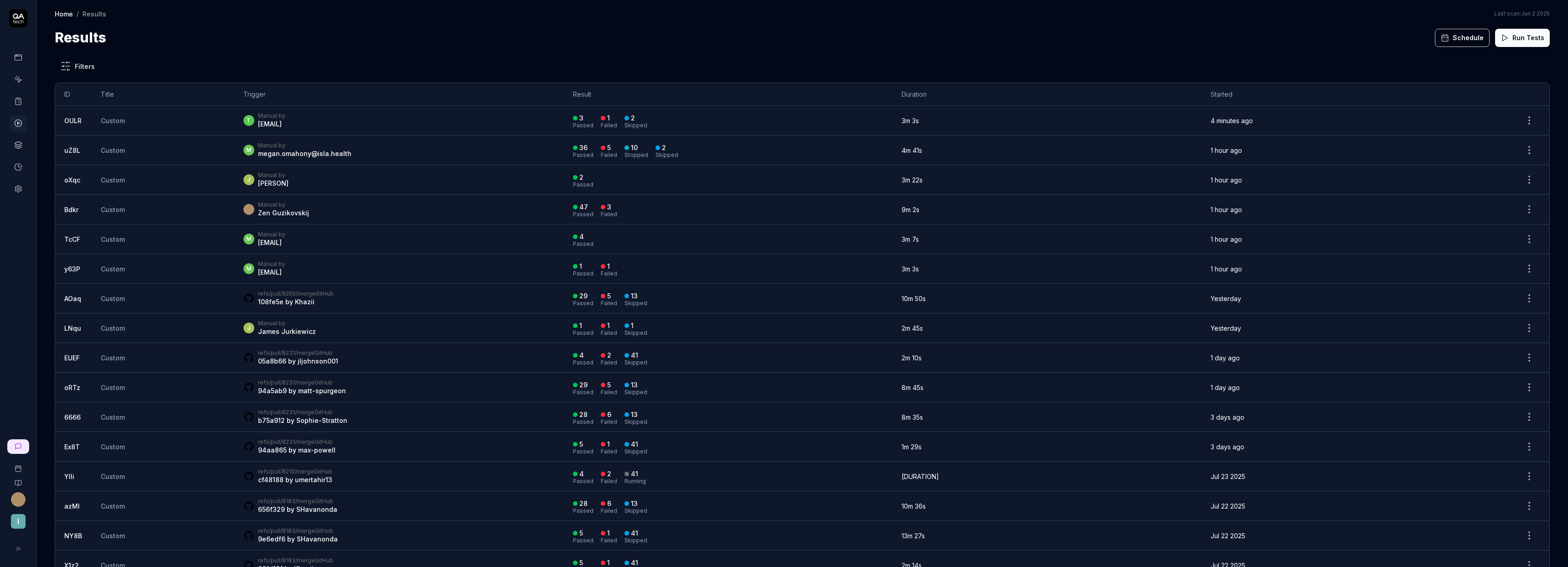 click on "Run Tests" at bounding box center [1522, 38] 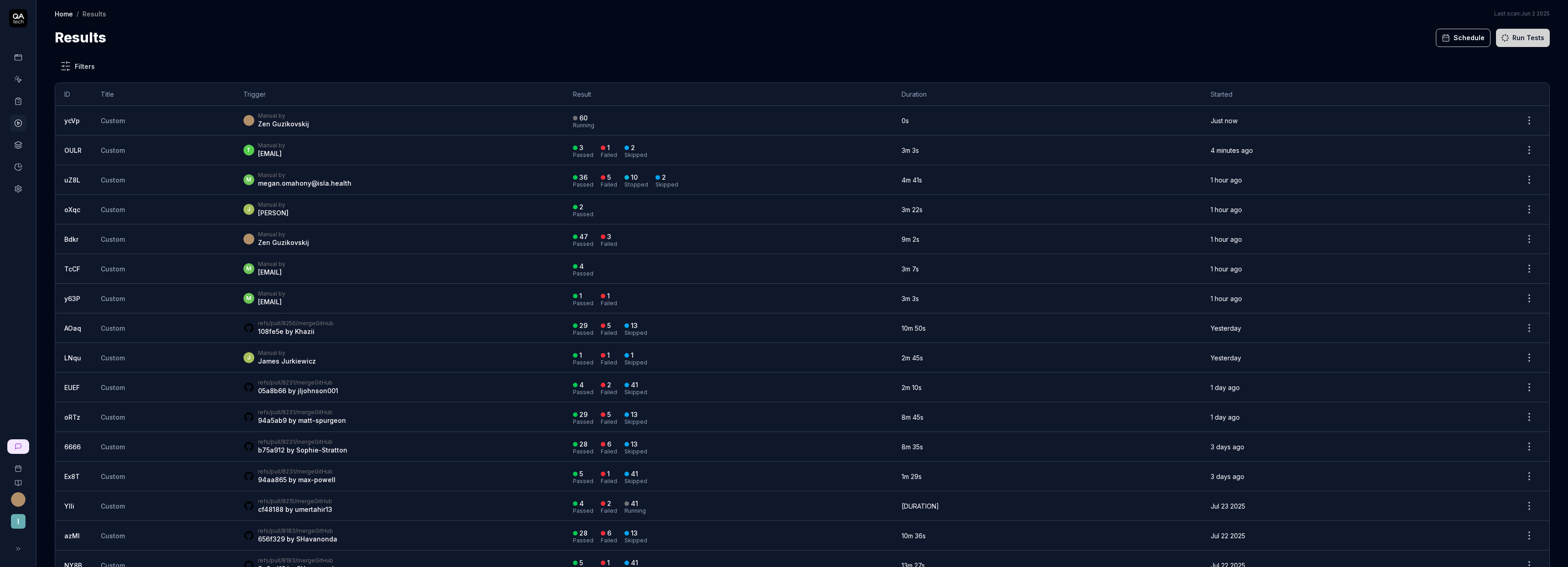 click on "Manual by  Zen Guzikovskij" at bounding box center [399, 120] 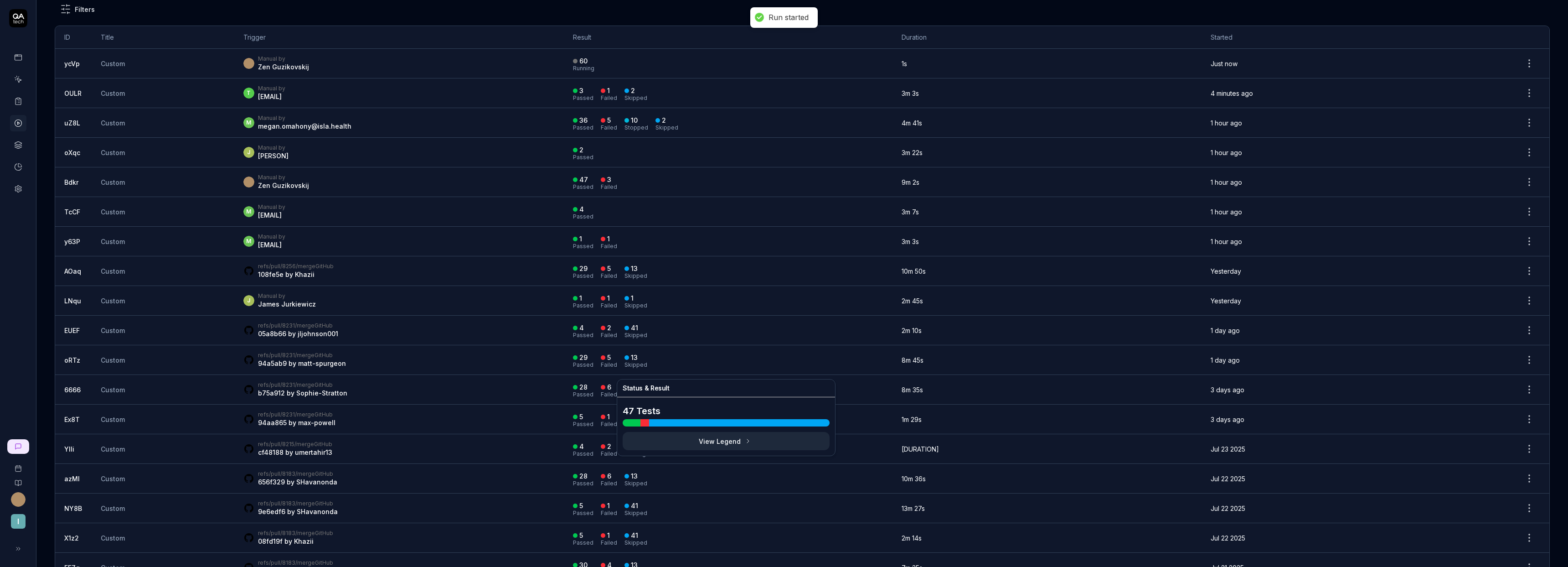 scroll, scrollTop: 104, scrollLeft: 0, axis: vertical 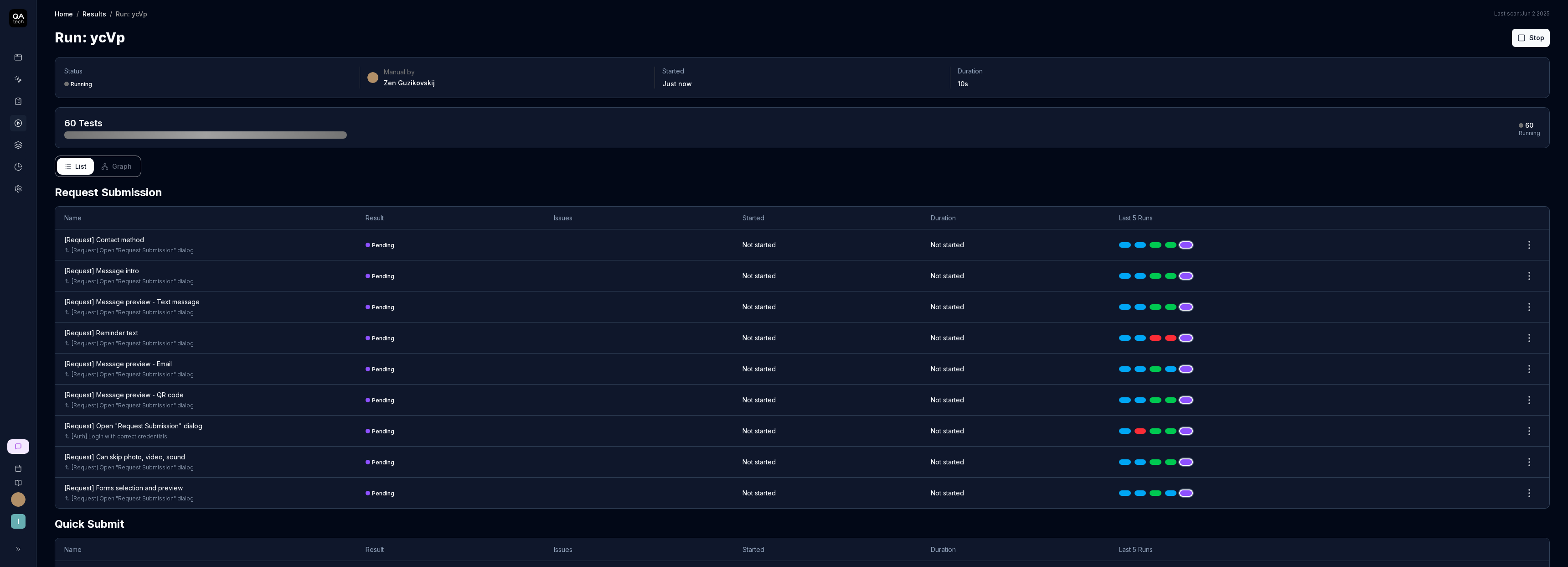 click on "Graph" at bounding box center (116, 166) 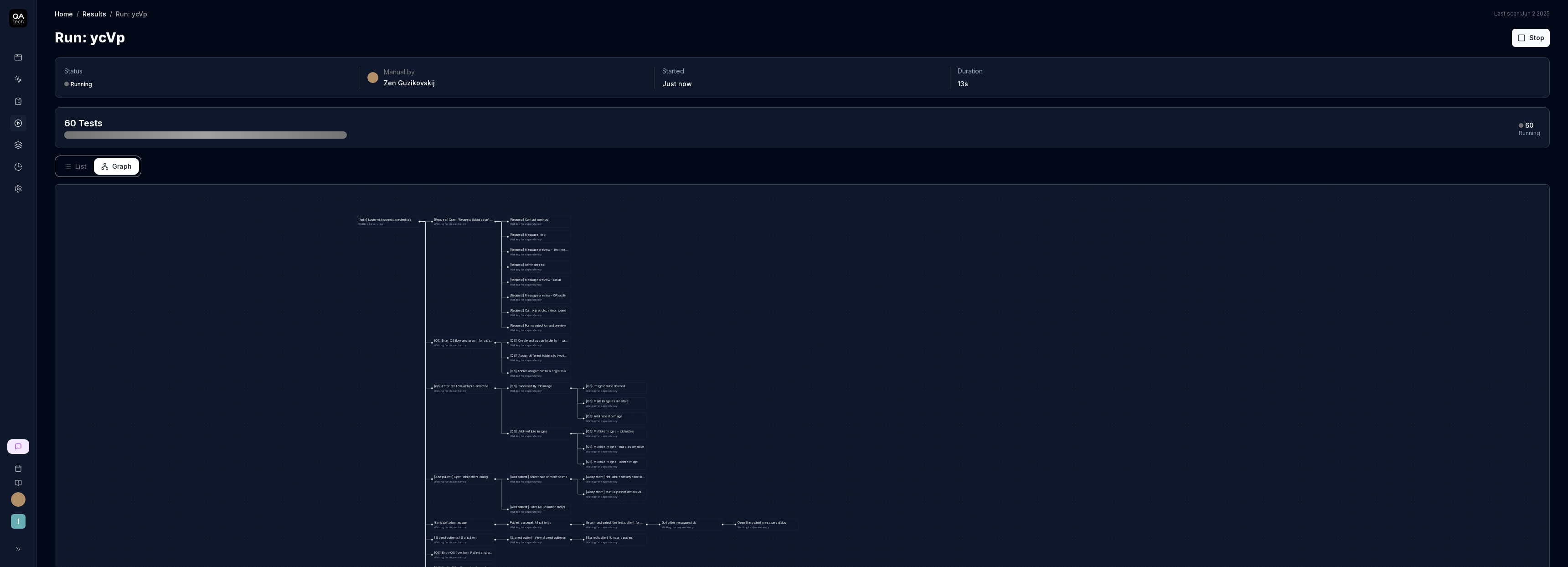 drag, startPoint x: 672, startPoint y: 313, endPoint x: 791, endPoint y: 233, distance: 143.39107 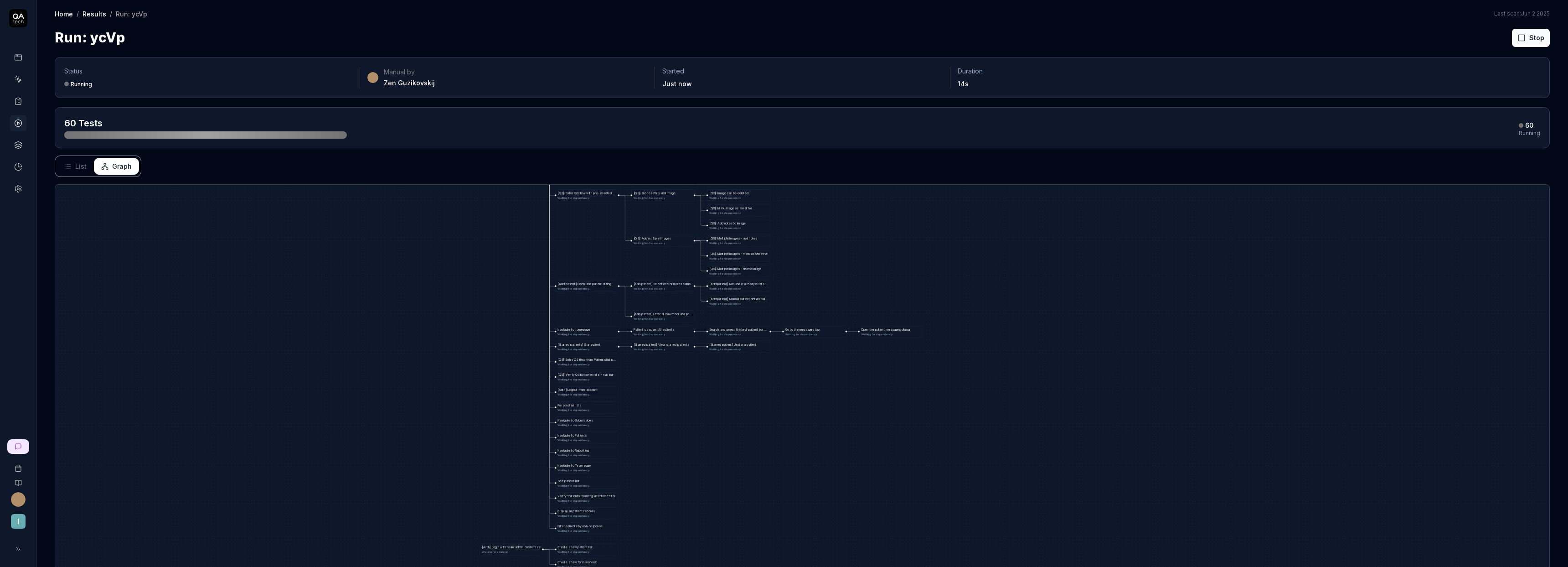drag, startPoint x: 875, startPoint y: 246, endPoint x: 882, endPoint y: 216, distance: 30.80584 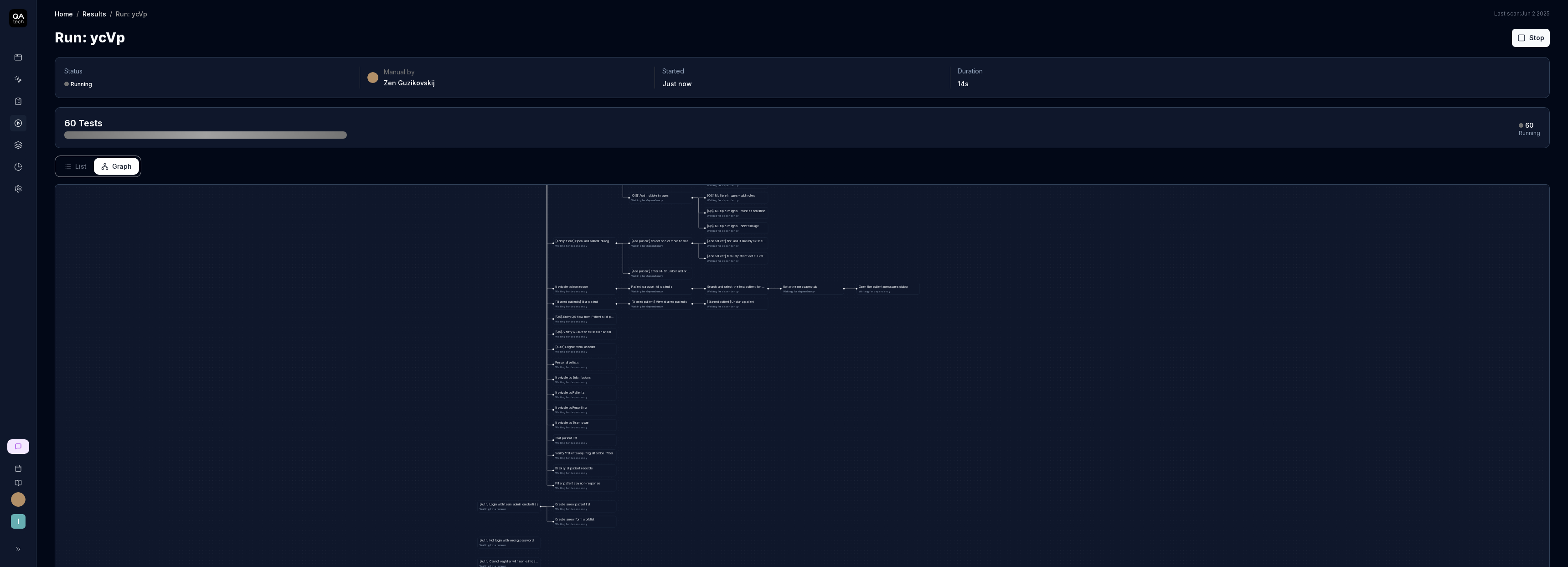 drag, startPoint x: 874, startPoint y: 394, endPoint x: 867, endPoint y: 255, distance: 139.1761 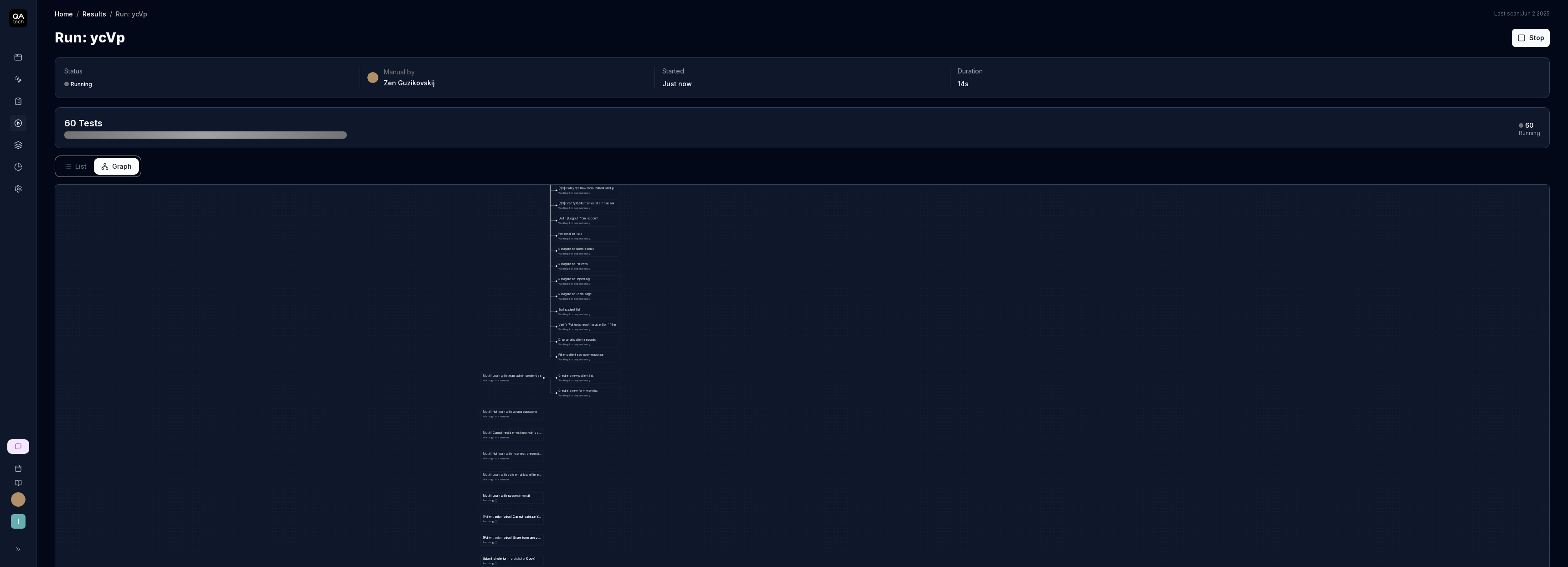drag, startPoint x: 820, startPoint y: 368, endPoint x: 851, endPoint y: 298, distance: 76.5572 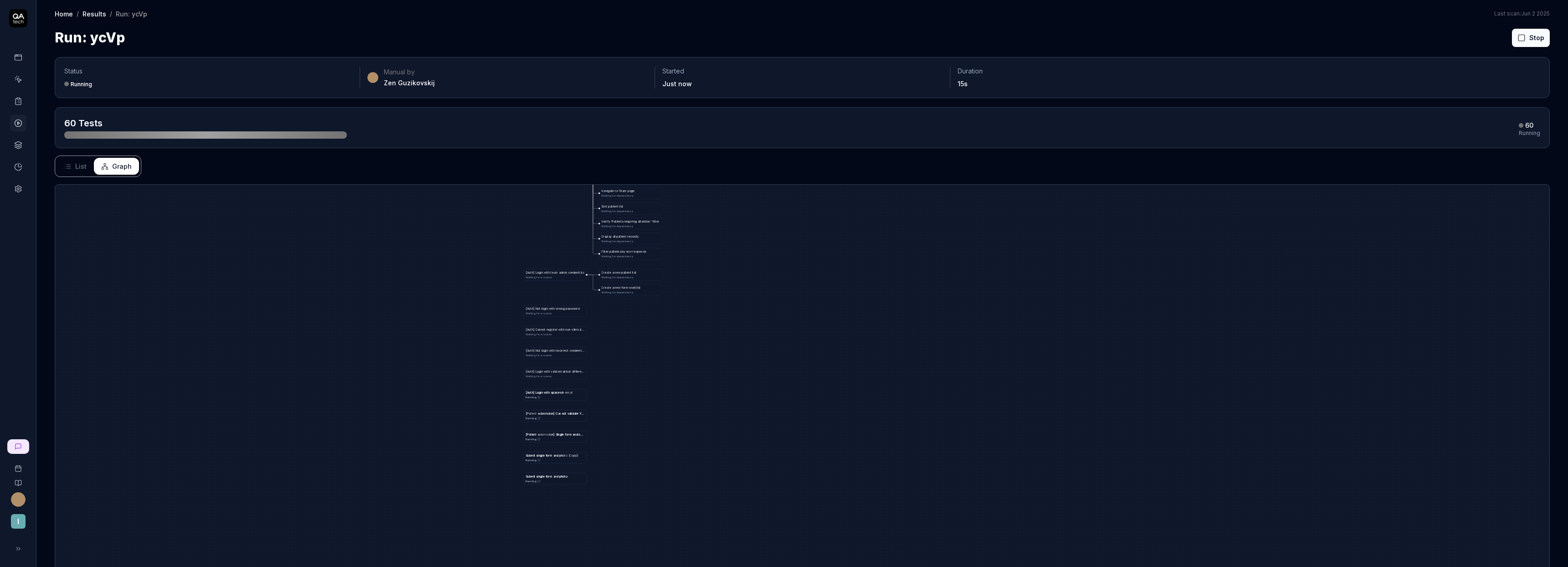 drag, startPoint x: 907, startPoint y: 235, endPoint x: 912, endPoint y: 239, distance: 6.40312 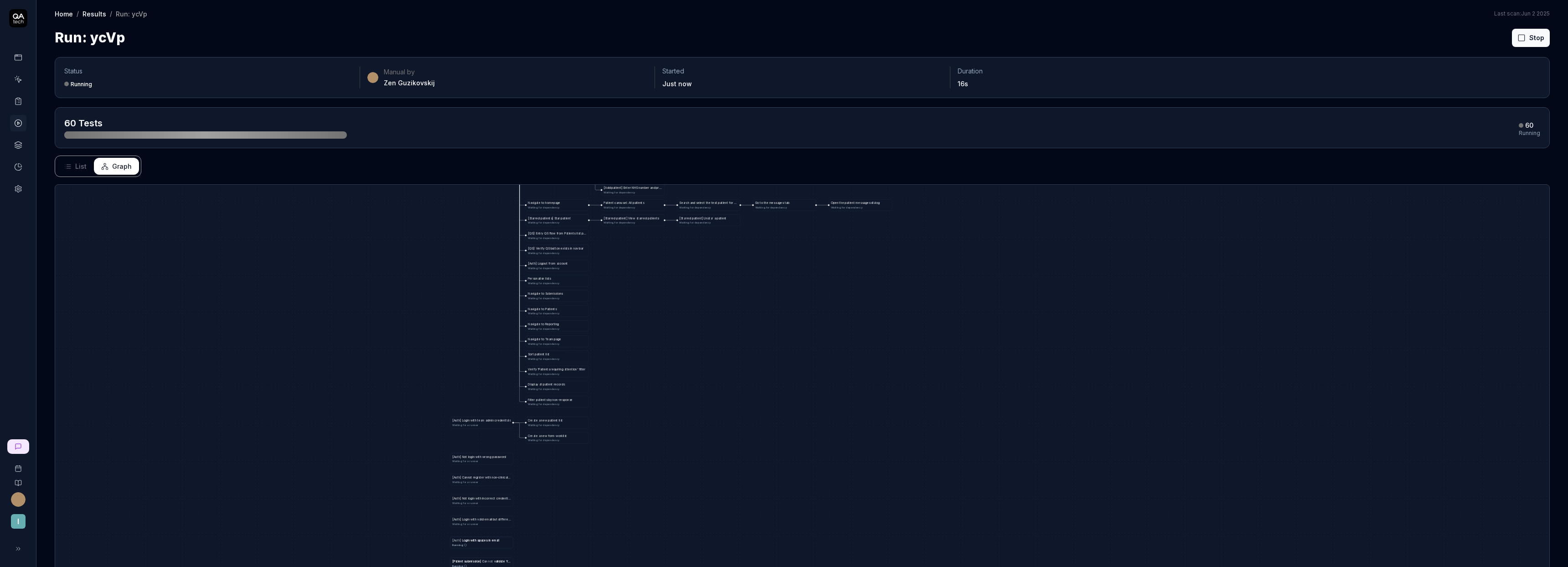drag, startPoint x: 753, startPoint y: 230, endPoint x: 765, endPoint y: 480, distance: 250.28783 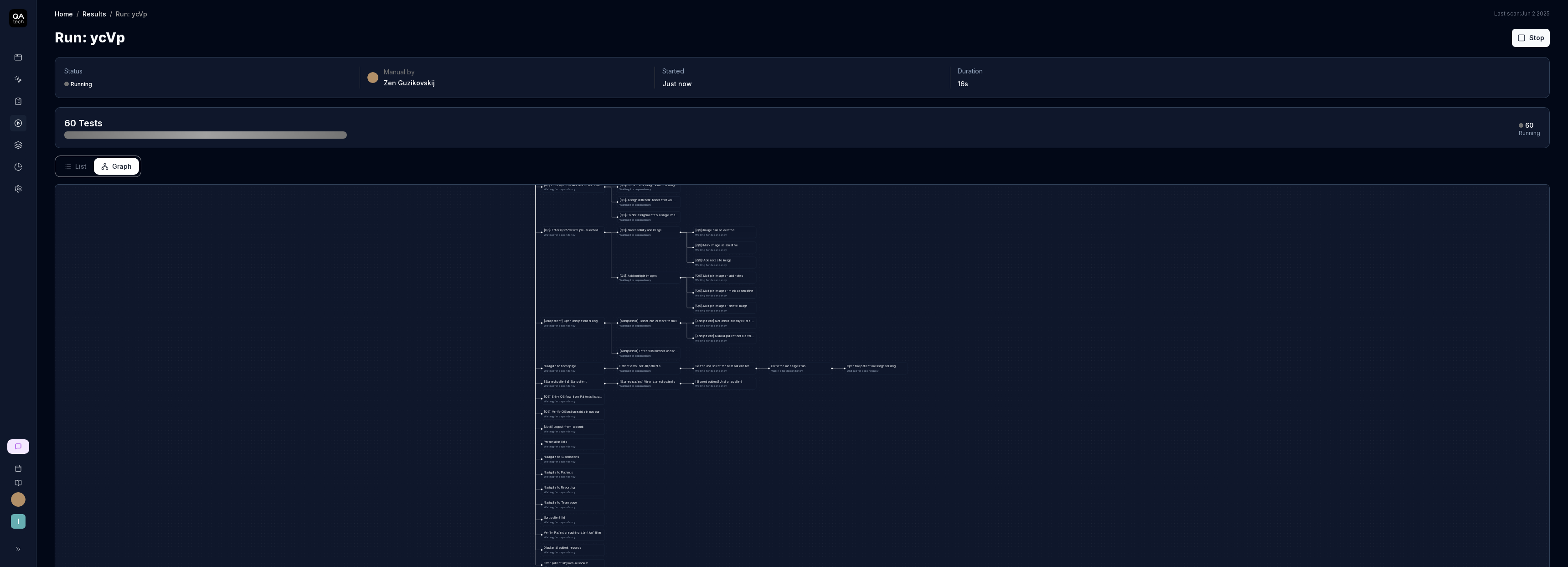 drag, startPoint x: 732, startPoint y: 411, endPoint x: 739, endPoint y: 431, distance: 21.18962 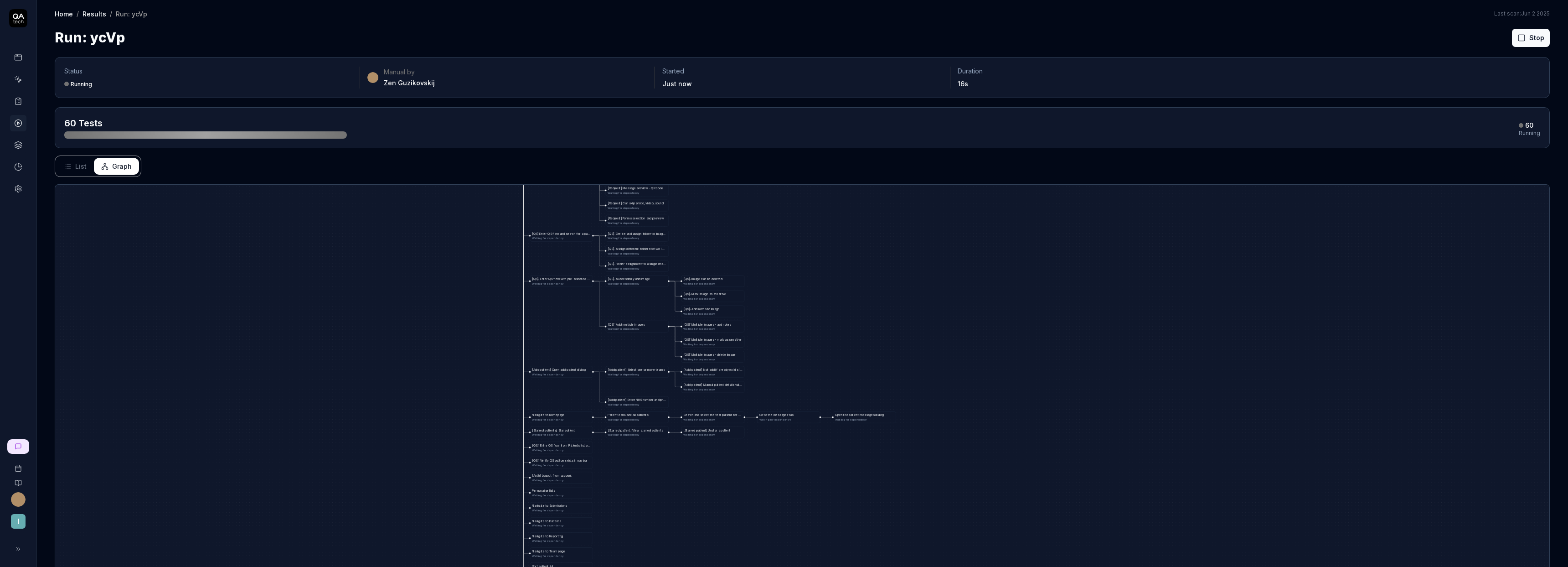 drag, startPoint x: 736, startPoint y: 440, endPoint x: 717, endPoint y: 489, distance: 52.554733 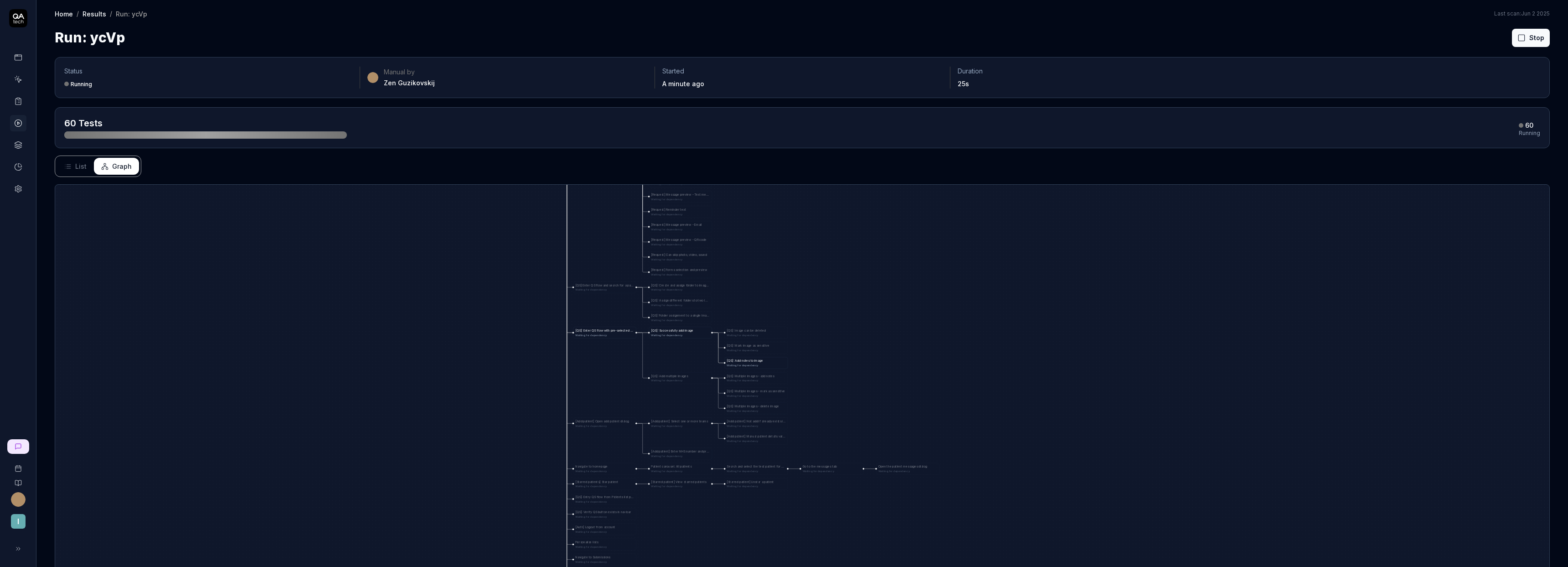 drag, startPoint x: 727, startPoint y: 347, endPoint x: 817, endPoint y: 370, distance: 92.89241 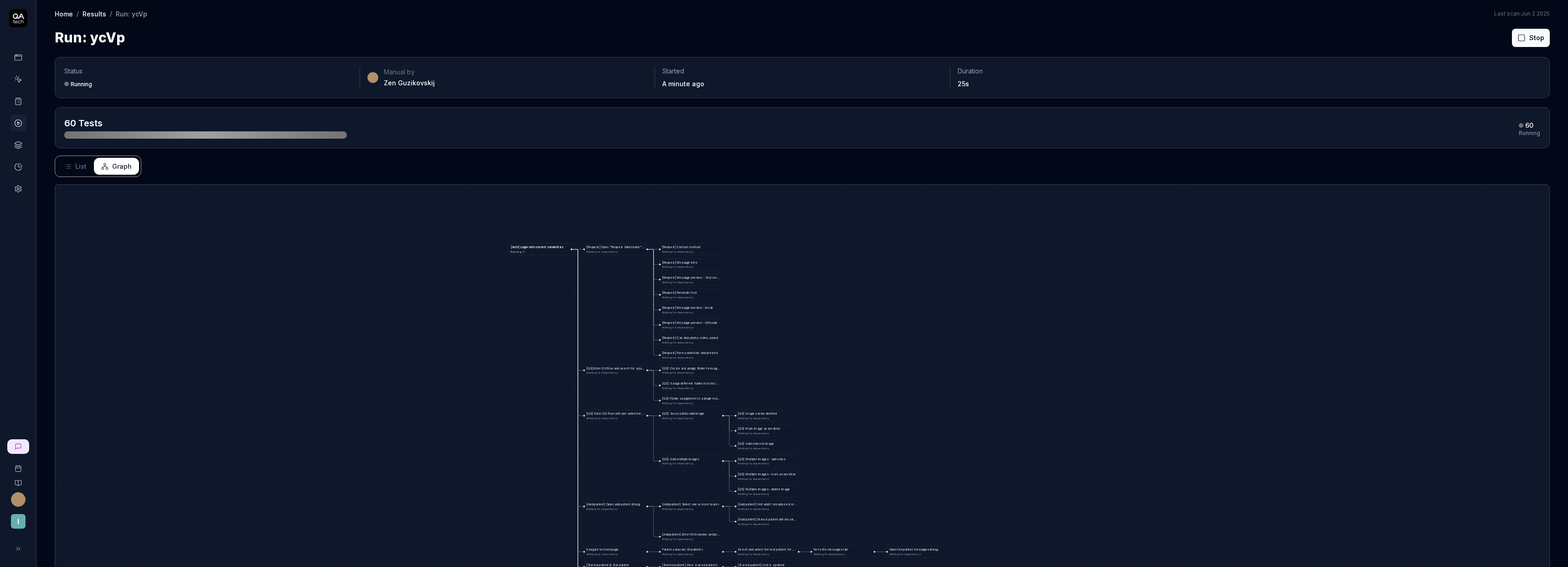 drag, startPoint x: 813, startPoint y: 260, endPoint x: 789, endPoint y: 348, distance: 91.21403 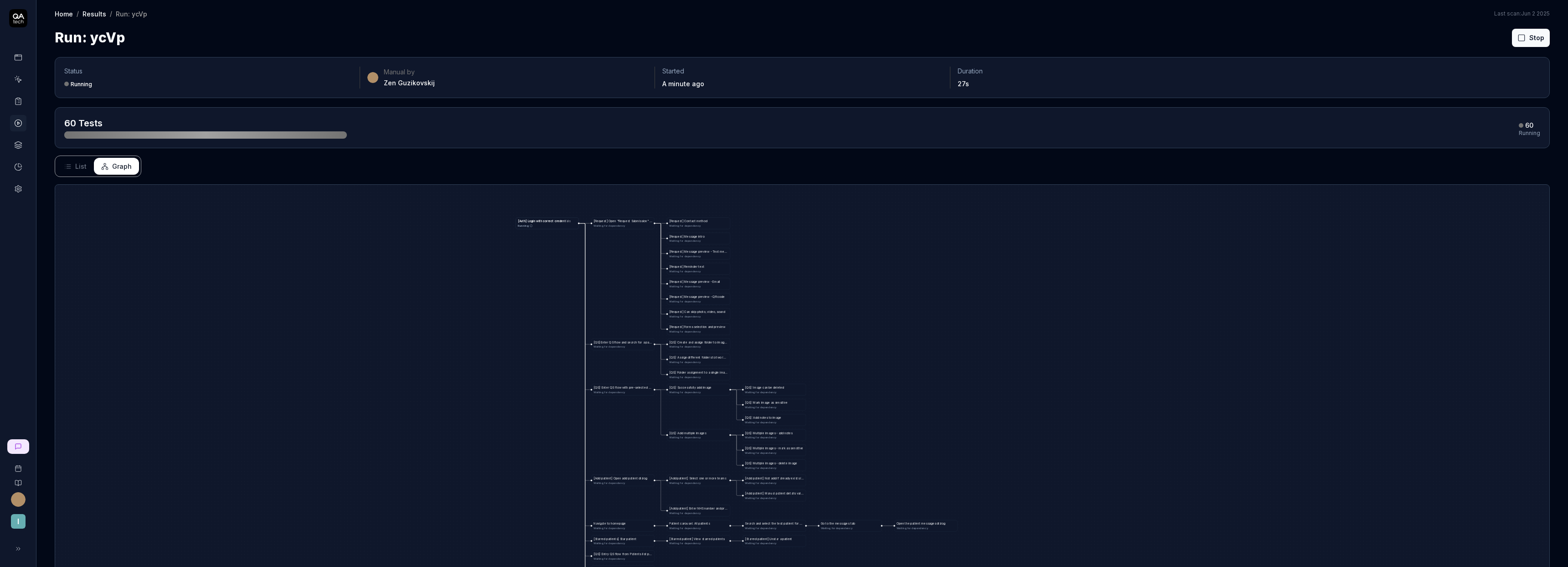 drag, startPoint x: 867, startPoint y: 316, endPoint x: 879, endPoint y: 271, distance: 46.572524 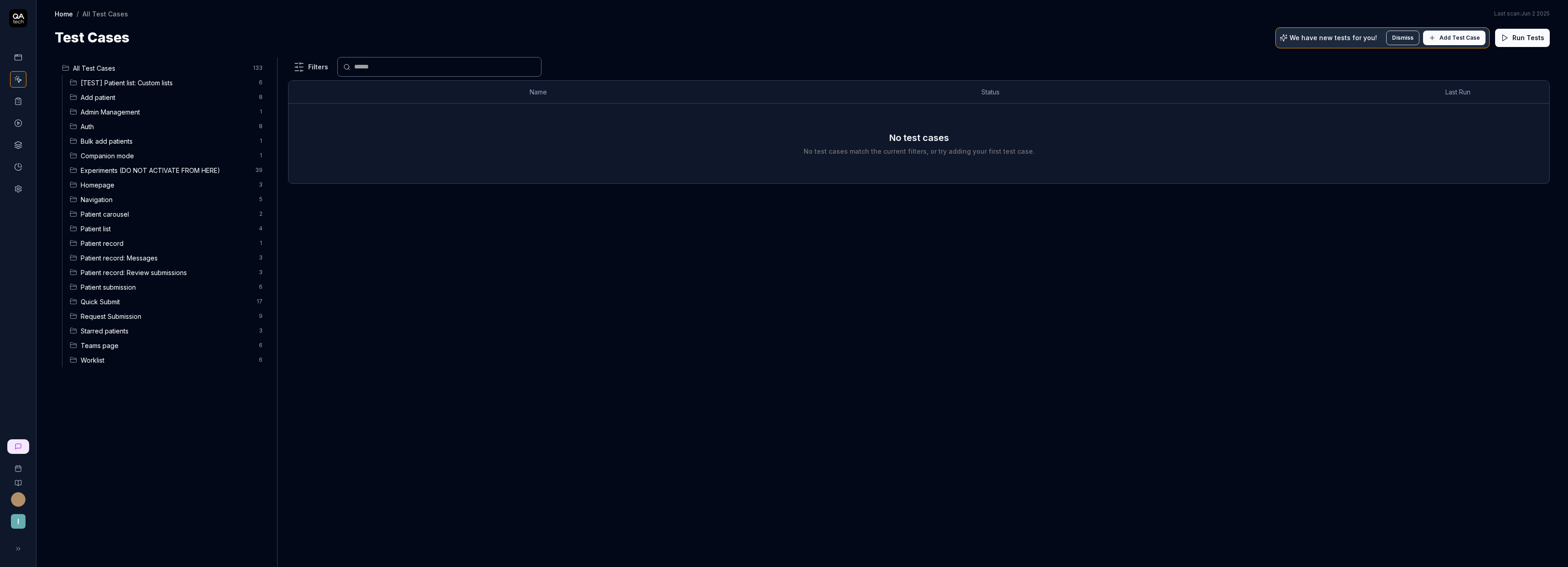 scroll, scrollTop: 0, scrollLeft: 0, axis: both 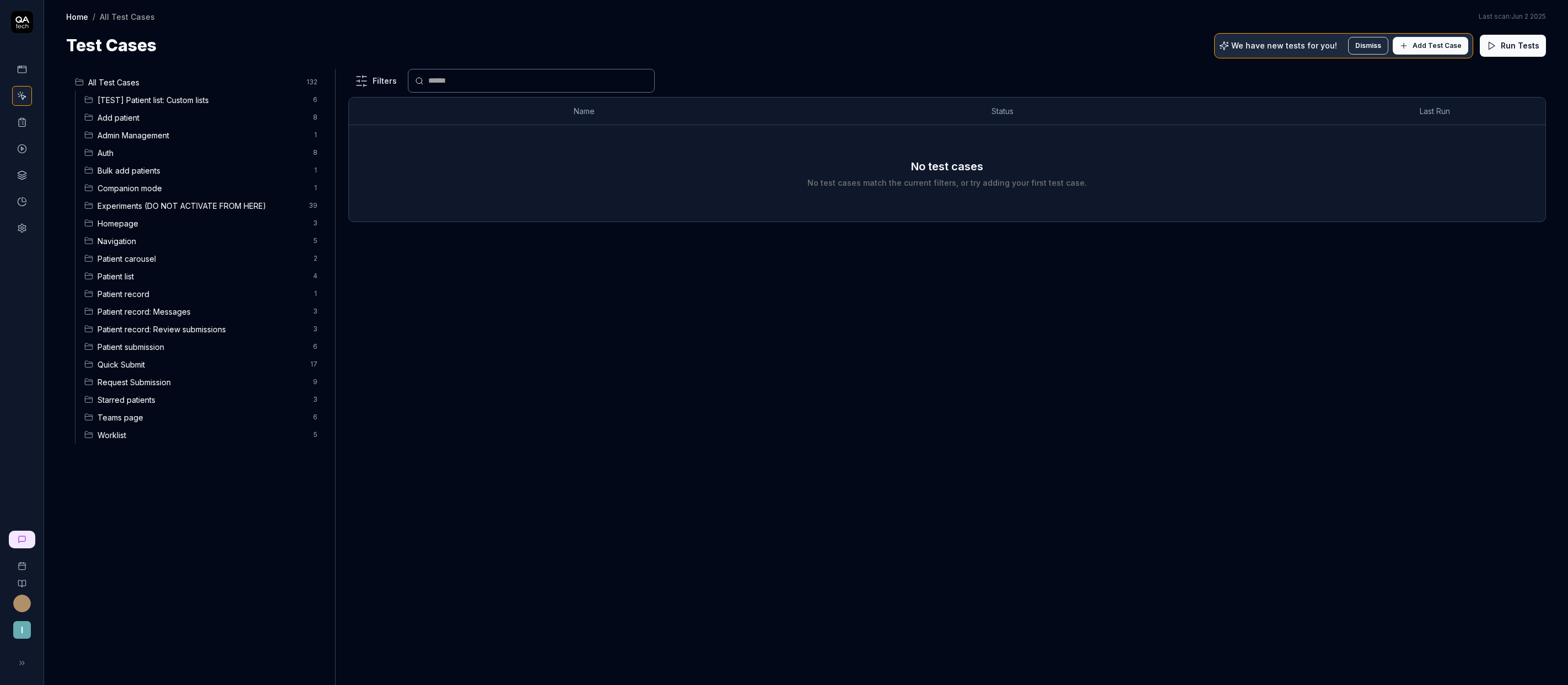 click on "Homepage" at bounding box center [202, 223] 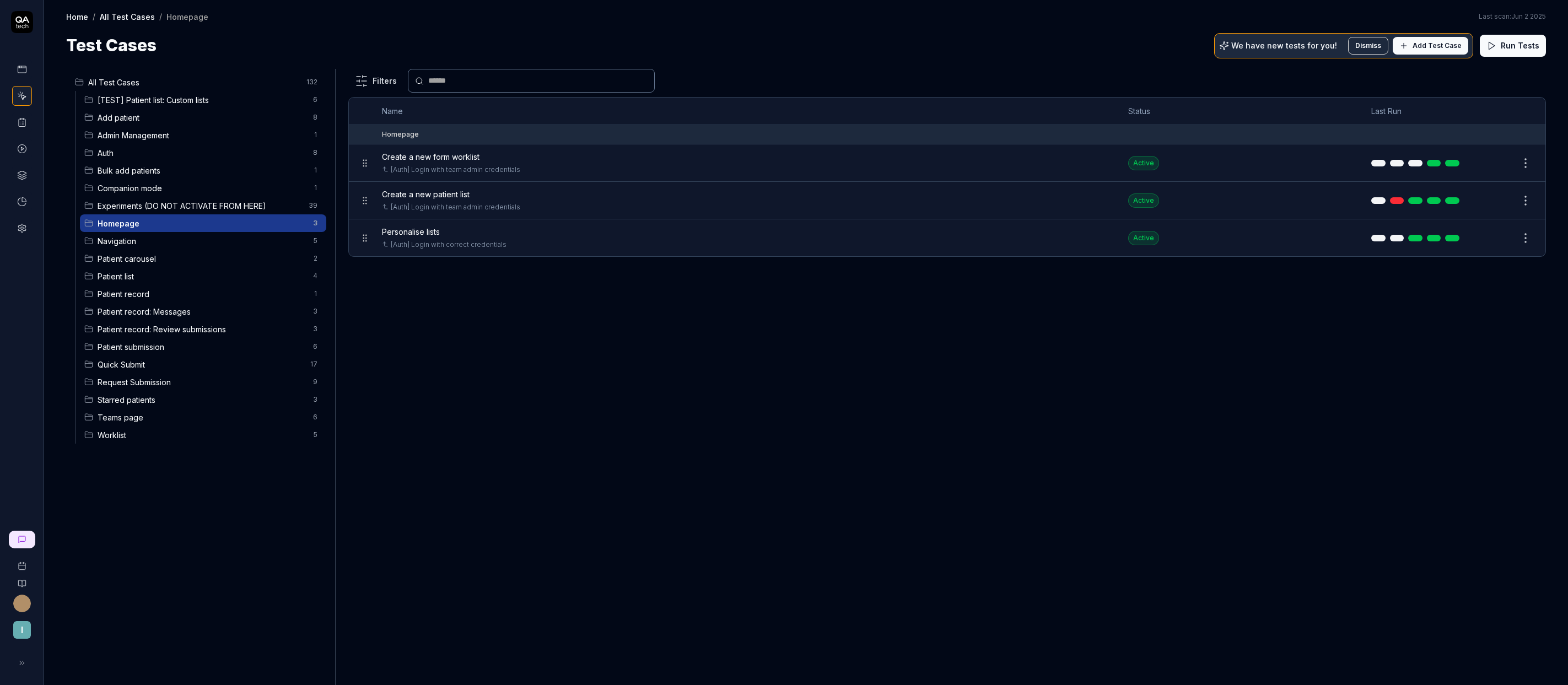 click on "Filters Name Status Last Run Homepage Create a new form worklist [Auth] Login with team admin credentials Active Edit Create a new patient list [Auth] Login with team admin credentials Active Edit Personalise lists [Auth] Login with correct credentials Active Edit" at bounding box center (947, 377) 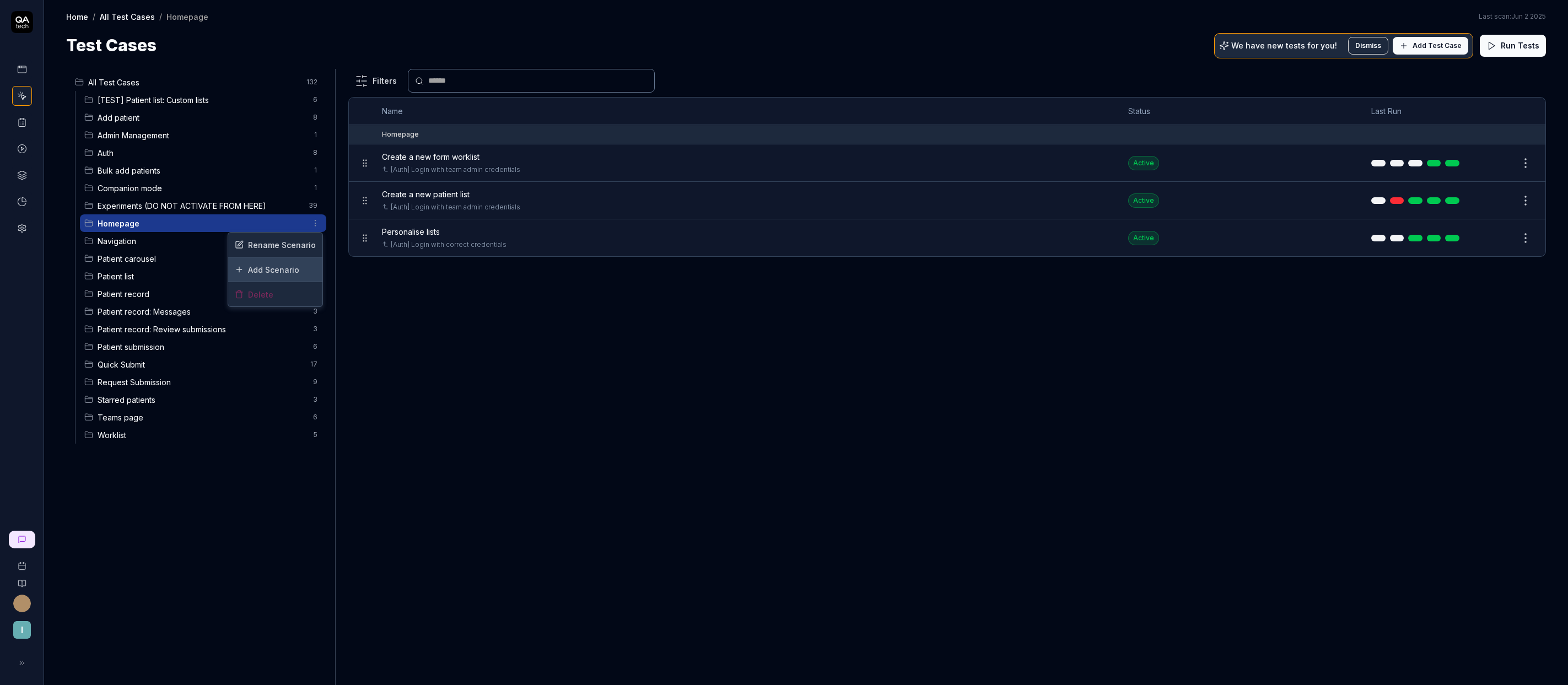 click on "Add Scenario" at bounding box center (275, 269) 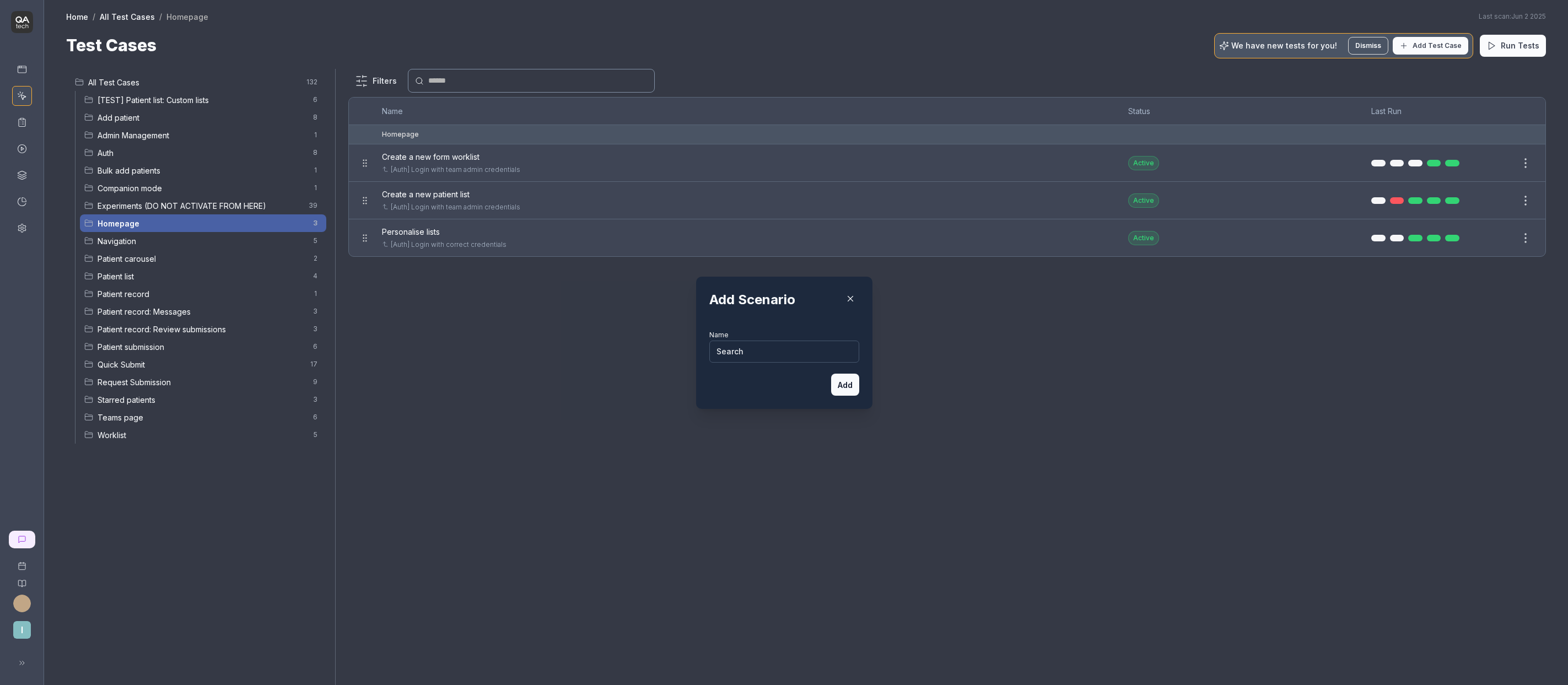 type on "Search" 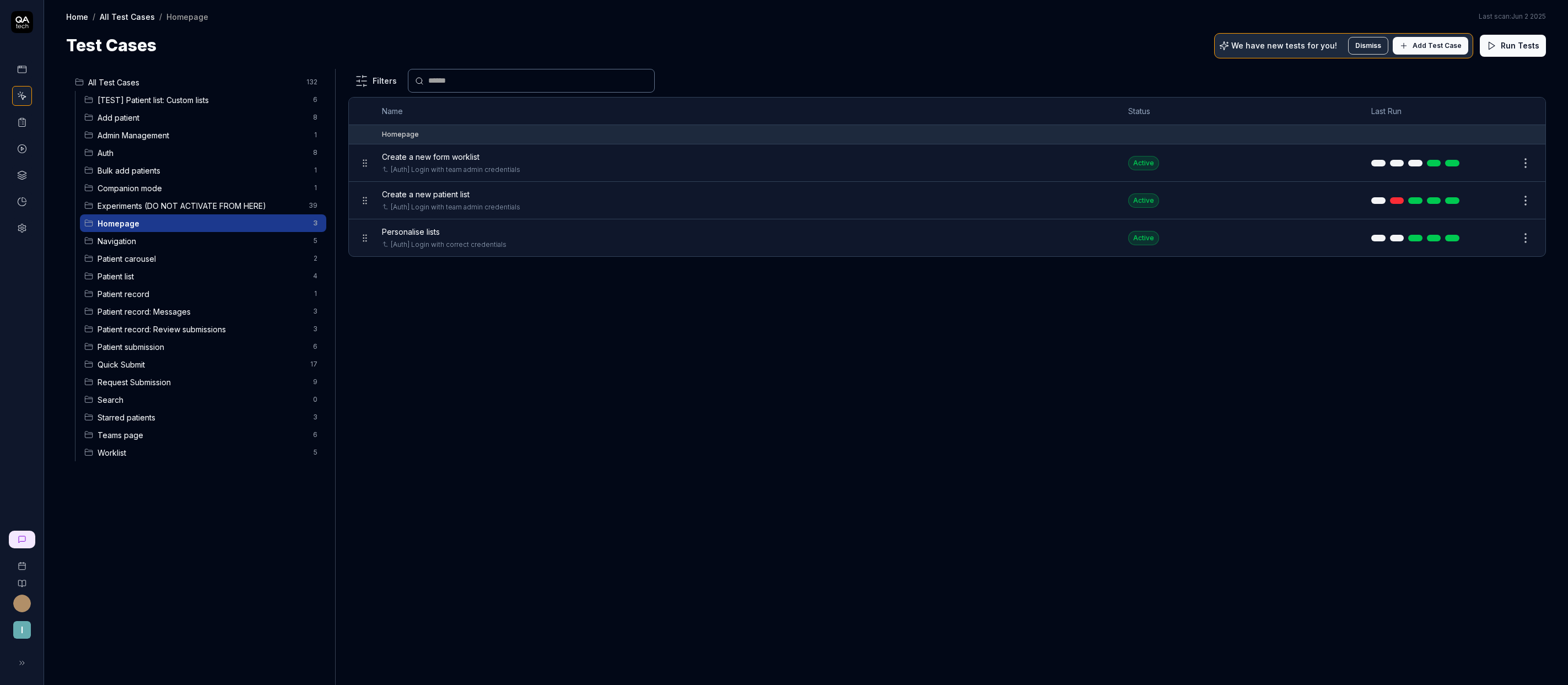 drag, startPoint x: 245, startPoint y: 519, endPoint x: 243, endPoint y: 505, distance: 14.142136 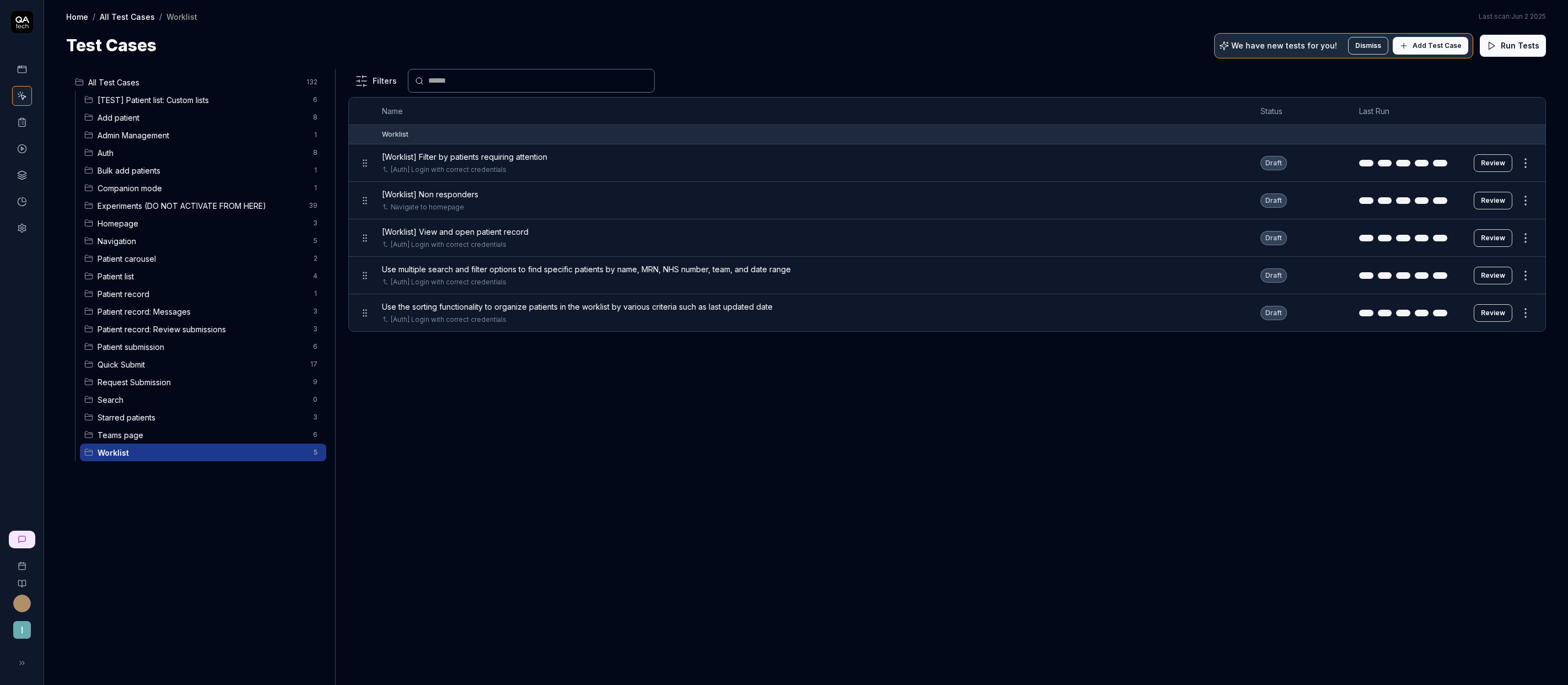 click on "Homepage" at bounding box center [202, 223] 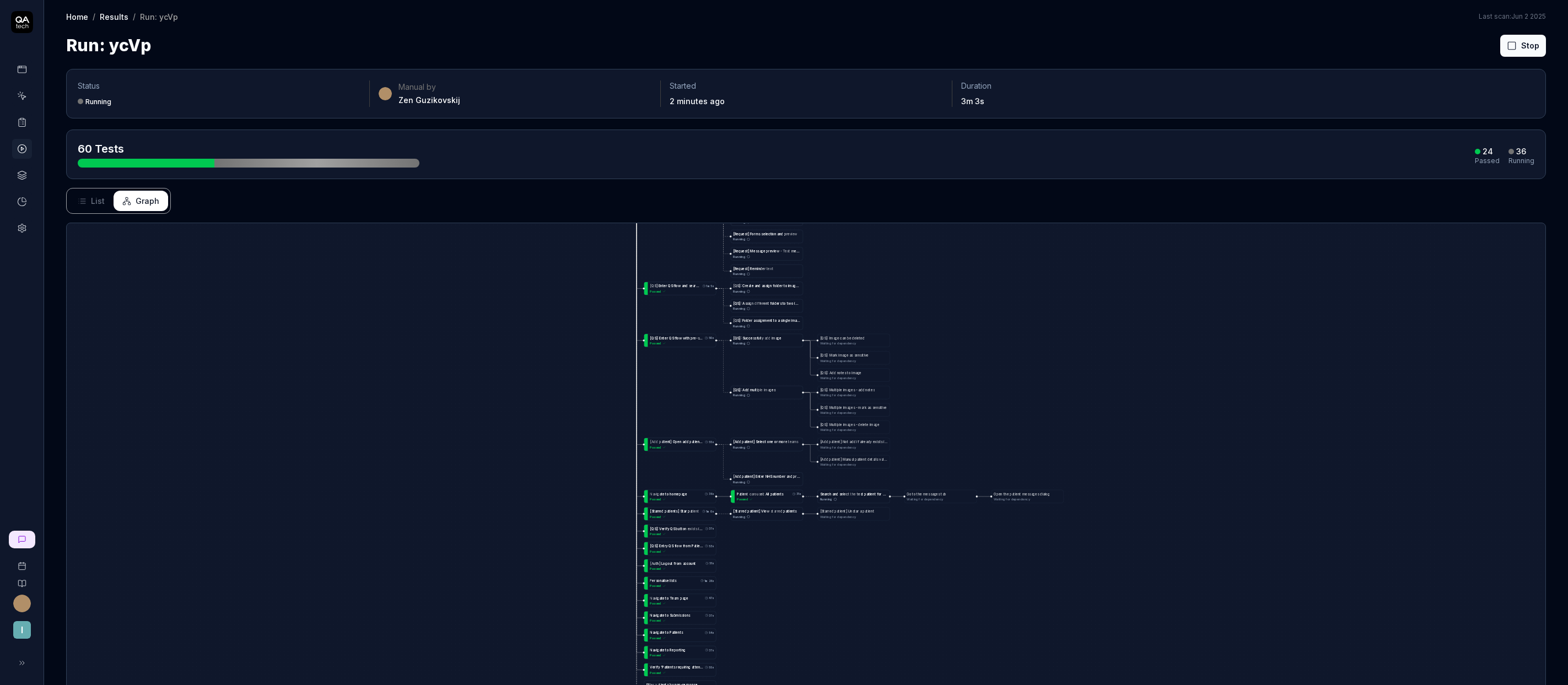 scroll, scrollTop: 0, scrollLeft: 0, axis: both 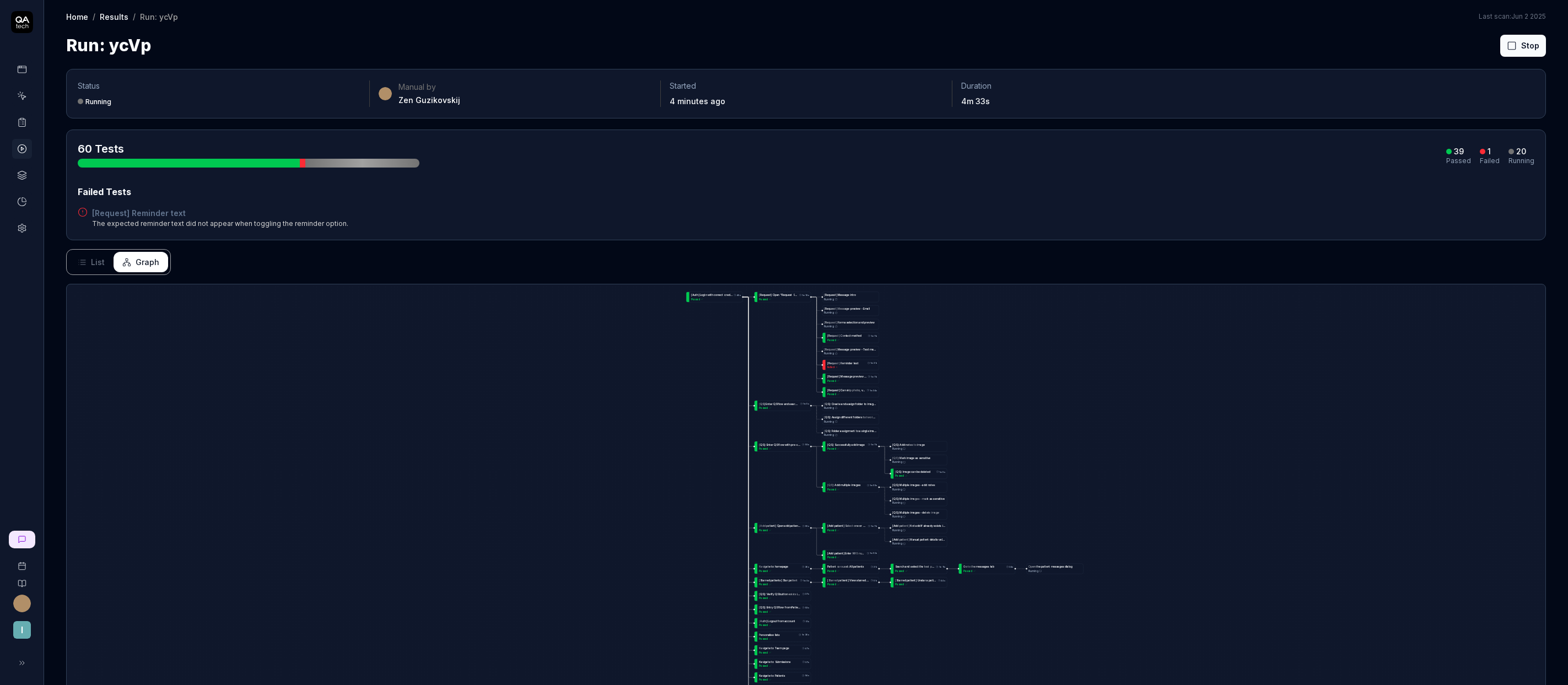 drag, startPoint x: 788, startPoint y: 328, endPoint x: 719, endPoint y: 408, distance: 105.6456 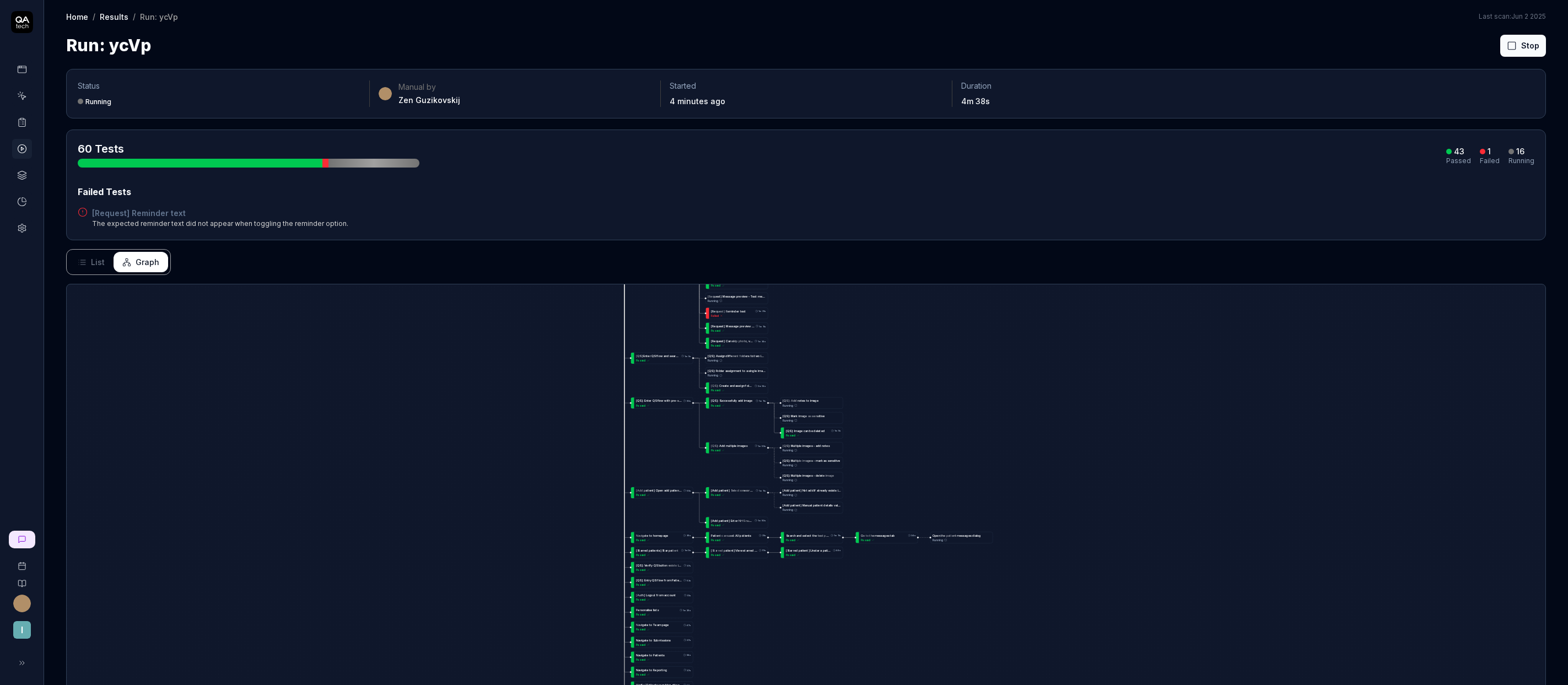drag, startPoint x: 985, startPoint y: 457, endPoint x: 805, endPoint y: 346, distance: 211.4734 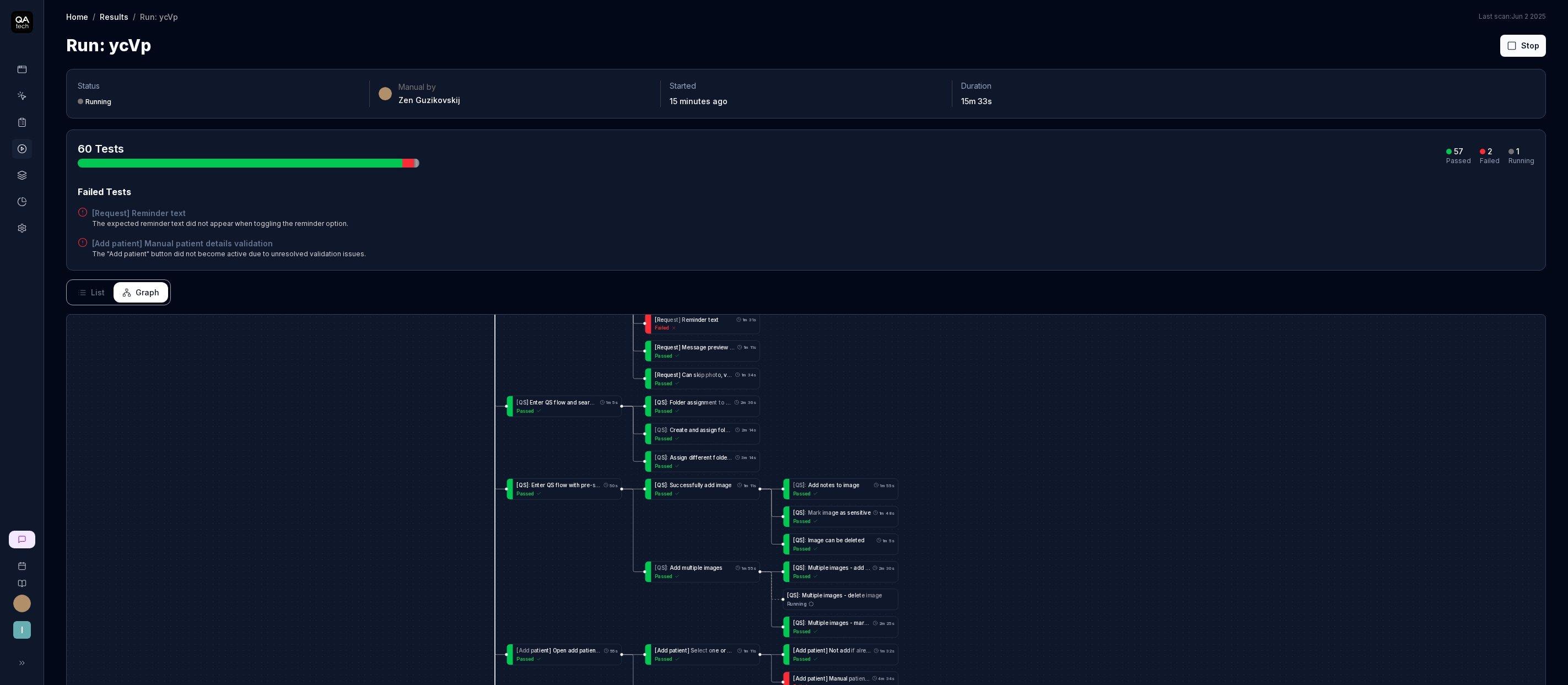 drag, startPoint x: 883, startPoint y: 413, endPoint x: 961, endPoint y: 683, distance: 281.04092 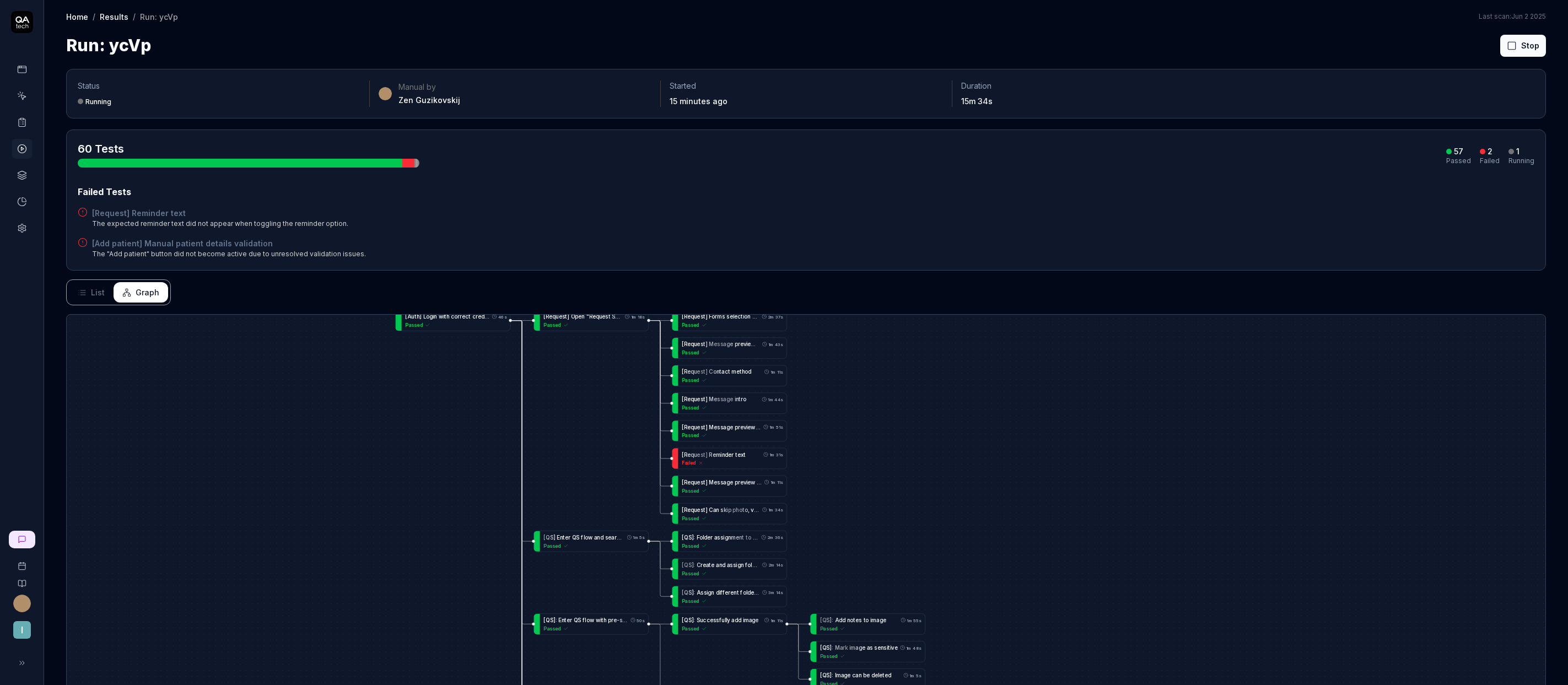 drag, startPoint x: 940, startPoint y: 417, endPoint x: 964, endPoint y: 574, distance: 158.8238 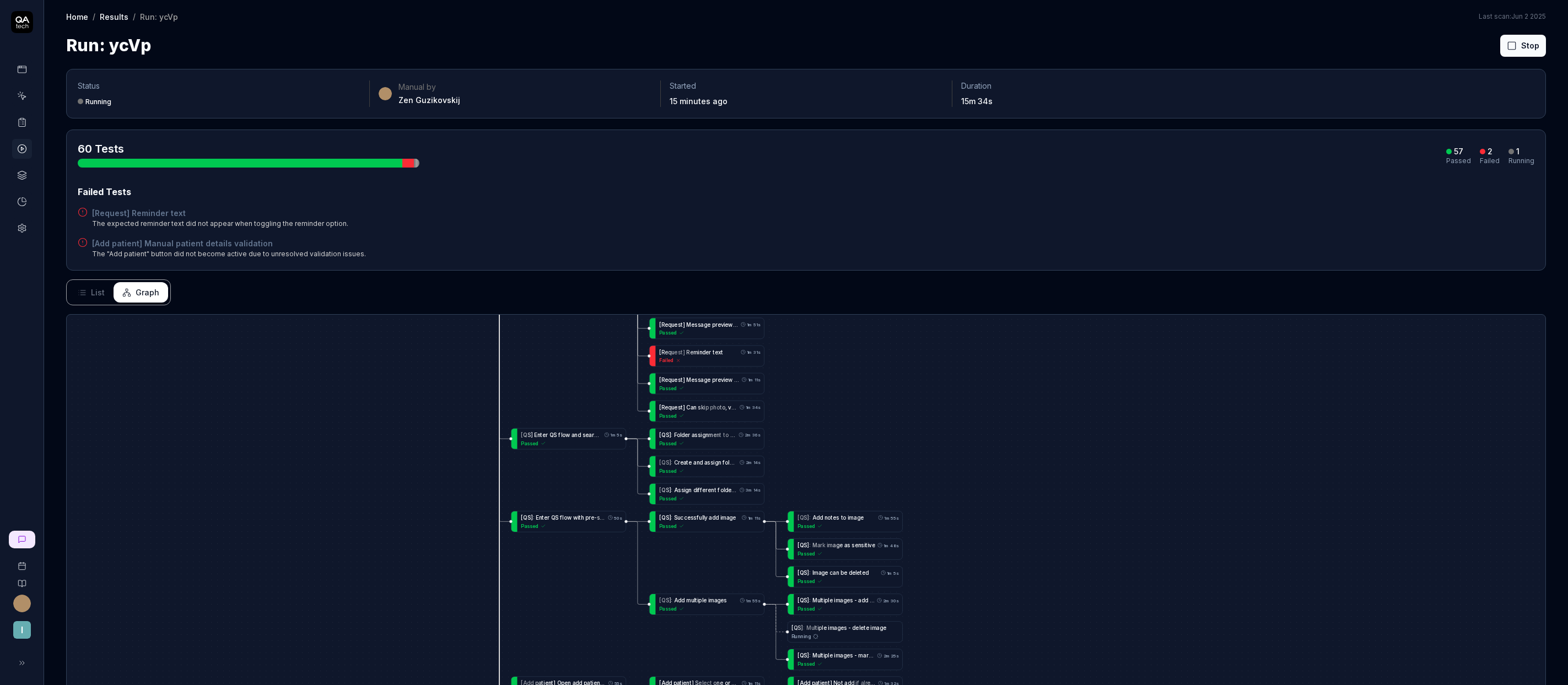 drag, startPoint x: 899, startPoint y: 514, endPoint x: 836, endPoint y: 213, distance: 307.52236 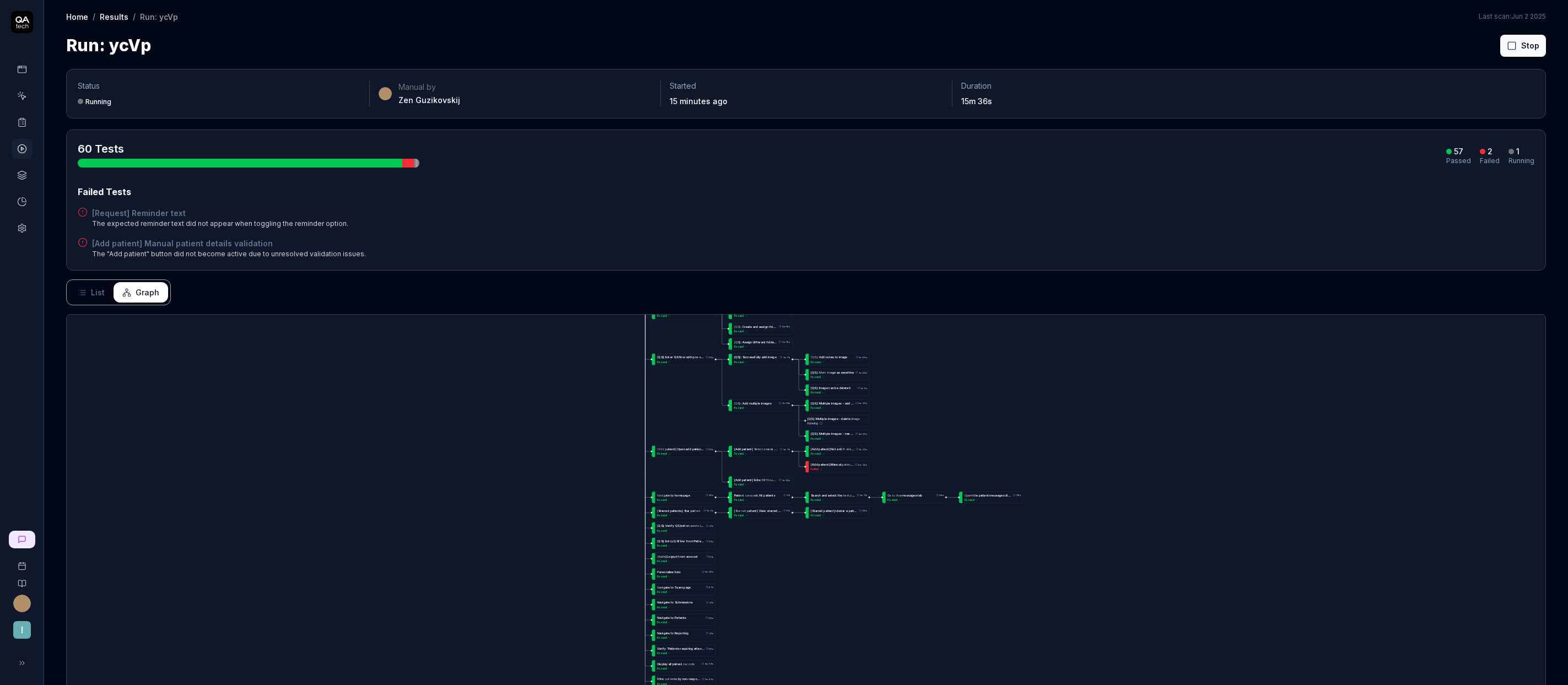 drag, startPoint x: 943, startPoint y: 391, endPoint x: 935, endPoint y: 500, distance: 109.29318 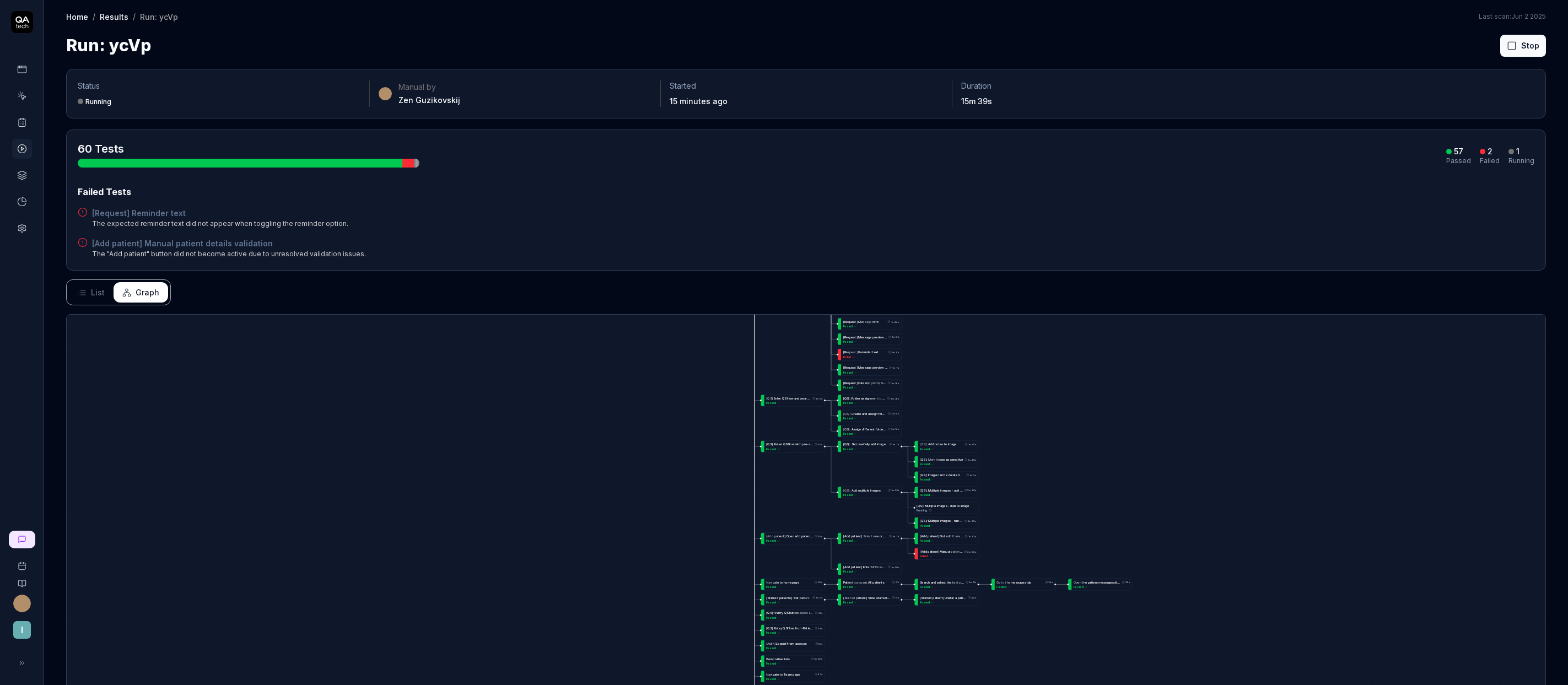 drag, startPoint x: 1012, startPoint y: 397, endPoint x: 1077, endPoint y: 515, distance: 134.71822 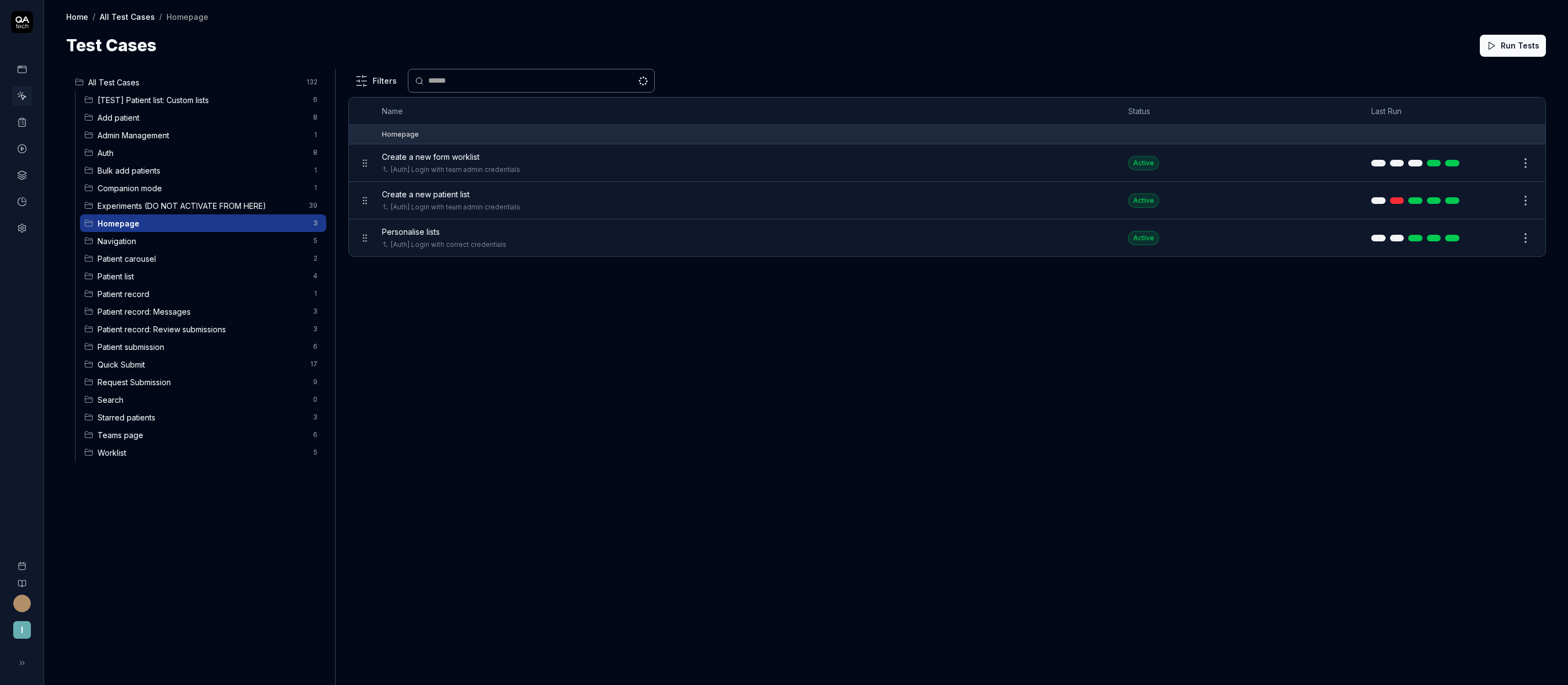 scroll, scrollTop: 0, scrollLeft: 0, axis: both 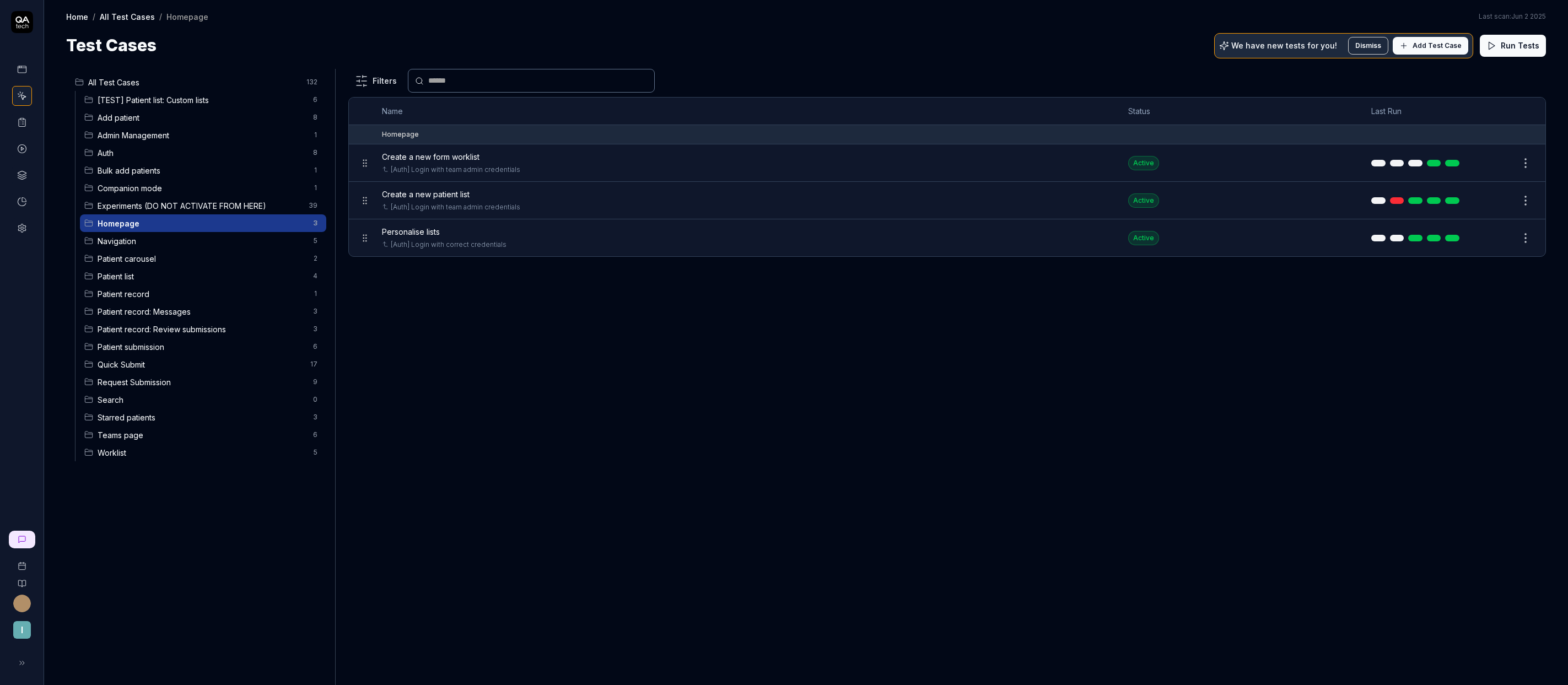 click on "Worklist" at bounding box center (202, 452) 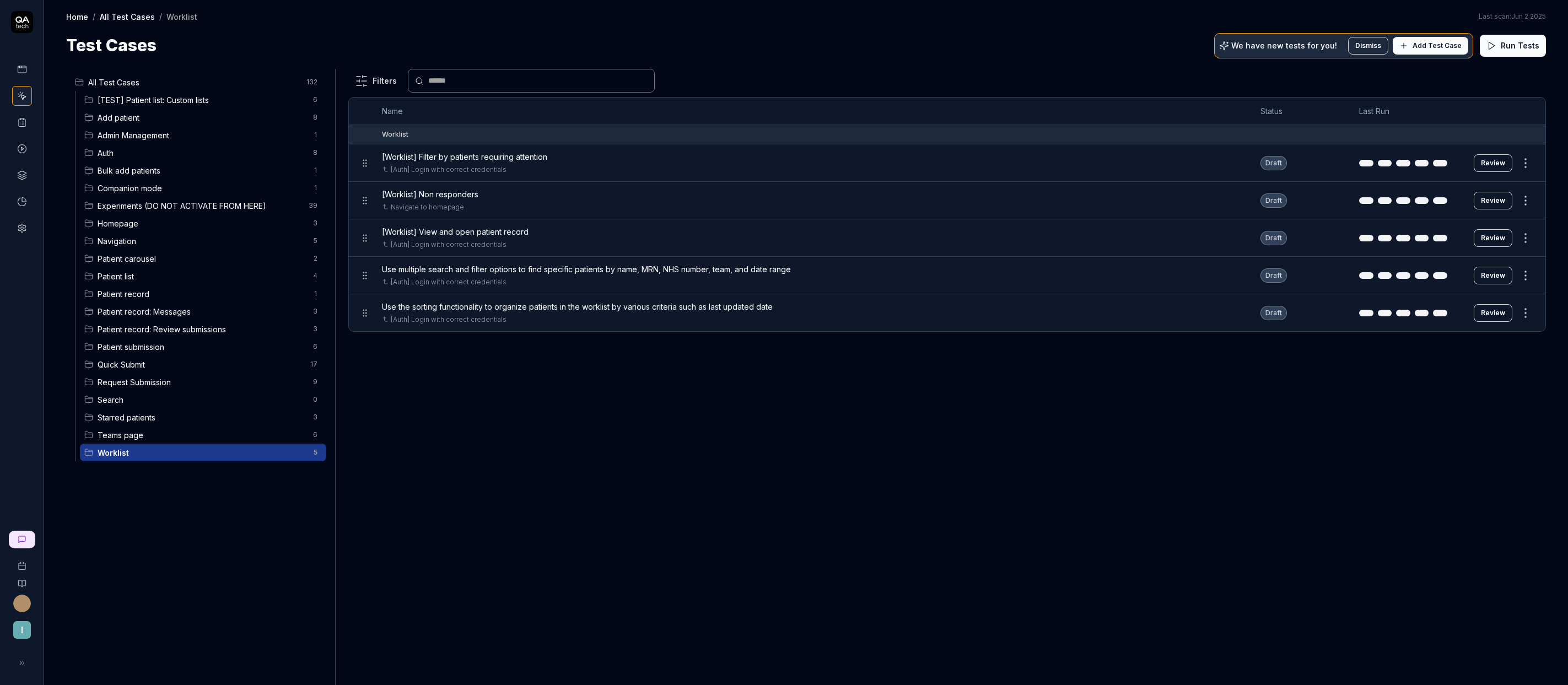 click on "Search" at bounding box center [202, 400] 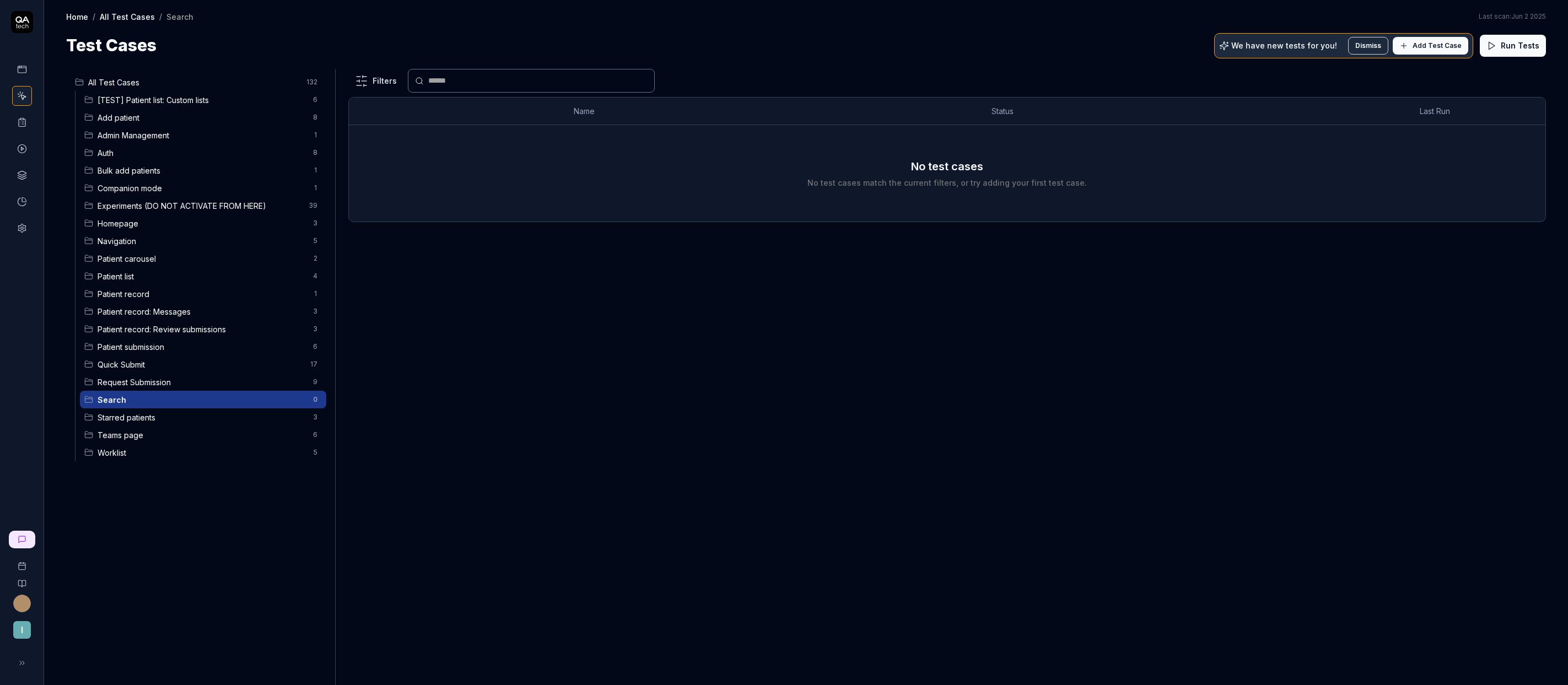 click on "Search 0" at bounding box center (203, 400) 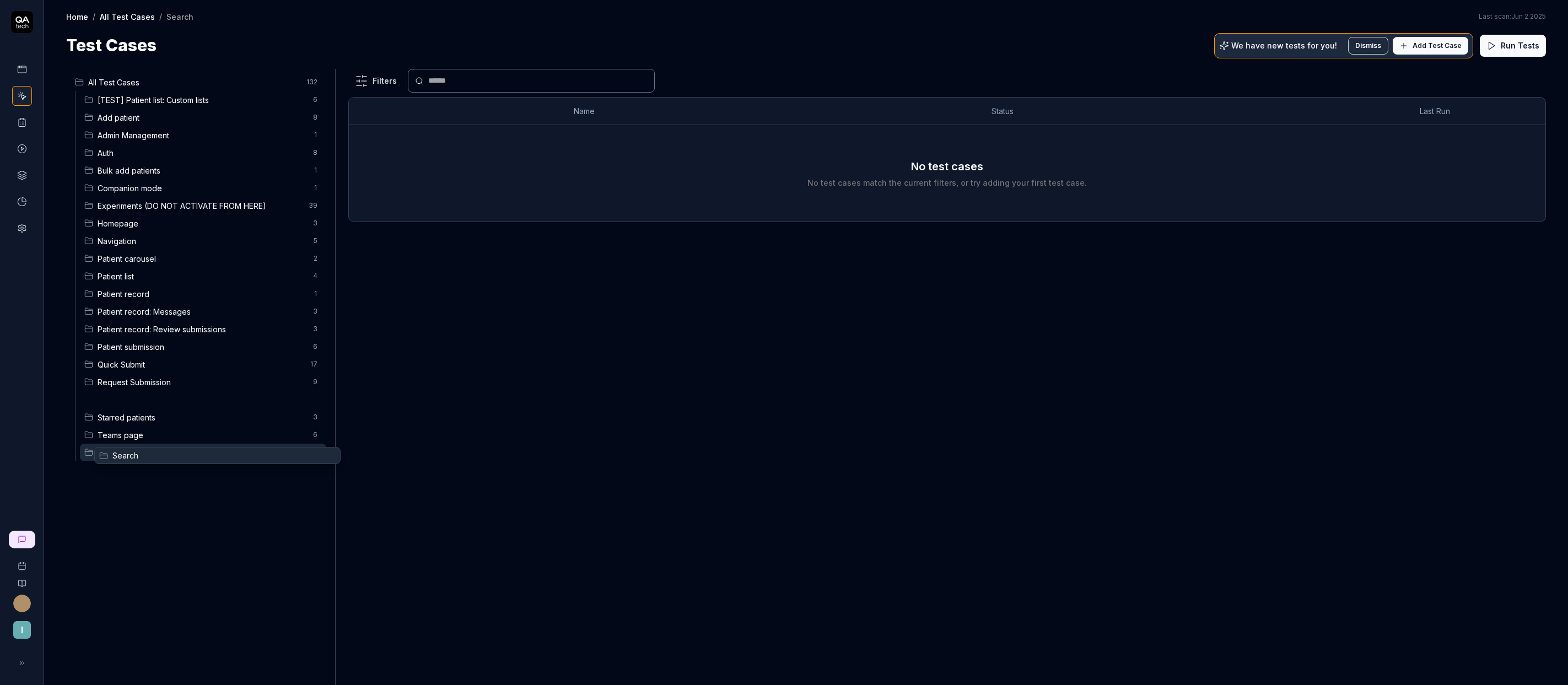 drag, startPoint x: 89, startPoint y: 401, endPoint x: 103, endPoint y: 457, distance: 57.72348 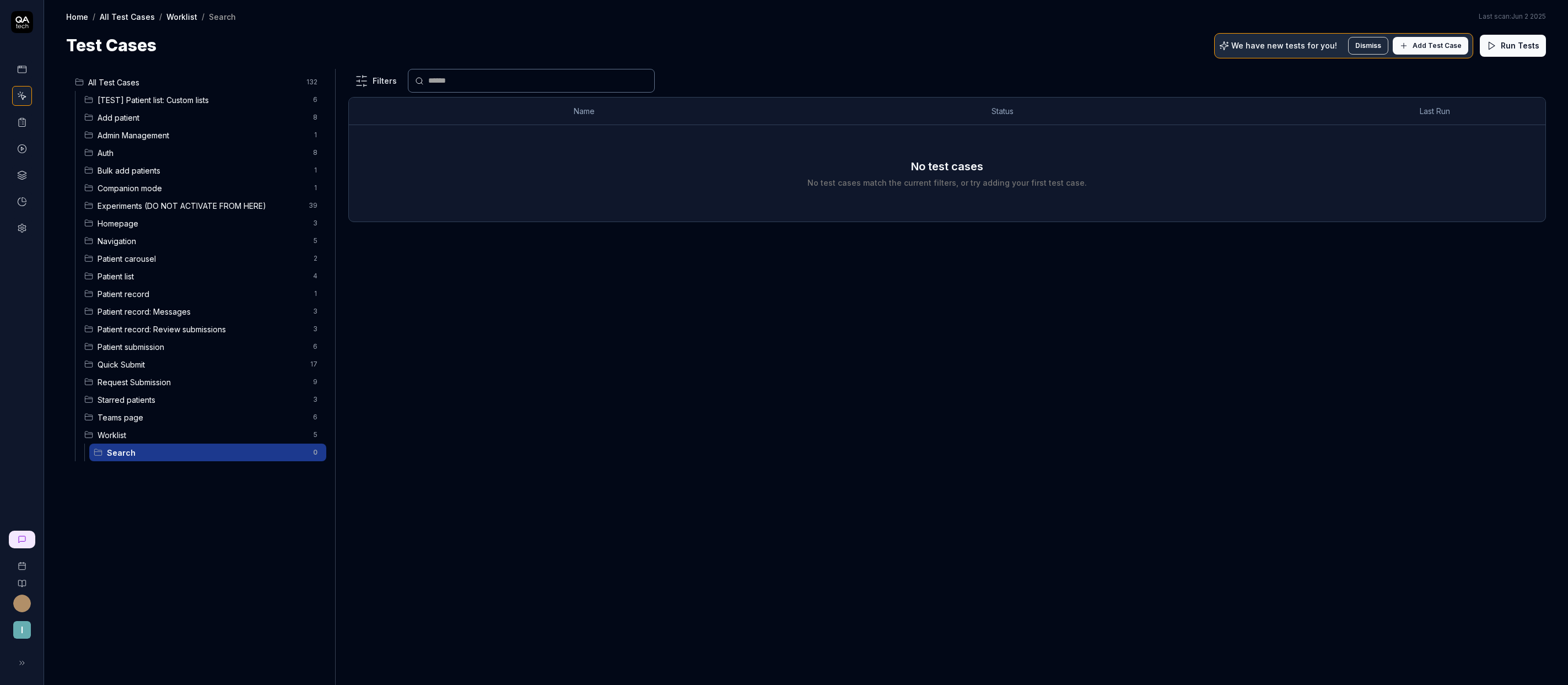 click on "All Test Cases 132 [TEST] Patient list: Custom lists 6 Add patient 8 Admin Management 1 Auth 8 Bulk add patients 1 Companion mode 1 Experiments (DO NOT ACTIVATE FROM HERE) 39 Homepage 3 Navigation 5 Patient carousel 2 Patient list 4 Patient record 1 Patient record: Messages 3 Patient record: Review submissions 3 Patient submission 6 Quick Submit 17 Request Submission 9 Starred patients 3 Teams page 6 Worklist 5 Search 0" at bounding box center [198, 370] 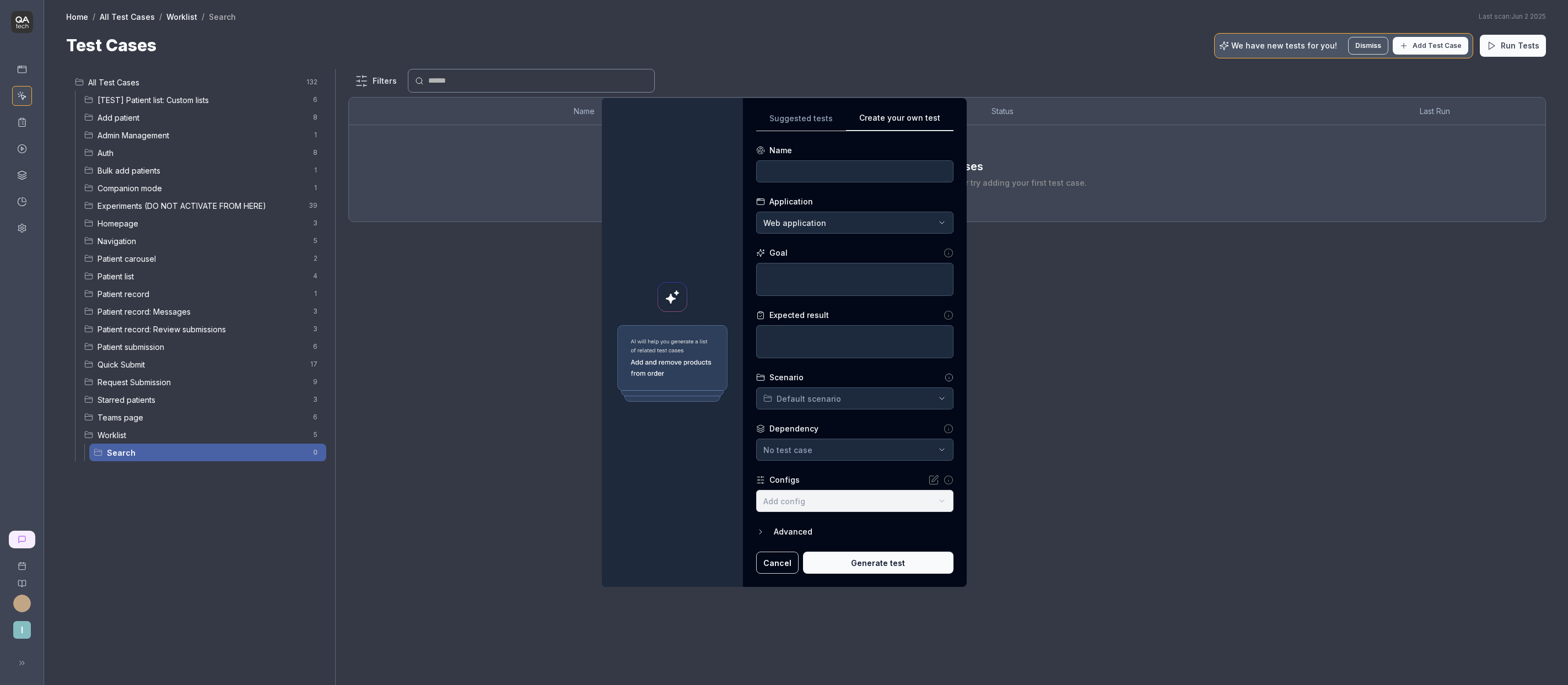 click on "Suggested tests Create your own test Name Application Web application Goal Expected result Scenario Default scenario Dependency No test case Configs Add config Advanced Cancel Generate test" at bounding box center [855, 343] 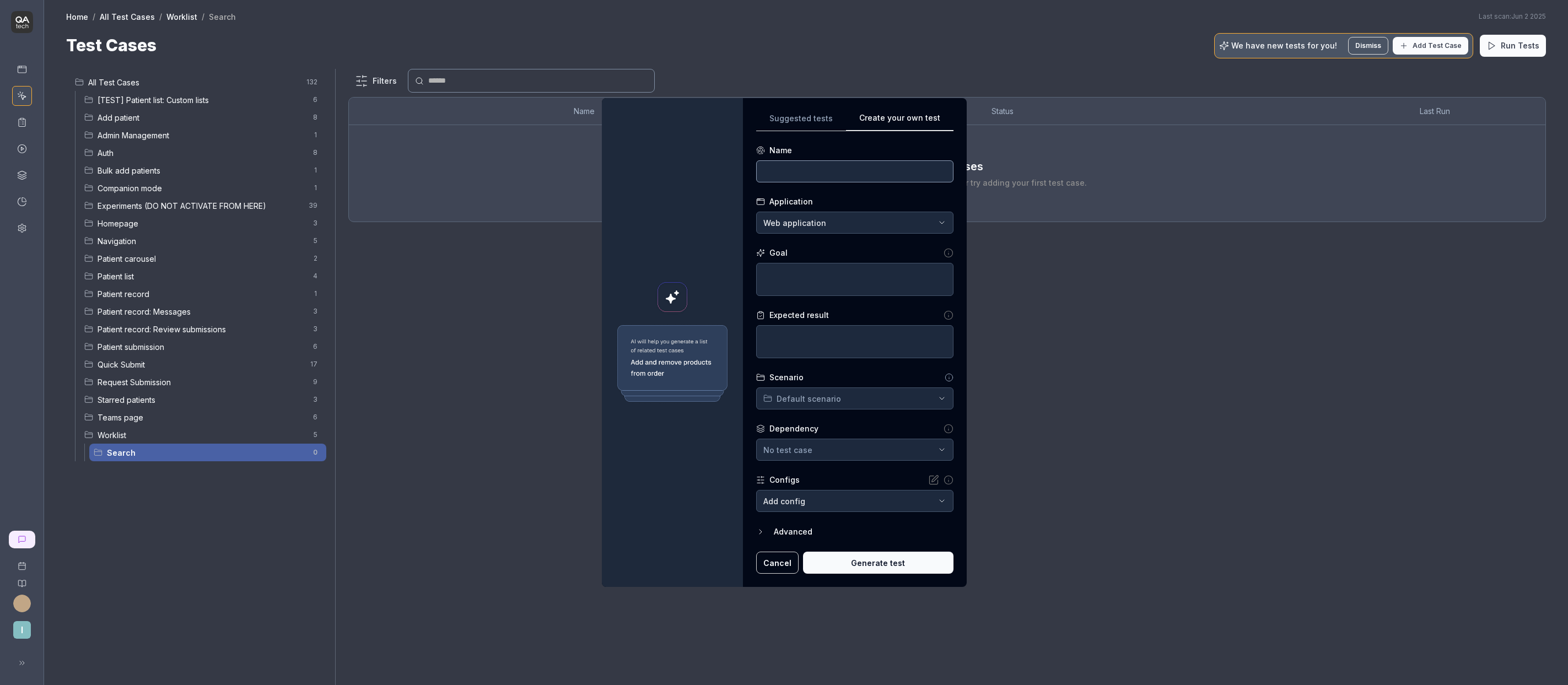 click at bounding box center (855, 171) 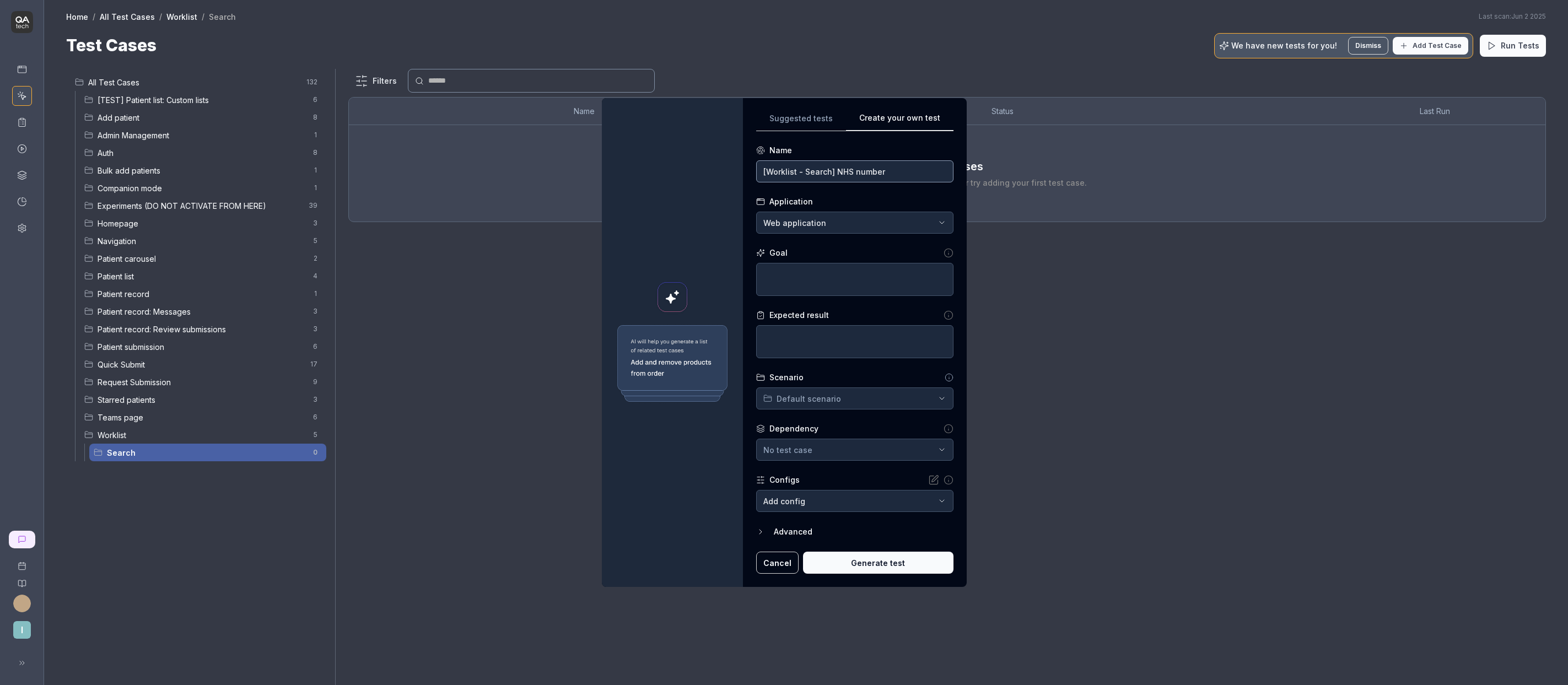 type on "[Worklist - Search] NHS number" 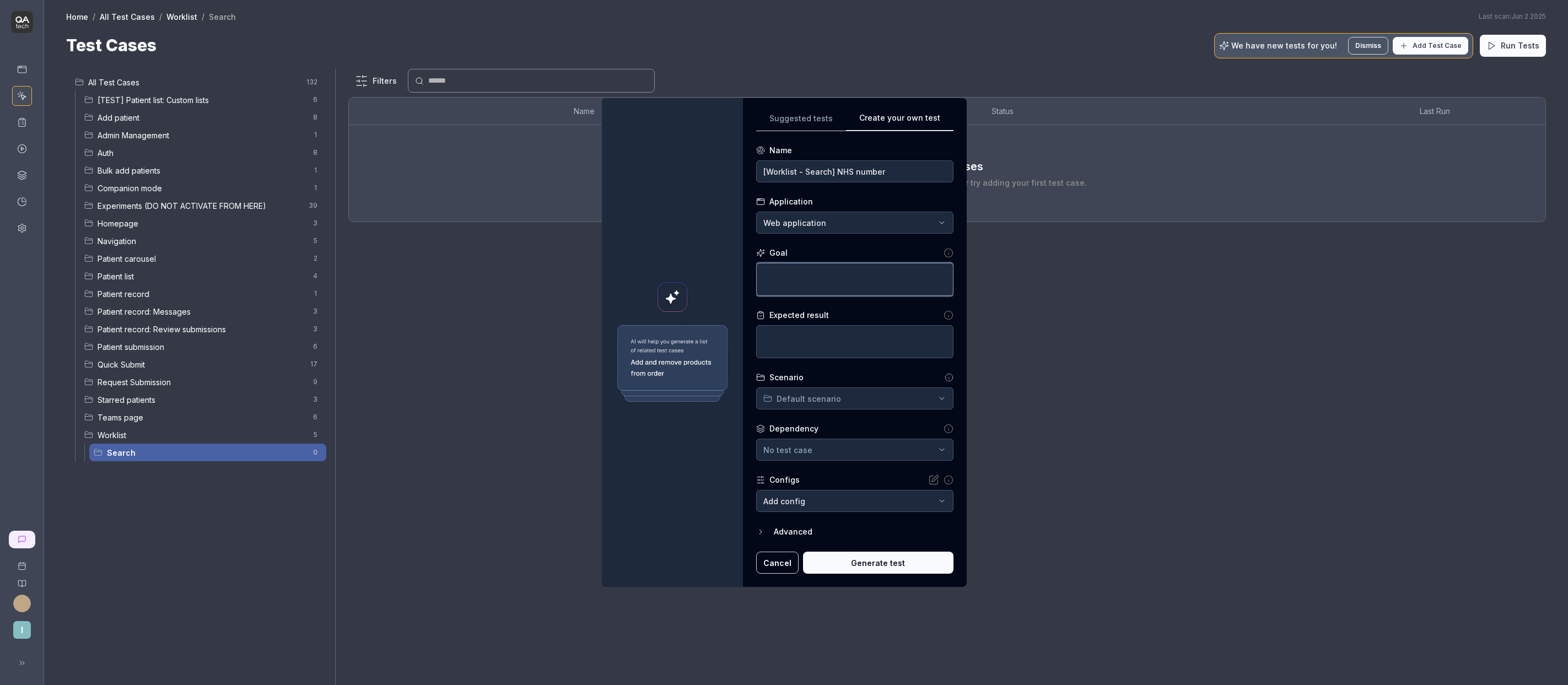 click at bounding box center (855, 279) 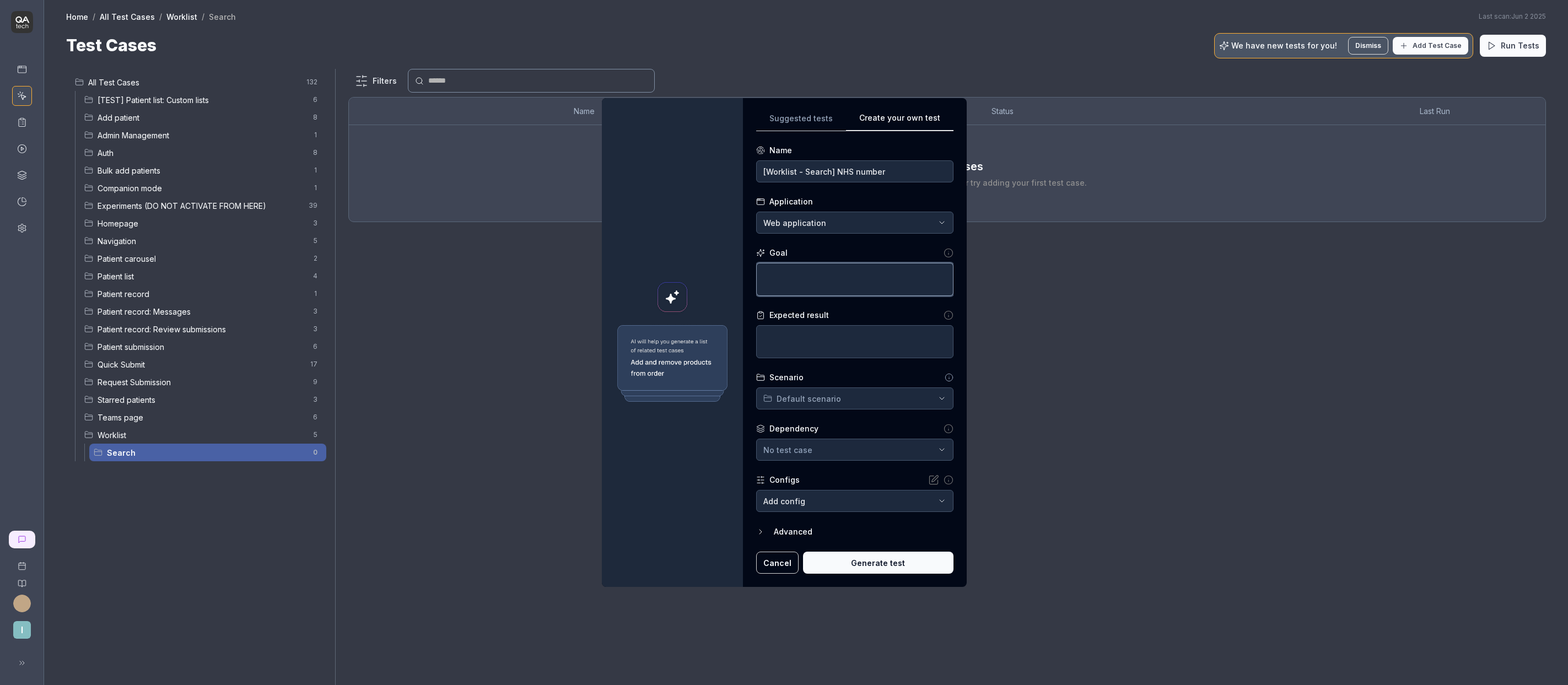 type on "*" 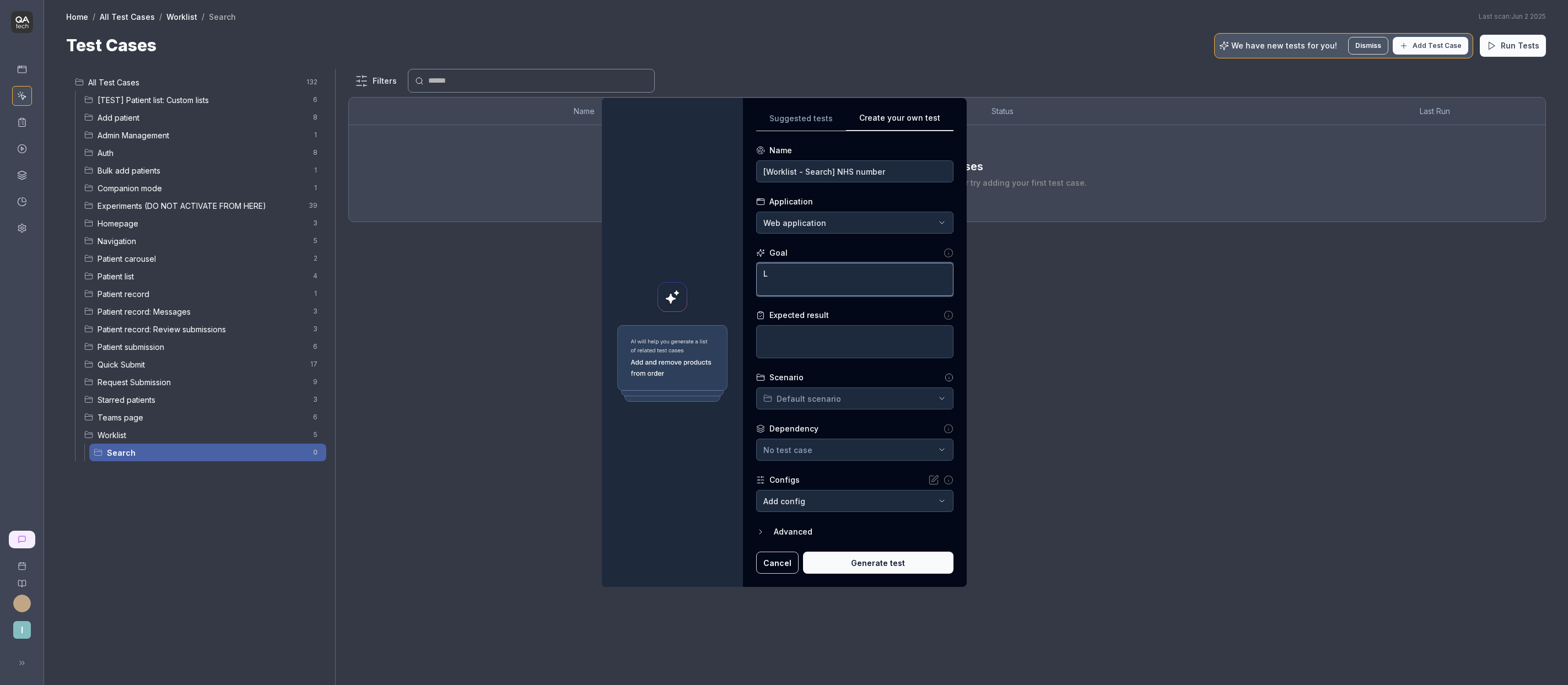 type on "*" 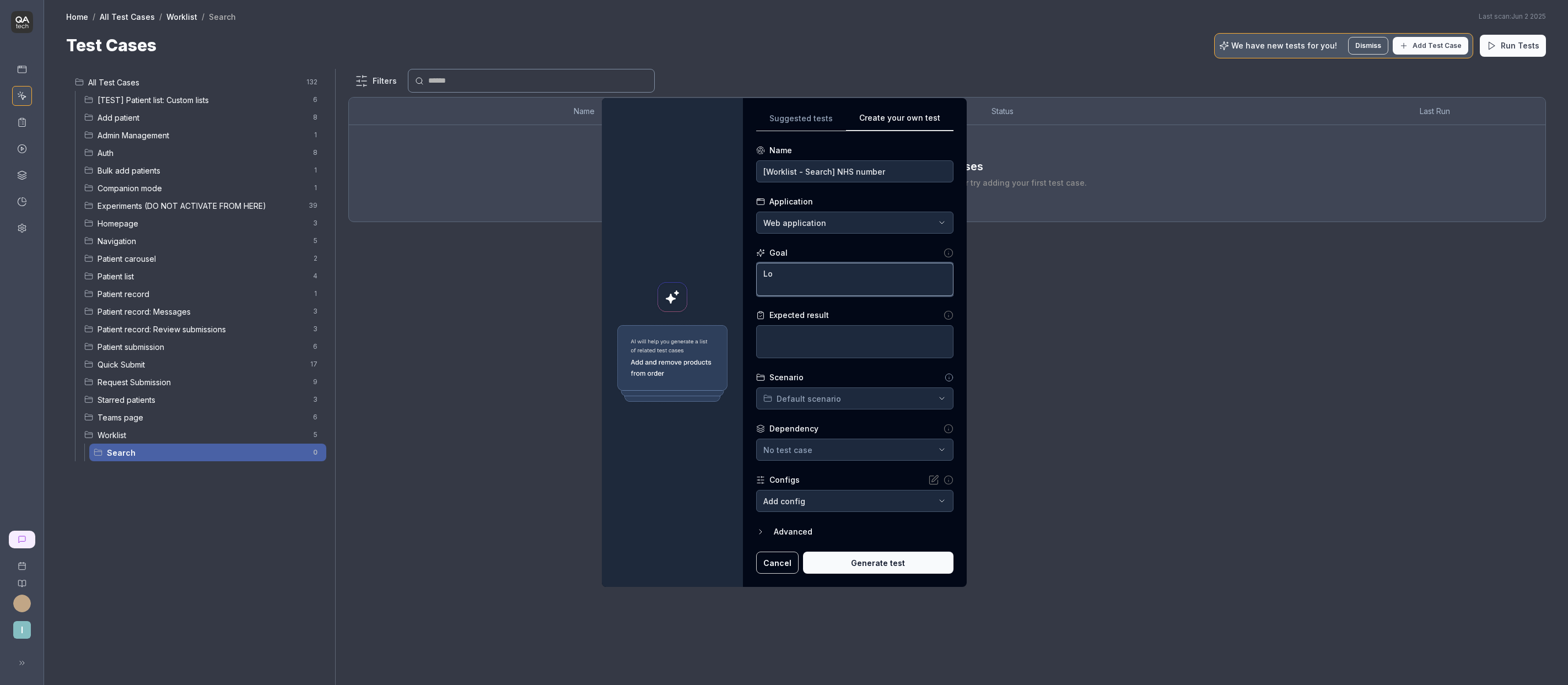 type on "*" 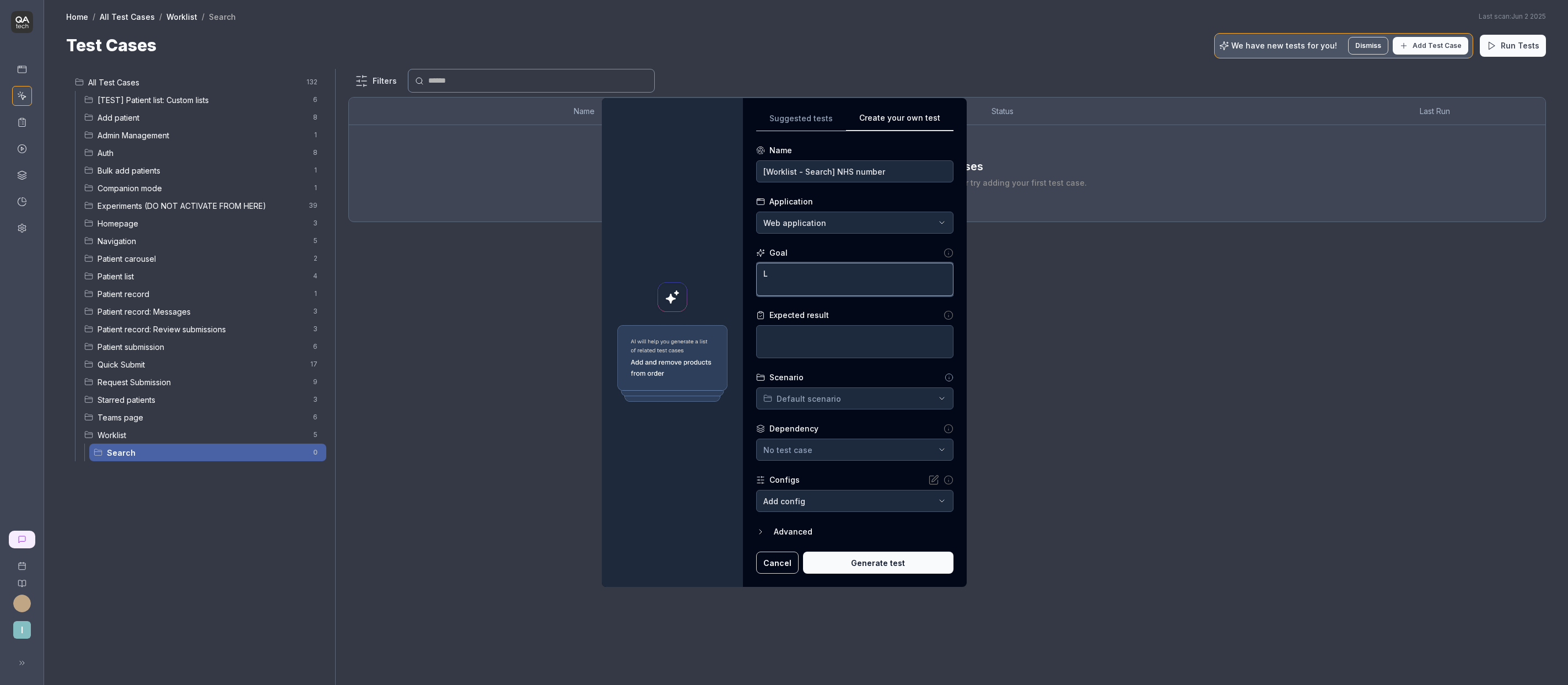 type 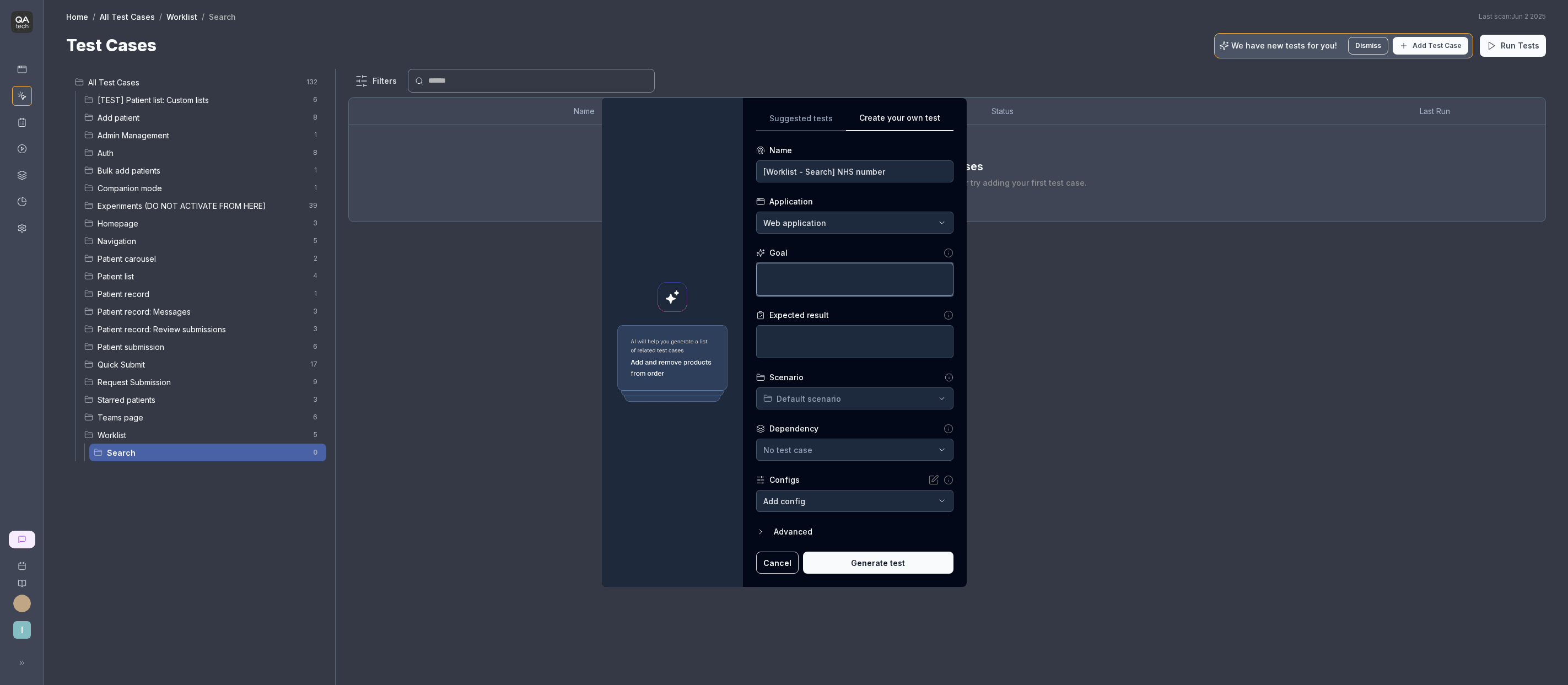 type on "*" 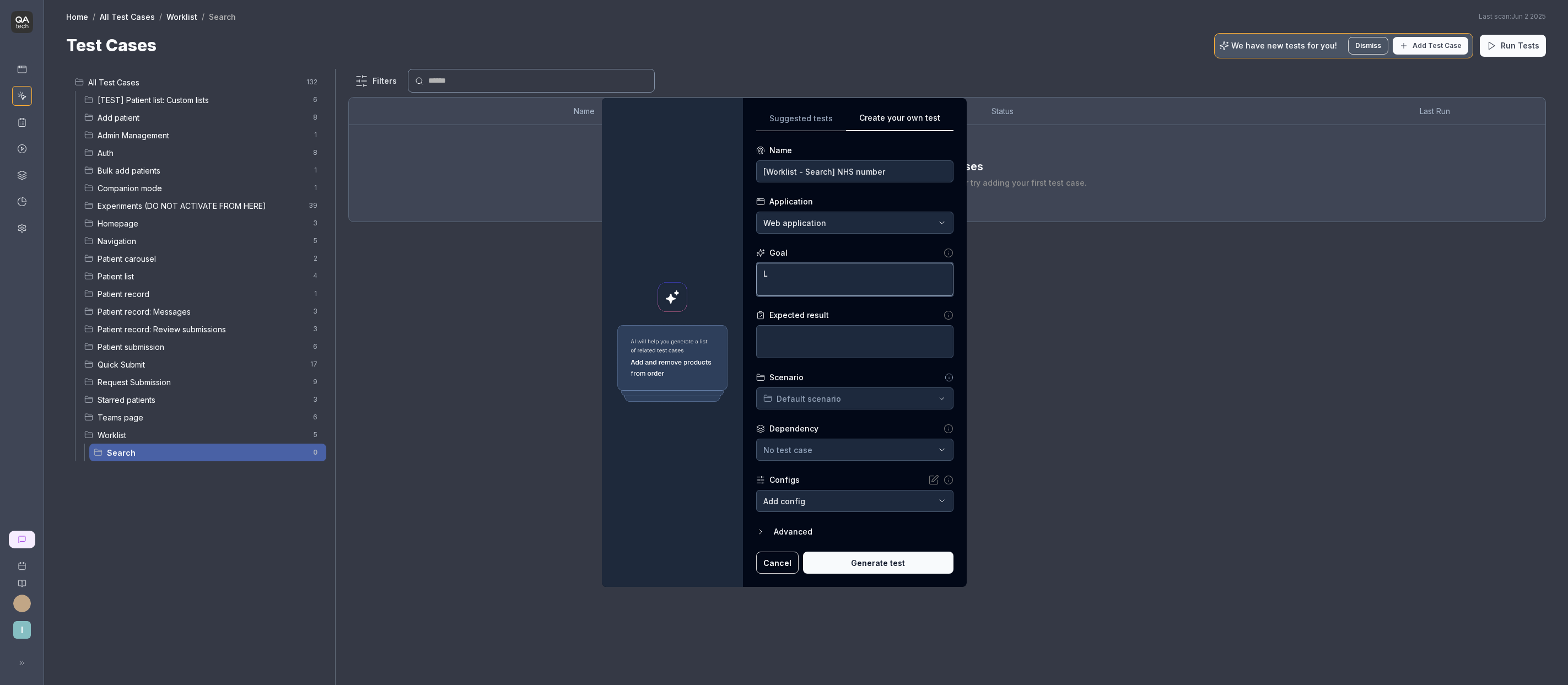 type on "*" 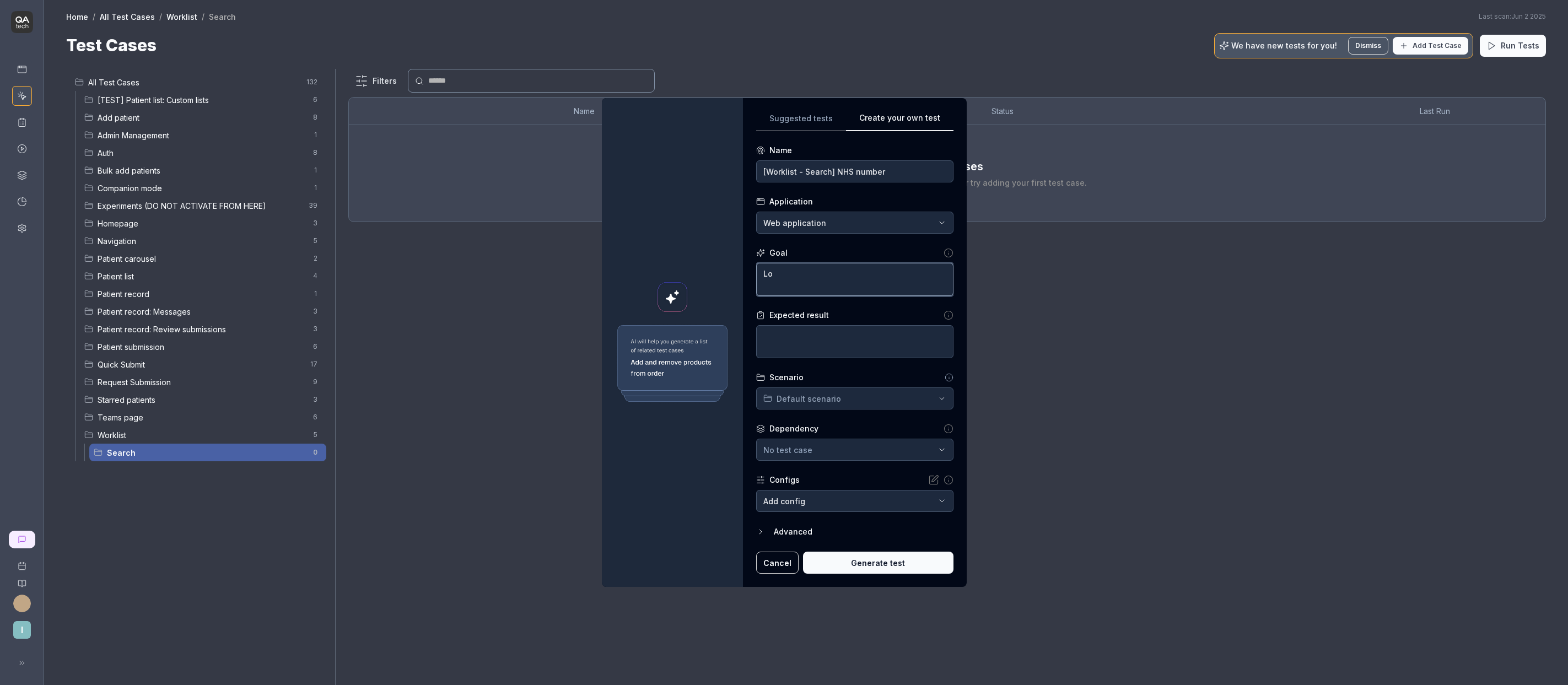type on "Loc" 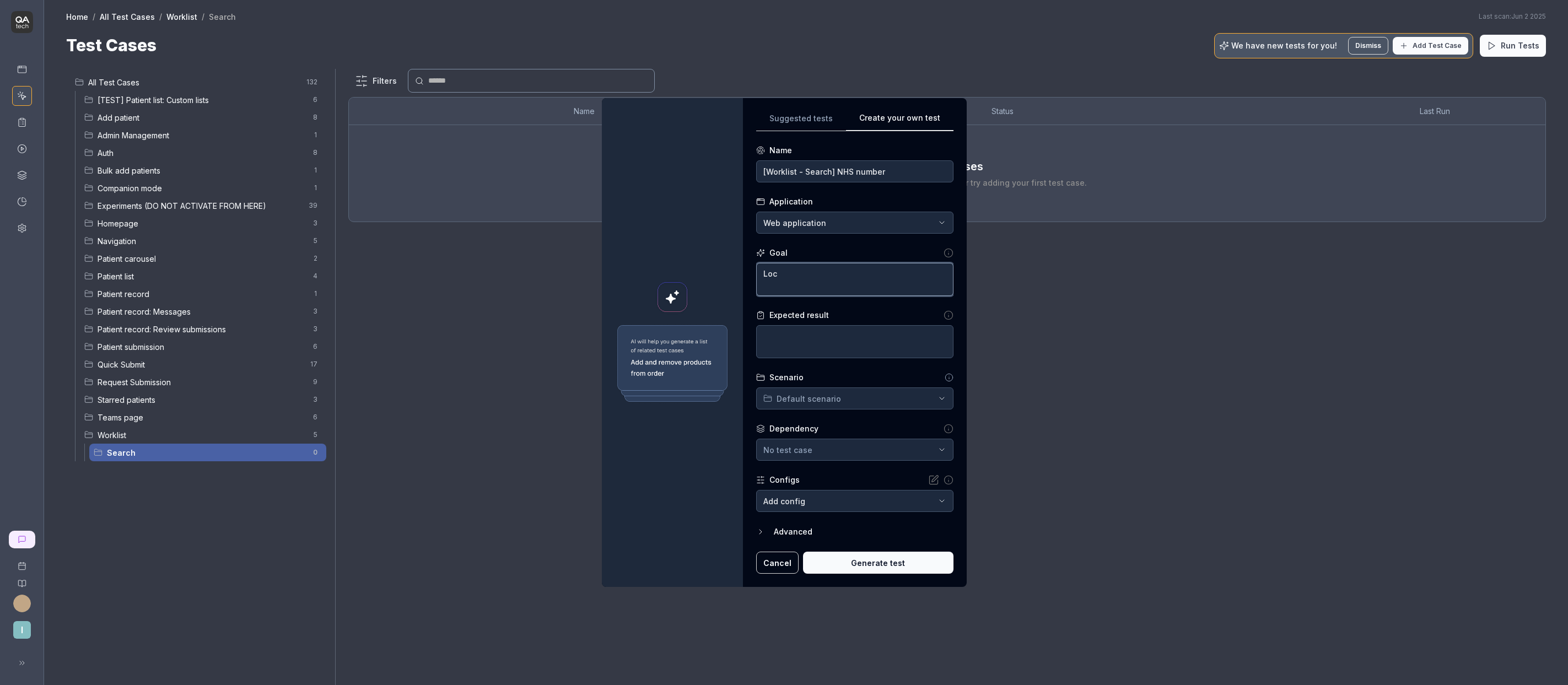 type on "*" 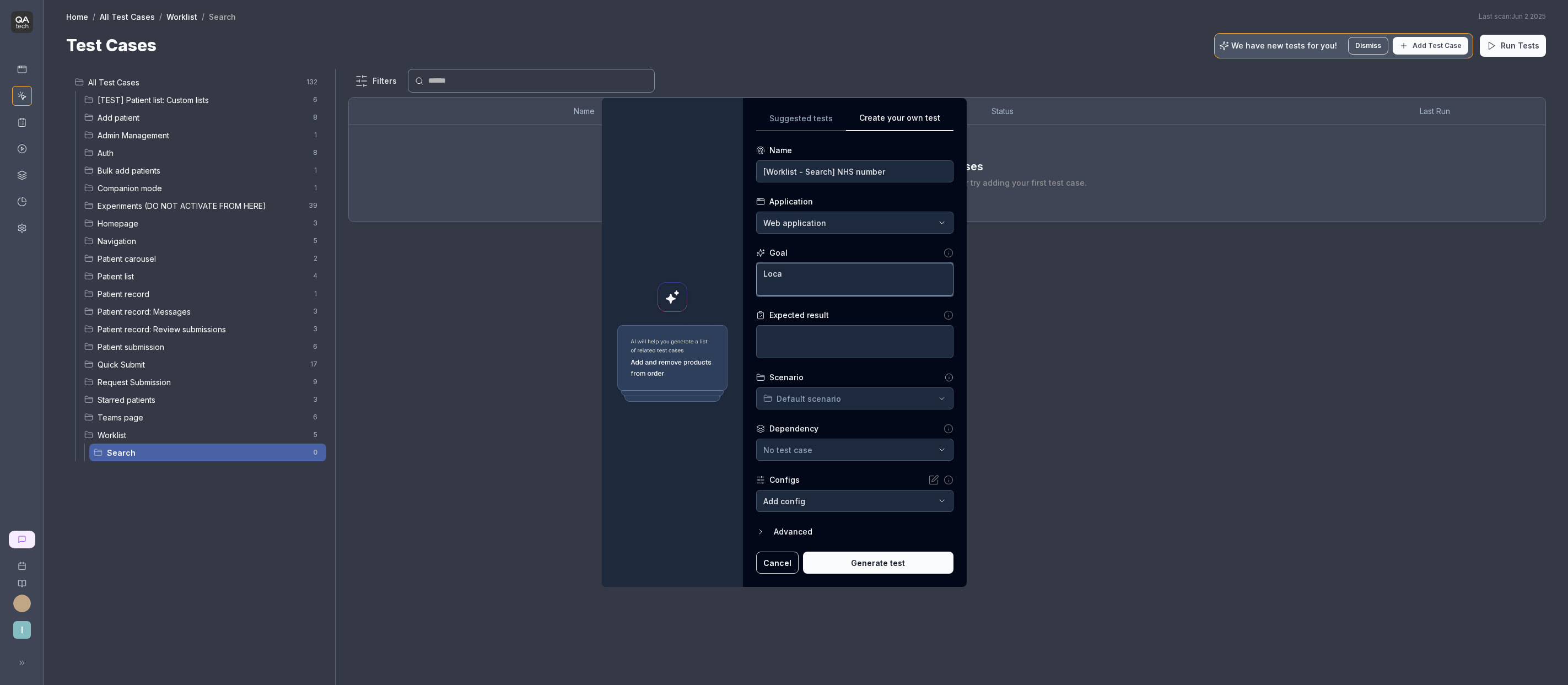 type on "*" 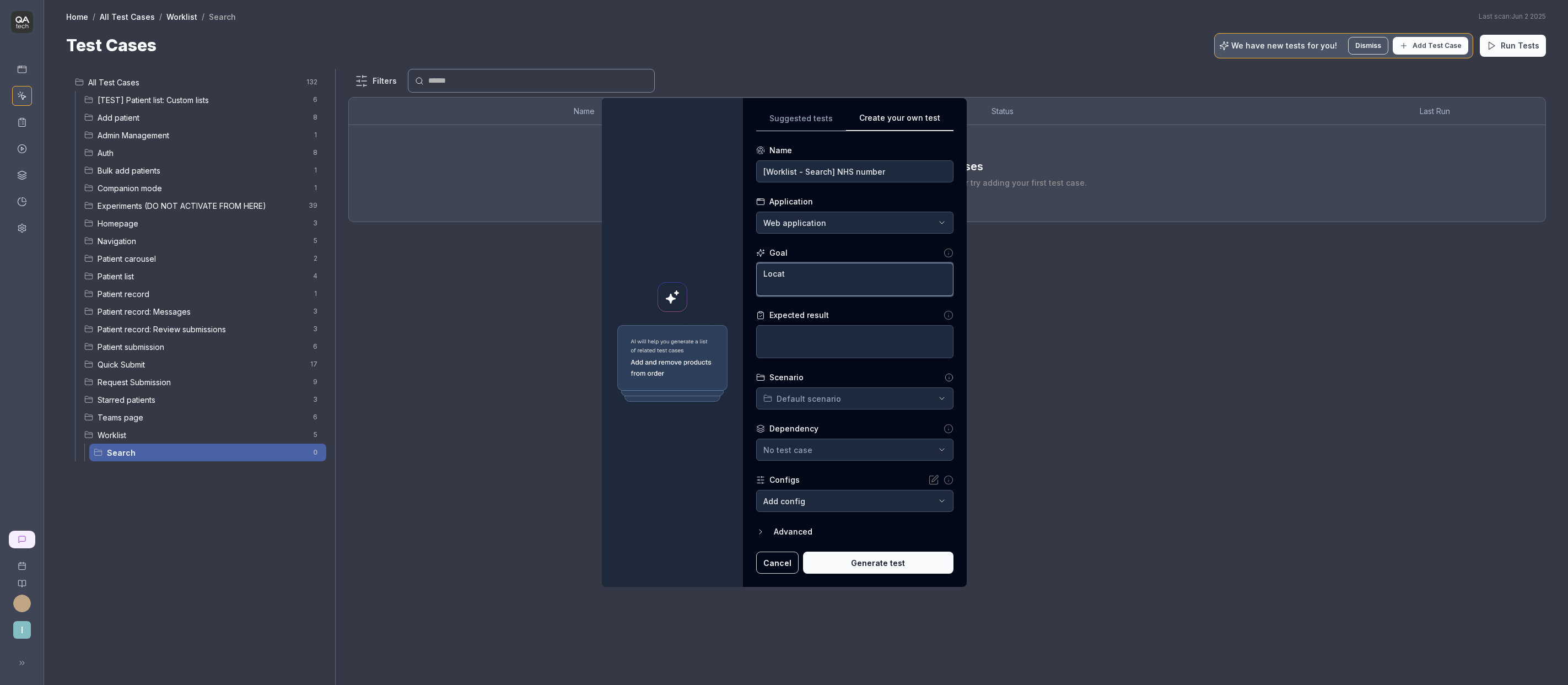 type on "*" 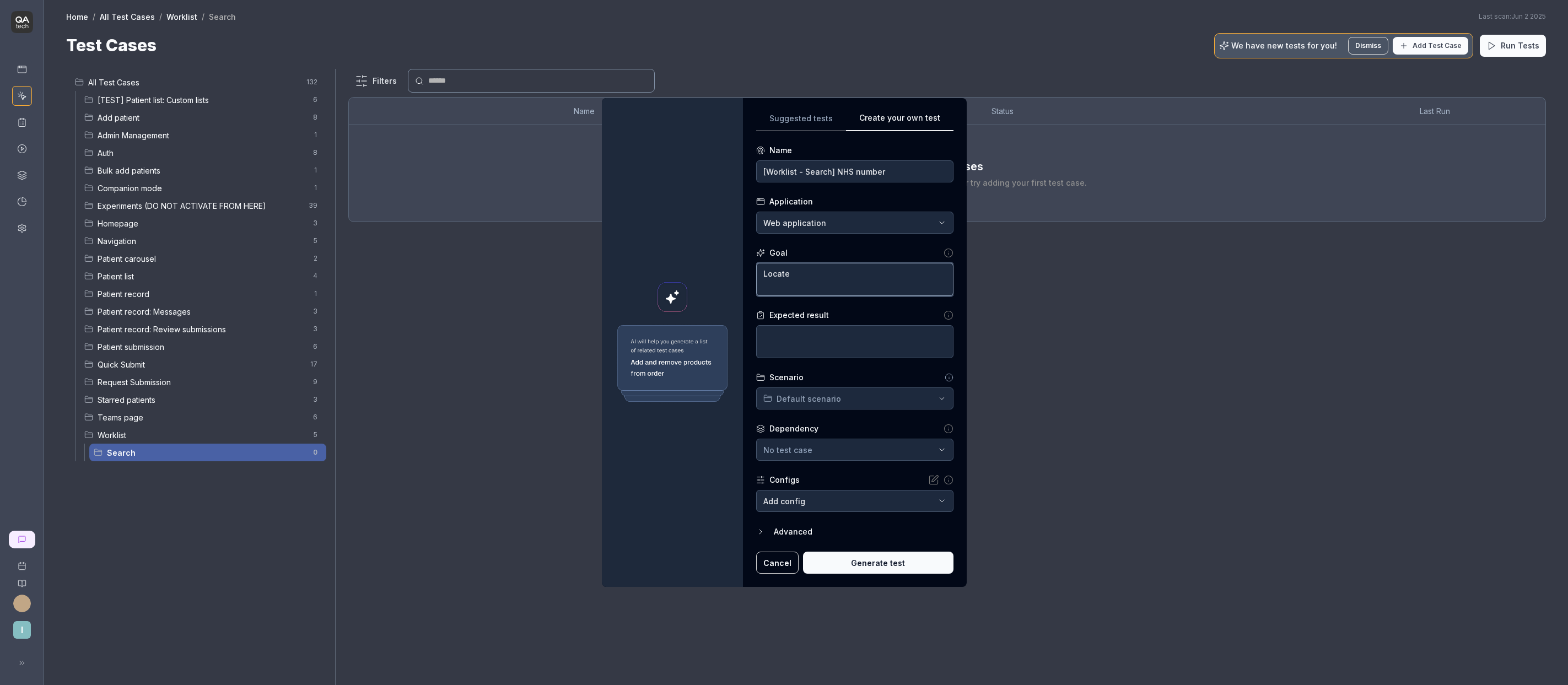 type on "*" 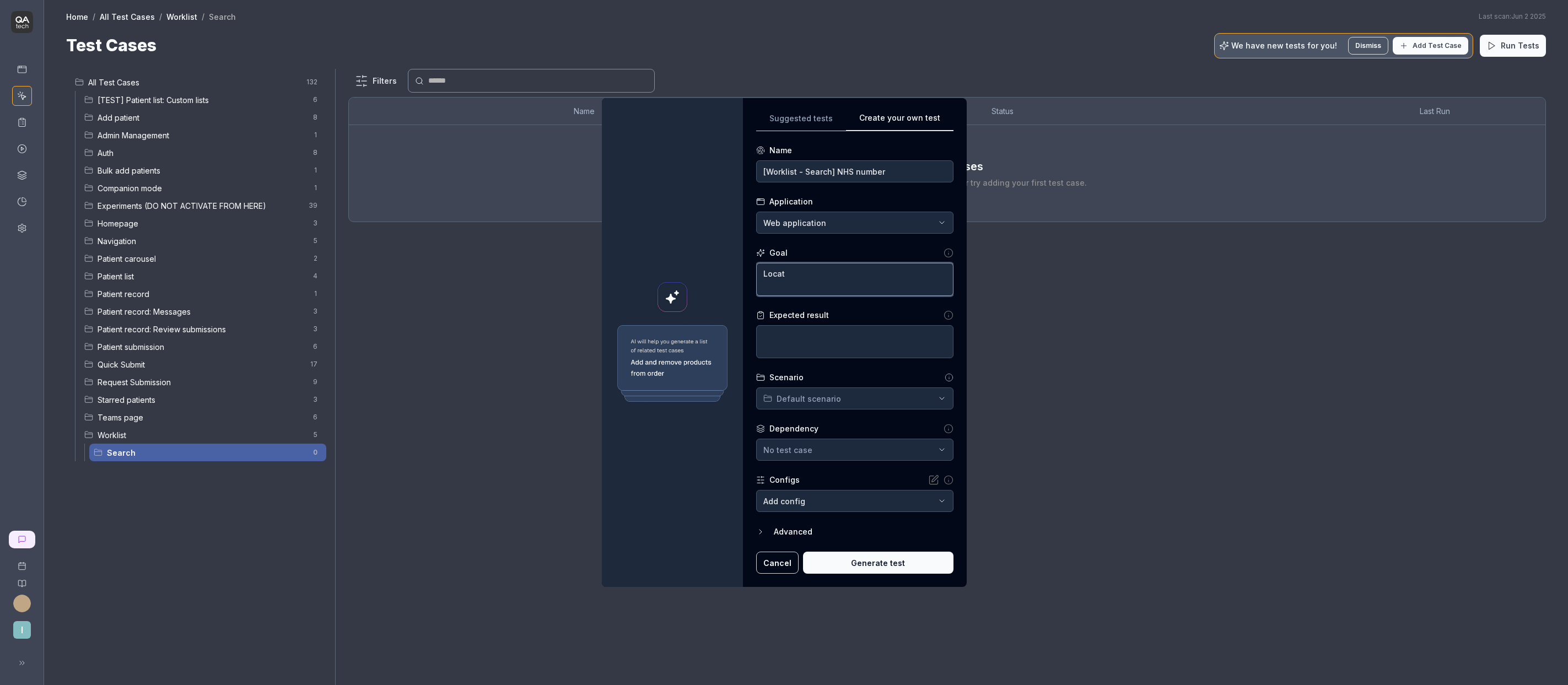 type on "*" 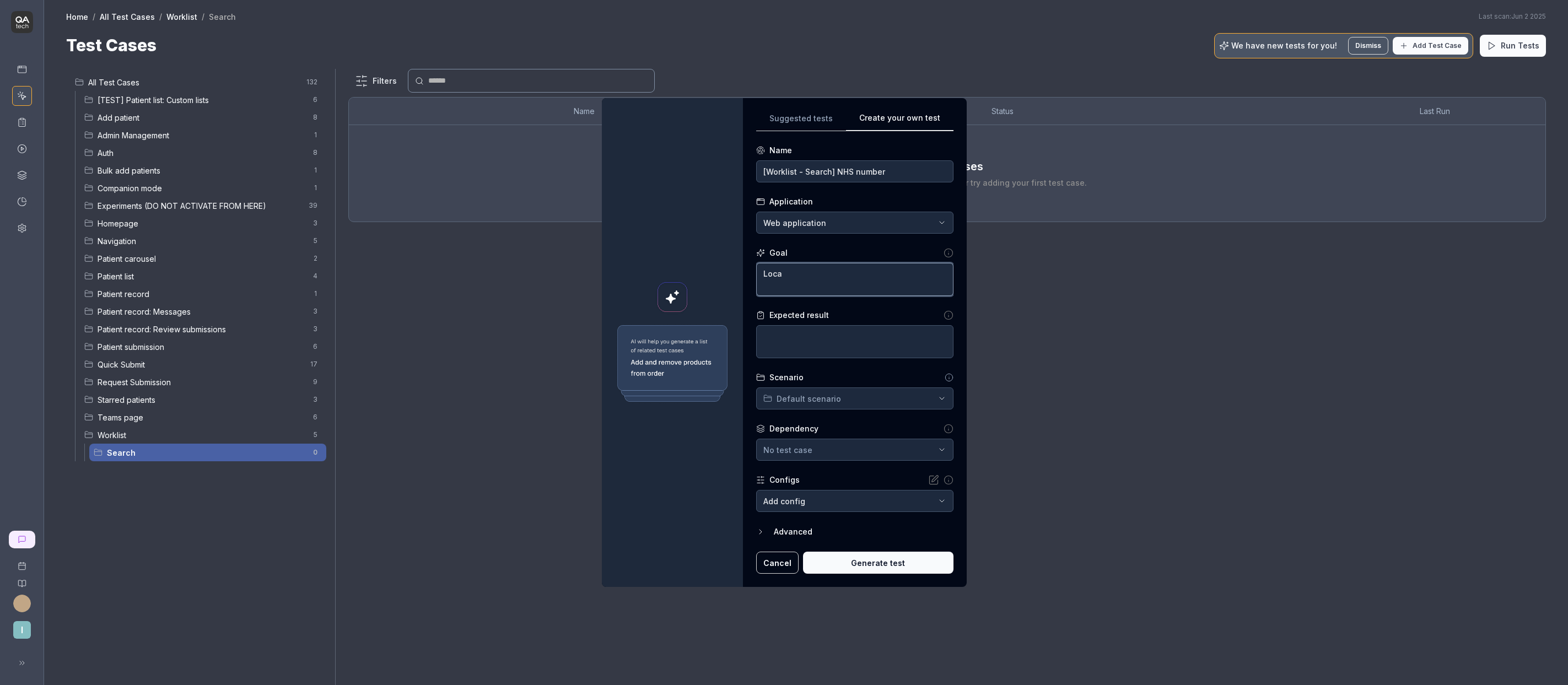 type on "*" 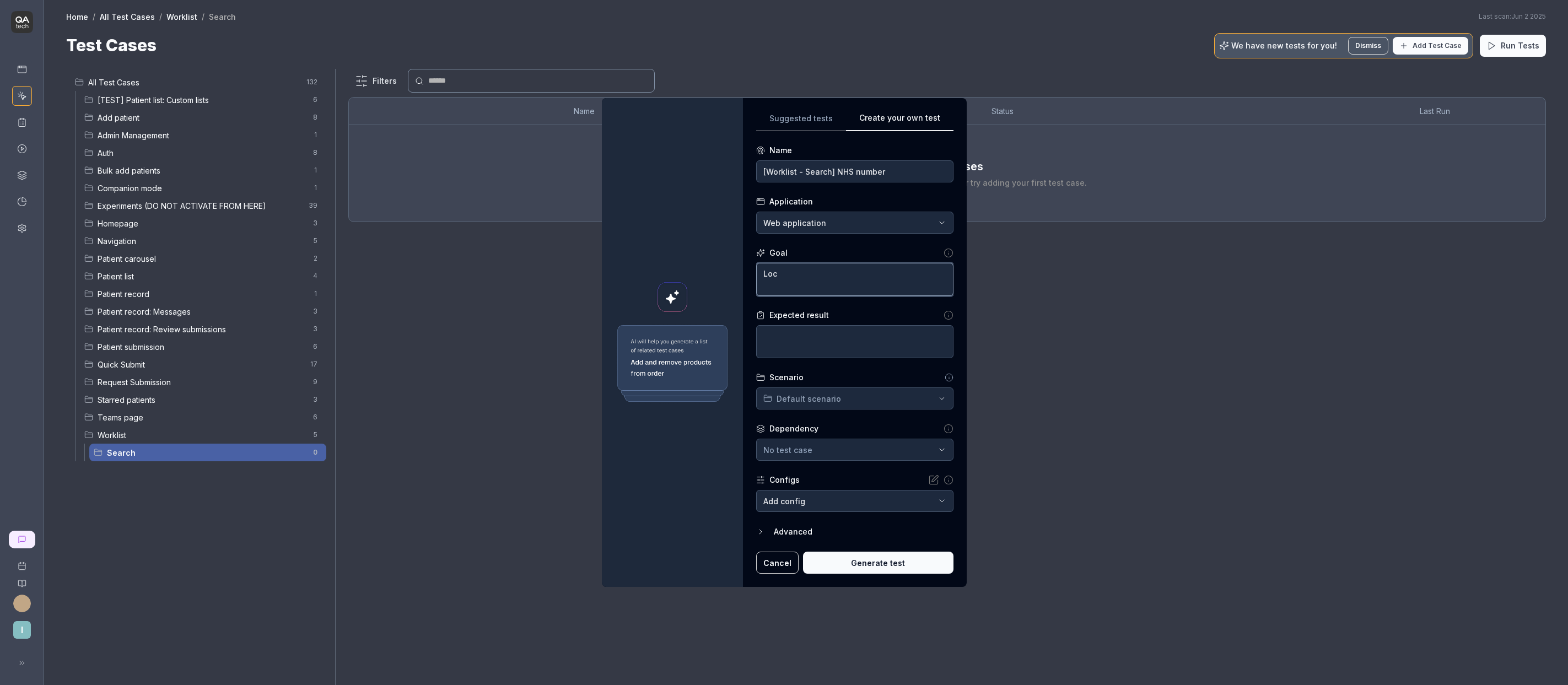 type on "*" 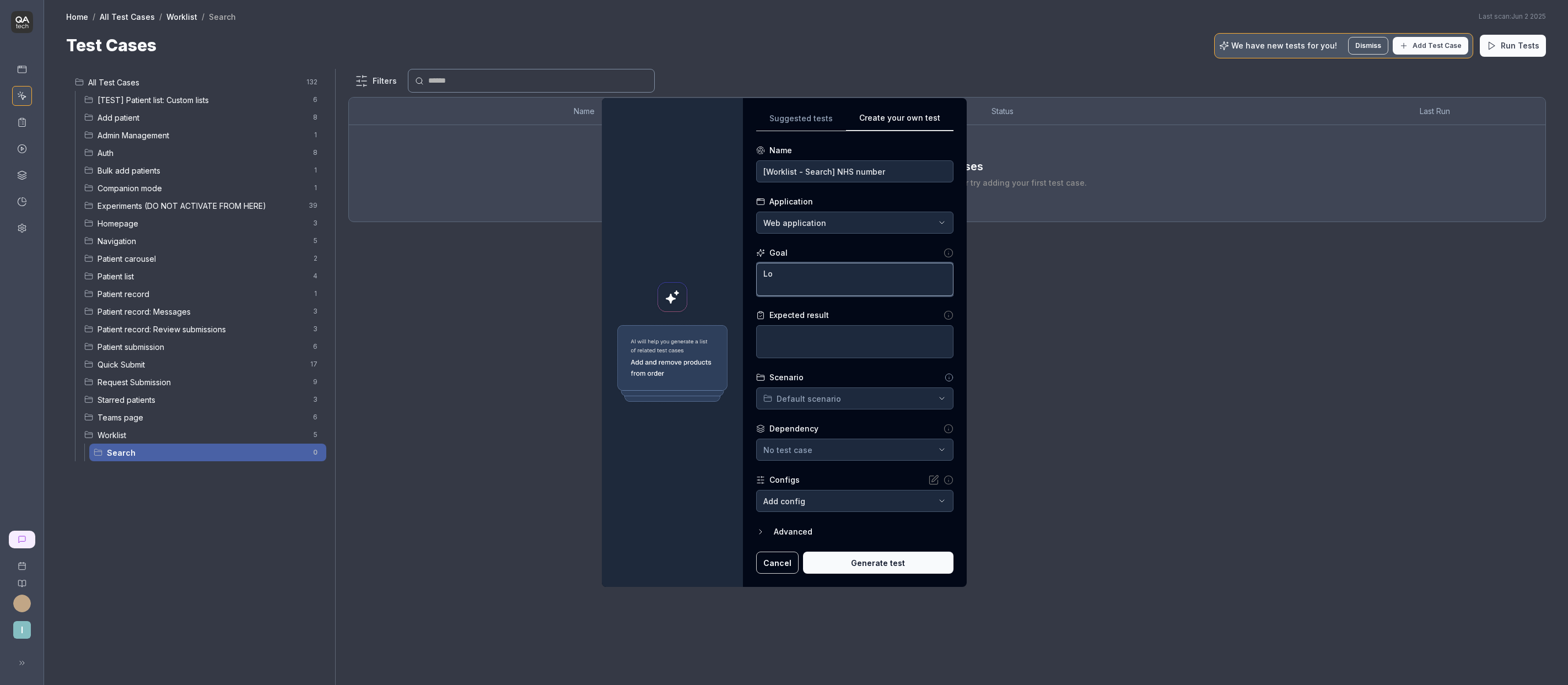 type on "*" 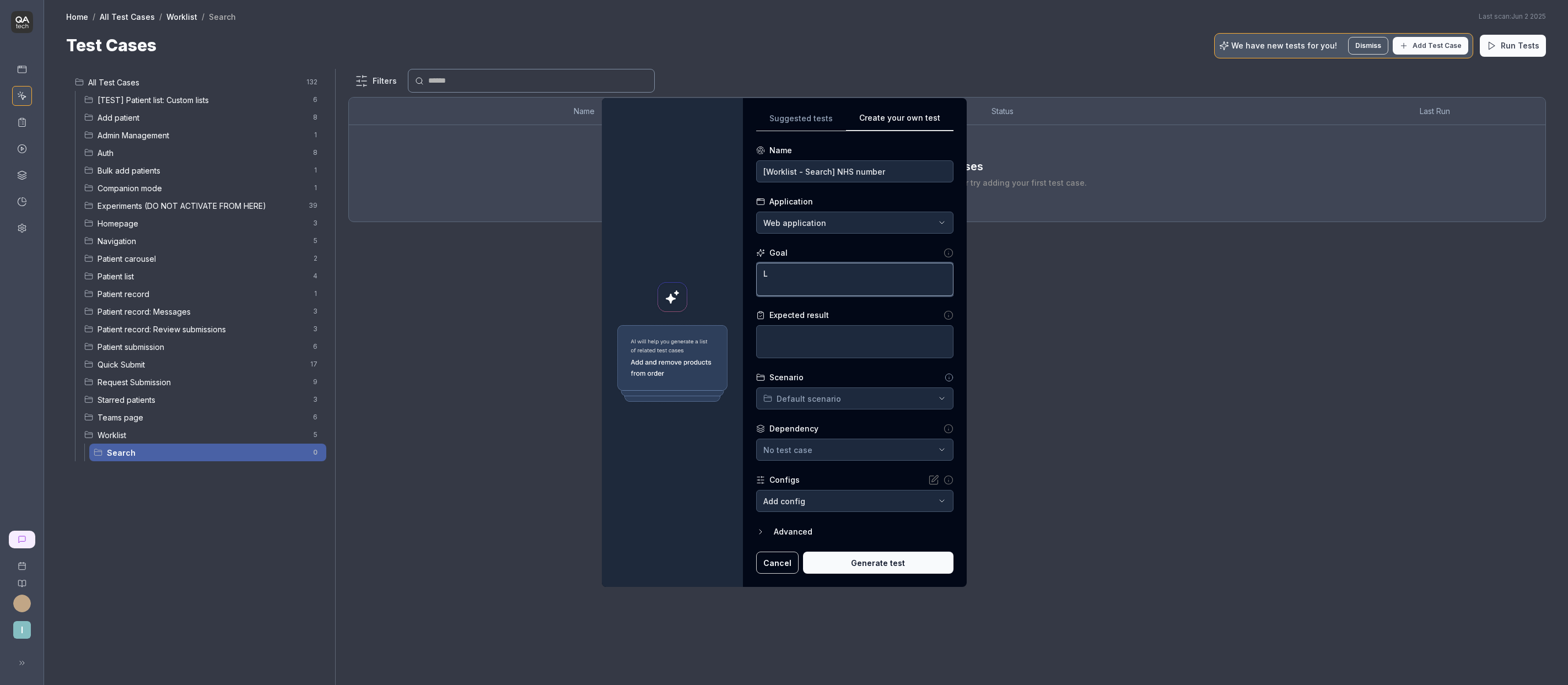 type 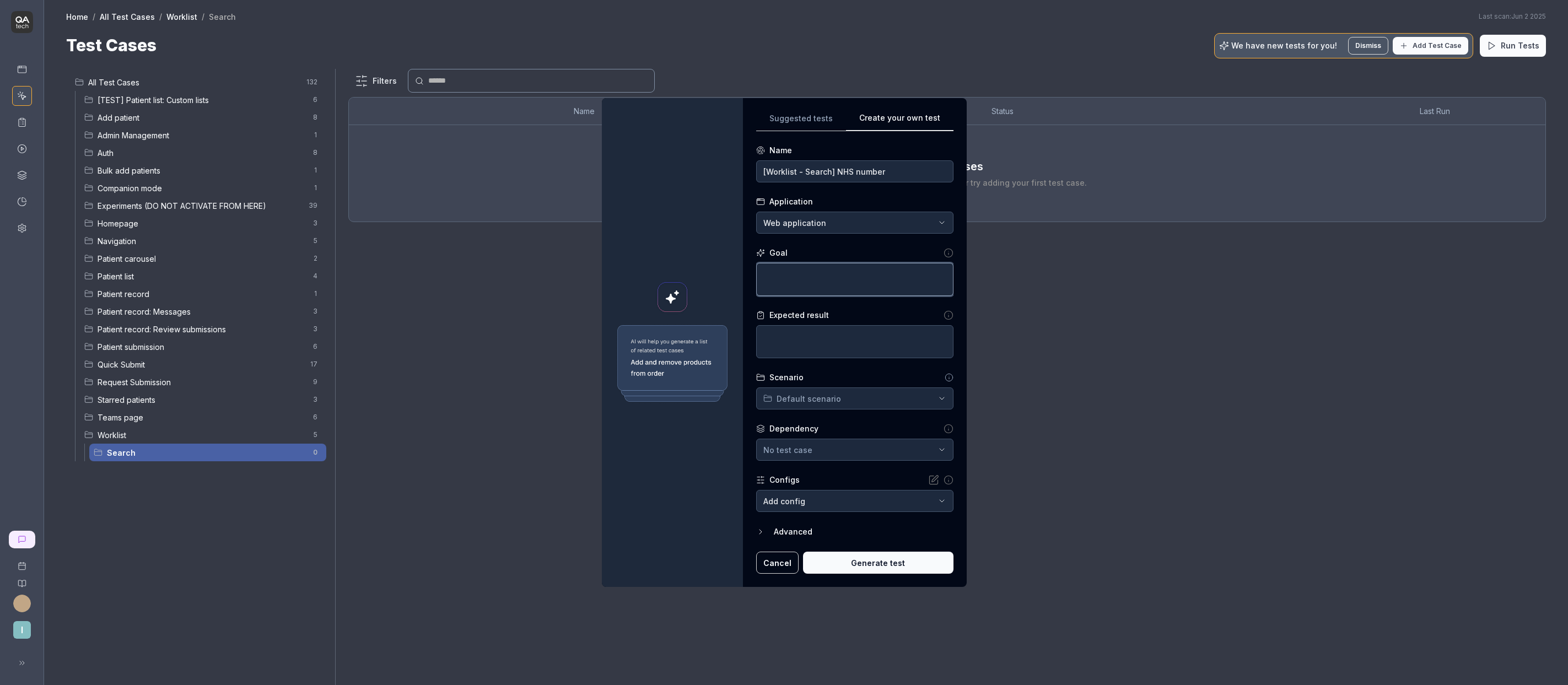 type on "*" 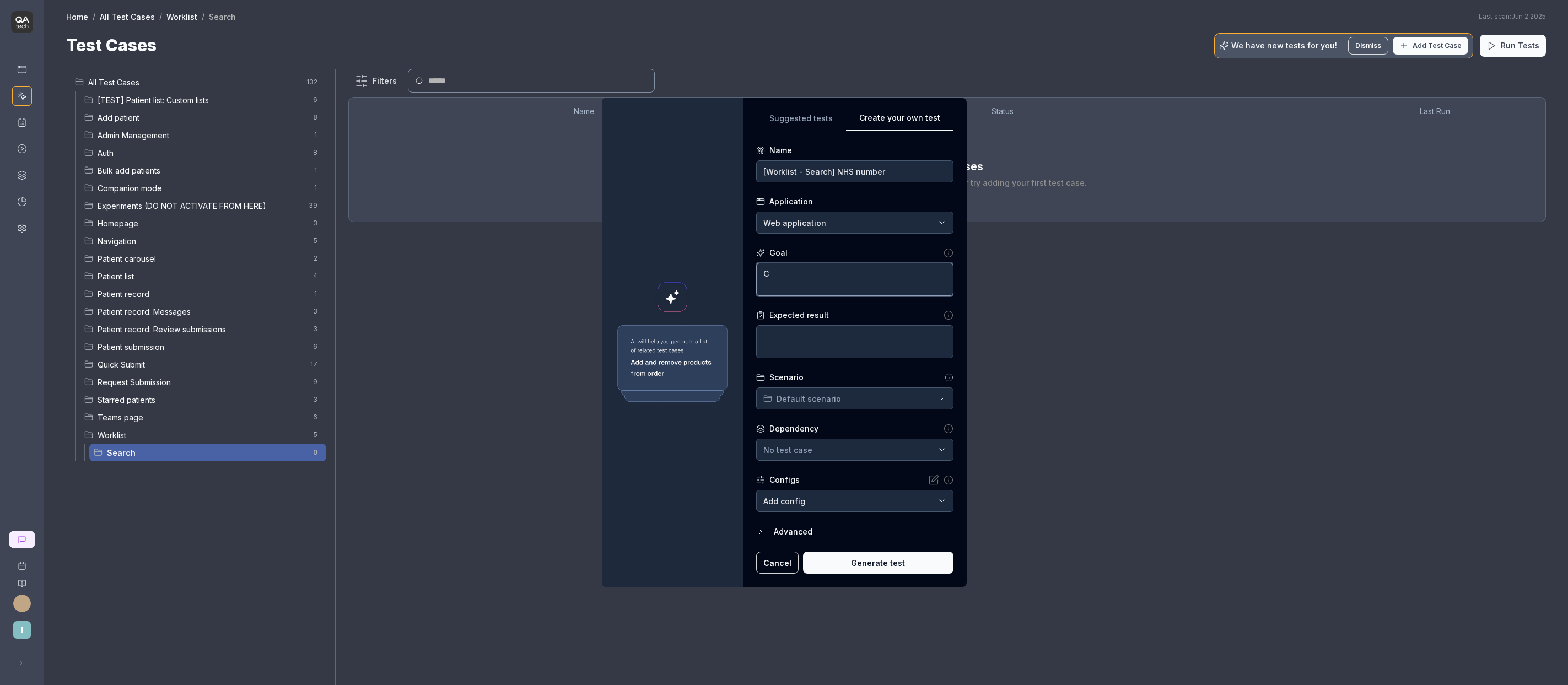 type on "*" 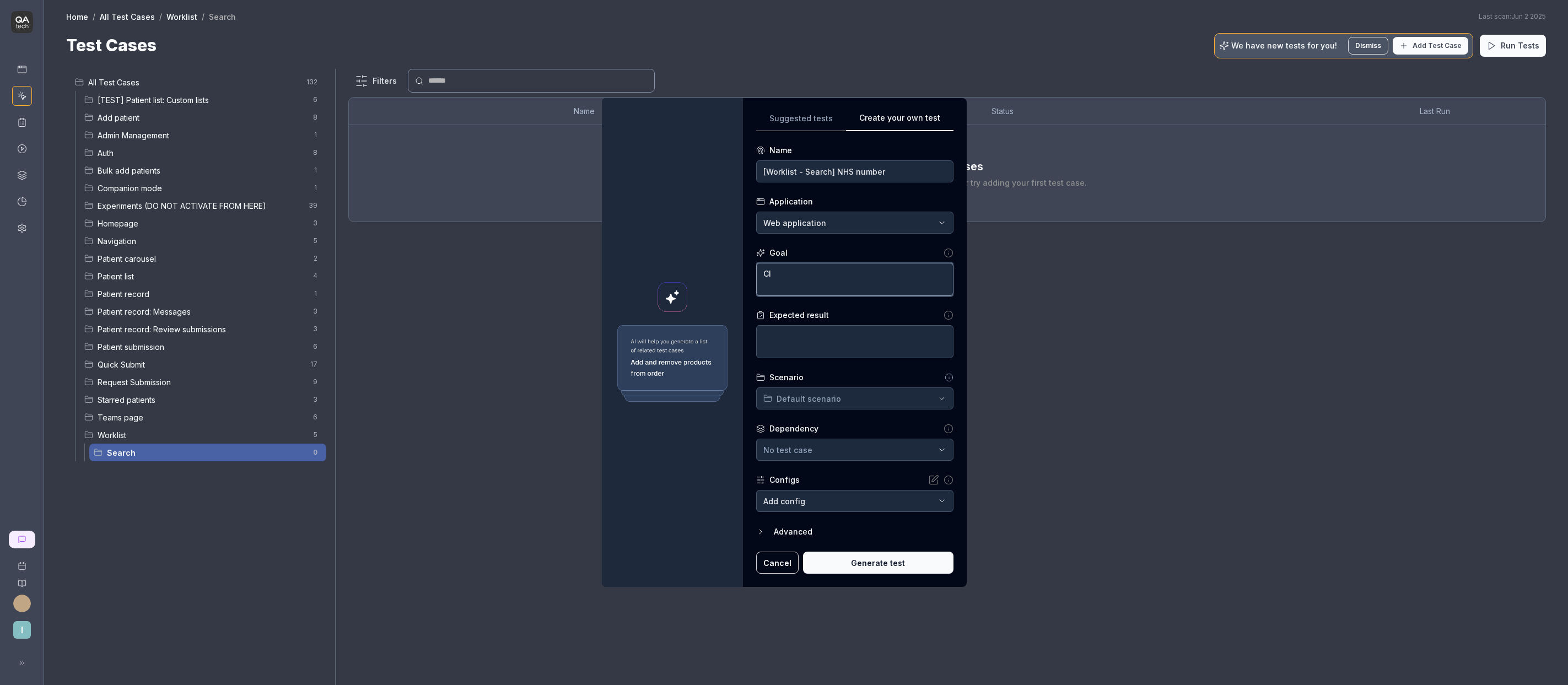 type on "*" 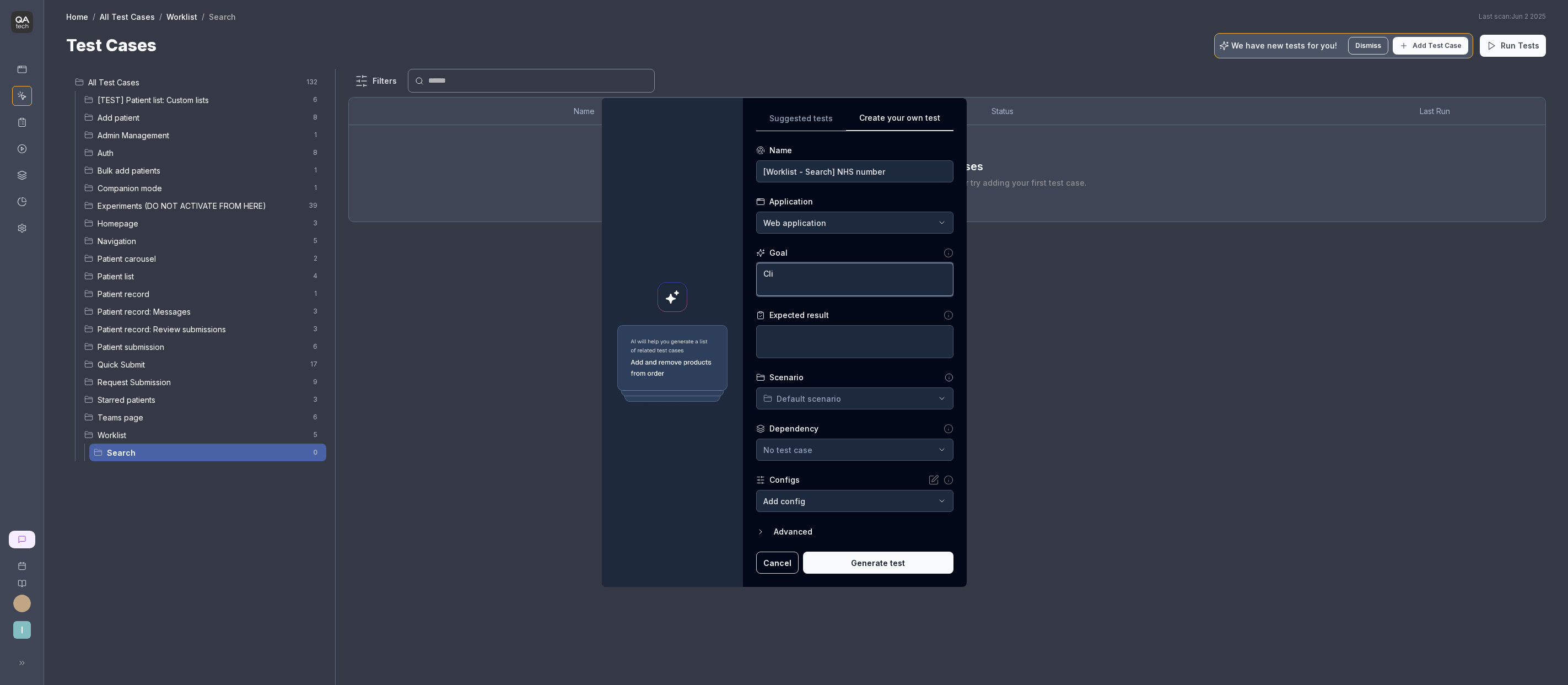 type on "*" 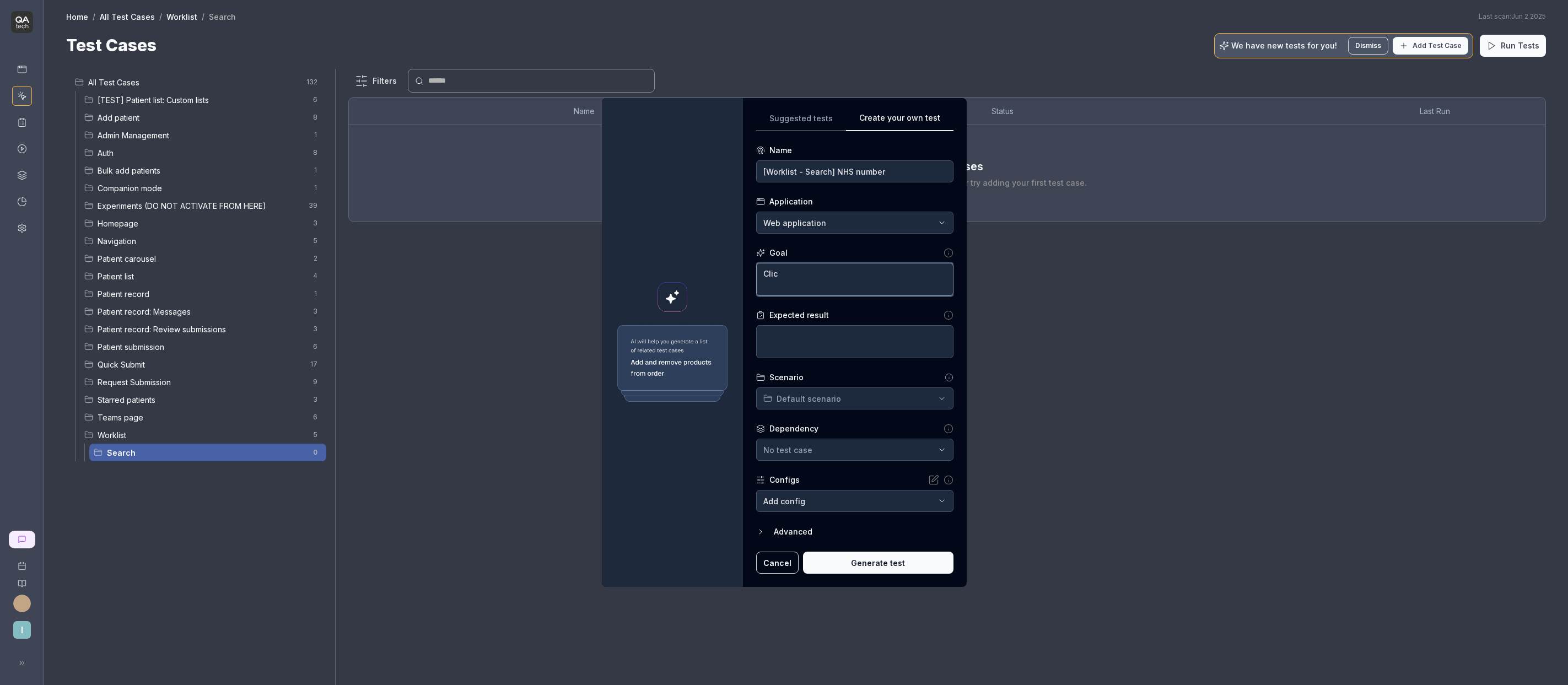 type on "*" 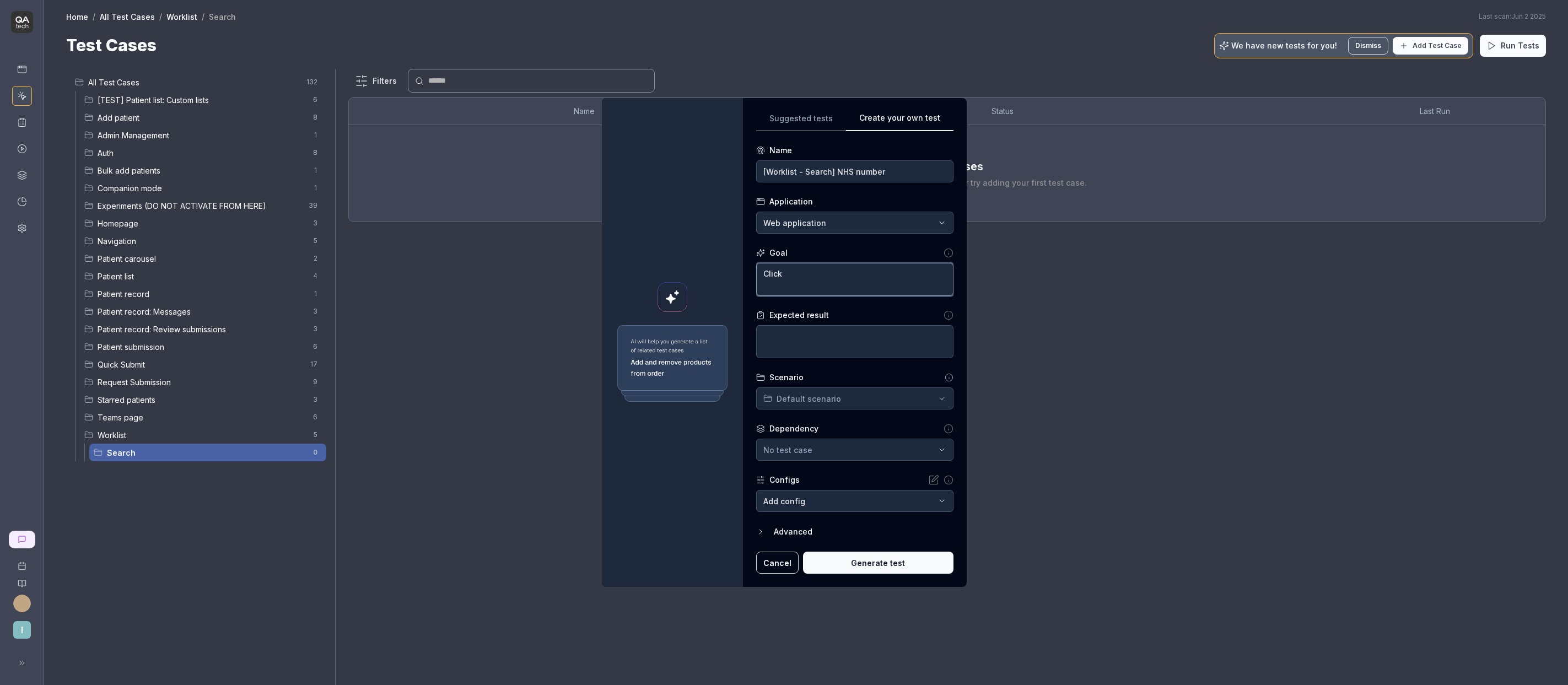 type on "*" 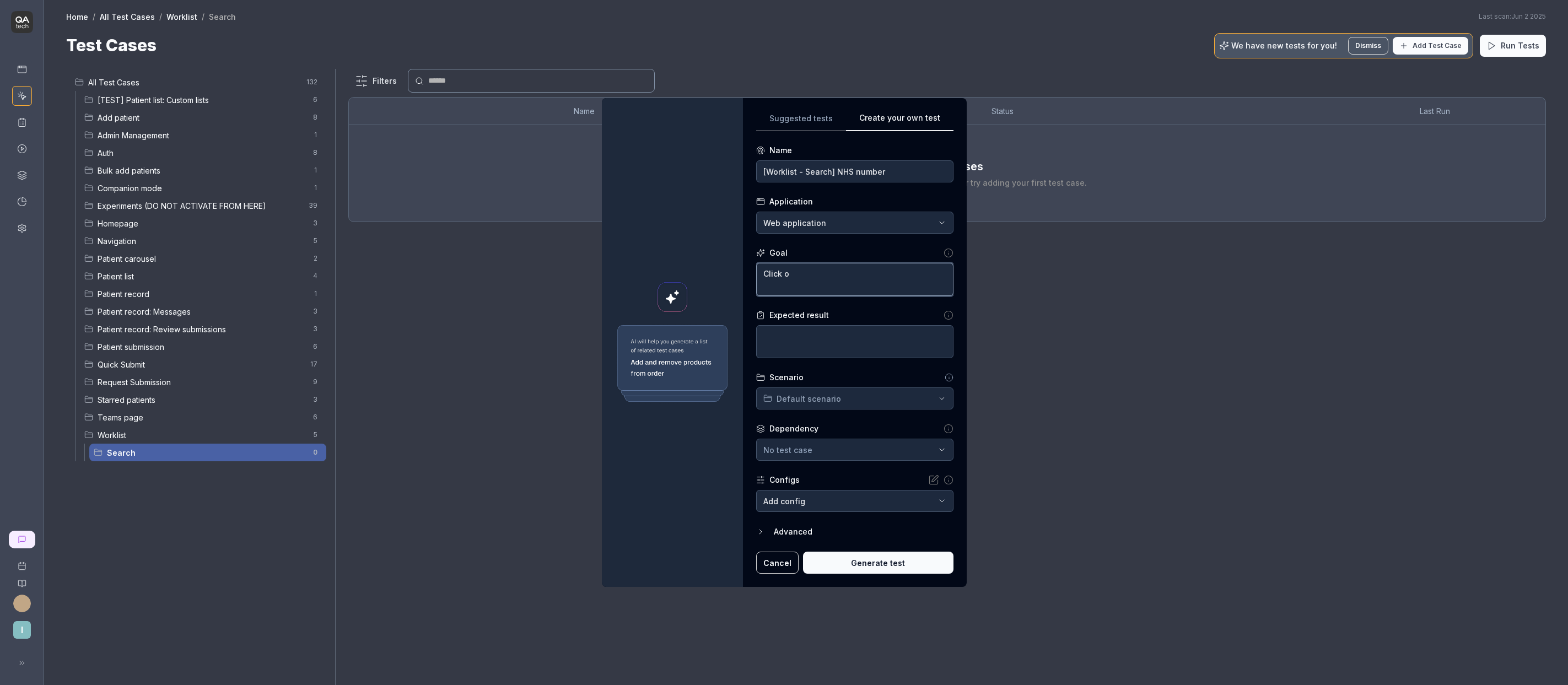 type on "*" 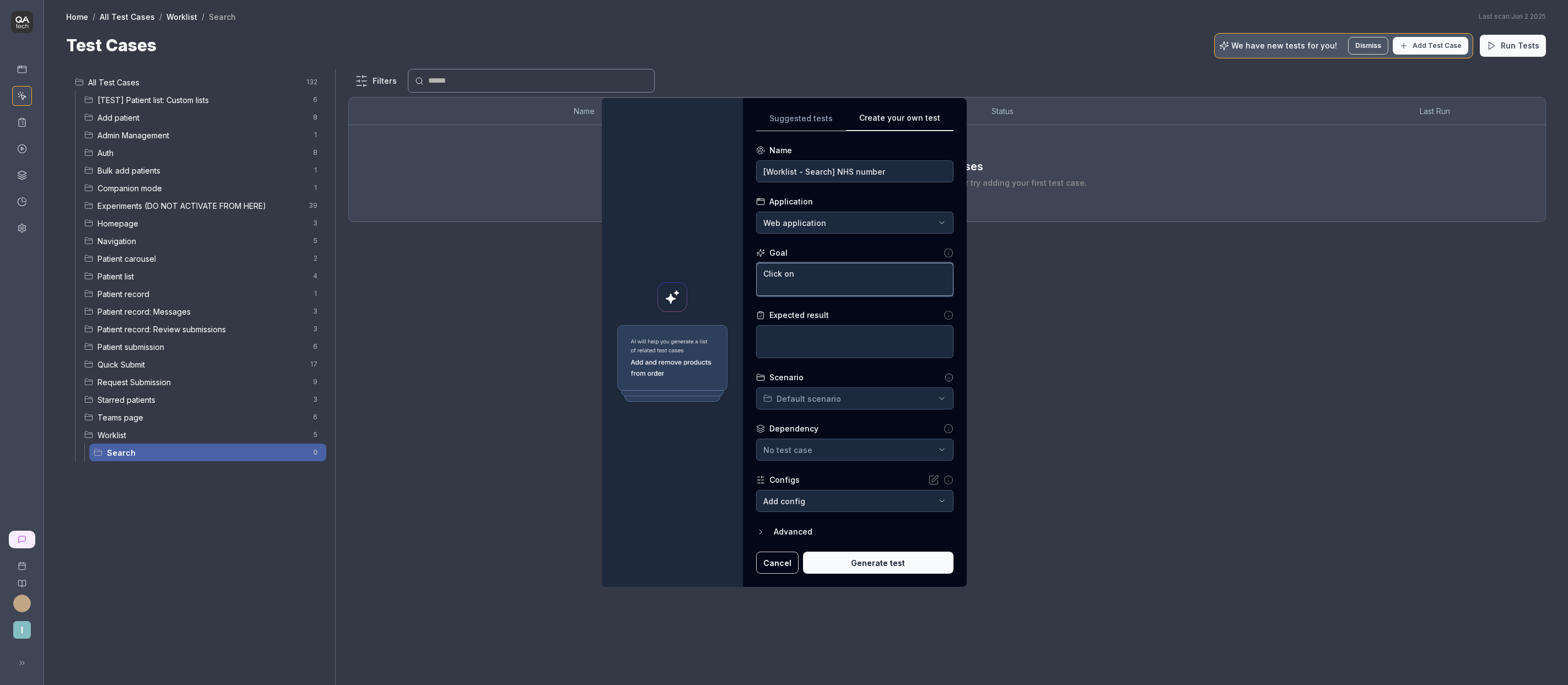 type on "*" 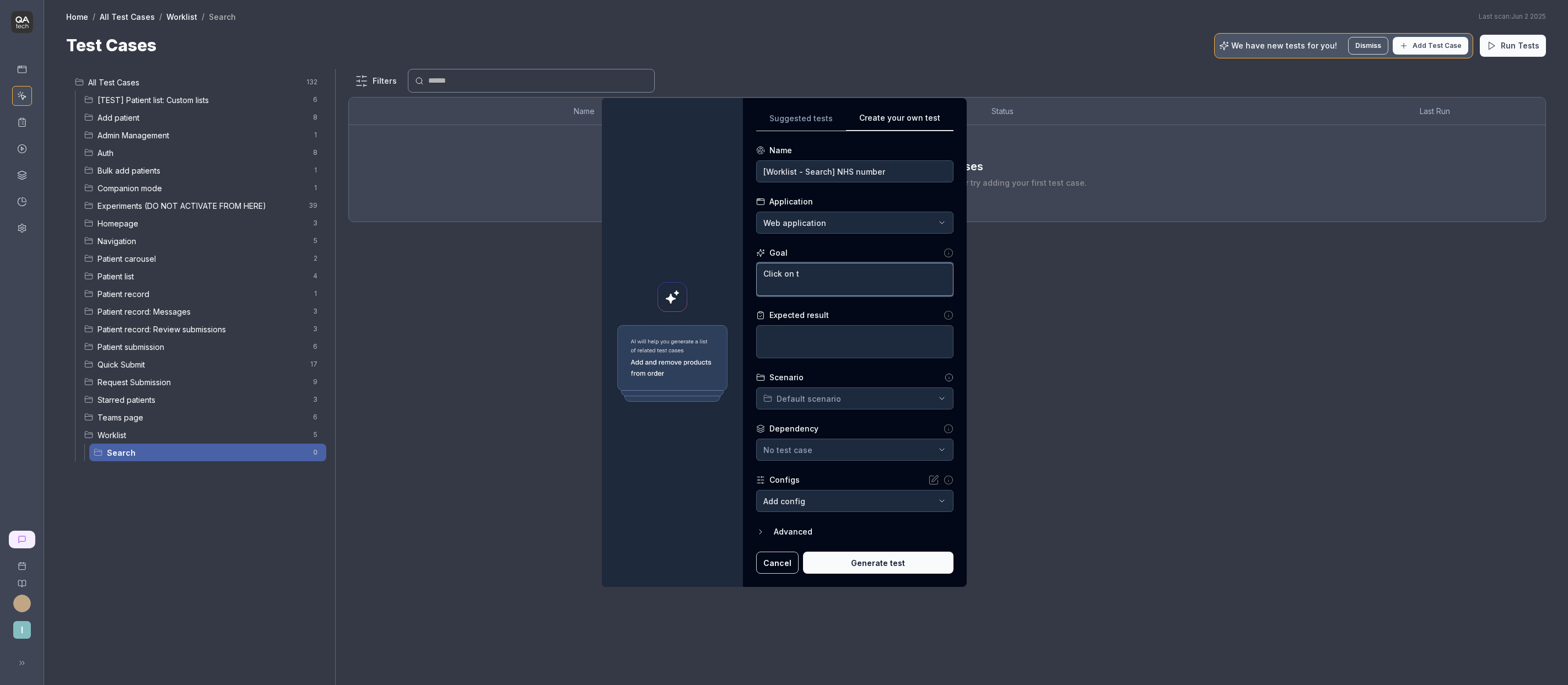 type on "Click on th" 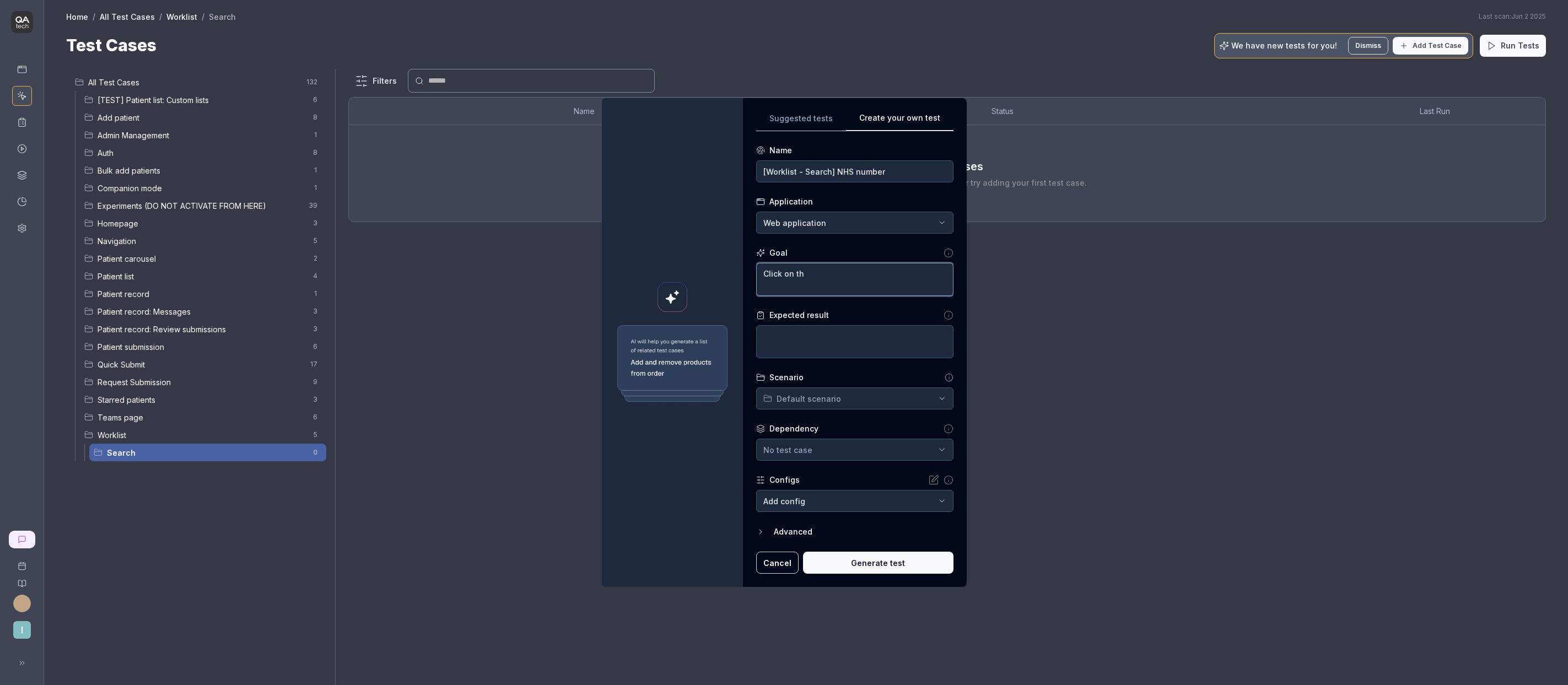 type on "*" 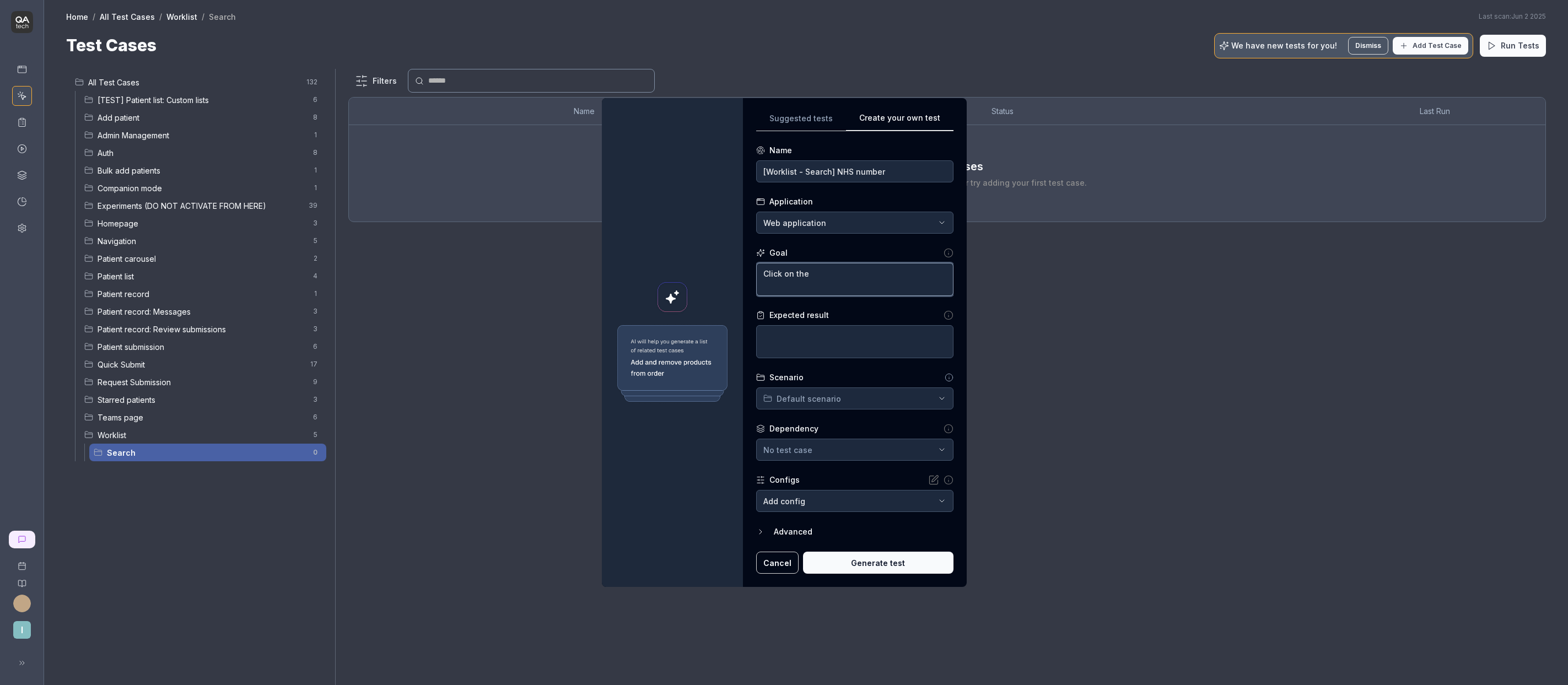 type on "*" 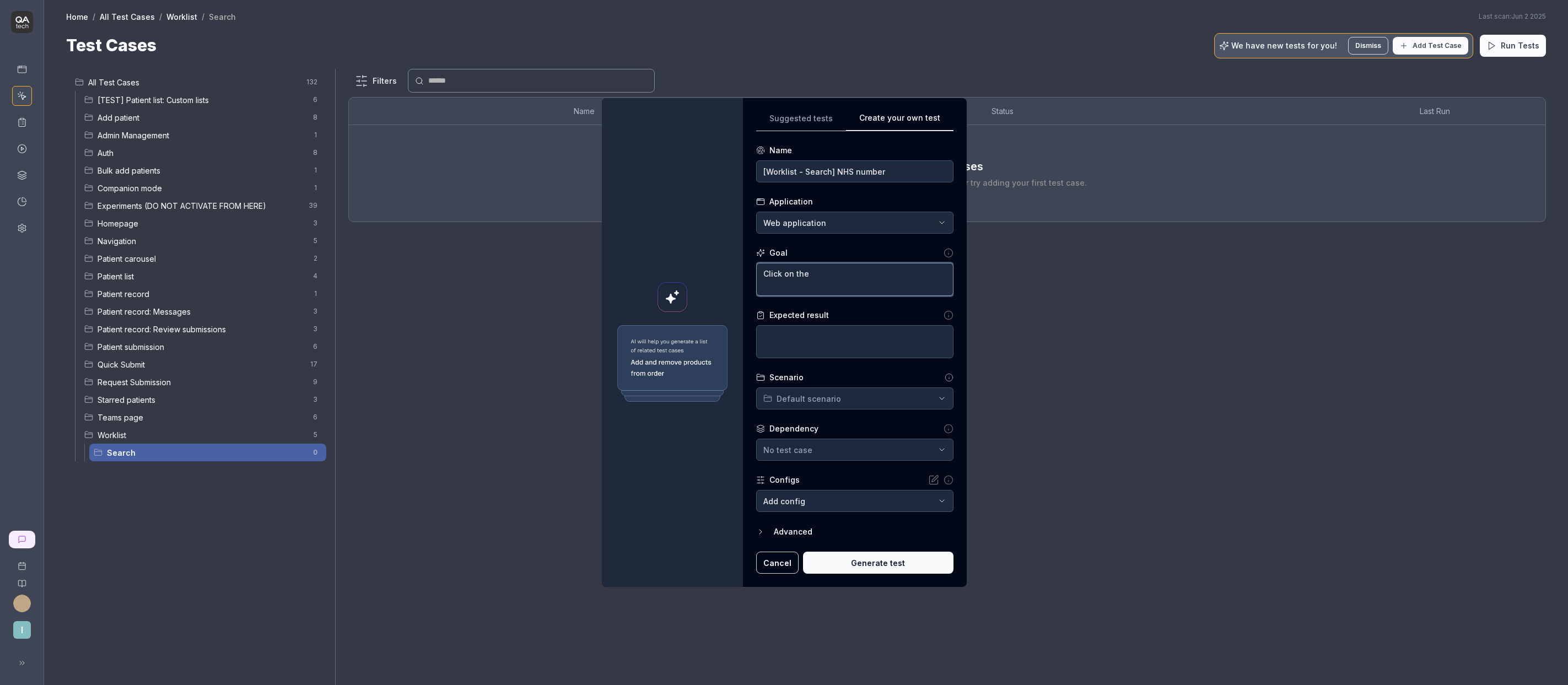 type on "Click on the" 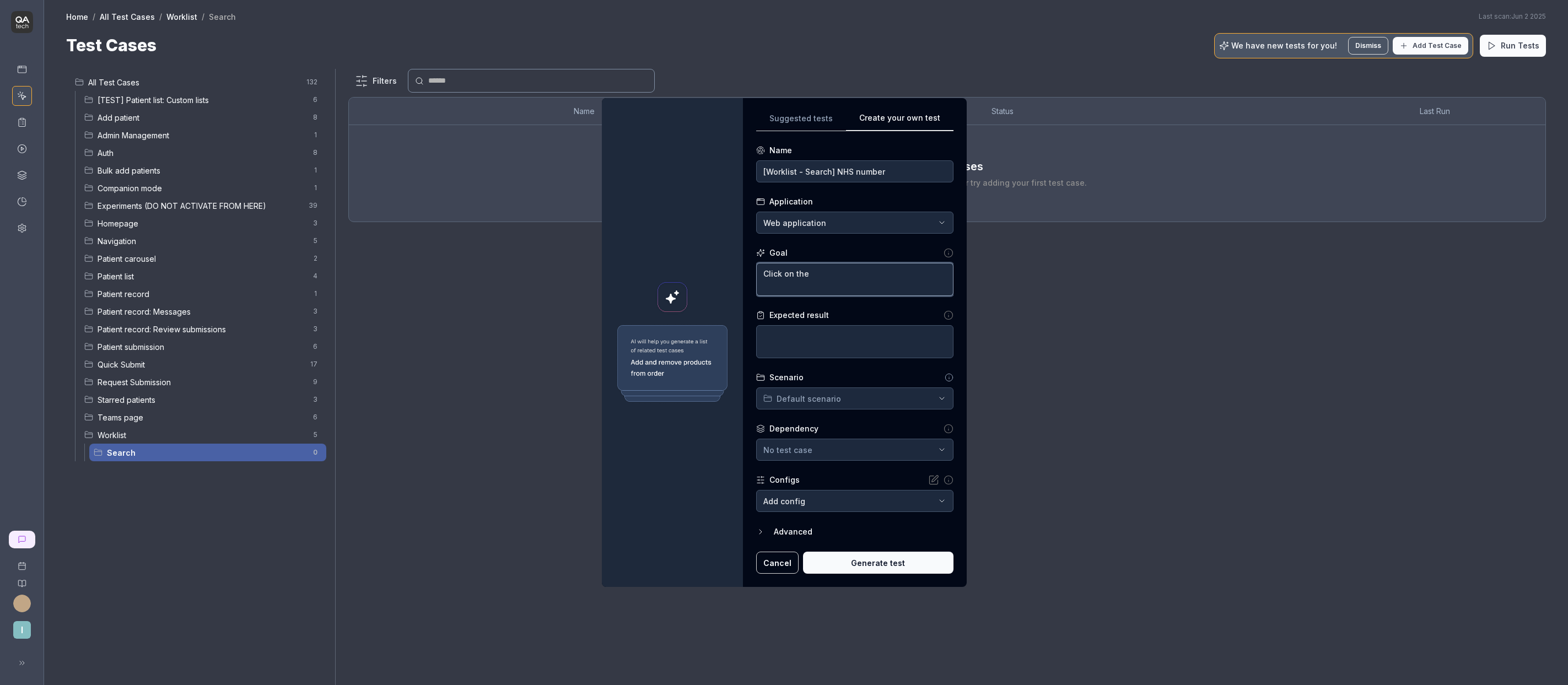 type on "*" 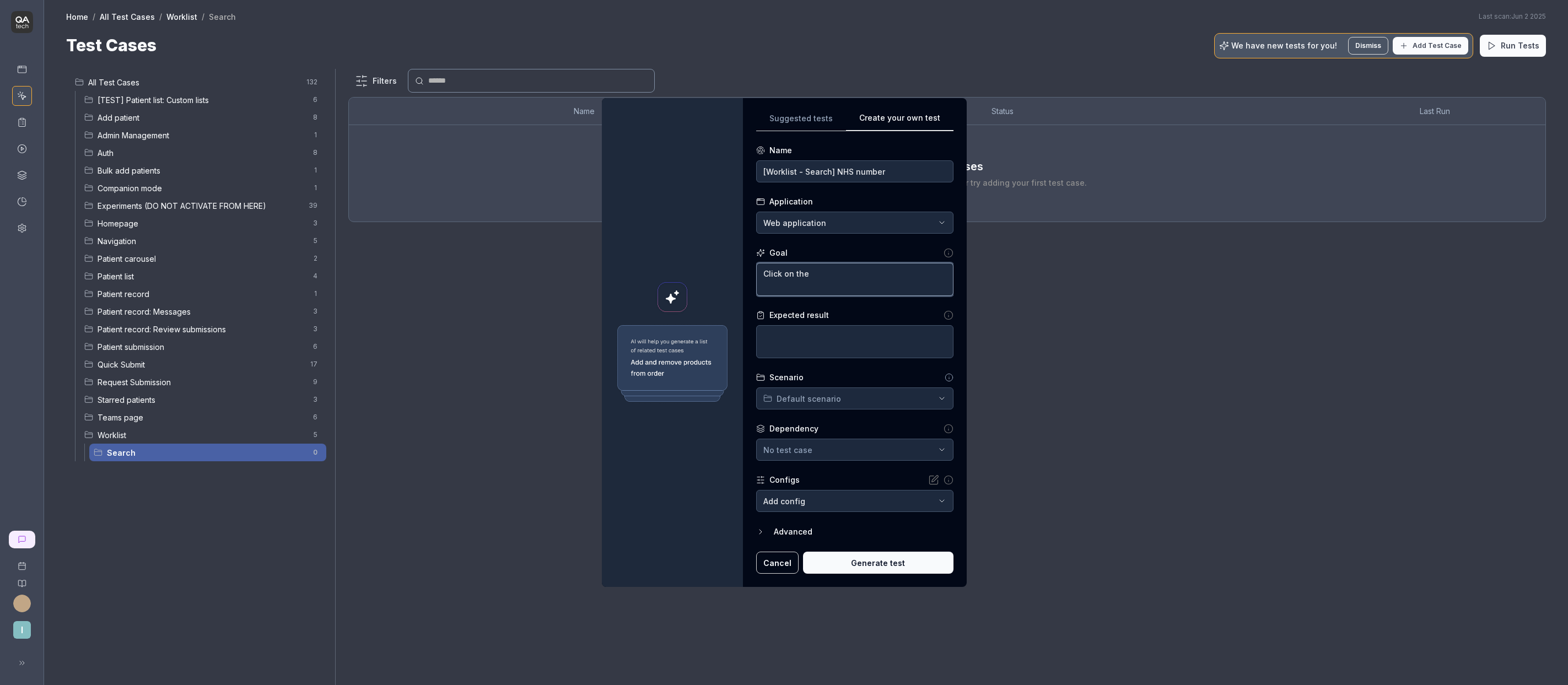 type on "Click on the '" 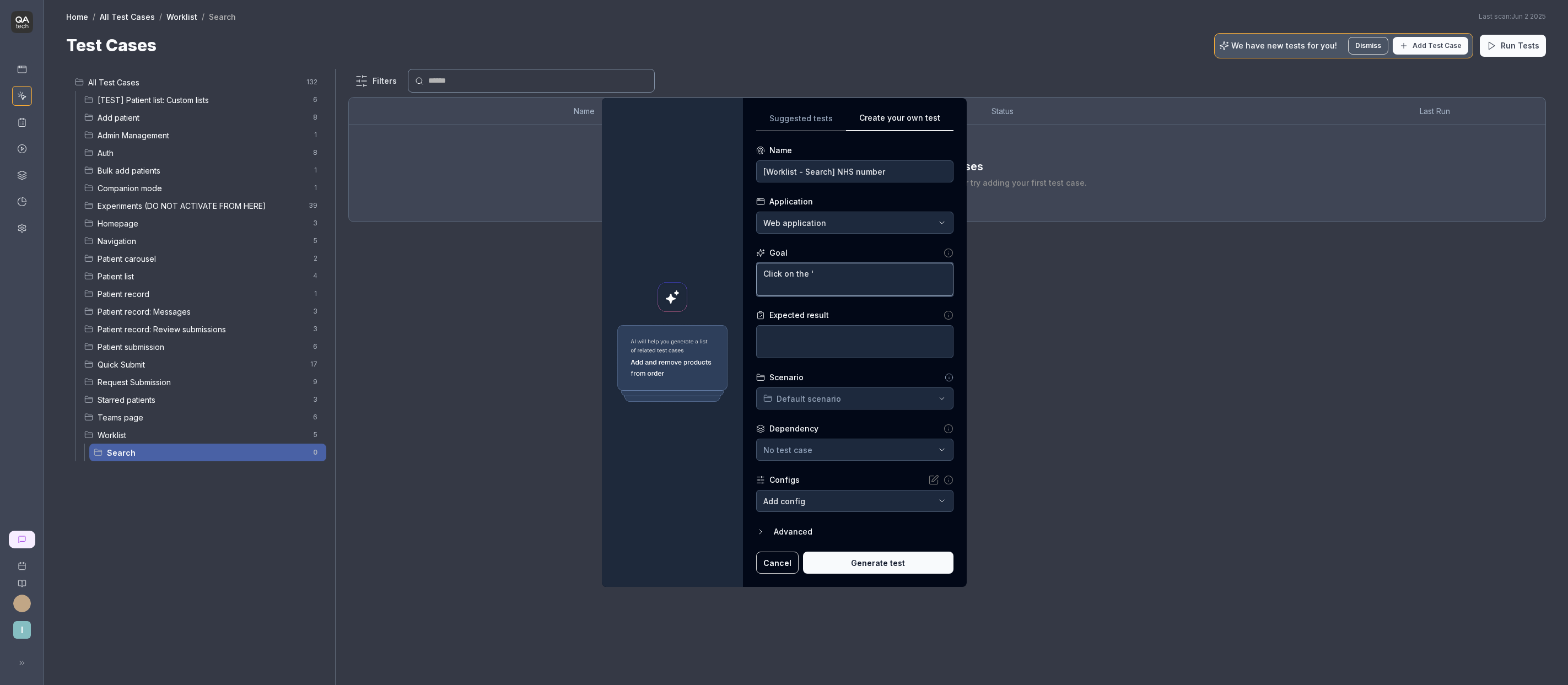 type on "*" 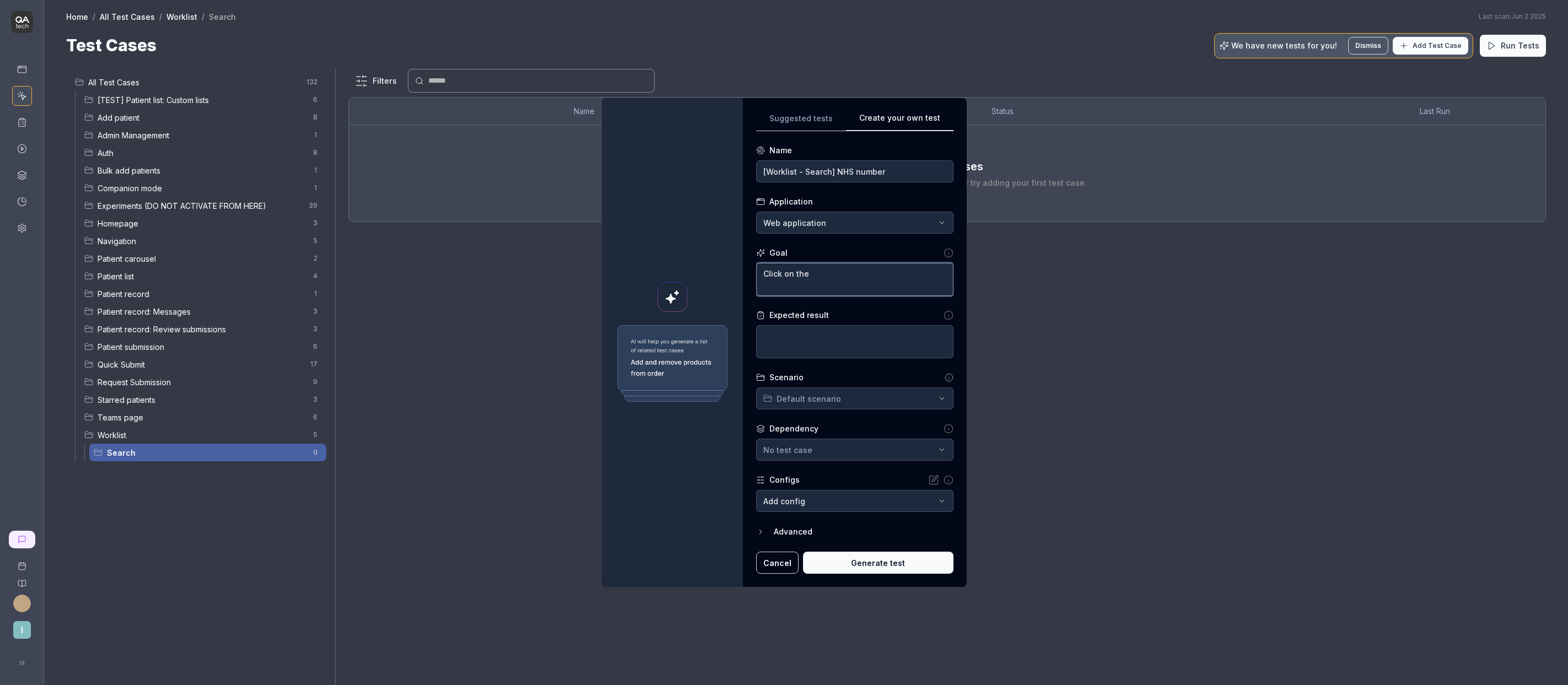 type on "*" 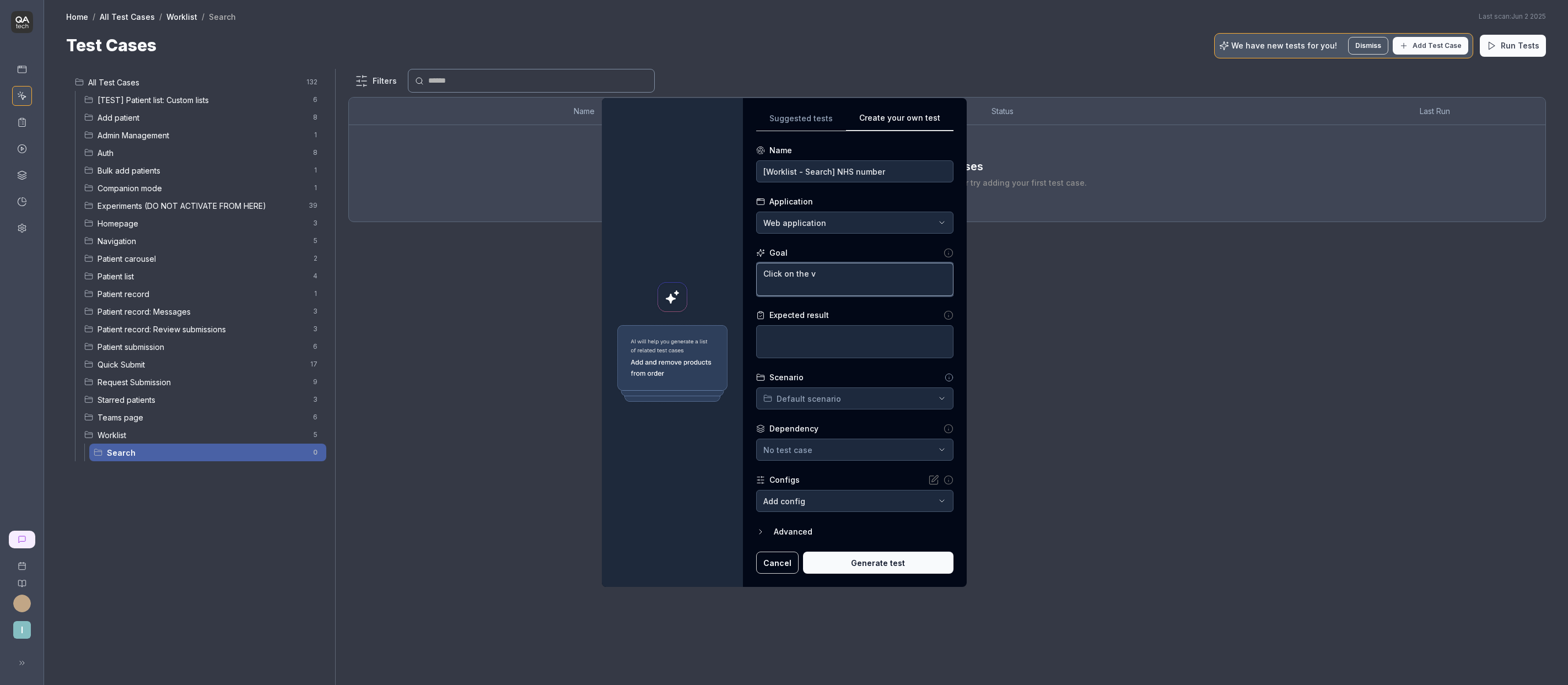 type on "*" 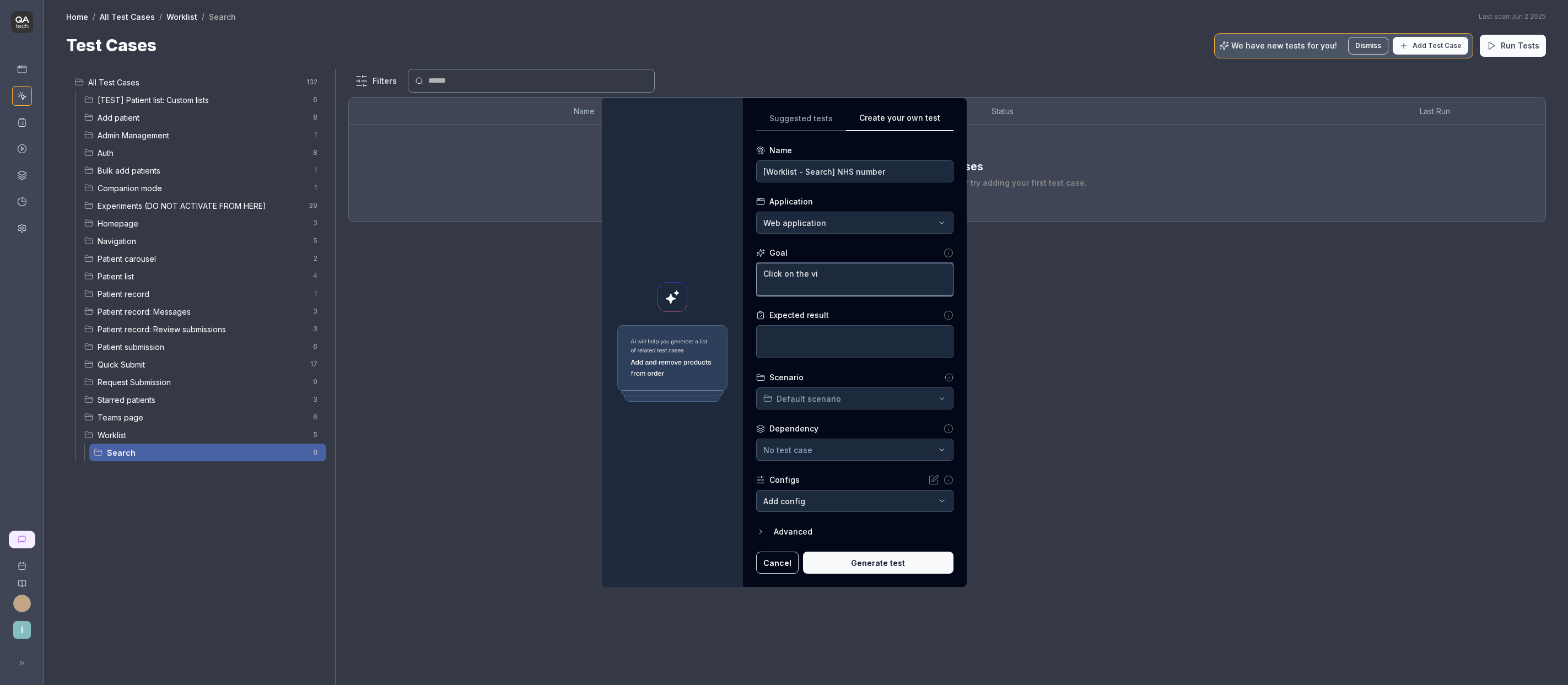 type on "*" 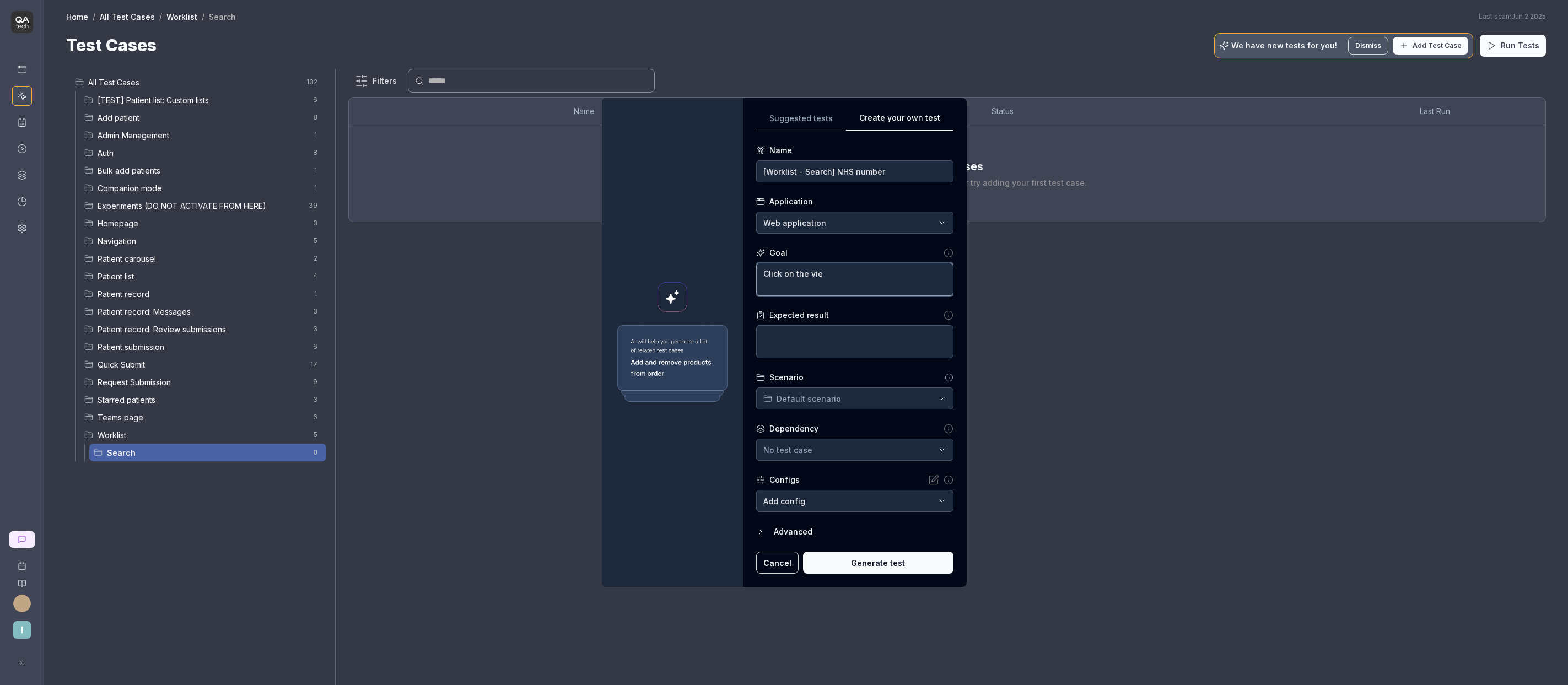 type on "*" 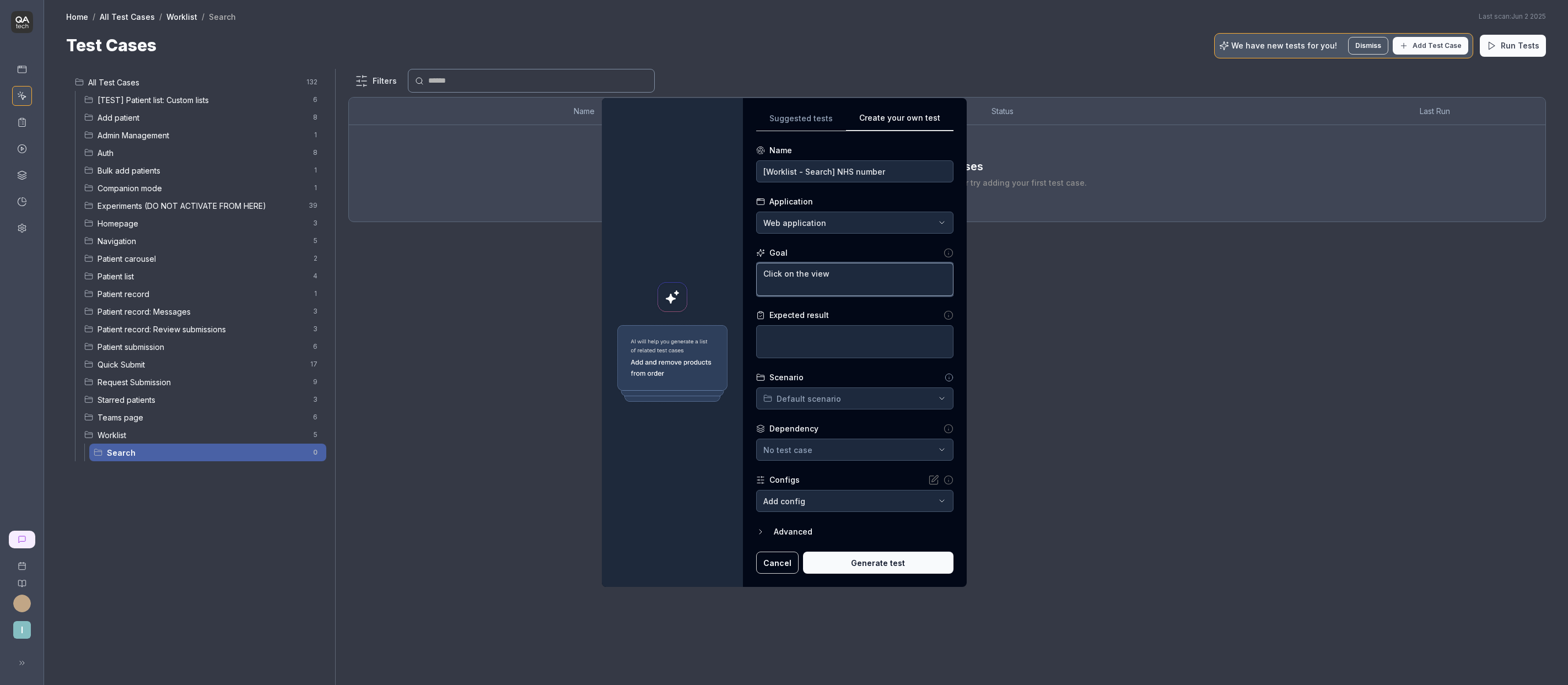 type on "*" 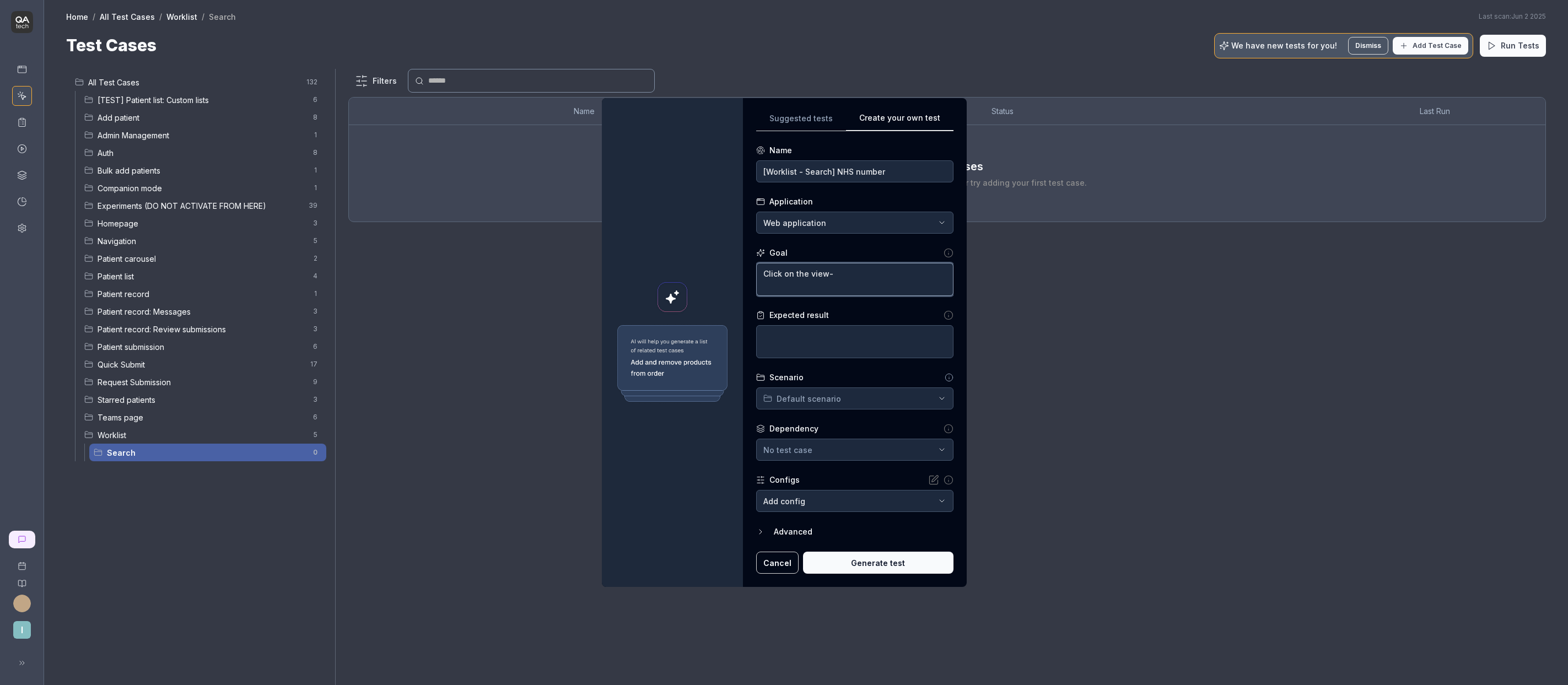 type on "*" 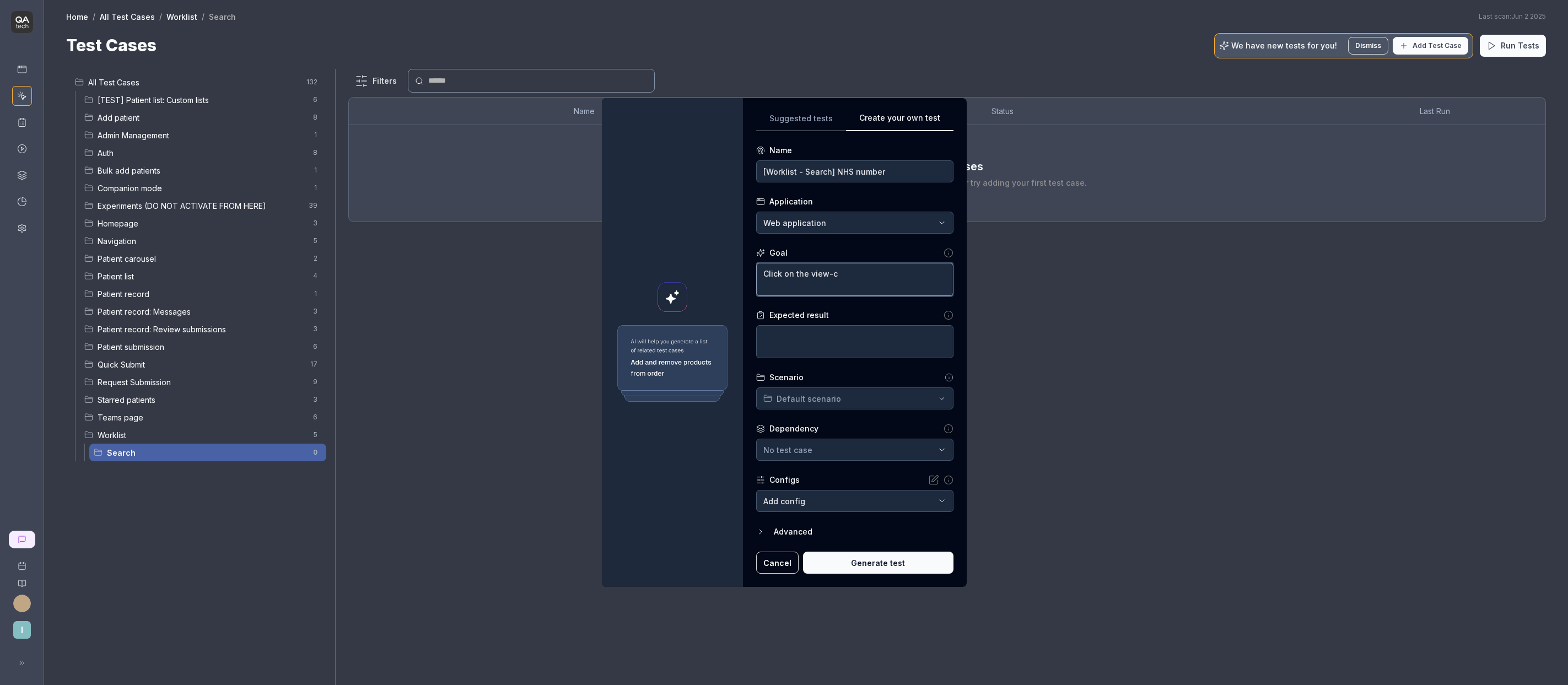 type on "*" 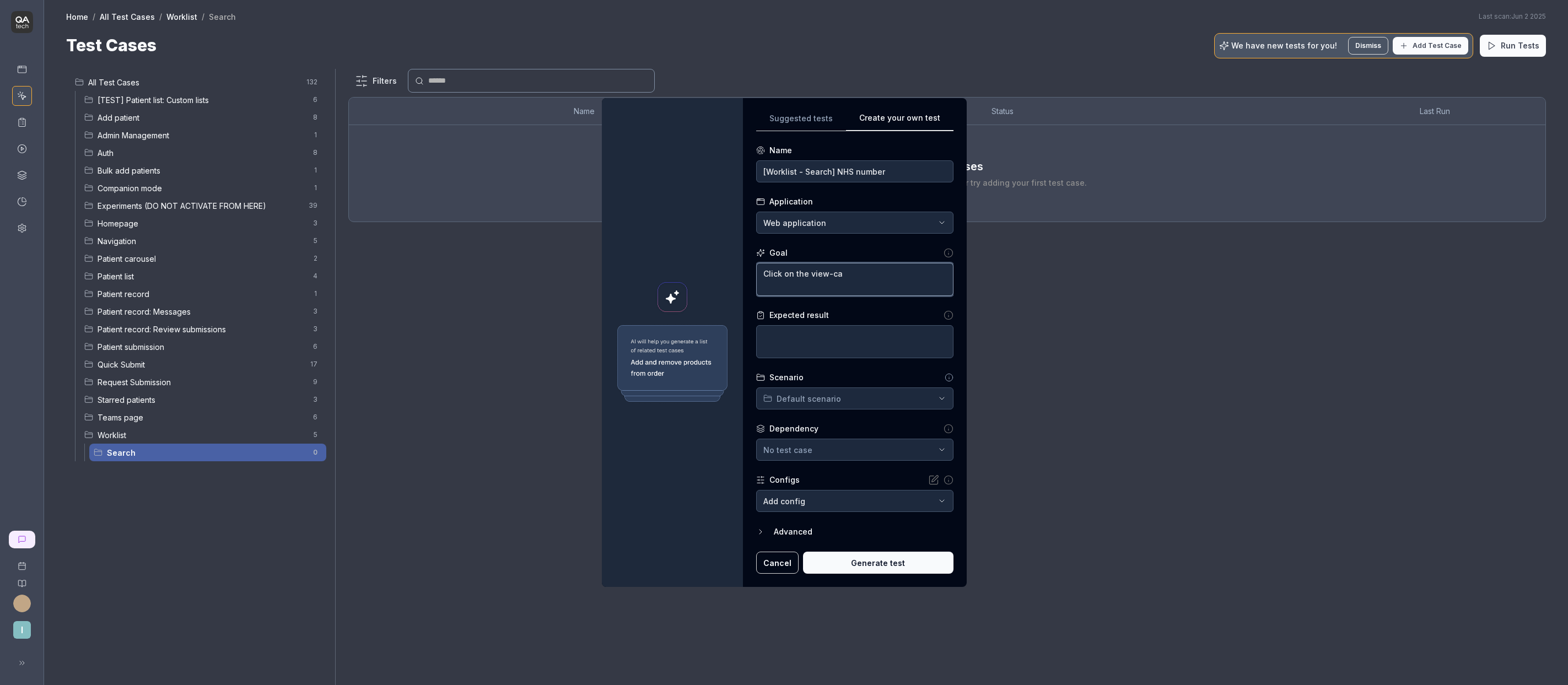 type on "*" 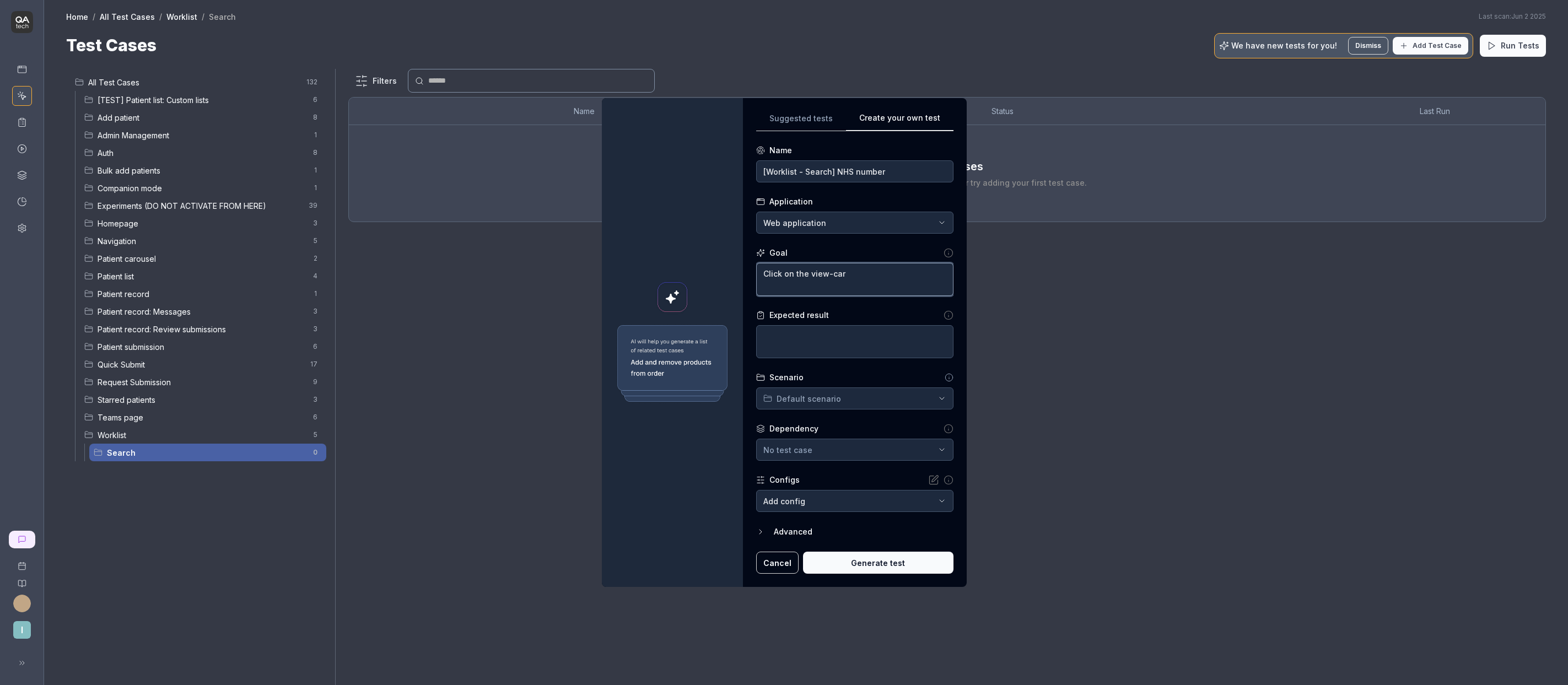 type on "*" 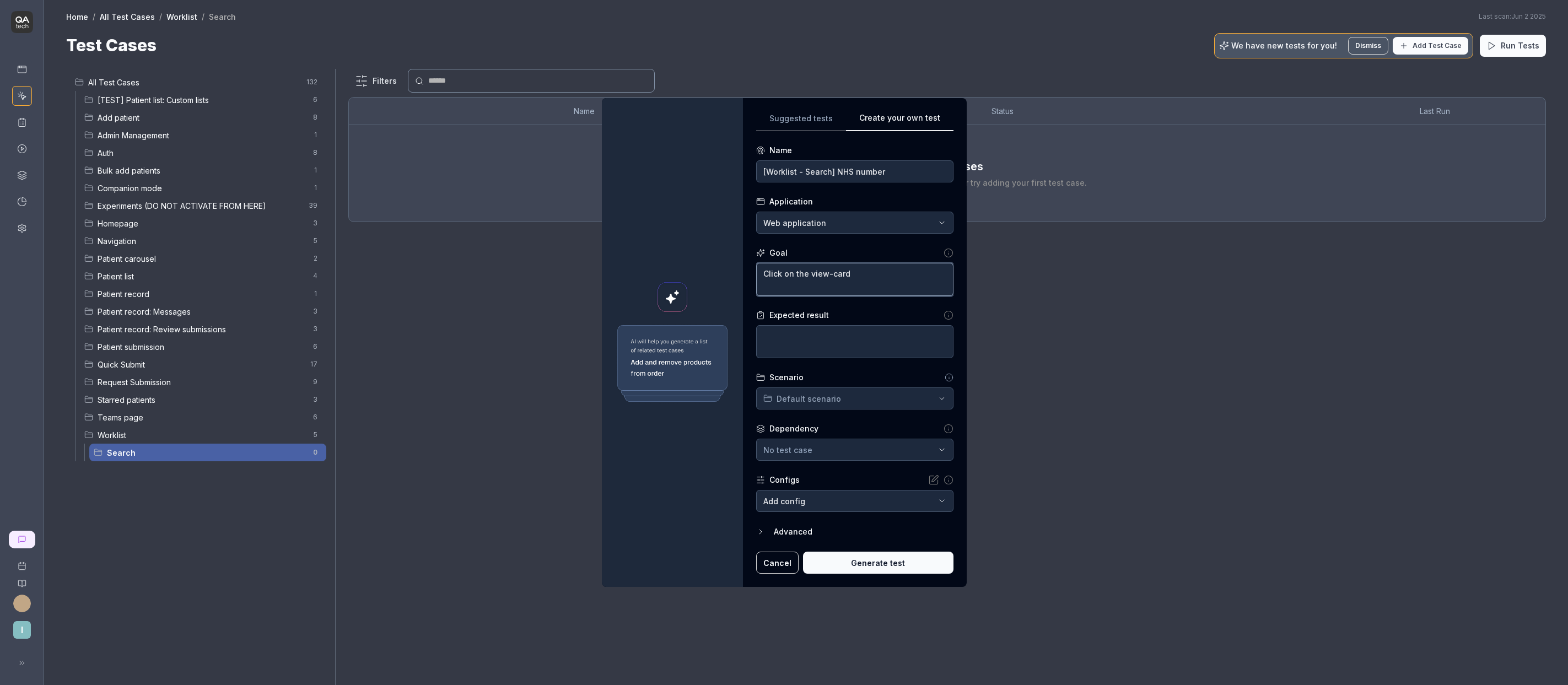 type on "*" 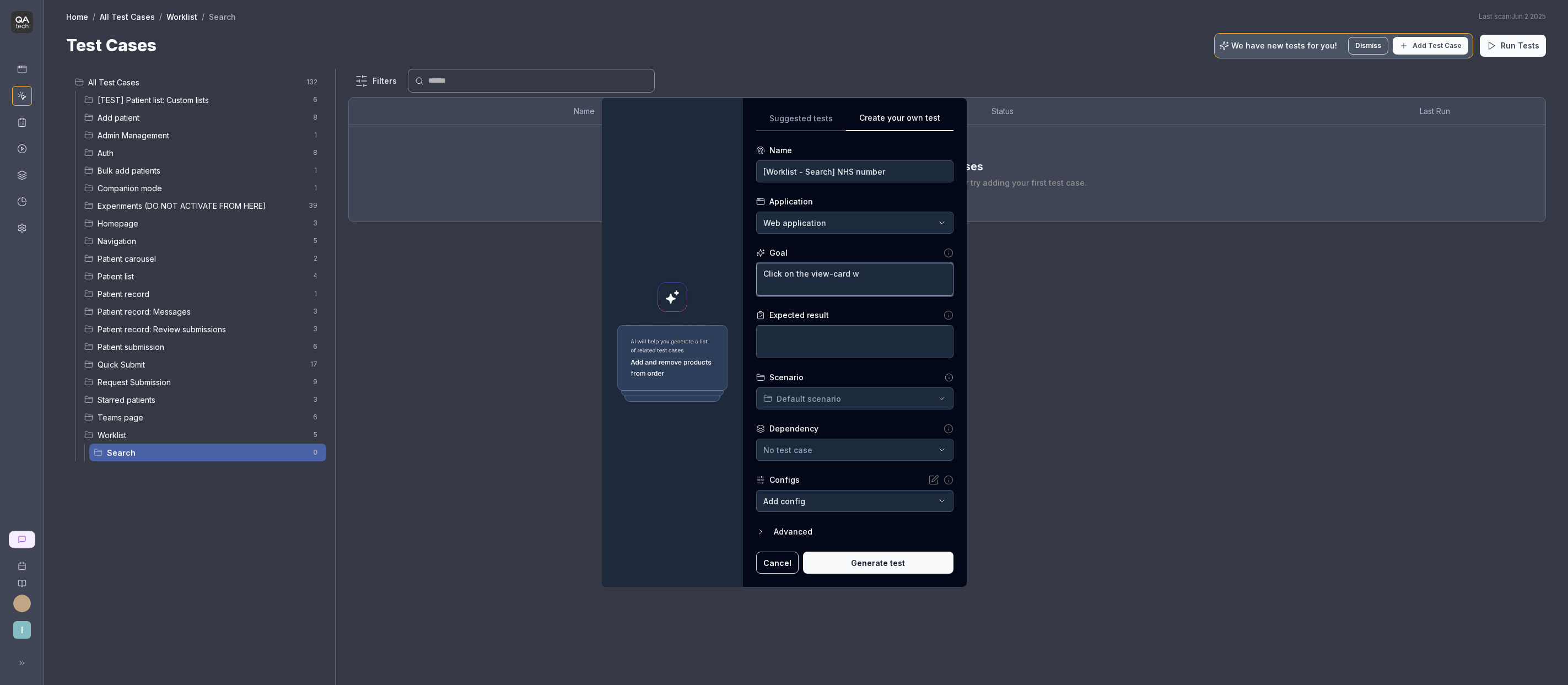 type on "*" 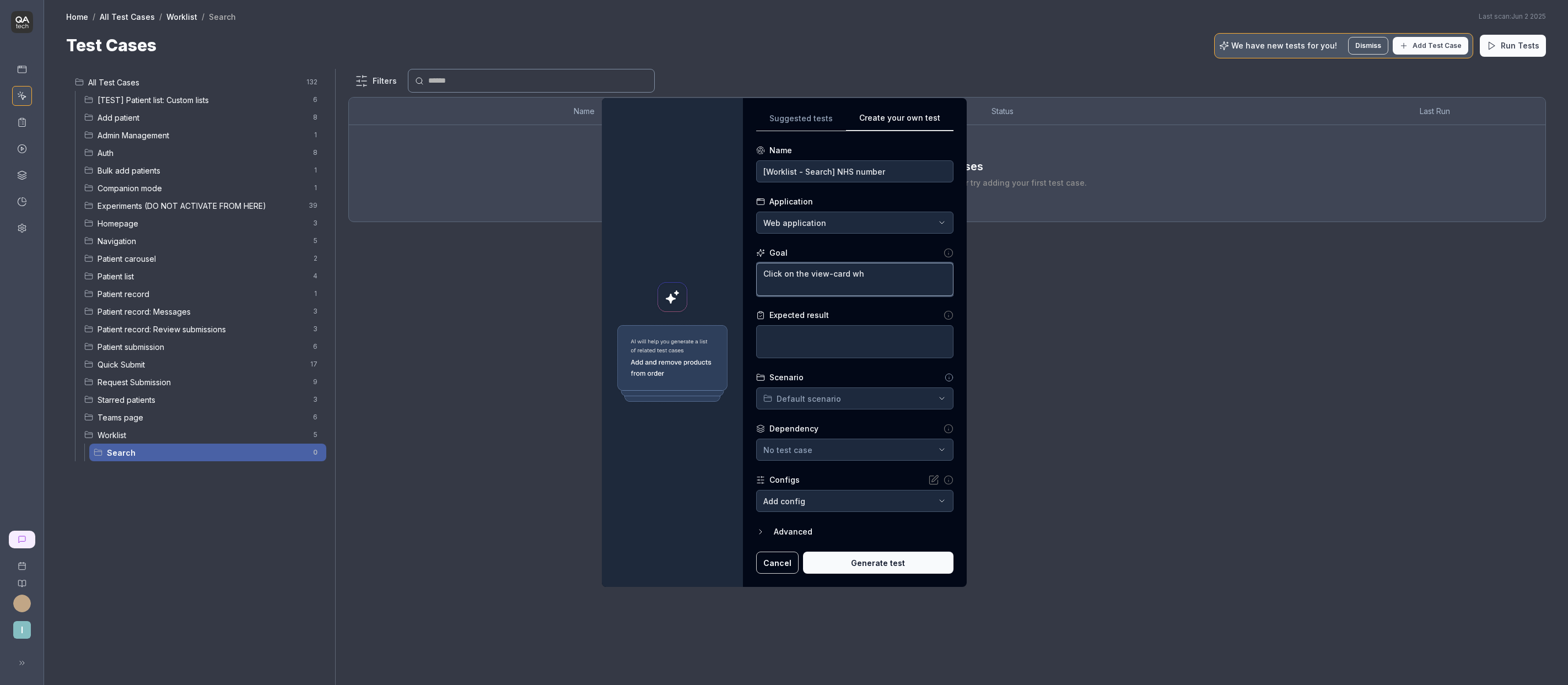 type on "*" 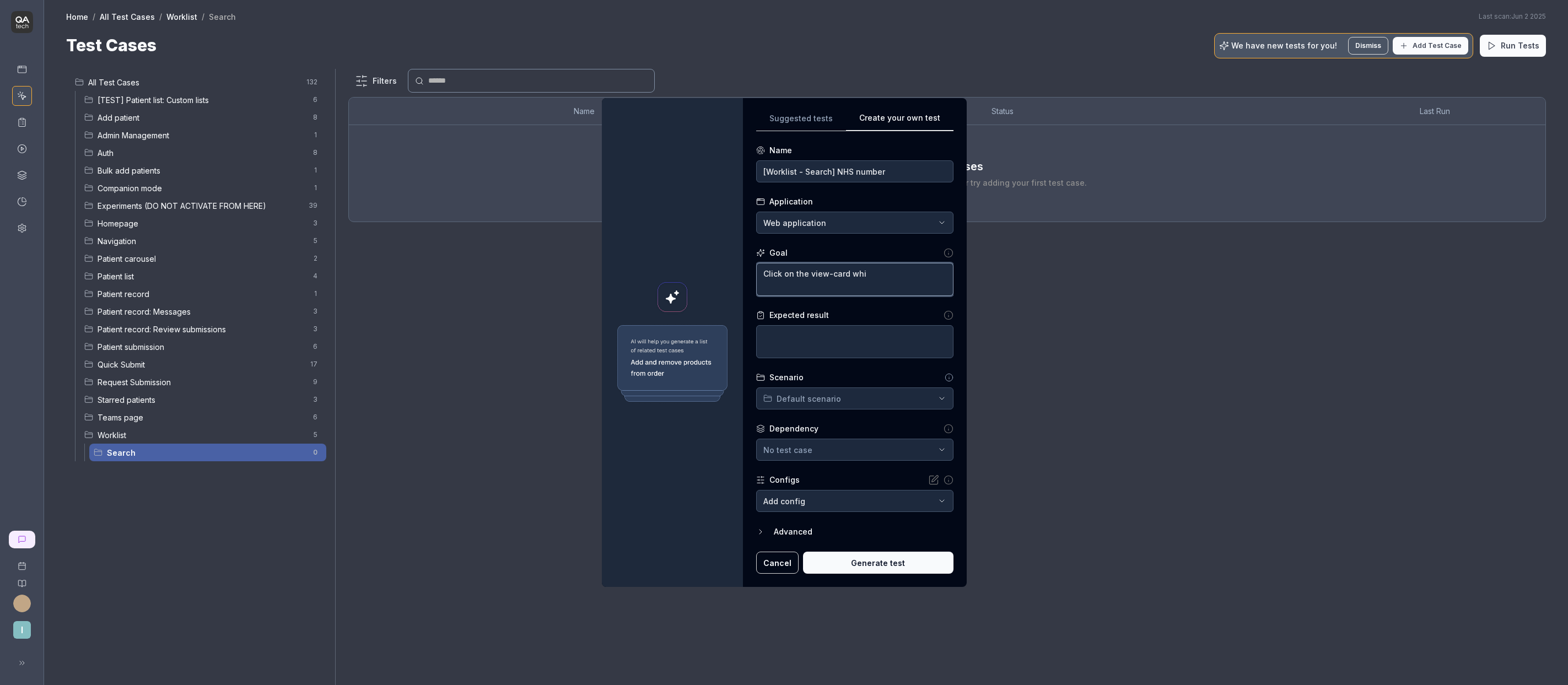 type on "*" 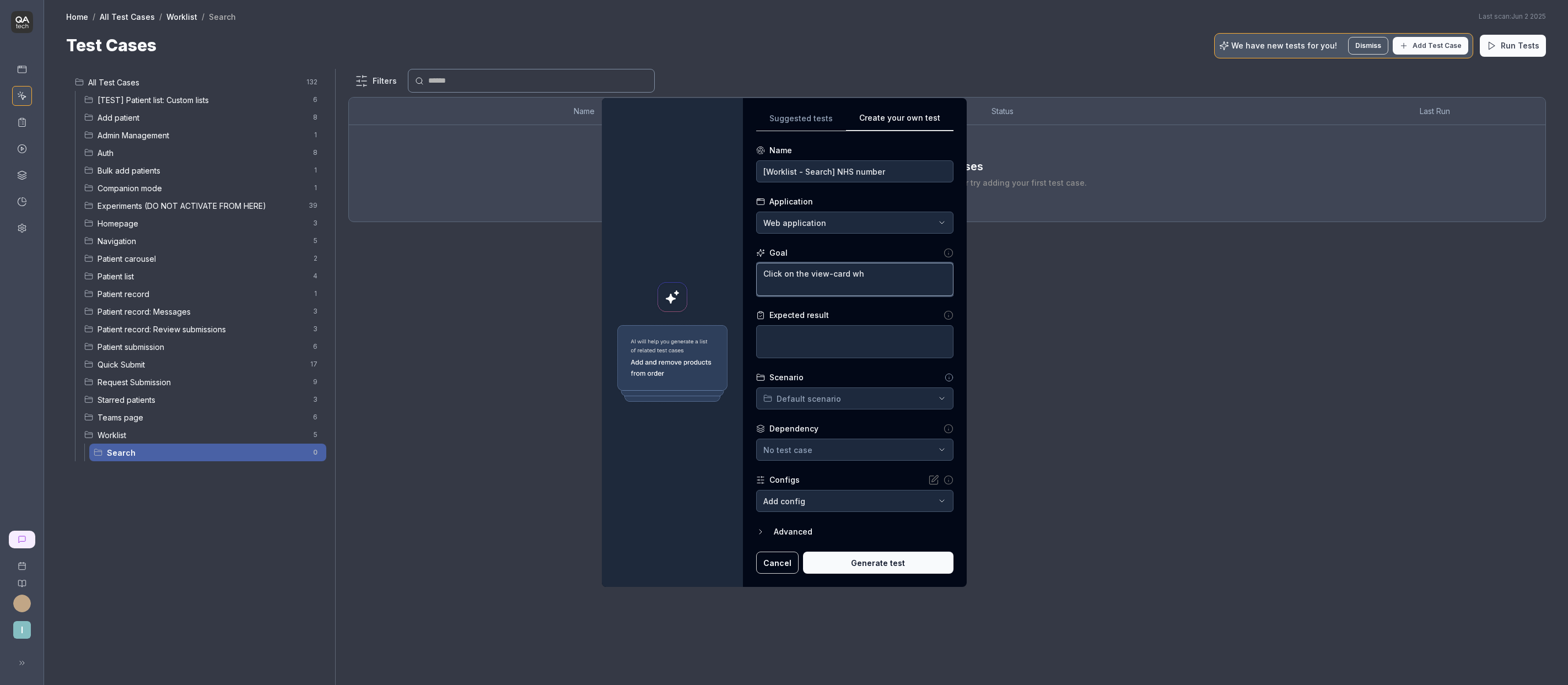 type on "*" 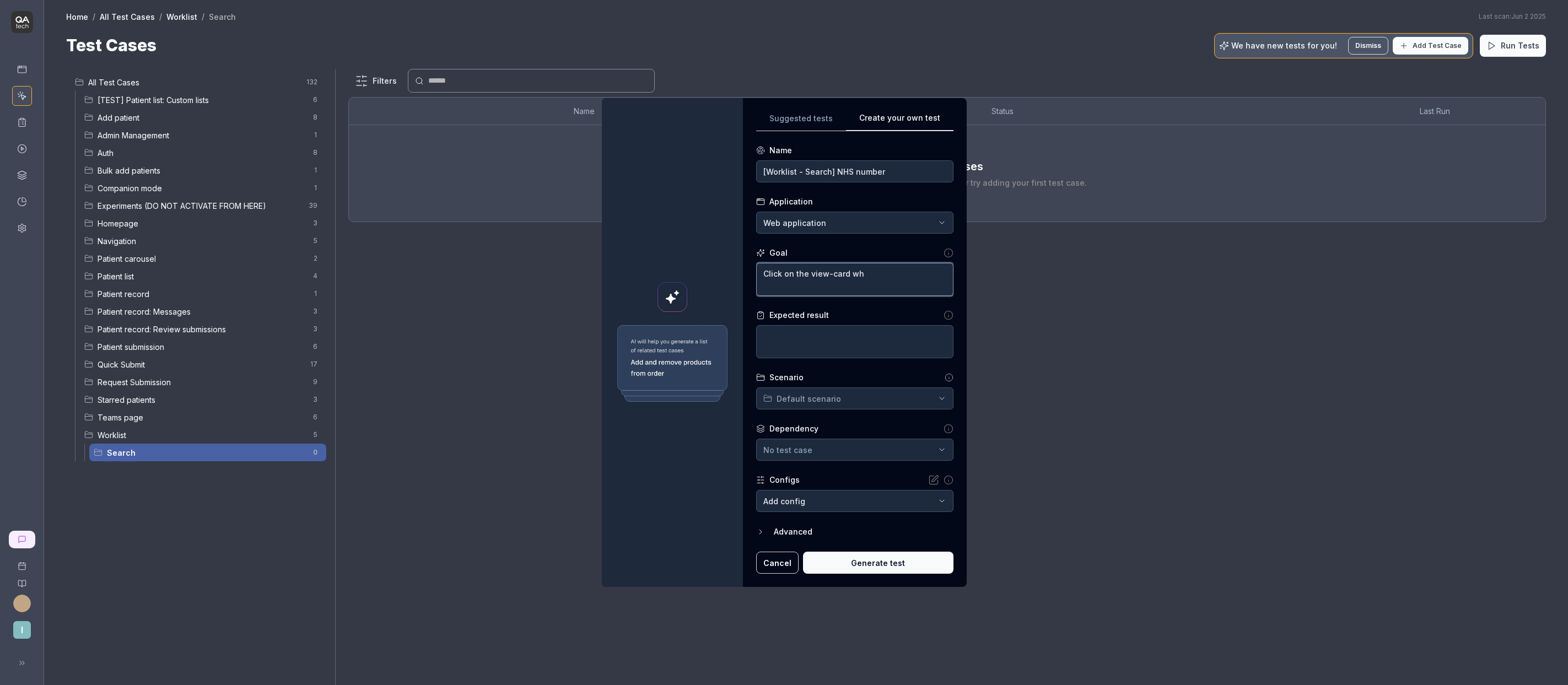 type on "Click on the view-card w" 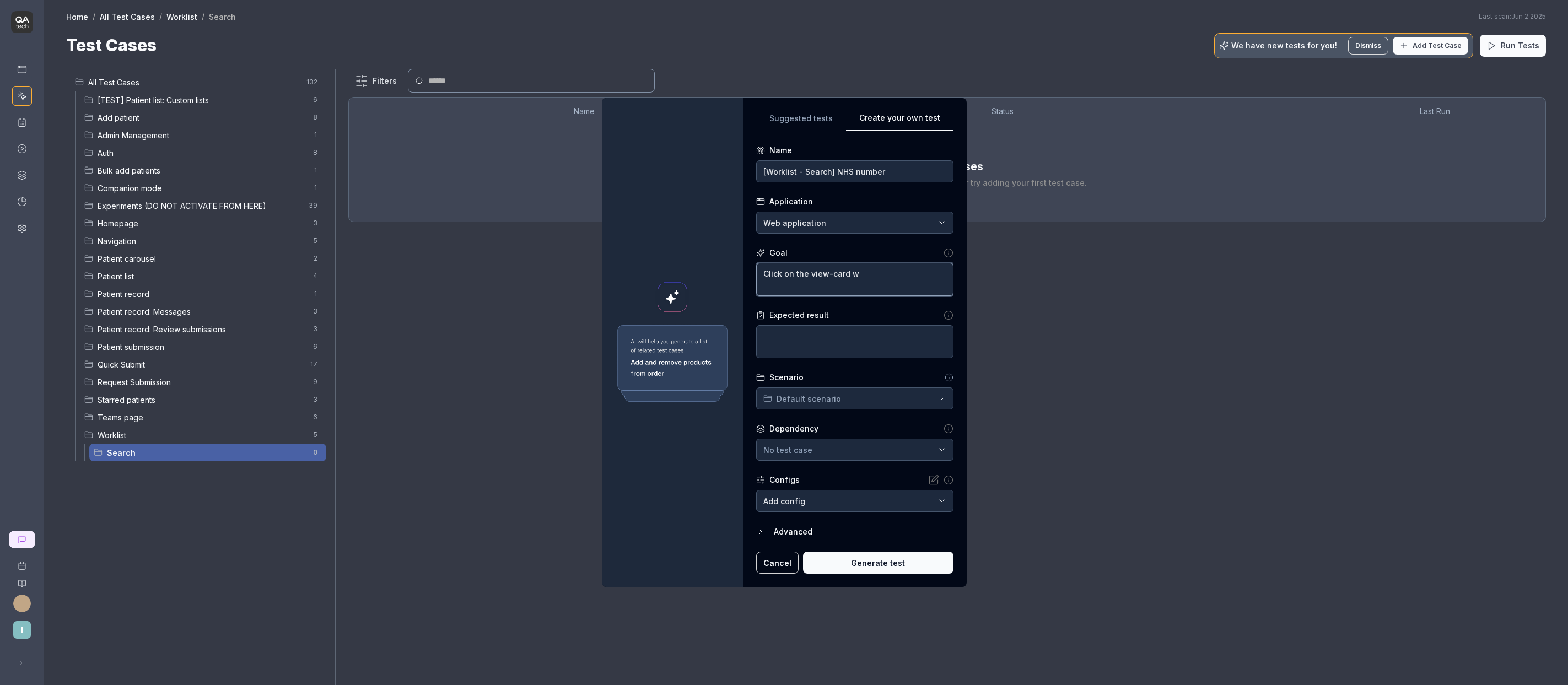type on "*" 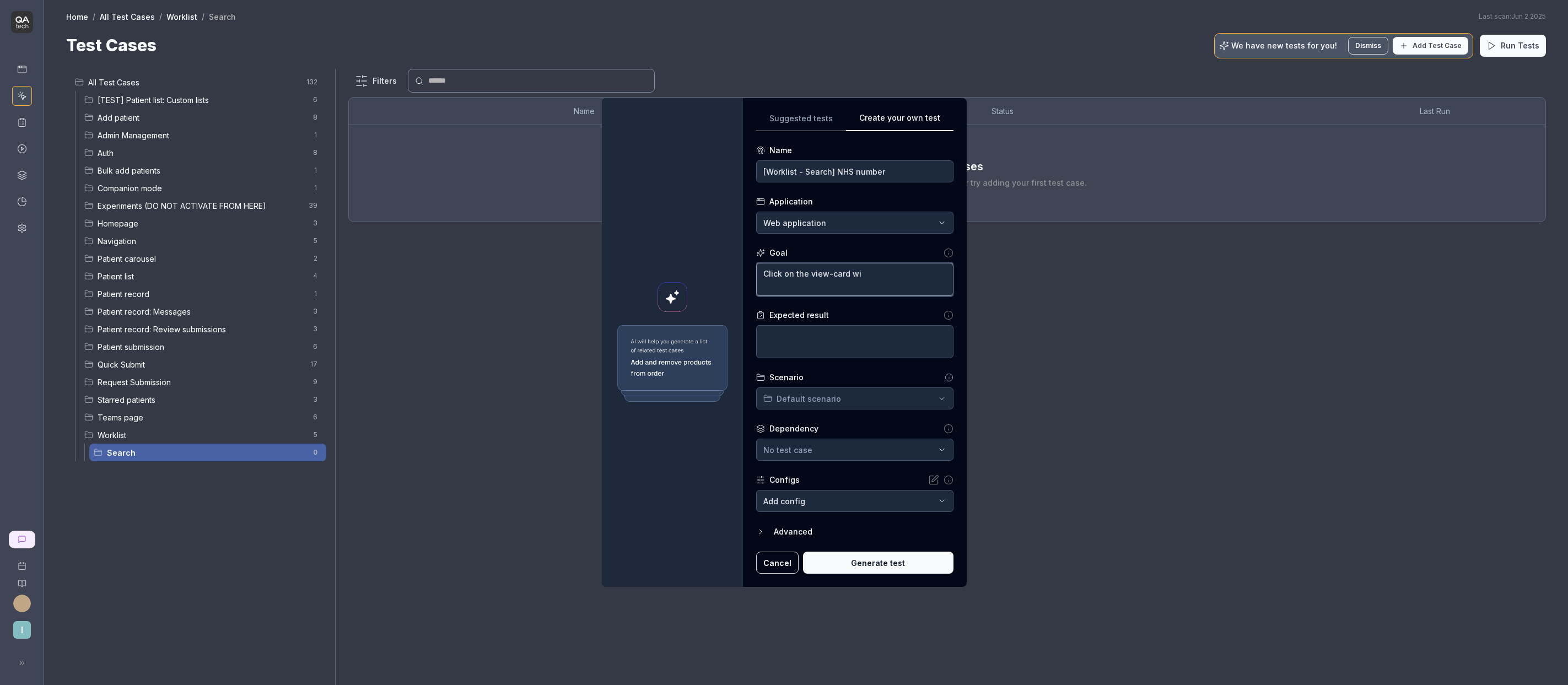 type on "*" 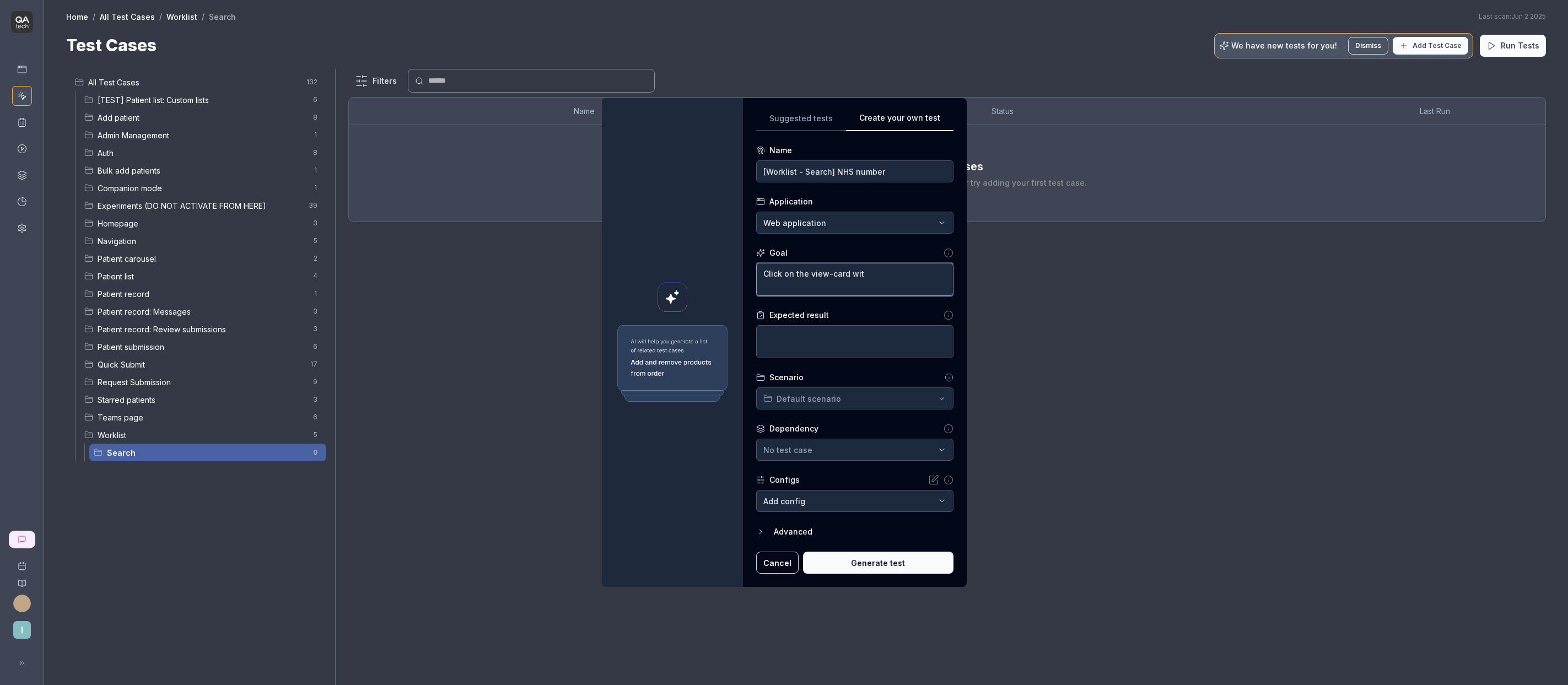 type on "*" 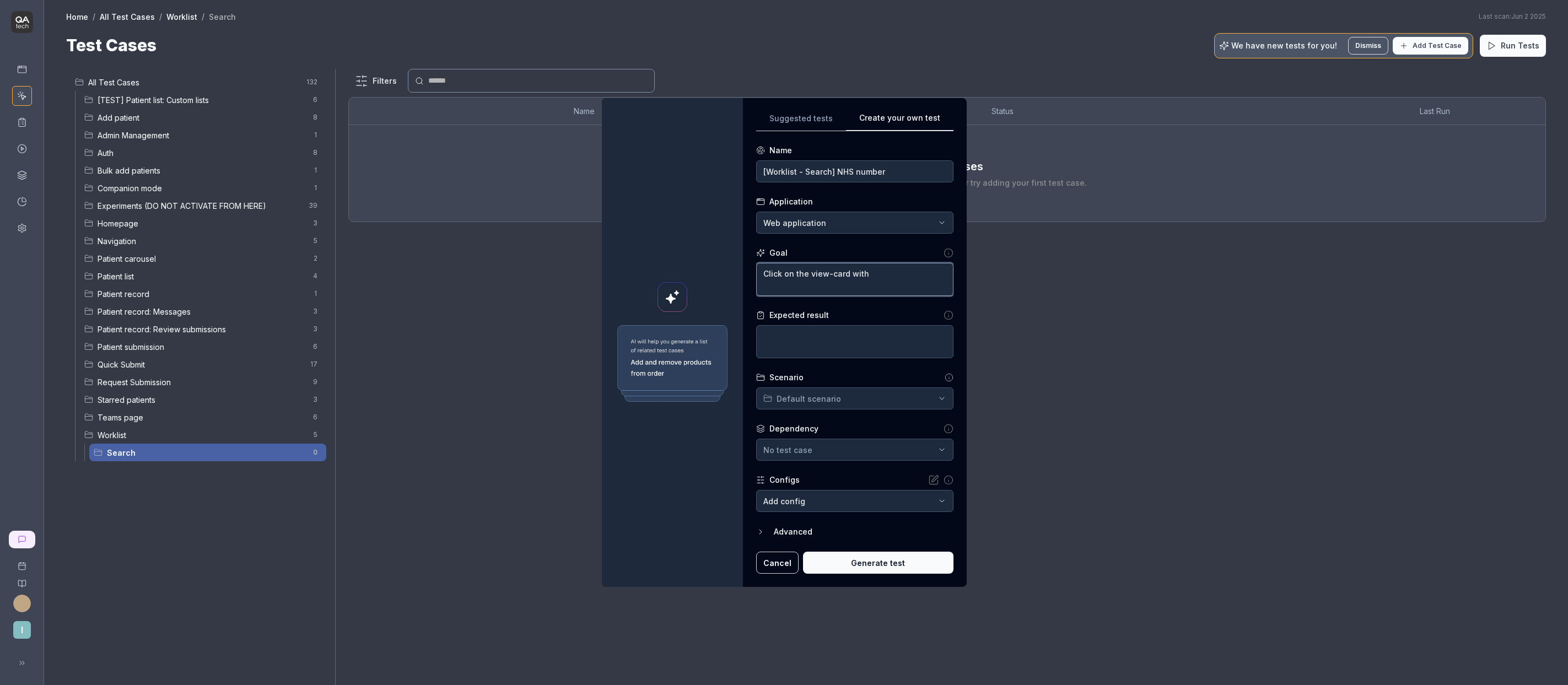 type on "*" 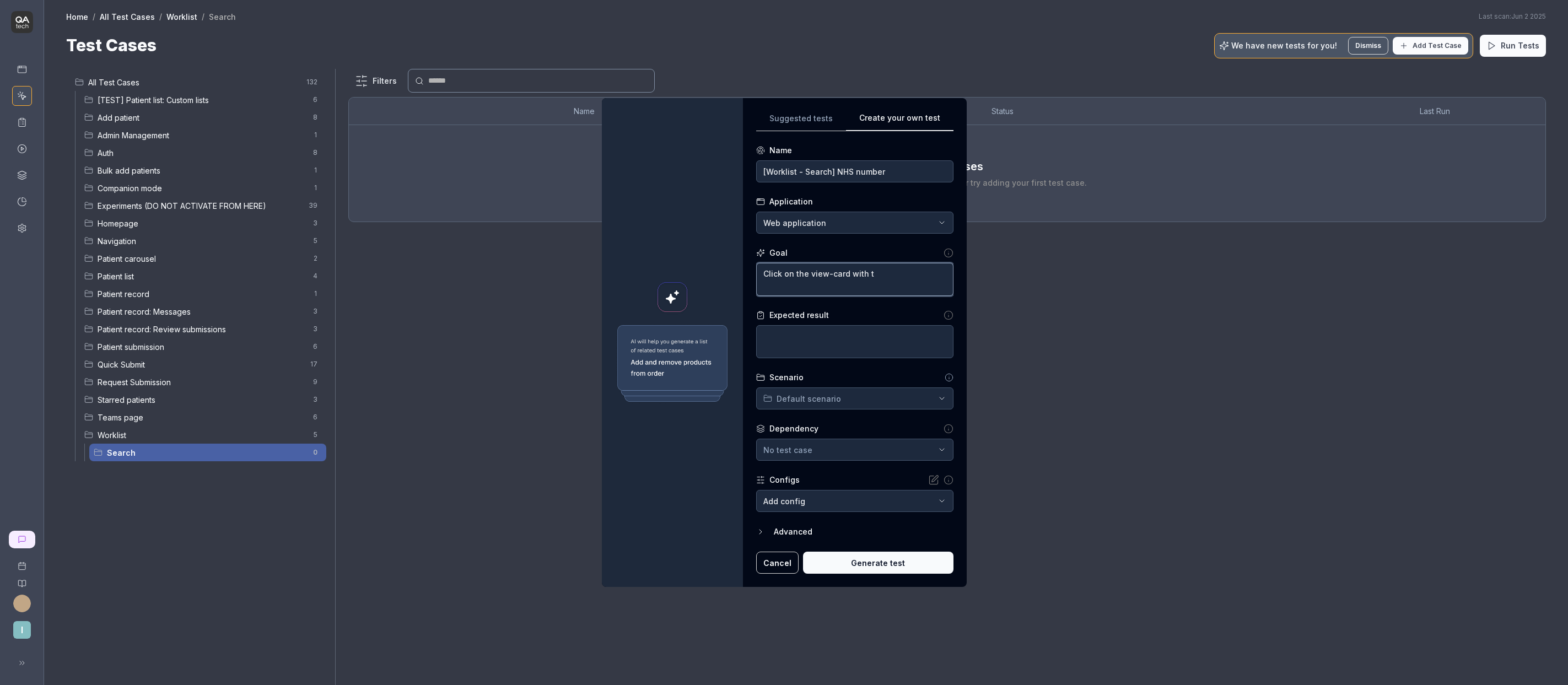 type on "*" 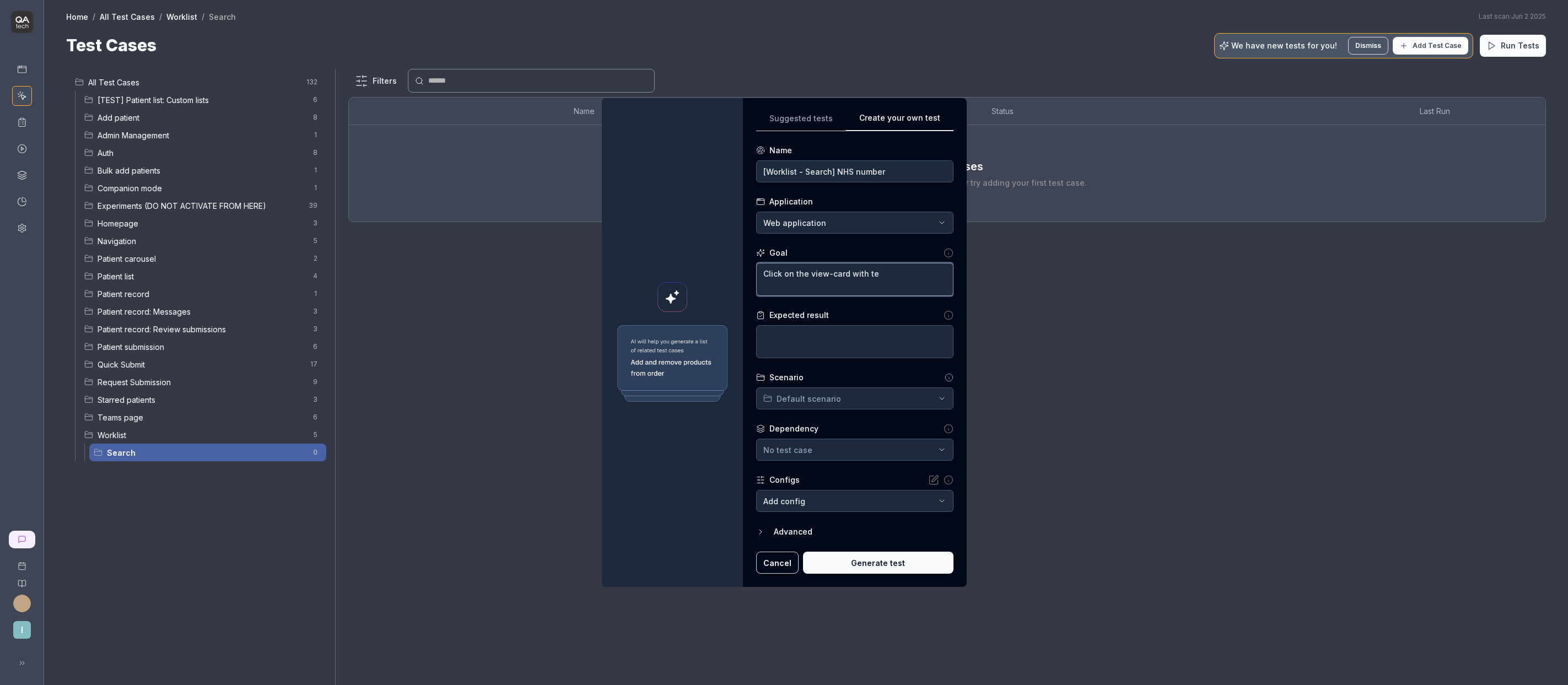 type on "*" 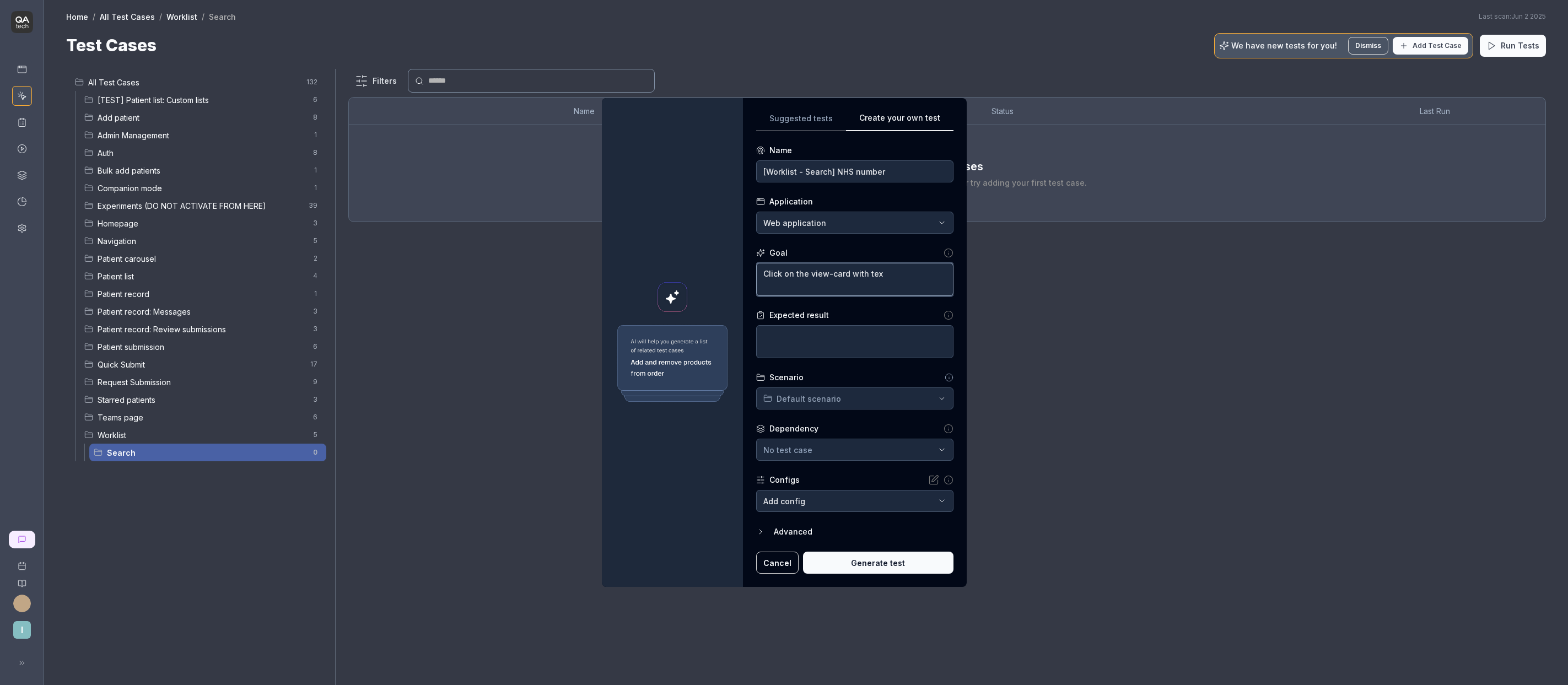type on "*" 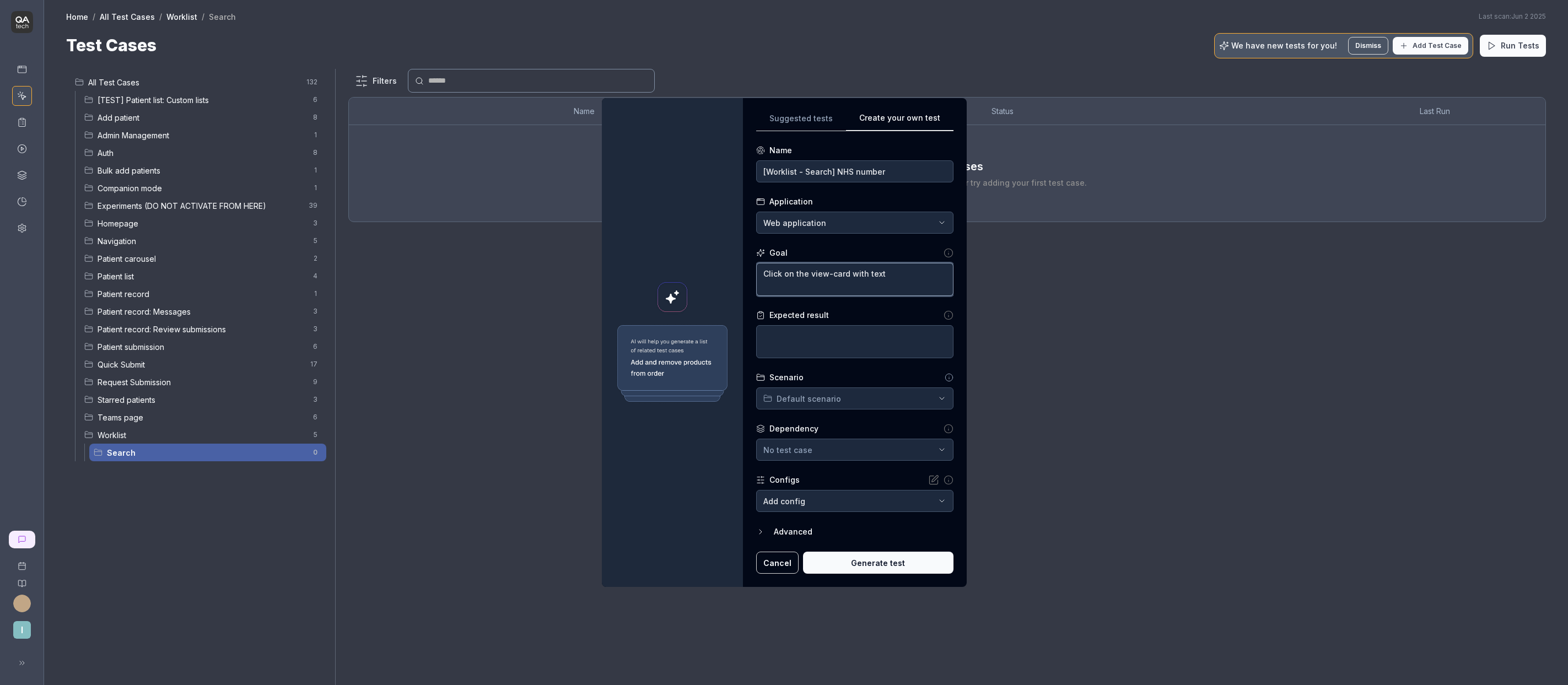 type on "*" 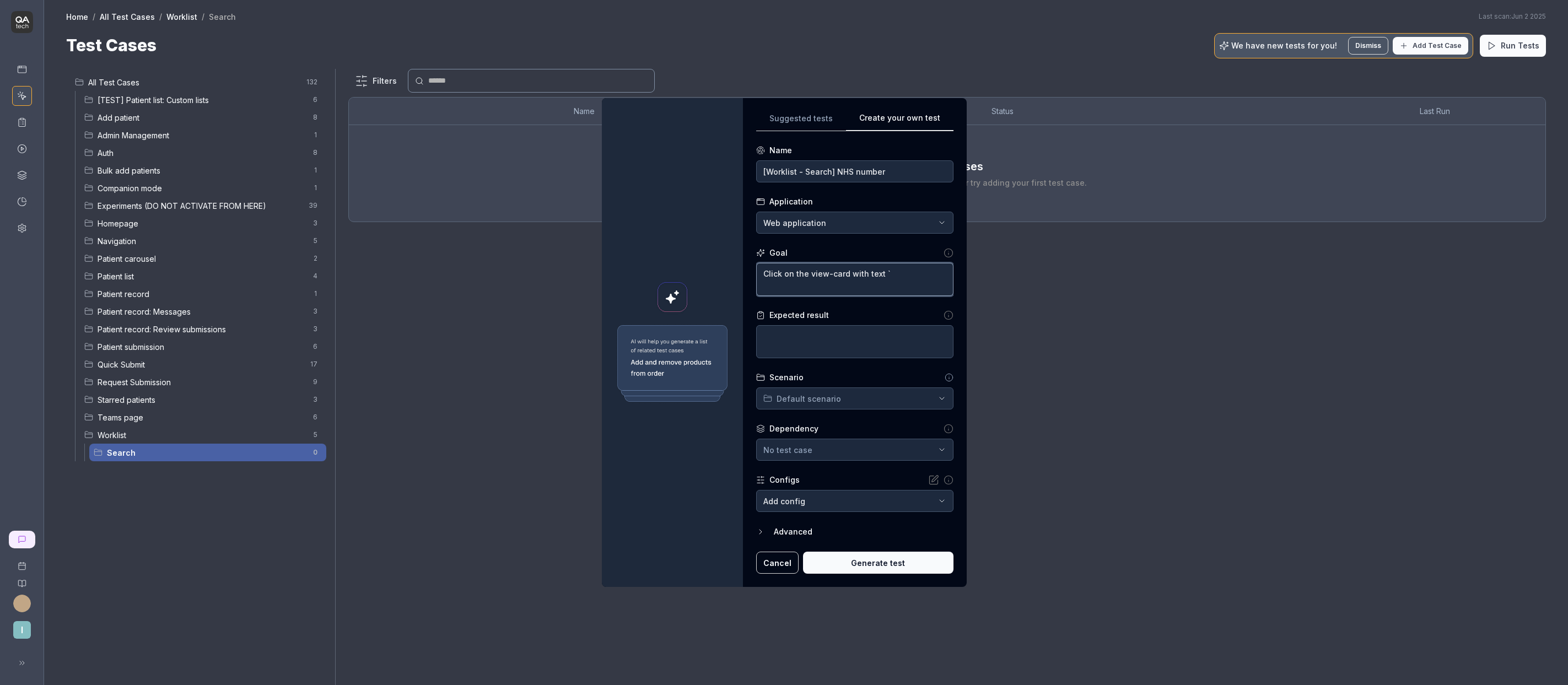 type on "*" 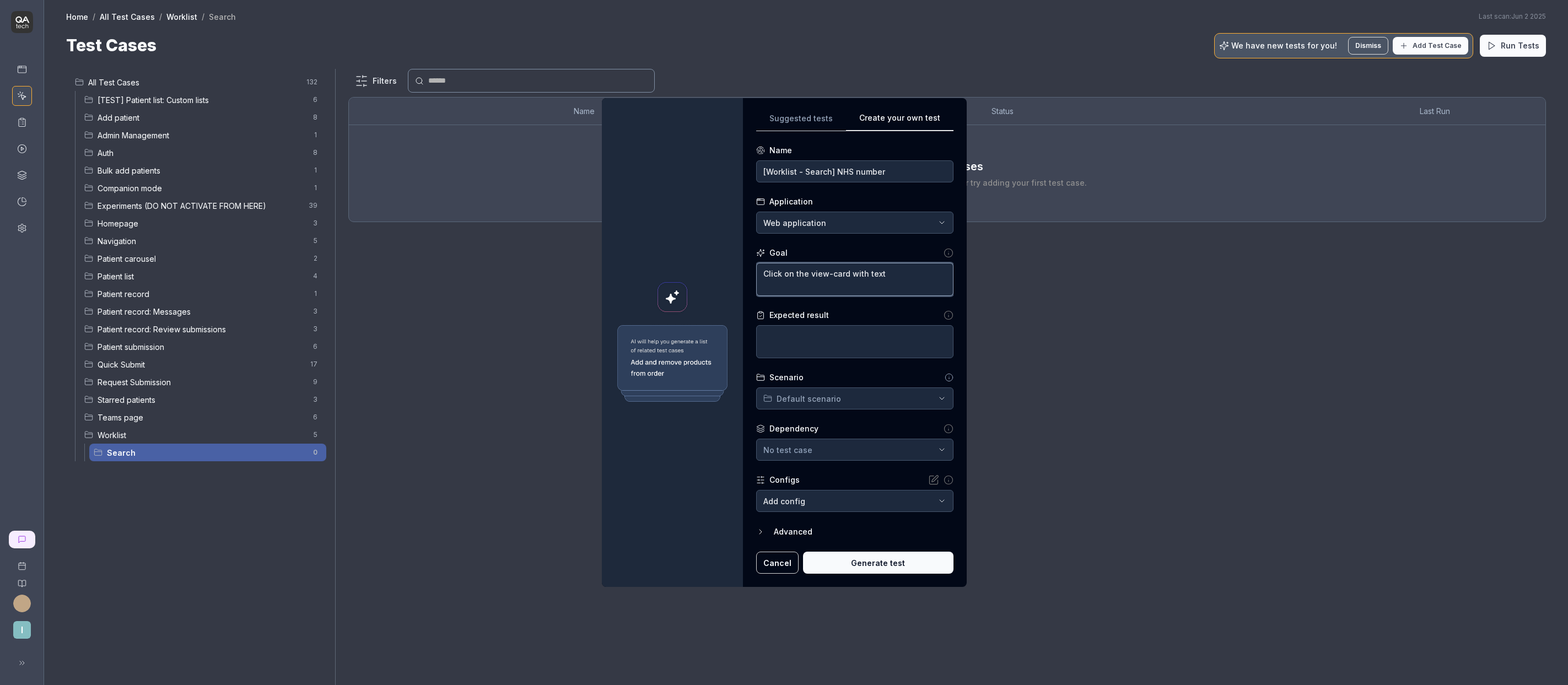 type on "*" 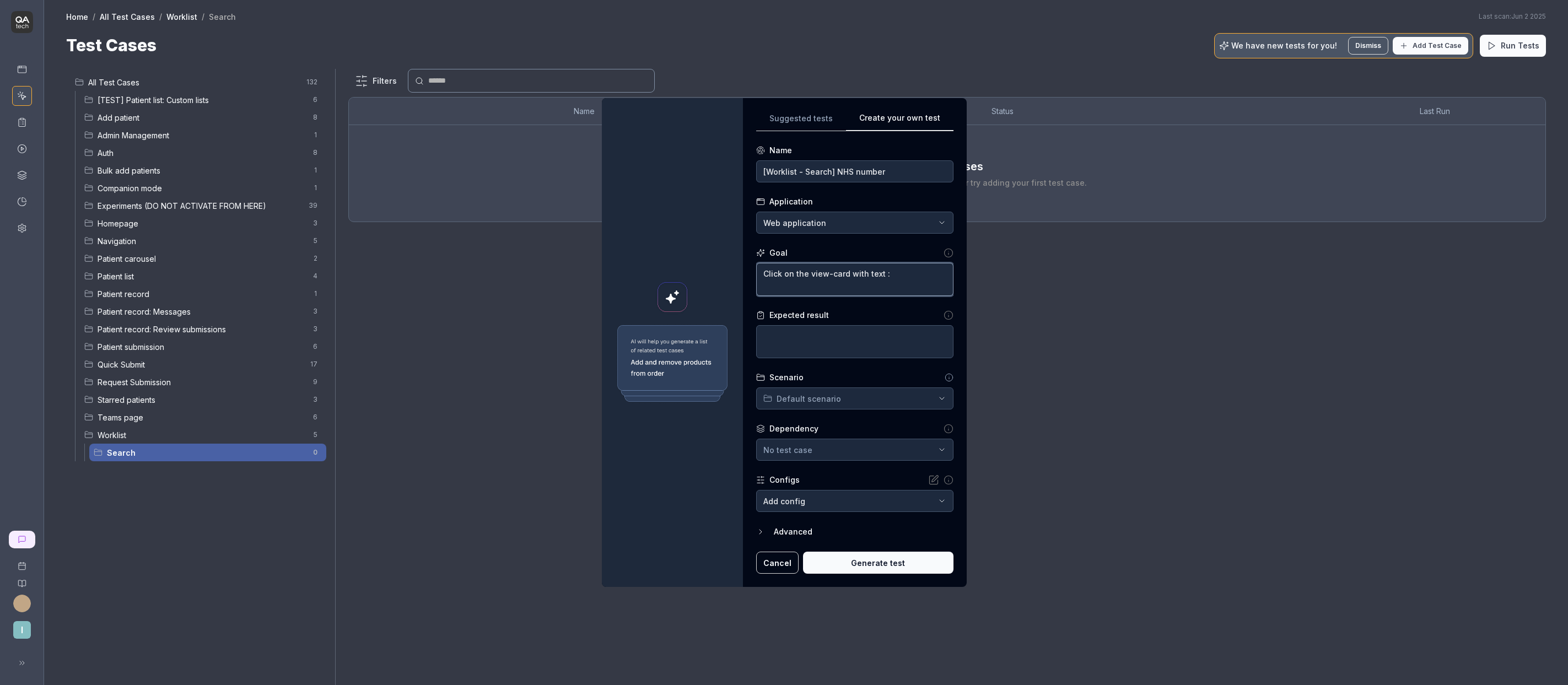 type on "*" 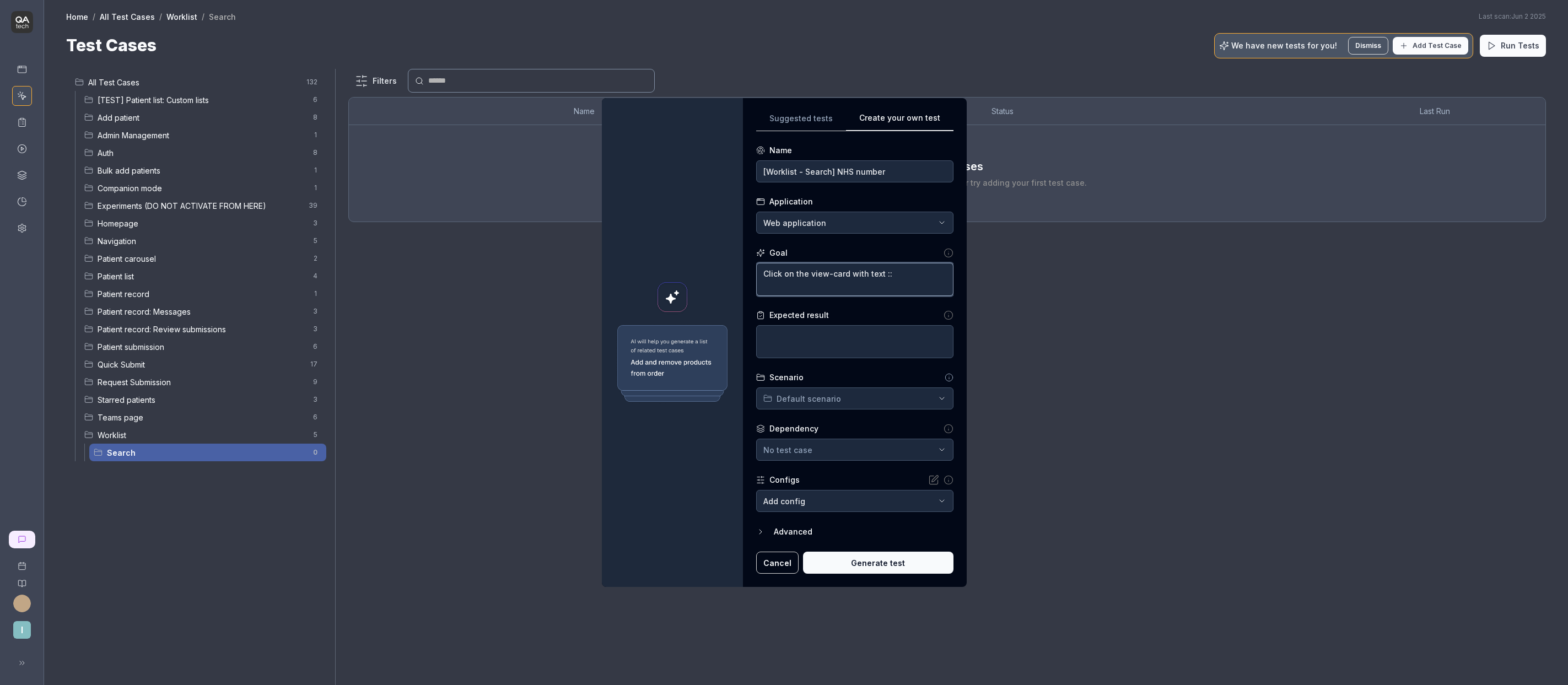 type on "*" 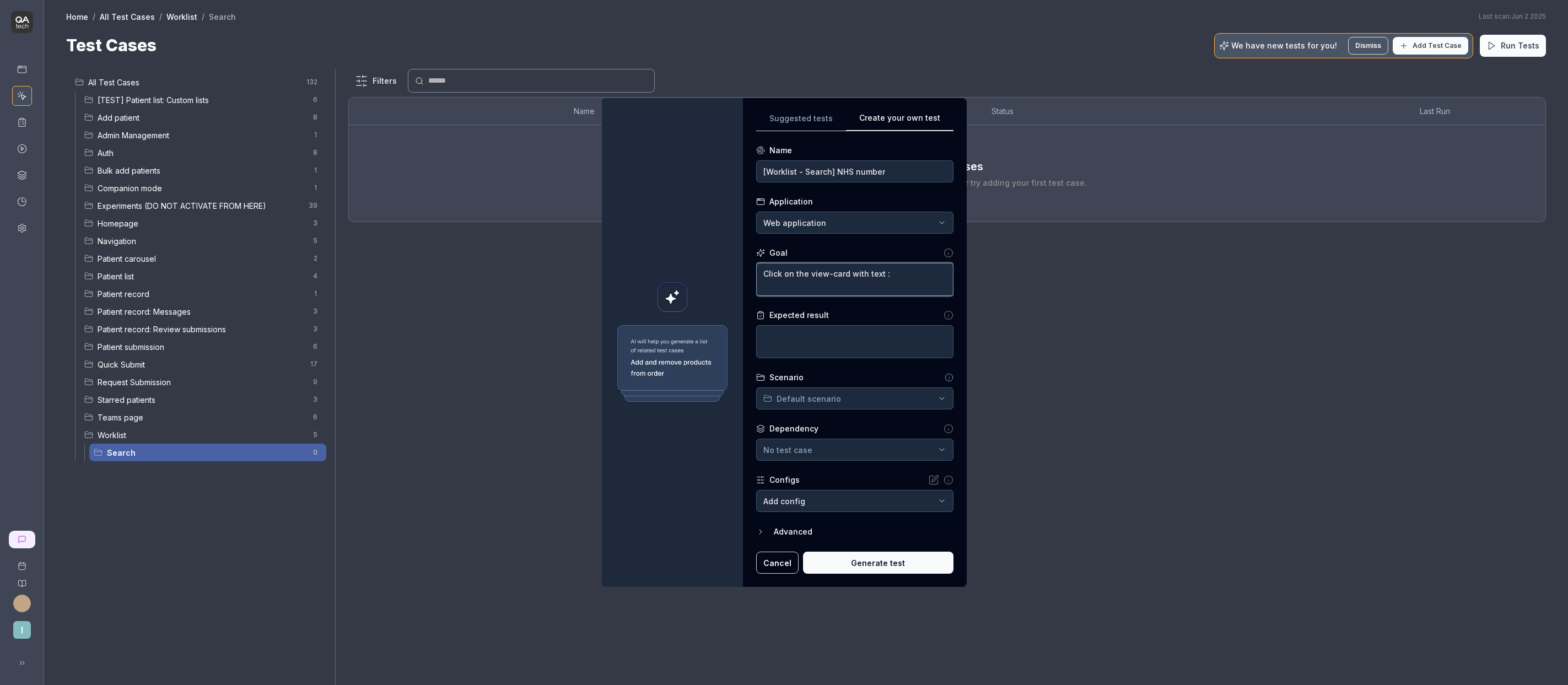 type on "*" 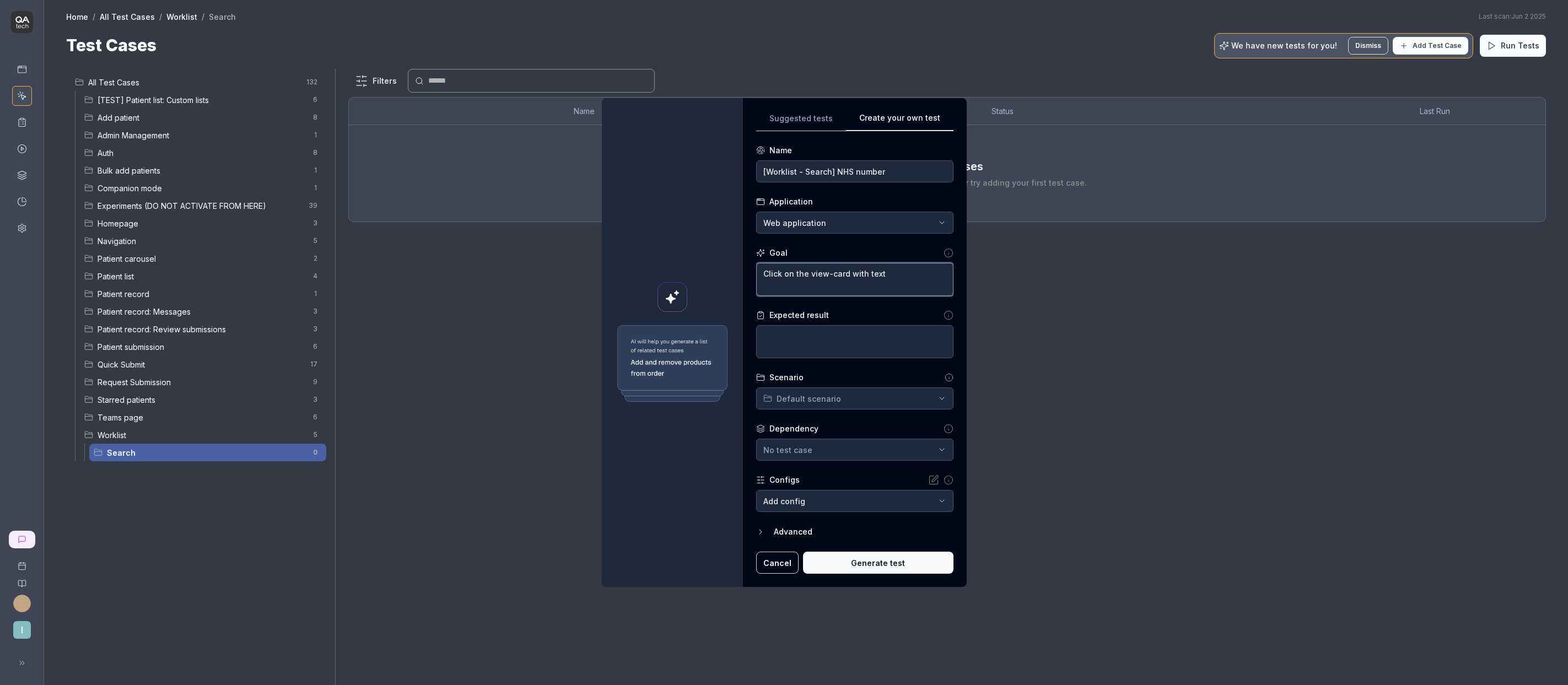 type on "*" 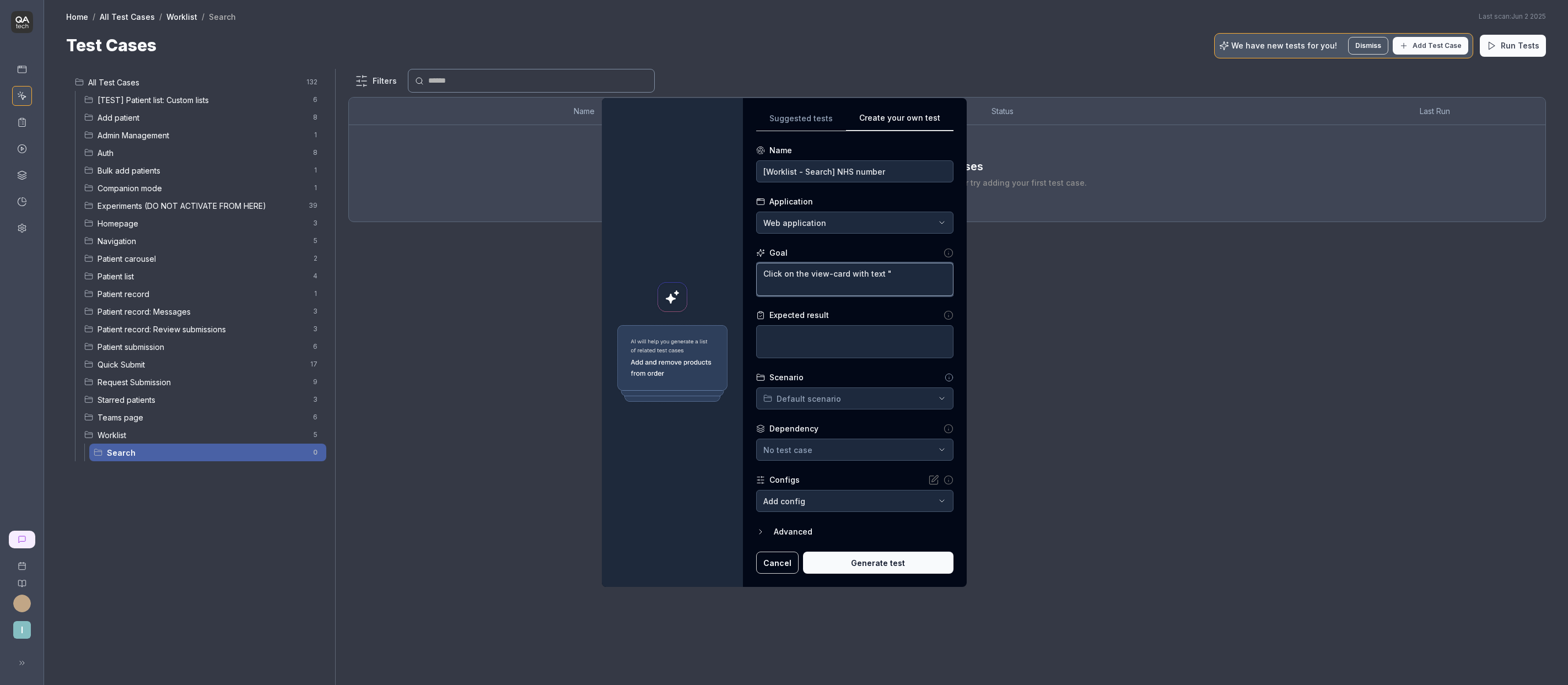 type on "*" 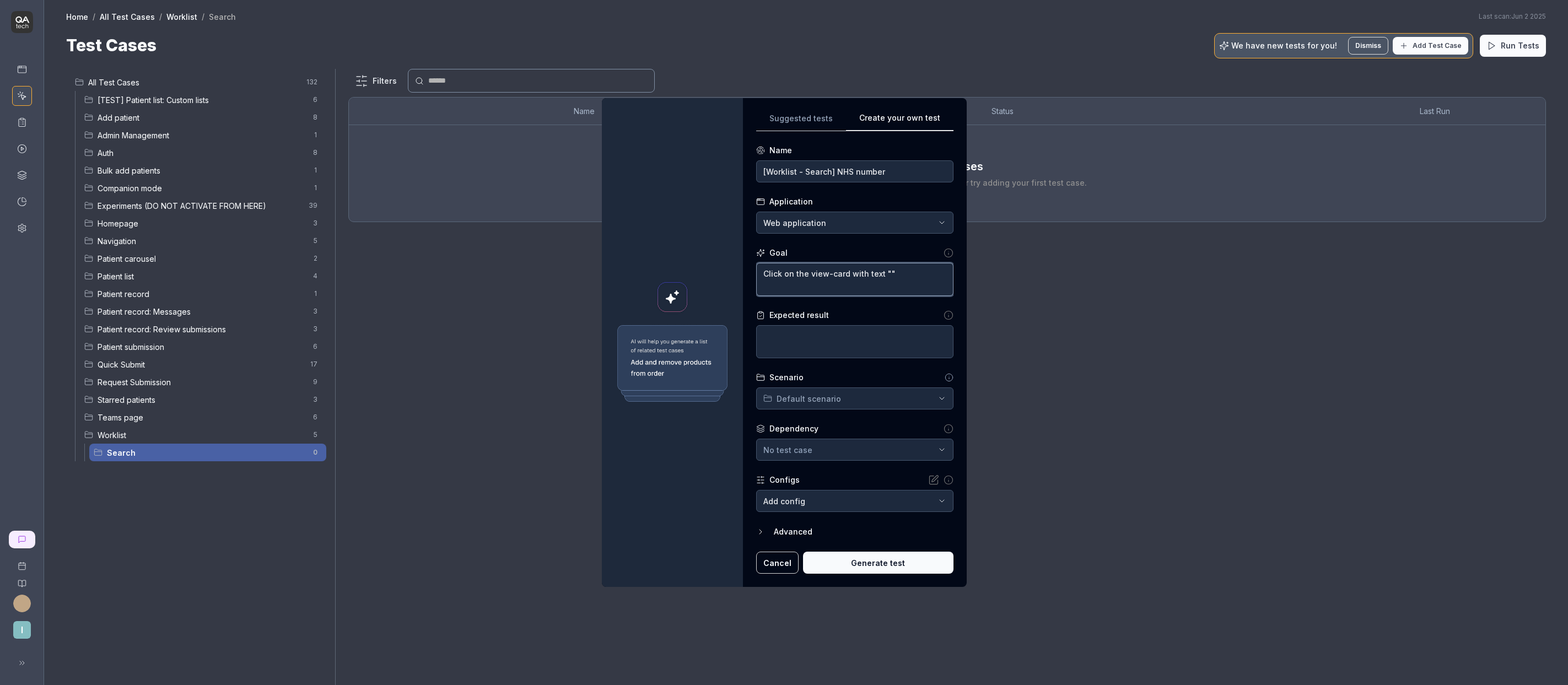 paste on "Every patient in your teams" 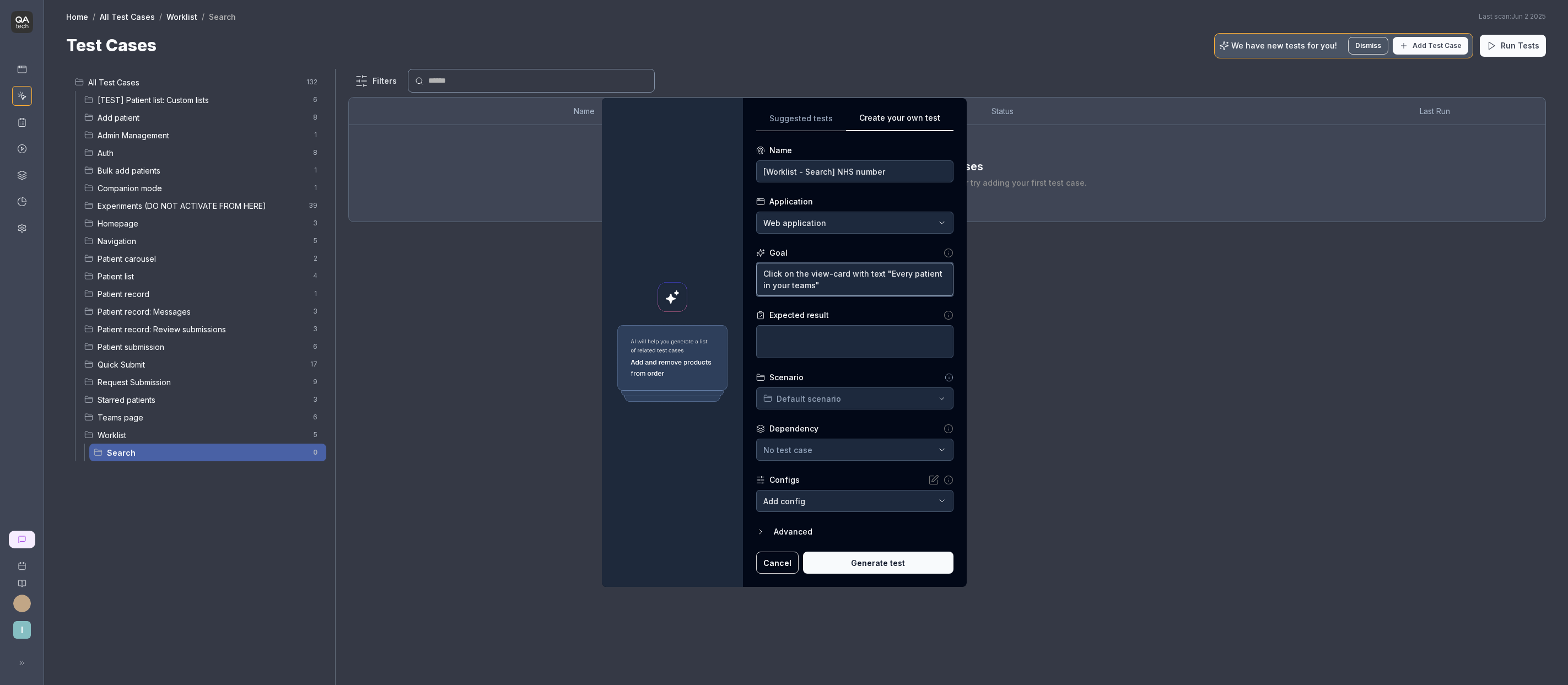 type on "Click on the view-card with text "Every patient in your teams"" 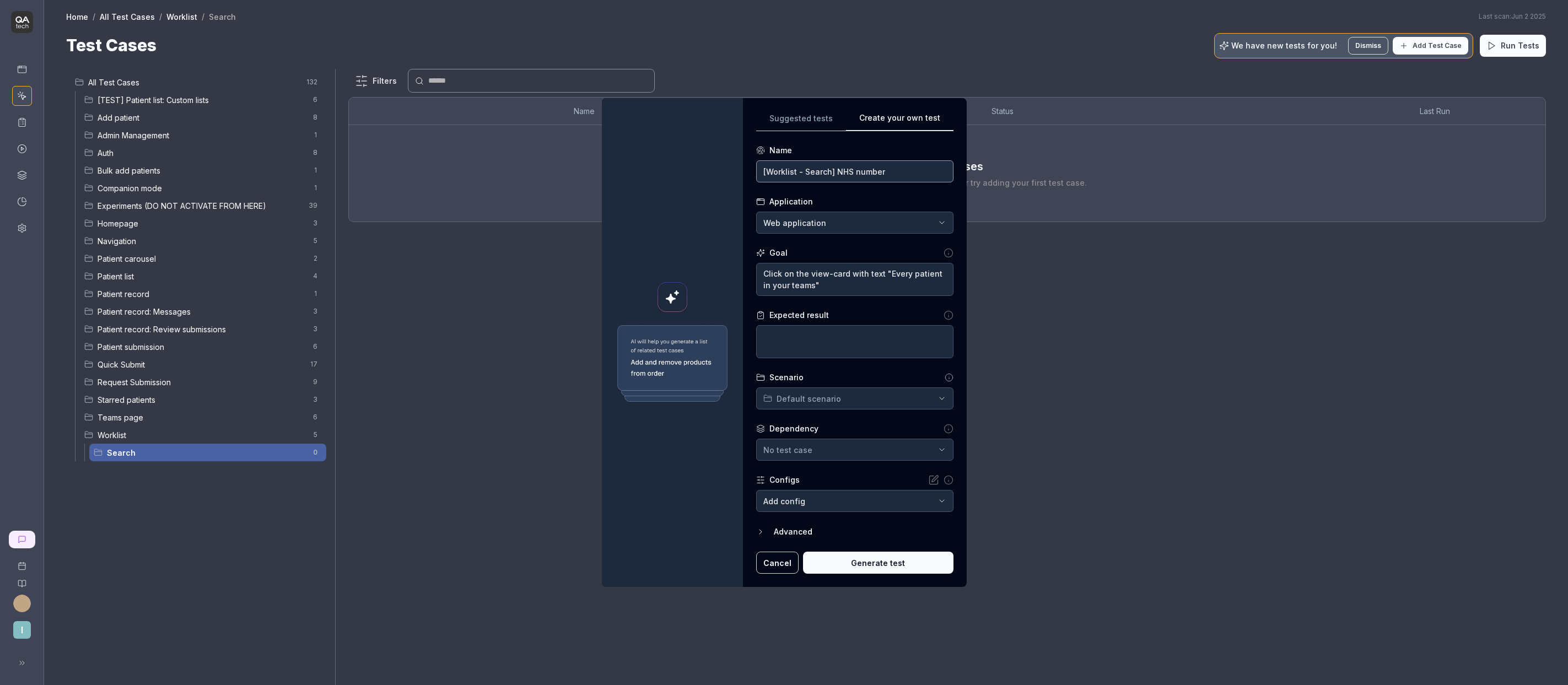 drag, startPoint x: 861, startPoint y: 172, endPoint x: 853, endPoint y: 194, distance: 23.4094 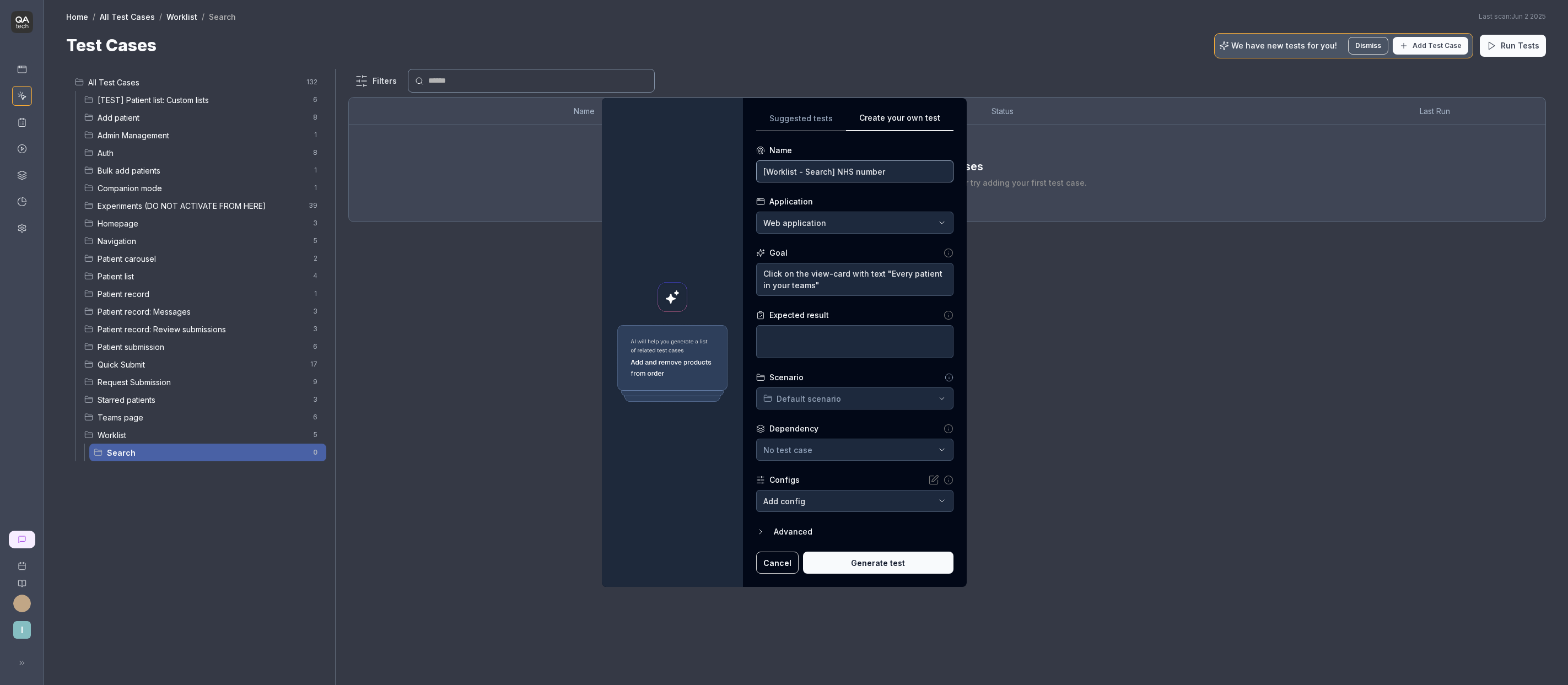 click on "[Worklist - Search] NHS number" at bounding box center (855, 171) 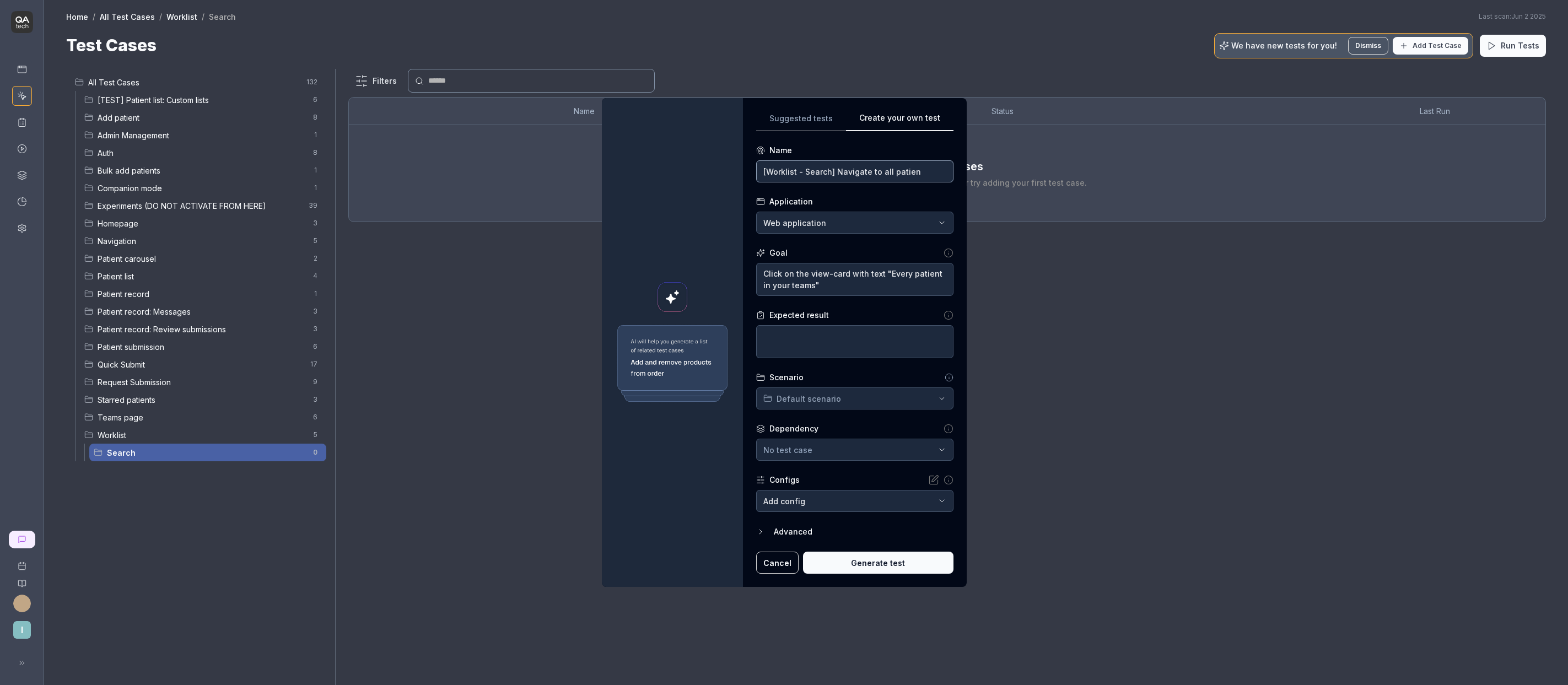 type on "[Worklist - Search] Navigate to all patient" 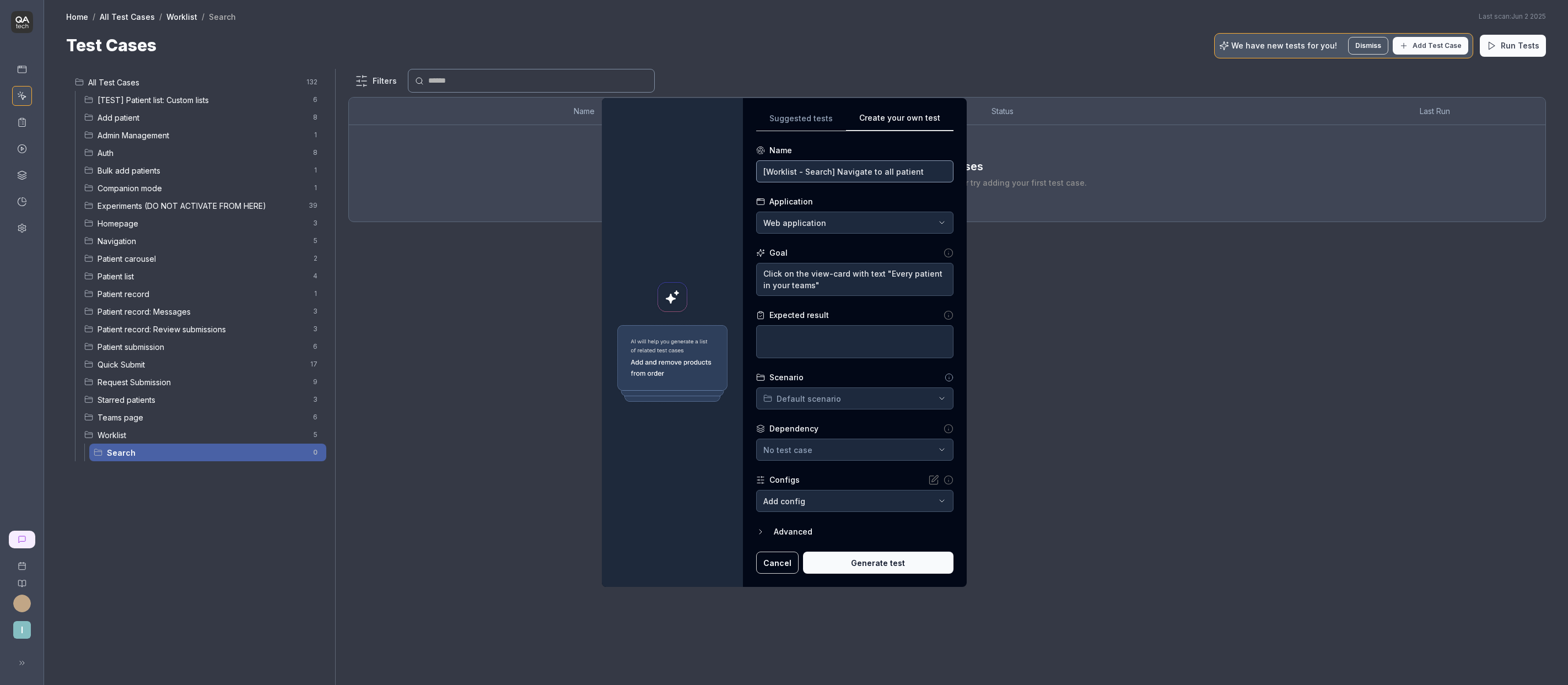 type on "*" 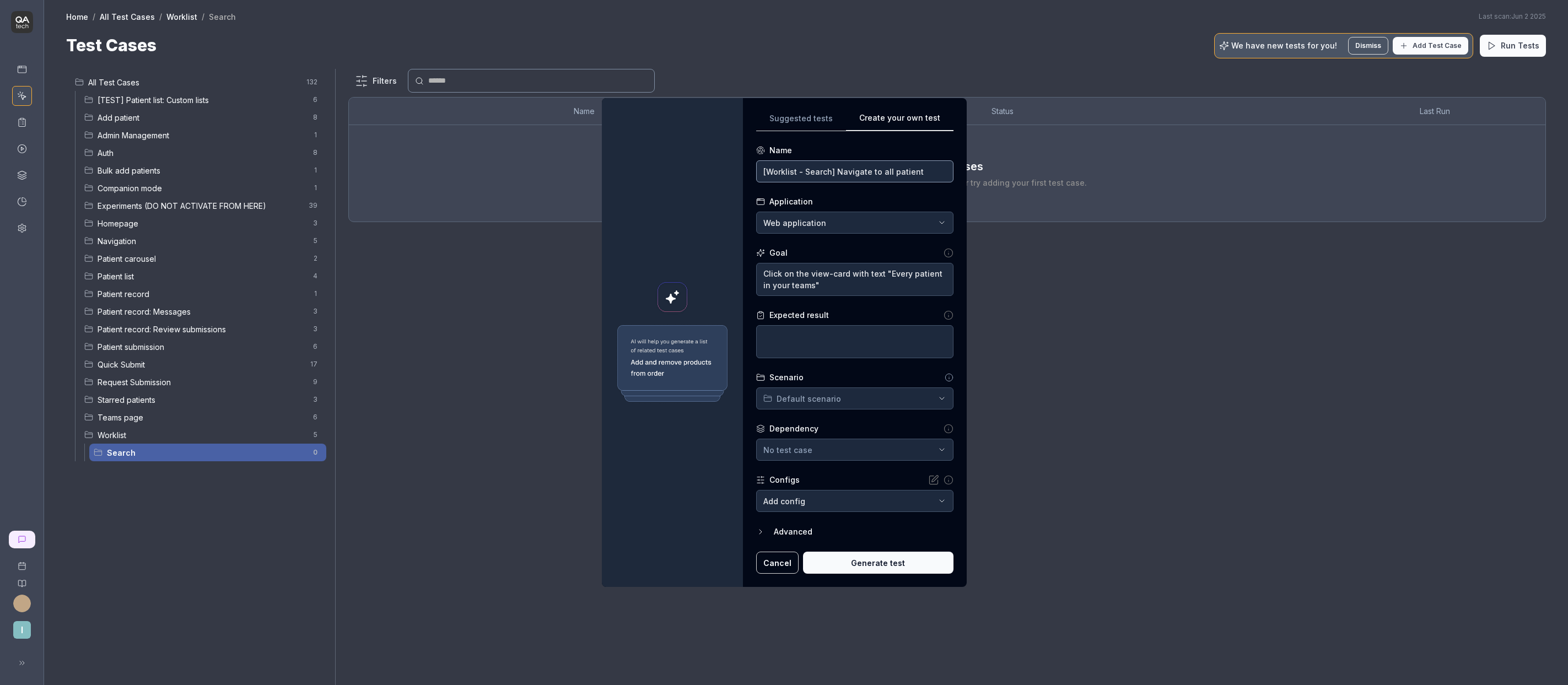 type on "[Worklist - Search] Navigate to all patient" 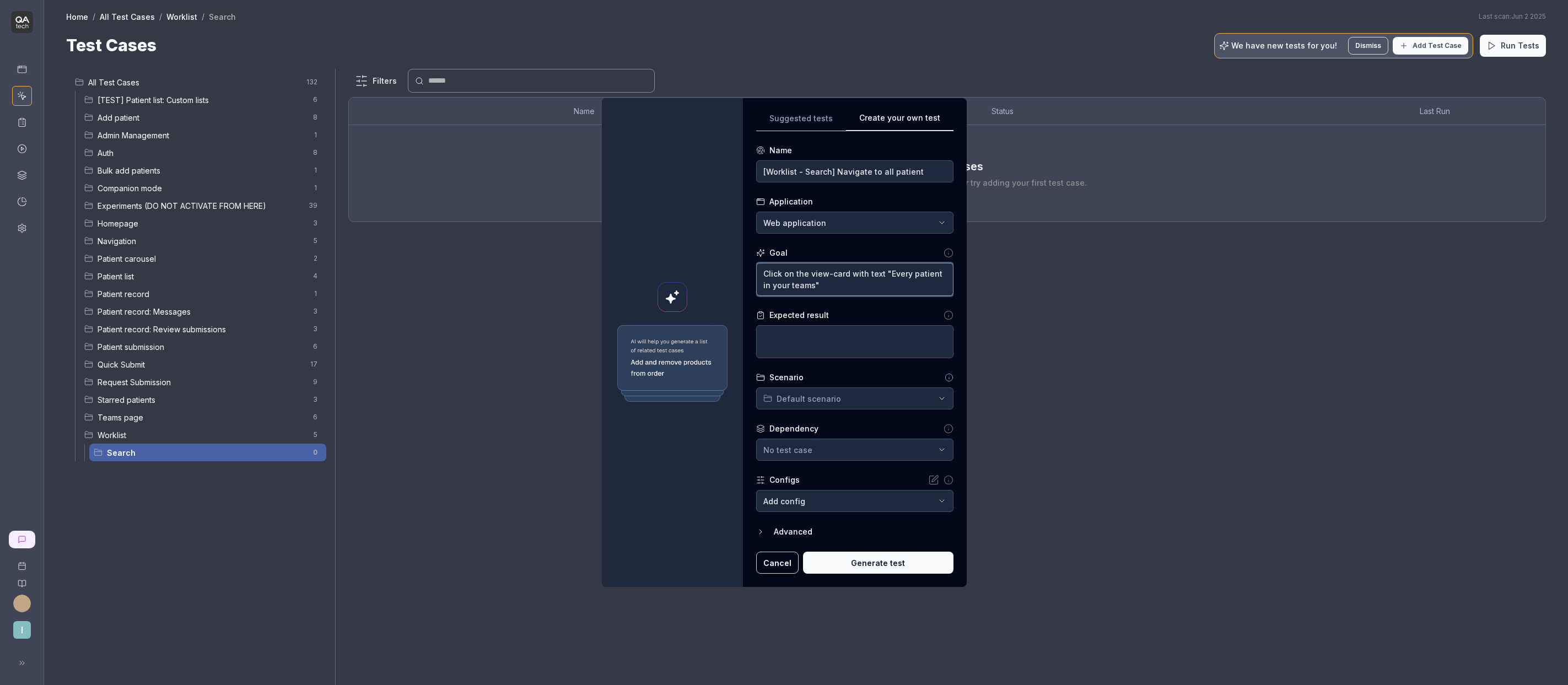 click on "Click on the view-card with text "Every patient in your teams"" at bounding box center (855, 279) 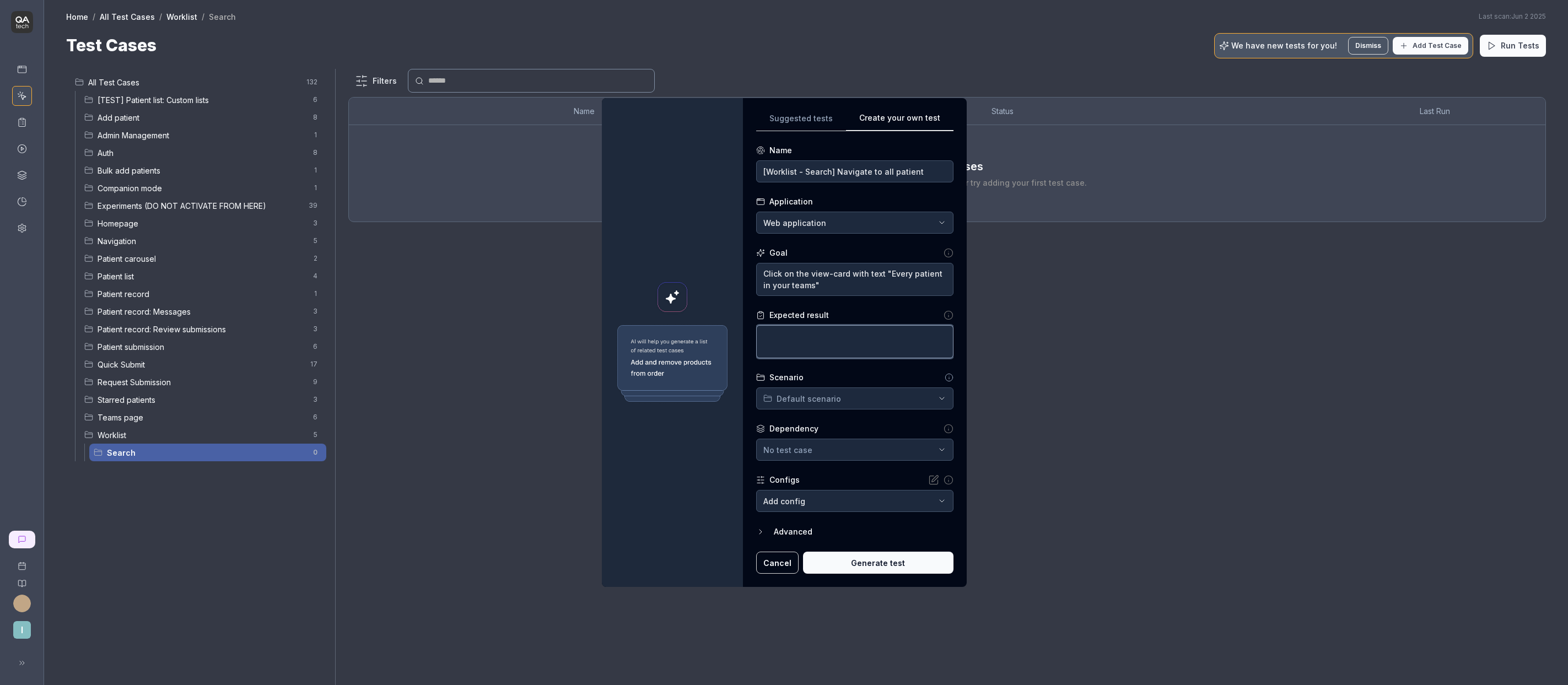 click at bounding box center (855, 342) 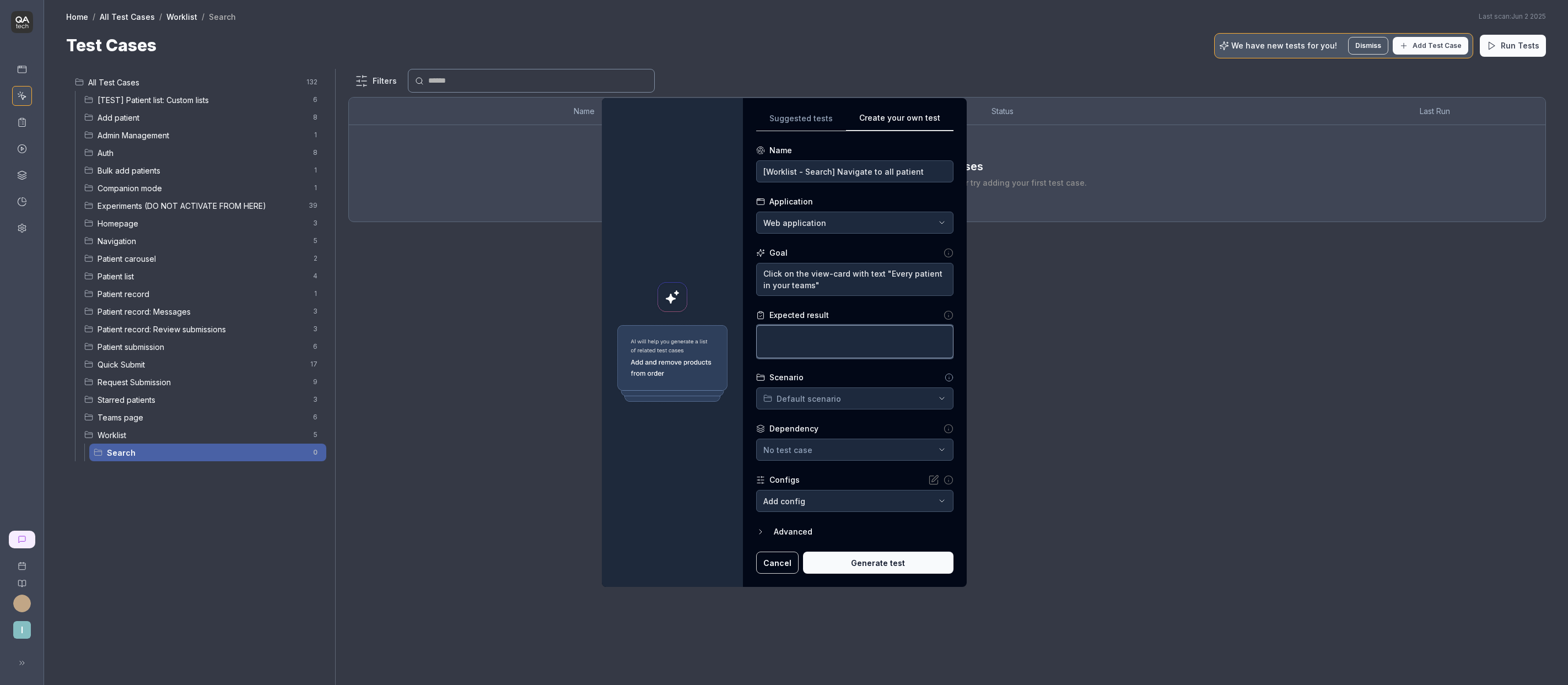 type on "*" 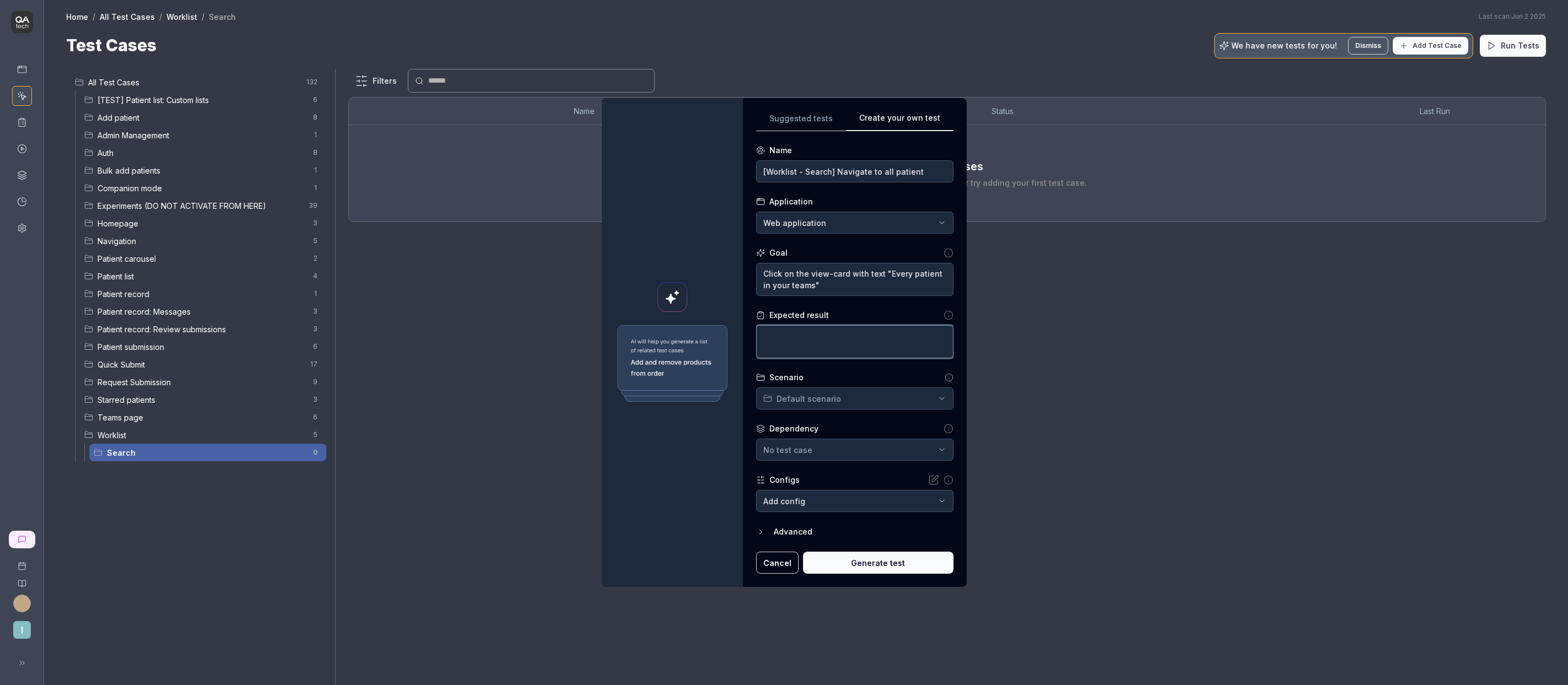 type on "U" 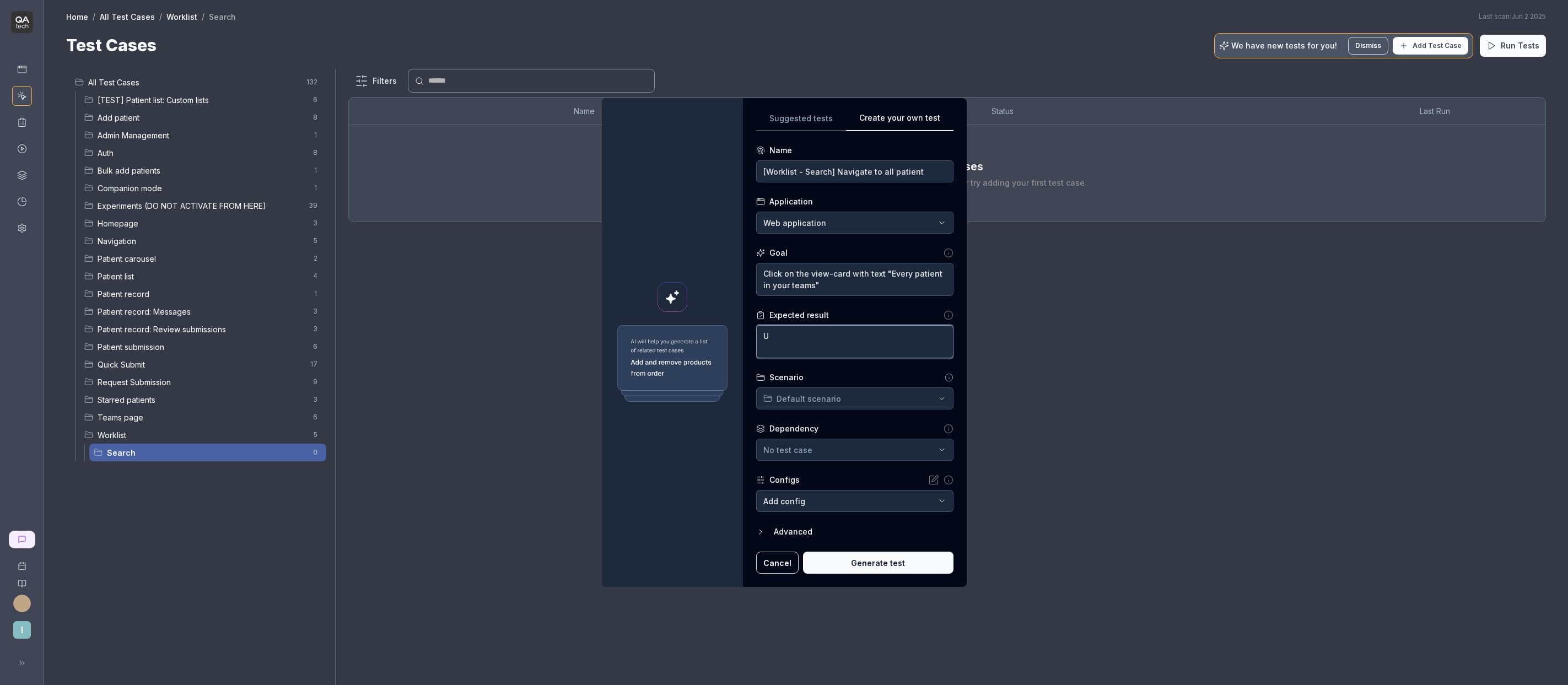 type on "*" 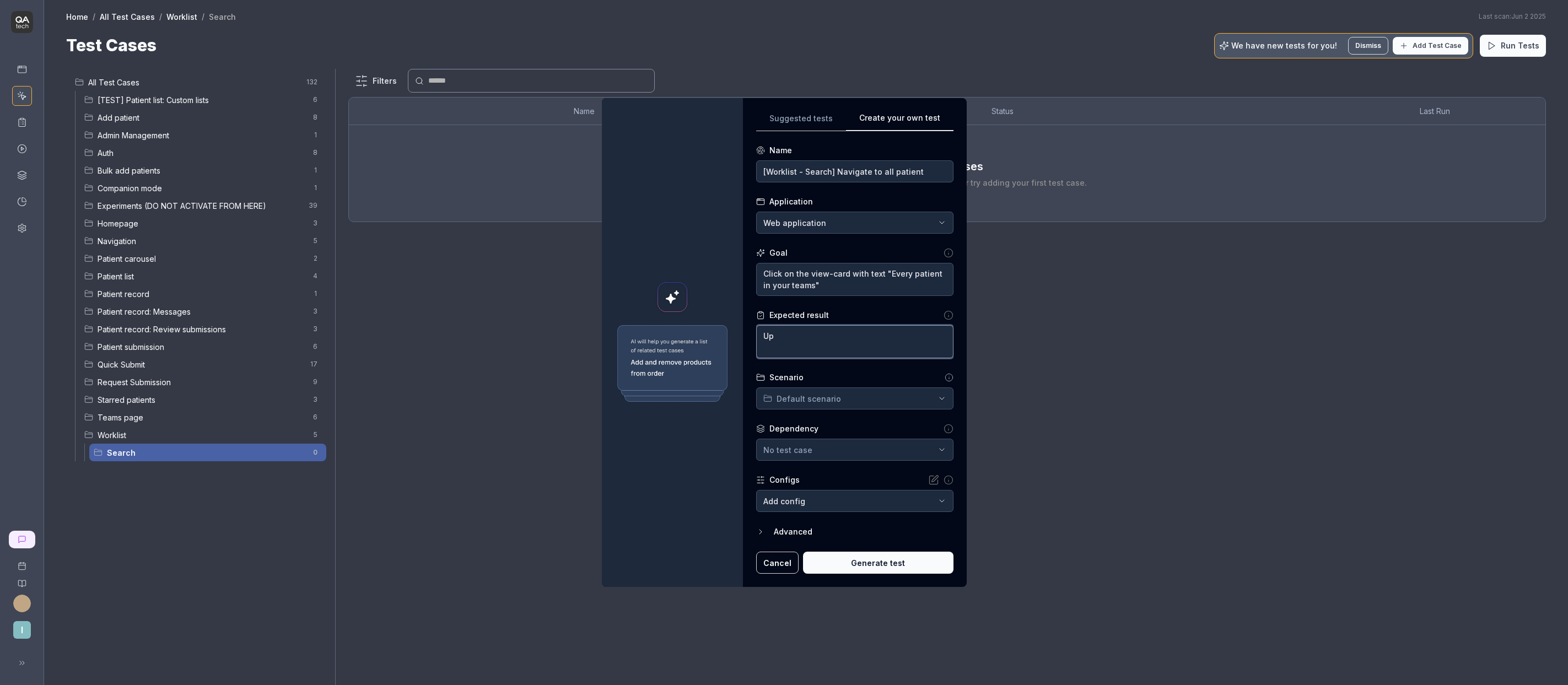 type on "*" 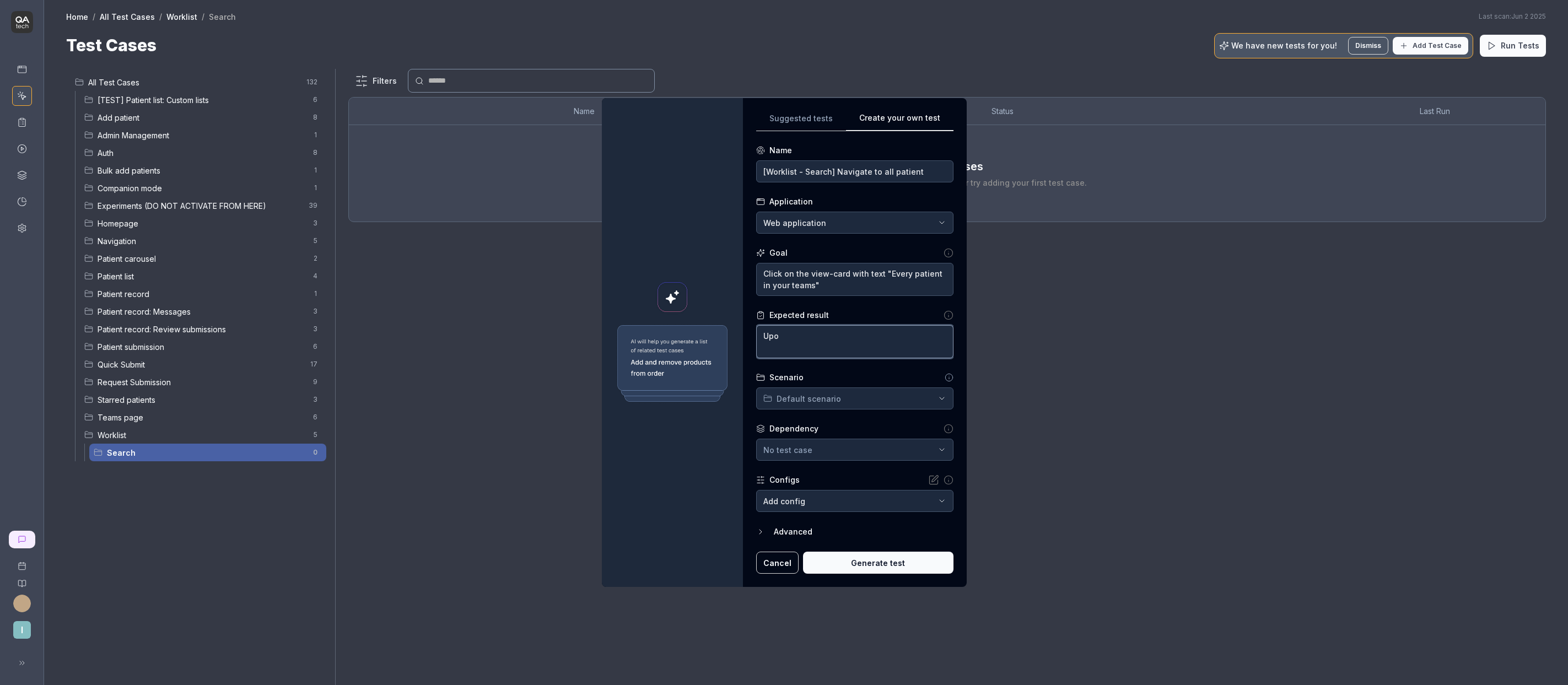 type on "*" 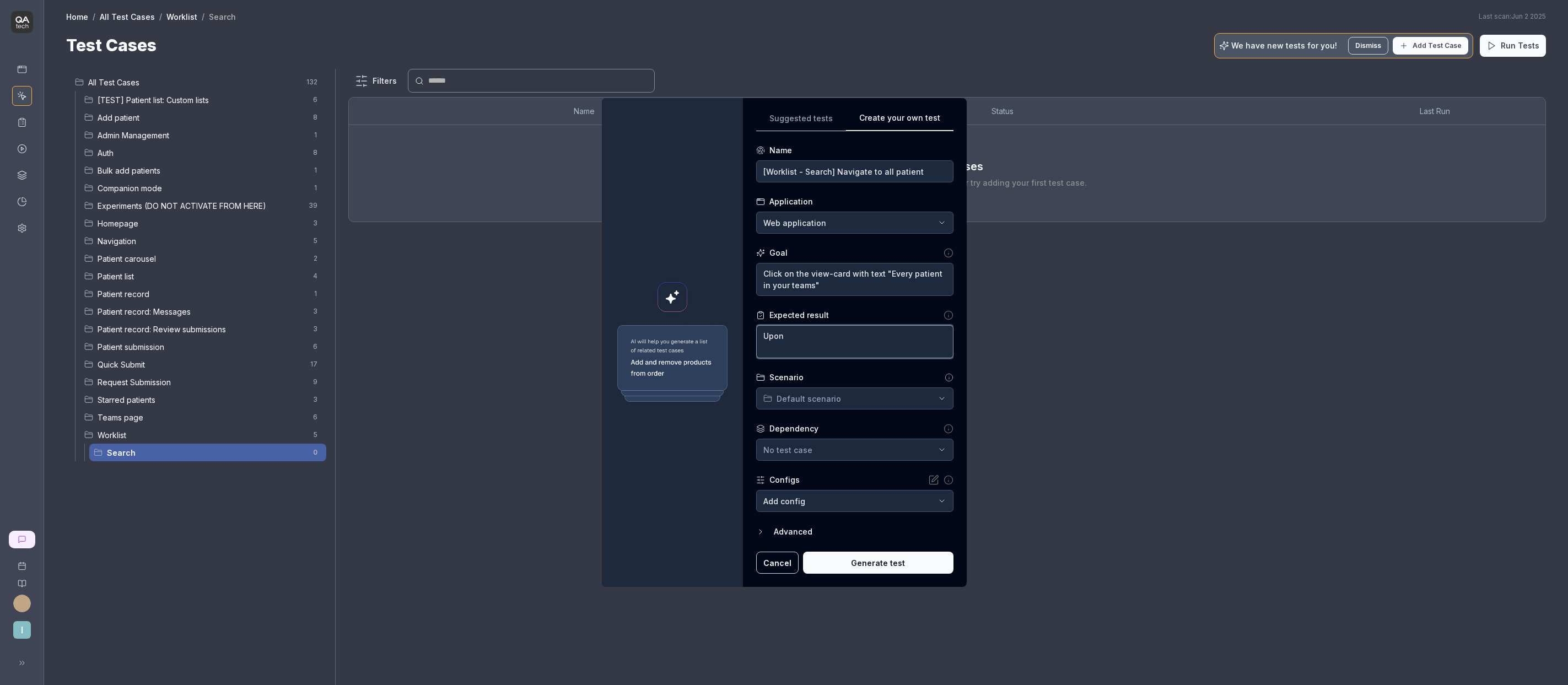 type on "*" 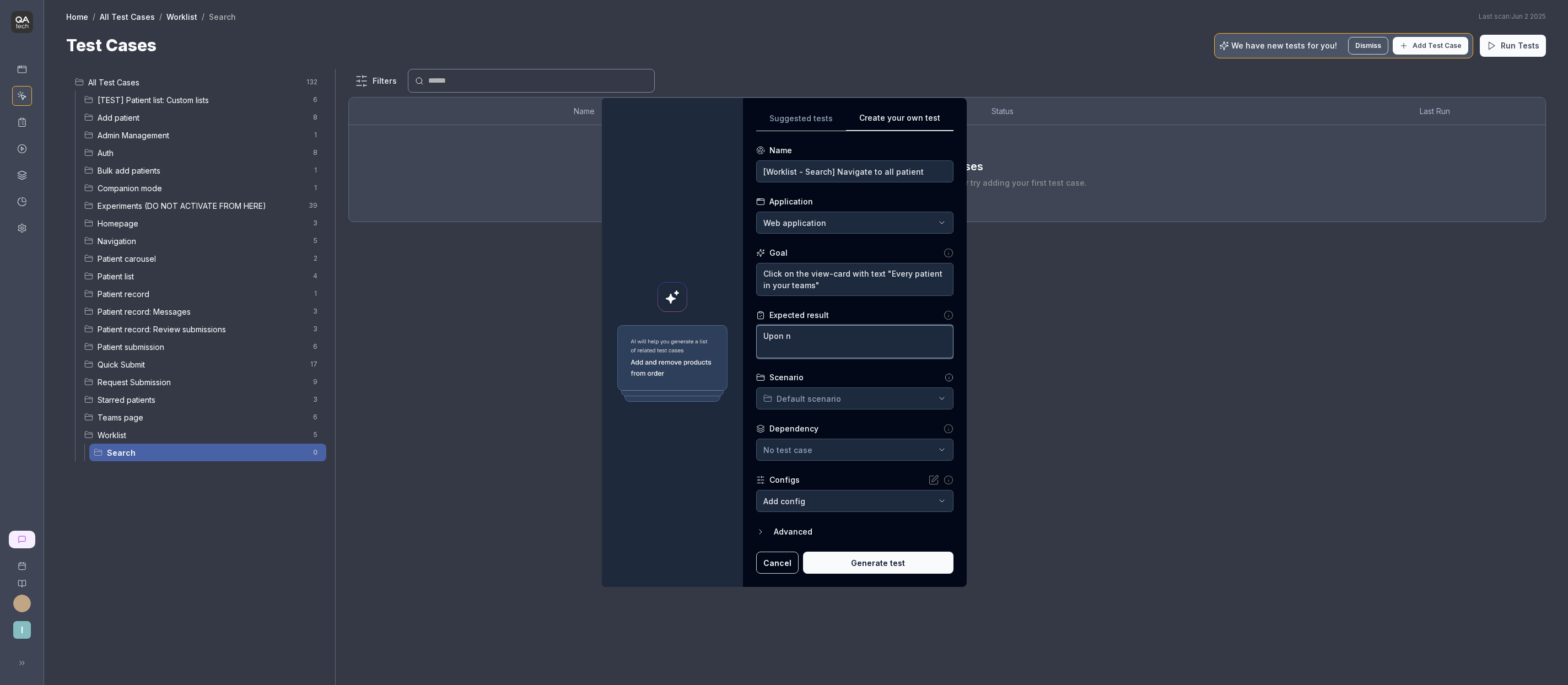 type on "*" 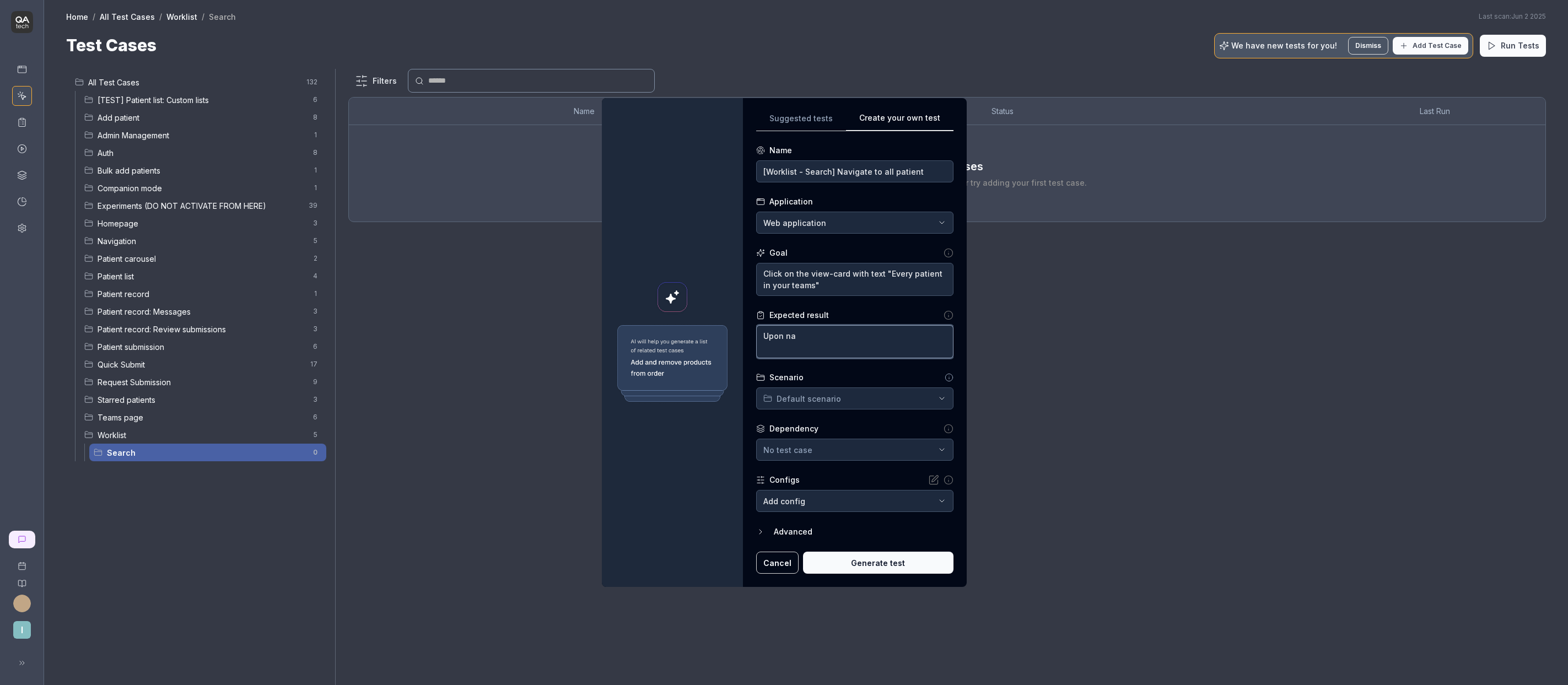 type on "Upon nab" 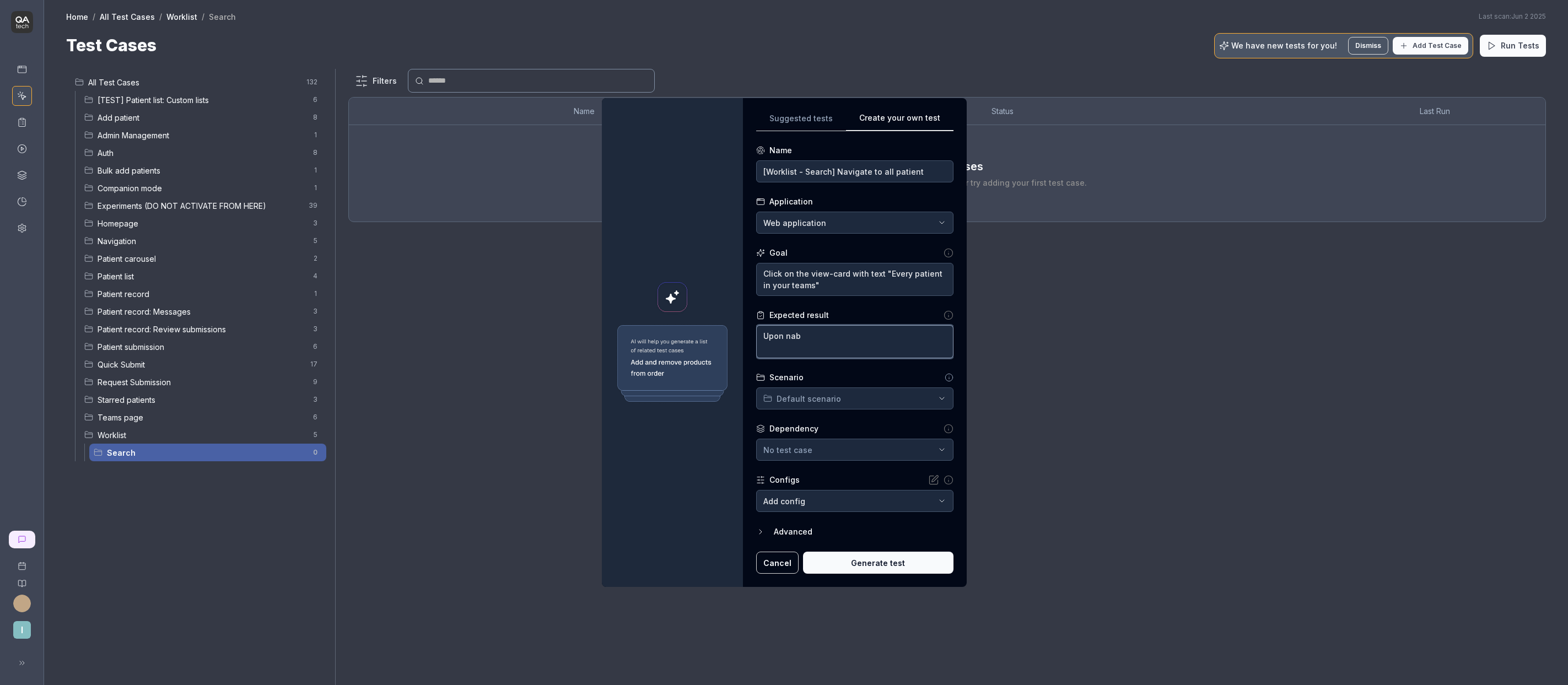 type on "*" 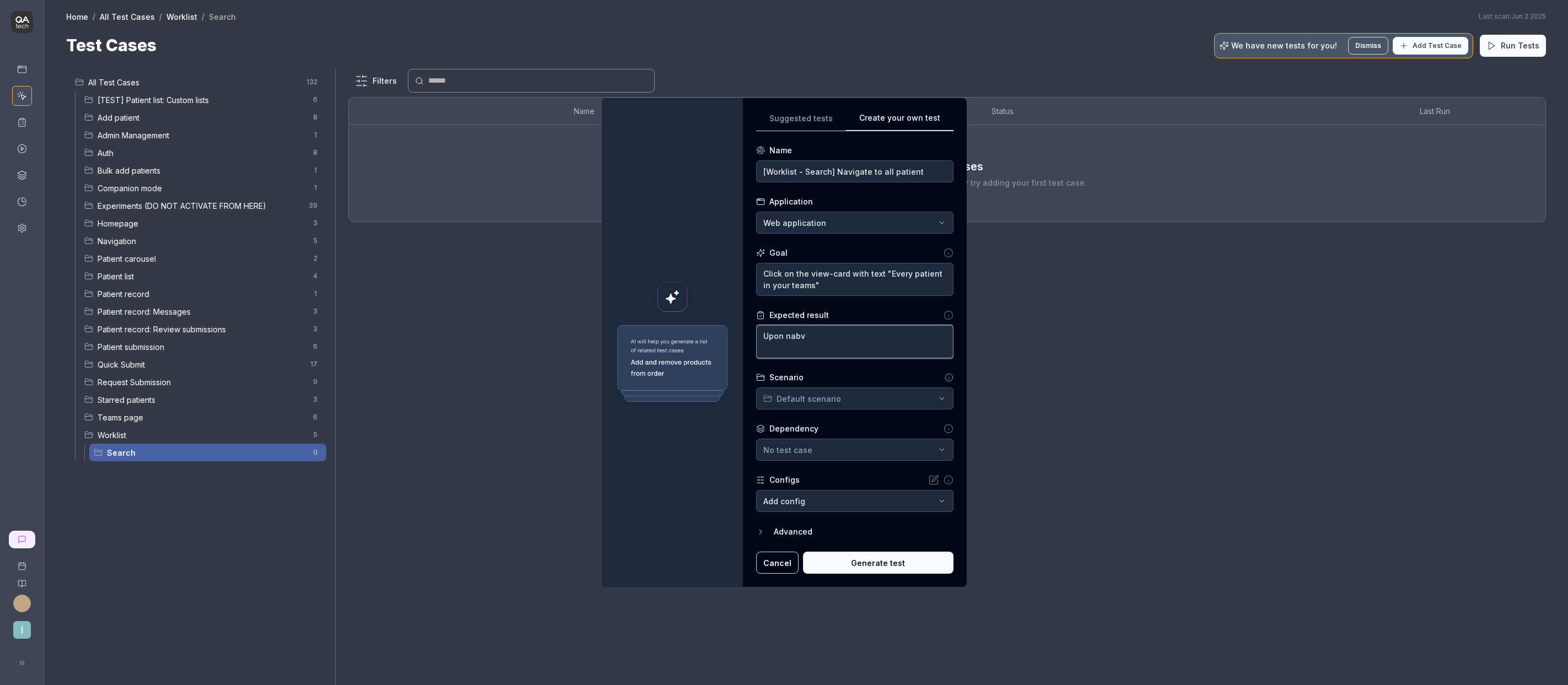 type on "*" 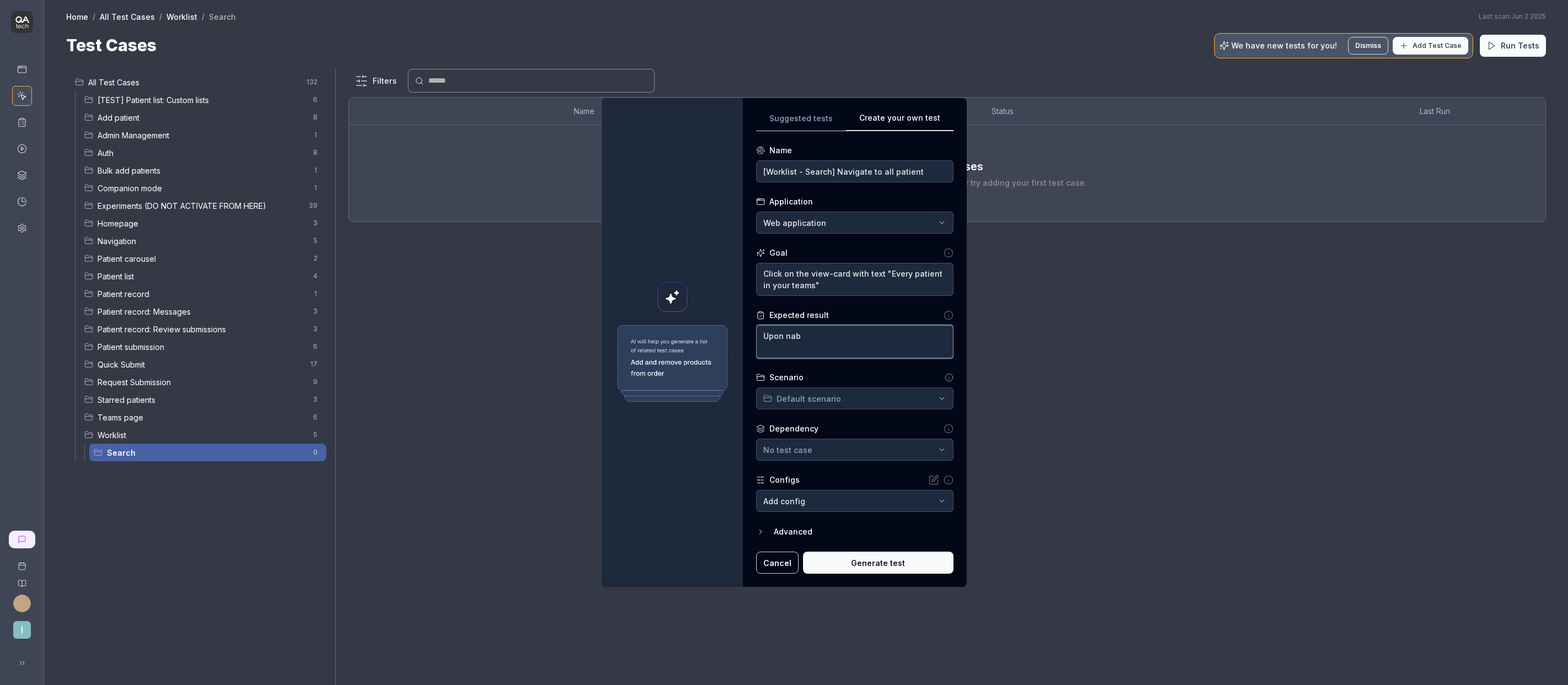 type on "*" 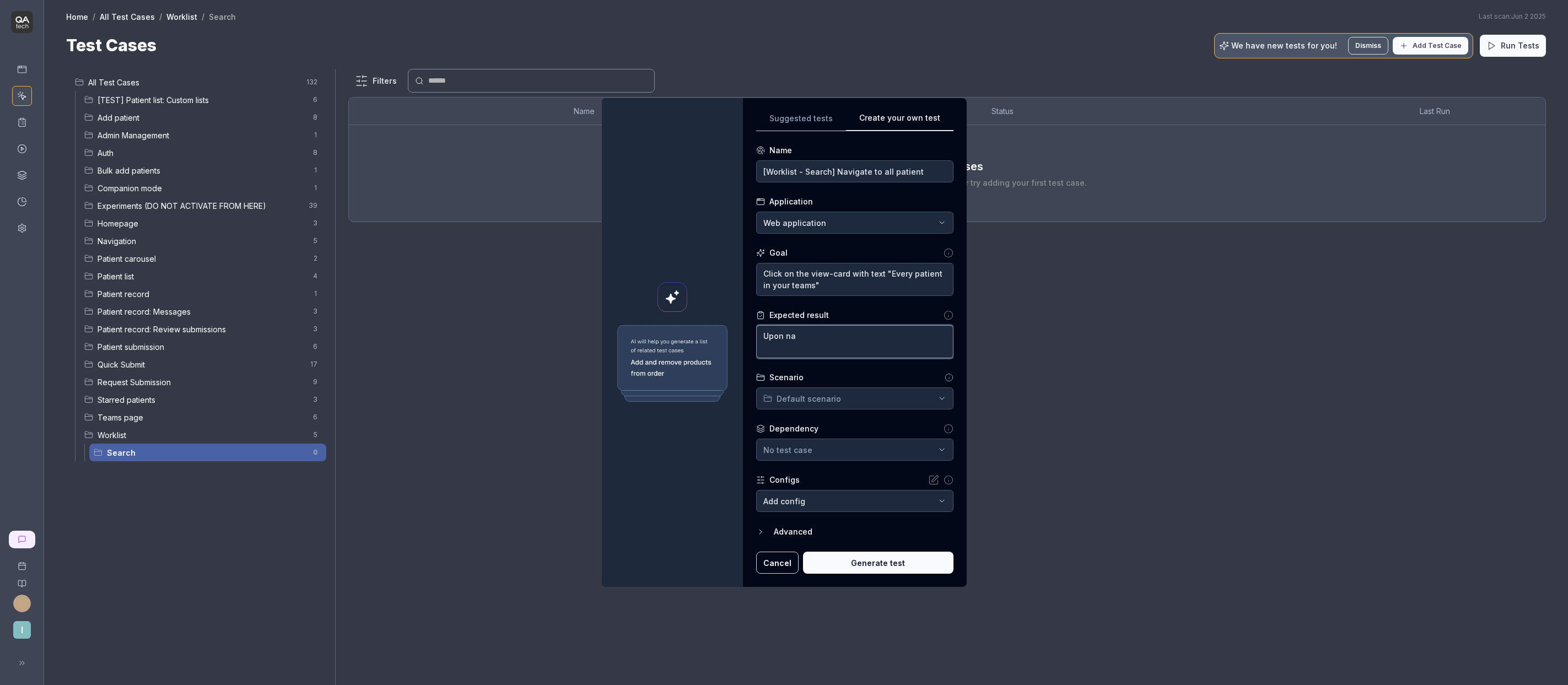 type on "*" 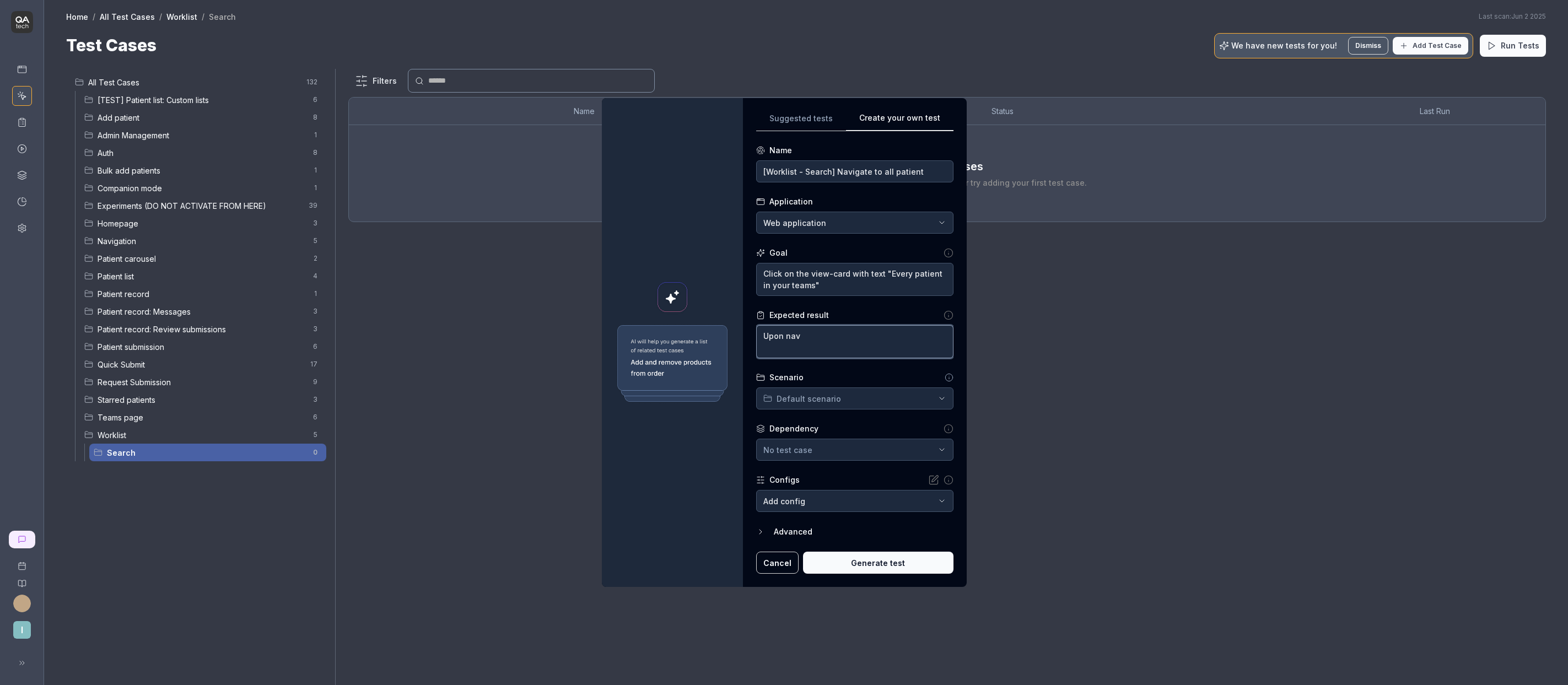 type on "*" 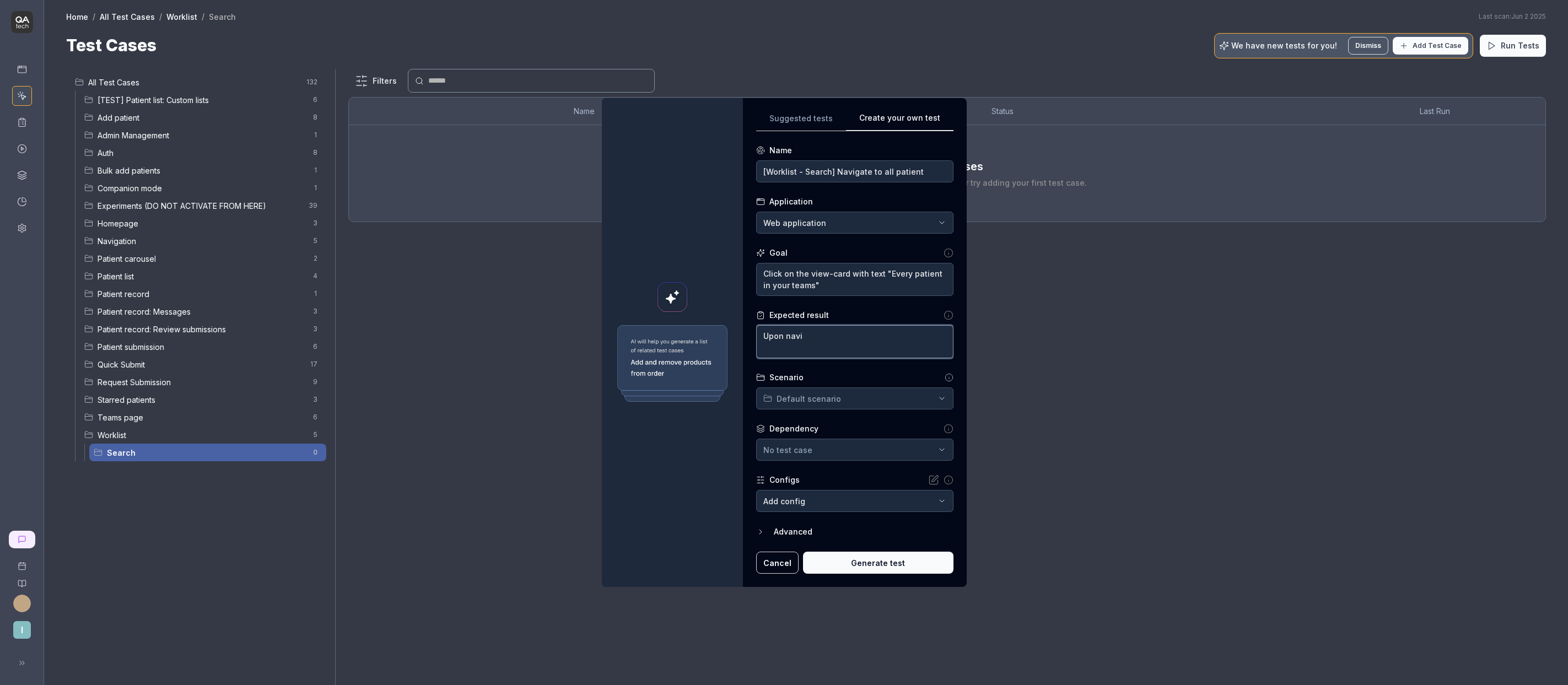 type on "Upon navia" 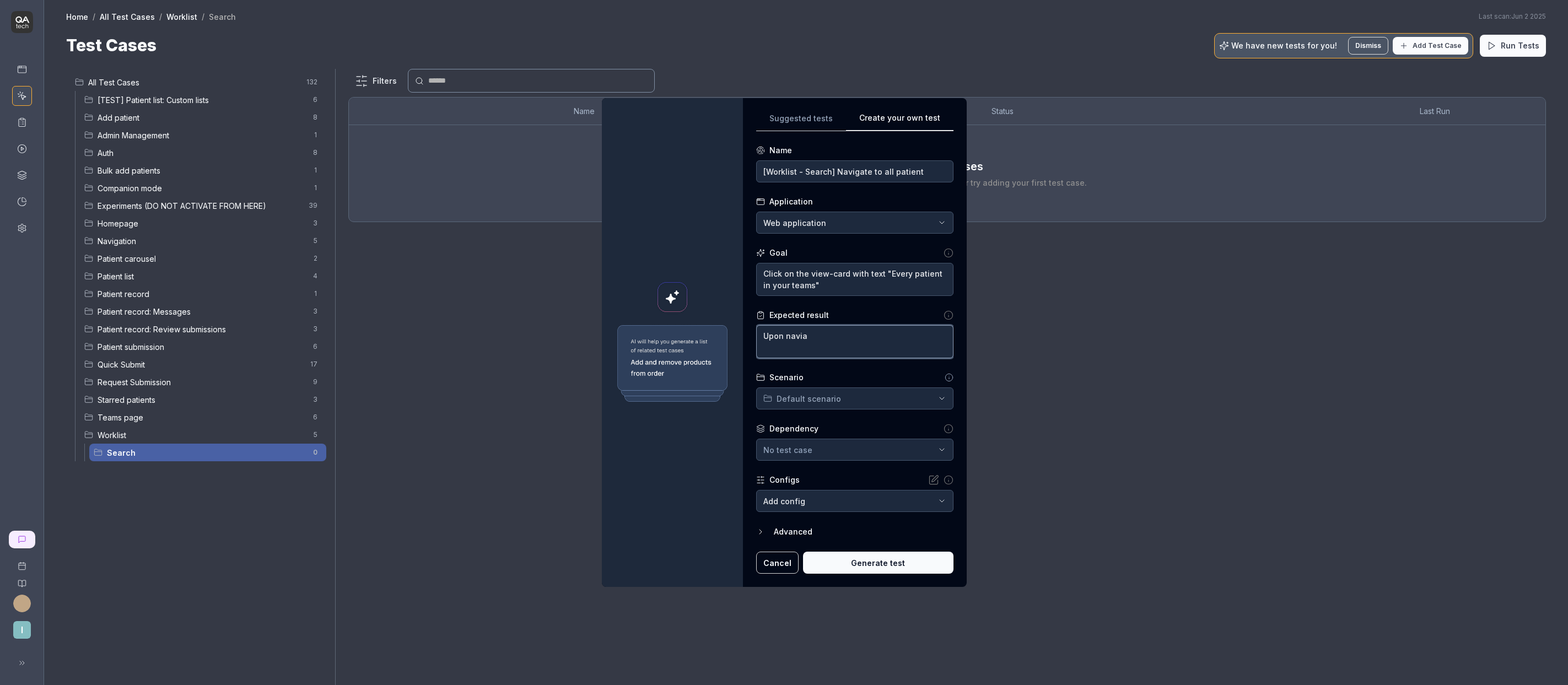type on "*" 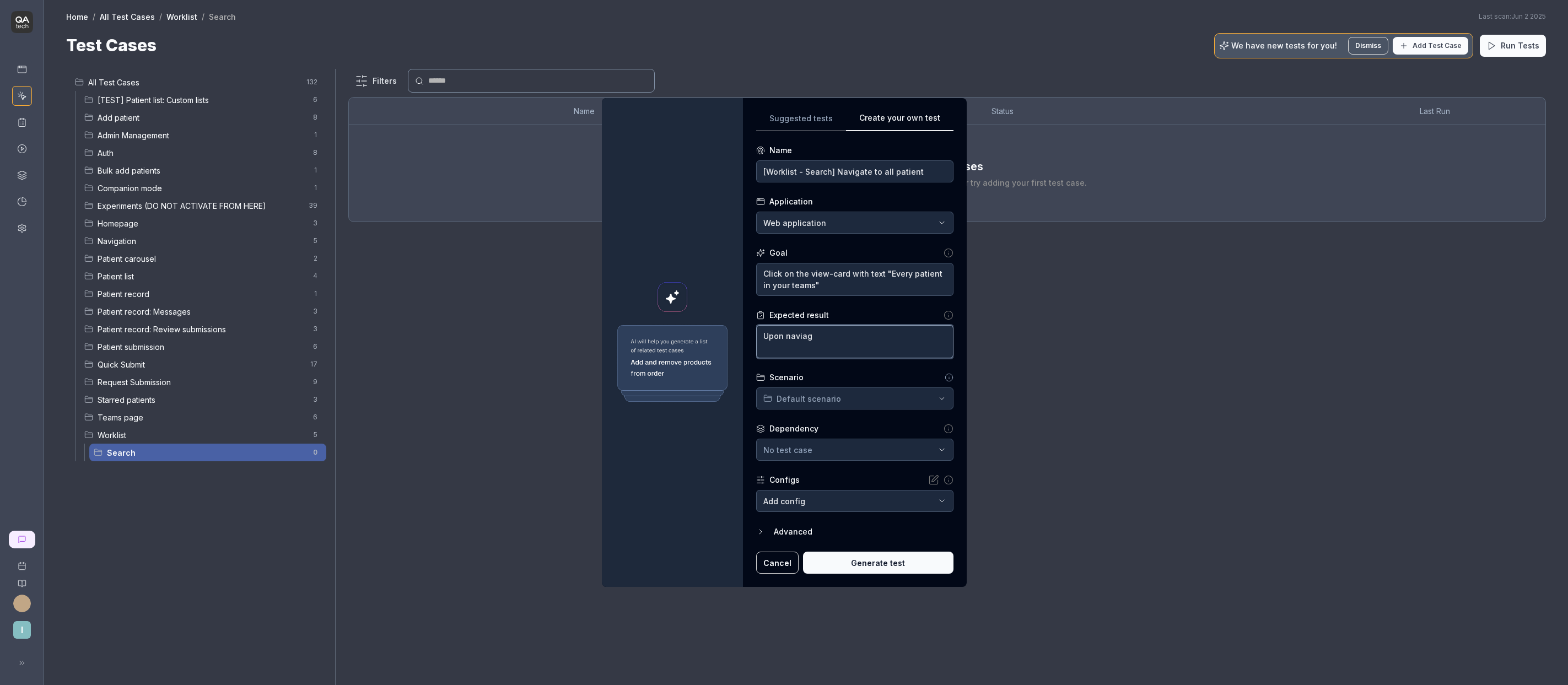 type on "*" 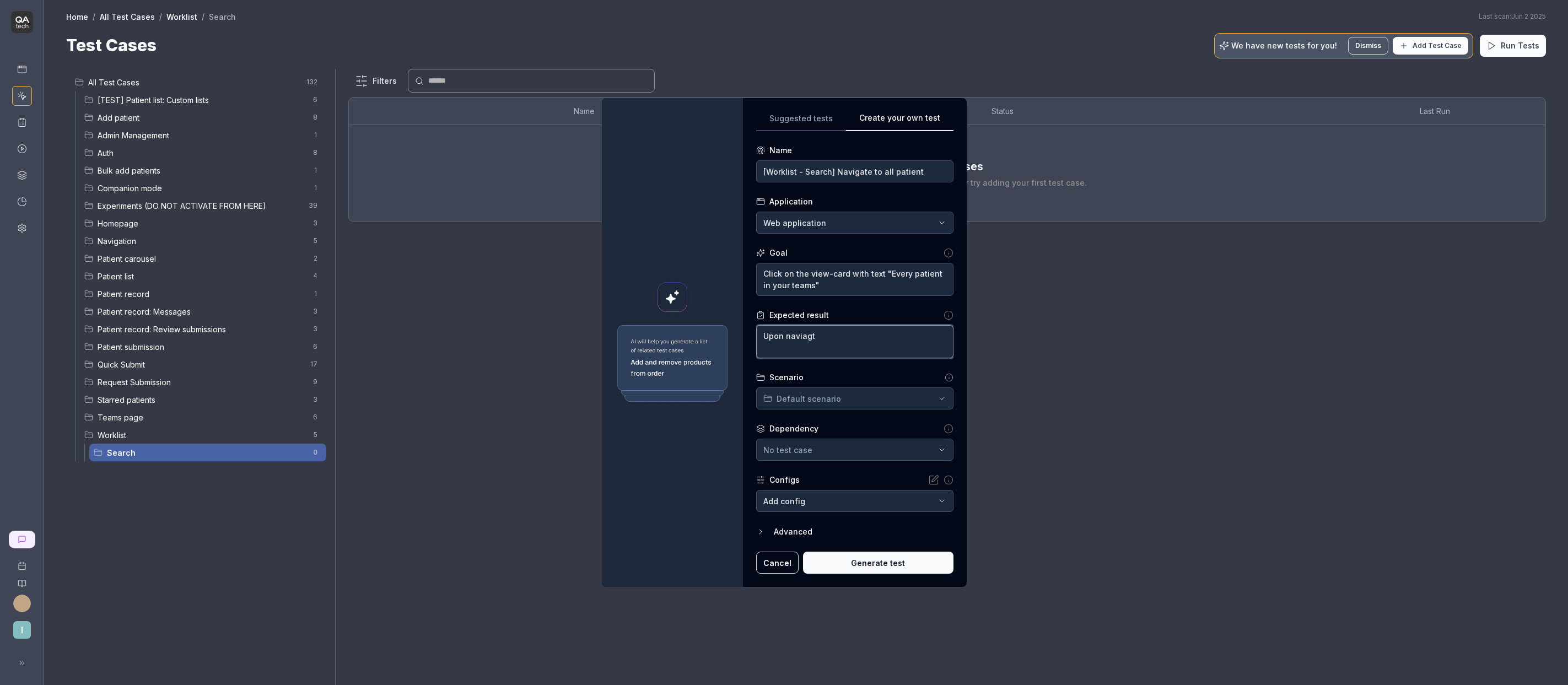 type on "*" 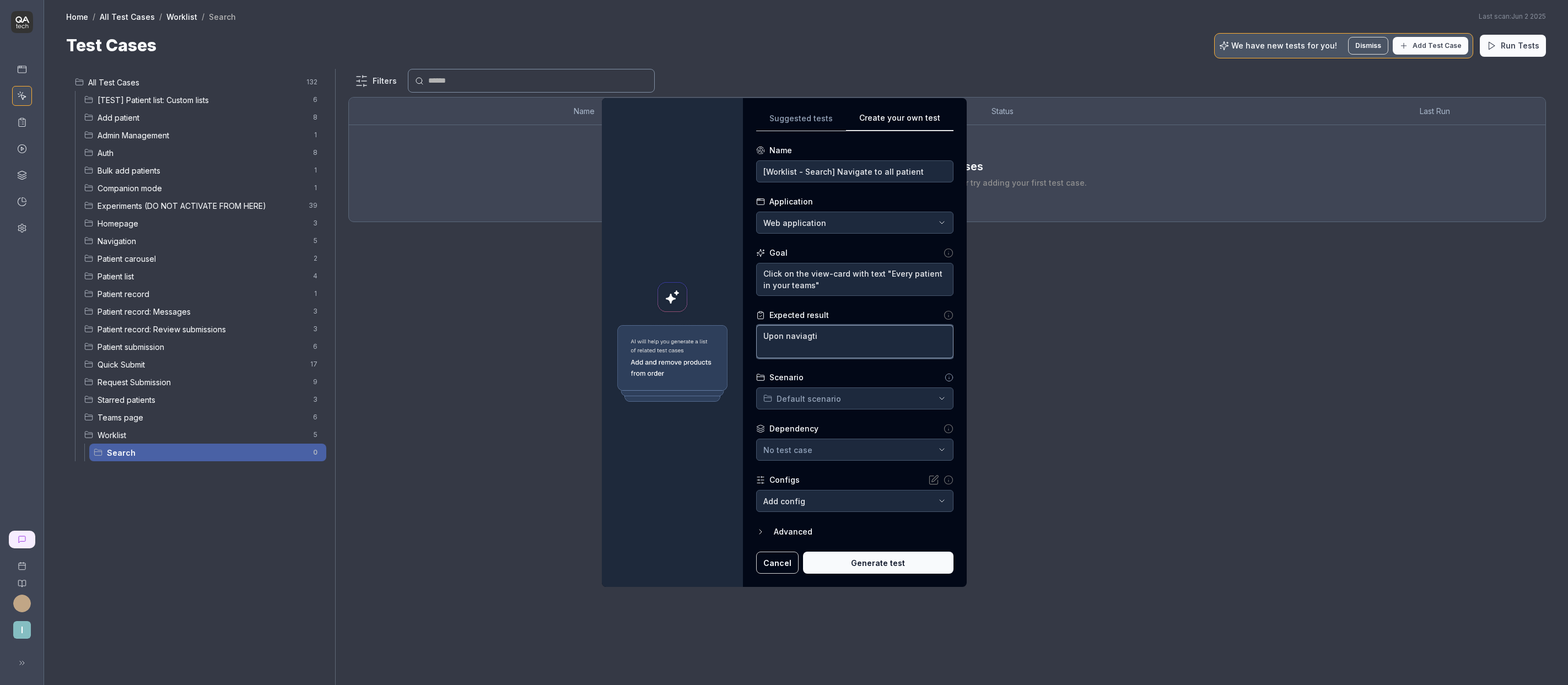 type on "*" 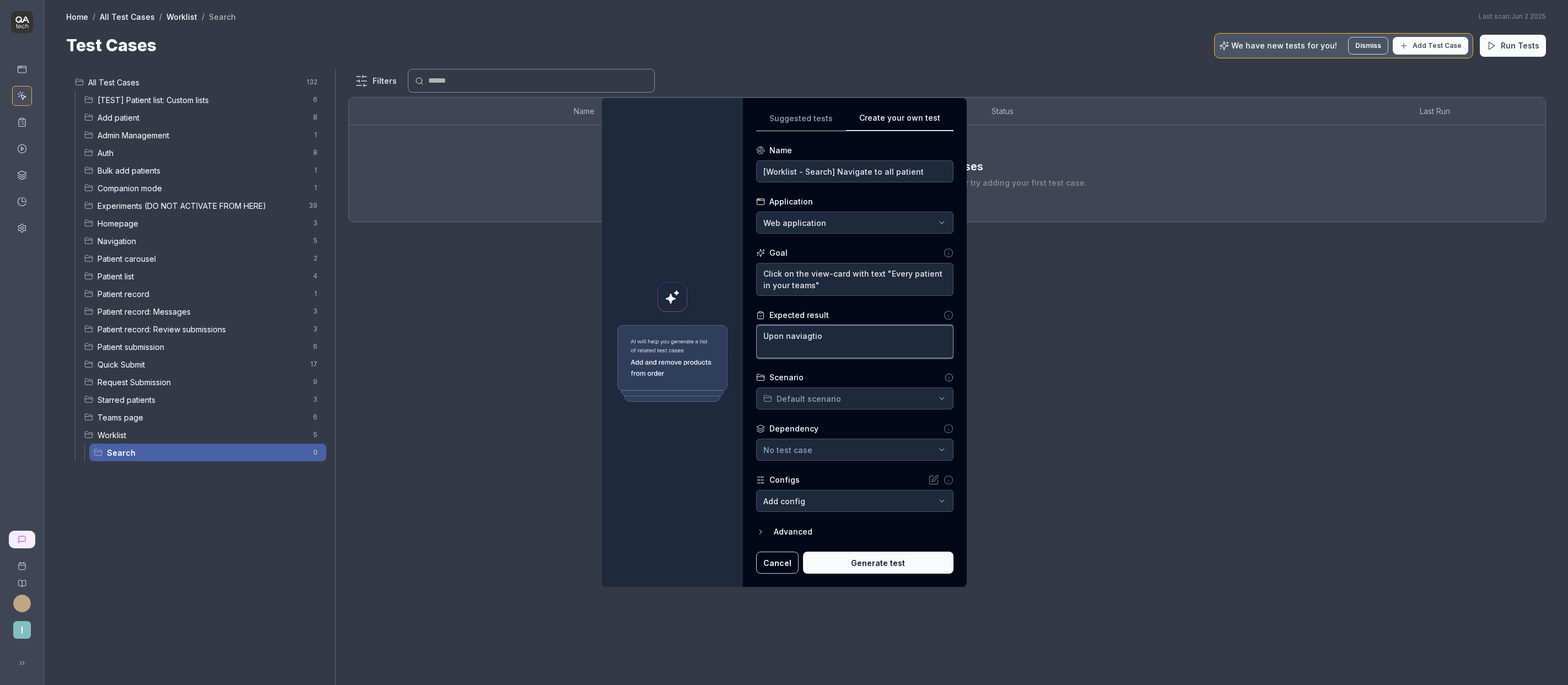 type on "*" 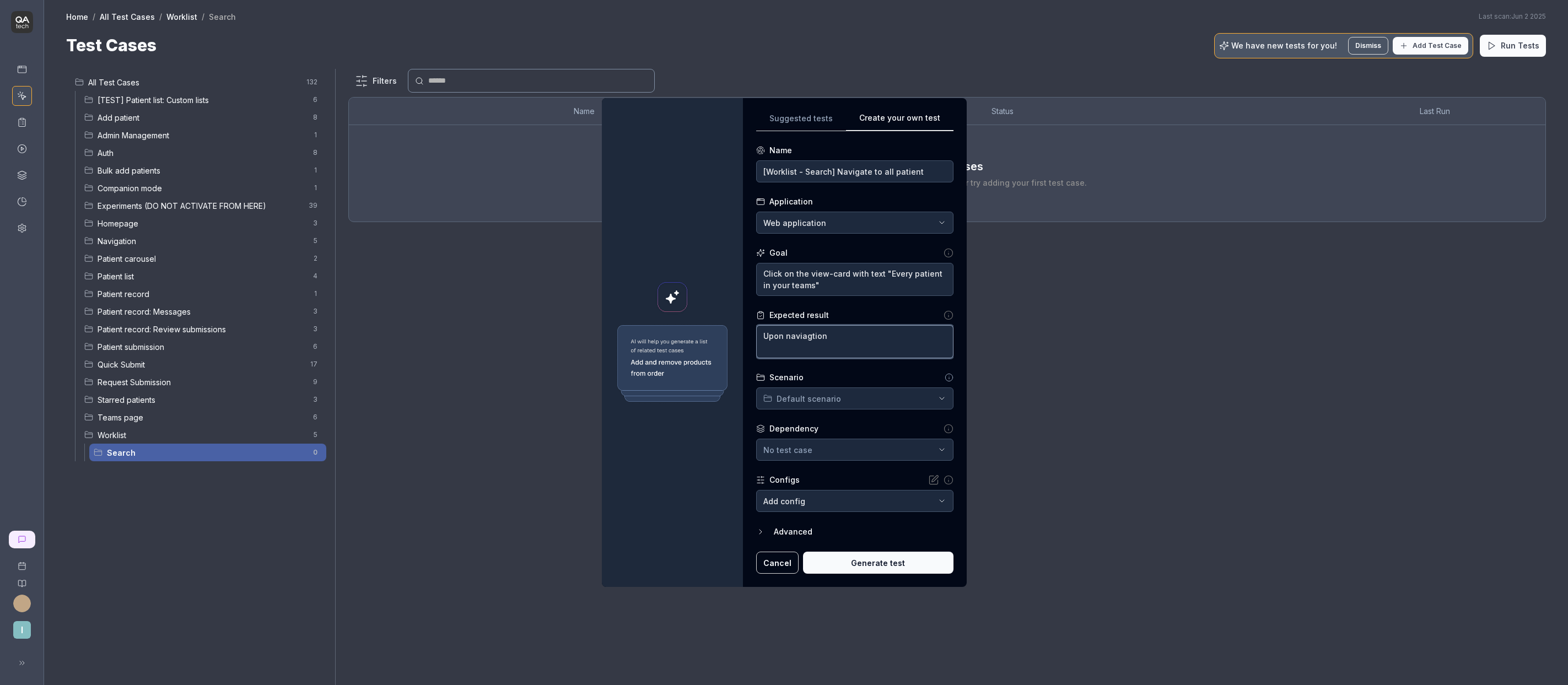 type on "*" 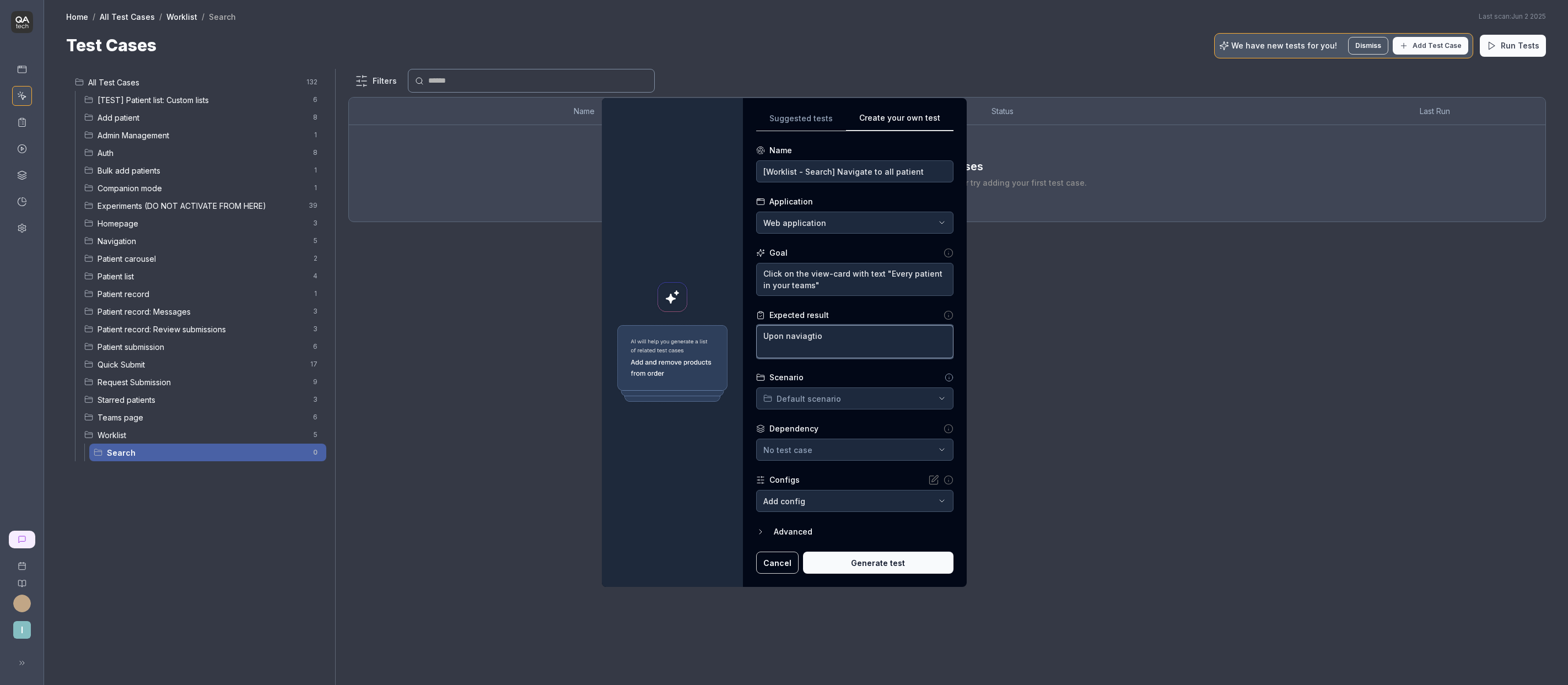 type on "*" 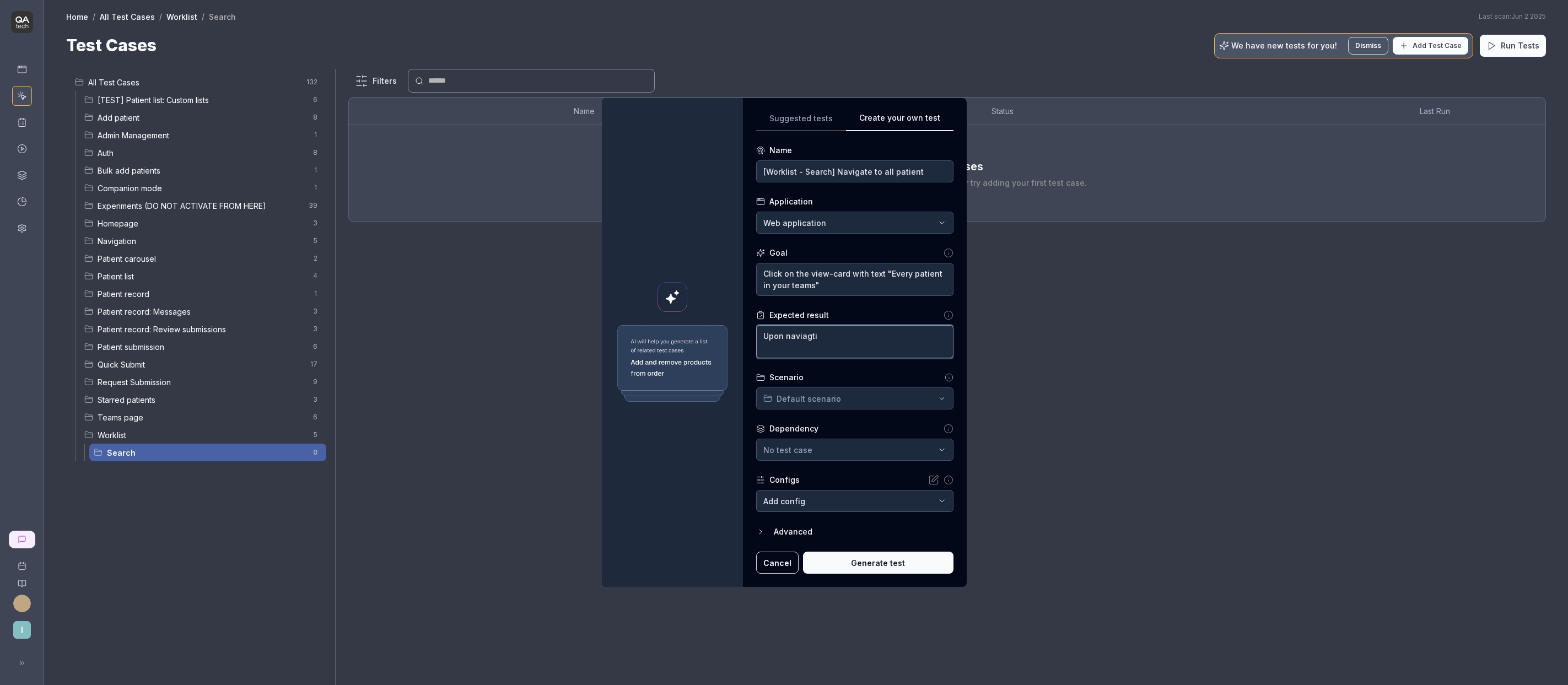 type on "*" 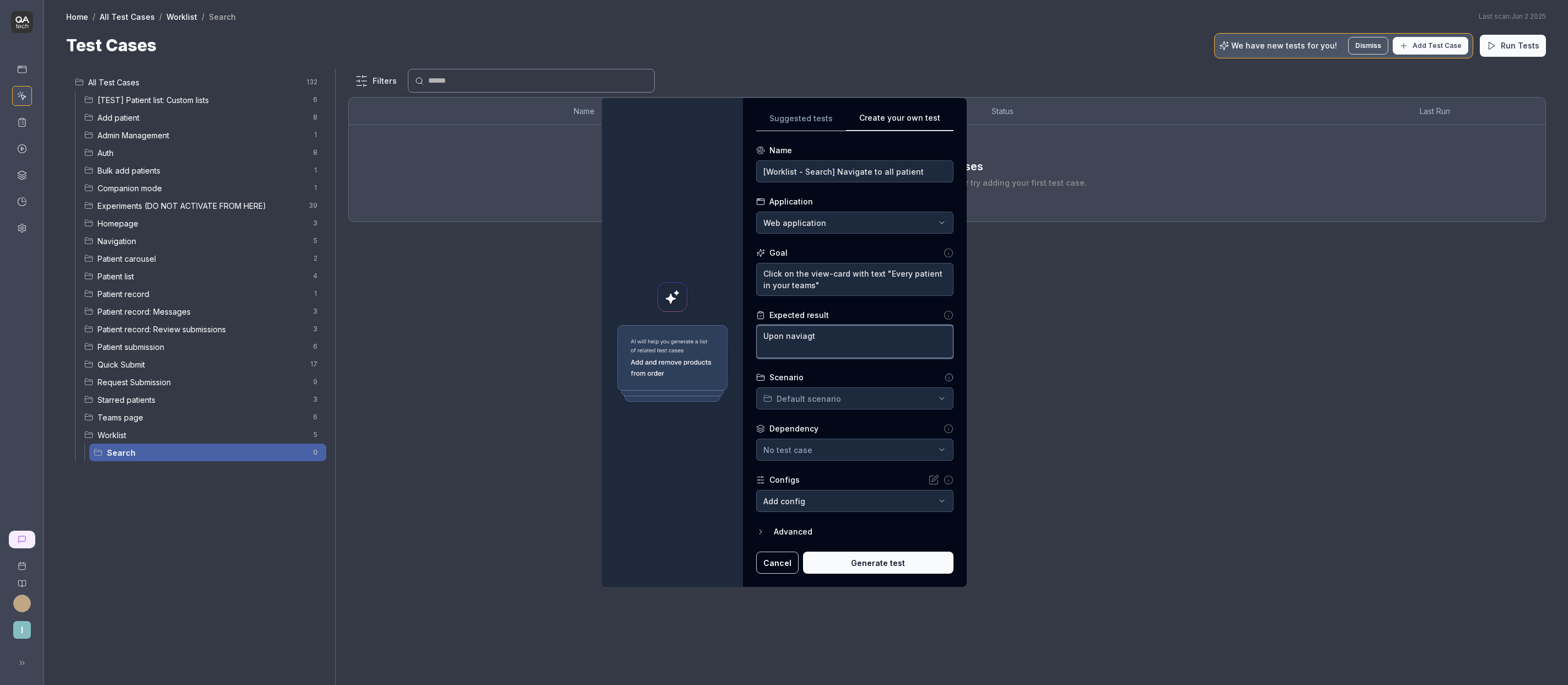 type on "*" 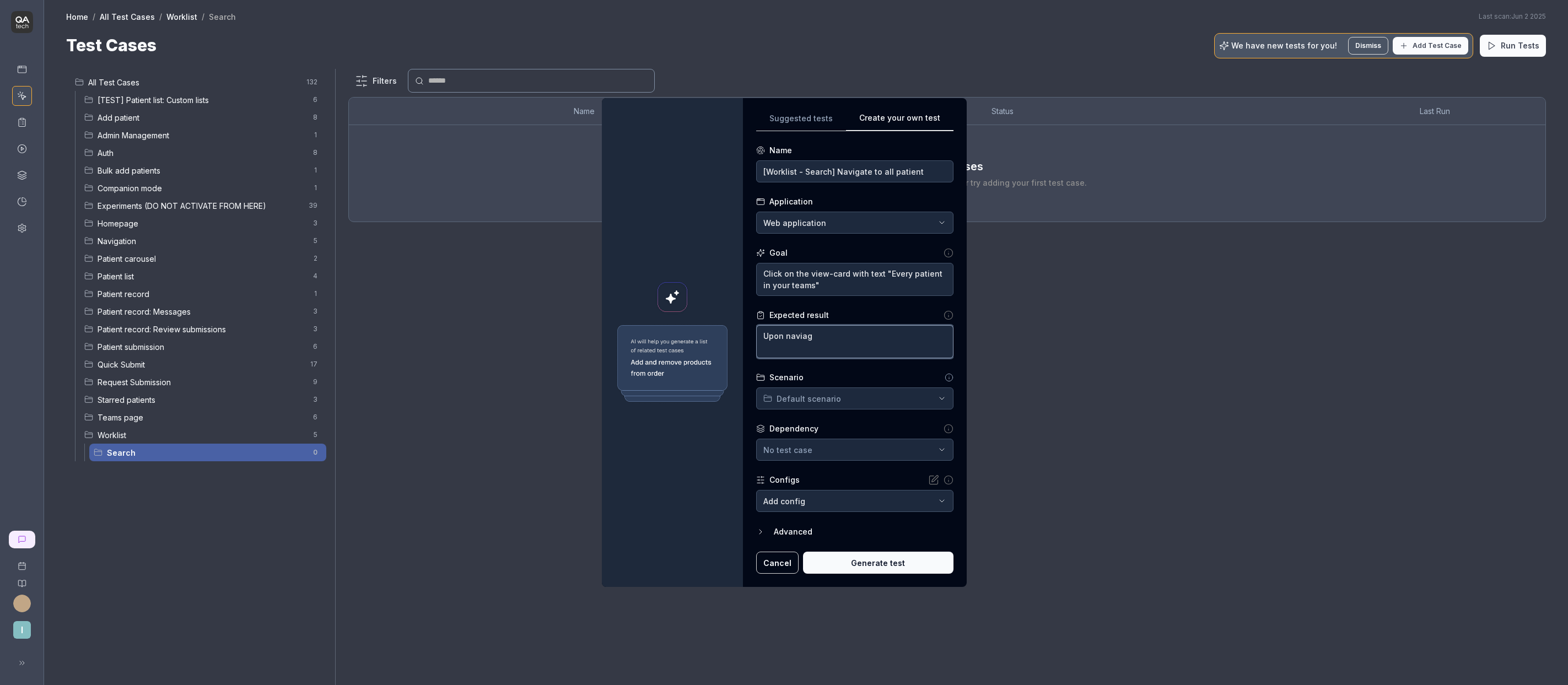 type on "*" 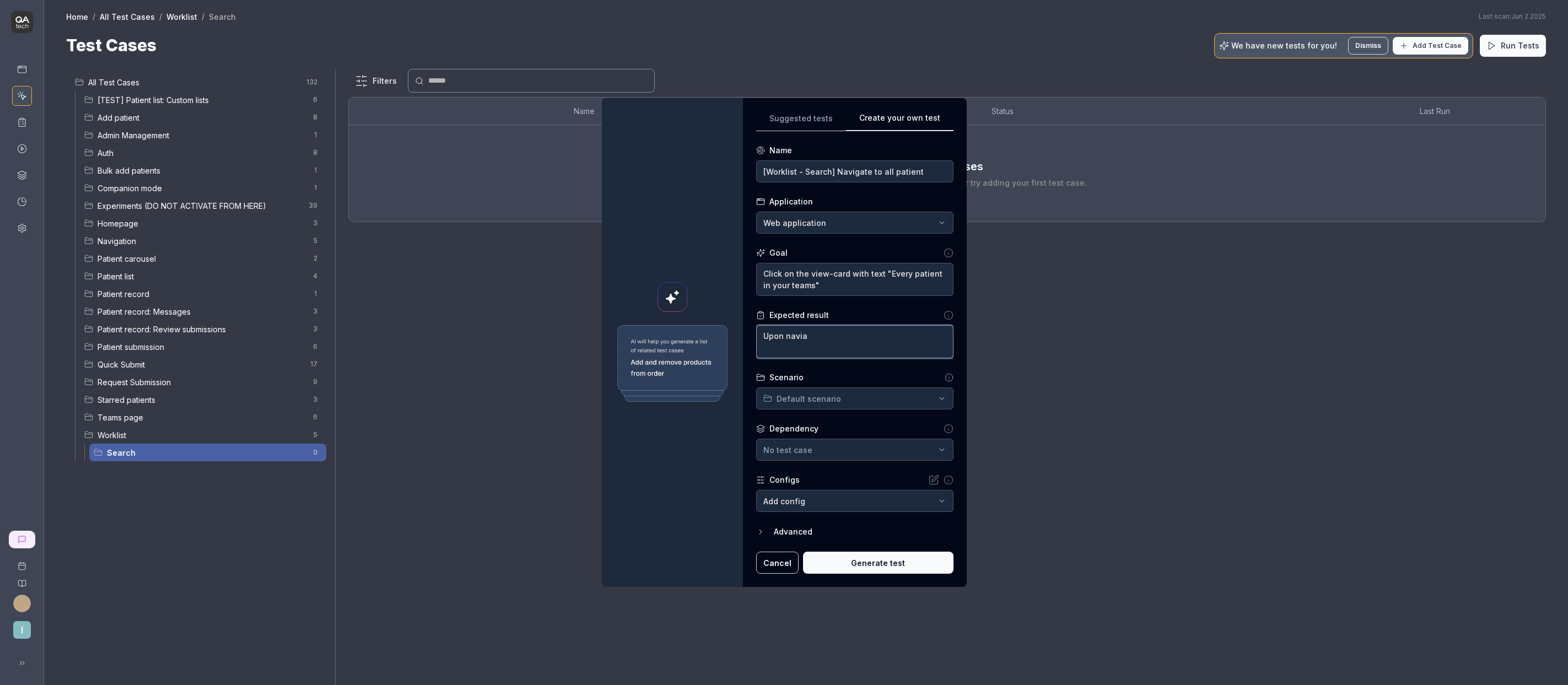 type on "*" 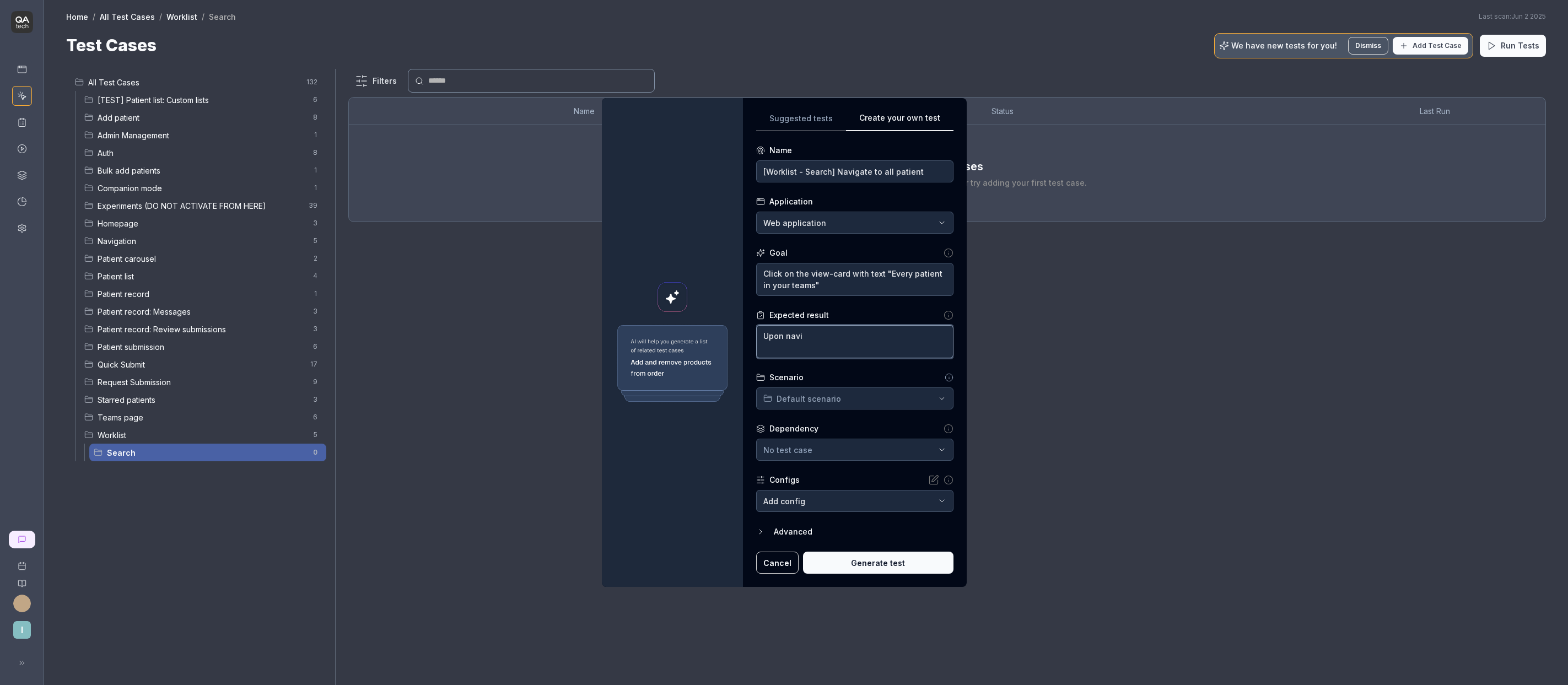 type on "*" 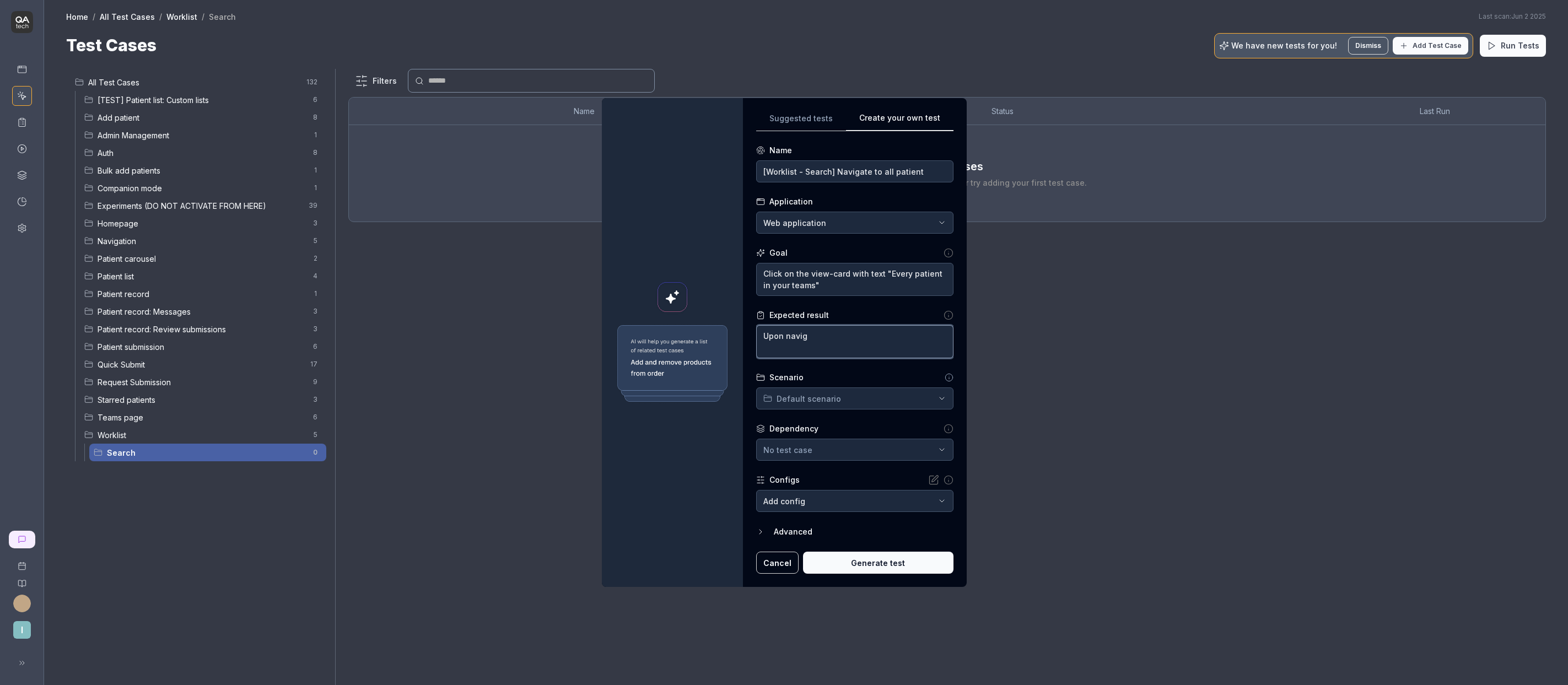 type on "*" 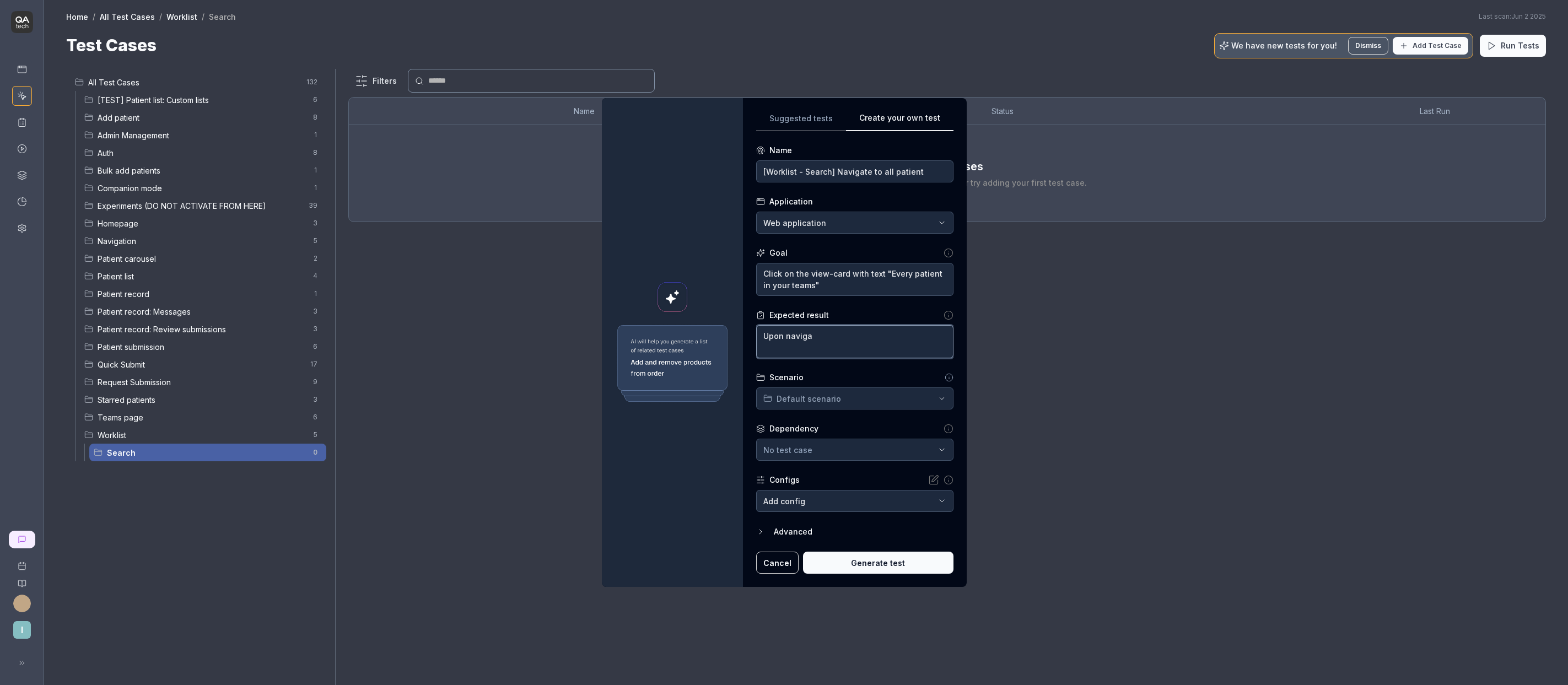 type on "*" 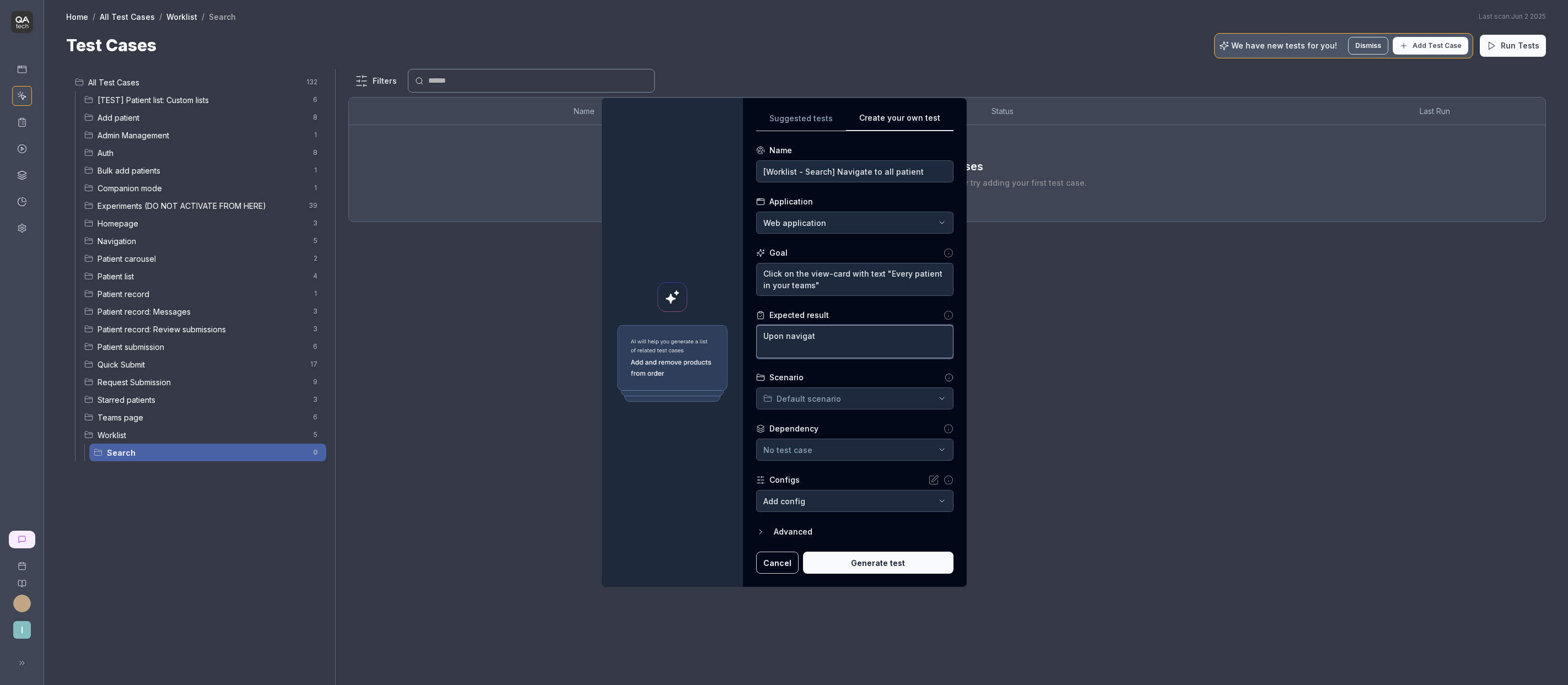 type on "*" 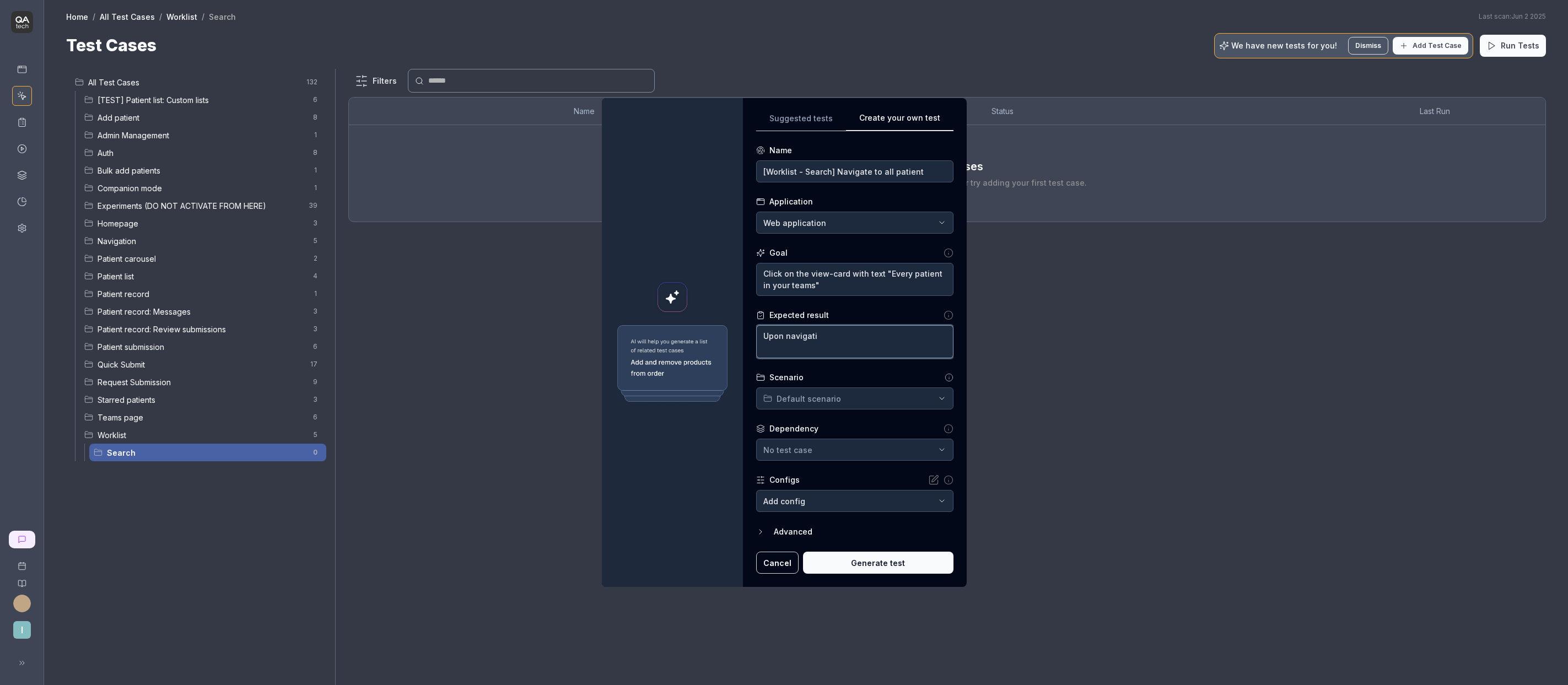 type on "*" 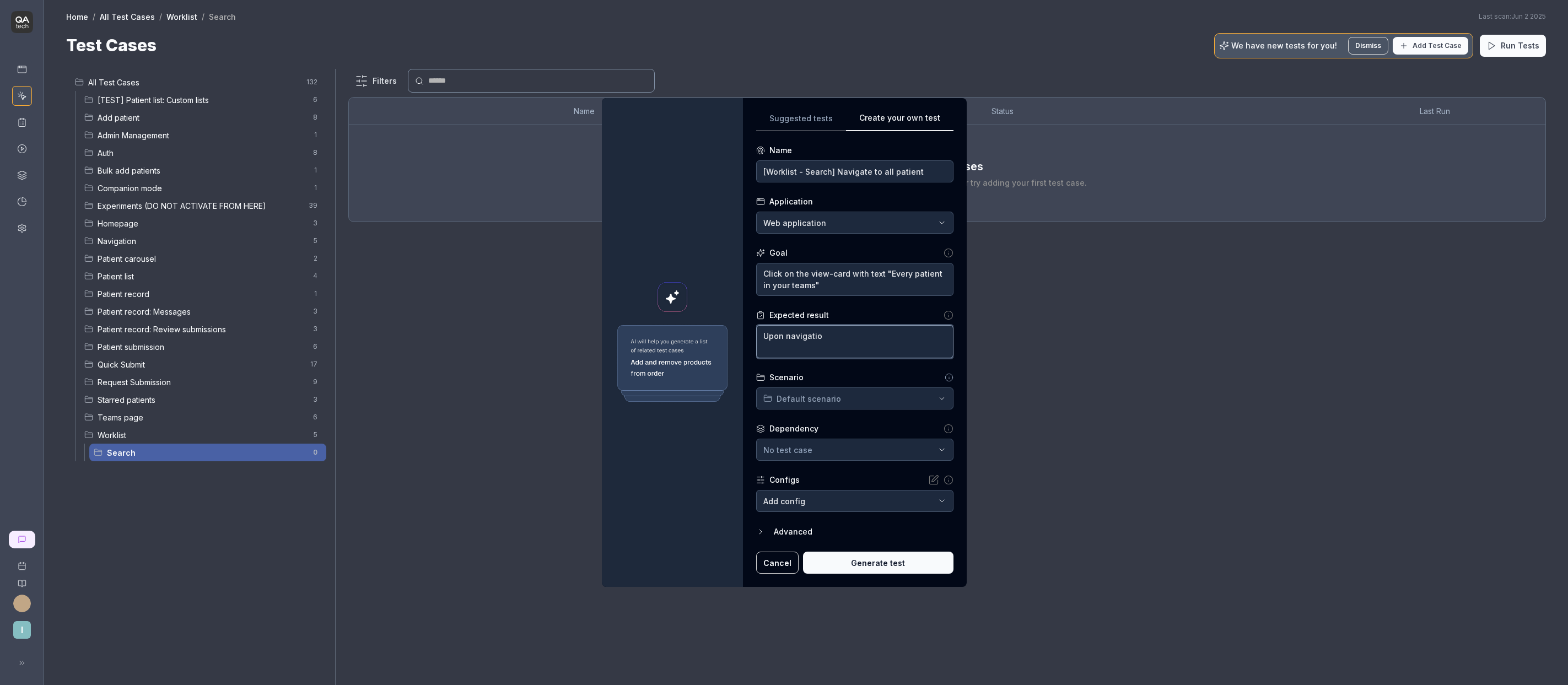 type on "*" 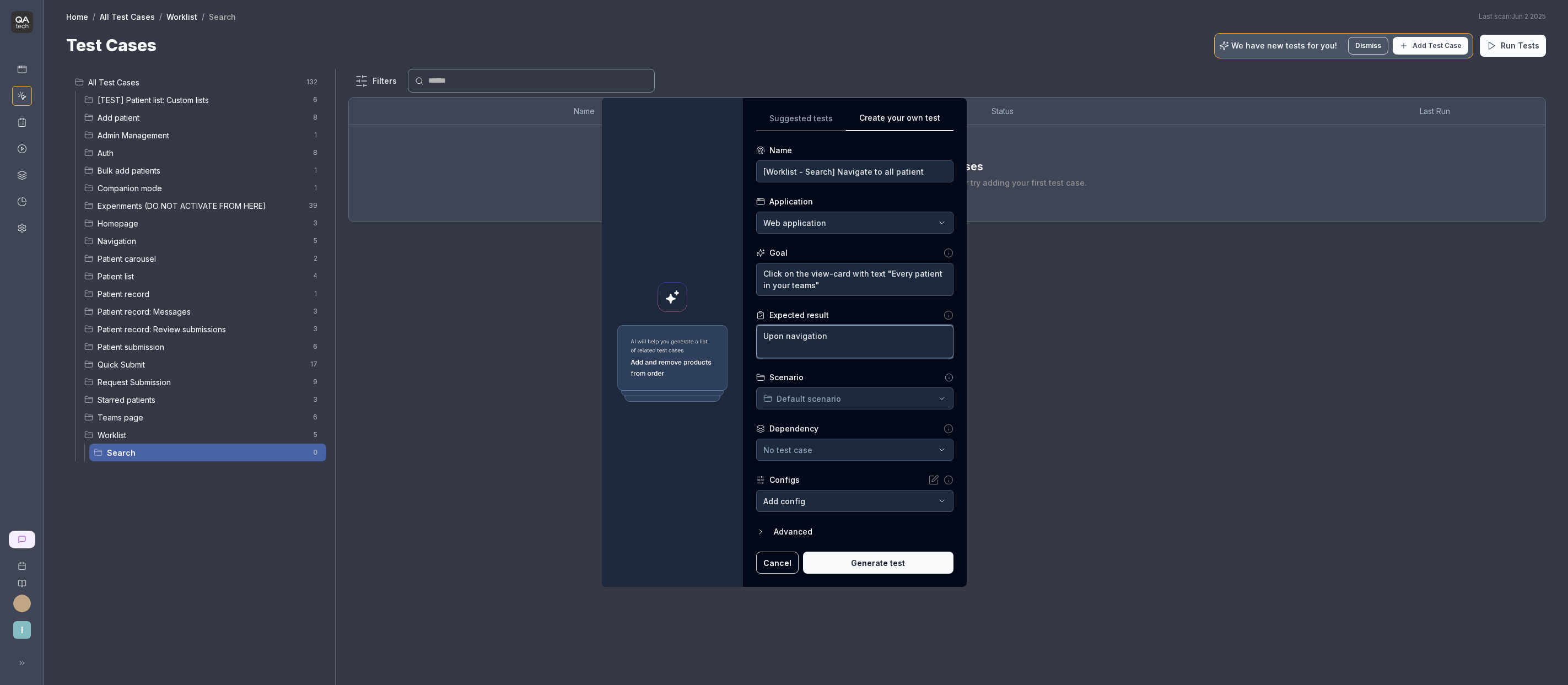 type on "*" 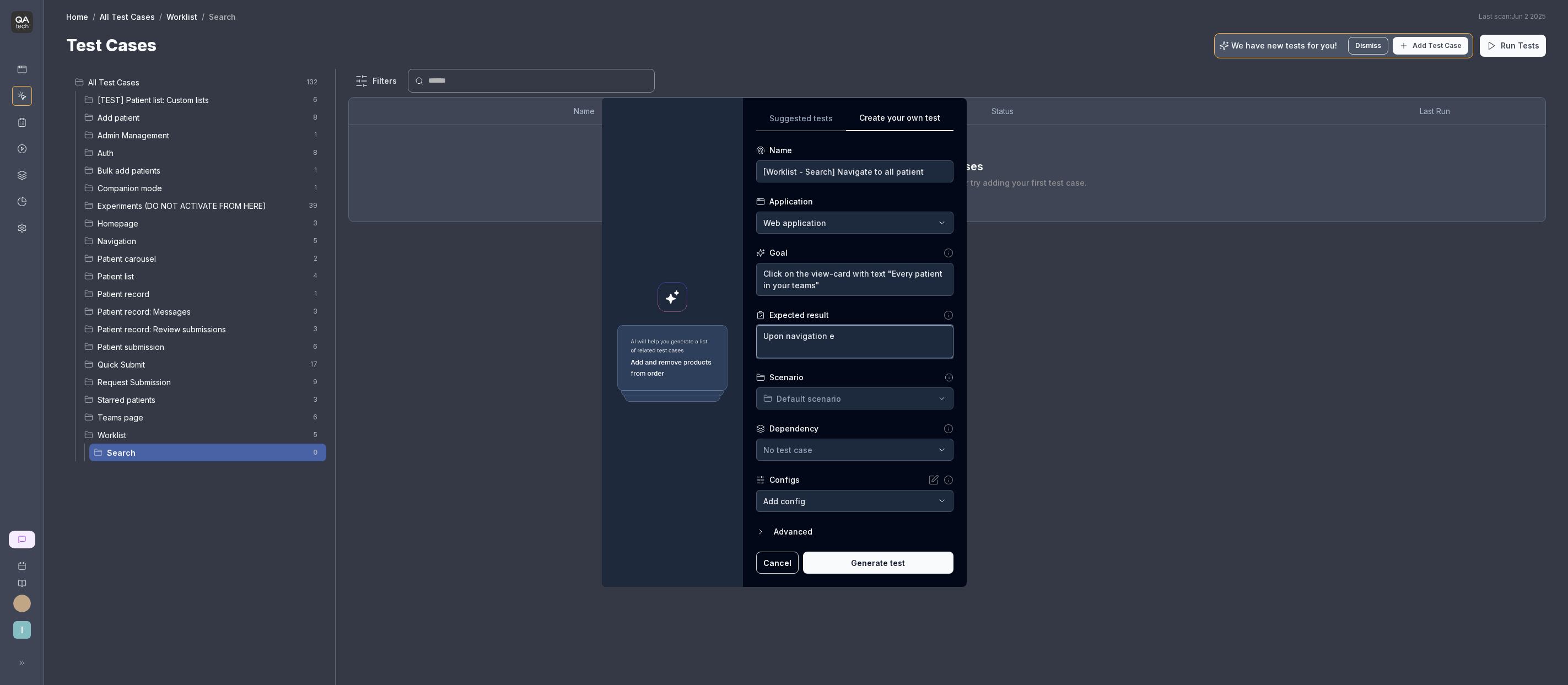 type on "*" 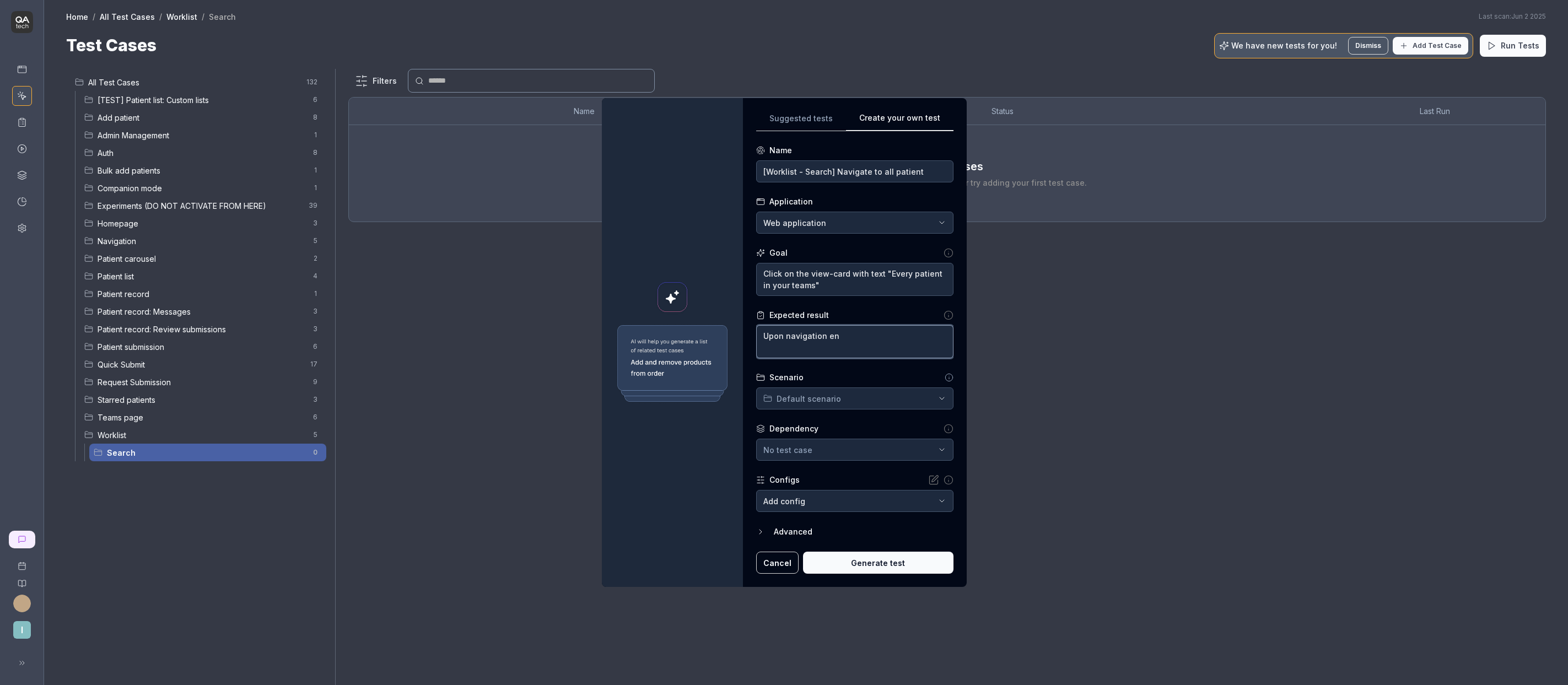 type on "*" 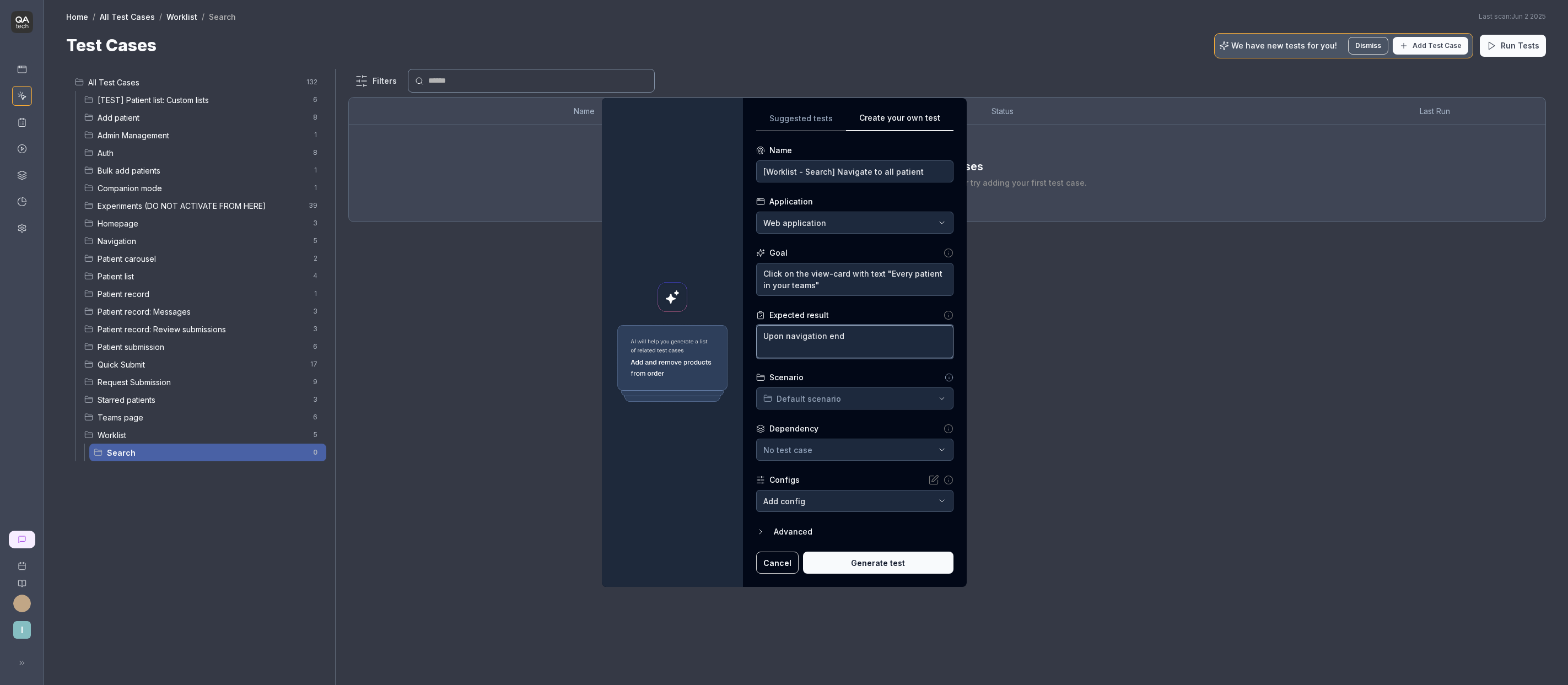 type on "*" 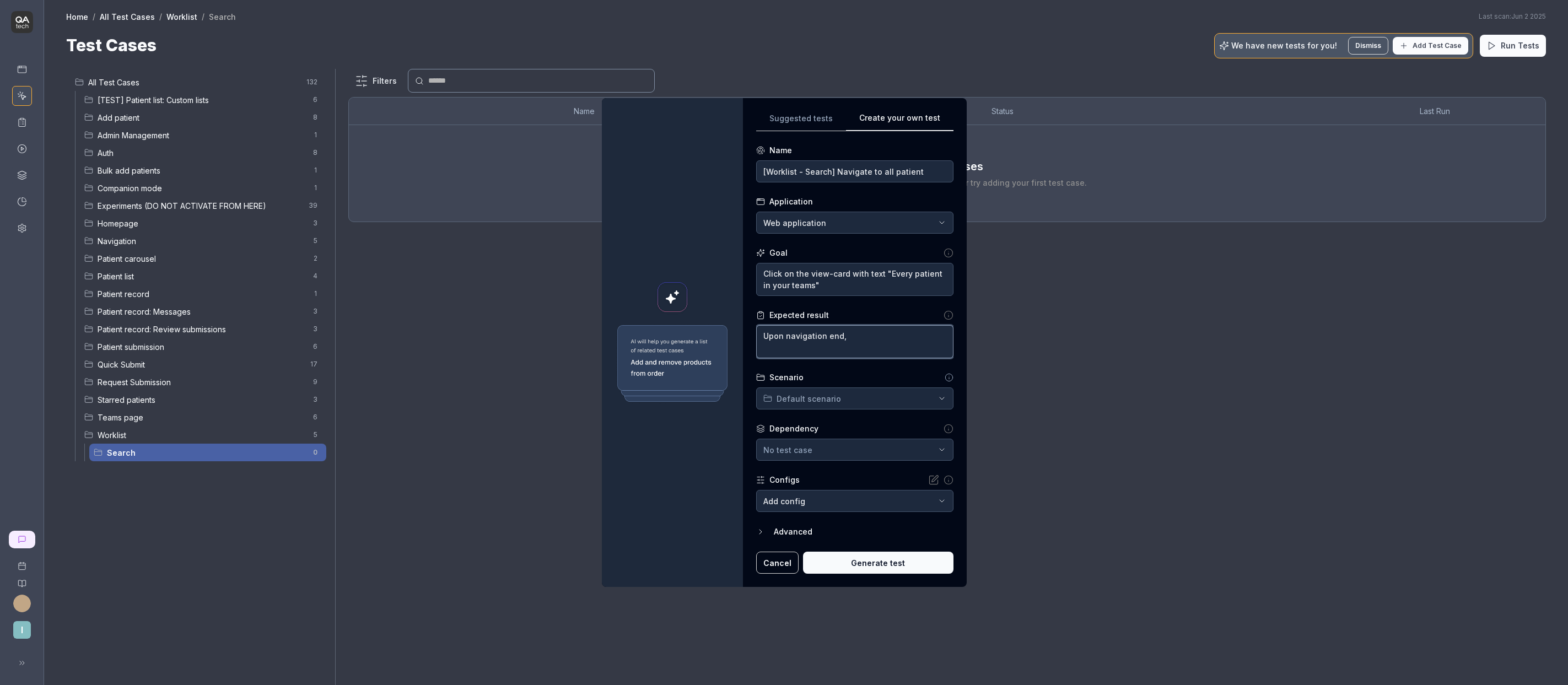 type on "Upon navigation end," 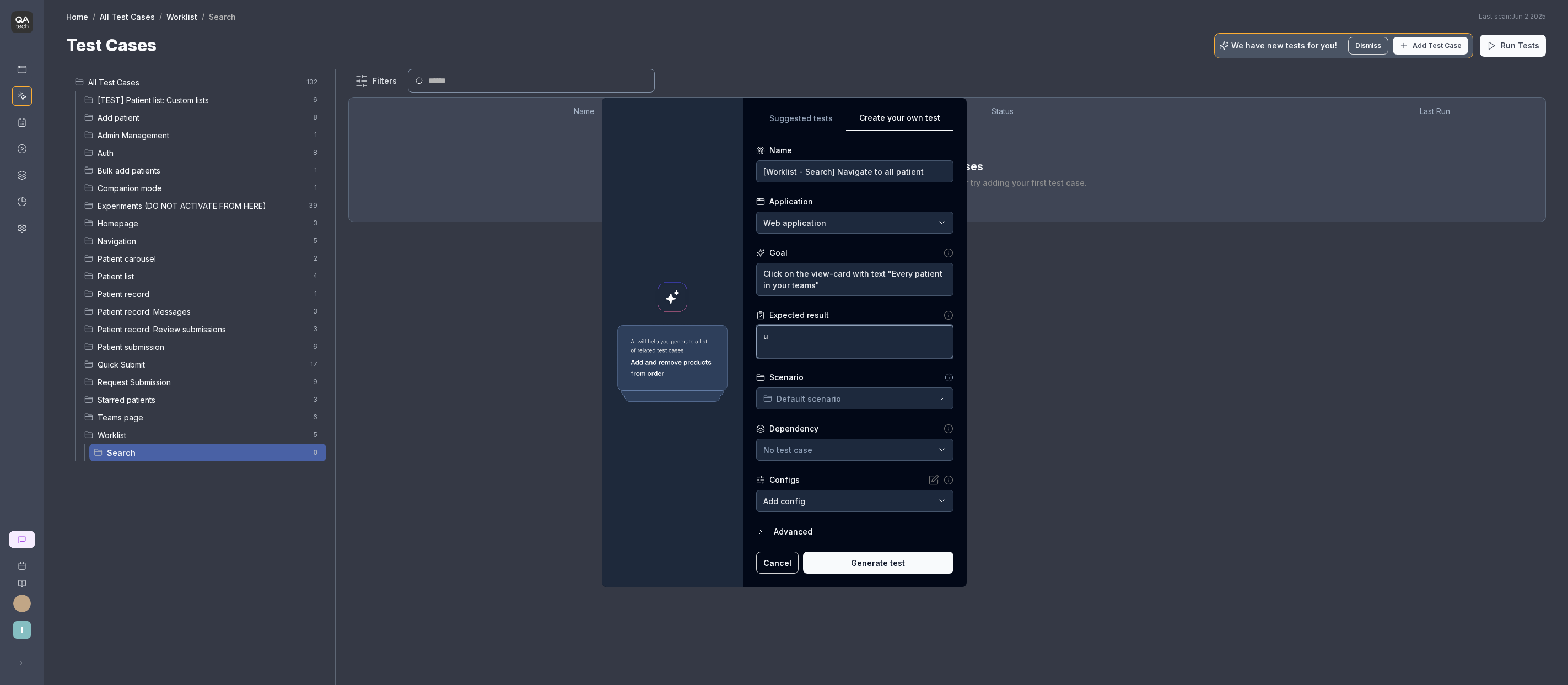 type 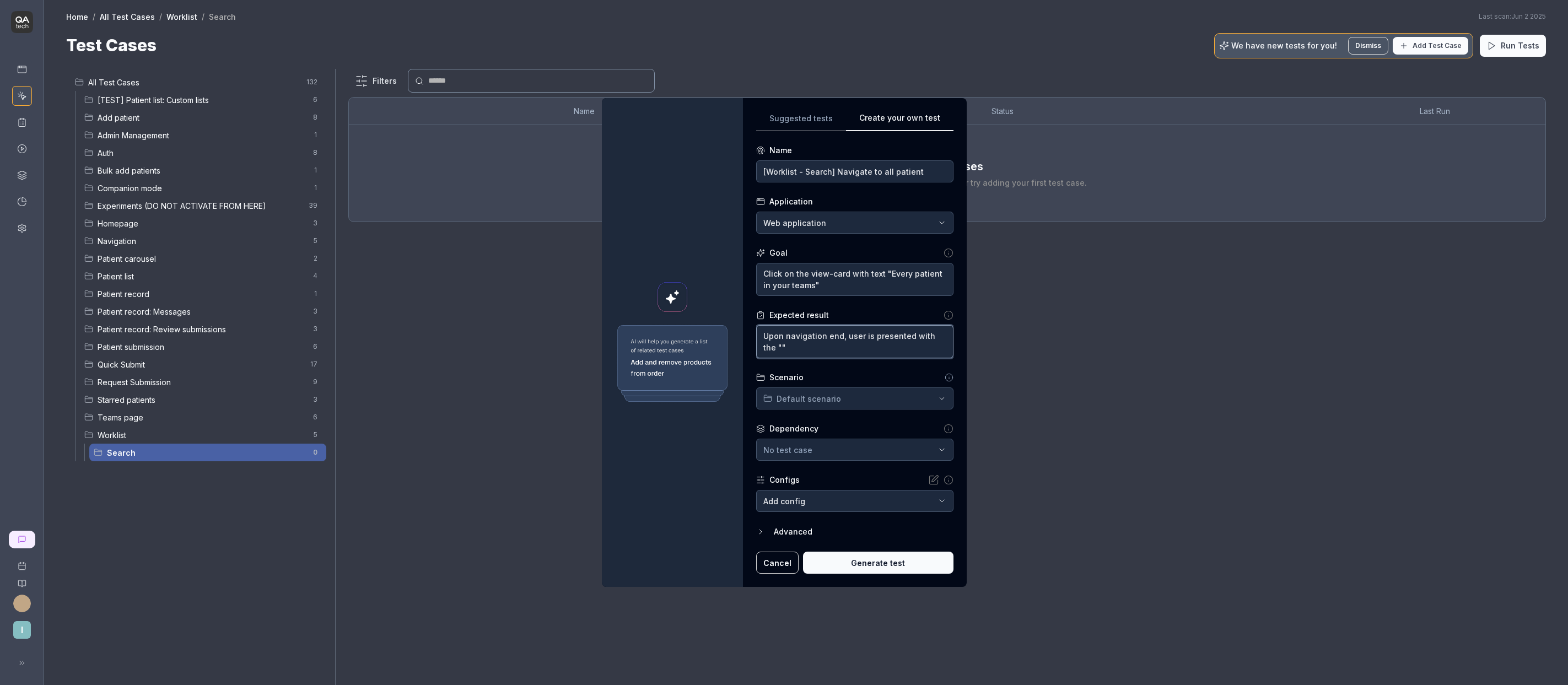 paste on "Welcome to your new patient lists view!" 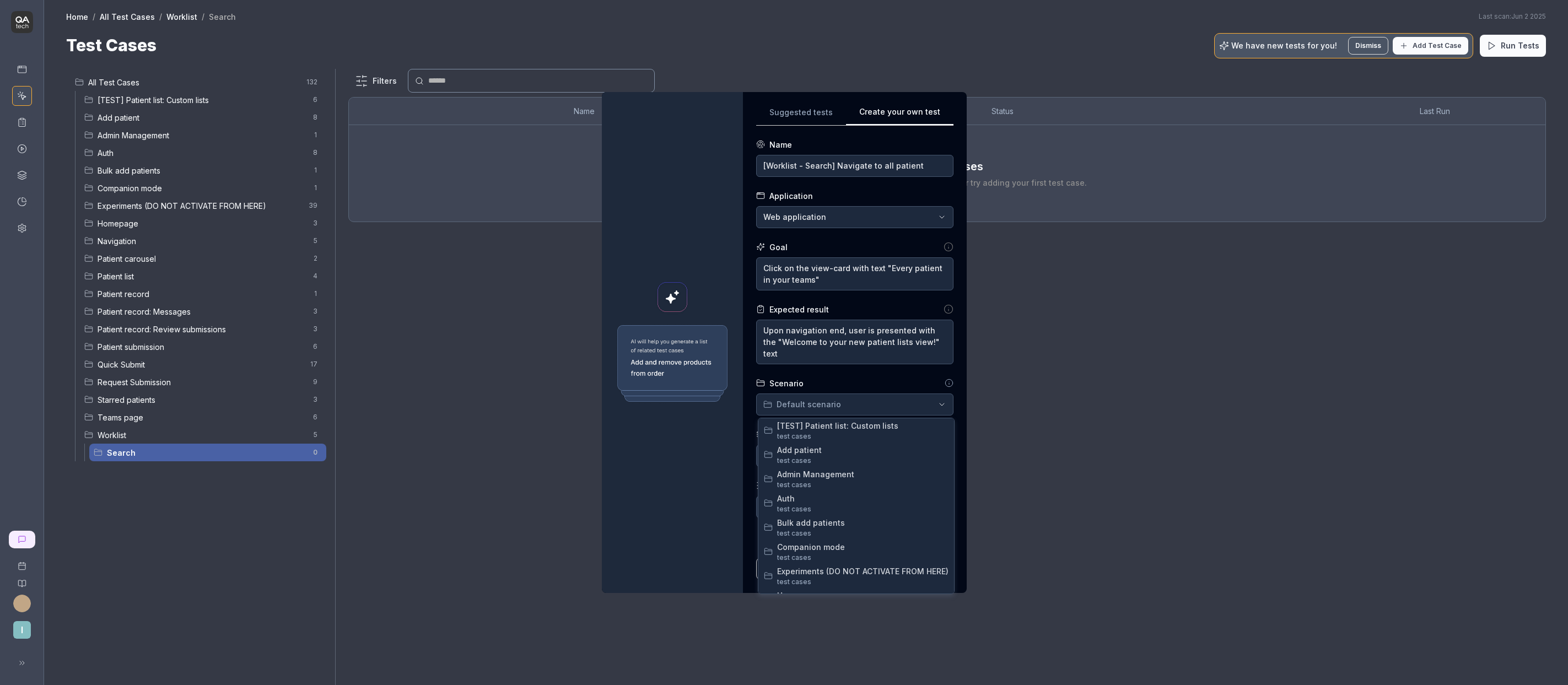 click on "**********" at bounding box center (784, 342) 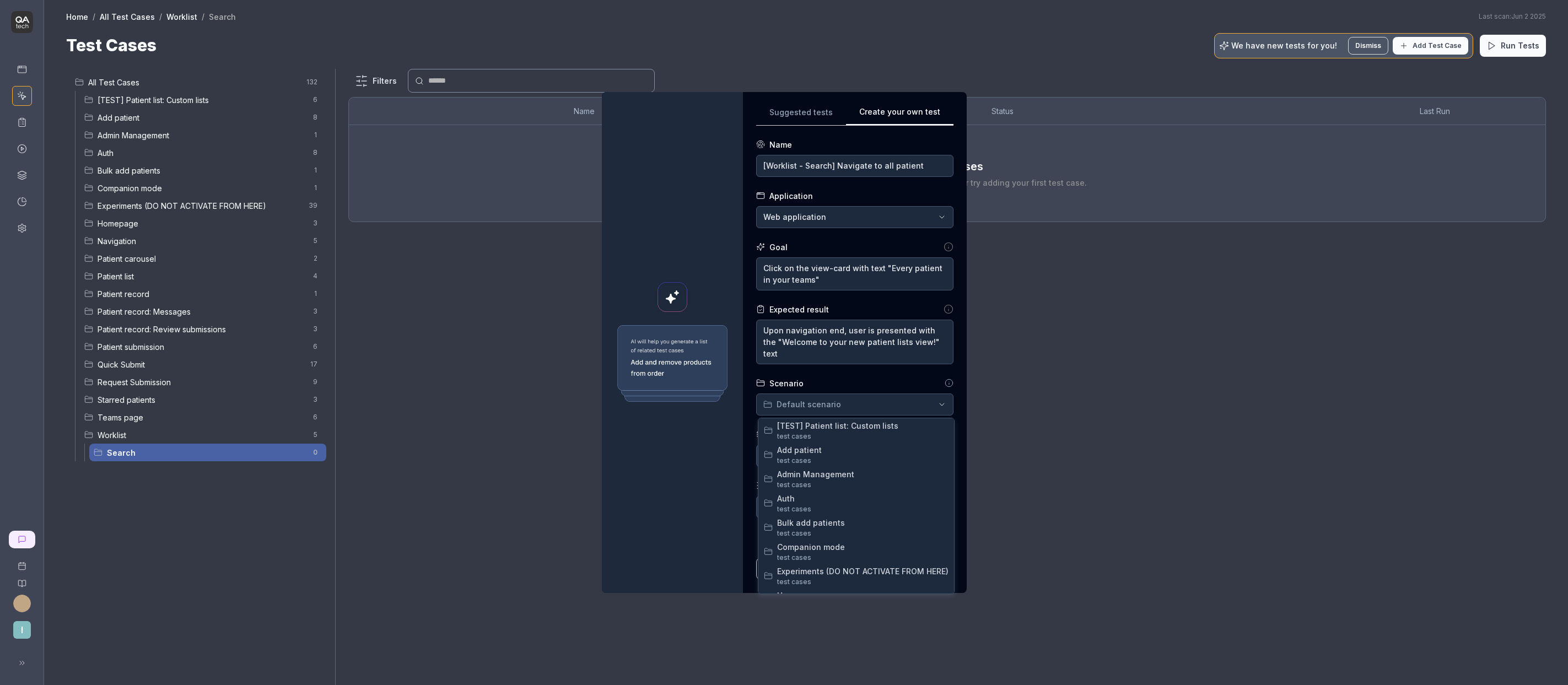 scroll, scrollTop: 334, scrollLeft: 0, axis: vertical 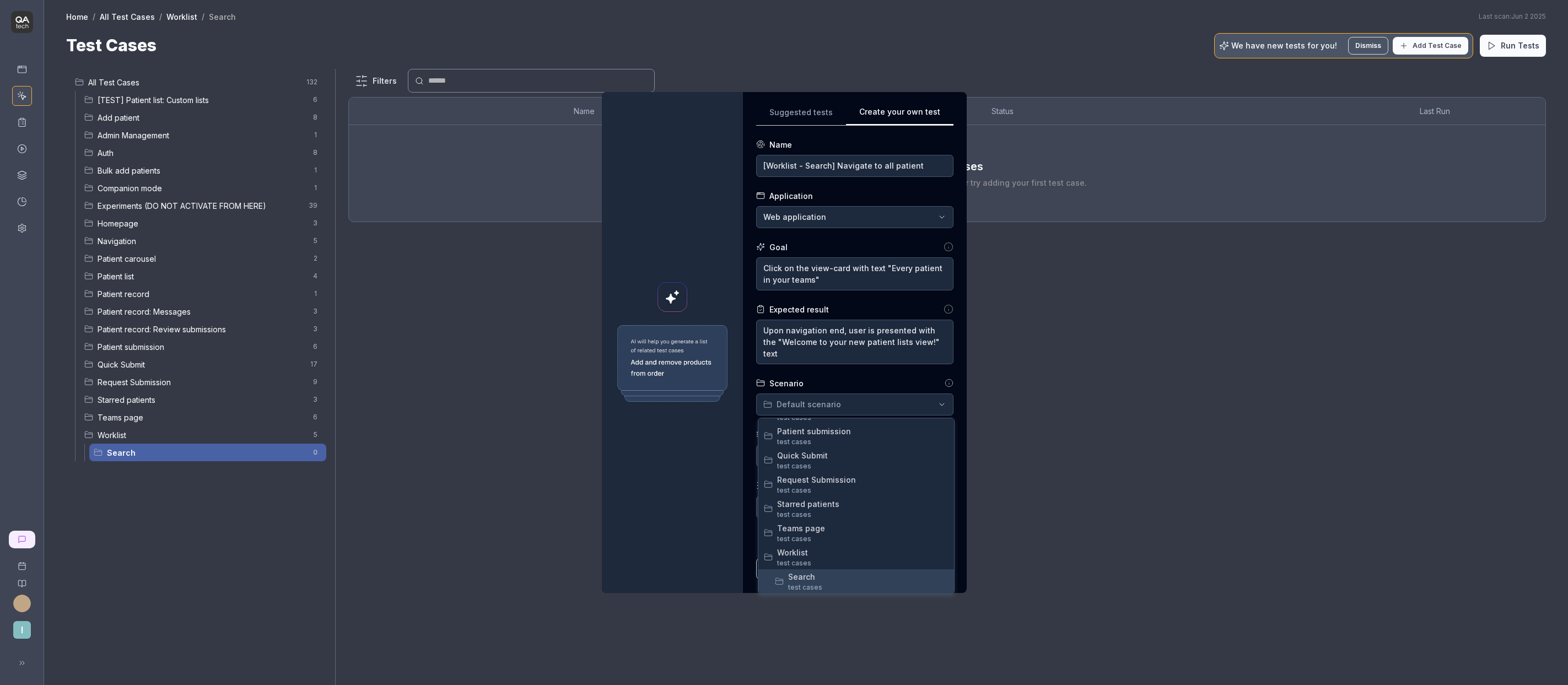 click on "Search" at bounding box center [868, 576] 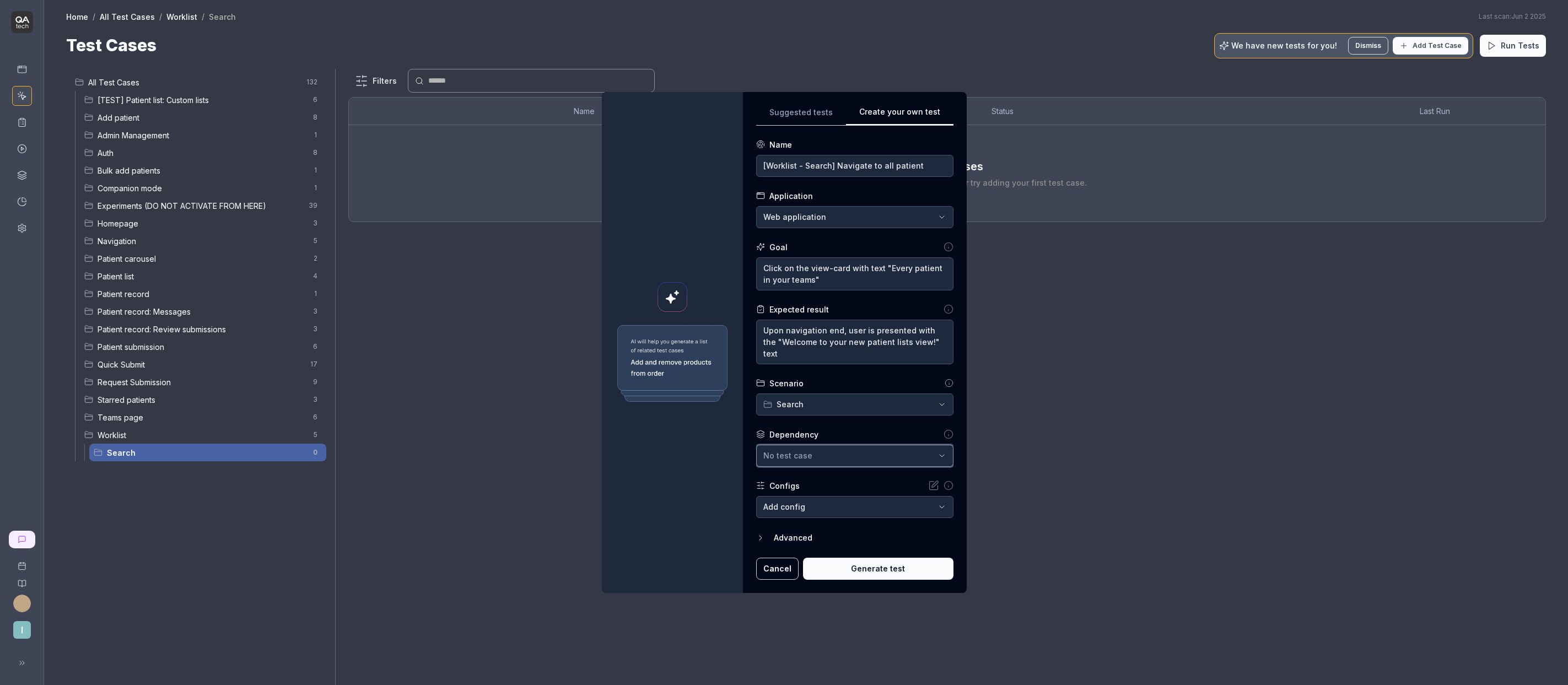 click on "No test case" at bounding box center (788, 455) 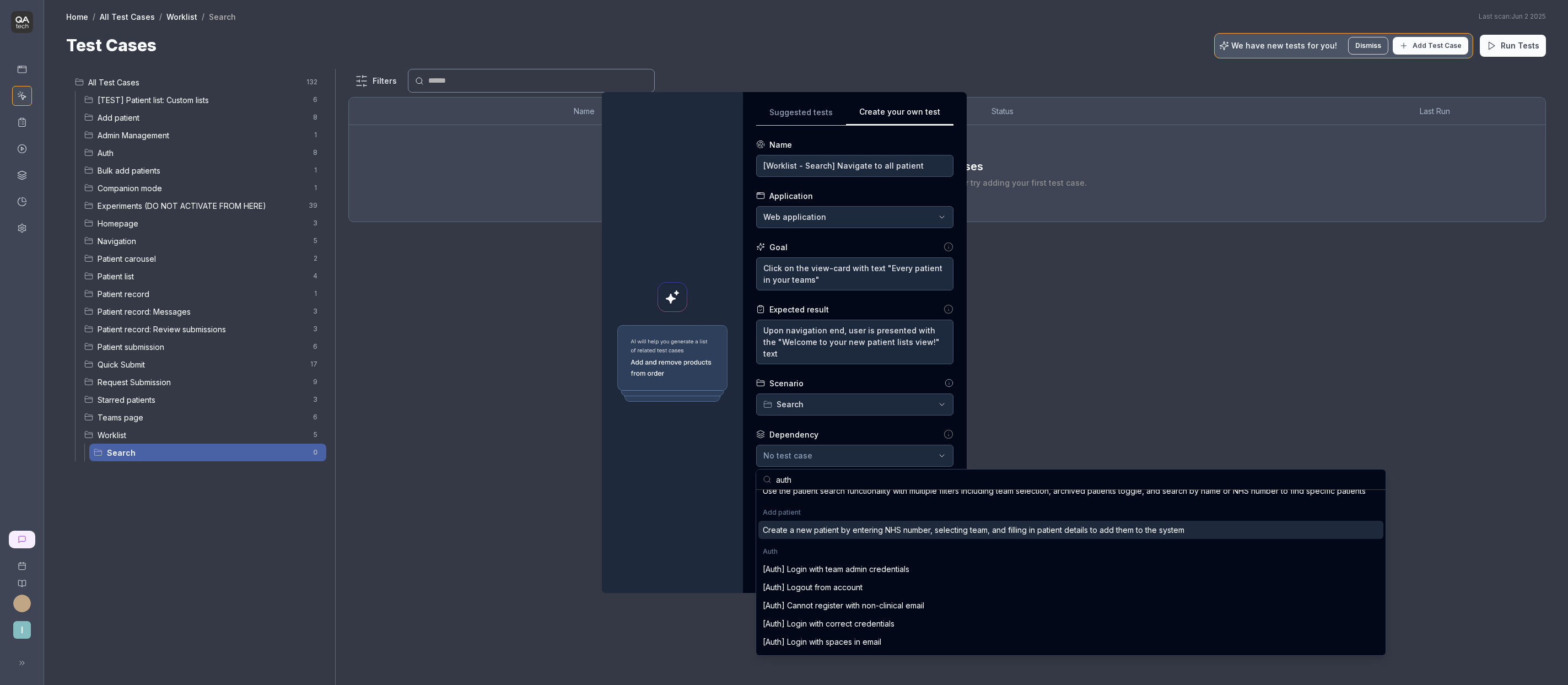scroll, scrollTop: 127, scrollLeft: 0, axis: vertical 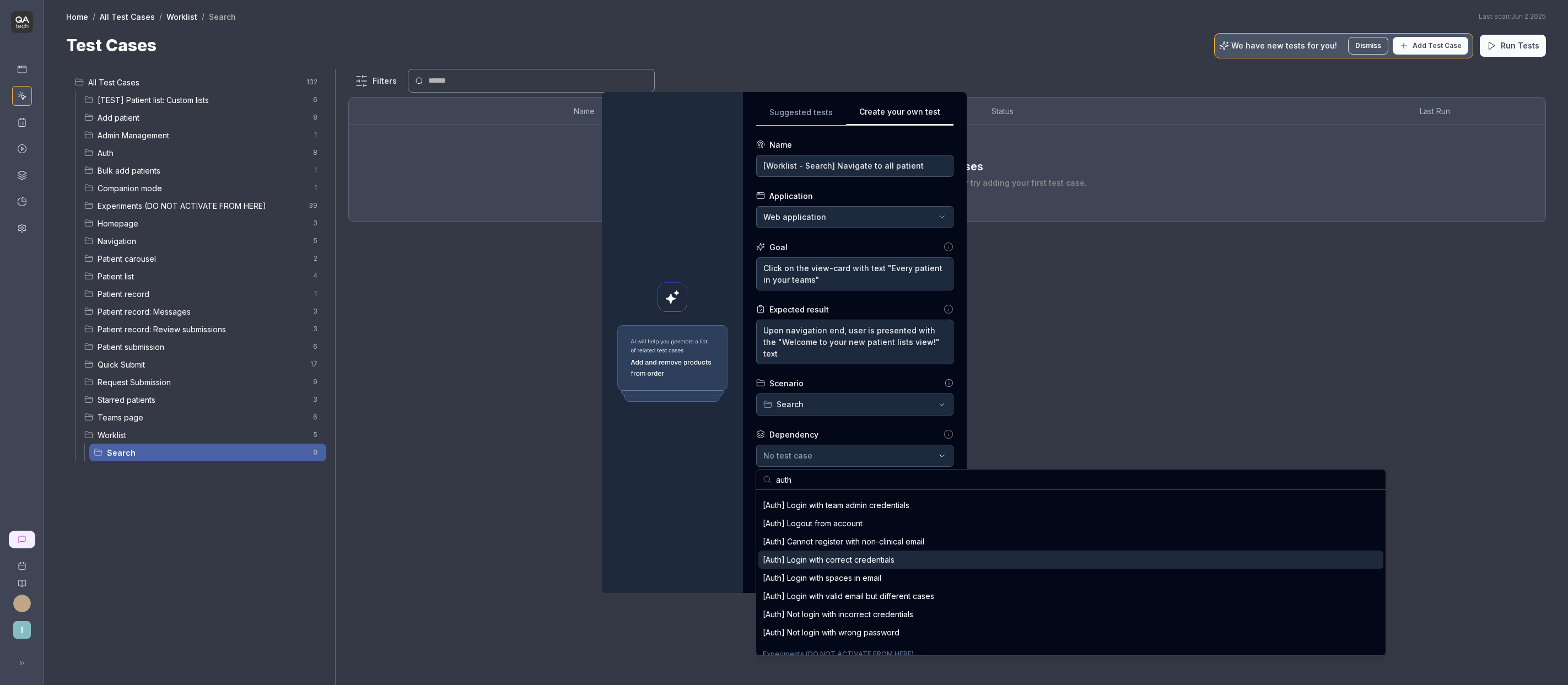 click on "[Auth] Login with correct credentials" at bounding box center (828, 559) 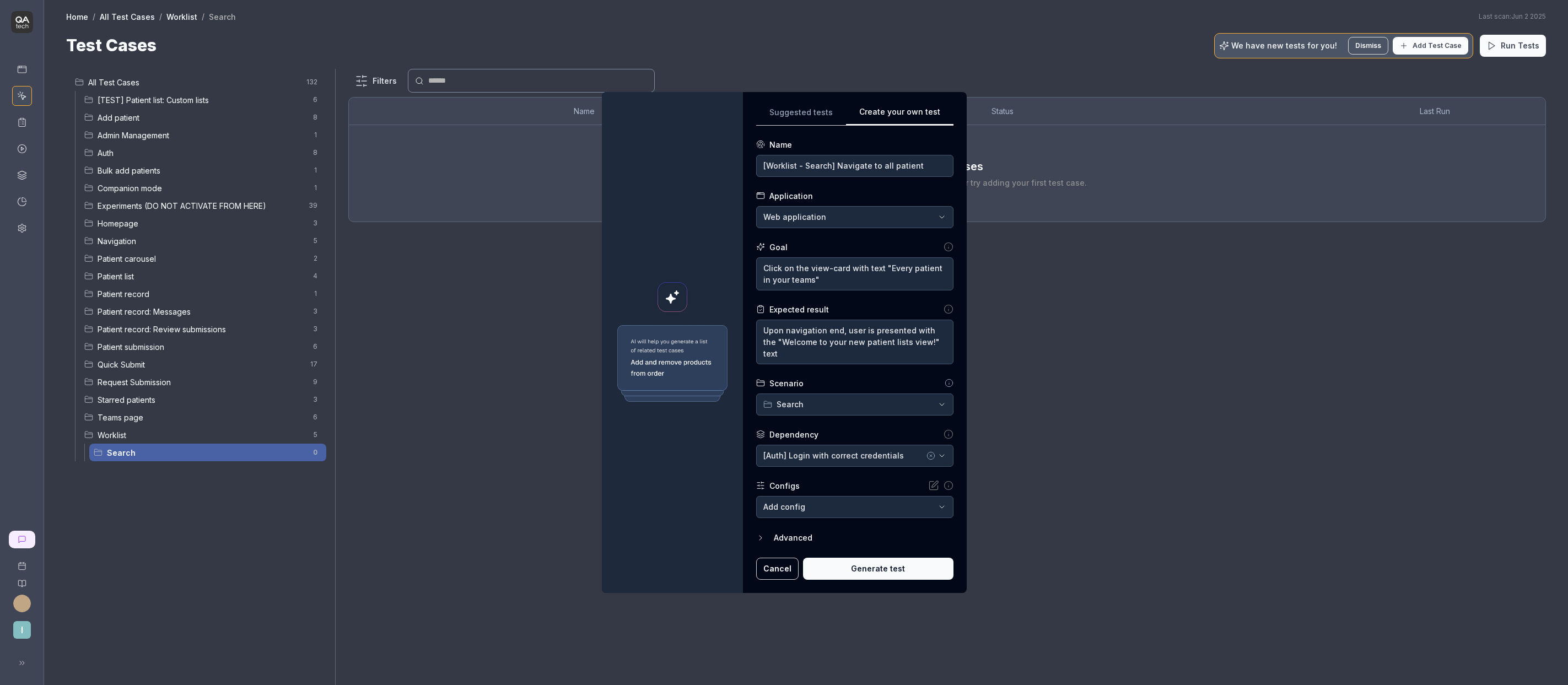 click on "Generate test" at bounding box center [878, 569] 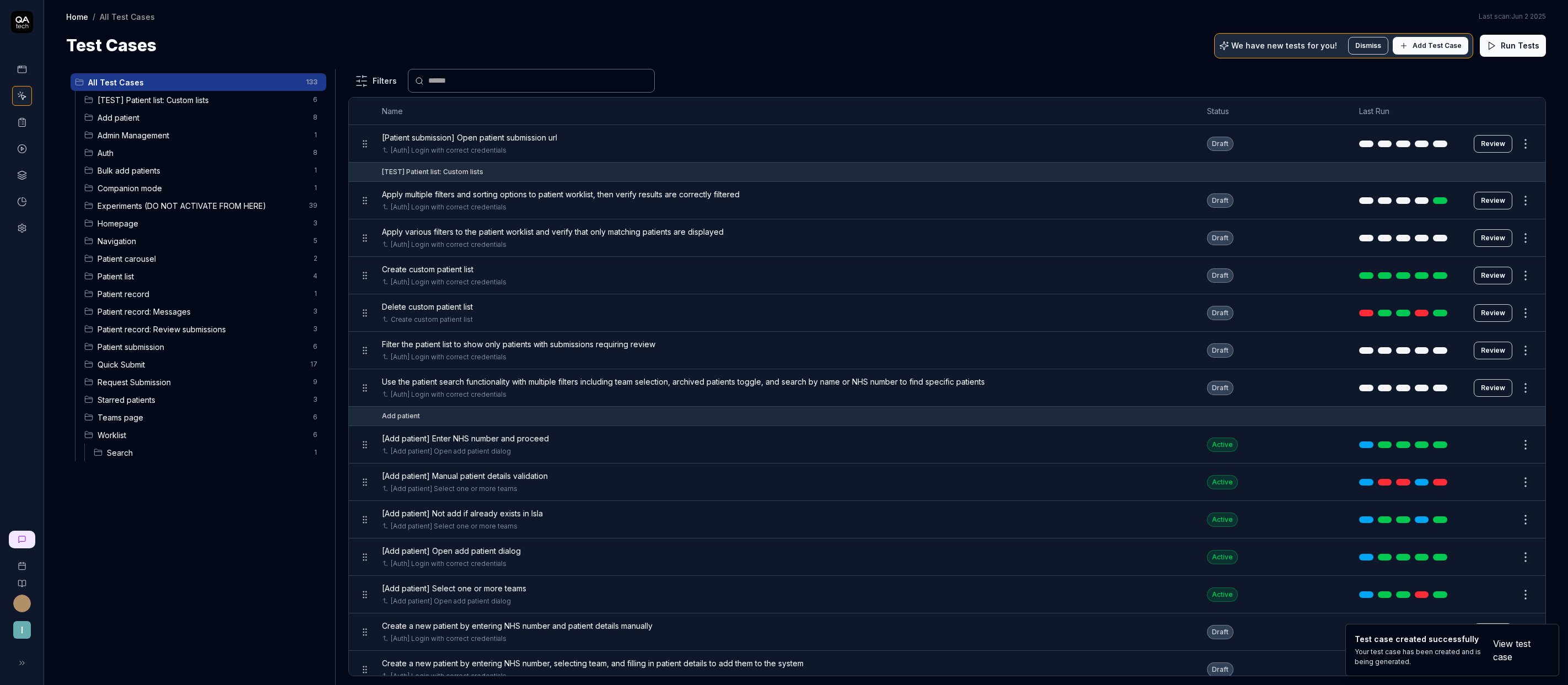 click on "Search" at bounding box center [207, 452] 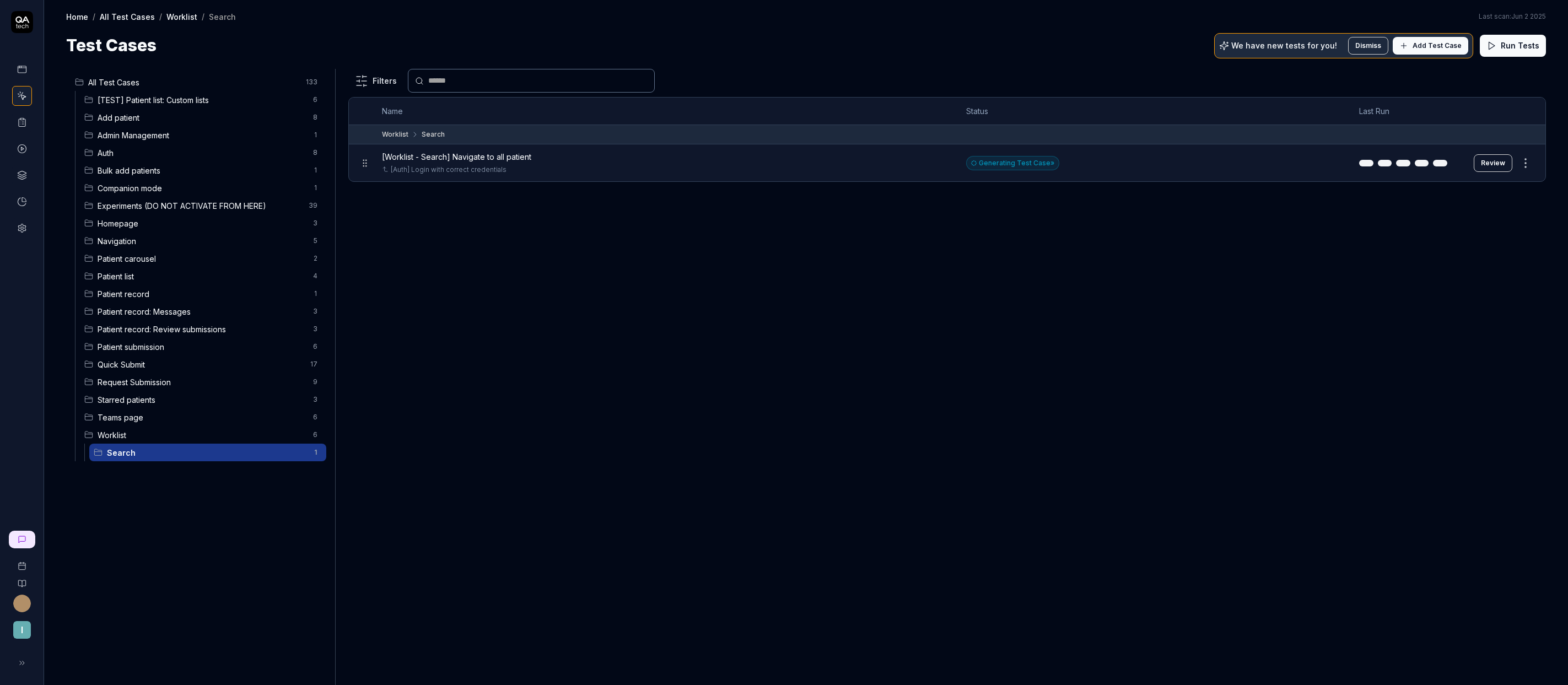 click on "Review" at bounding box center (1493, 163) 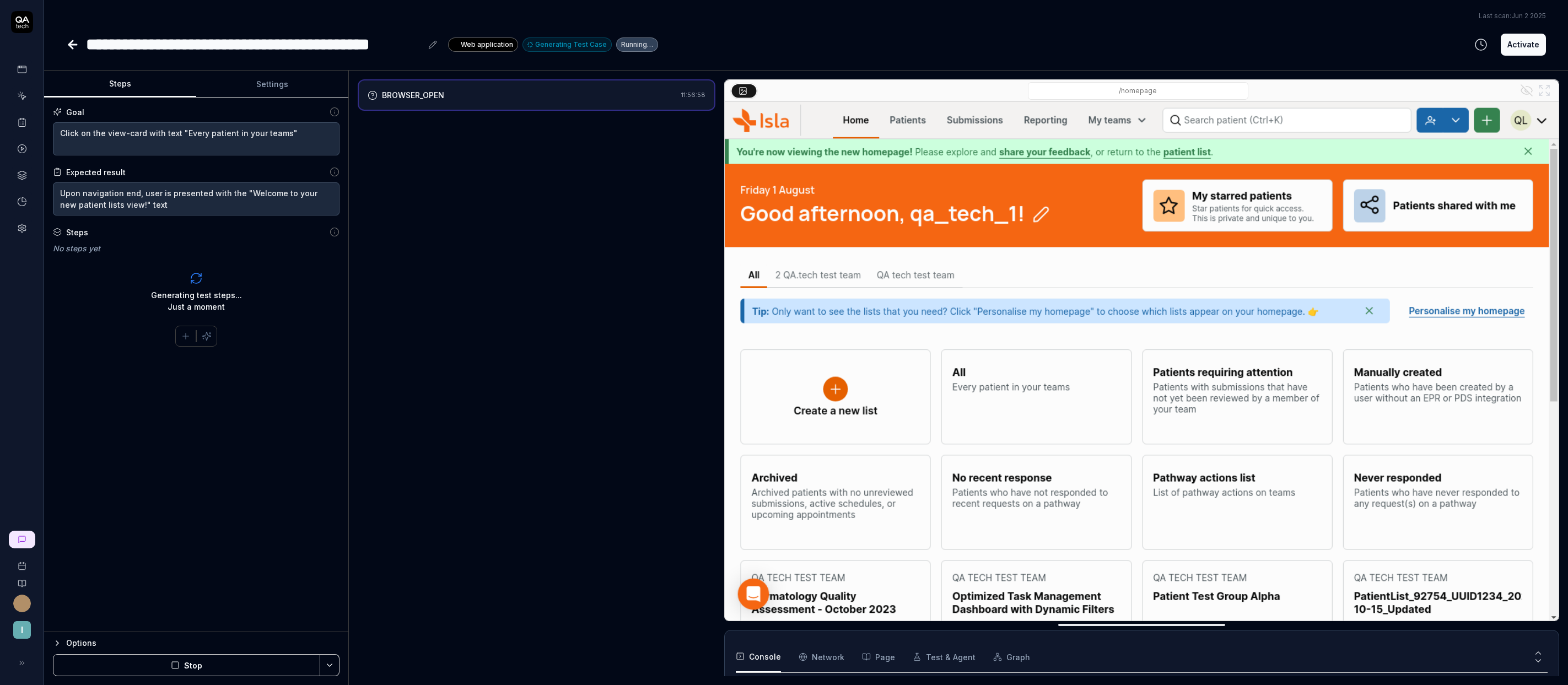 scroll, scrollTop: 9, scrollLeft: 0, axis: vertical 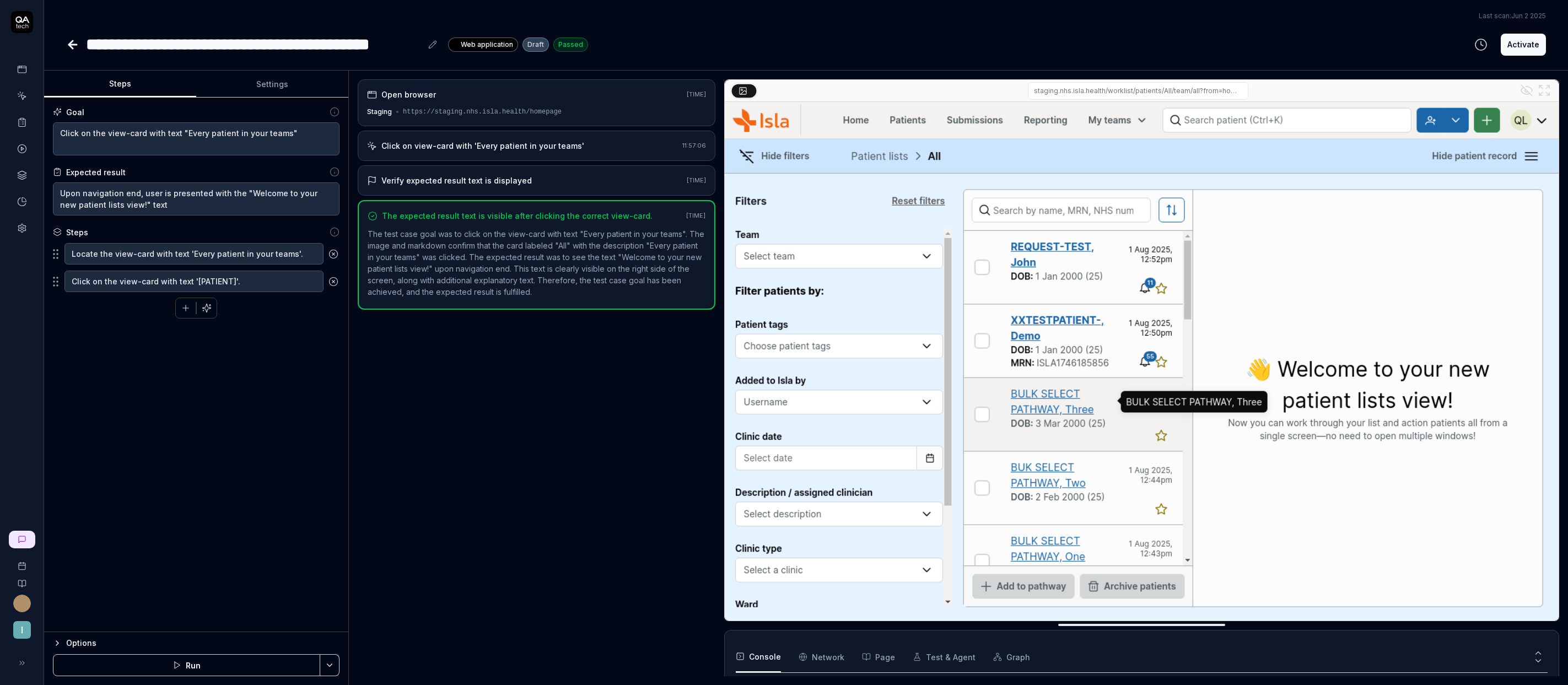 click 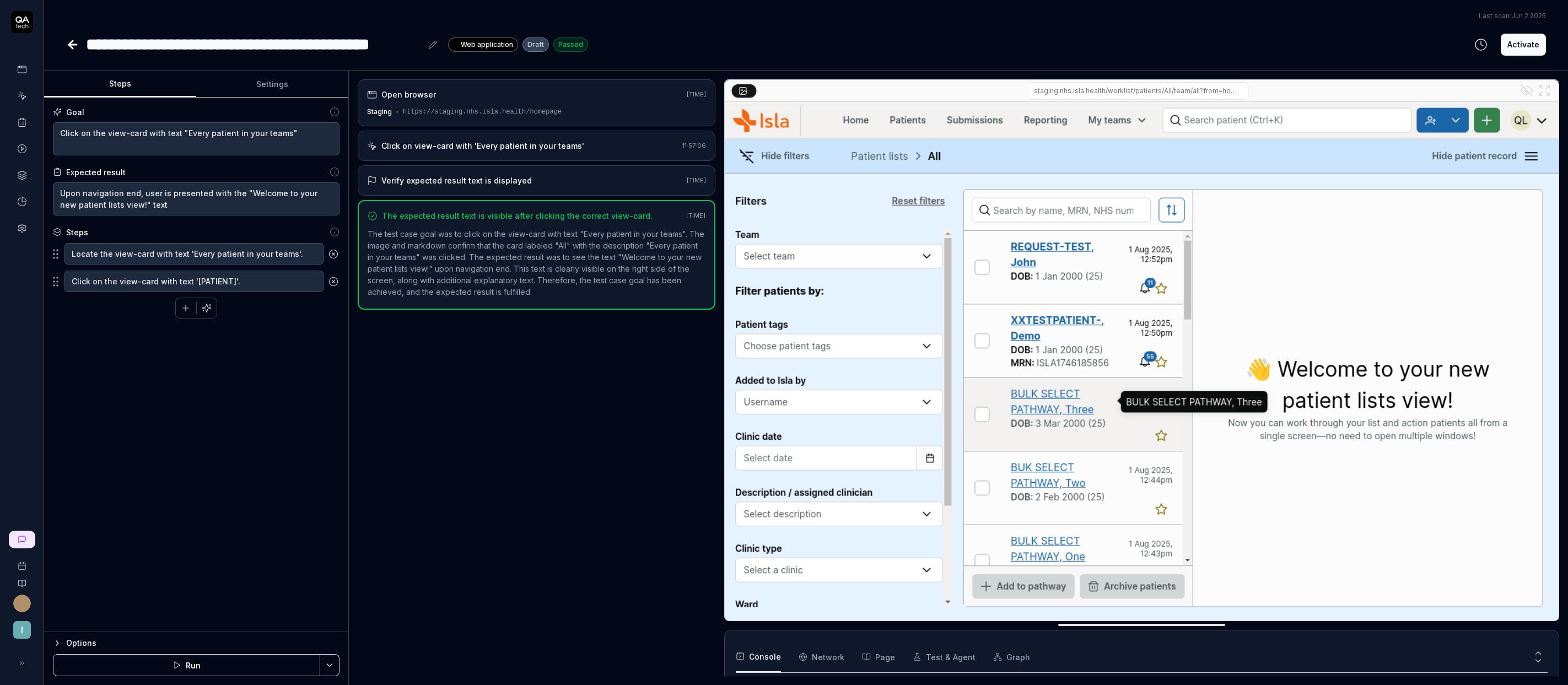 click on "Verify expected result text is displayed" at bounding box center [525, 180] 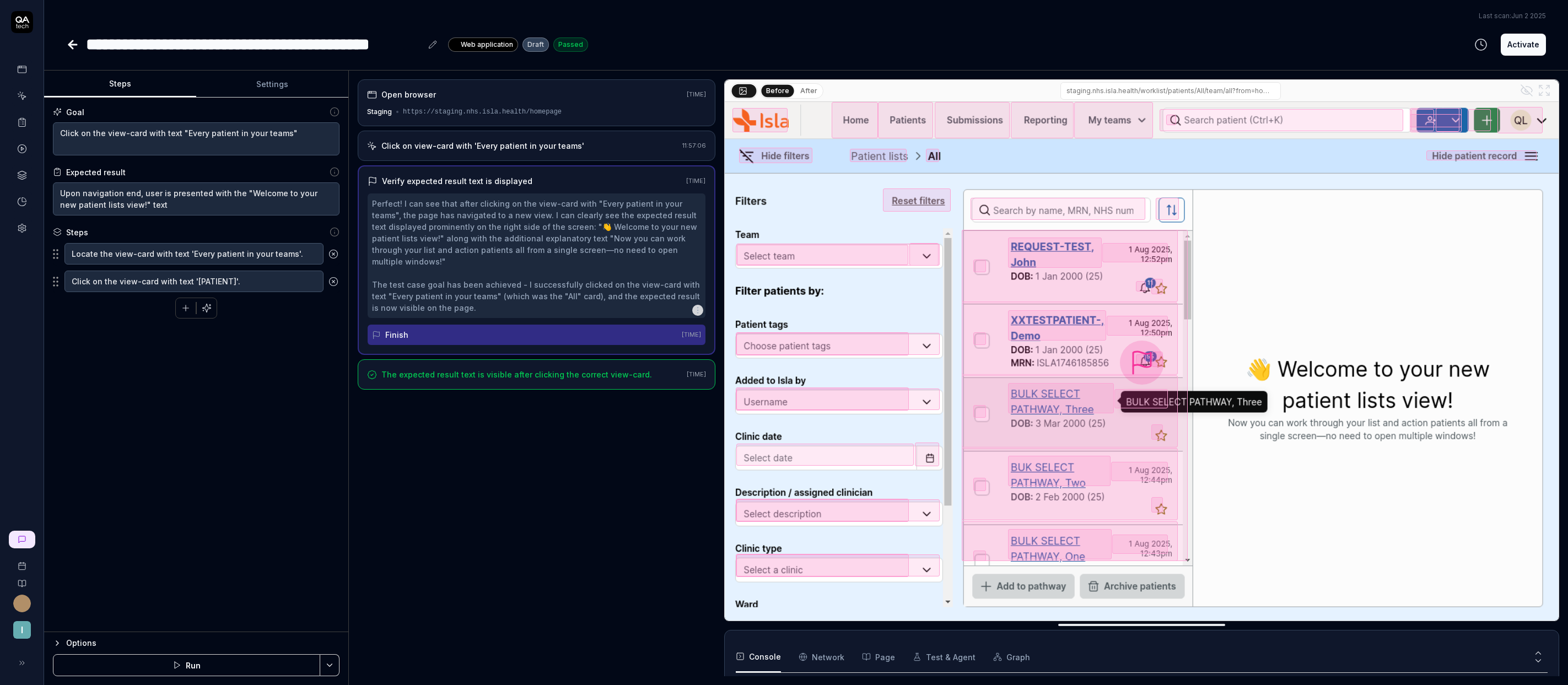 click 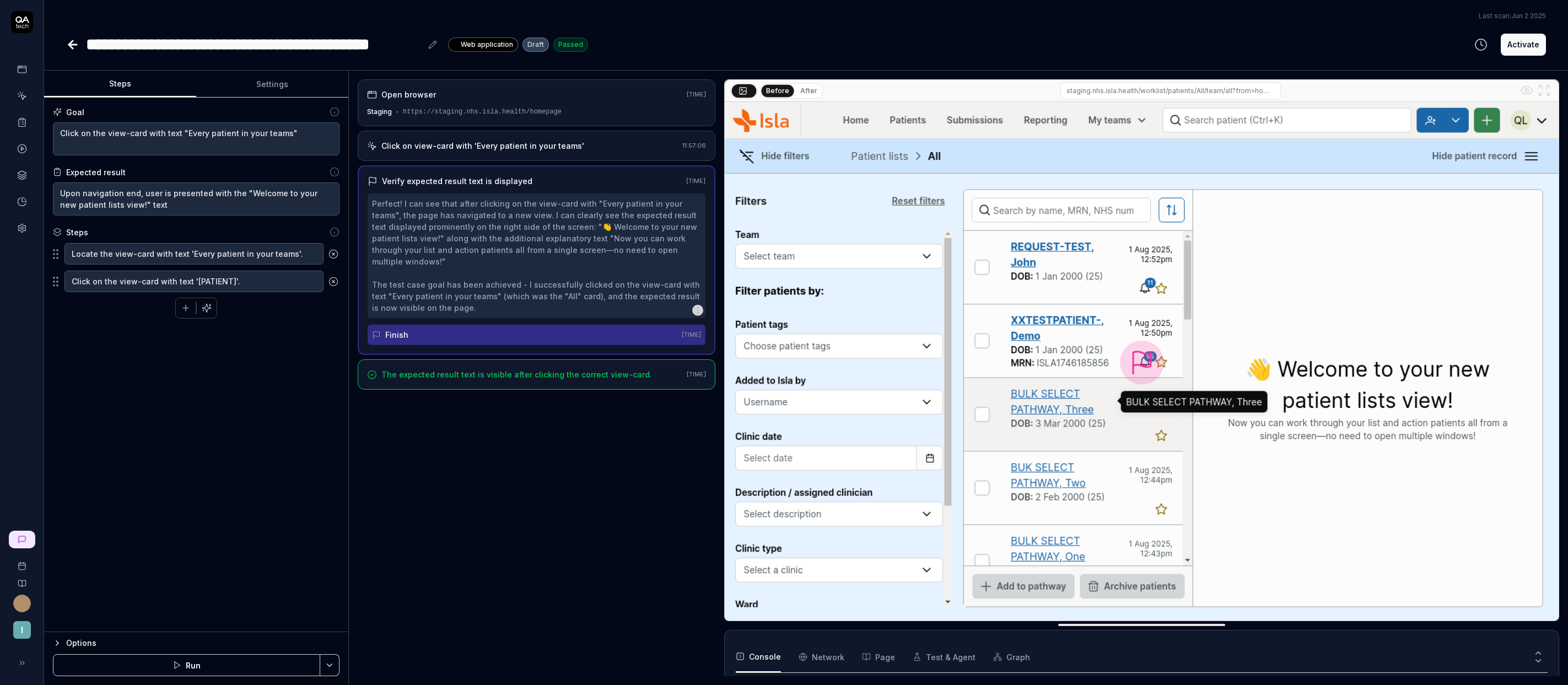 click 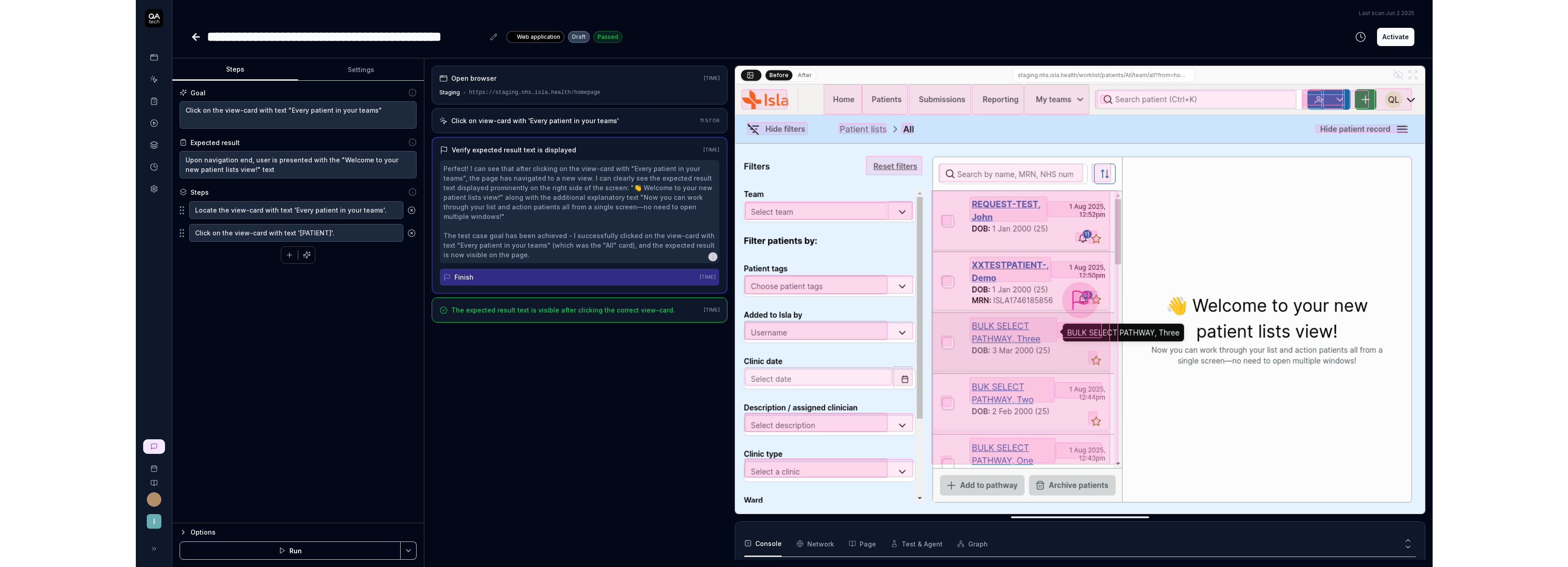 scroll, scrollTop: 7, scrollLeft: 0, axis: vertical 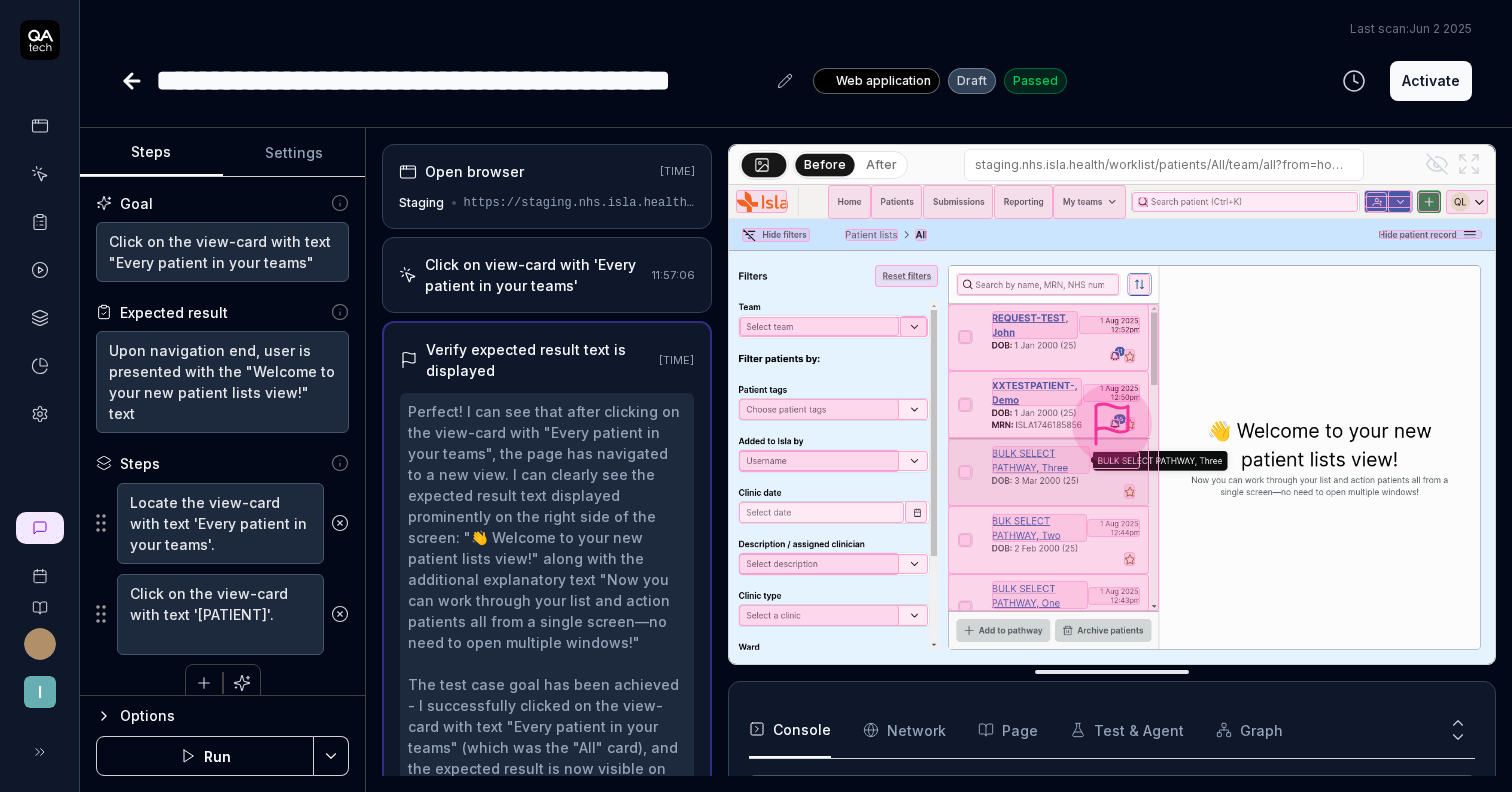 click 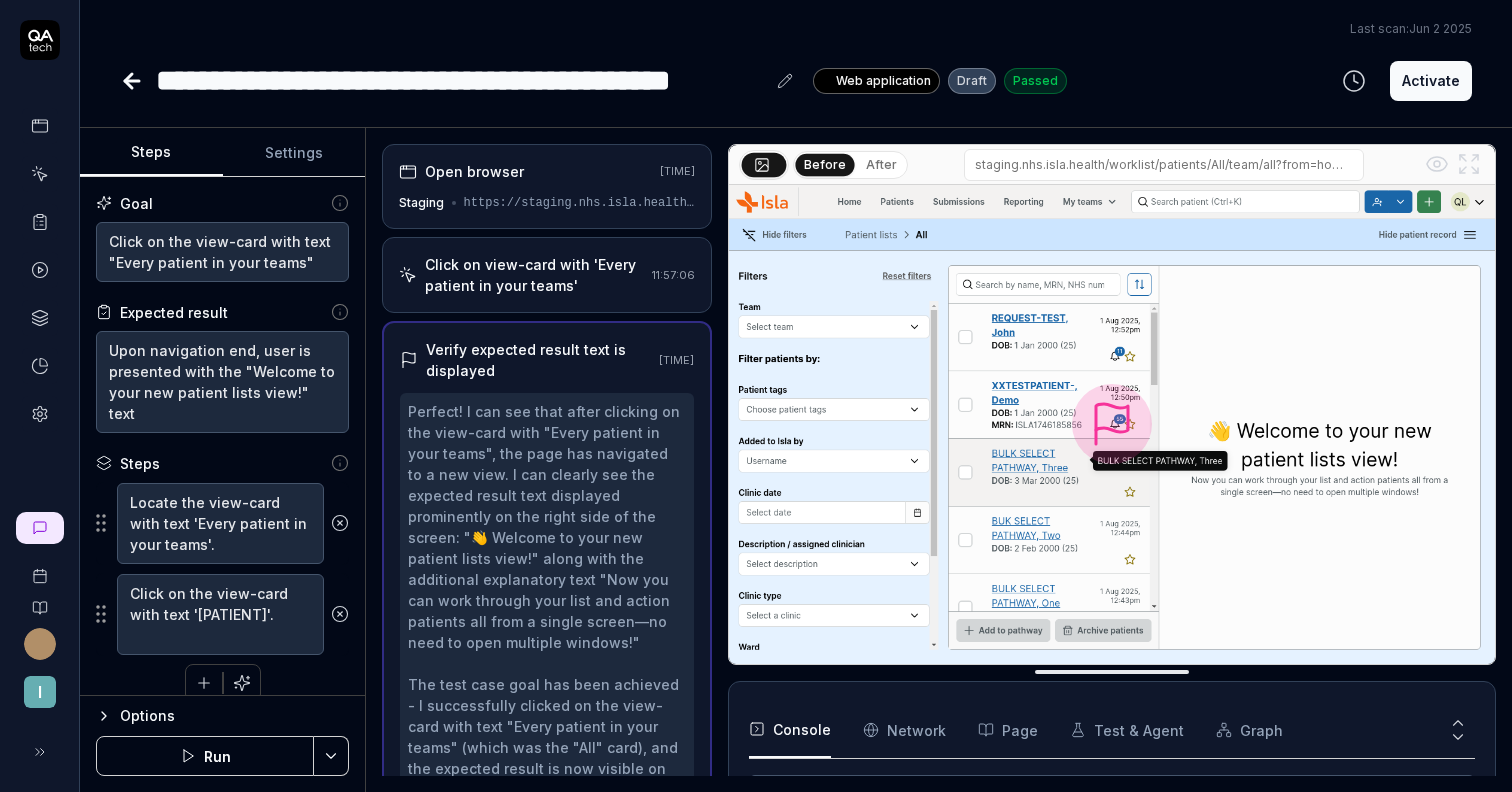 click 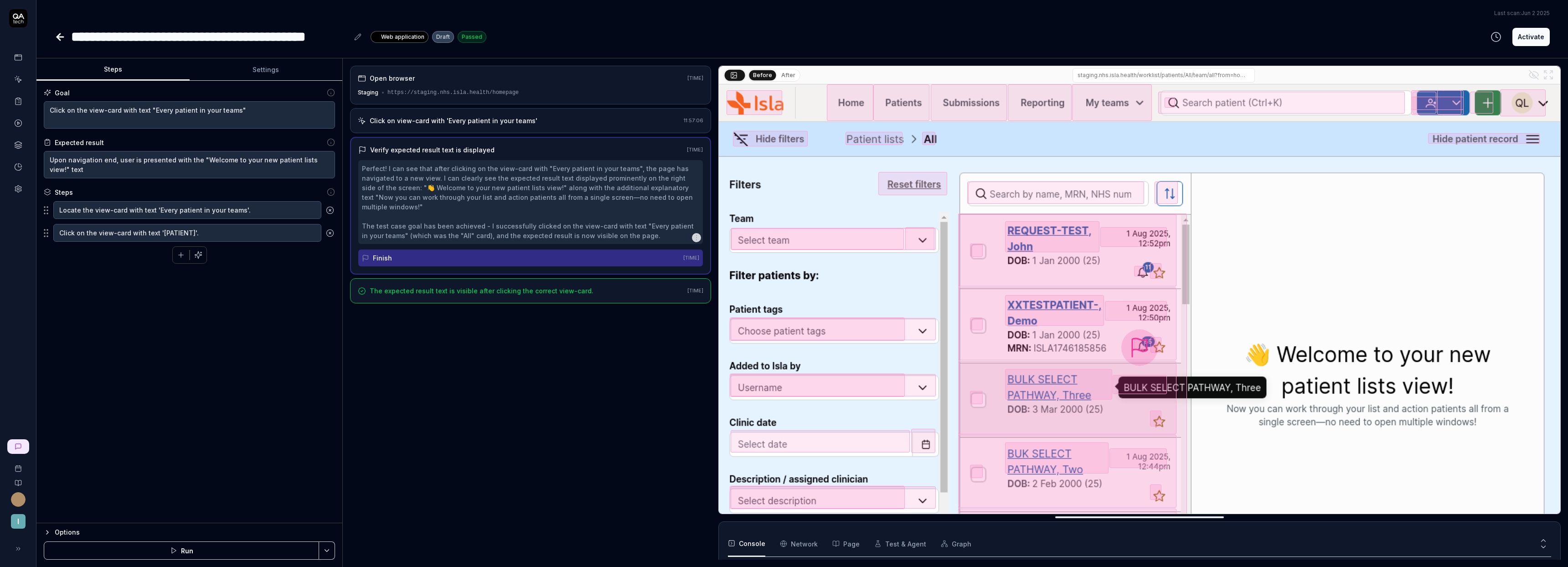 scroll, scrollTop: 7, scrollLeft: 0, axis: vertical 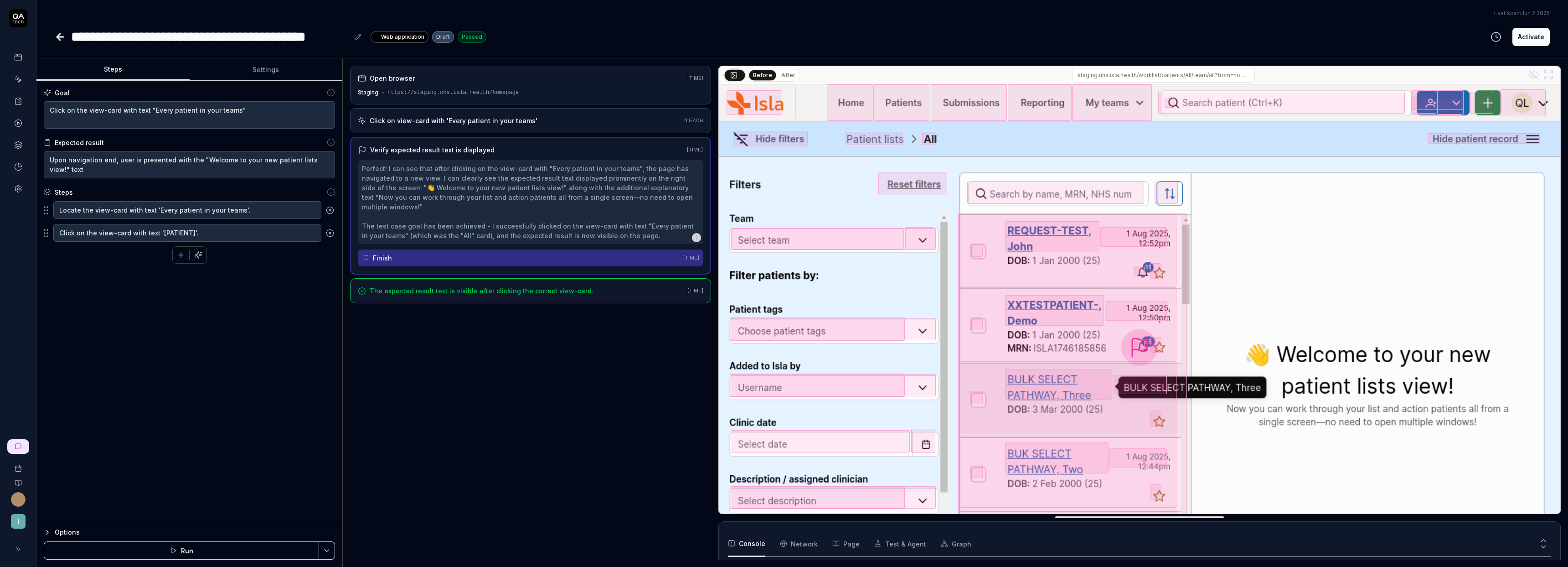 click 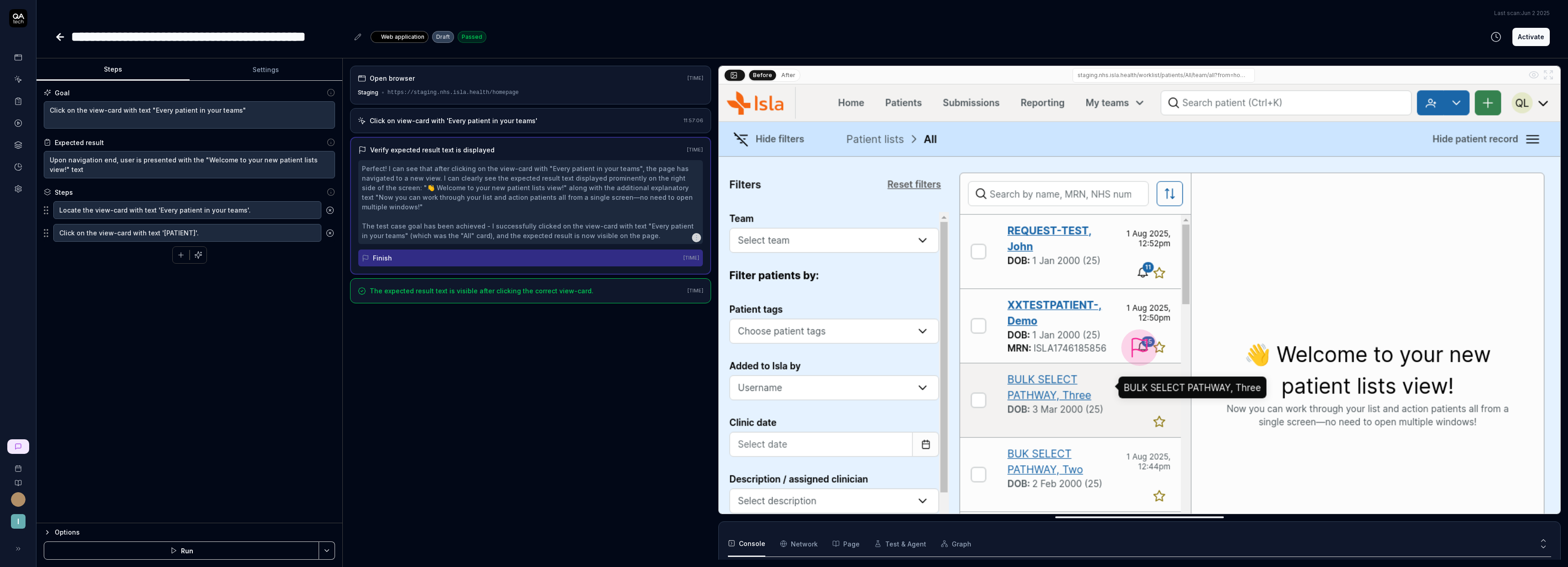 click 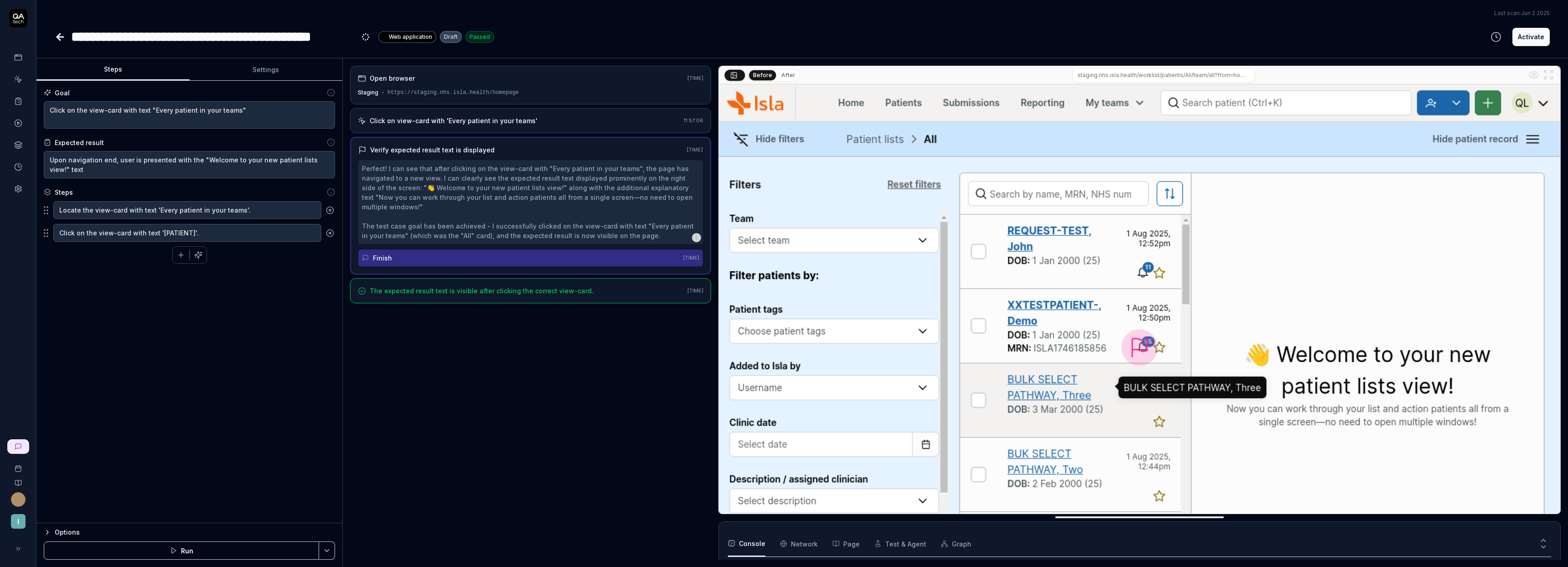 click on "**********" at bounding box center [802, 23] 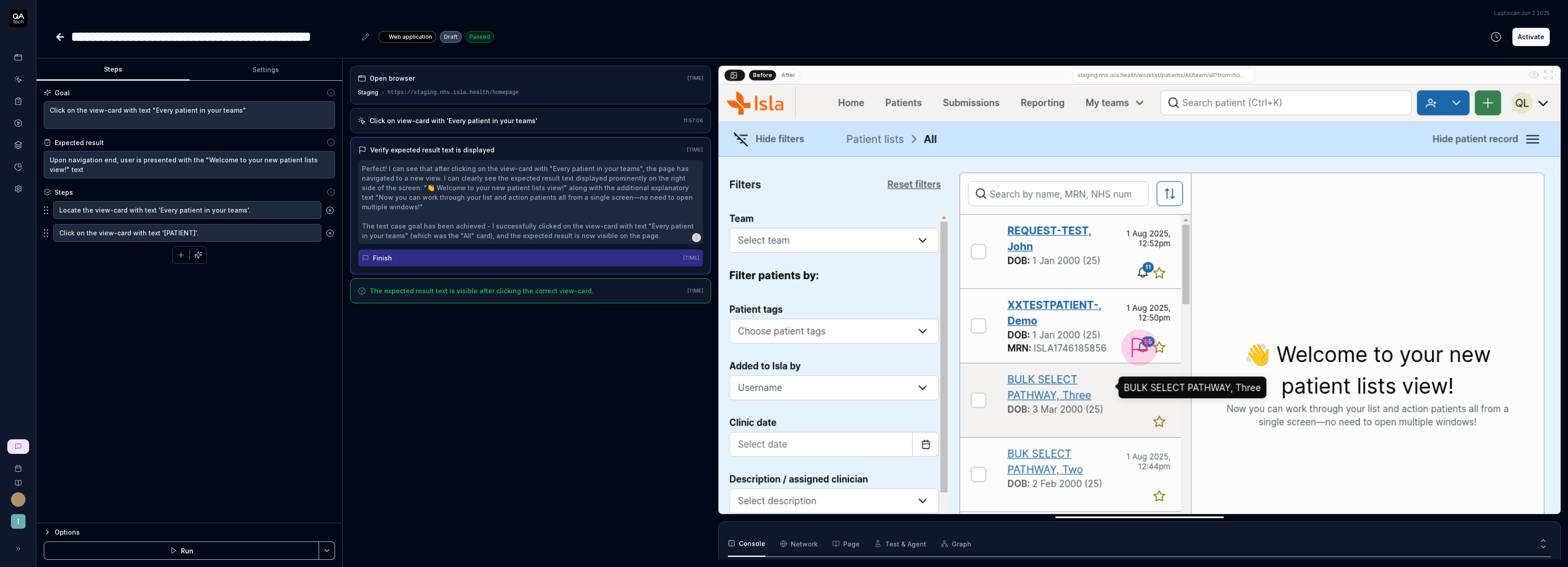 click 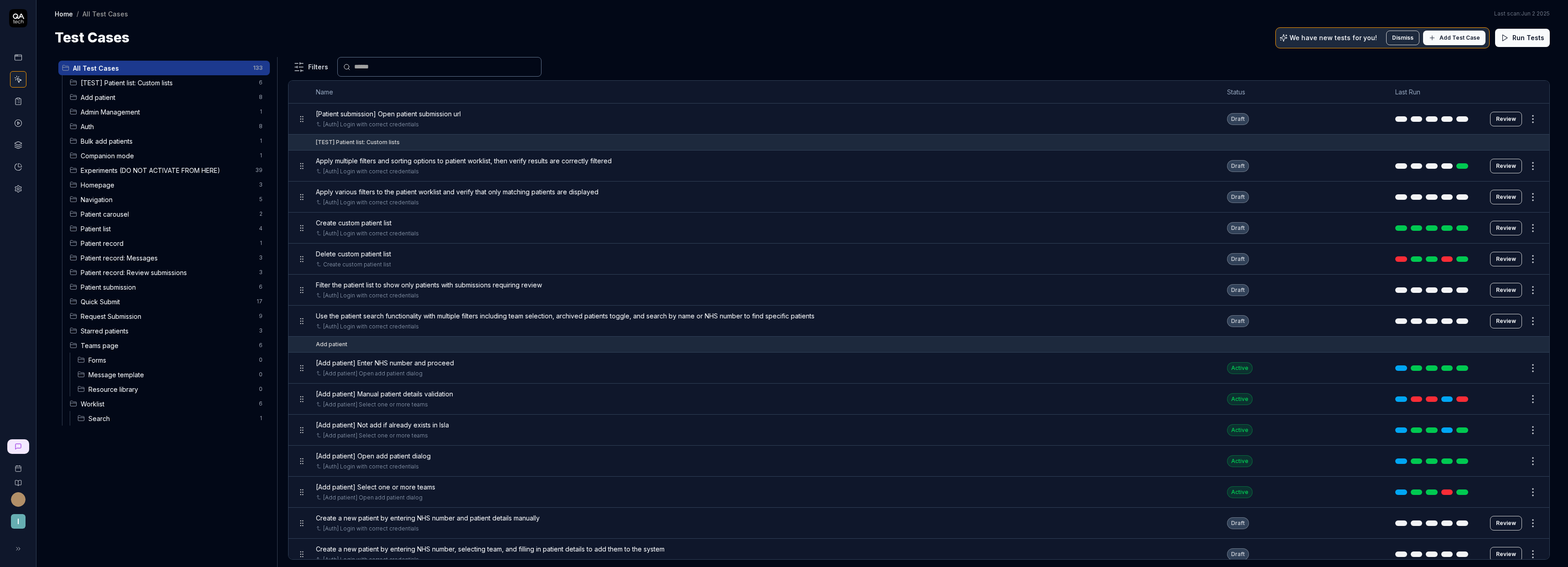click on "Search" at bounding box center [171, 418] 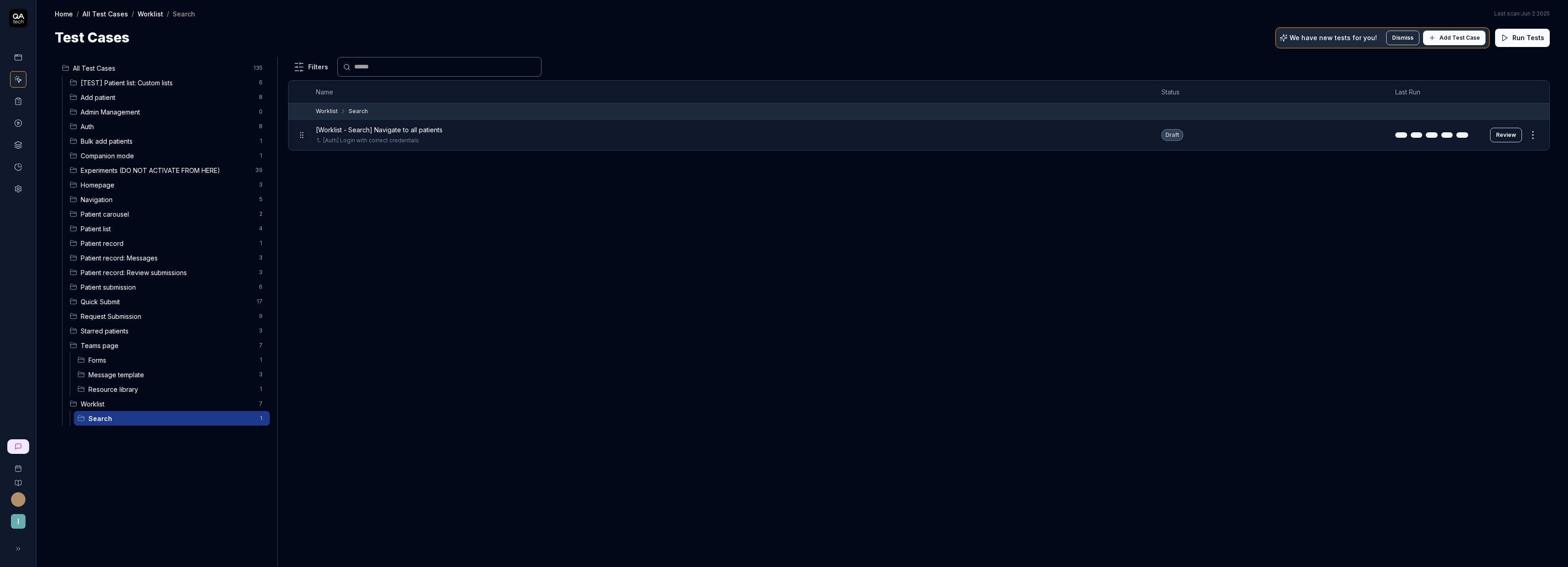 click on "Resource library" at bounding box center (171, 389) 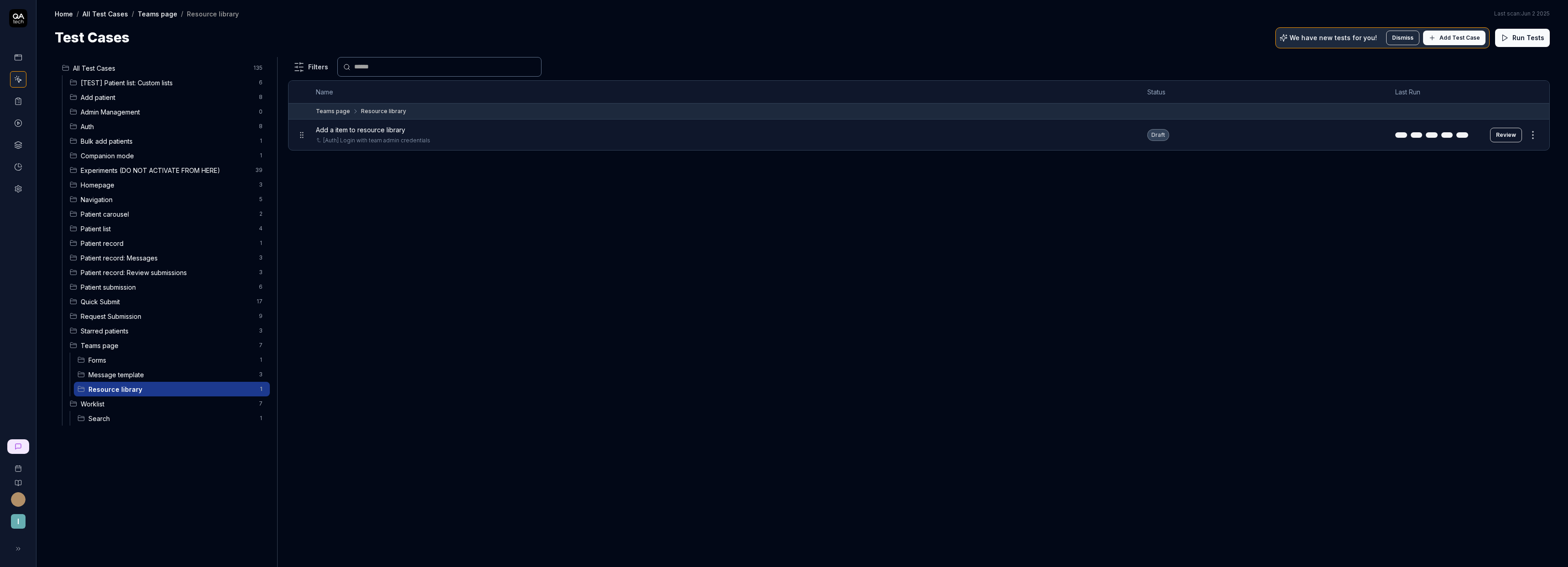 click on "Message template" at bounding box center (171, 375) 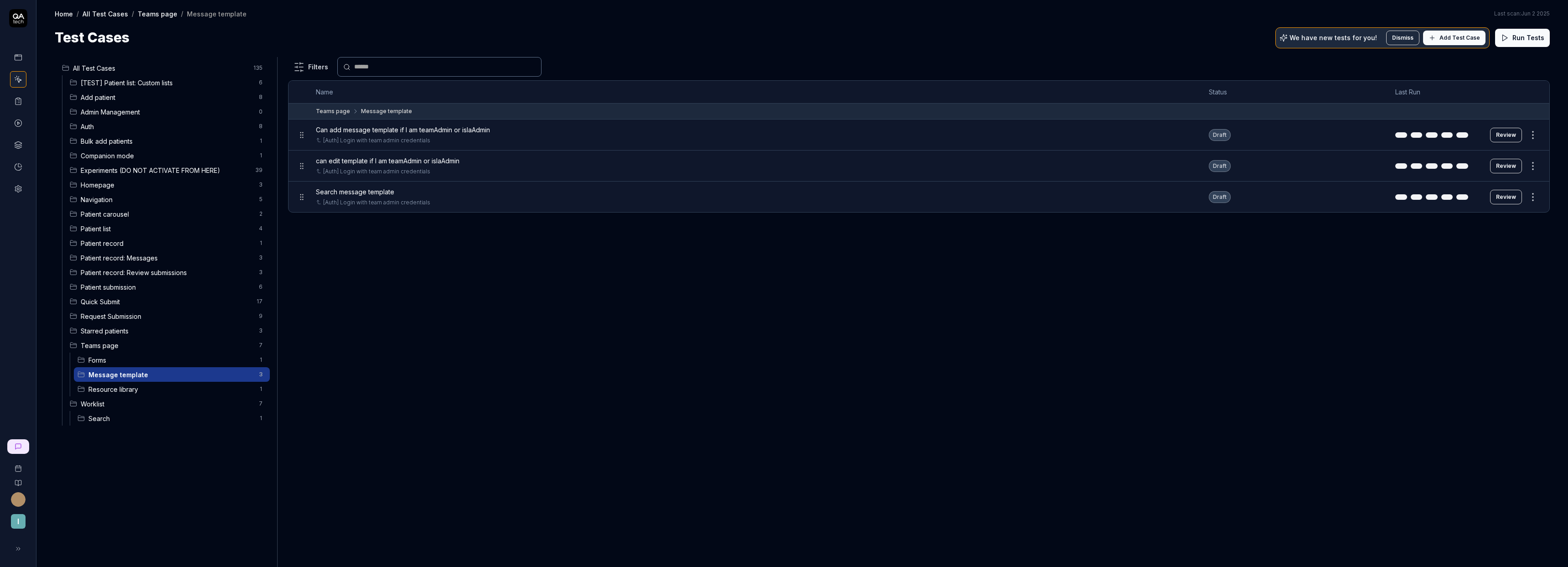 click on "Forms" at bounding box center [171, 360] 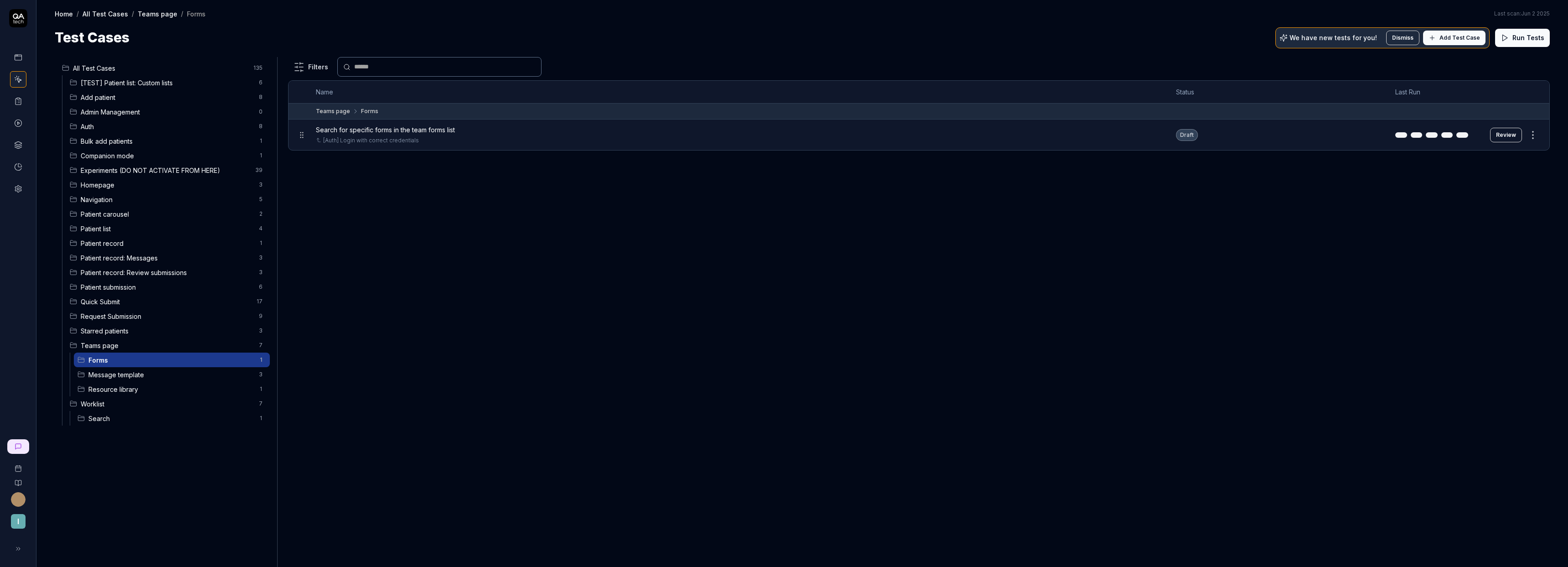 click on "Teams page" at bounding box center [167, 345] 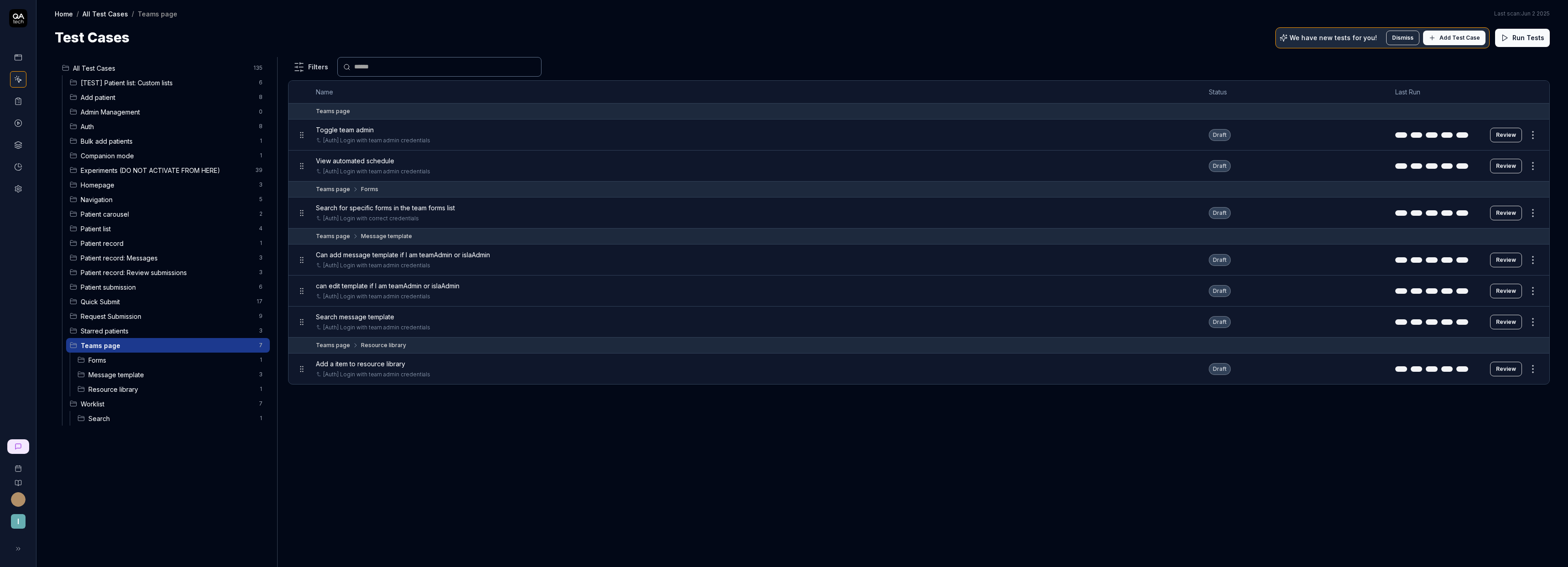 click on "Worklist" at bounding box center [167, 404] 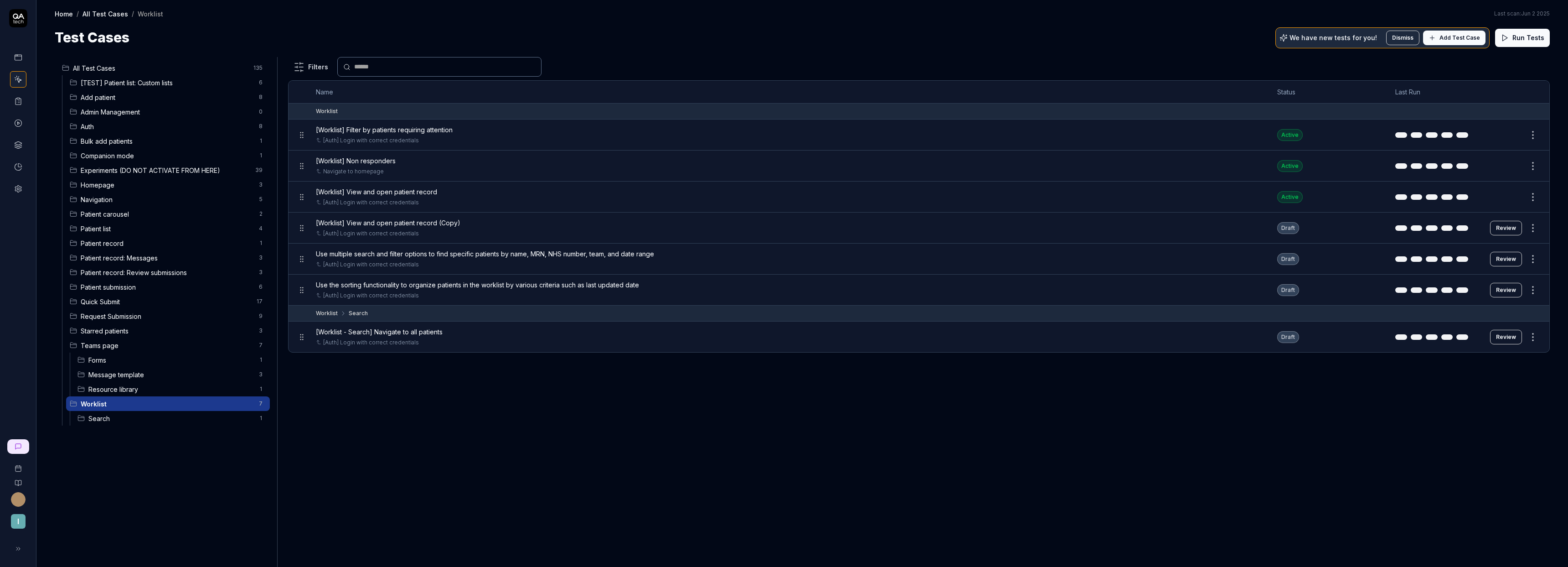 click on "Search" at bounding box center [171, 418] 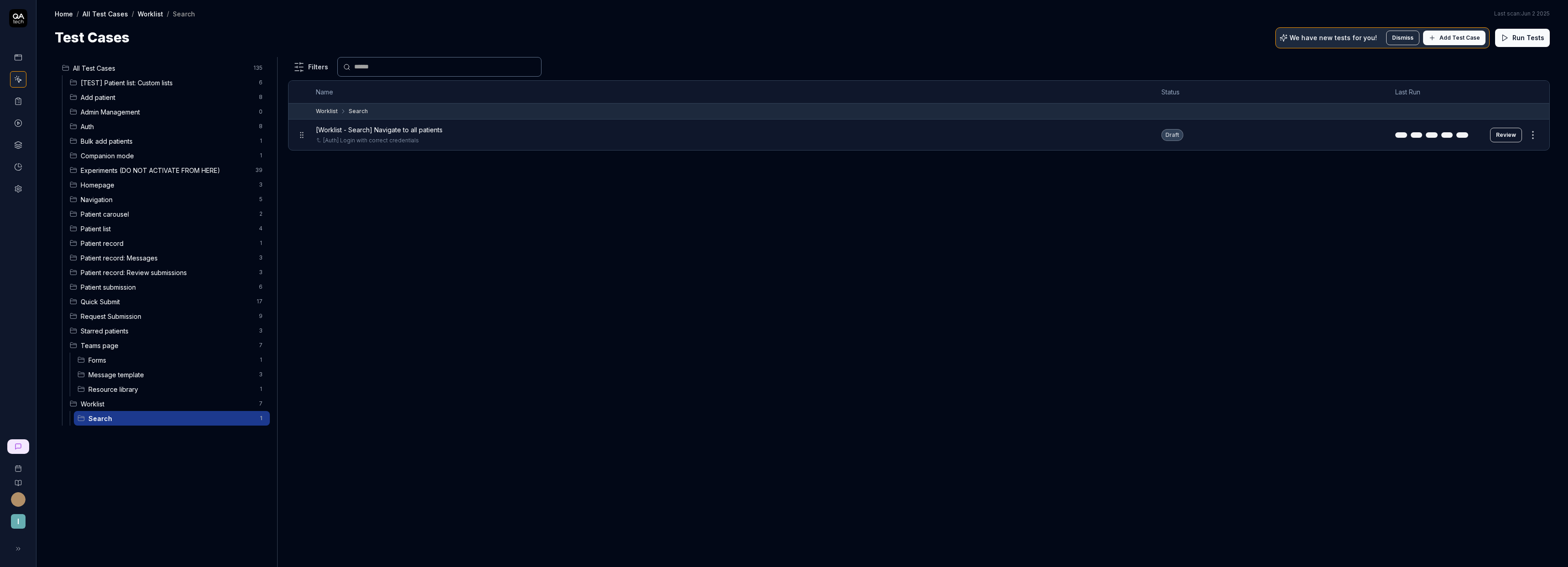 click on "I Home / All Test Cases / Worklist / Search Home / All Test Cases / Worklist / Search Last scan:  Jun 2 2025 Test Cases We have new tests for you! Dismiss Add Test Case Run Tests All Test Cases 135 [TEST] Patient list: Custom lists 6 Add patient 8 Admin Management 0 Auth 8 Bulk add patients 1 Companion mode 1 Experiments (DO NOT ACTIVATE FROM HERE) 39 Homepage 3 Navigation 5 Patient carousel 2 Patient list 4 Patient record 1 Patient record: Messages 3 Patient record: Review submissions 3 Patient submission 6 Quick Submit 17 Request Submission 9 Starred patients 3 Teams page 7 Forms 1 Message template 3 Resource library 1 Worklist 7 Search 1 Filters Name Status Last Run Worklist Search [Worklist - Search] Navigate to all patients [Auth] Login with correct credentials Draft Review
To pick up a draggable item, press the space bar.
While dragging, use the arrow keys to move the item.
Press space again to drop the item in its new position, or press escape to cancel.
*" at bounding box center [784, 283] 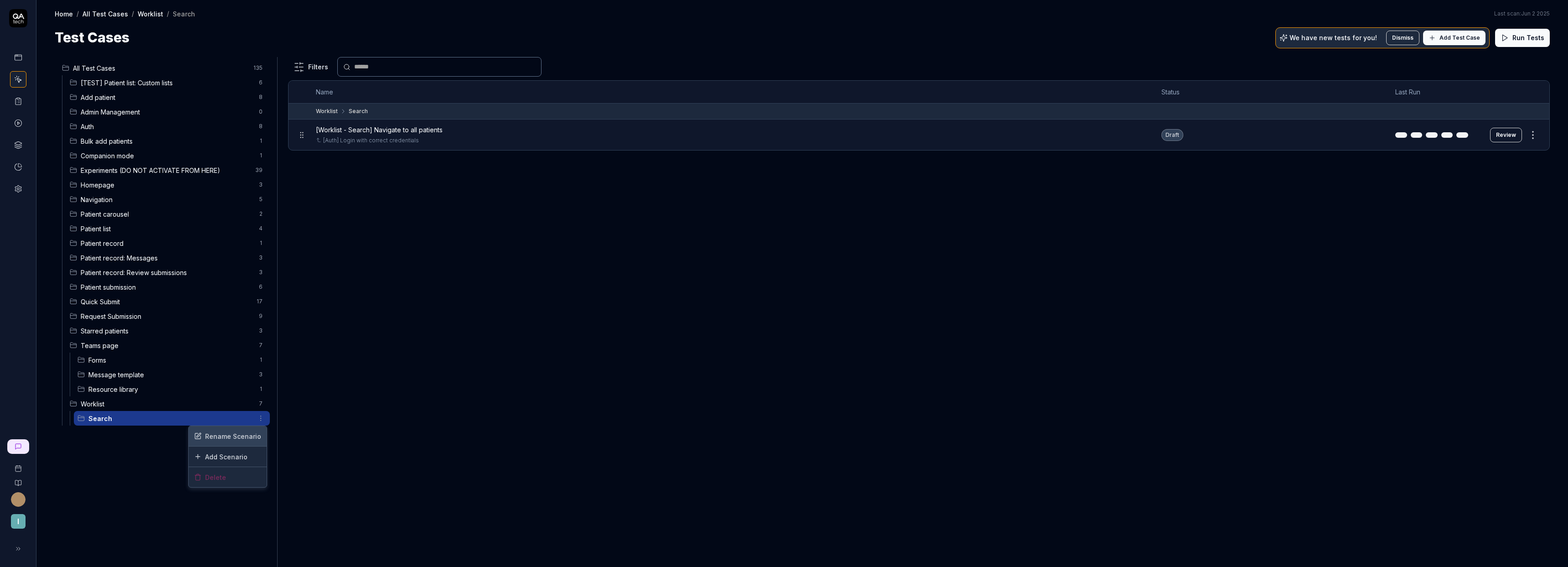 click on "Rename Scenario" at bounding box center (227, 436) 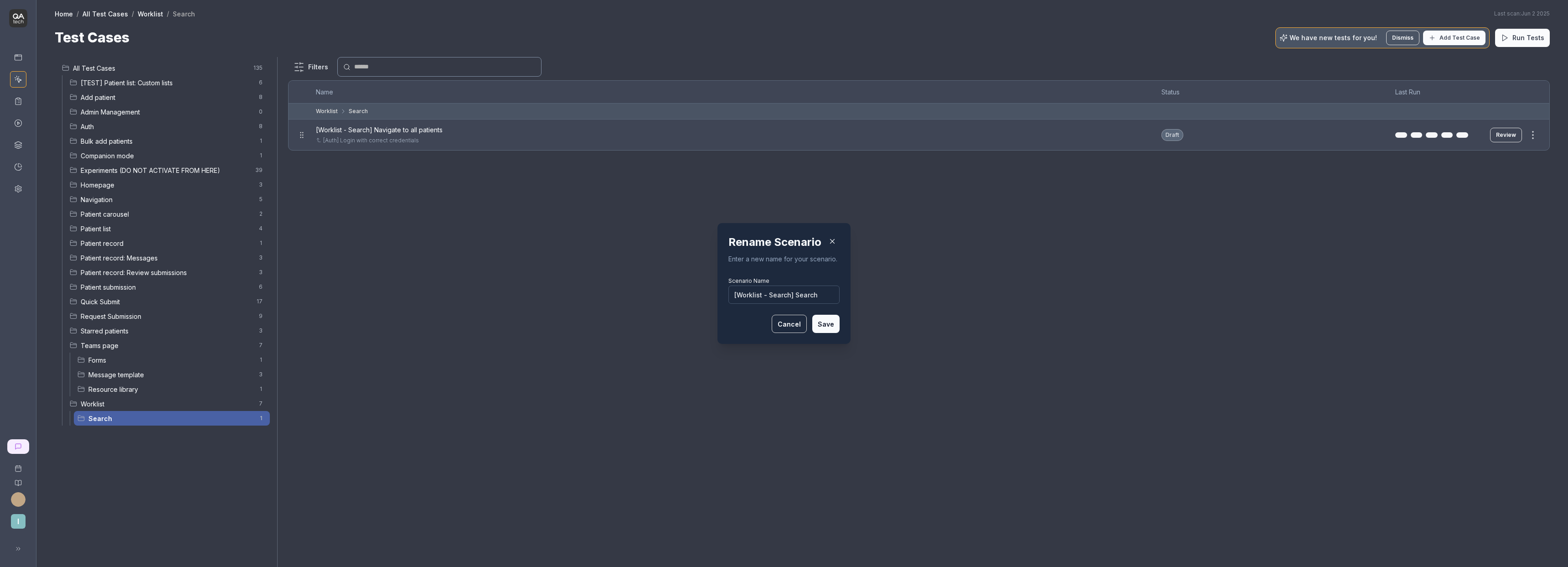 click on "Save" at bounding box center [826, 324] 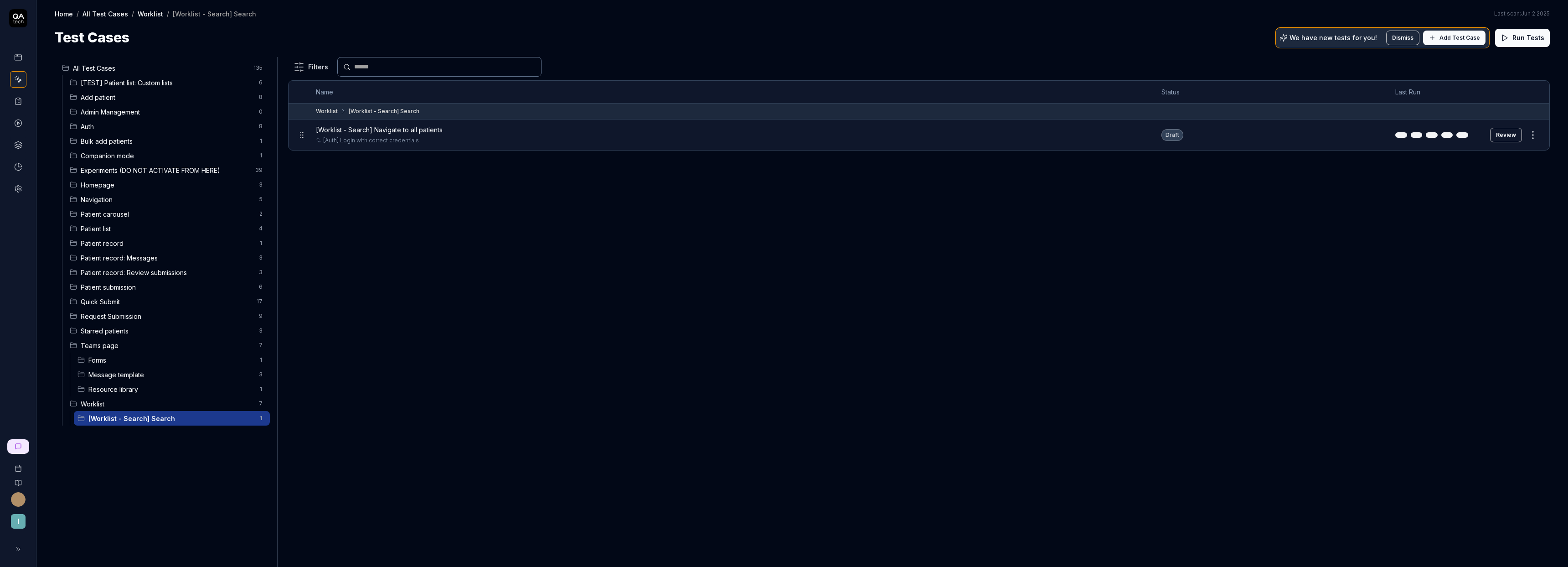click on "Scenario renamed successfully   I Home / All Test Cases / Worklist / [Worklist - Search] Search Home / All Test Cases / Worklist / [Worklist - Search] Search Last scan:  Jun 2 2025 Test Cases We have new tests for you! Dismiss Add Test Case Run Tests All Test Cases 135 [TEST] Patient list: Custom lists 6 Add patient 8 Admin Management 0 Auth 8 Bulk add patients 1 Companion mode 1 Experiments (DO NOT ACTIVATE FROM HERE) 39 Homepage 3 Navigation 5 Patient carousel 2 Patient list 4 Patient record 1 Patient record: Messages 3 Patient record: Review submissions 3 Patient submission 6 Quick Submit 17 Request Submission 9 Starred patients 3 Teams page 7 Forms 1 Message template 3 Resource library 1 Worklist 7 [Worklist - Search] Search 1 Filters Name Status Last Run Worklist [Worklist - Search] Search [Worklist - Search] Navigate to all patients [Auth] Login with correct credentials Draft Review
*" at bounding box center (784, 283) 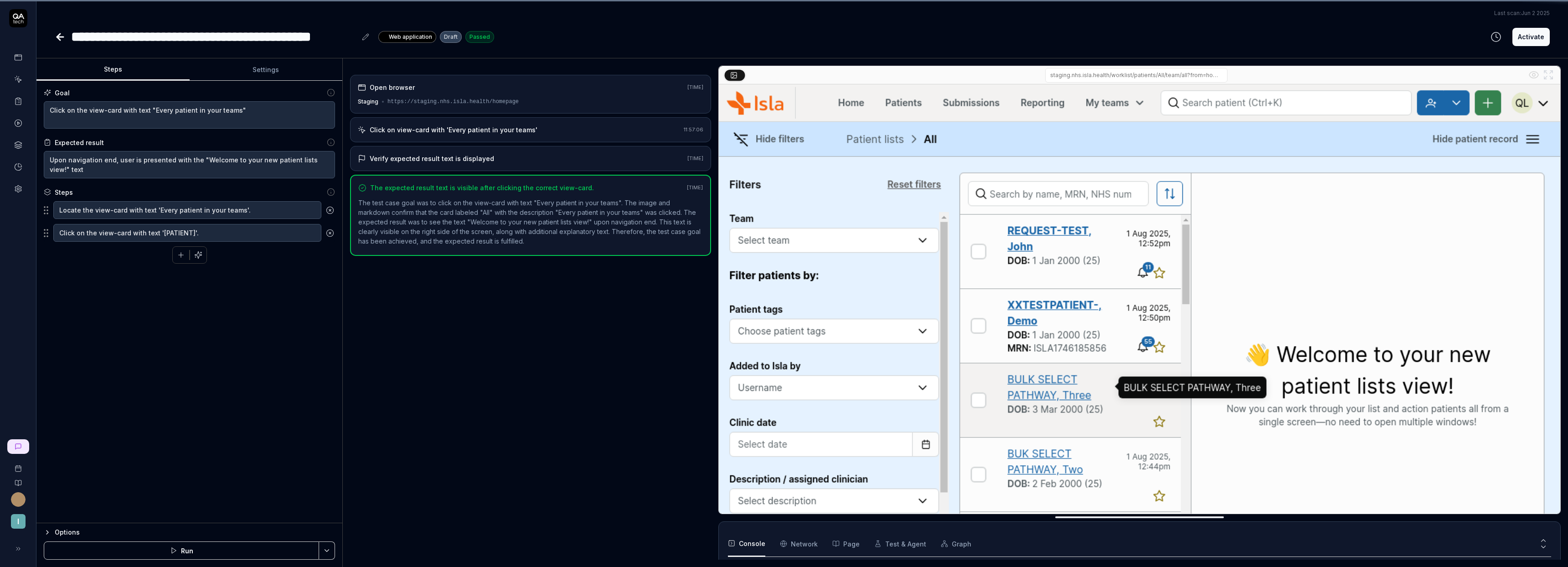 scroll, scrollTop: 8, scrollLeft: 0, axis: vertical 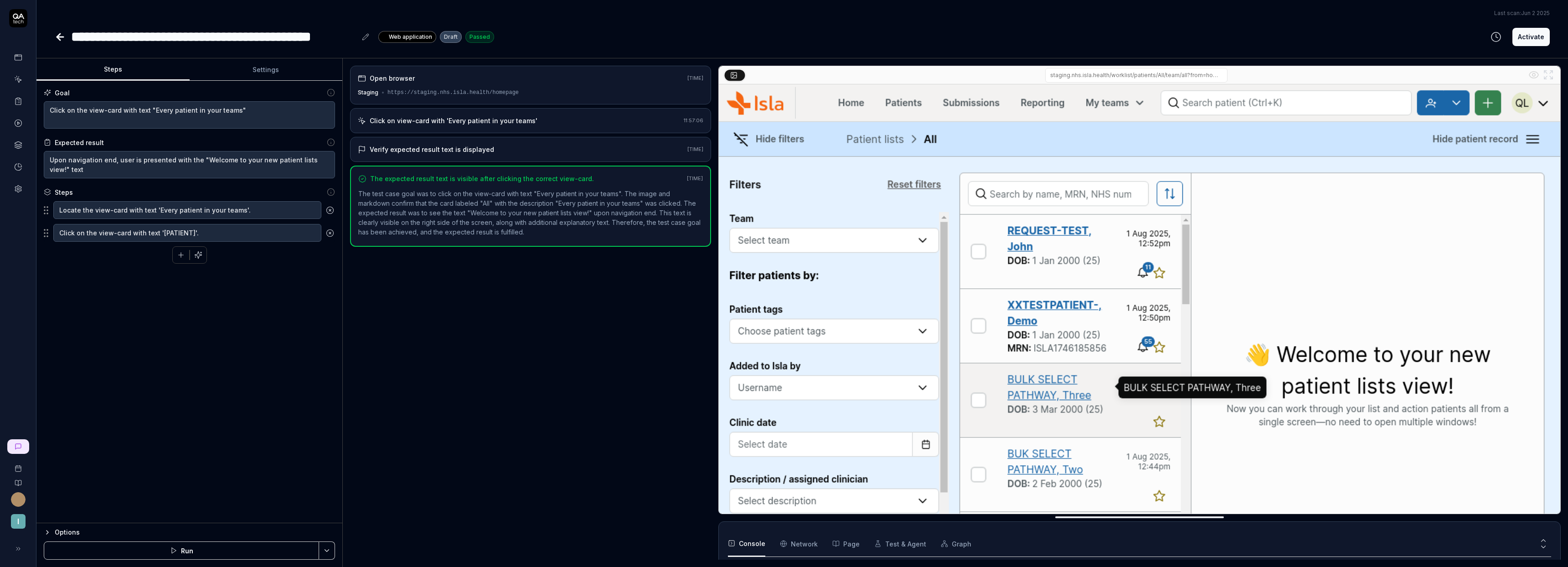 click on "**********" at bounding box center (214, 36) 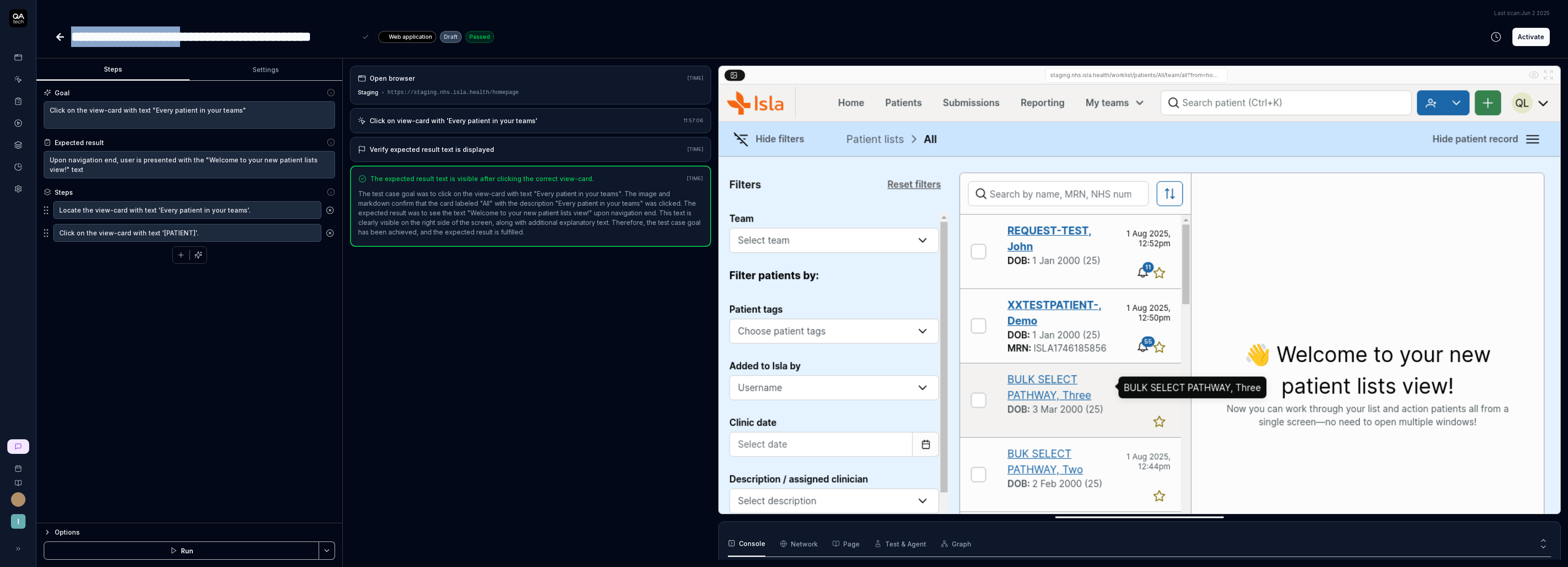 drag, startPoint x: 201, startPoint y: 36, endPoint x: 55, endPoint y: 37, distance: 146.00342 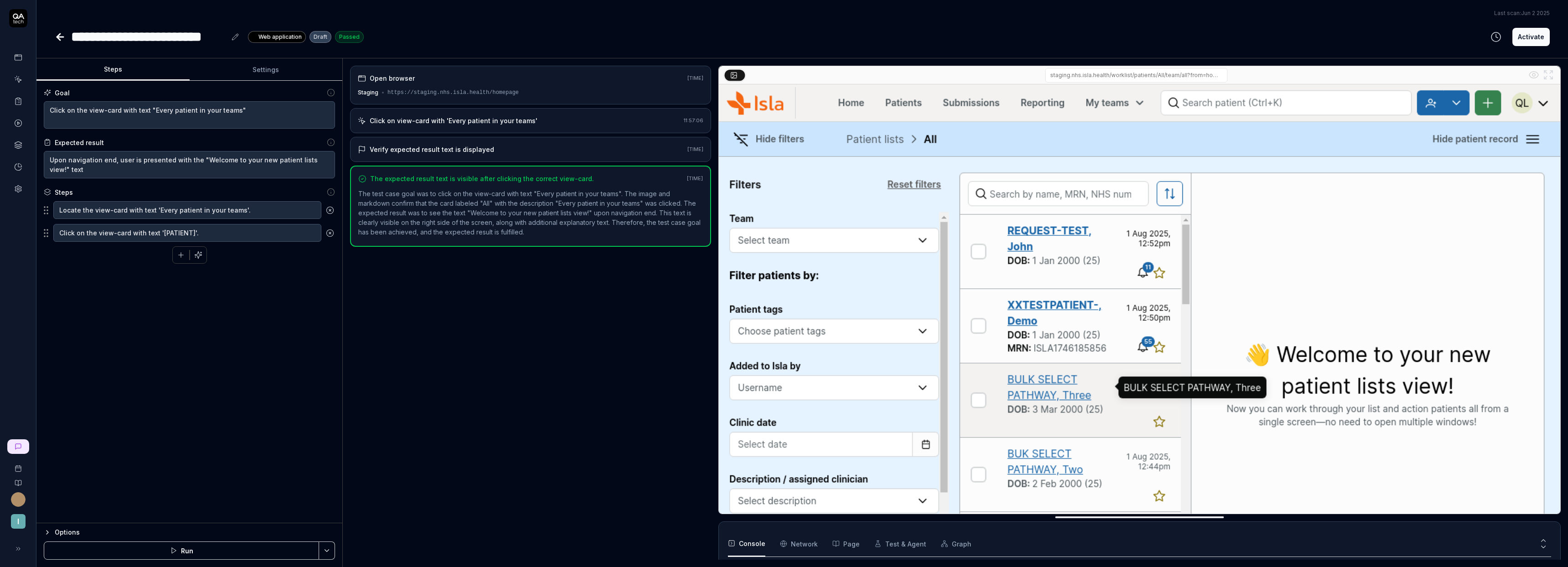 click 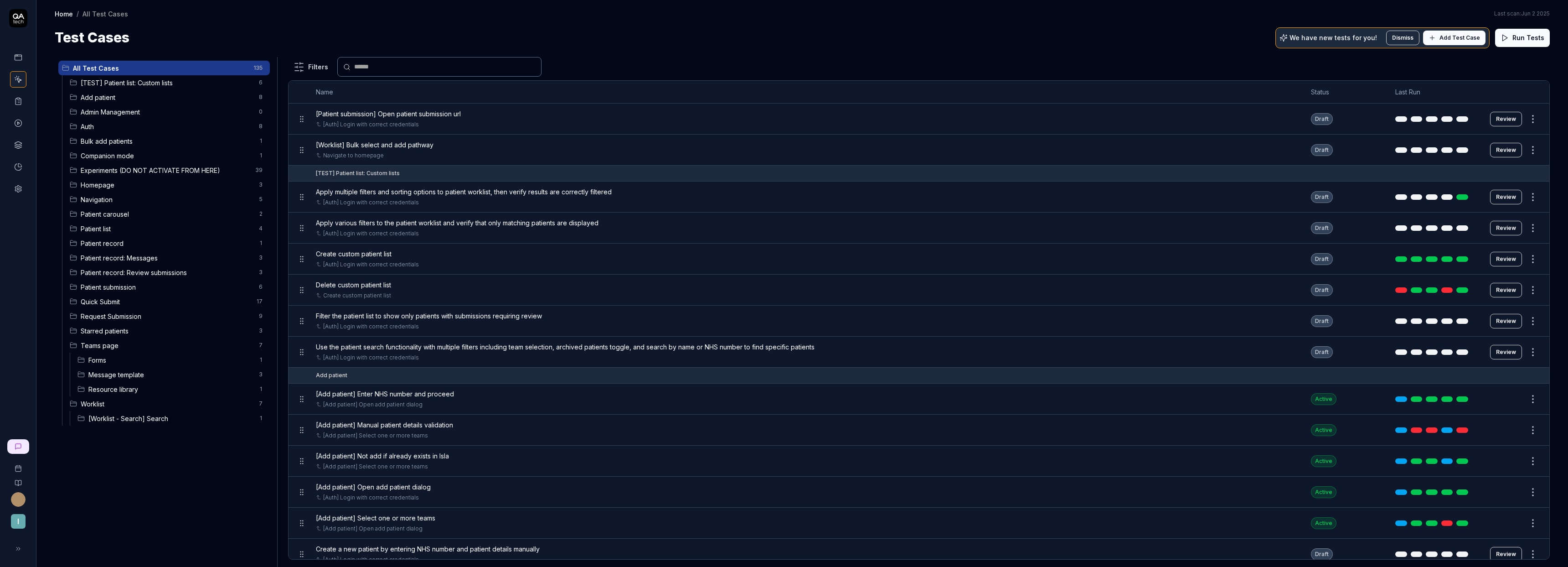 click on "All Test Cases 135 [TEST] Patient list: Custom lists 6 Add patient 8 Admin Management 0 Auth 8 Bulk add patients 1 Companion mode 1 Experiments (DO NOT ACTIVATE FROM HERE) 39 Homepage 3 Navigation 5 Patient carousel 2 Patient list 4 Patient record 1 Patient record: Messages 3 Patient record: Review submissions 3 Patient submission 6 Quick Submit 17 Request Submission 9 Starred patients 3 Teams page 7 Forms 1 Message template 3 Resource library 1 Worklist 7 [Worklist - Search] Search 1" at bounding box center [164, 307] 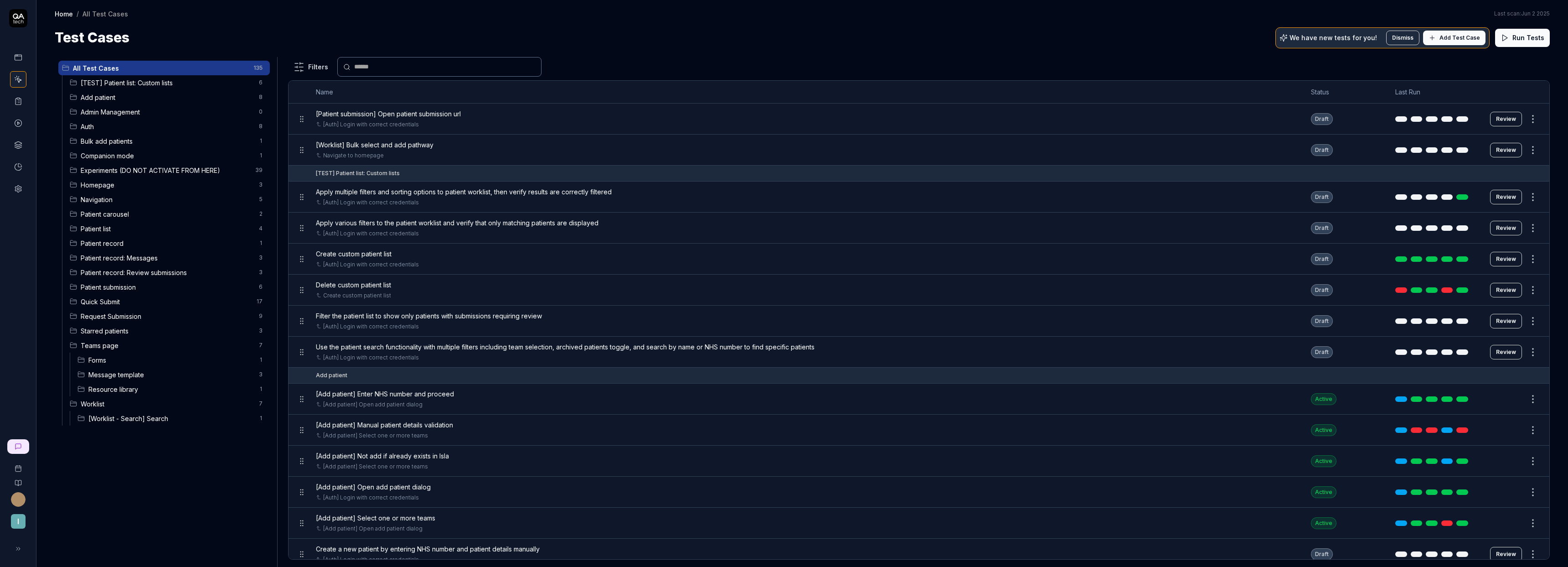 click on "[Worklist - Search] Search" at bounding box center (171, 418) 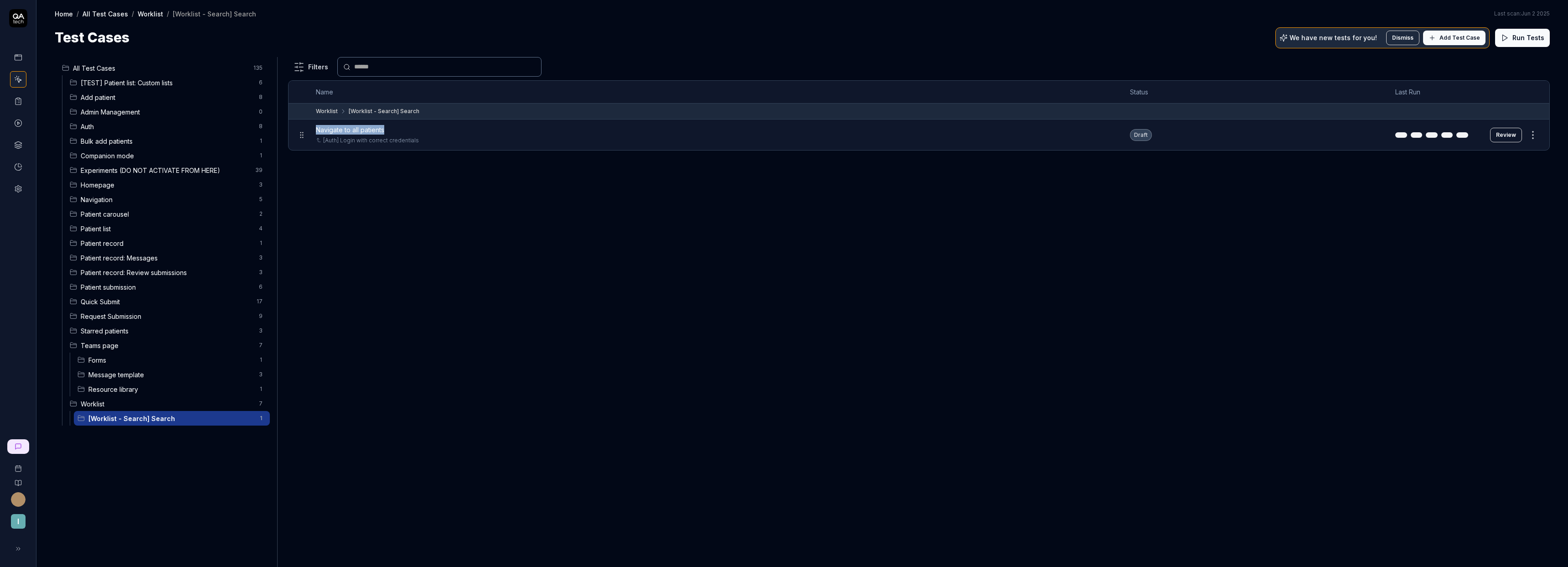 copy on "Navigate to all patients" 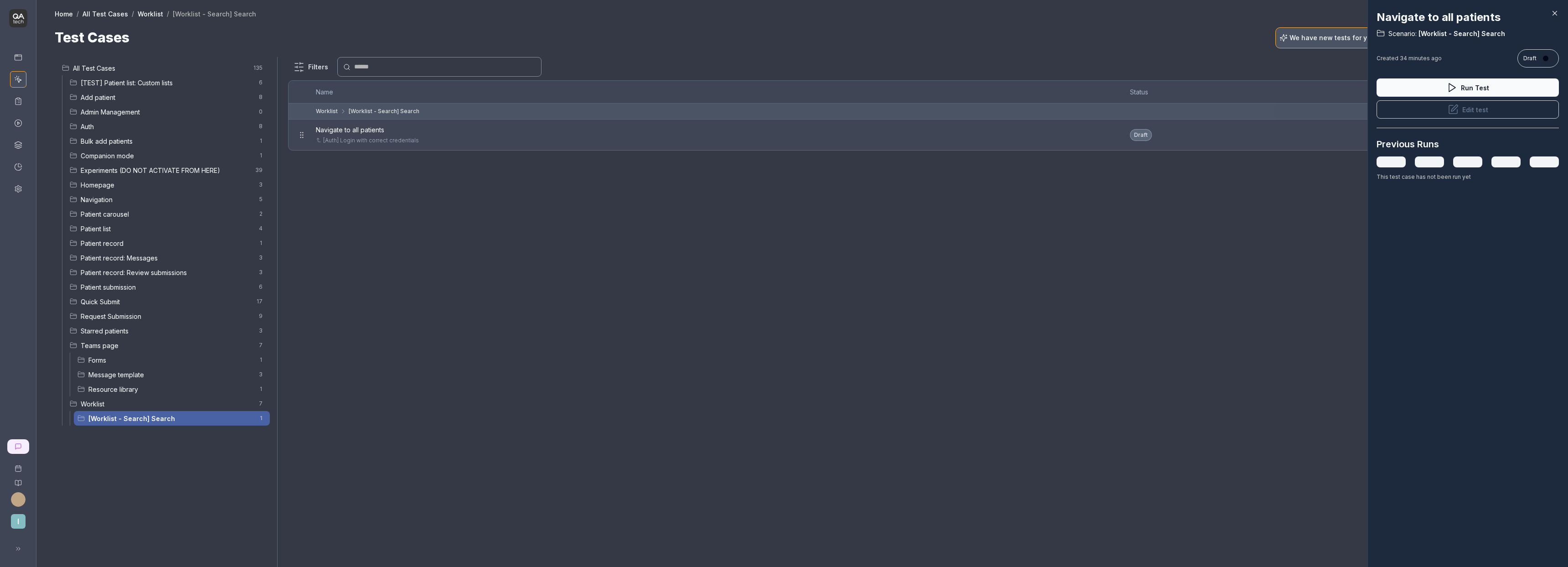 click at bounding box center (784, 283) 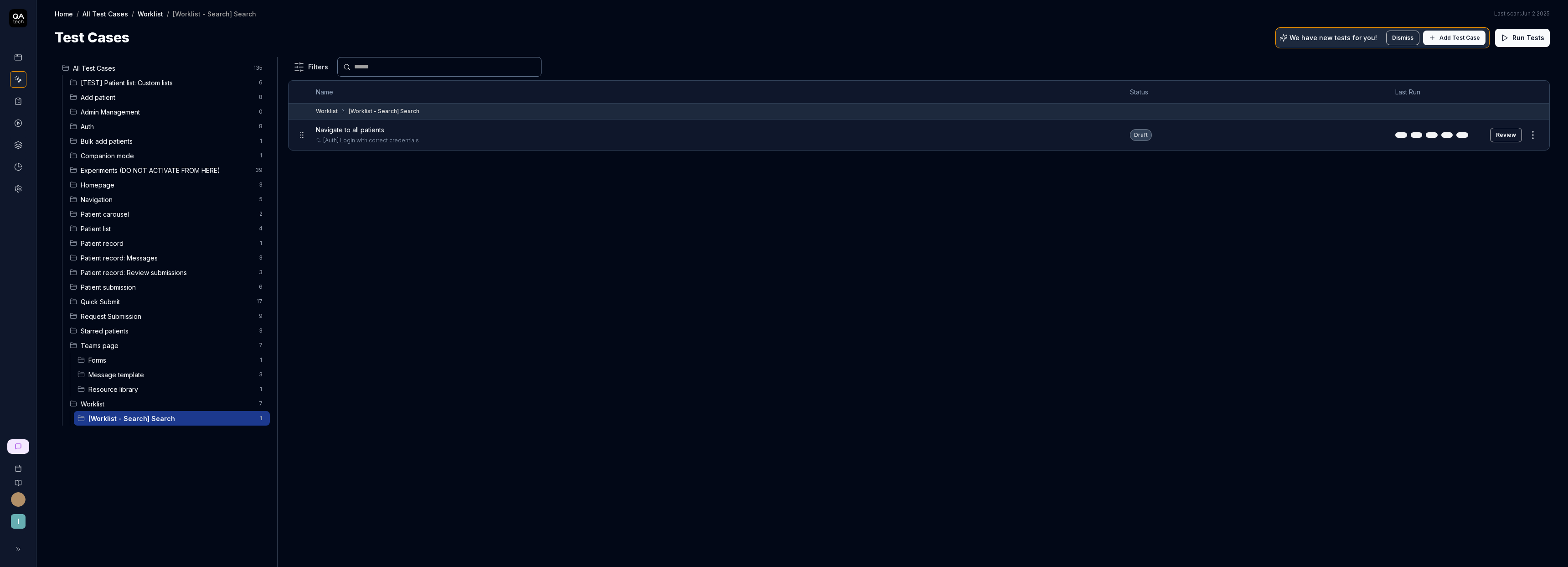 click on "Add Test Case" at bounding box center (1460, 38) 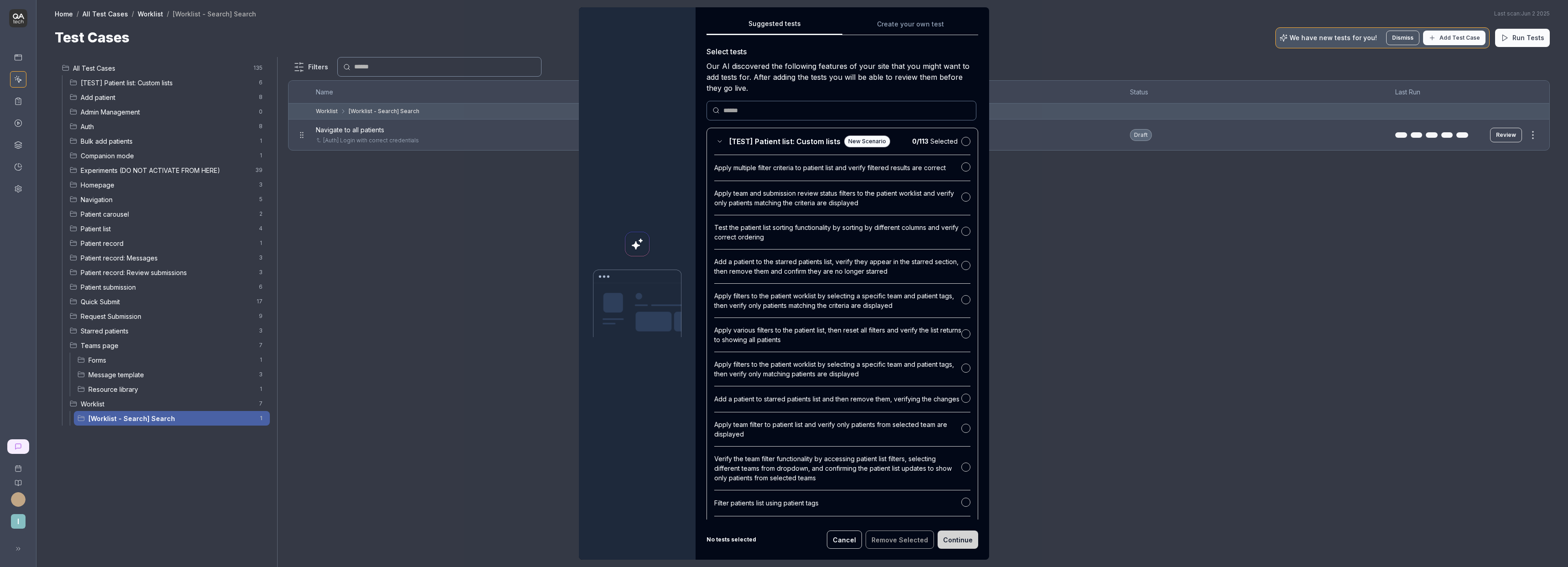 click on "Suggested tests Suggested tests Create your own test Select tests Our AI discovered the following features of your site that you might want to add tests for. After adding the tests you will be able to review them before they go live. [TEST] Patient list: Custom lists New Scenario 0 / 113   Selected Apply multiple filter criteria to patient list and verify filtered results are correct Apply team and submission review status filters to the patient worklist and verify only patients matching the criteria are displayed Test the patient list sorting functionality by sorting by different columns and verify correct ordering Add a patient to the starred patients list, verify they appear in the starred section, then remove them and confirm they are no longer starred Apply filters to the patient worklist by selecting a specific team and patient tags, then verify only patients matching the criteria are displayed Add a patient to starred patients list and then remove them, verifying the changes [Worklist - Search] Search" at bounding box center [784, 283] 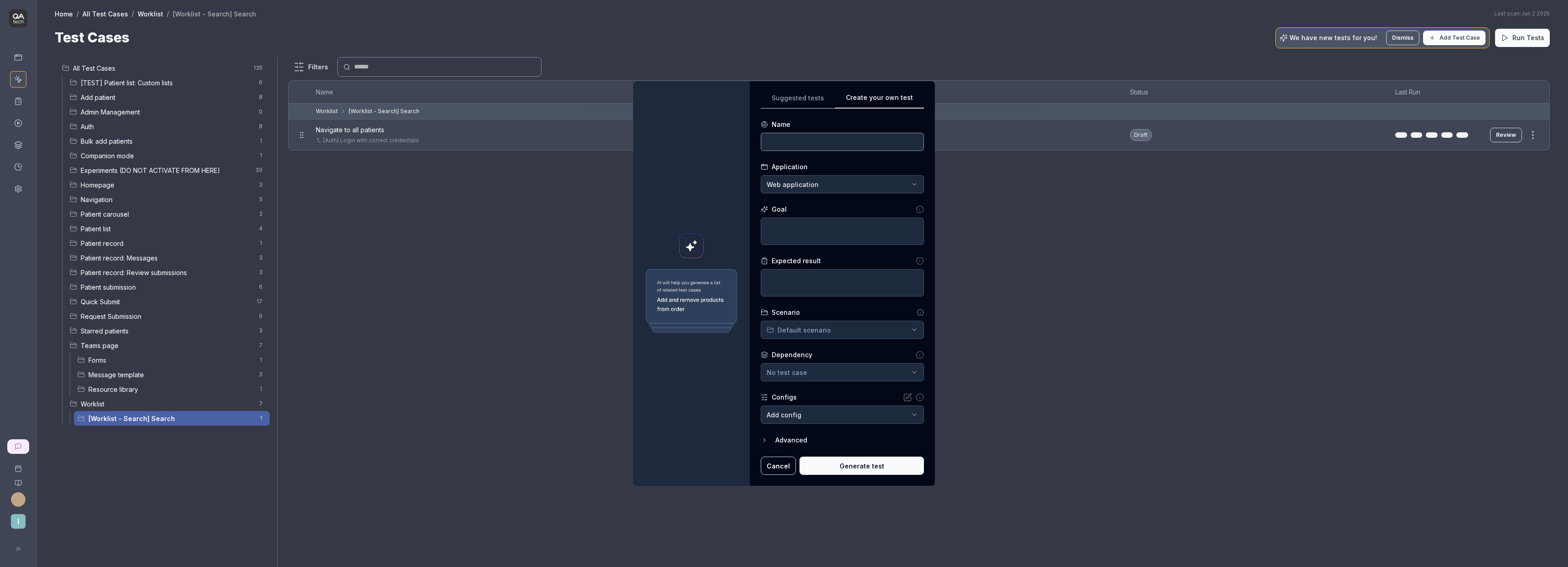 click at bounding box center (842, 142) 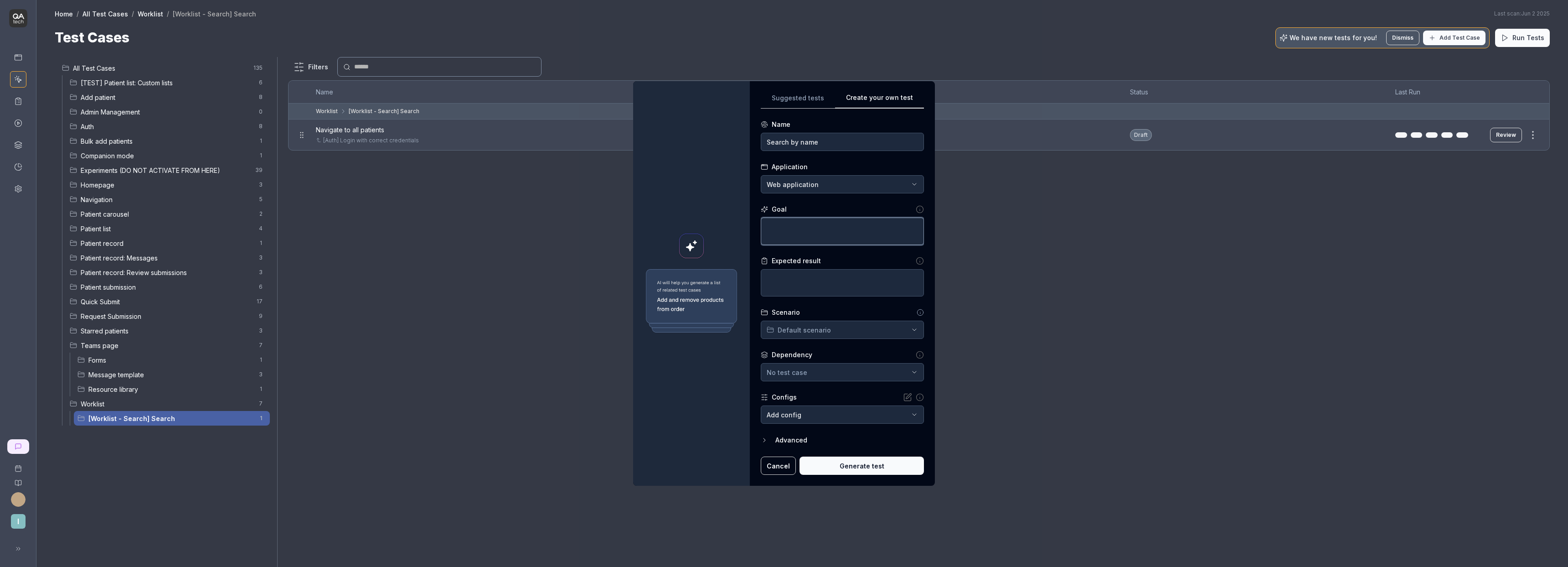 click at bounding box center (842, 231) 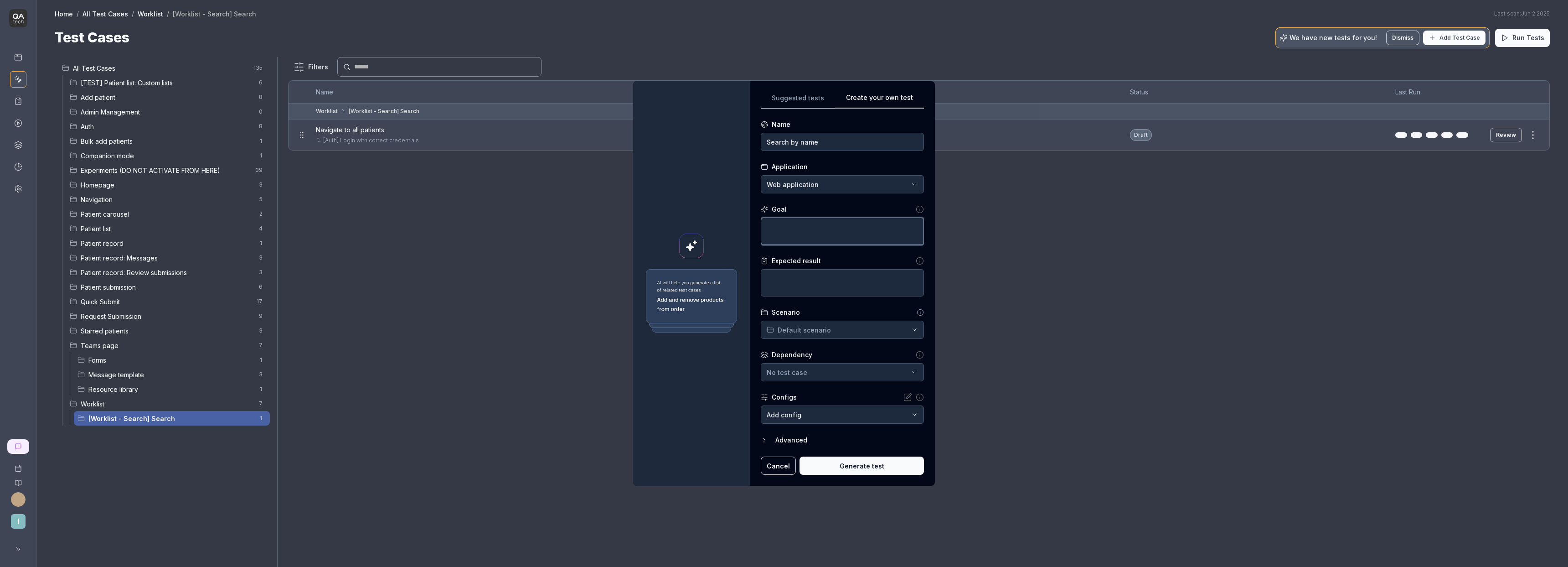 click at bounding box center (842, 231) 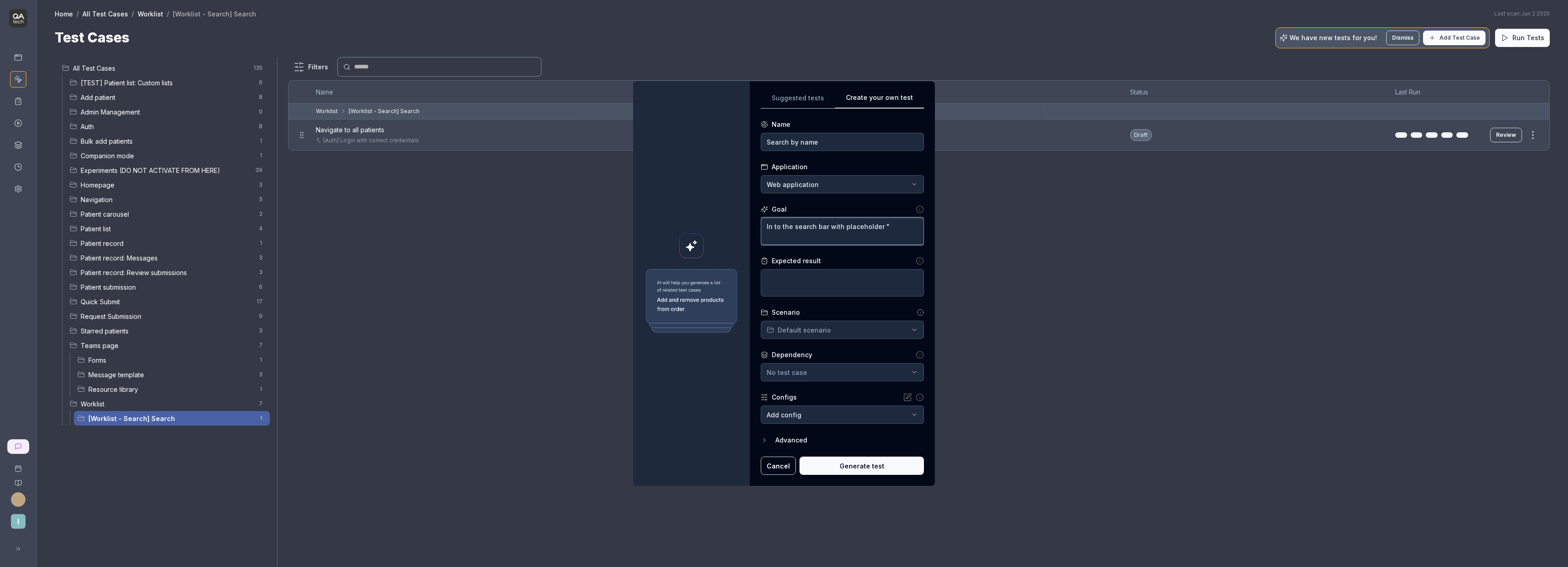 paste on "Search by name, MRN, NHS number" 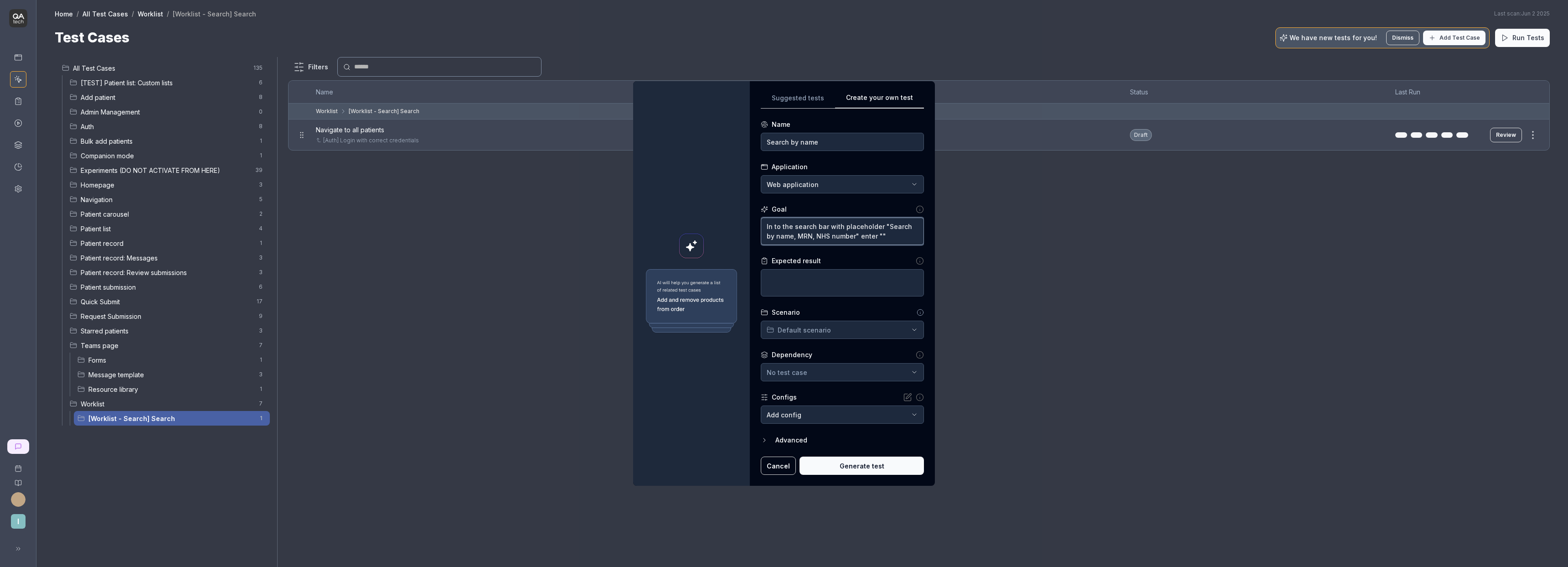 paste on "Worklistallpatients" 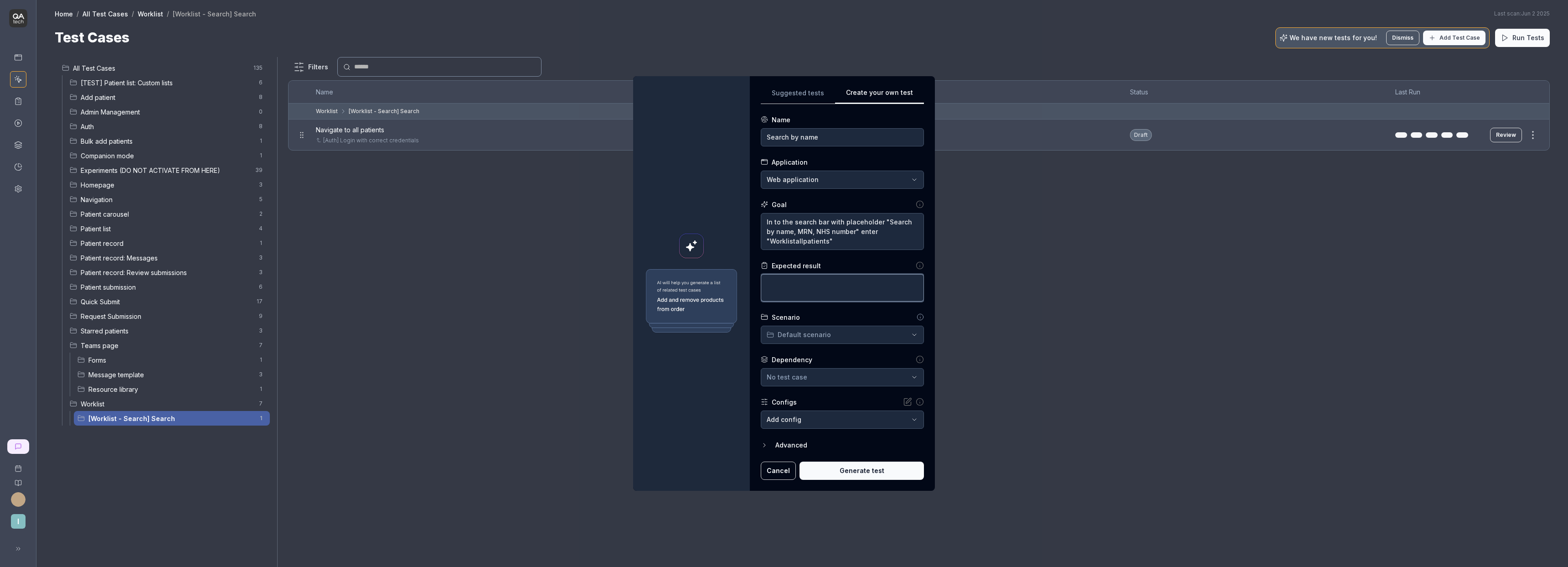 click at bounding box center (842, 288) 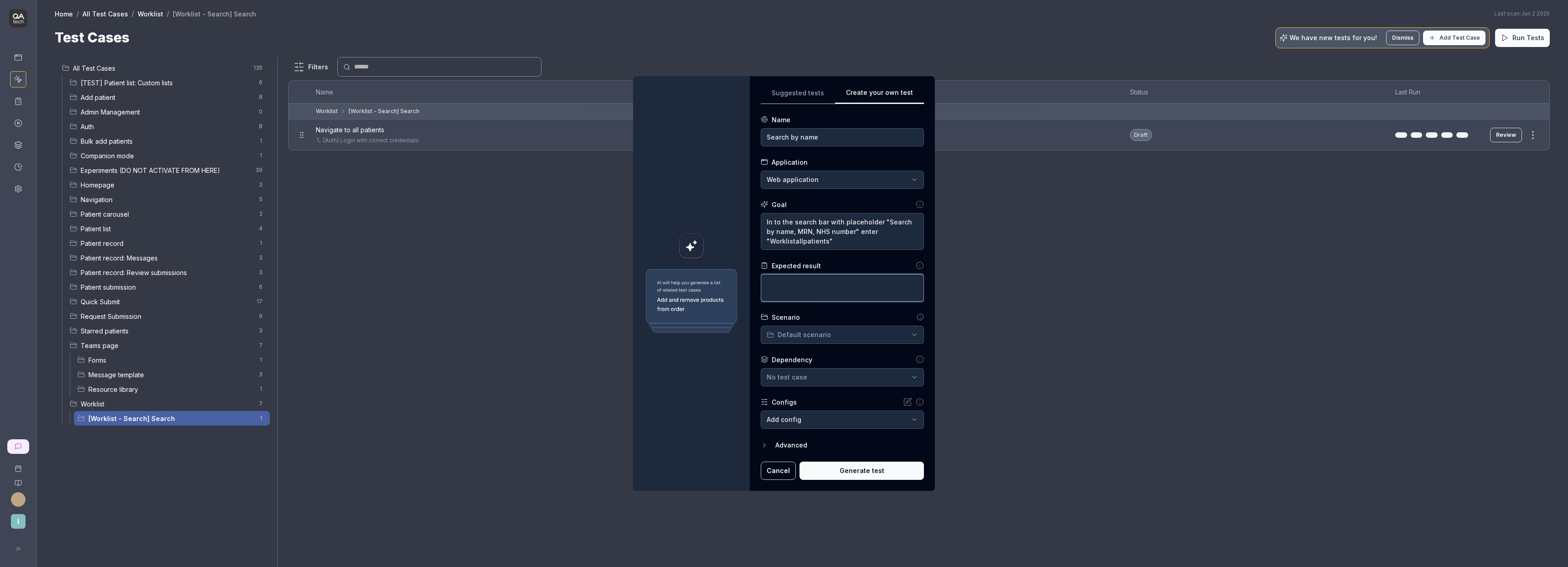 click at bounding box center (842, 288) 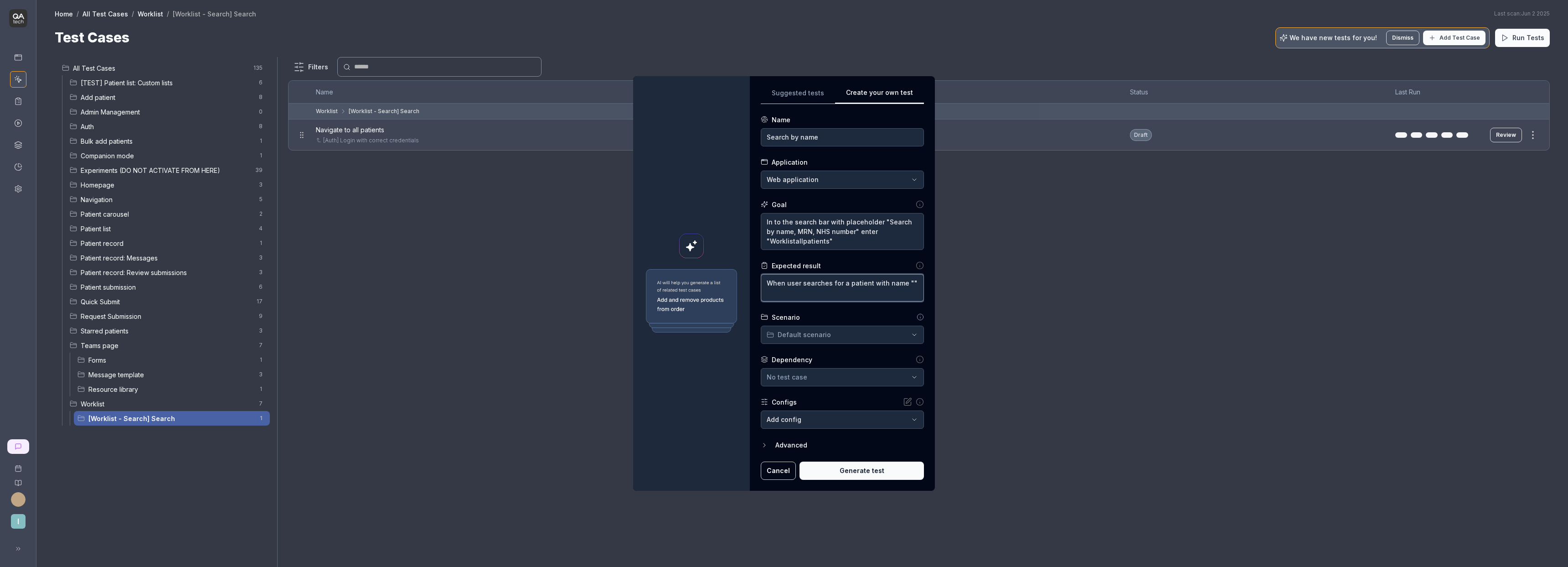 paste on "Worklistallpatients" 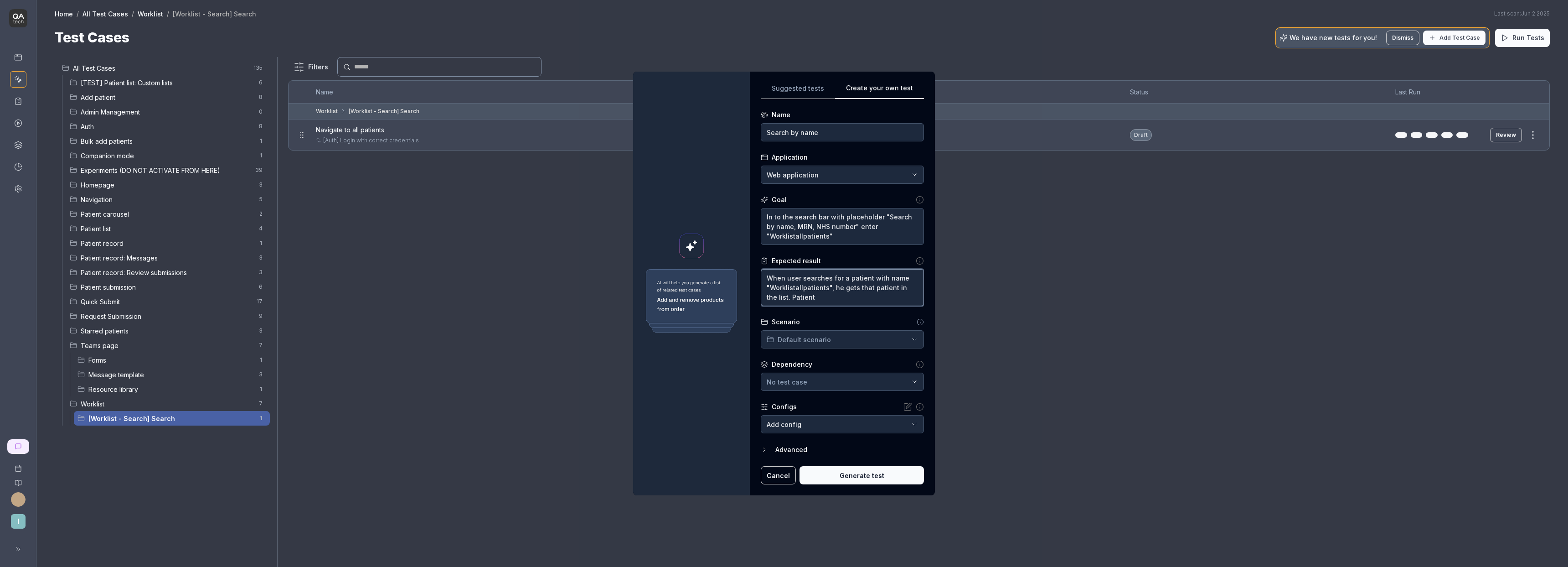 click on "When user searches for a patient with name "Worklistallpatients", he gets that patient in the list. Patient" at bounding box center [842, 287] 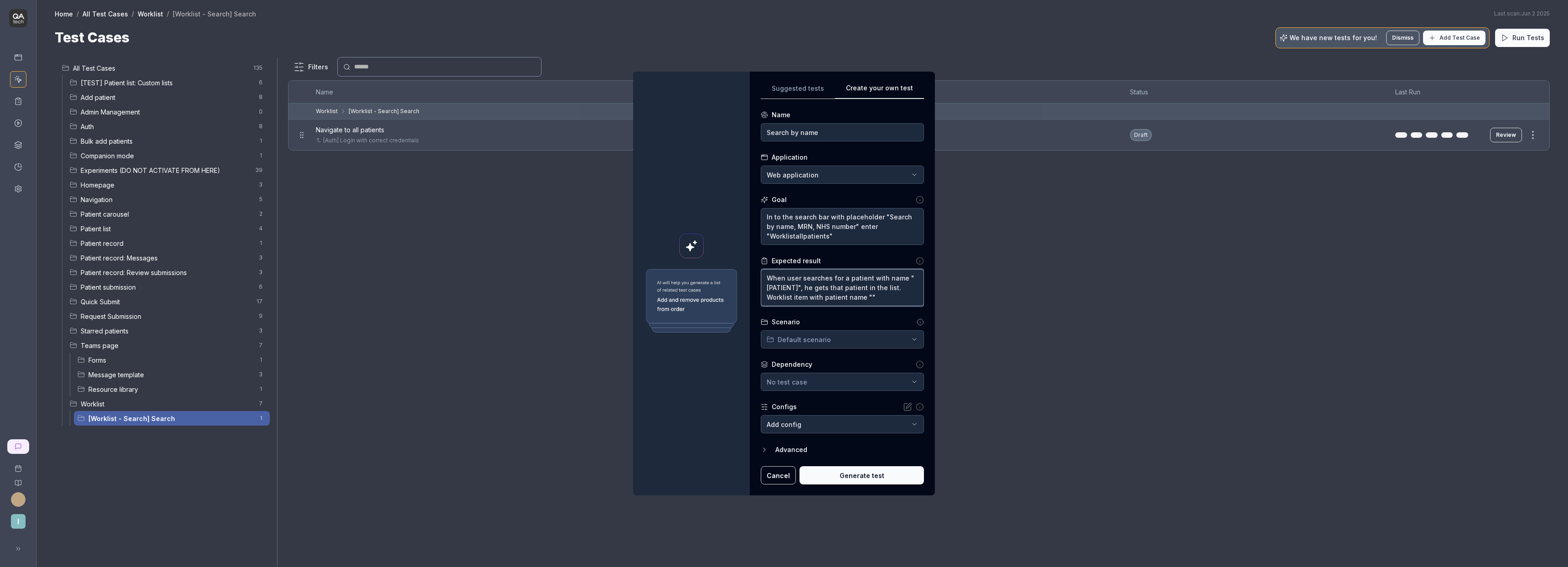 paste on "Worklistallpatients" 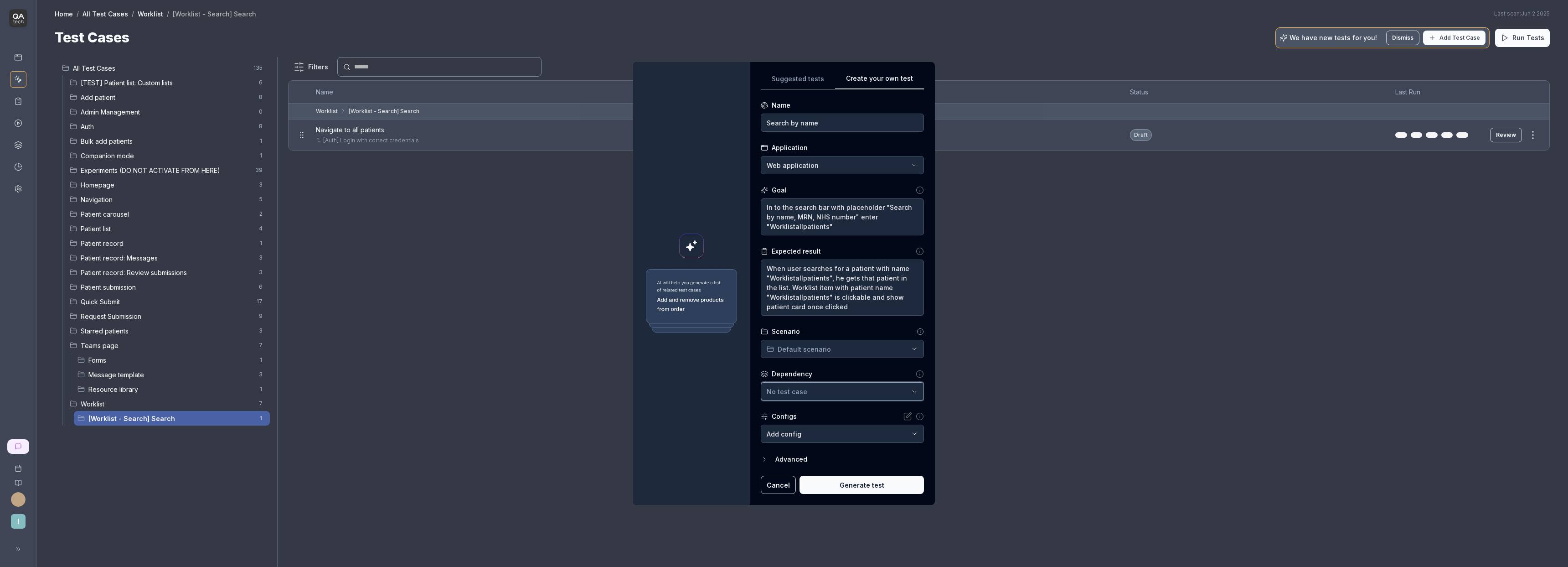 click on "No test case" at bounding box center [787, 391] 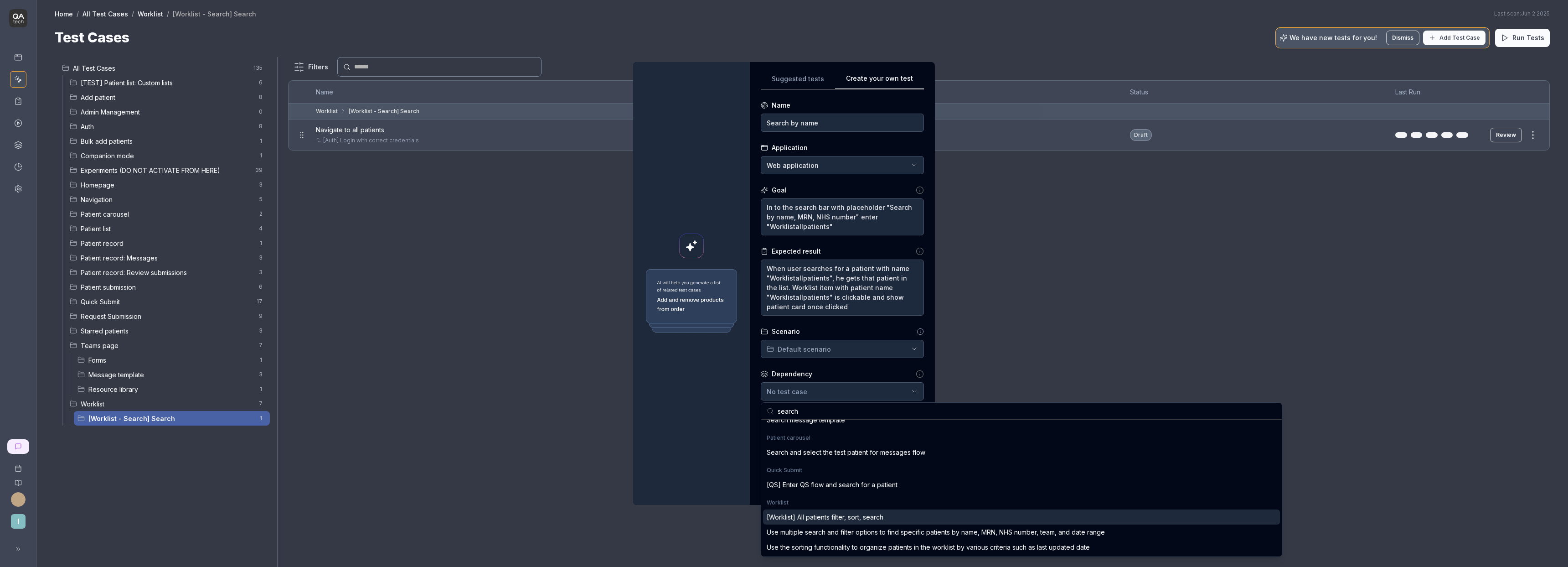 scroll, scrollTop: 0, scrollLeft: 0, axis: both 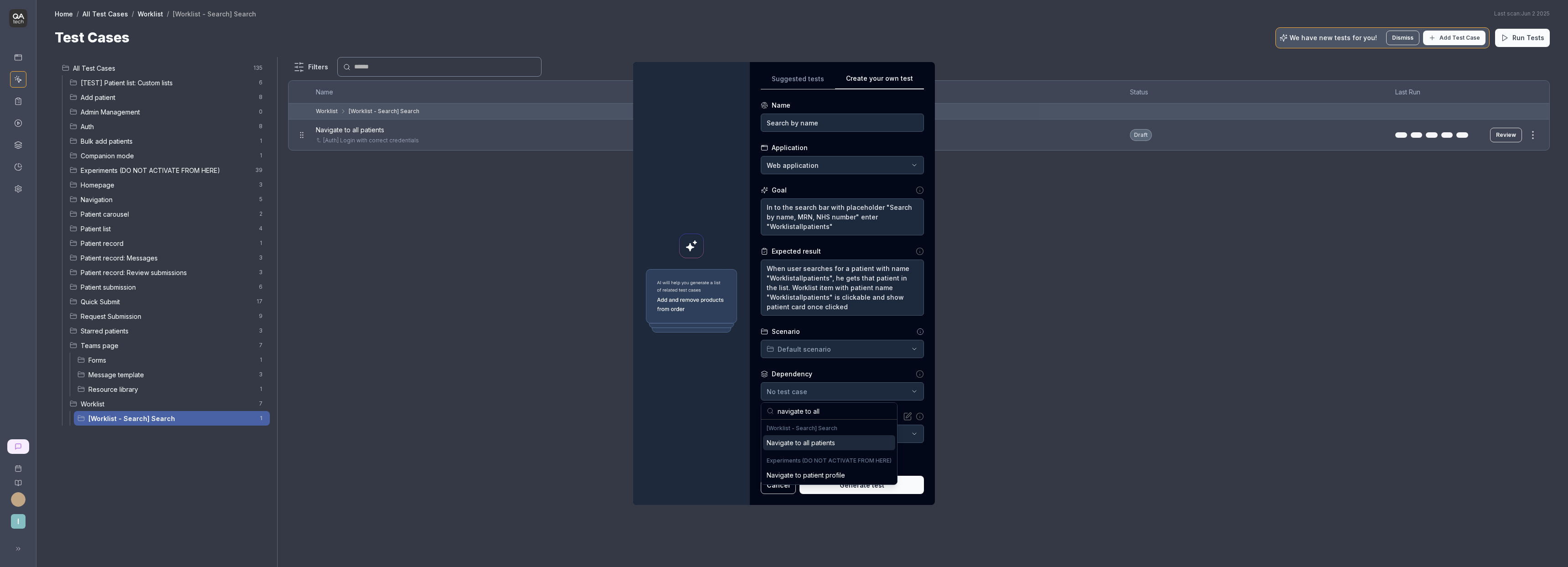 click on "Navigate to all patients" at bounding box center [801, 442] 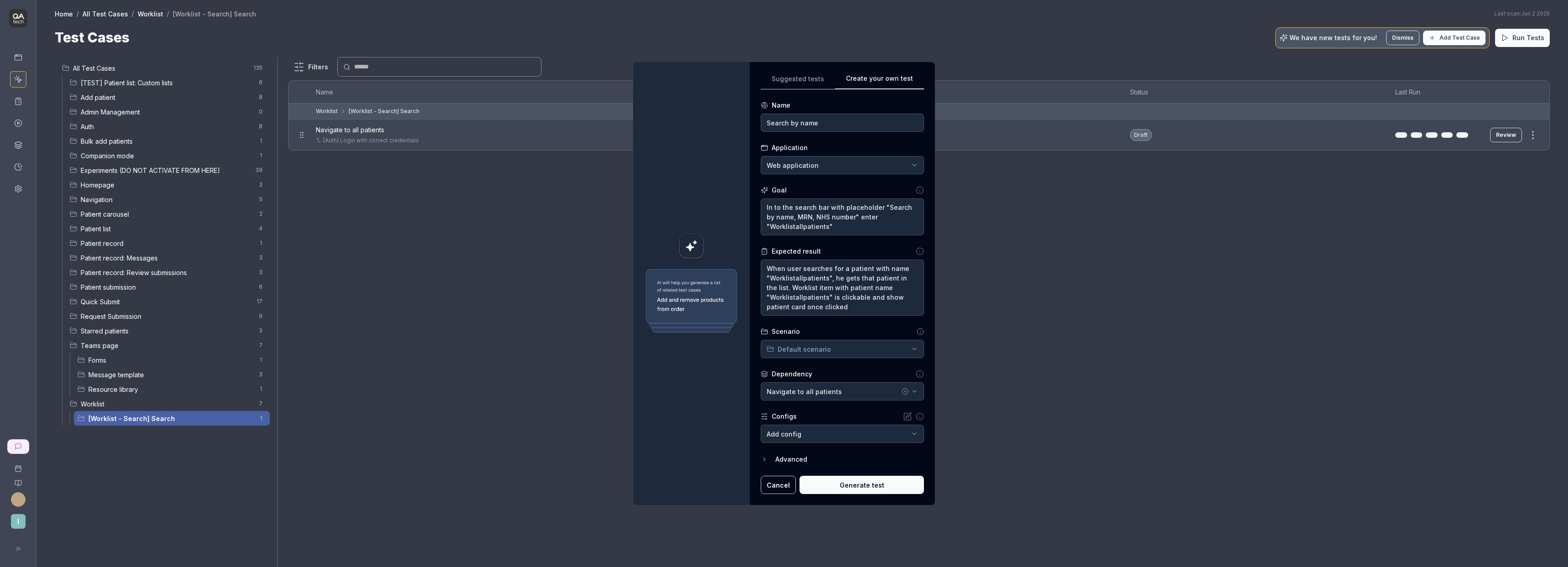 click on "Generate test" at bounding box center [861, 485] 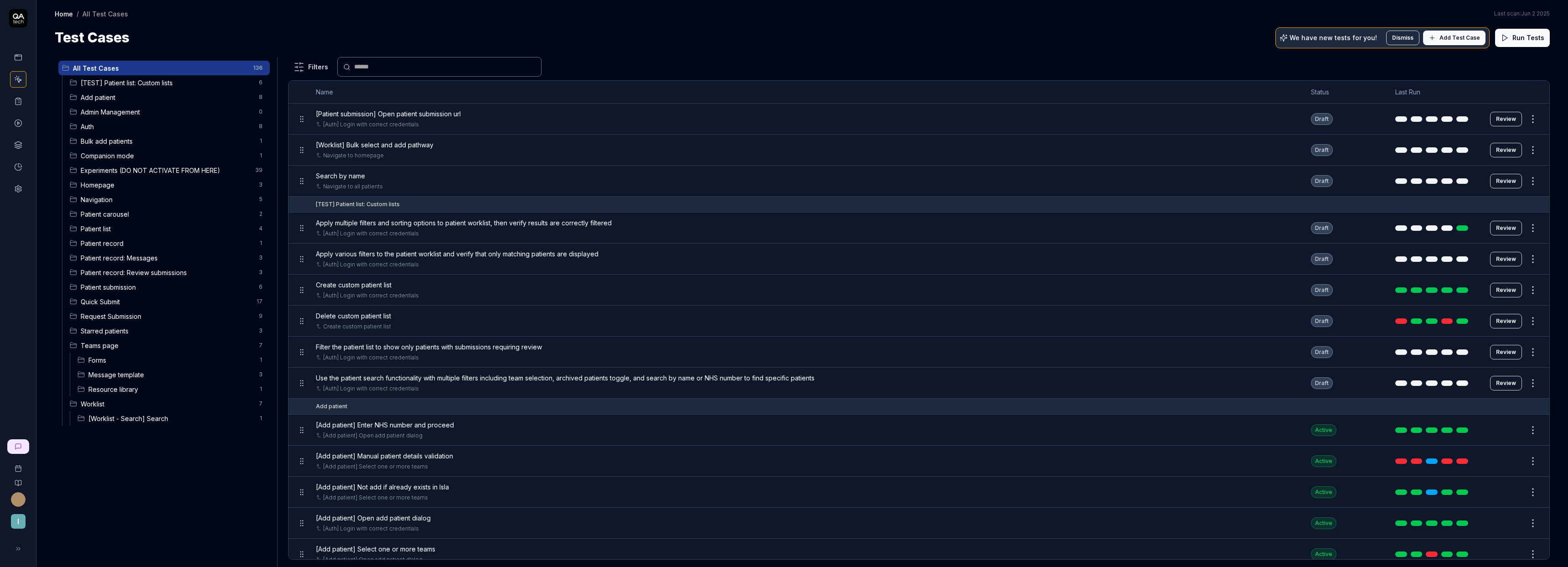 click on "[Worklist - Search] Search" at bounding box center (171, 418) 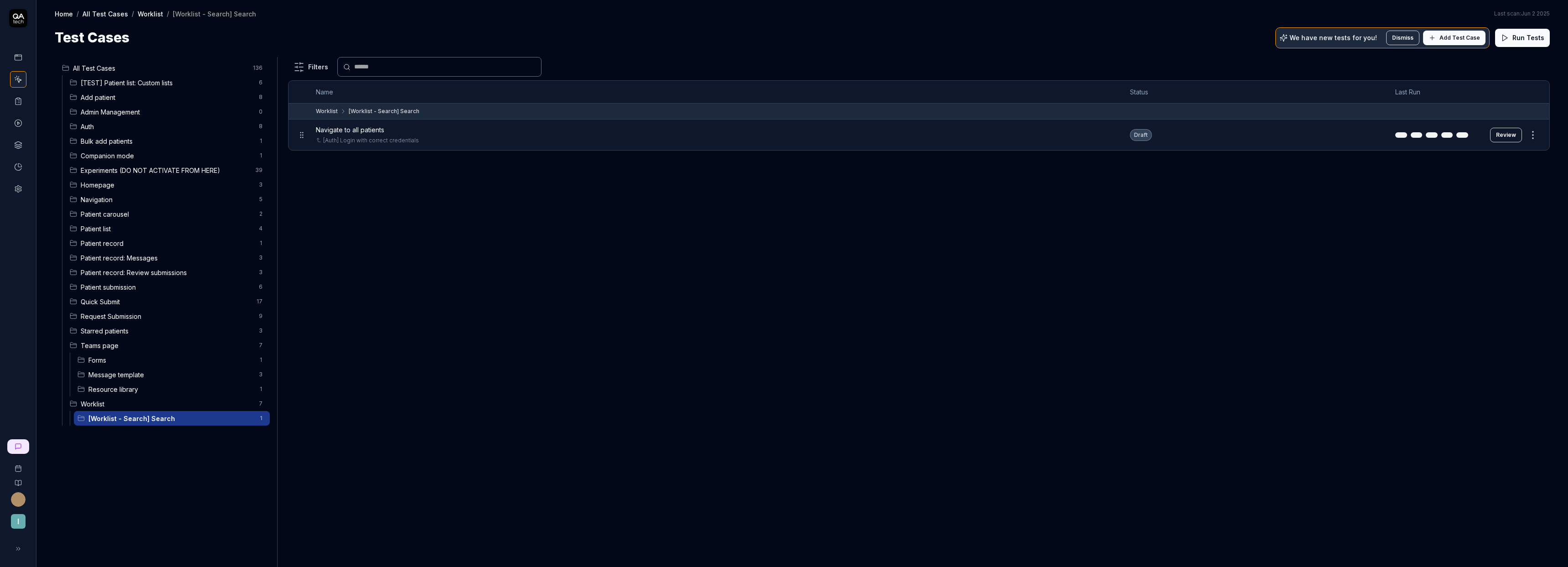 drag, startPoint x: 139, startPoint y: 65, endPoint x: 180, endPoint y: 64, distance: 41.01219 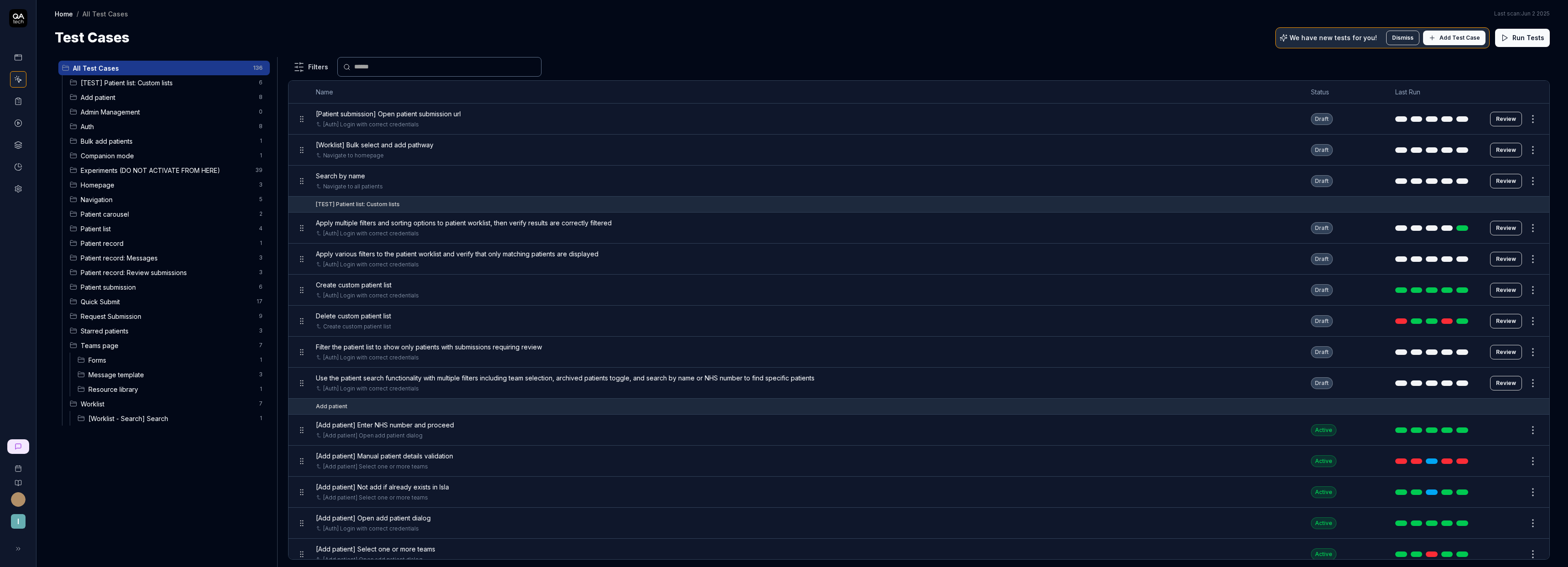 click at bounding box center [445, 67] 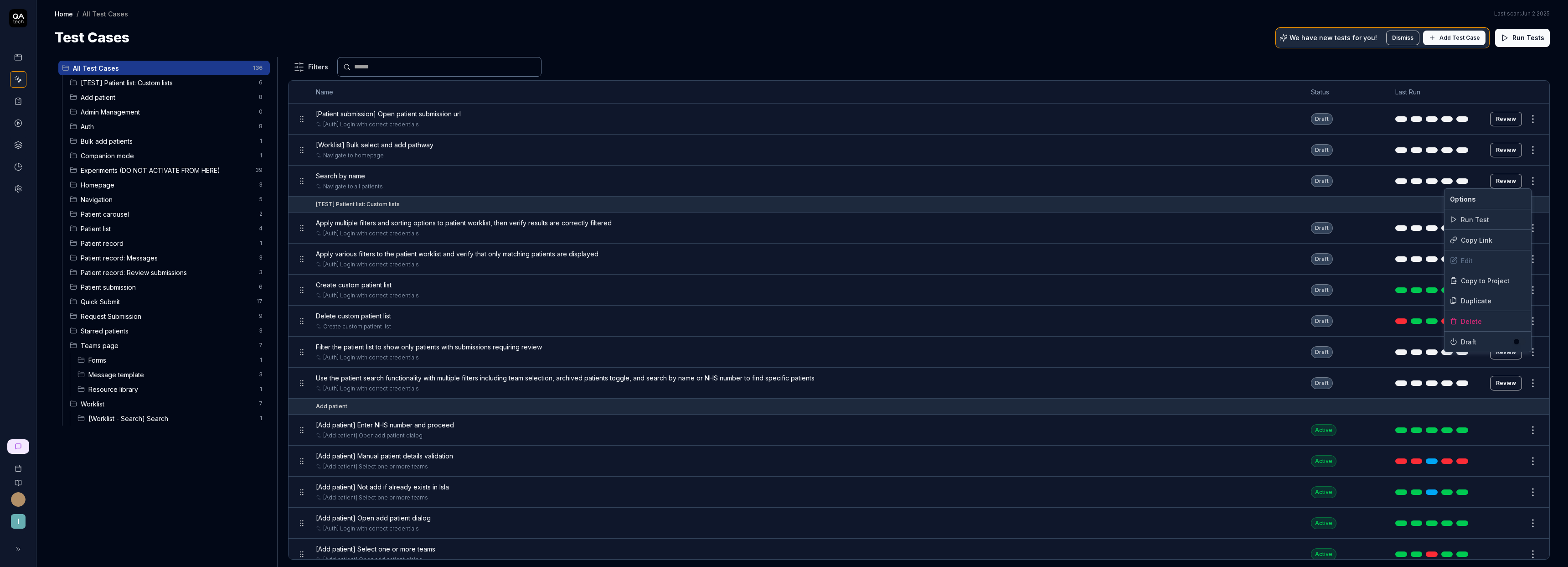 click on "I Home / All Test Cases Home / All Test Cases Last scan:  Jun 2 2025 Test Cases We have new tests for you! Dismiss Add Test Case Run Tests All Test Cases 136 [TEST] Patient list: Custom lists 6 Add patient 8 Admin Management 0 Auth 8 Bulk add patients 1 Companion mode 1 Experiments (DO NOT ACTIVATE FROM HERE) 39 Homepage 3 Navigation 5 Patient carousel 2 Patient list 4 Patient record 1 Patient record: Messages 3 Patient record: Review submissions 3 Patient submission 6 Quick Submit 17 Request Submission 9 Starred patients 3 Teams page 7 Forms 1 Message template 3 Resource library 1 Worklist 7 [Worklist - Search] Search 1 Filters Name Status Last Run [Patient submission] Open patient submission url [Auth] Login with correct credentials Draft Review [Worklist] Bulk select and add pathway Navigate to homepage Draft Review Search by name Navigate to all patients Draft Review [TEST] Patient list: Custom lists [Auth] Login with correct credentials Draft Review [Auth] Login with correct credentials Draft Review" at bounding box center [784, 283] 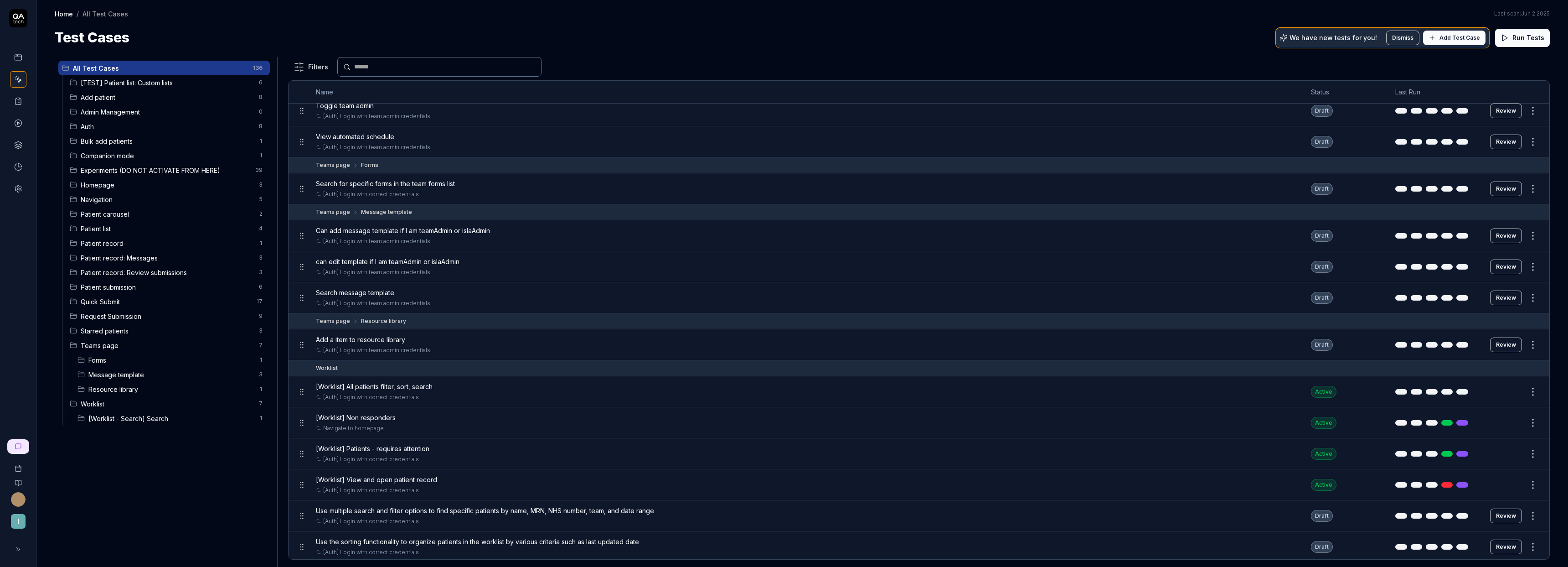 scroll, scrollTop: 4130, scrollLeft: 0, axis: vertical 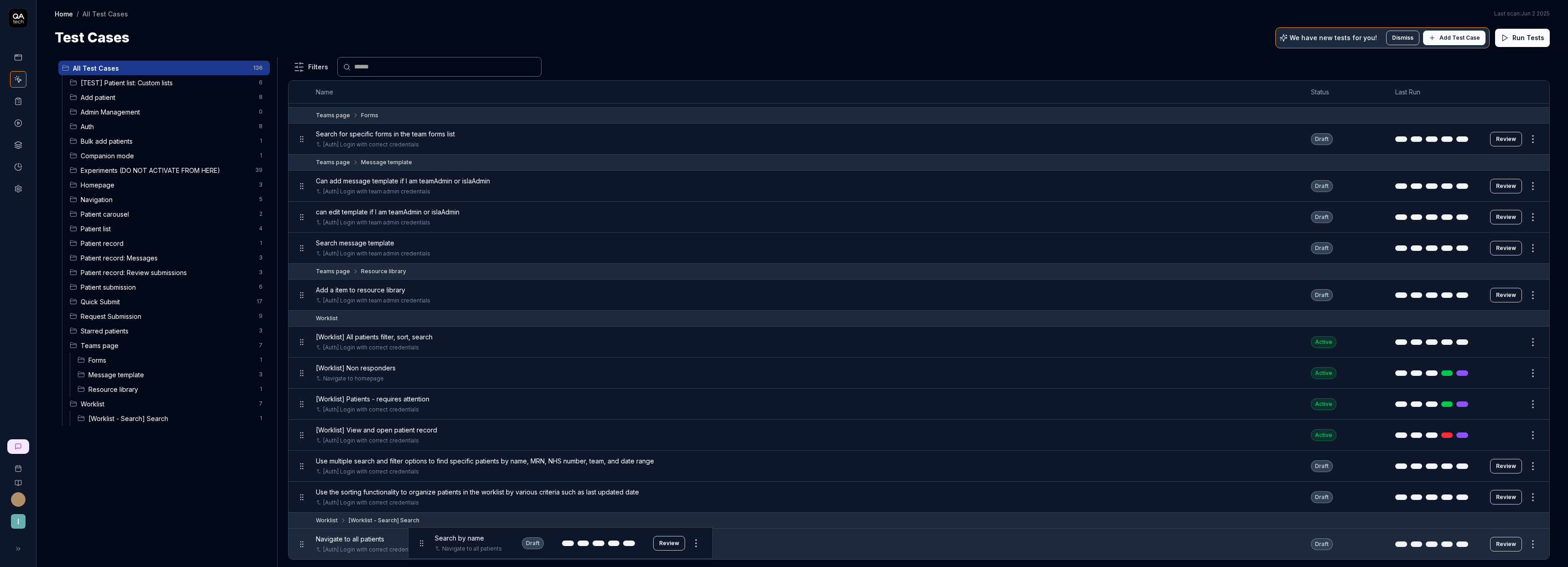 drag, startPoint x: 301, startPoint y: 216, endPoint x: 421, endPoint y: 543, distance: 348.32313 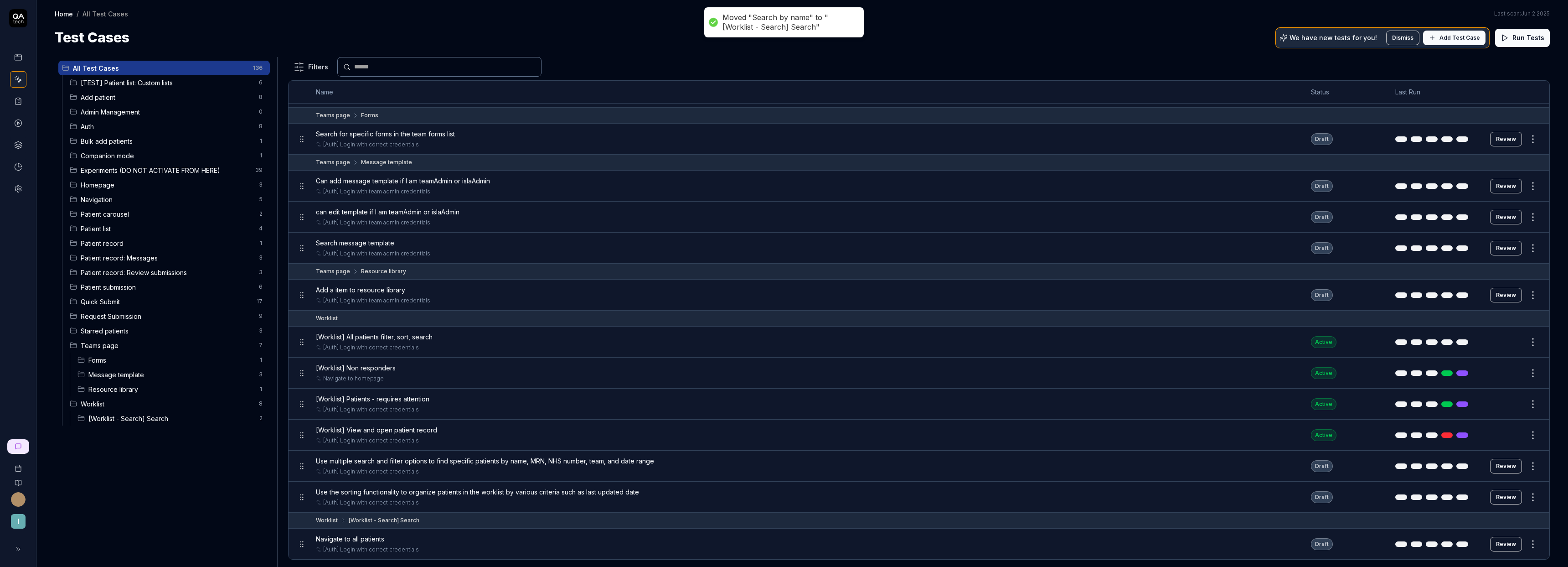 scroll, scrollTop: 4130, scrollLeft: 0, axis: vertical 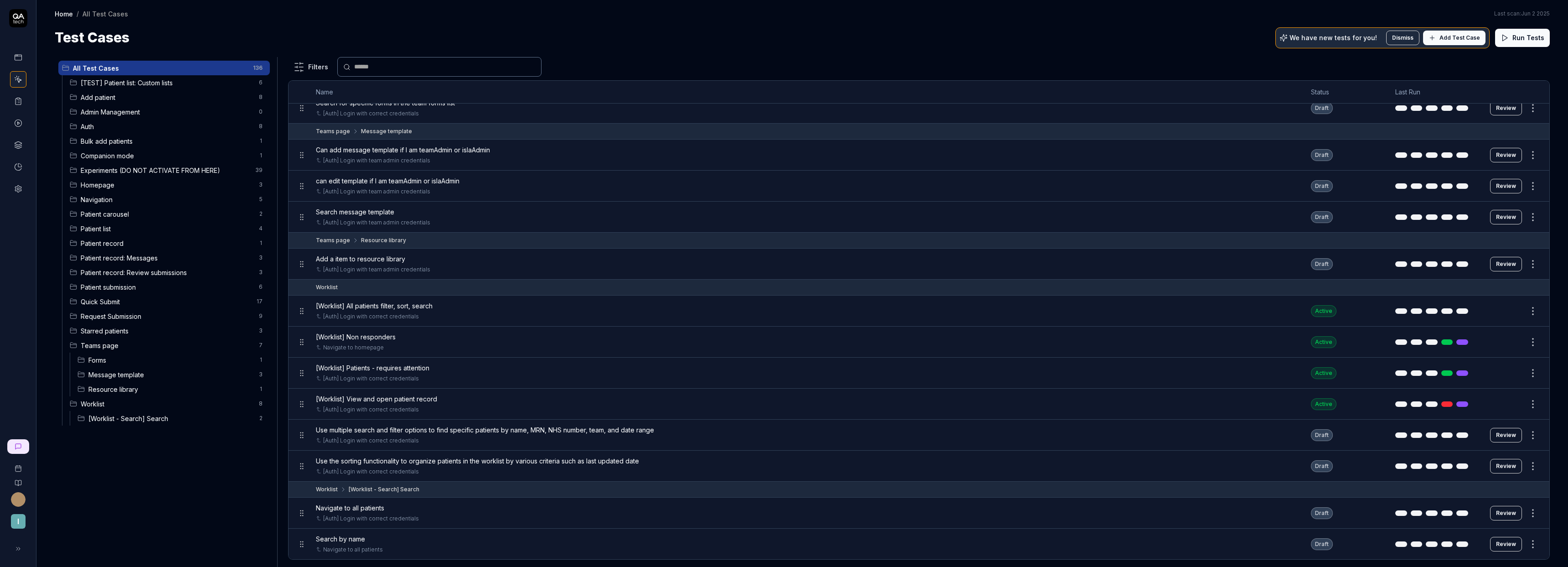 click on "Review" at bounding box center [1506, 544] 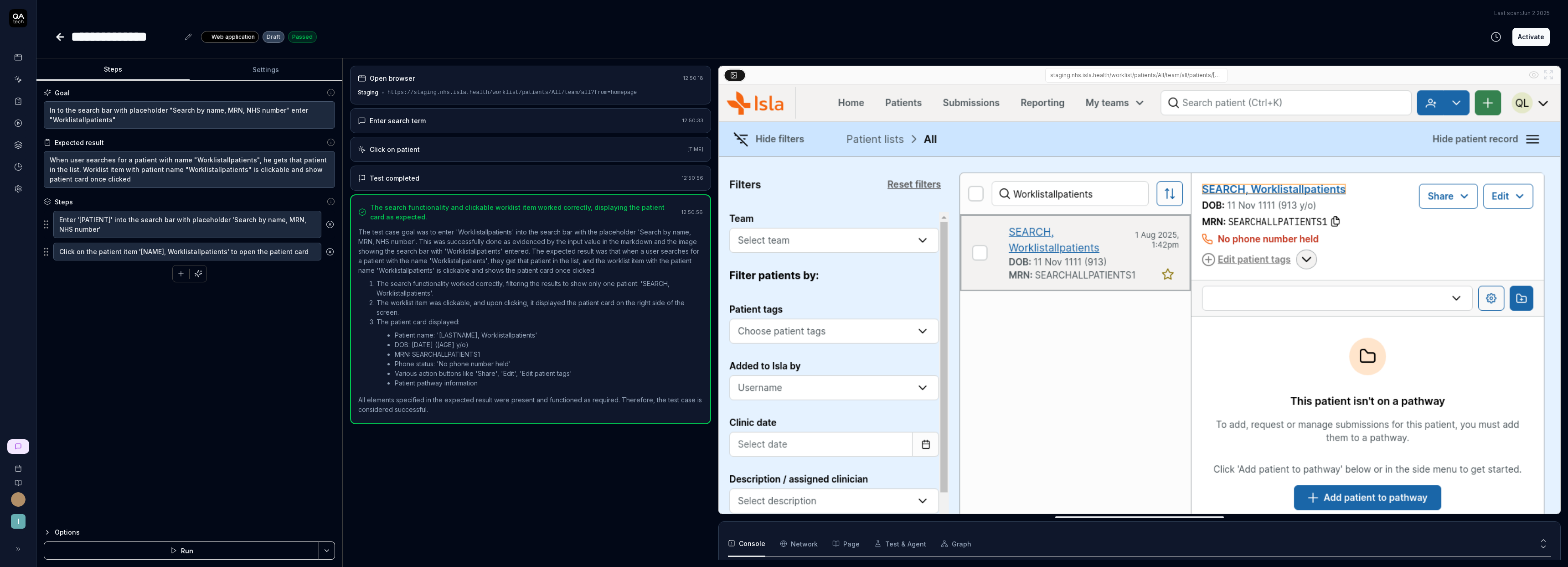 scroll, scrollTop: 26, scrollLeft: 0, axis: vertical 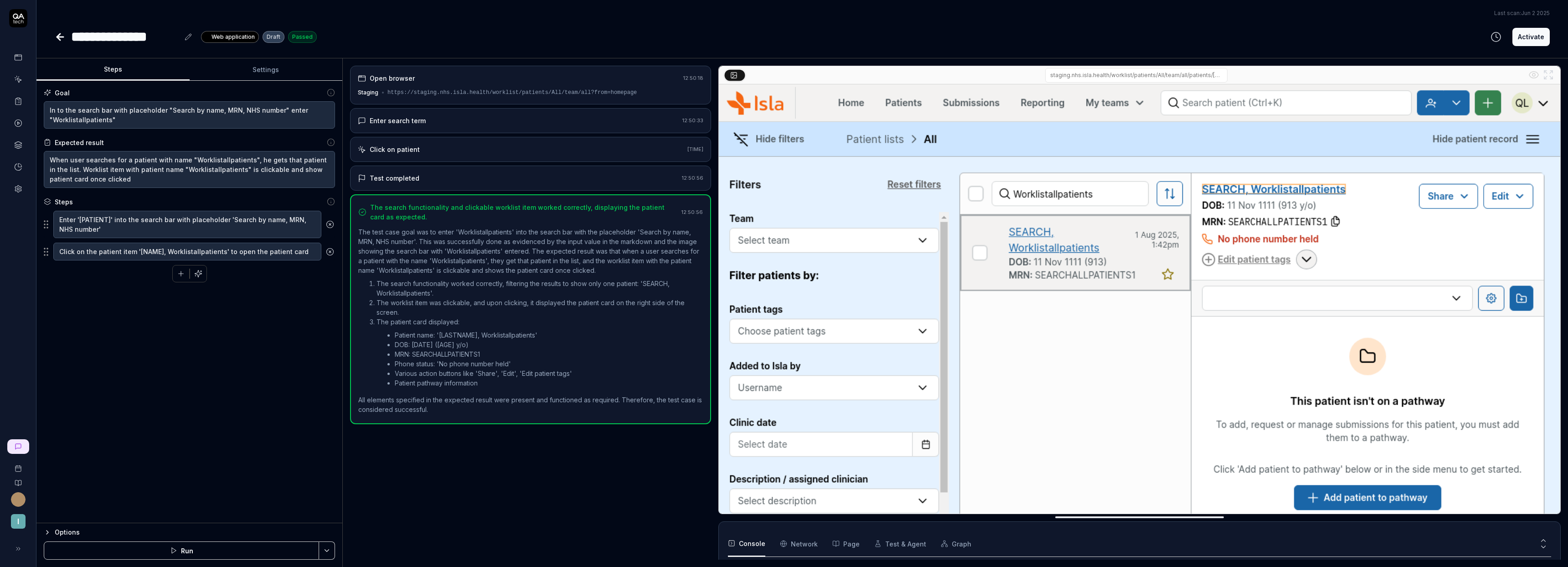 click 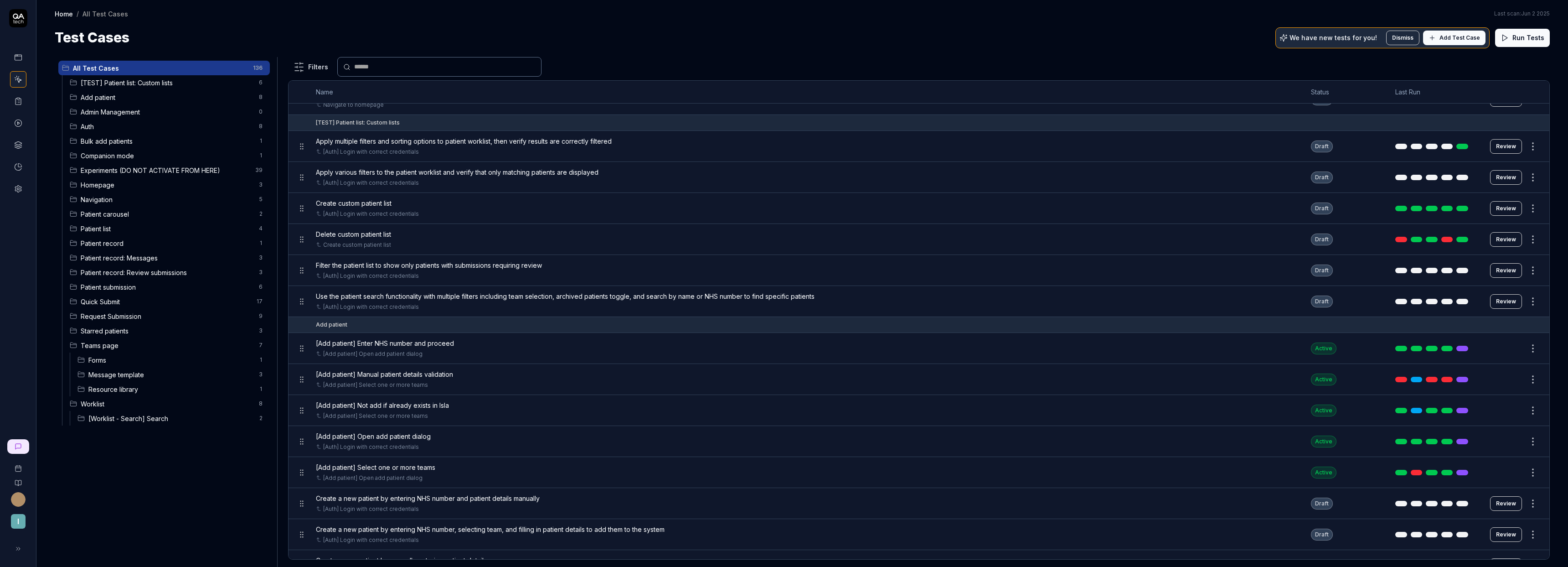 scroll, scrollTop: 0, scrollLeft: 0, axis: both 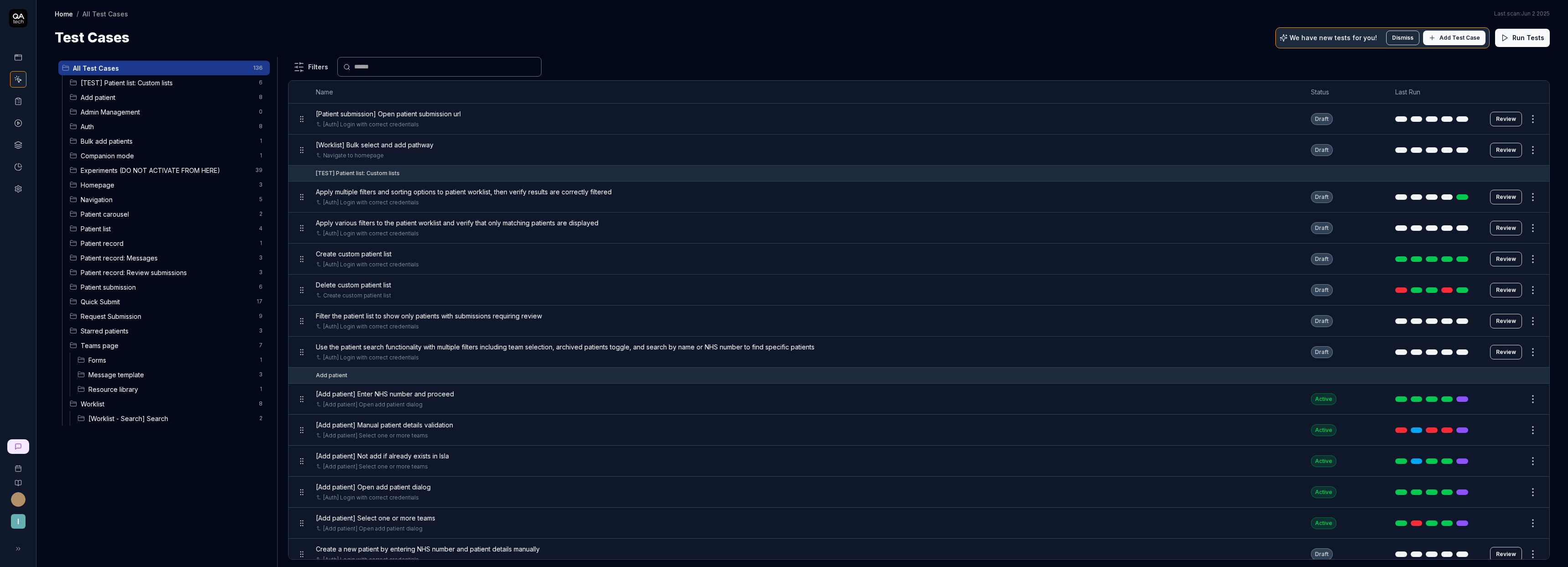 click on "[Worklist - Search] Search 2" at bounding box center (172, 418) 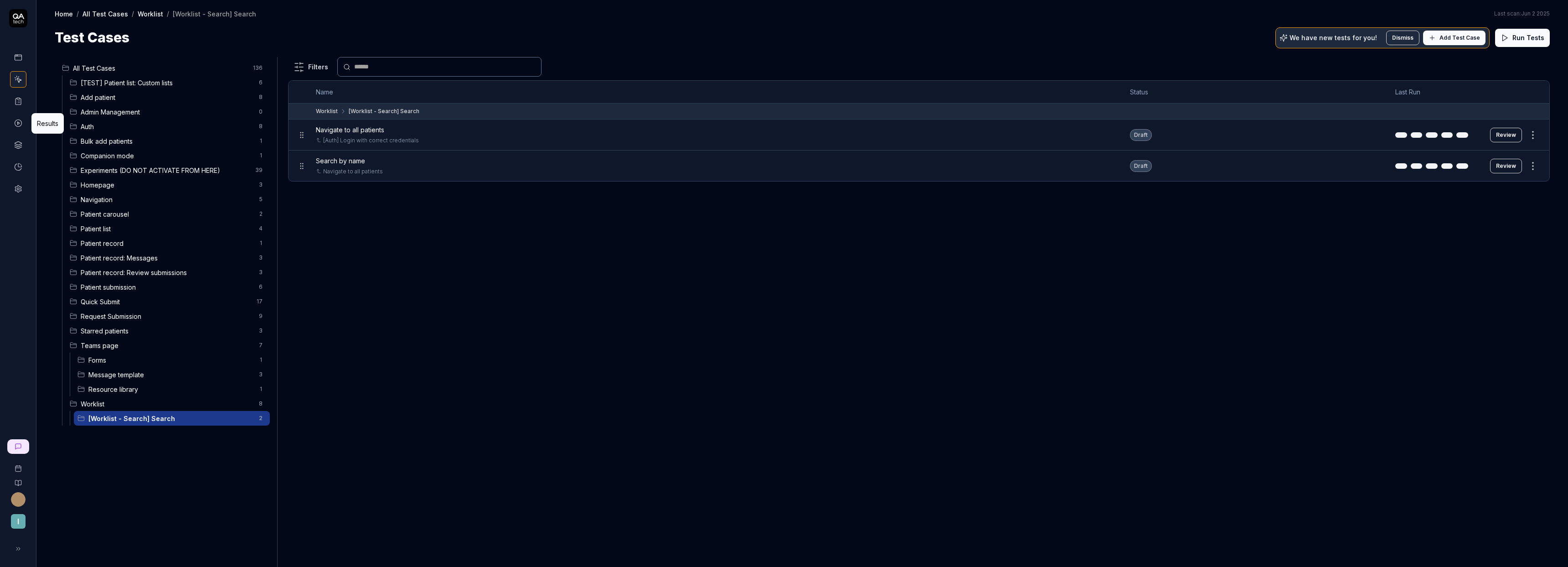 click 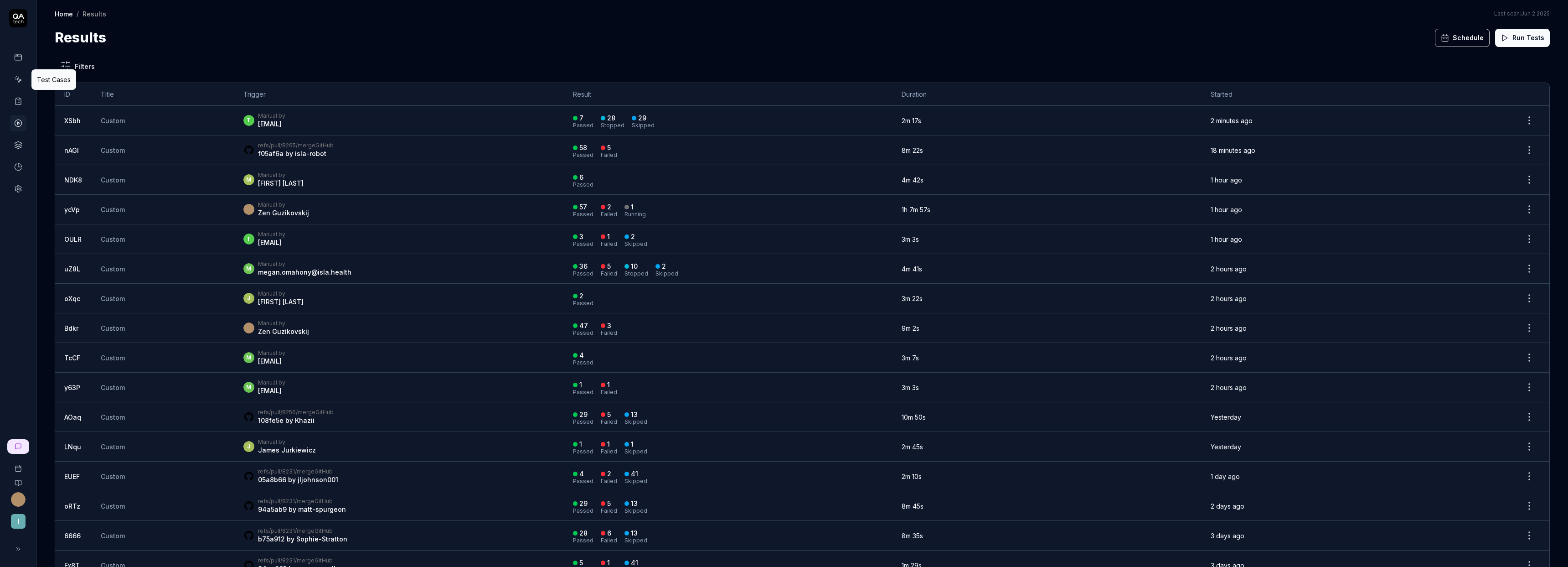 click 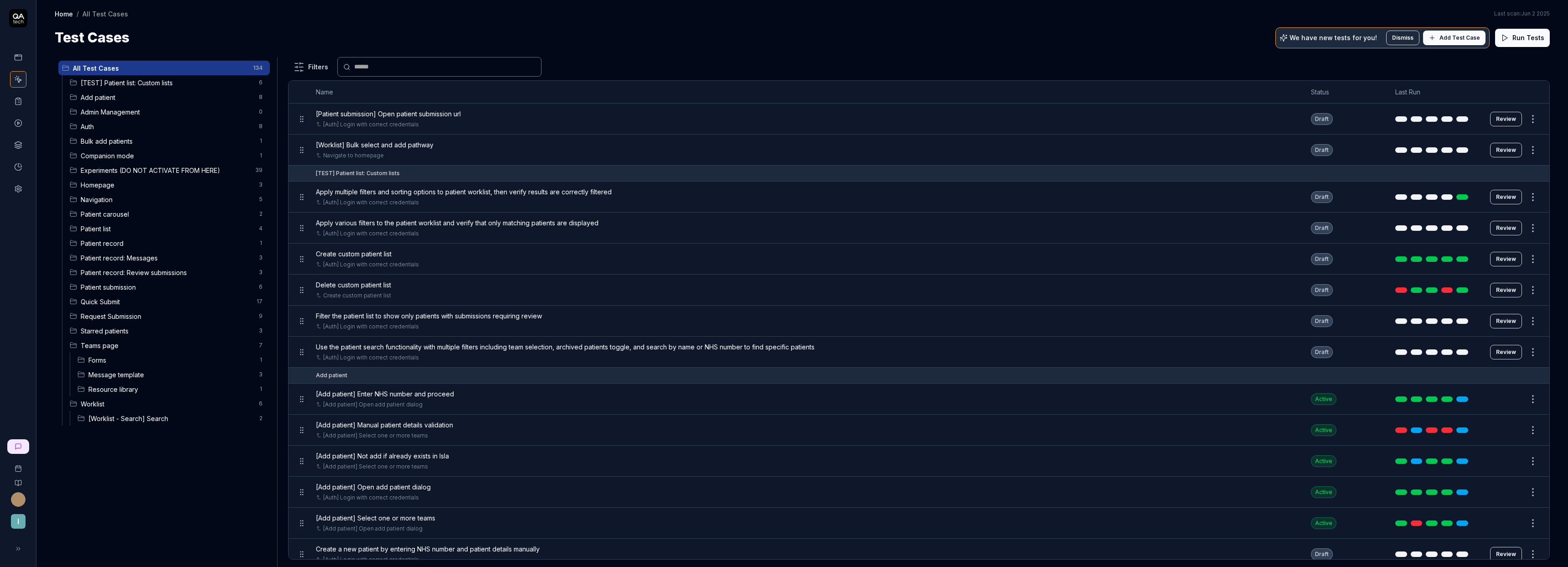 click on "[Worklist - Search] Search" at bounding box center (171, 418) 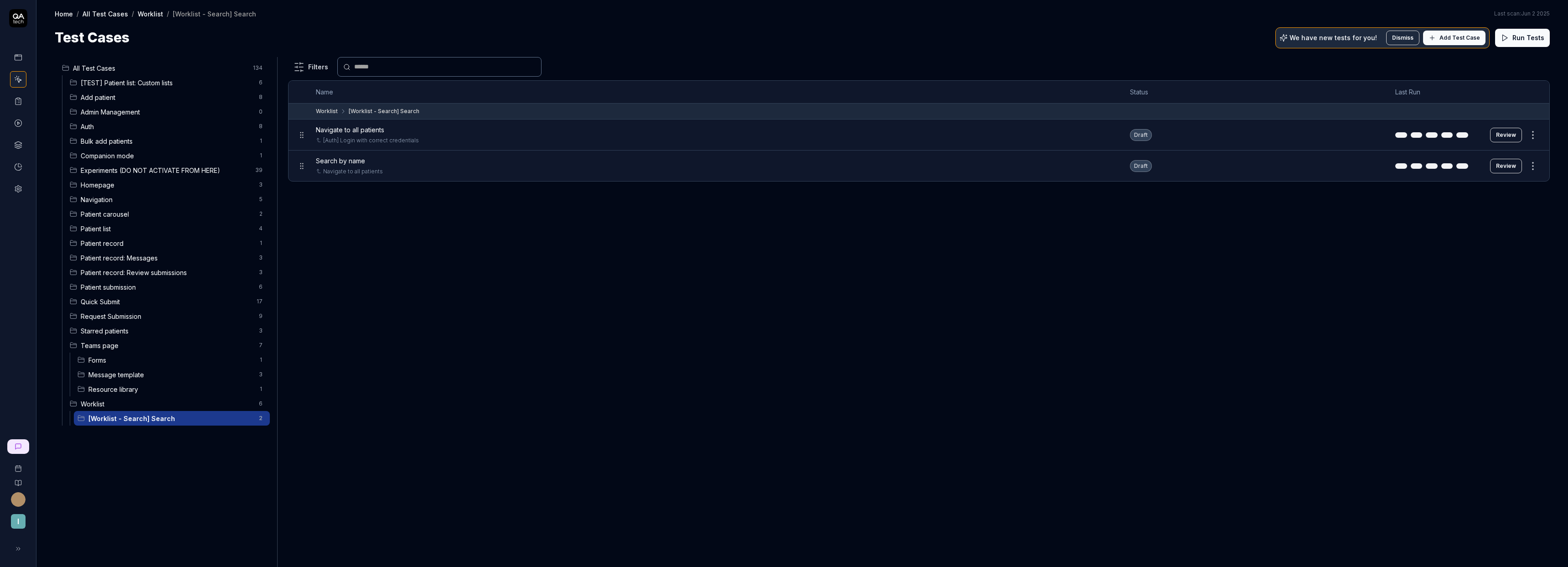click on "Add Test Case" at bounding box center (1460, 38) 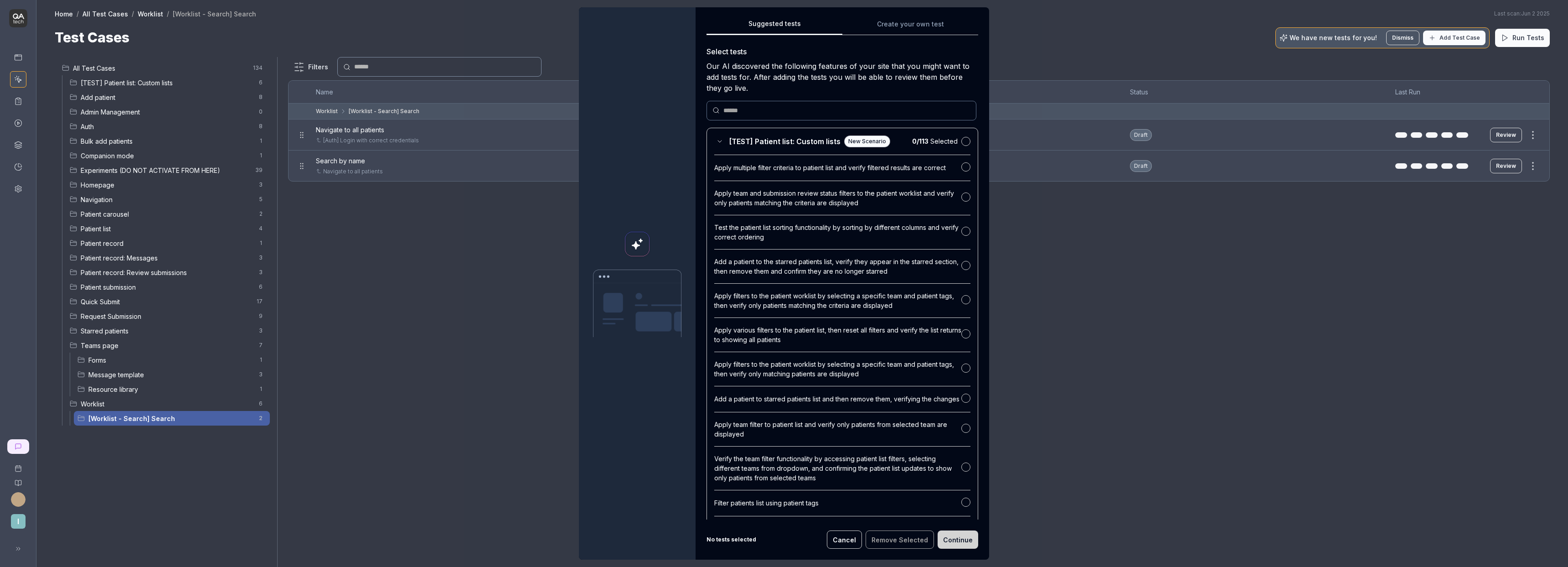 click on "Suggested tests Suggested tests Create your own test Select tests Our AI discovered the following features of your site that you might want to add tests for. After adding the tests you will be able to review them before they go live. [TEST] Patient list: Custom lists New Scenario 0 / 113   Selected Apply multiple filter criteria to patient list and verify filtered results are correct Apply team and submission review status filters to the patient worklist and verify only patients matching the criteria are displayed Test the patient list sorting functionality by sorting by different columns and verify correct ordering Add a patient to the starred patients list, verify they appear in the starred section, then remove them and confirm they are no longer starred Apply filters to the patient worklist by selecting a specific team and patient tags, then verify only patients matching the criteria are displayed Add a patient to starred patients list and then remove them, verifying the changes [Worklist - Search] Search" at bounding box center [784, 283] 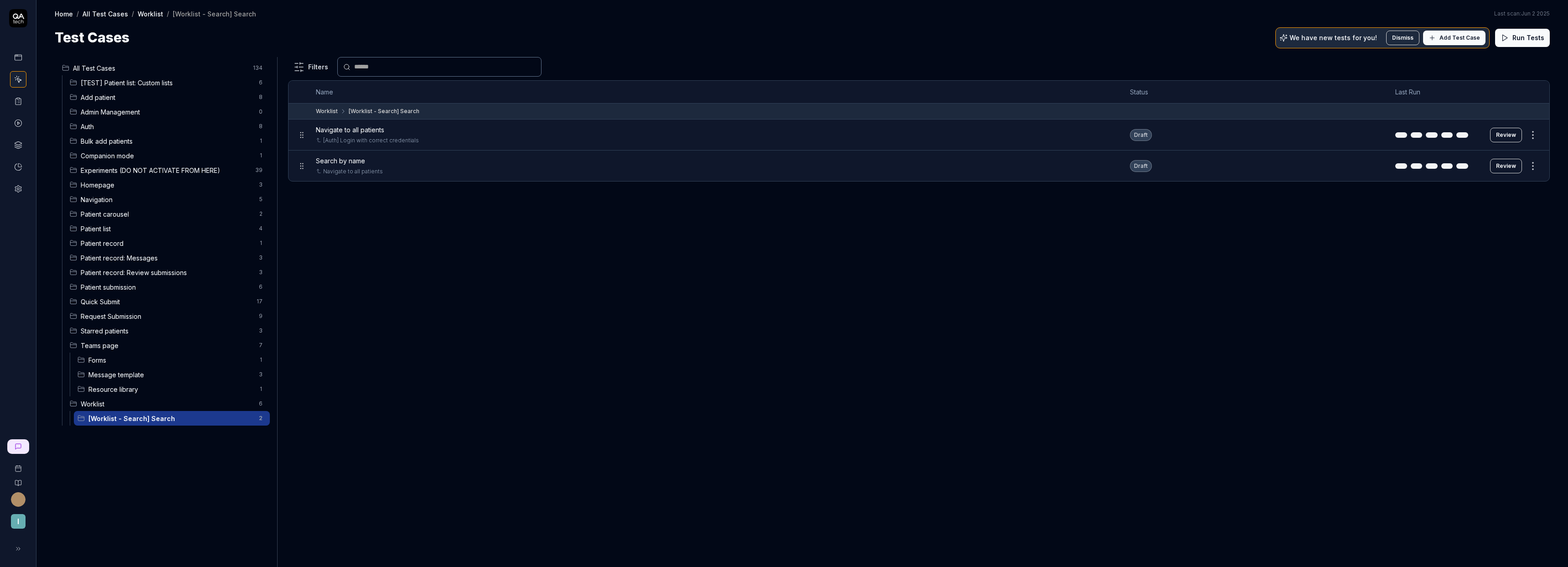 click on "Review" at bounding box center [1506, 166] 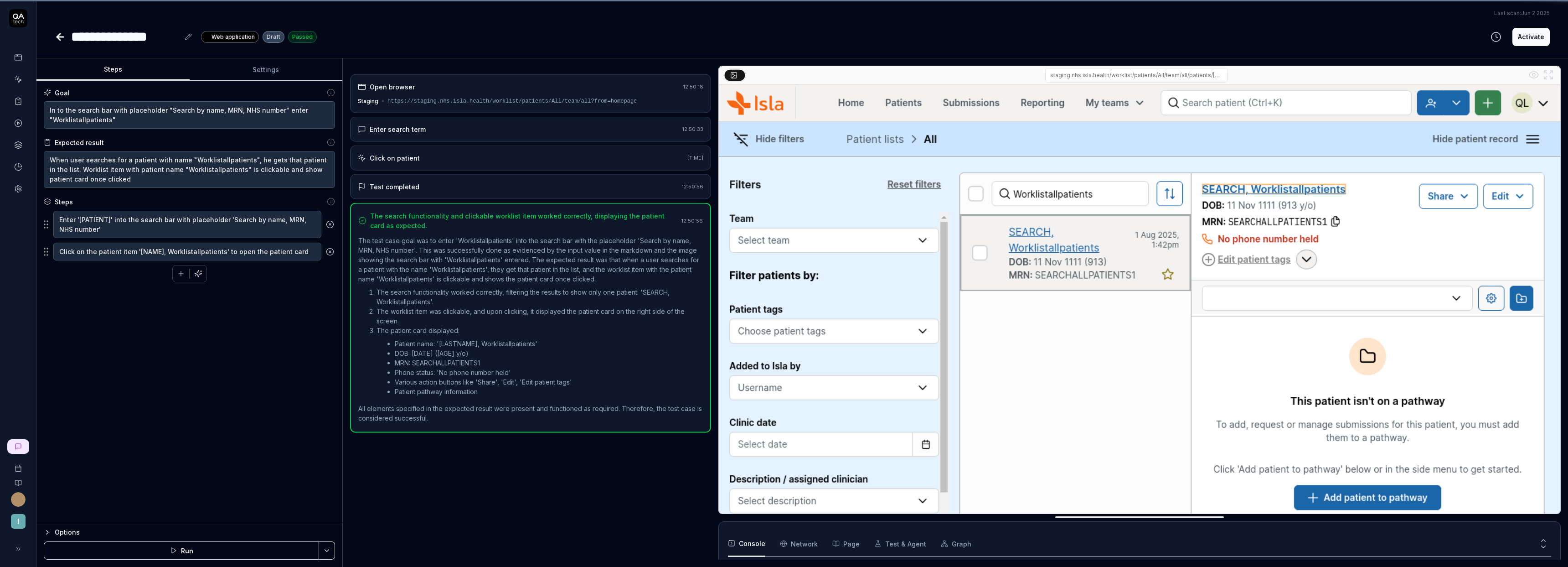 scroll, scrollTop: 26, scrollLeft: 0, axis: vertical 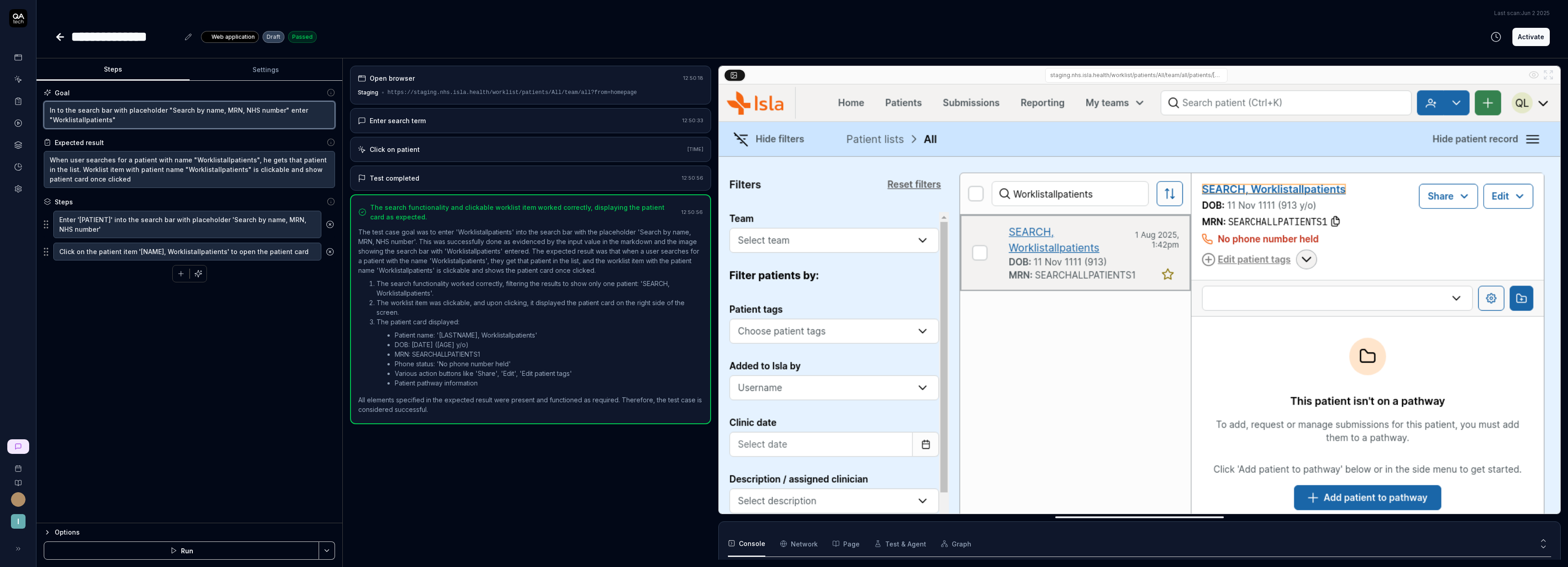click on "In to the search bar with placeholder "Search by name, MRN, NHS number" enter "Worklistallpatients"" at bounding box center (189, 115) 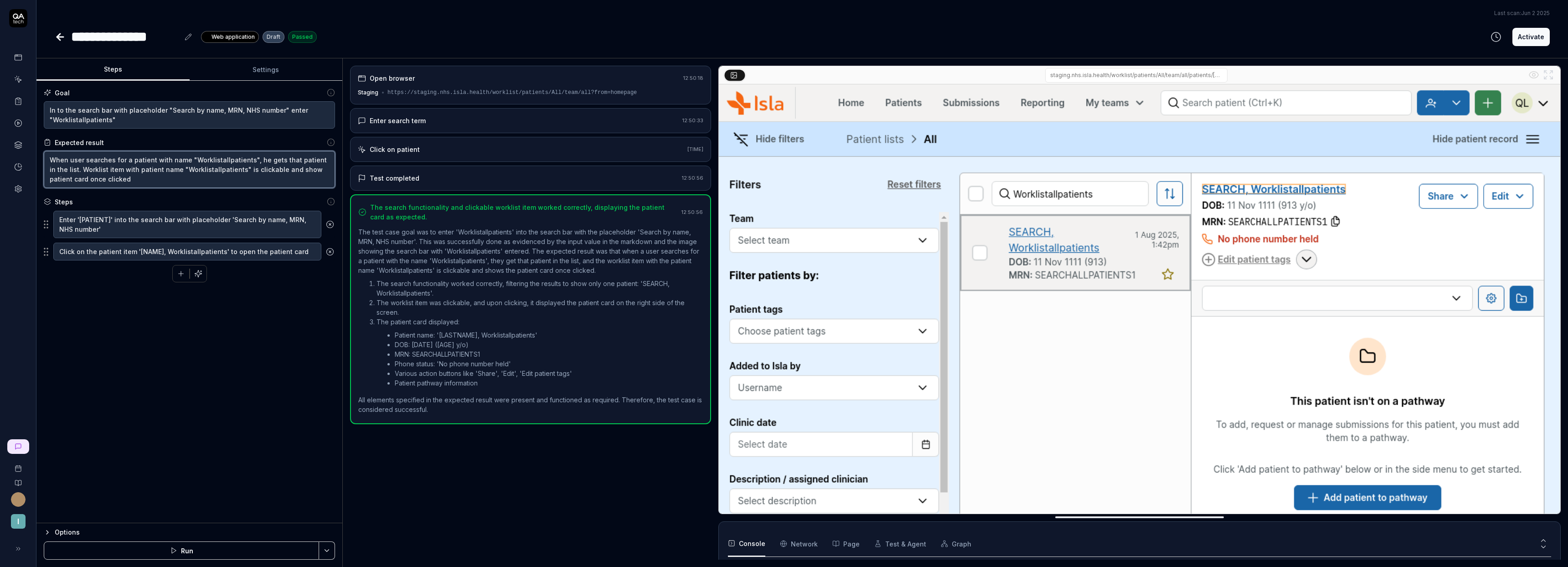 drag, startPoint x: 95, startPoint y: 180, endPoint x: 41, endPoint y: 158, distance: 58.30952 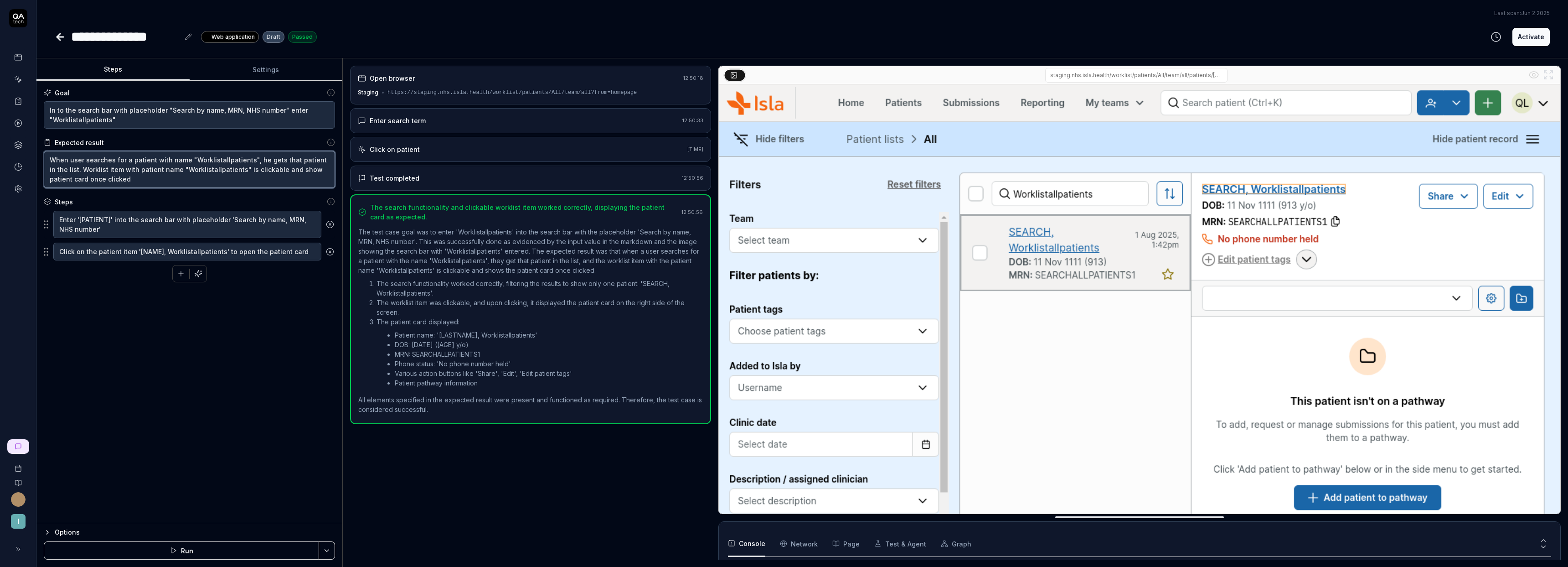 click on "Goal In to the search bar with placeholder "Search by name, MRN, NHS number" enter "Worklistallpatients" Expected result When user searches for a patient with name "Worklistallpatients", he gets that patient in the list. Worklist item with patient name "Worklistallpatients" is clickable and show patient card once clicked Steps Enter 'Worklistallpatients' into the search bar with placeholder 'Search by name, MRN, NHS number' Click on the patient item 'SEARCH, Worklistallpatients' to open the patient card
To pick up a draggable item, press the space bar.
While dragging, use the arrow keys to move the item.
Press space again to drop the item in its new position, or press escape to cancel." at bounding box center (189, 302) 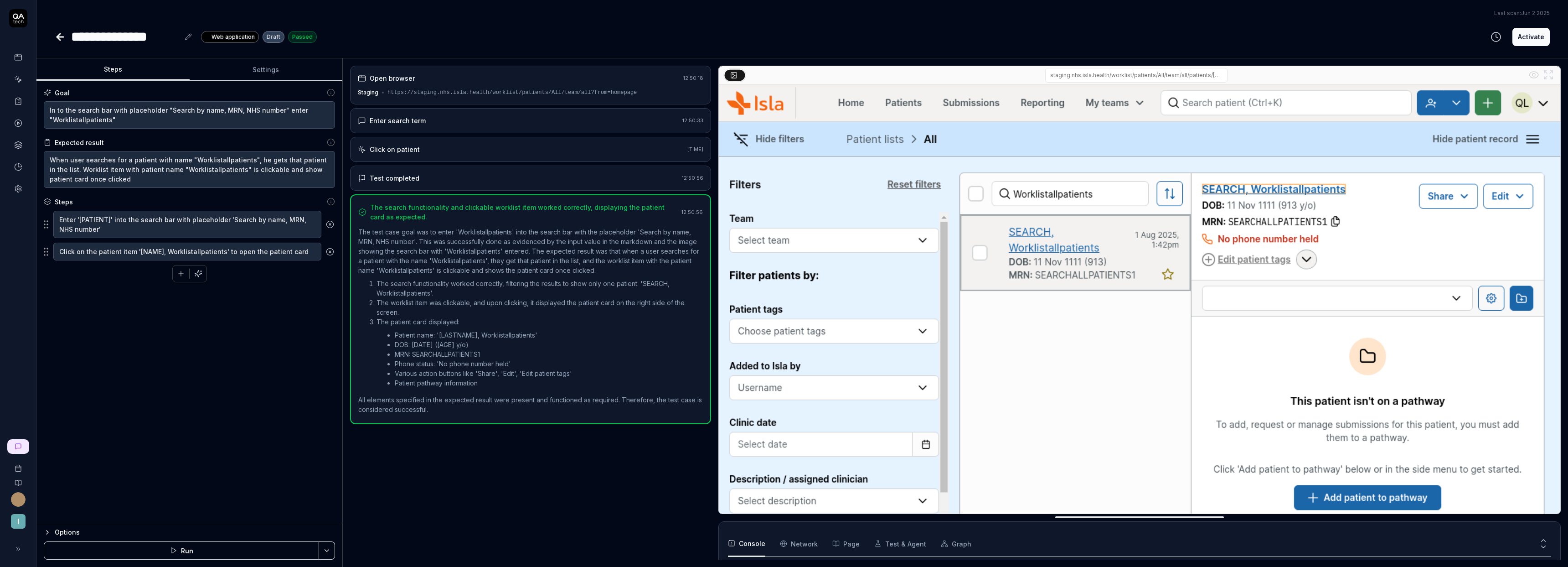 click 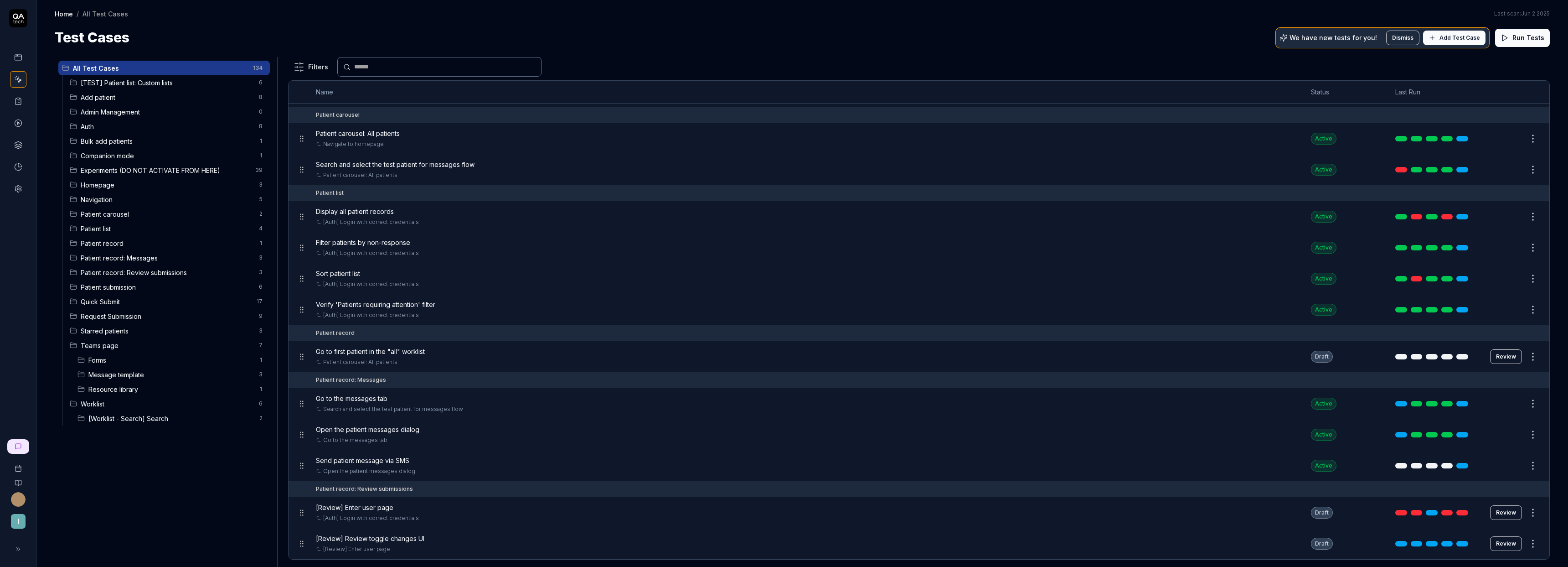 scroll, scrollTop: 3936, scrollLeft: 0, axis: vertical 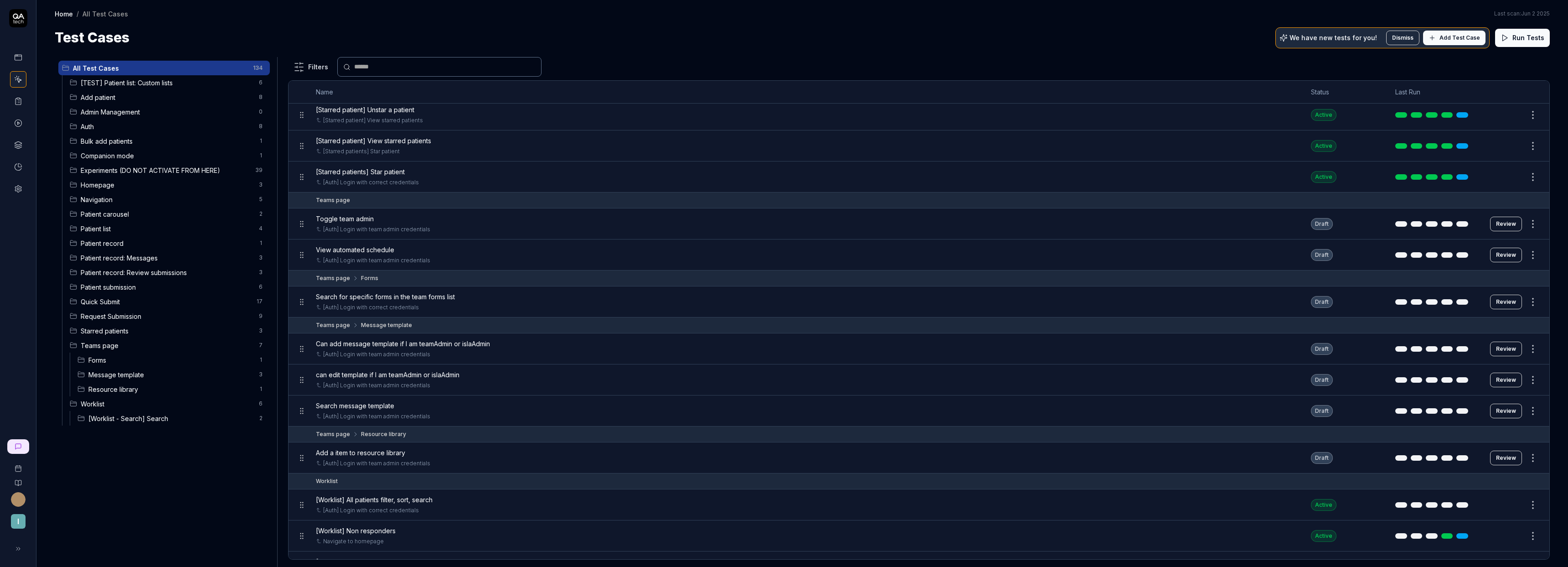 click on "[Worklist - Search] Search 2" at bounding box center (172, 418) 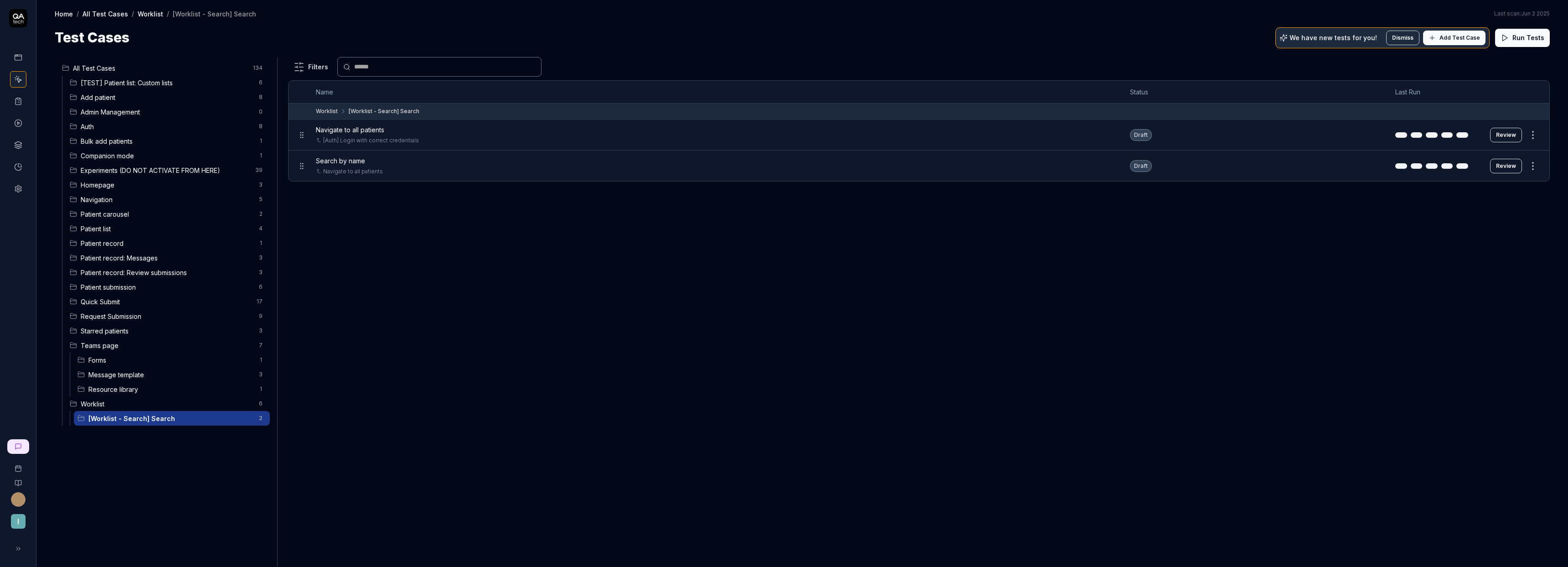 click on "Add Test Case" at bounding box center [1460, 38] 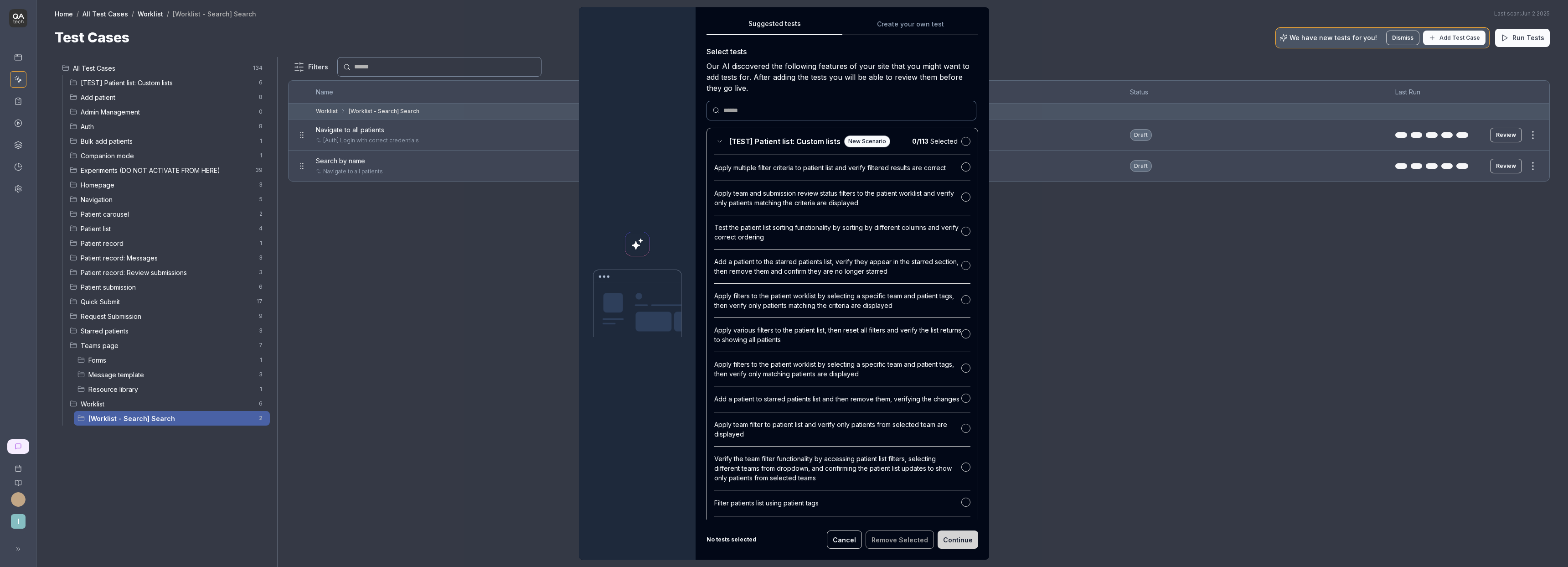 click on "Suggested tests Suggested tests Create your own test Select tests Our AI discovered the following features of your site that you might want to add tests for. After adding the tests you will be able to review them before they go live. [TEST] Patient list: Custom lists New Scenario 0 / 113   Selected Apply multiple filter criteria to patient list and verify filtered results are correct Apply team and submission review status filters to the patient worklist and verify only patients matching the criteria are displayed Test the patient list sorting functionality by sorting by different columns and verify correct ordering Add a patient to the starred patients list, verify they appear in the starred section, then remove them and confirm they are no longer starred Apply filters to the patient worklist by selecting a specific team and patient tags, then verify only patients matching the criteria are displayed Add a patient to starred patients list and then remove them, verifying the changes [Worklist - Search] Search" at bounding box center [784, 283] 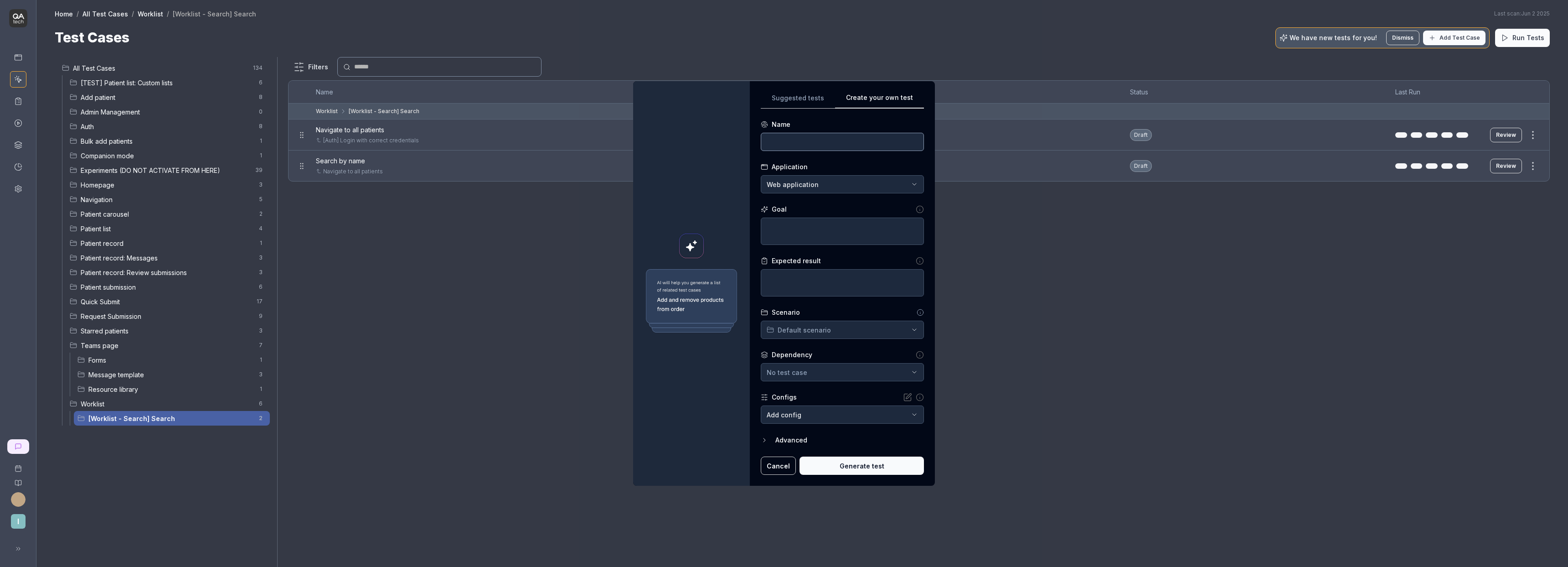 click at bounding box center [842, 142] 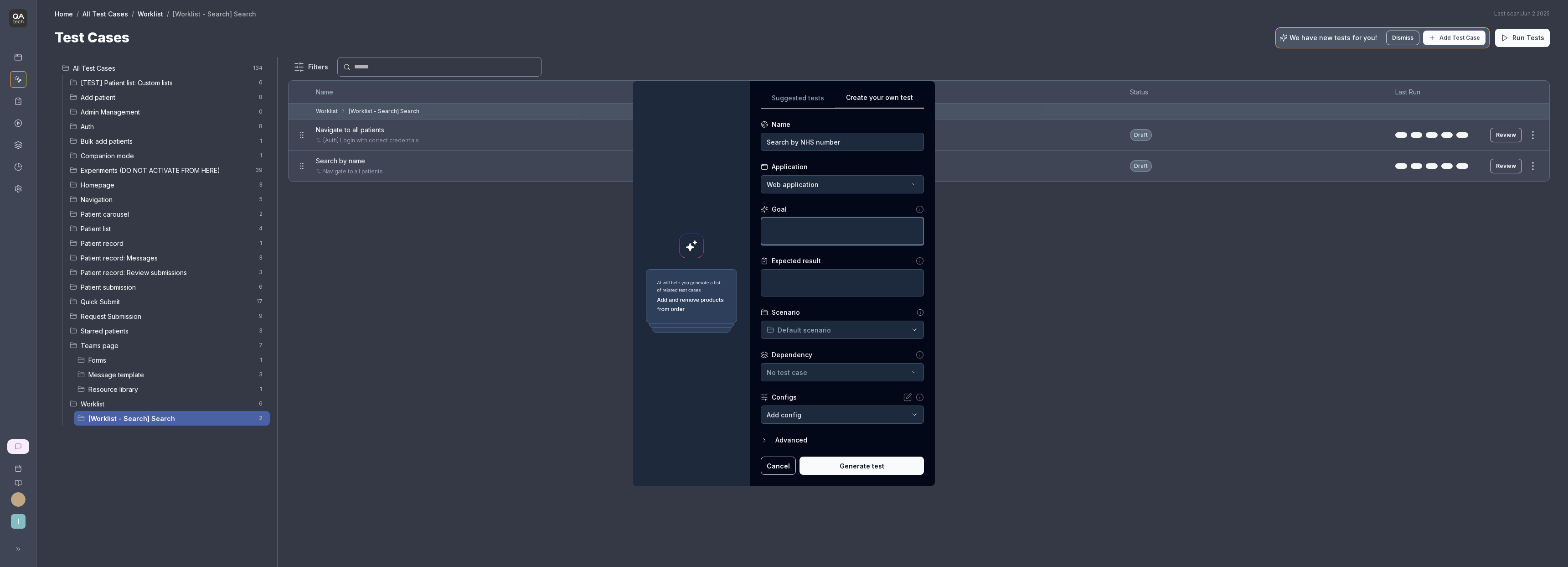 click at bounding box center (842, 231) 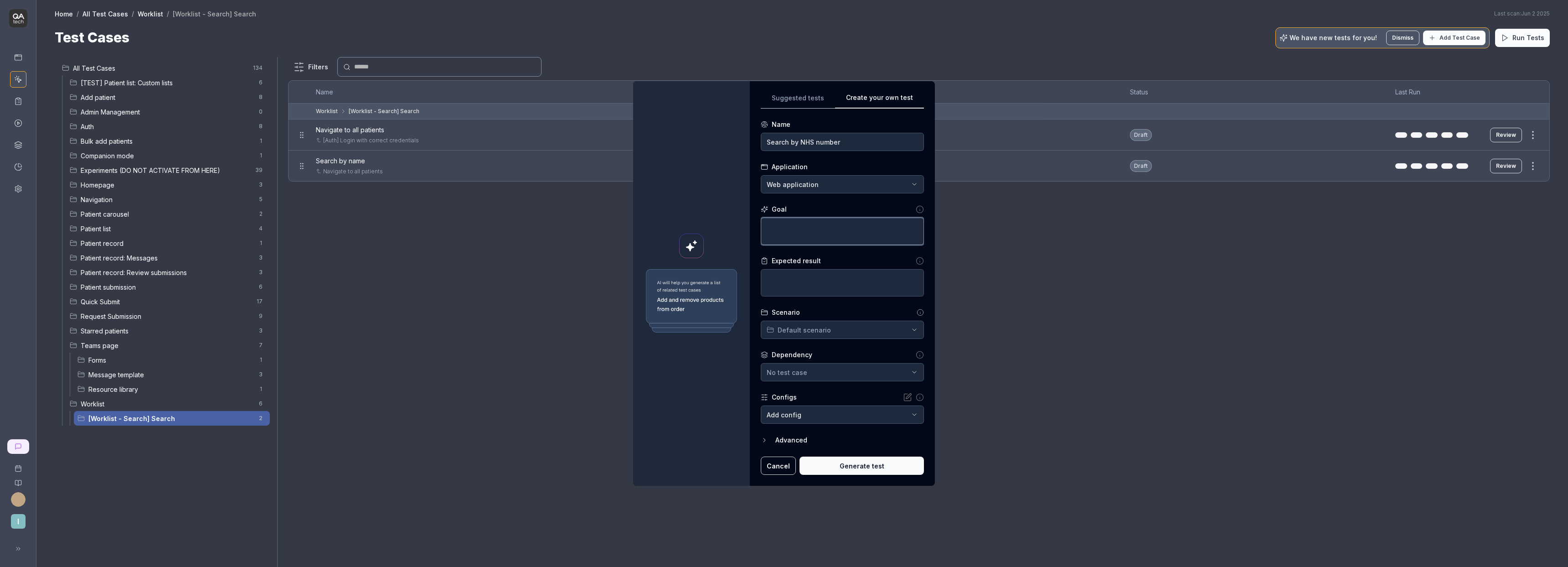paste on "In to the search bar with placeholder "Search by name, MRN, NHS number" enter “Worklistallpatients"" 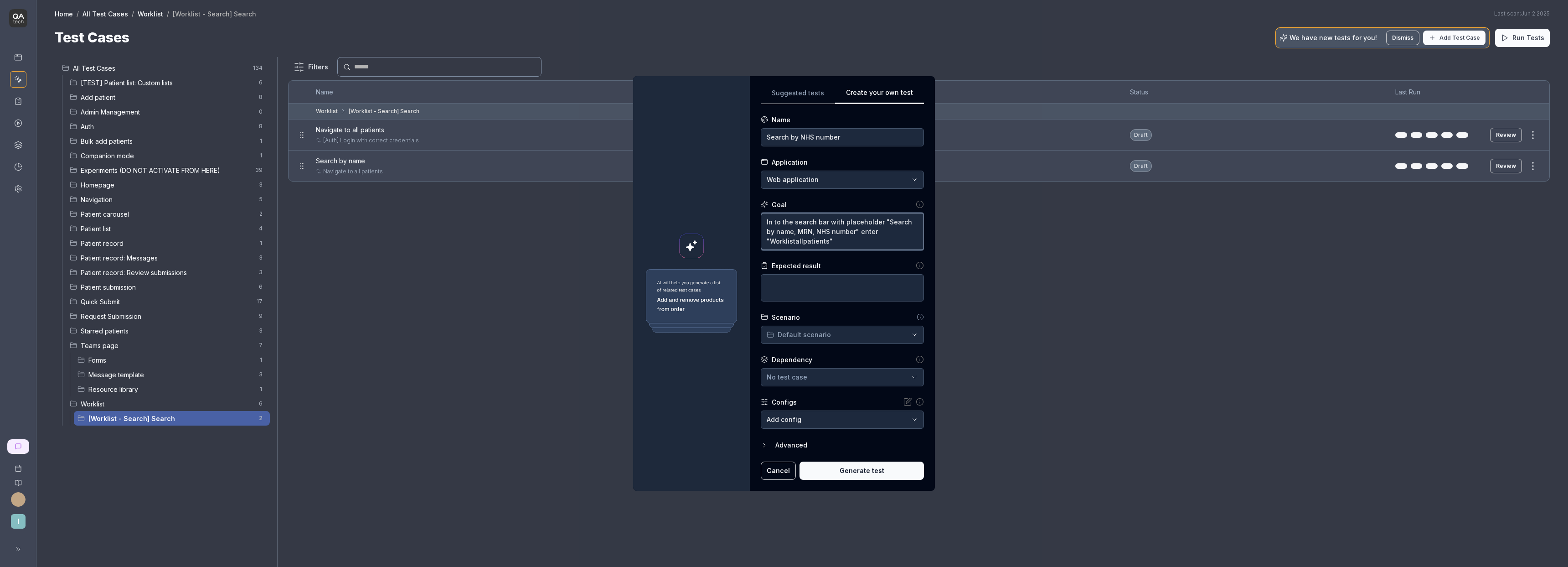 click on "In to the search bar with placeholder "Search by name, MRN, NHS number" enter “Worklistallpatients"" at bounding box center (842, 231) 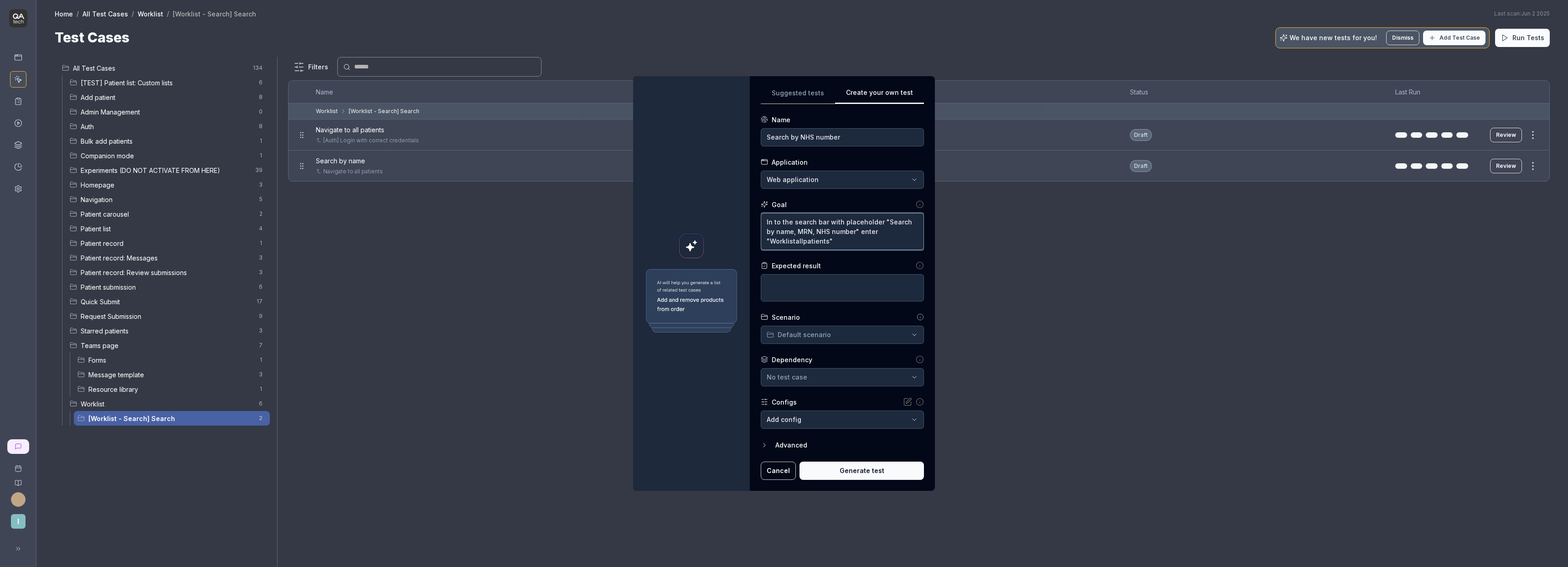 click on "In to the search bar with placeholder "Search by name, MRN, NHS number" enter “Worklistallpatients"" at bounding box center [842, 231] 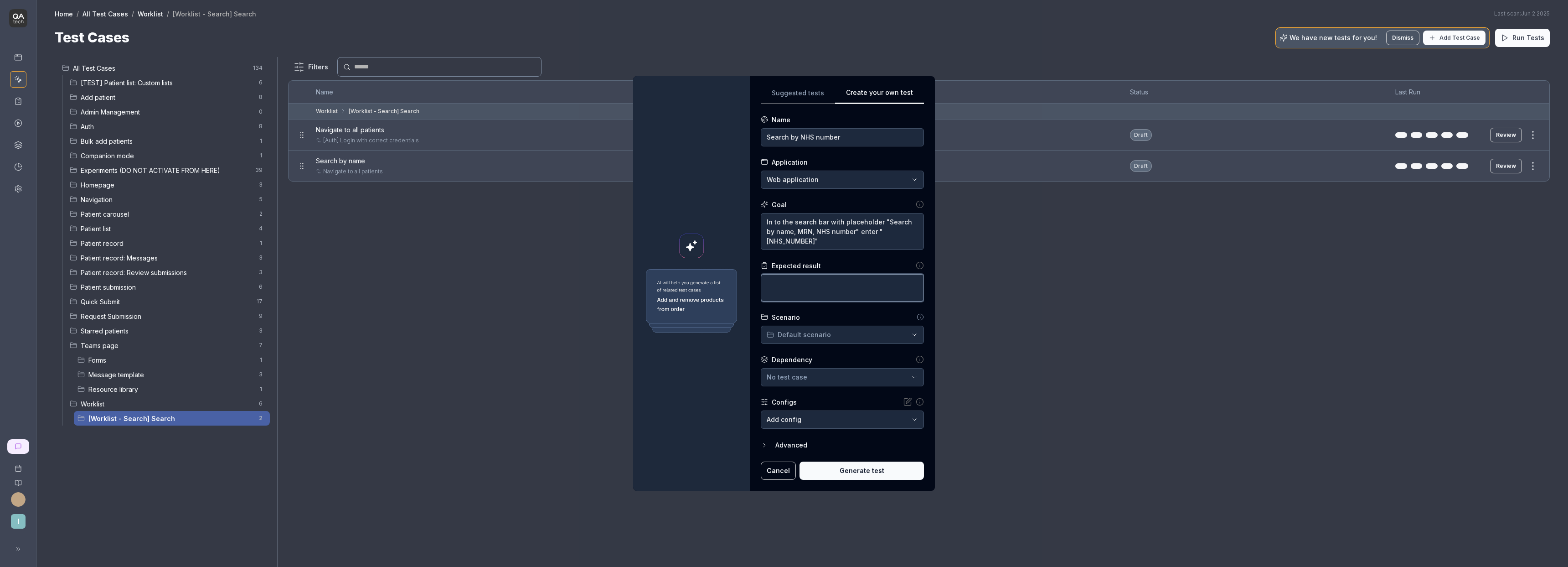 click at bounding box center (842, 288) 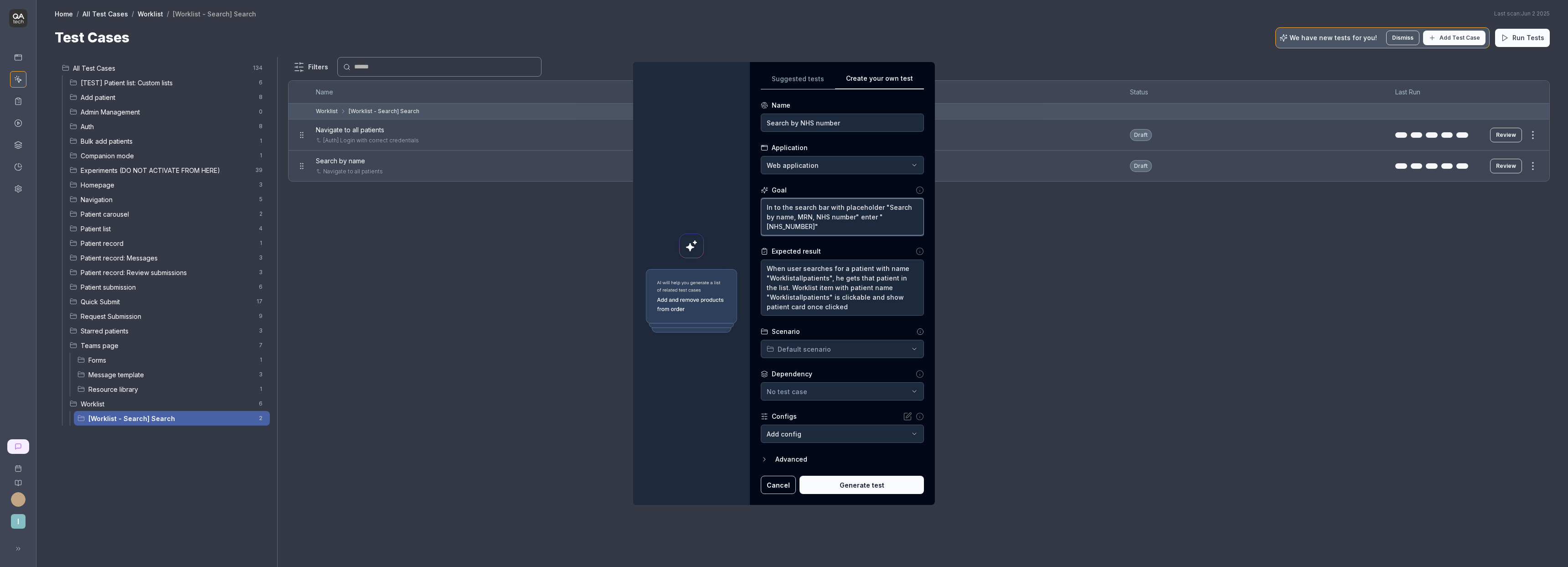 click on "In to the search bar with placeholder "Search by name, MRN, NHS number" enter “9449303290"" at bounding box center (842, 217) 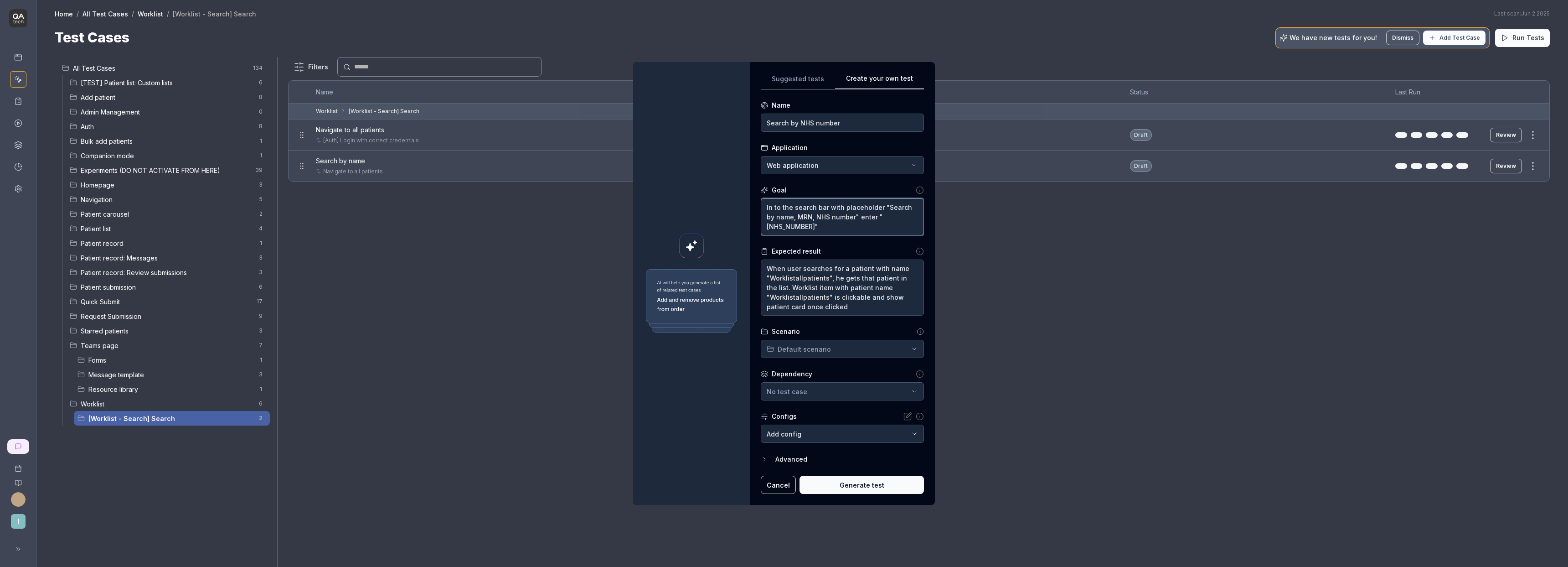 click on "In to the search bar with placeholder "Search by name, MRN, NHS number" enter “9449303290"" at bounding box center [842, 217] 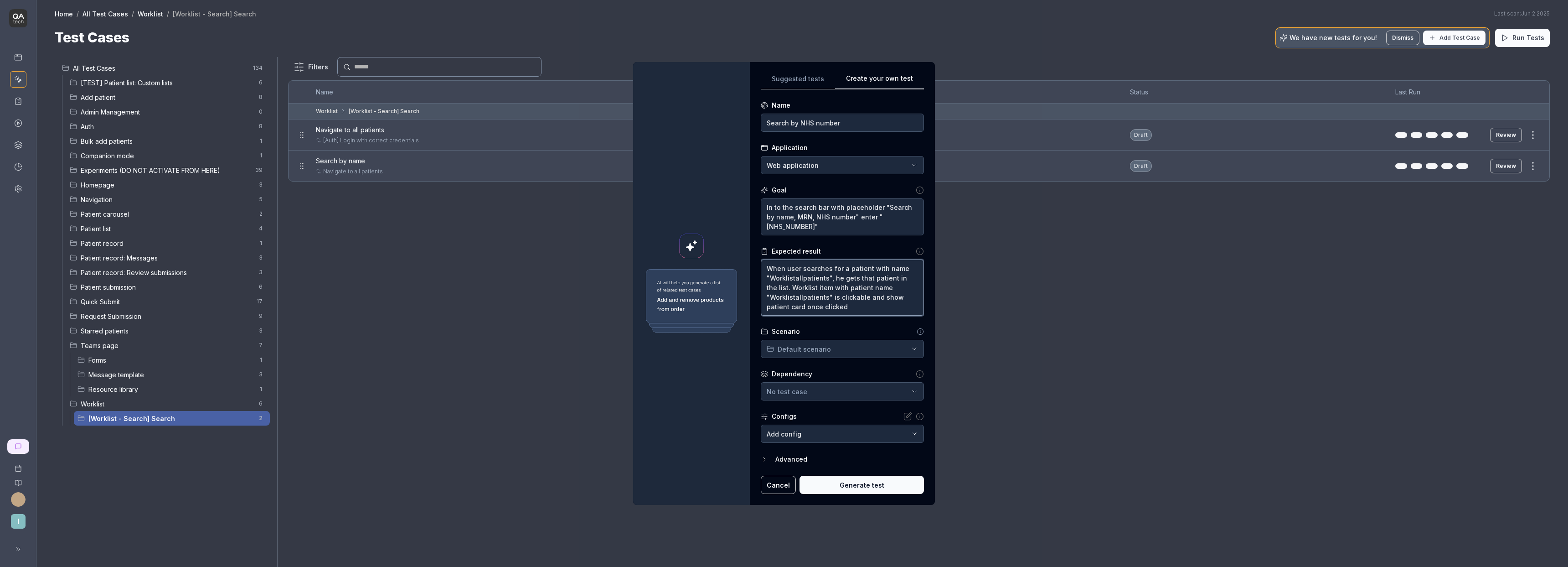 click on "When user searches for a patient with name "Worklistallpatients", he gets that patient in the list. Worklist item with patient name "Worklistallpatients" is clickable and show patient card once clicked" at bounding box center [842, 287] 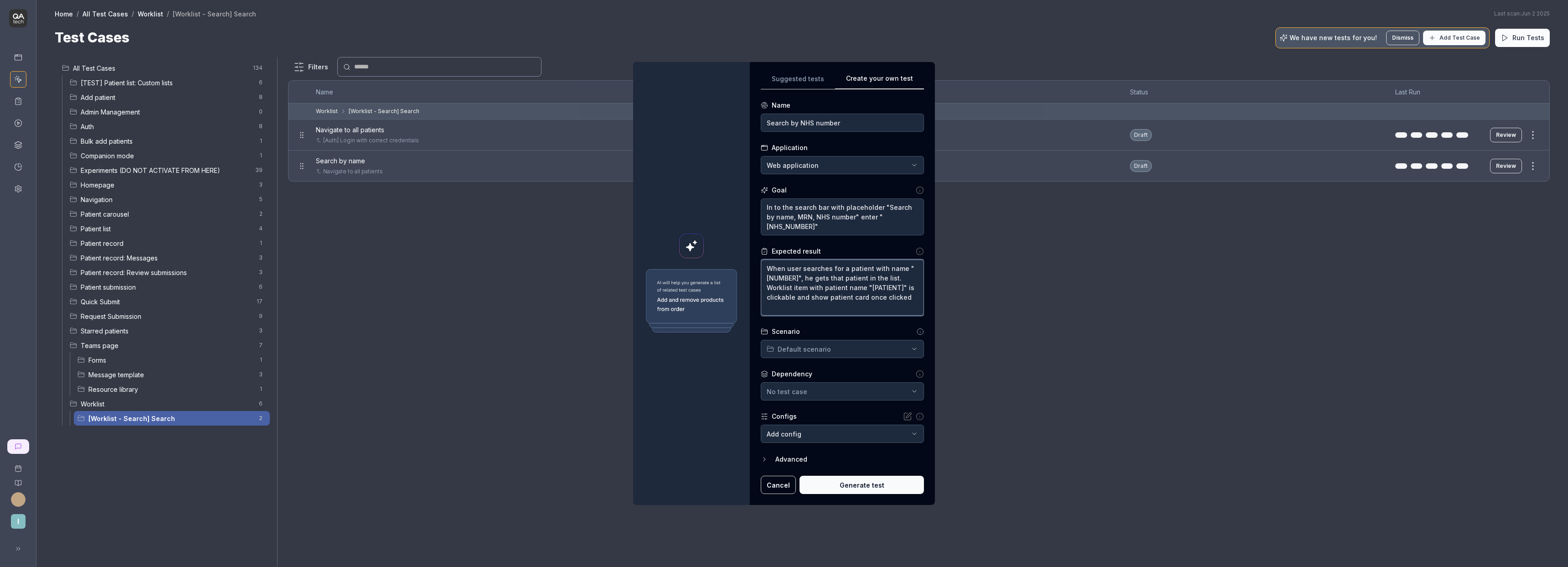 drag, startPoint x: 823, startPoint y: 286, endPoint x: 861, endPoint y: 286, distance: 38 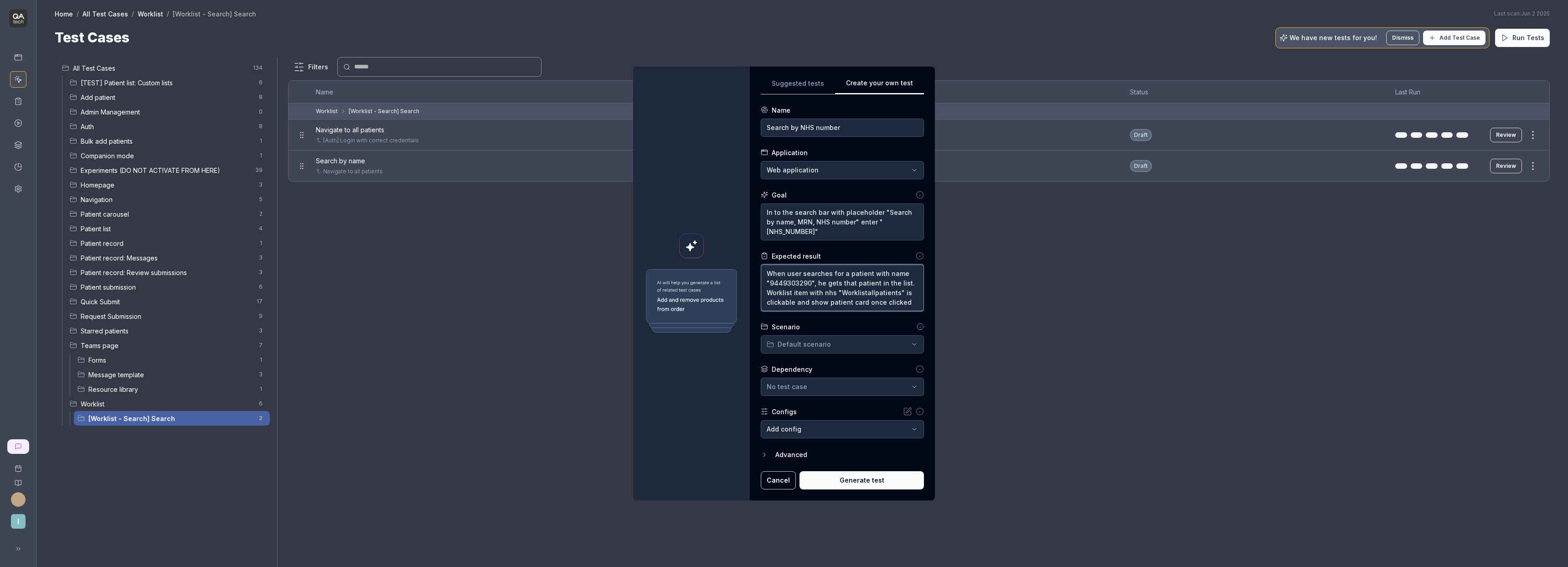 click on "When user searches for a patient with name "9449303290", he gets that patient in the list. Worklist item with nhs "Worklistallpatients" is clickable and show patient card once clicked" at bounding box center [842, 288] 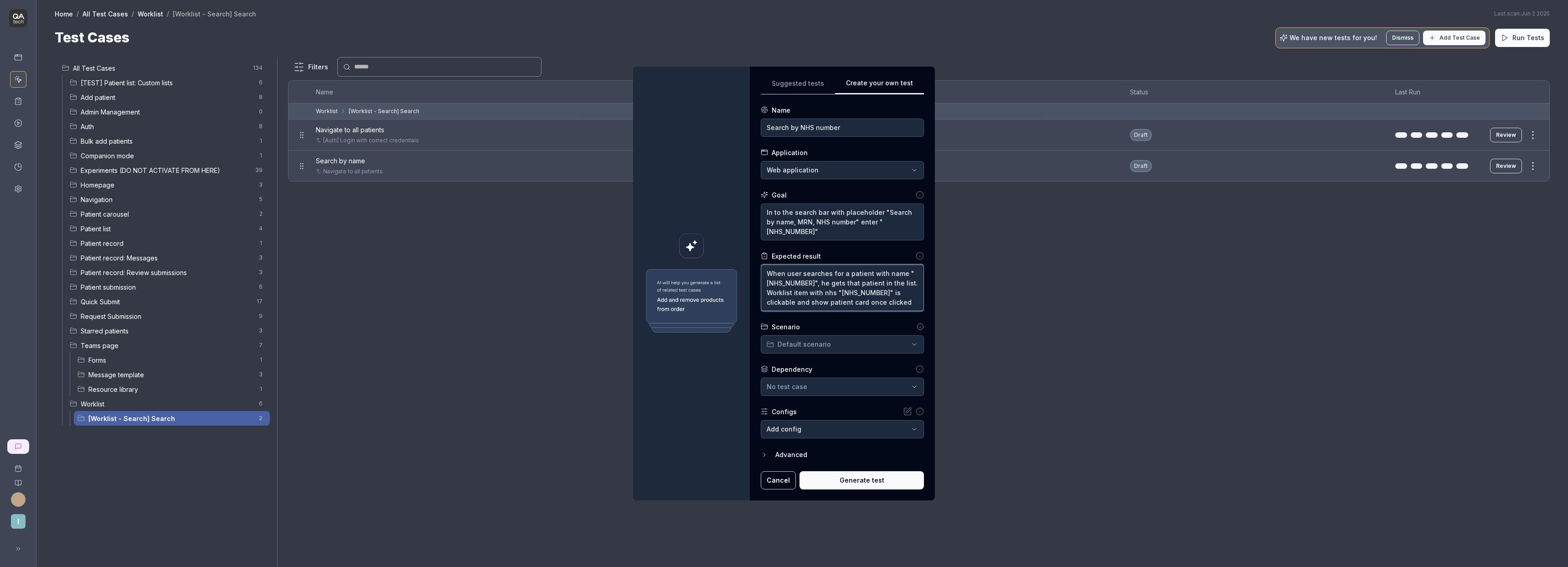 drag, startPoint x: 834, startPoint y: 293, endPoint x: 868, endPoint y: 308, distance: 37.162 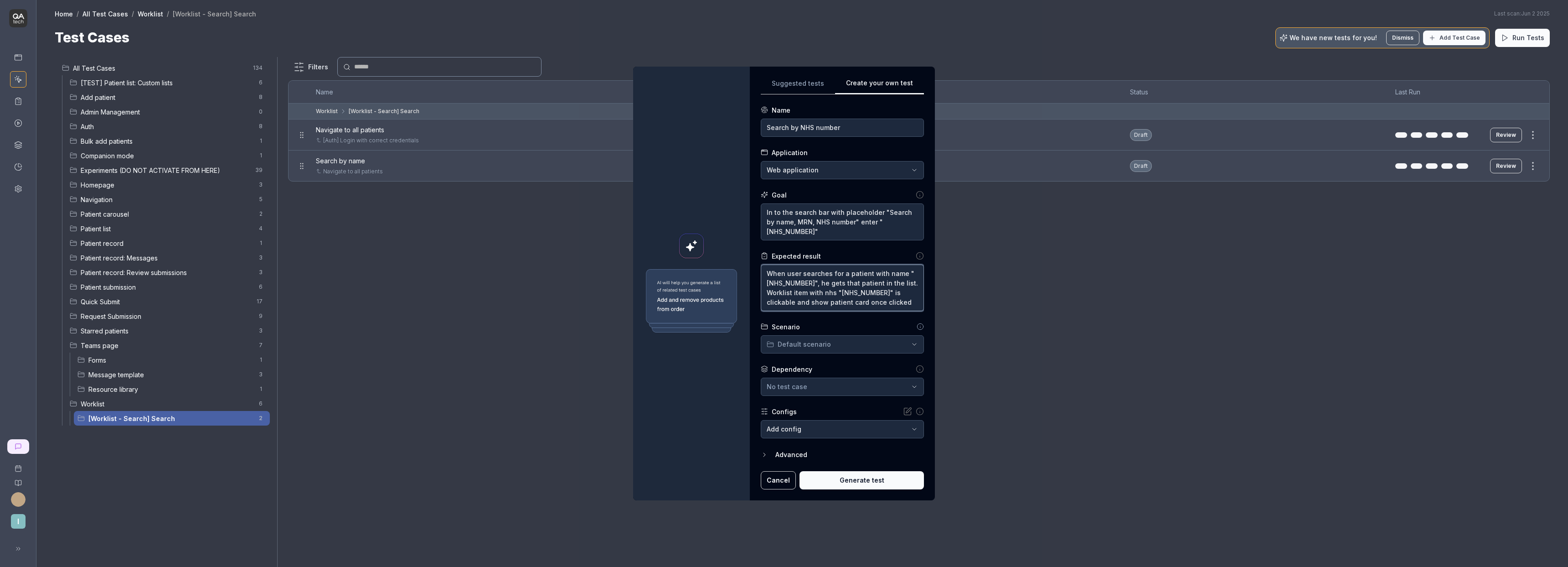click on "When user searches for a patient with name "9449303290", he gets that patient in the list. Worklist item with nhs "9449303290" is clickable and show patient card once clicked" at bounding box center [842, 288] 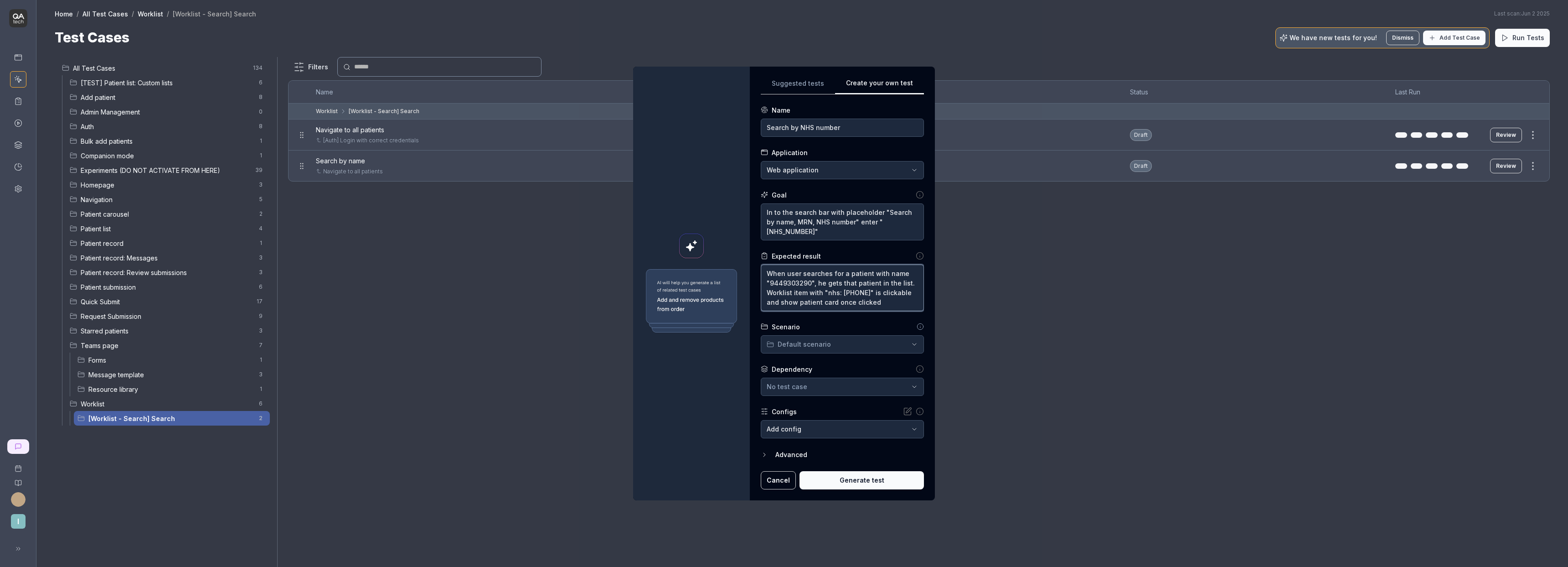 click on "When user searches for a patient with name "9449303290", he gets that patient in the list. Worklist item with "nhs: 9449303290" is clickable and show patient card once clicked" at bounding box center (842, 288) 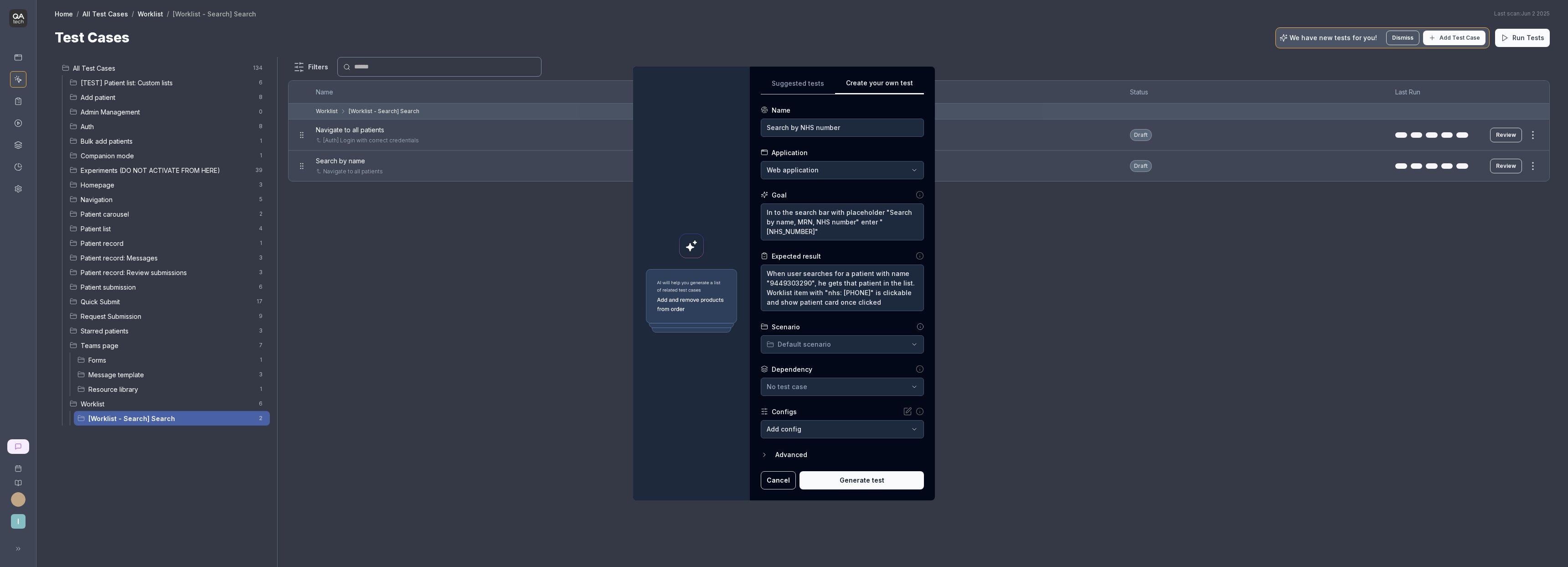 click on "**********" at bounding box center [784, 283] 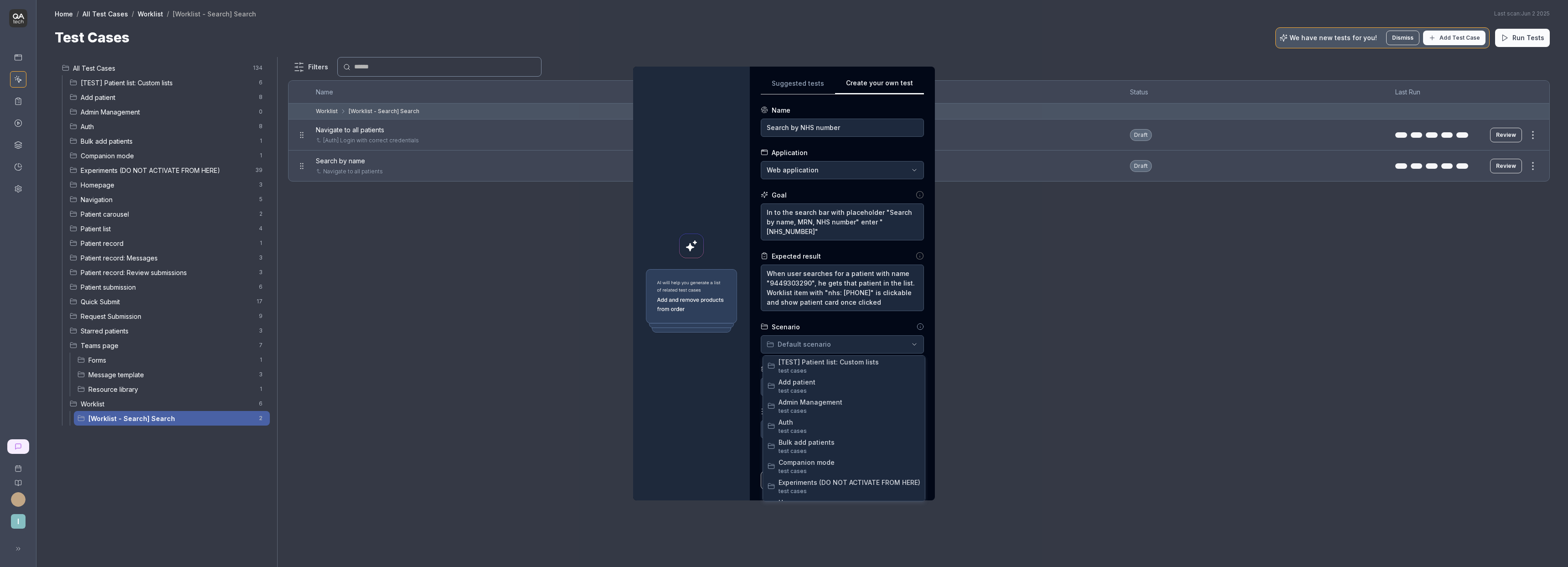 scroll, scrollTop: 279, scrollLeft: 0, axis: vertical 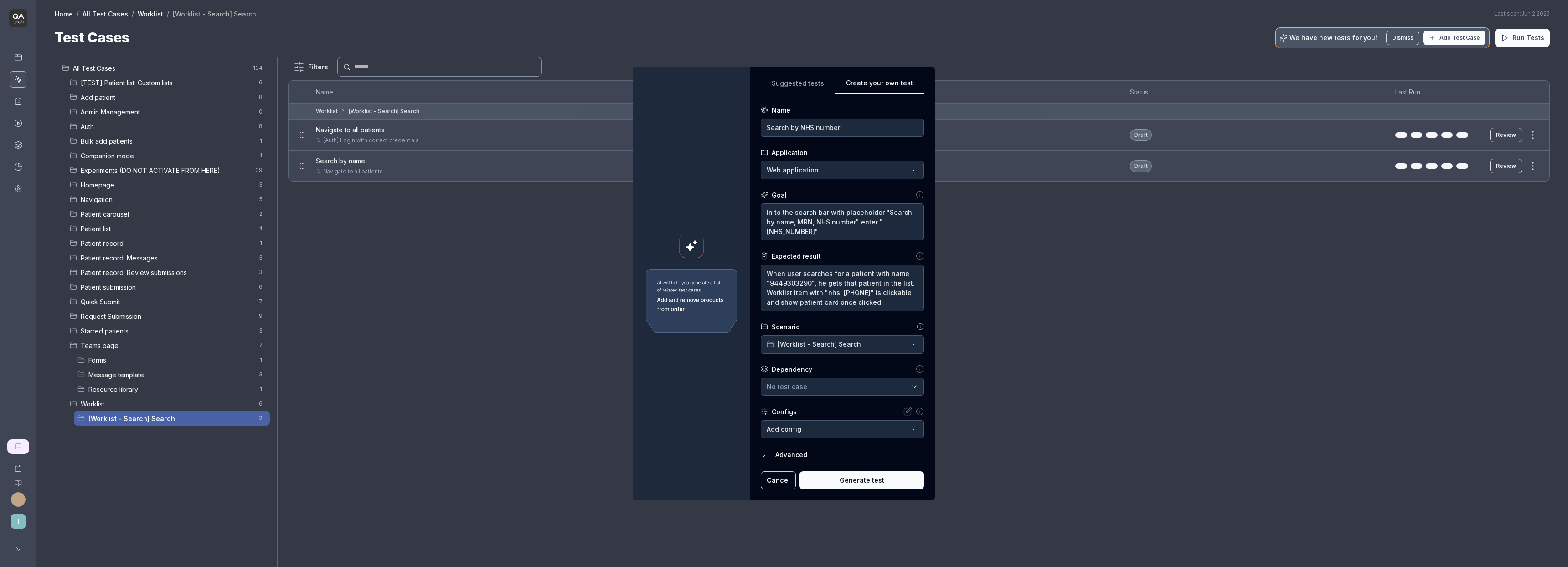 click on "Generate test" at bounding box center (861, 480) 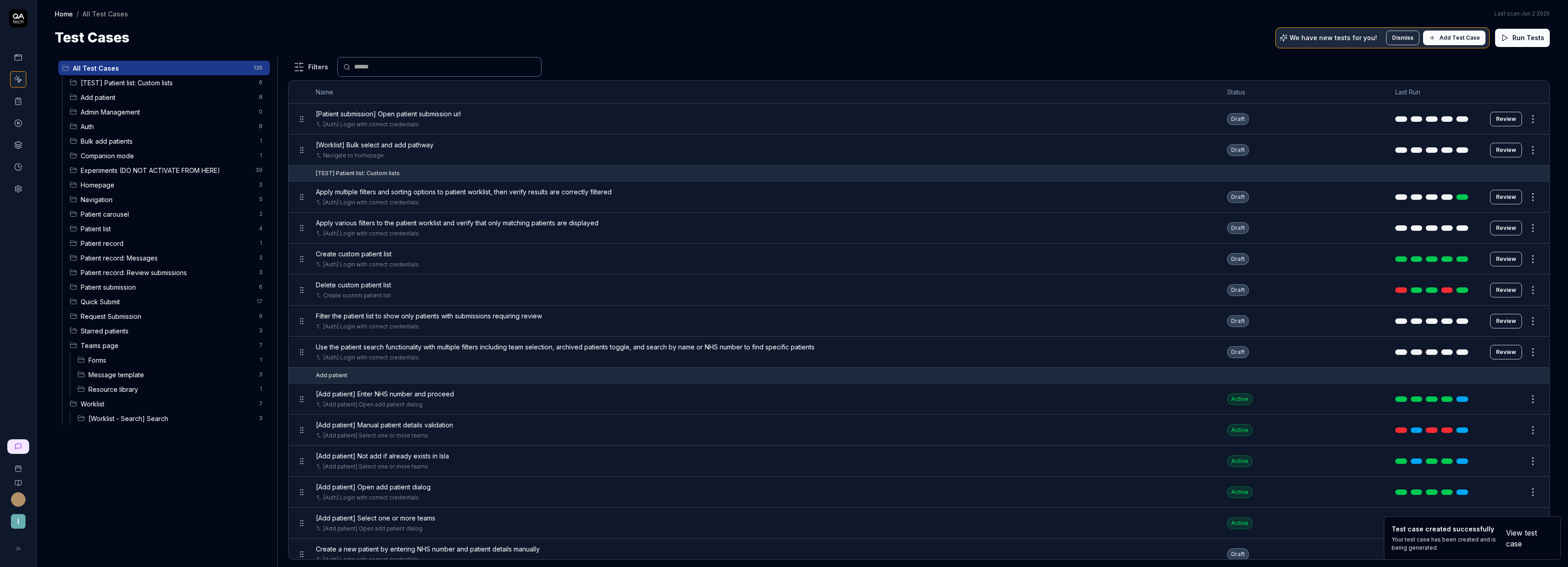 click on "[Worklist - Search] Search" at bounding box center [171, 418] 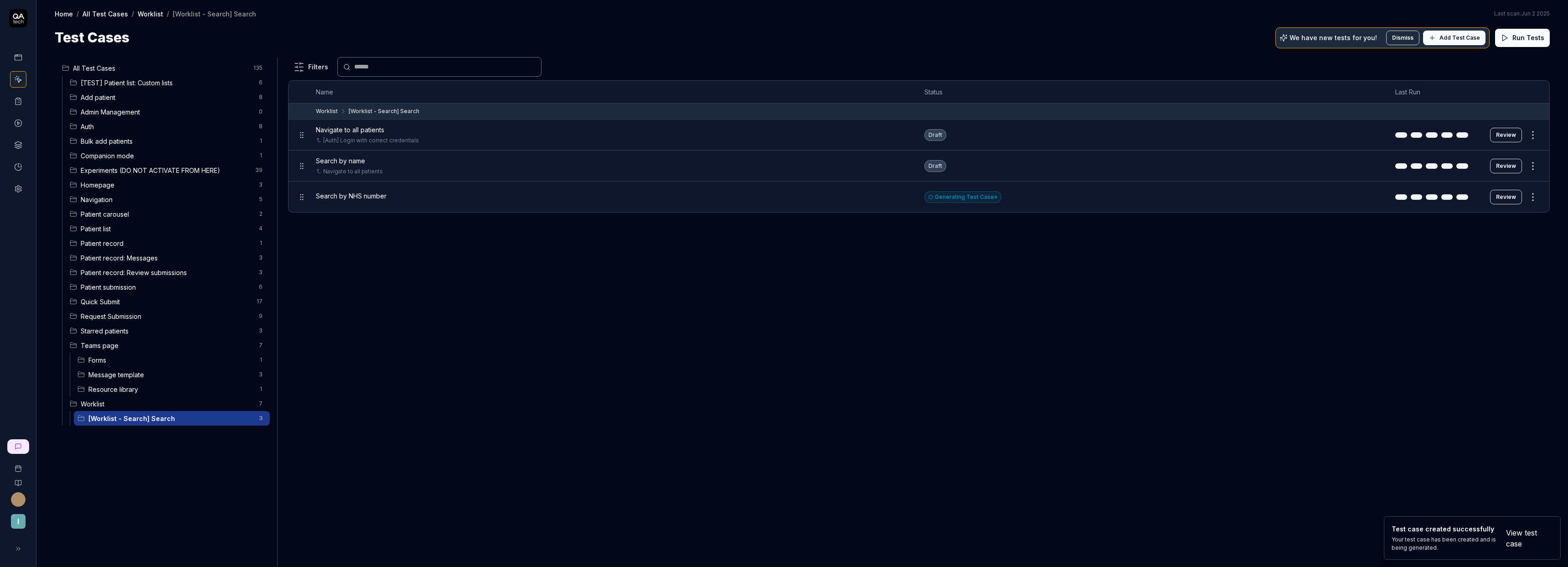 click on "Review" at bounding box center [1506, 197] 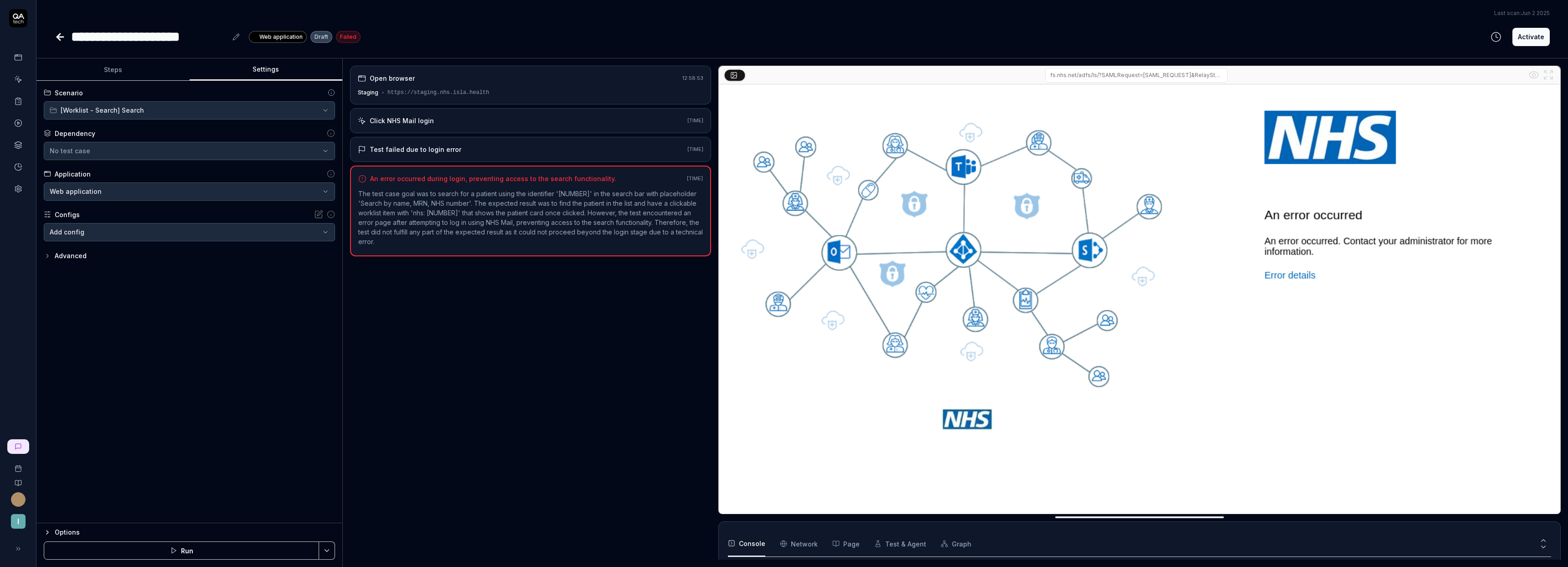 click on "Settings" at bounding box center (266, 70) 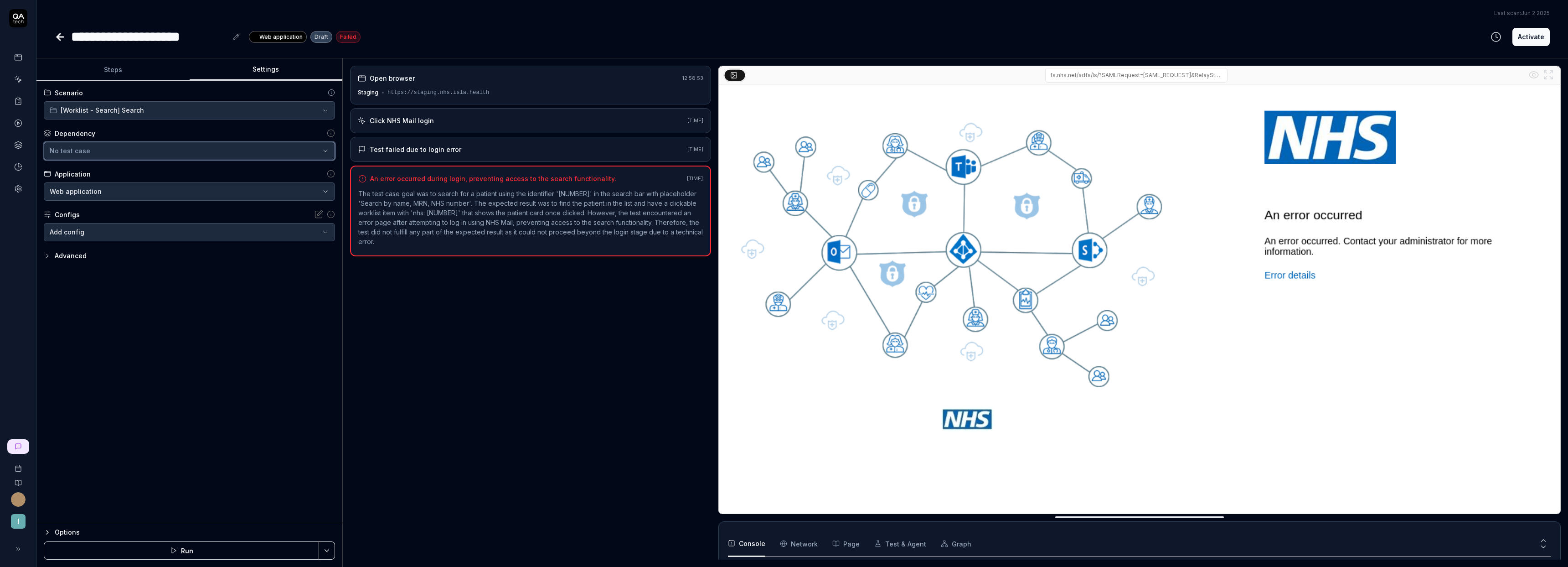 click on "No test case" at bounding box center [185, 151] 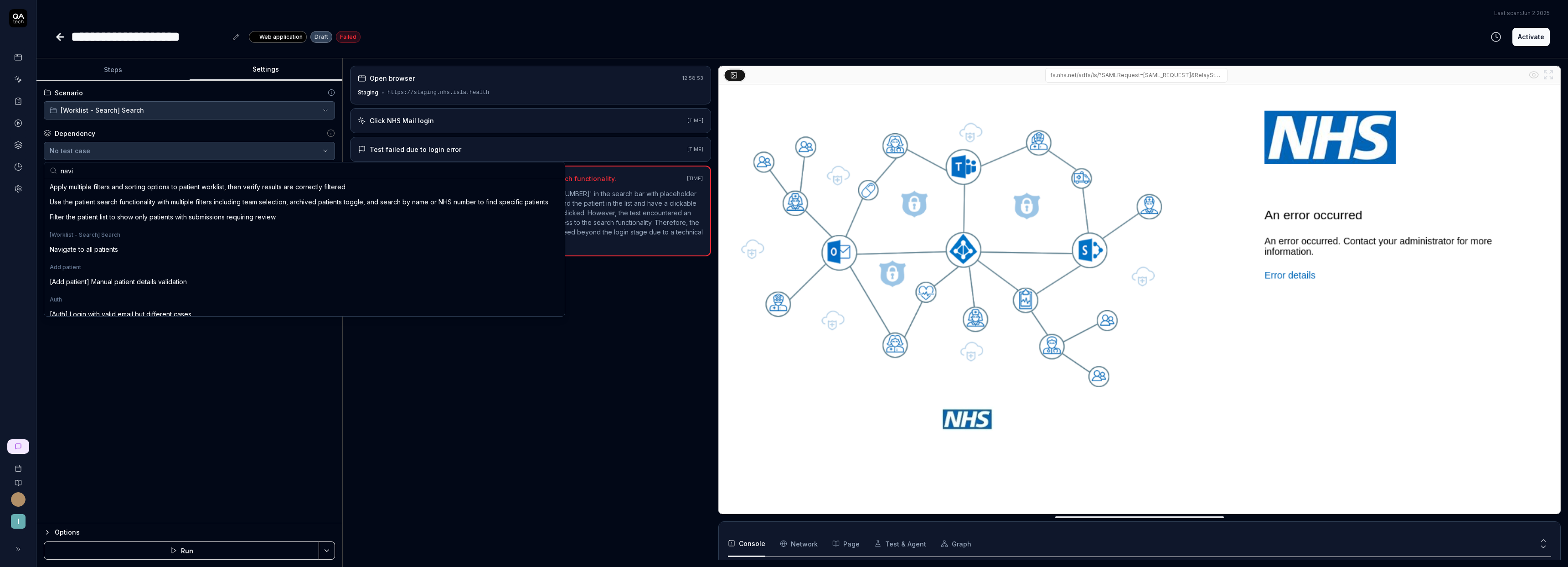 scroll, scrollTop: 0, scrollLeft: 0, axis: both 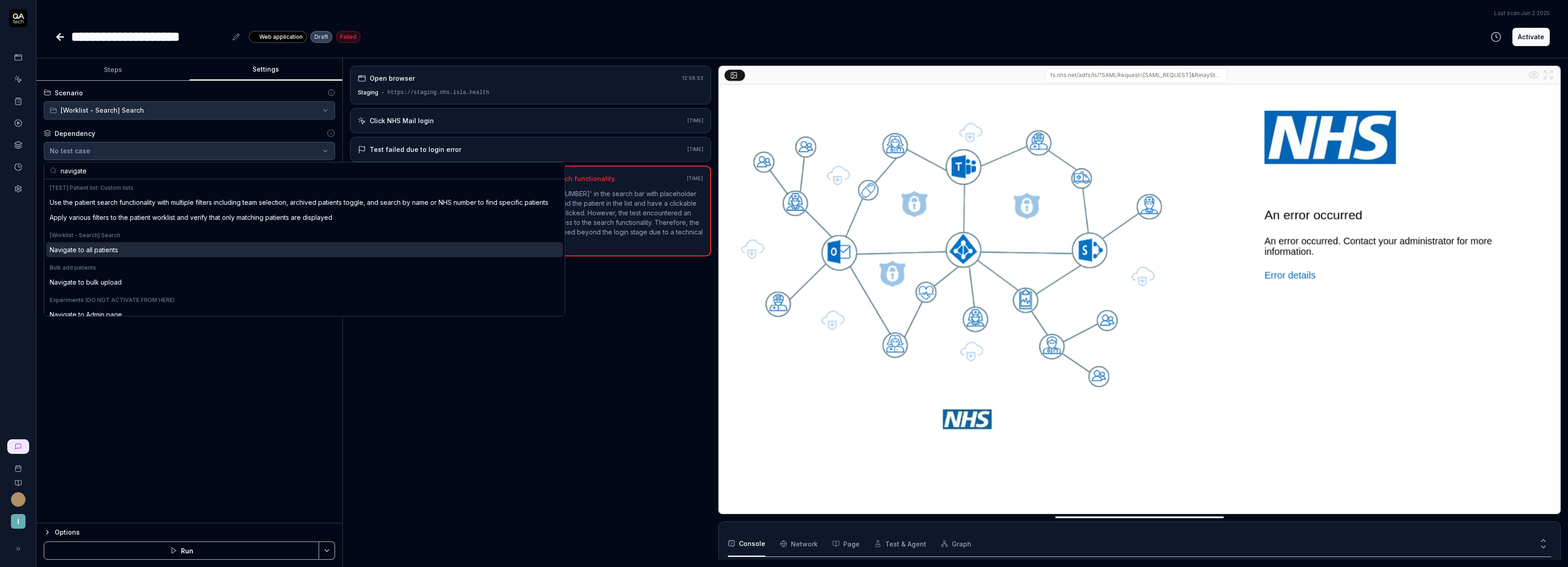 click on "Navigate to all patients" at bounding box center [304, 250] 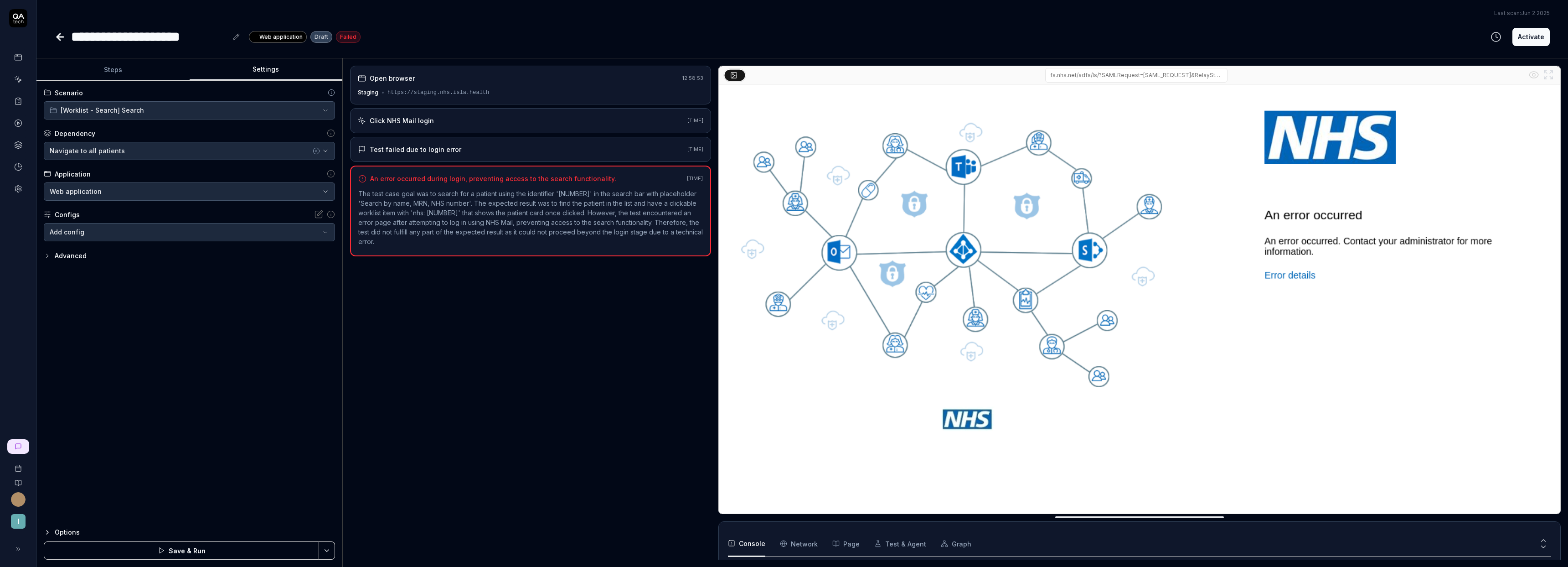 click on "Save & Run" at bounding box center [181, 551] 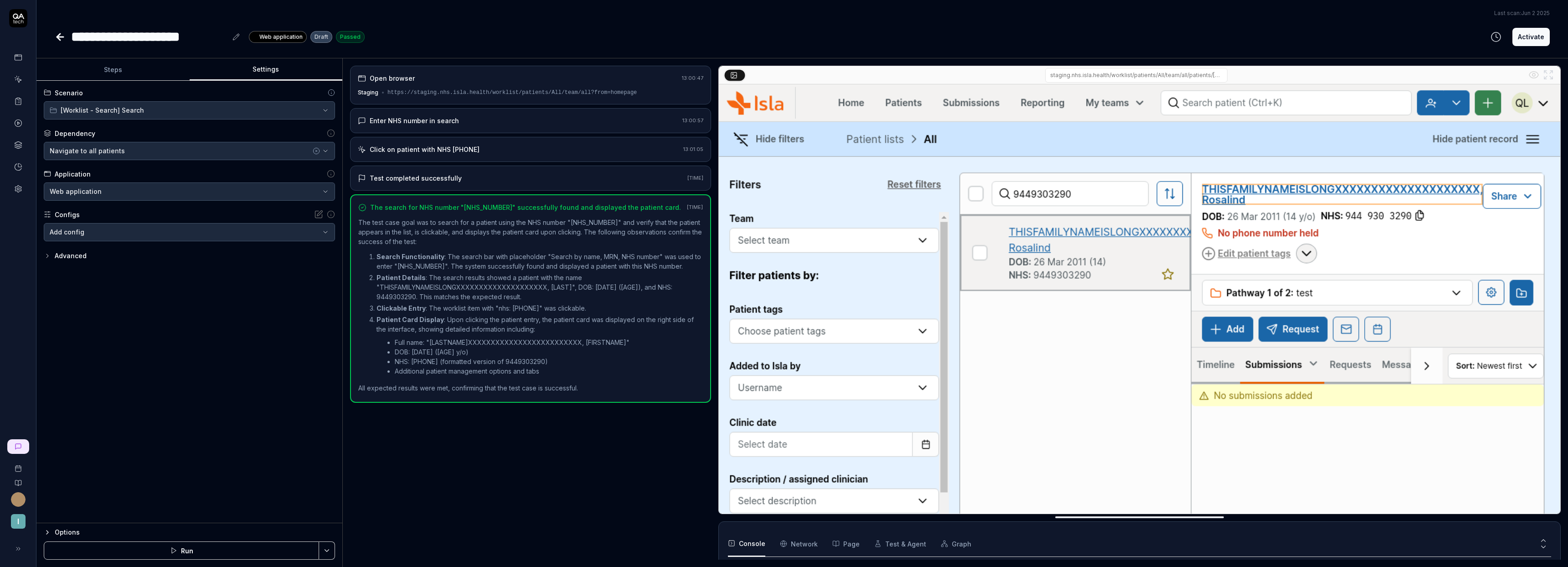 scroll, scrollTop: 8, scrollLeft: 0, axis: vertical 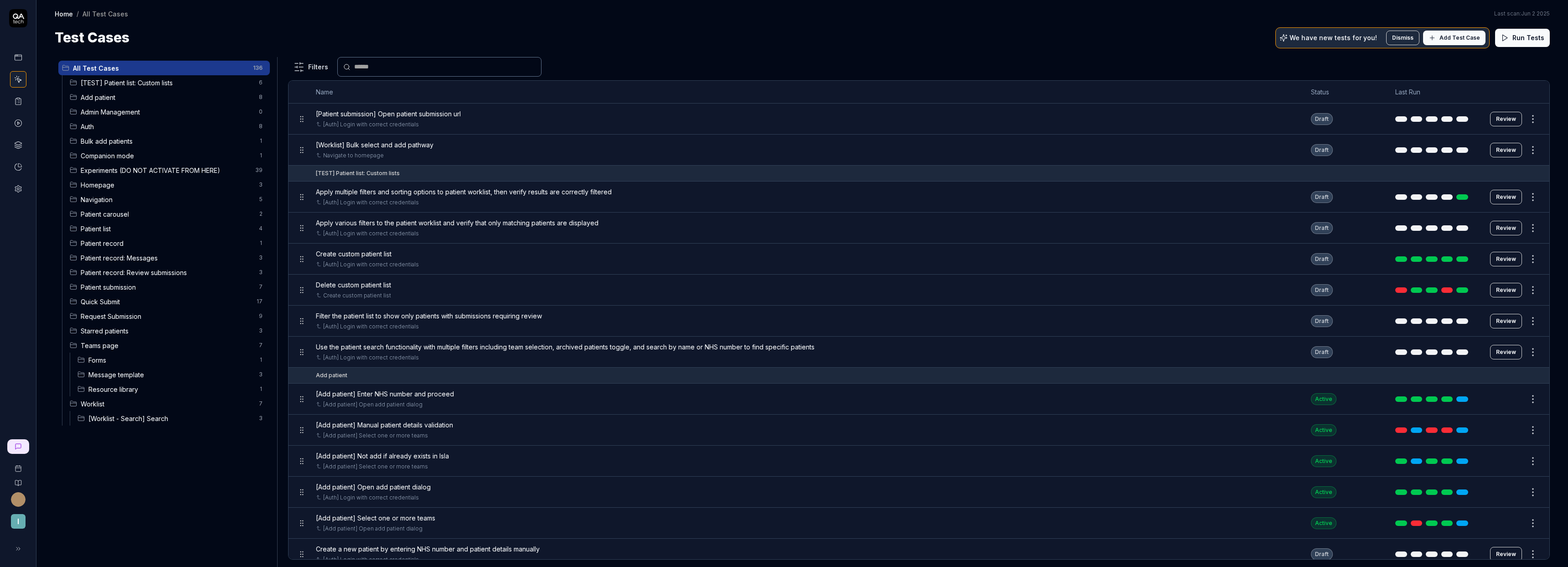 click on "[Worklist - Search] Search 3" at bounding box center [172, 418] 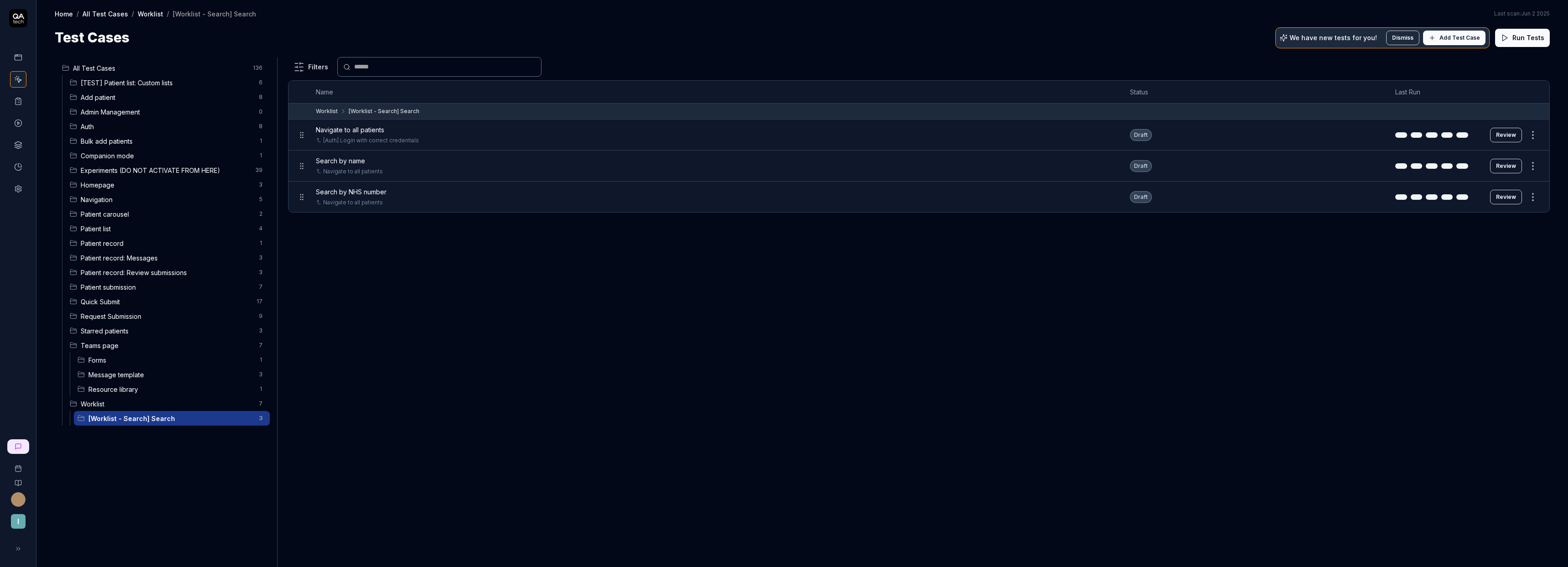 click on "Add Test Case" at bounding box center (1460, 38) 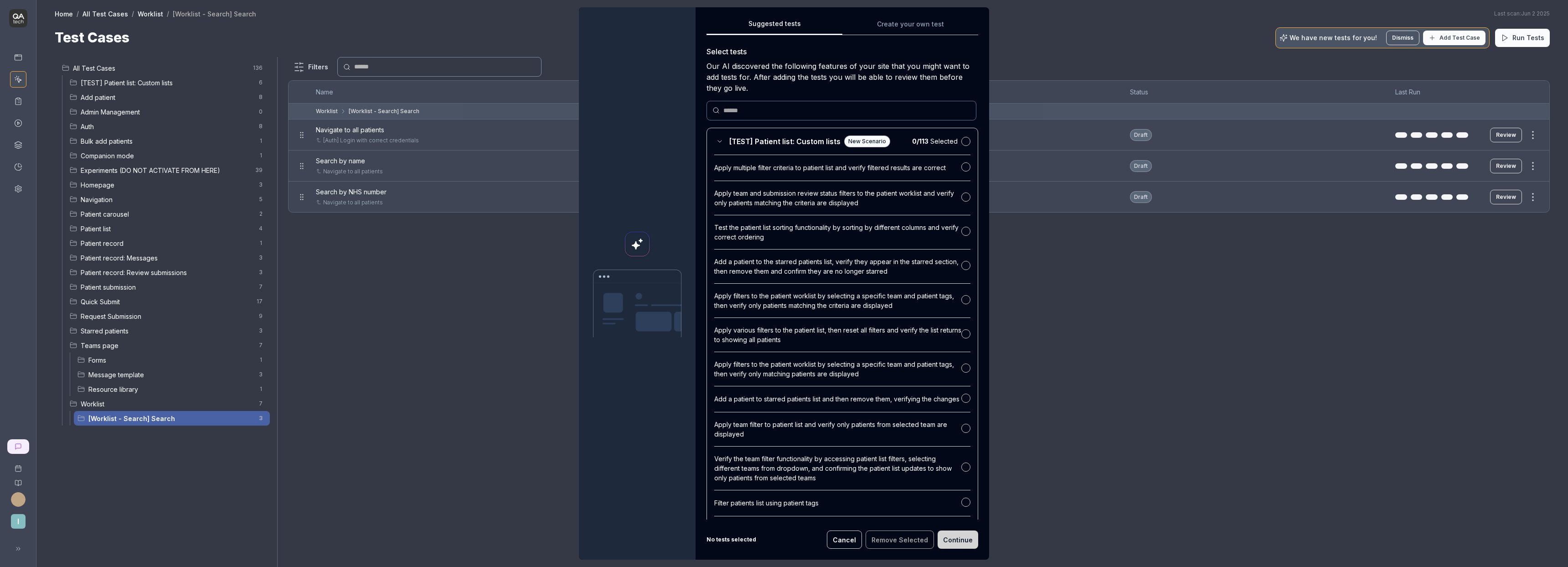 click on "Suggested tests Suggested tests Create your own test Select tests Our AI discovered the following features of your site that you might want to add tests for. After adding the tests you will be able to review them before they go live. [TEST] Patient list: Custom lists New Scenario 0 / 113   Selected Apply multiple filter criteria to patient list and verify filtered results are correct Apply team and submission review status filters to the patient worklist and verify only patients matching the criteria are displayed Test the patient list sorting functionality by sorting by different columns and verify correct ordering Add a patient to the starred patients list, verify they appear in the starred section, then remove them and confirm they are no longer starred Apply filters to the patient worklist by selecting a specific team and patient tags, then verify only patients matching the criteria are displayed Add a patient to starred patients list and then remove them, verifying the changes [Worklist - Search] Search" at bounding box center (784, 283) 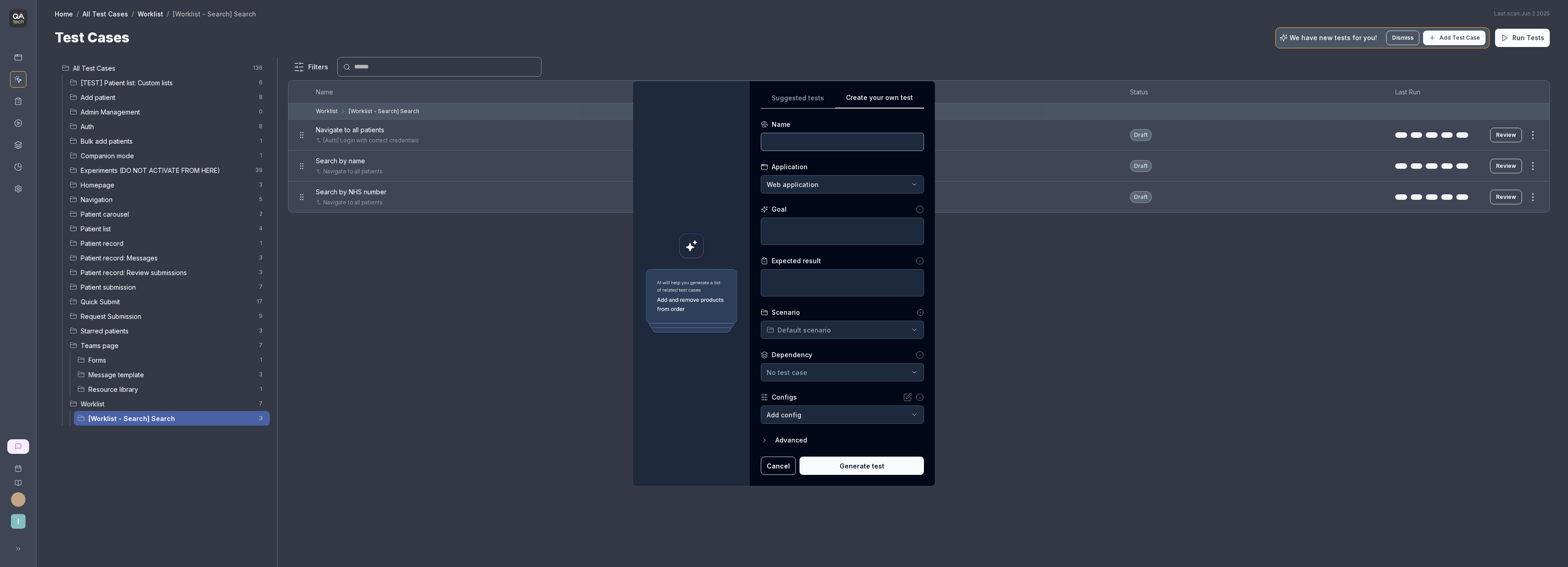 click at bounding box center [842, 142] 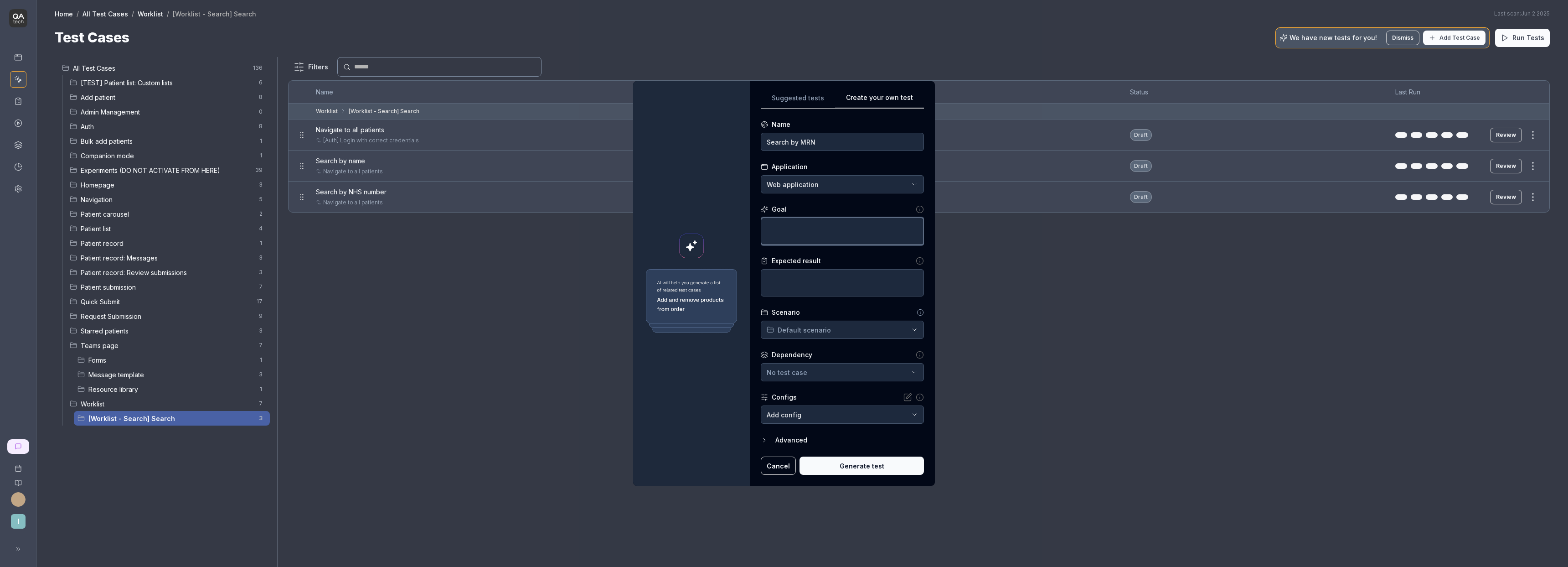 click at bounding box center (842, 231) 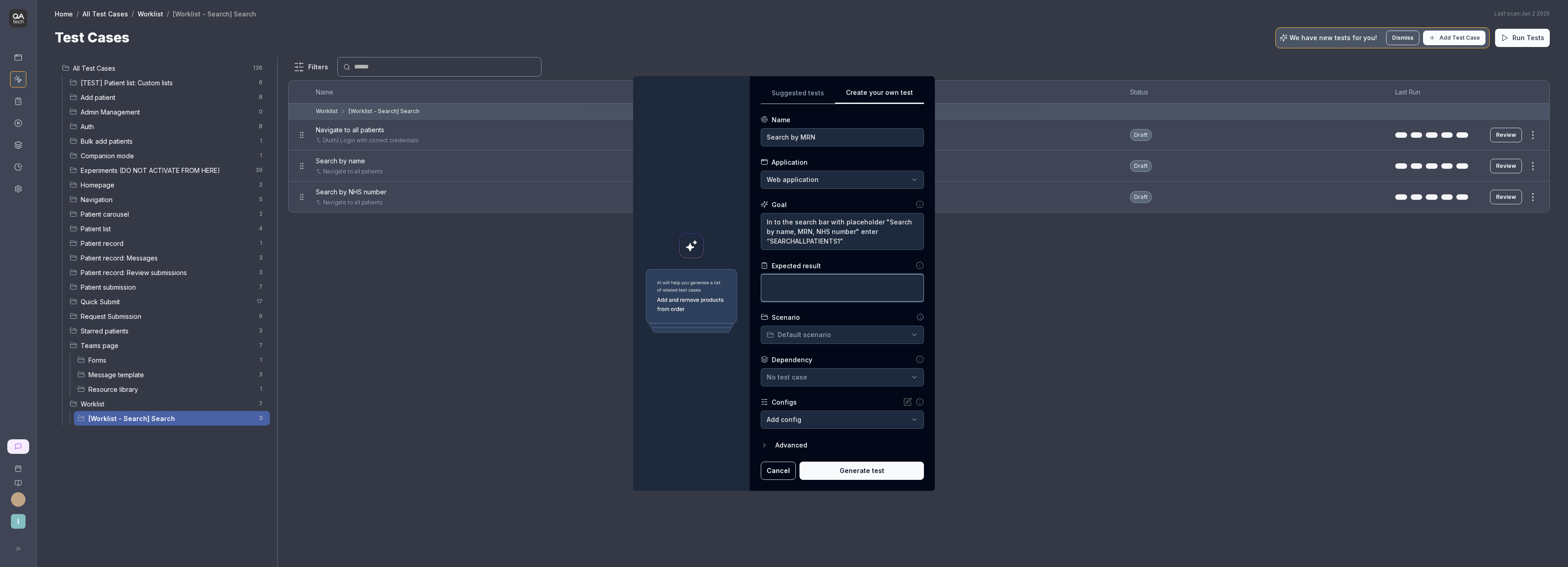 click at bounding box center [842, 288] 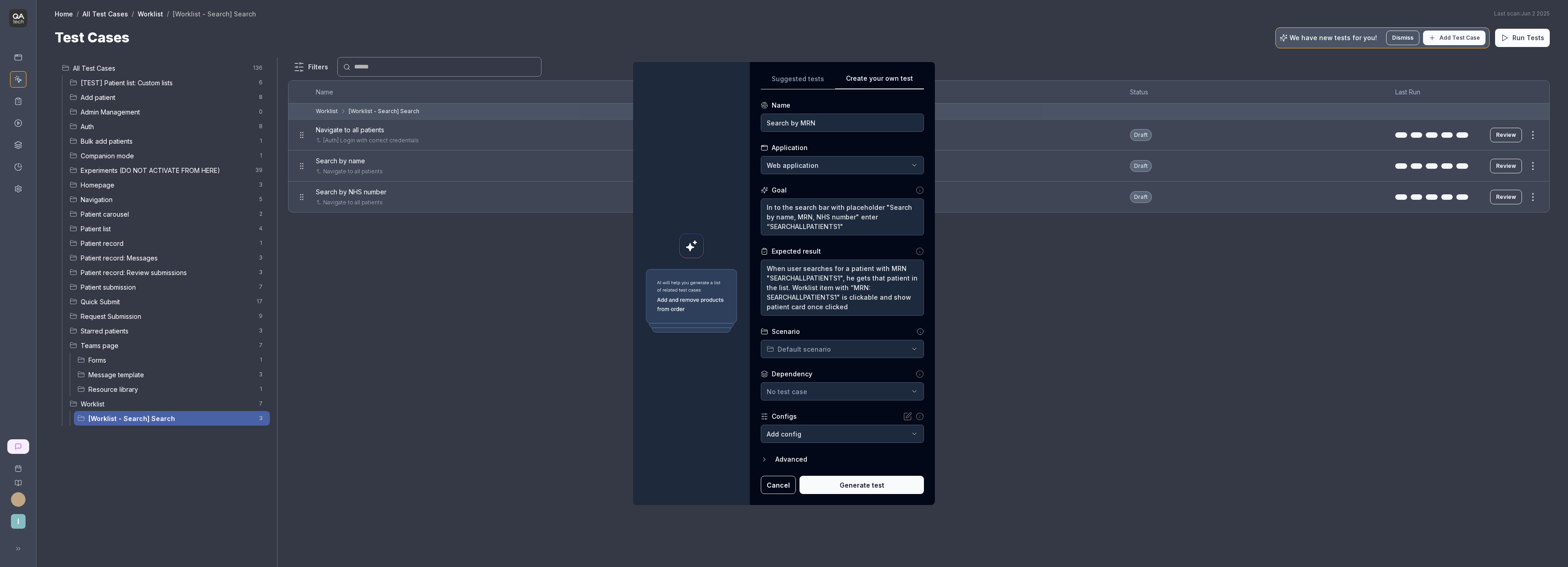 click on "**********" at bounding box center (784, 283) 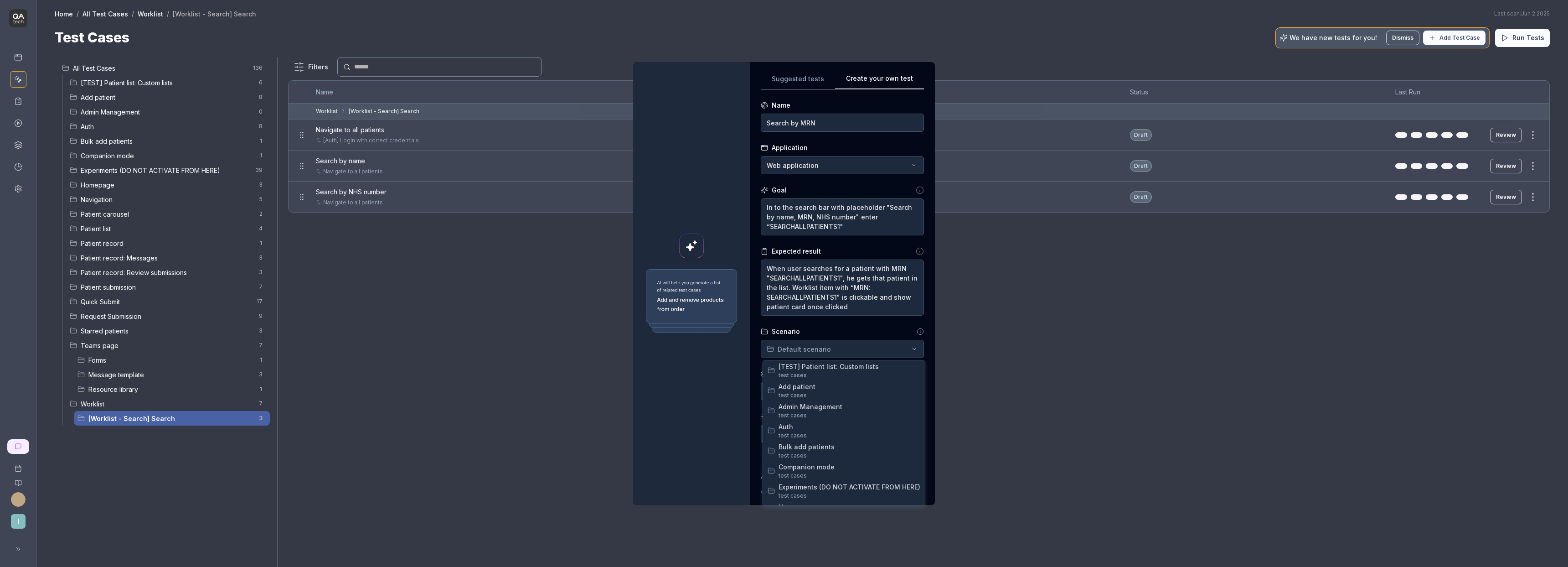 scroll, scrollTop: 98, scrollLeft: 0, axis: vertical 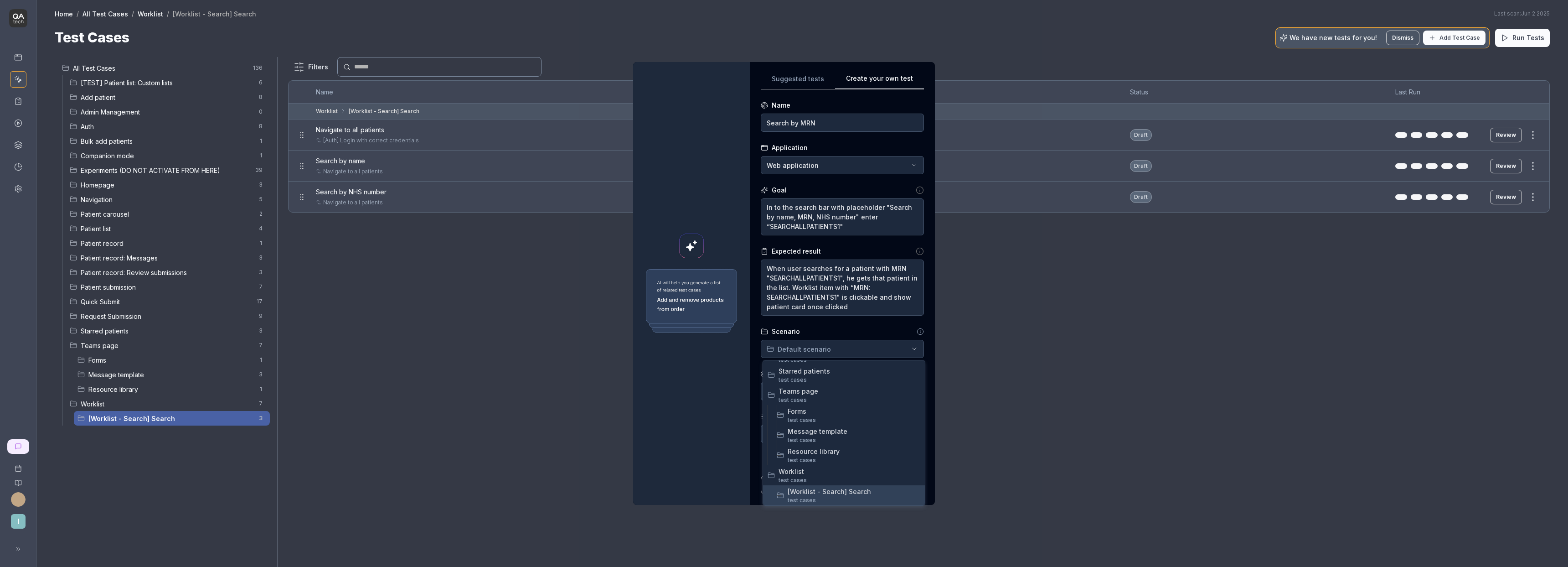 drag, startPoint x: 915, startPoint y: 491, endPoint x: 903, endPoint y: 498, distance: 13.89244 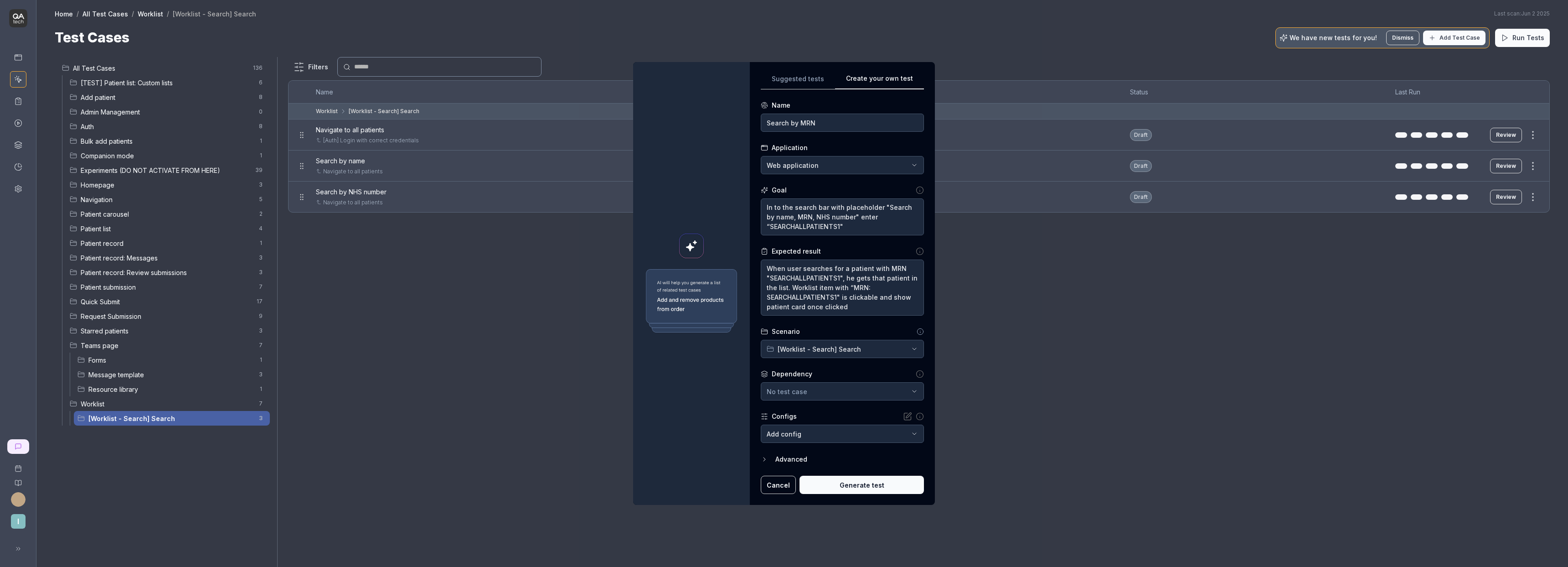 click on "**********" at bounding box center (784, 283) 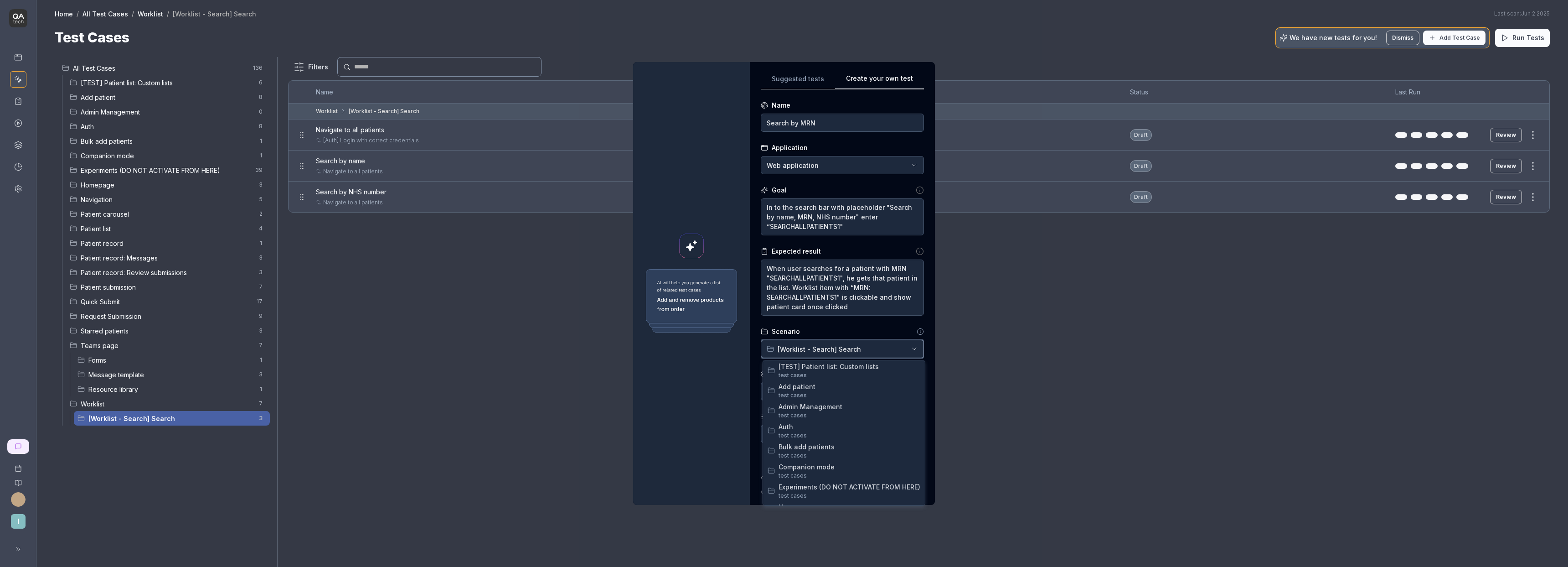 click on "**********" at bounding box center (784, 283) 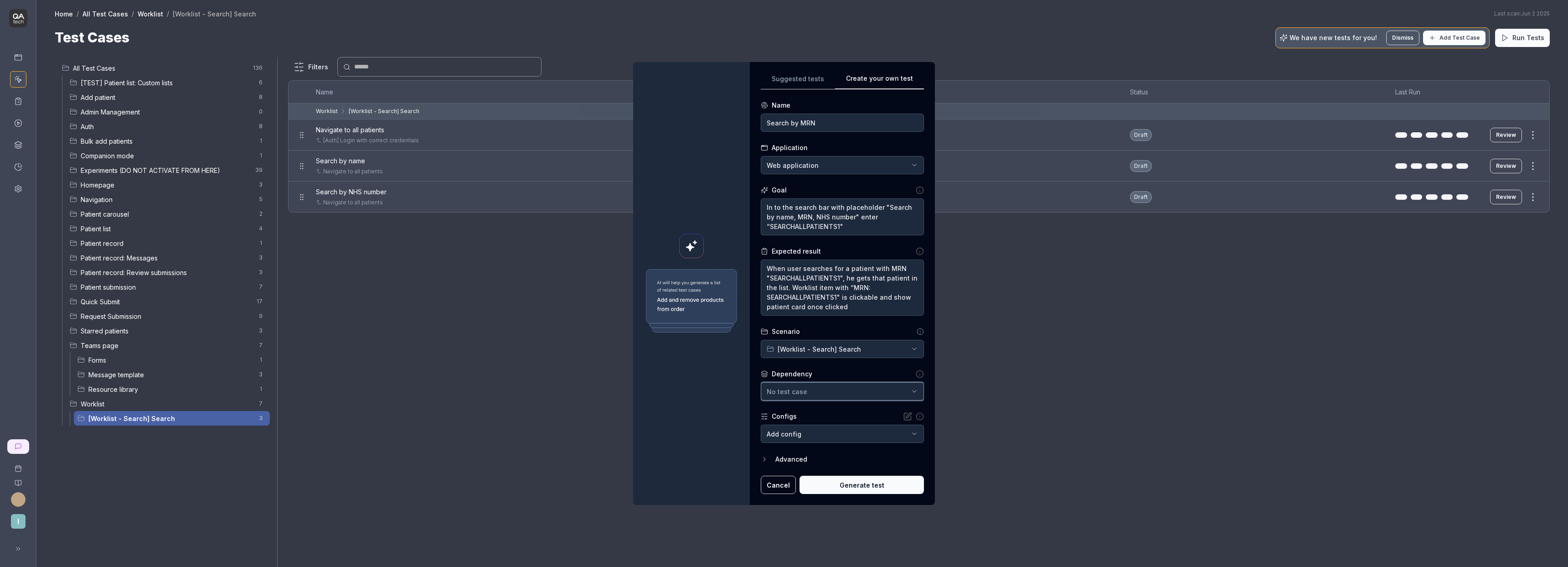 click on "No test case" at bounding box center [838, 391] 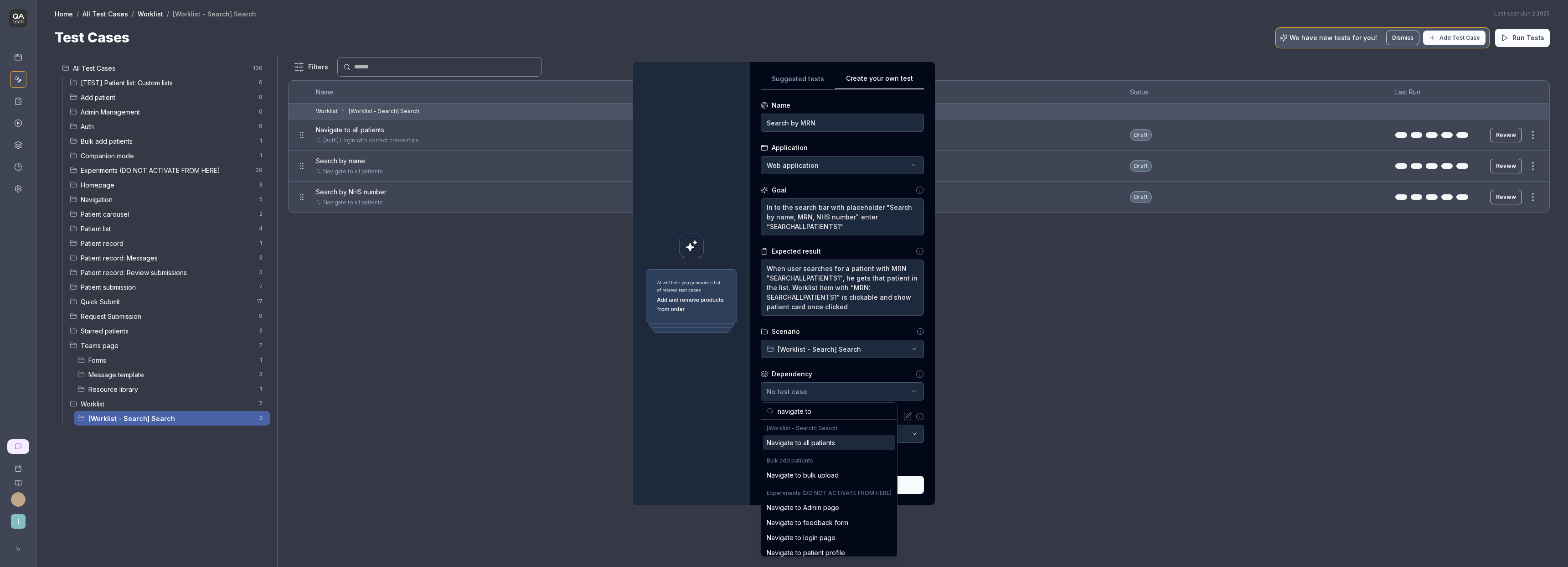 click on "Navigate to all patients" at bounding box center [801, 442] 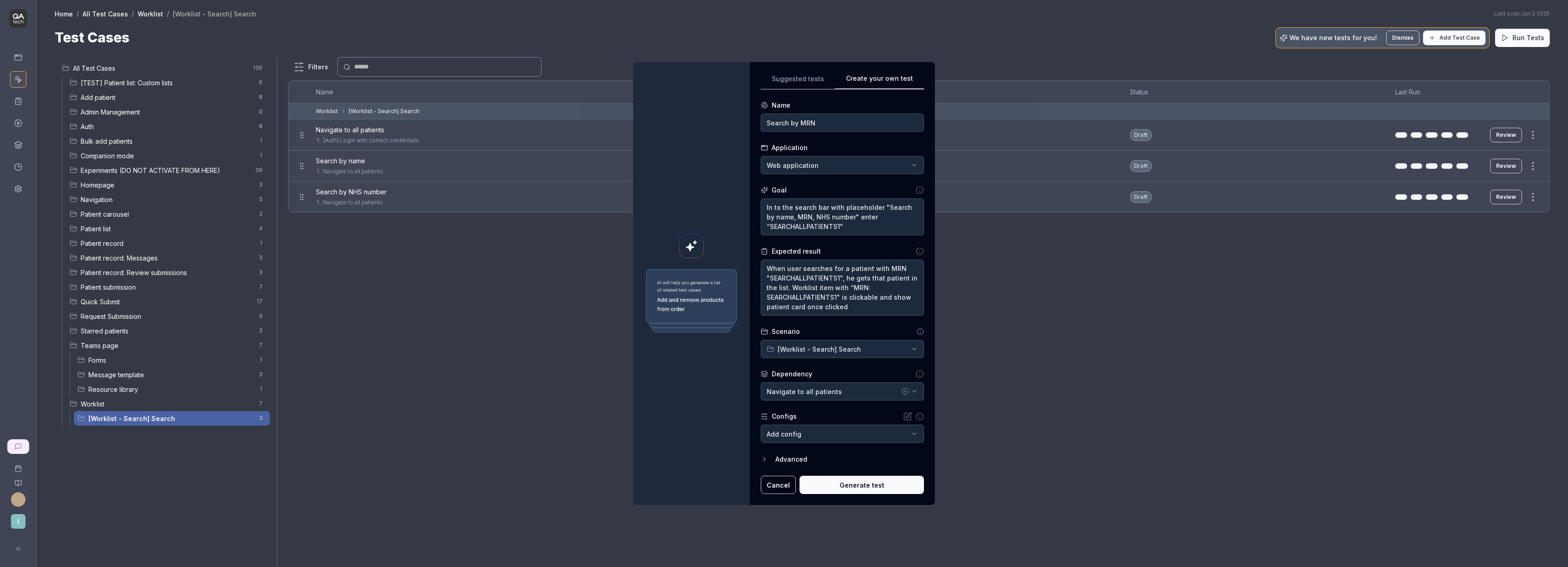 click on "Generate test" at bounding box center (861, 485) 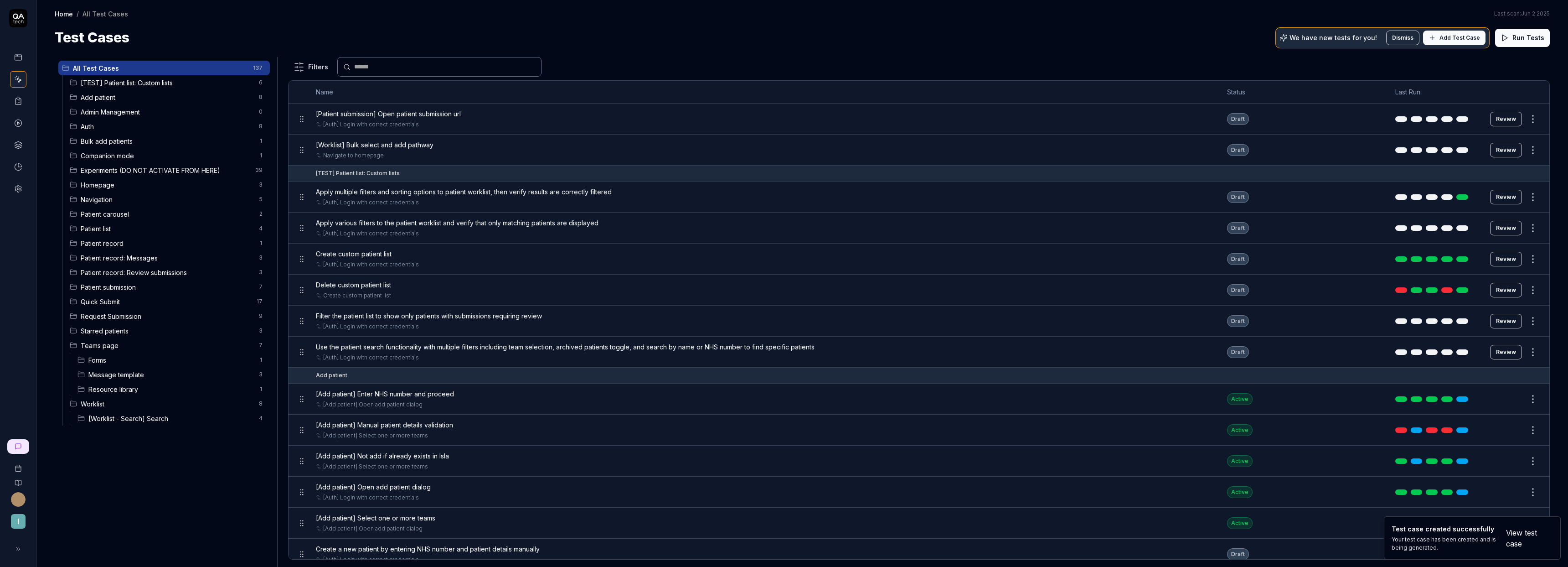 drag, startPoint x: 165, startPoint y: 415, endPoint x: 175, endPoint y: 416, distance: 10.049876 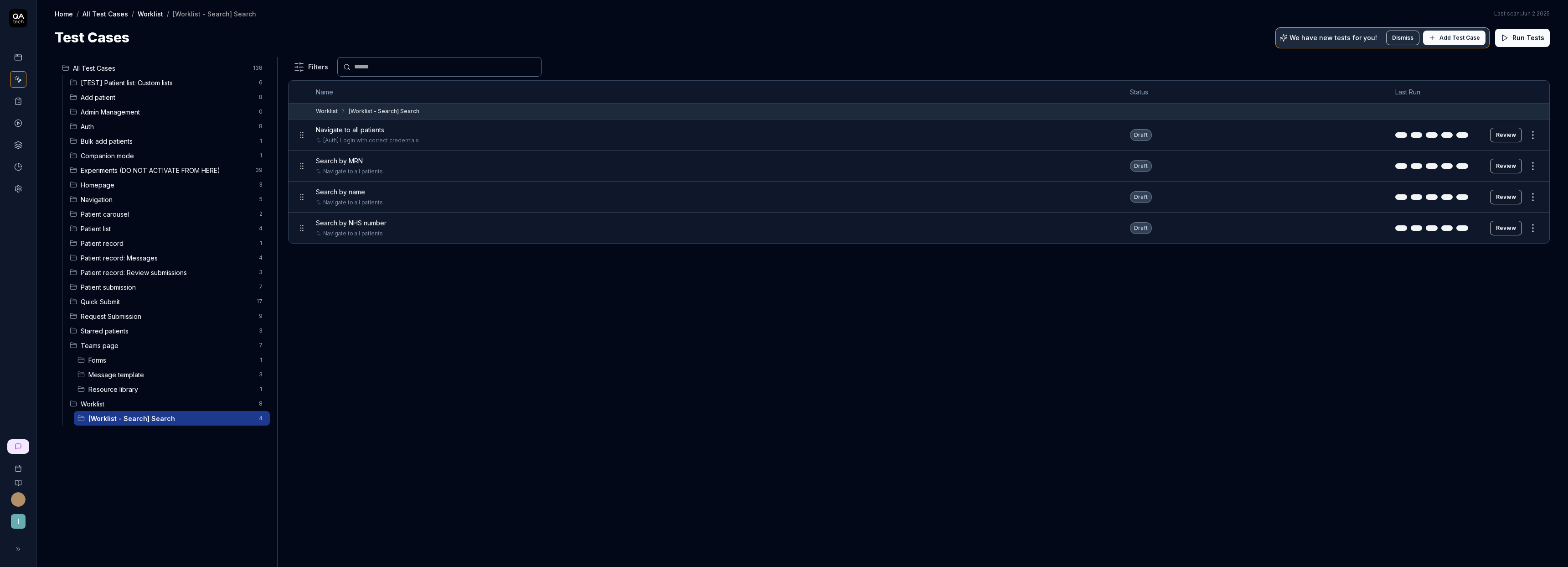 click on "Review" at bounding box center (1506, 166) 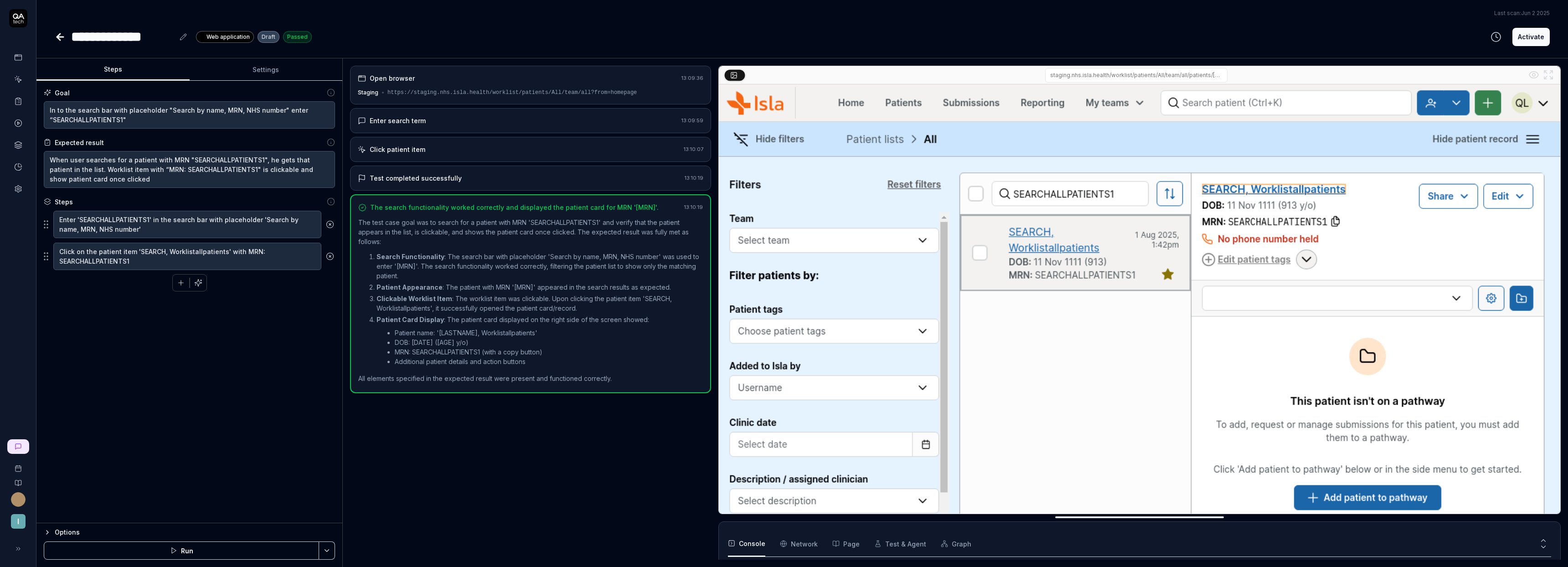 scroll, scrollTop: 26, scrollLeft: 0, axis: vertical 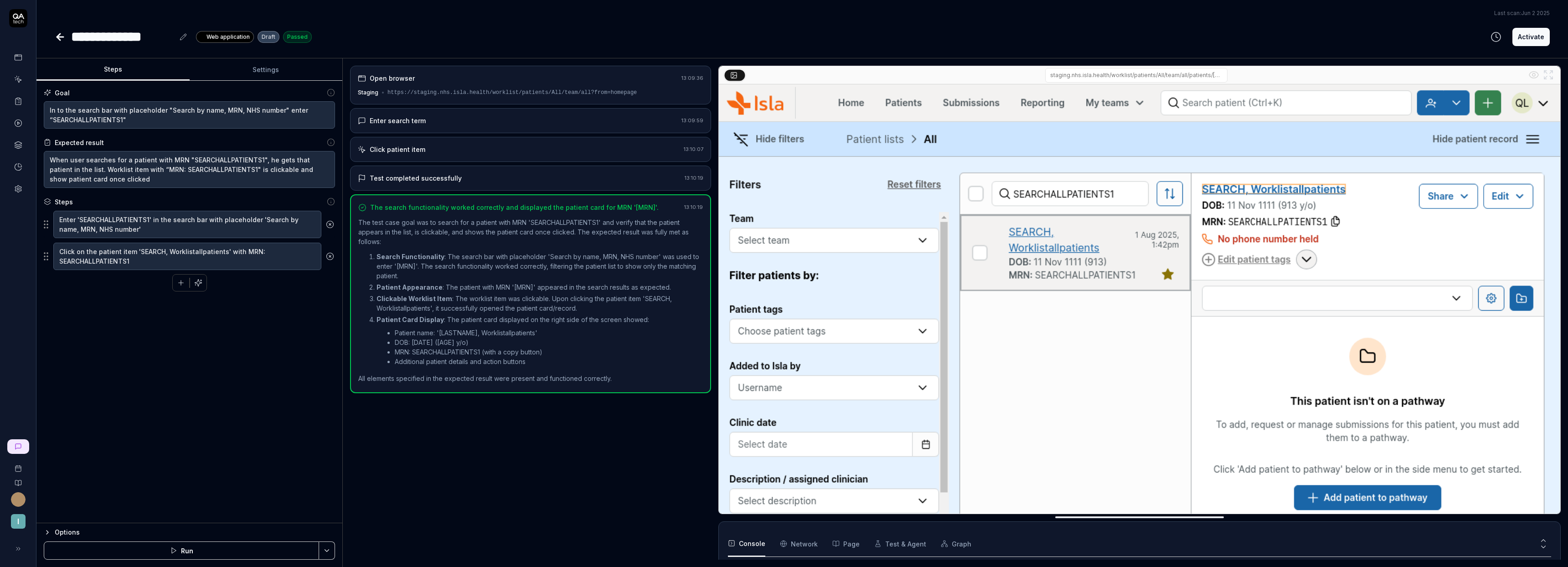 click 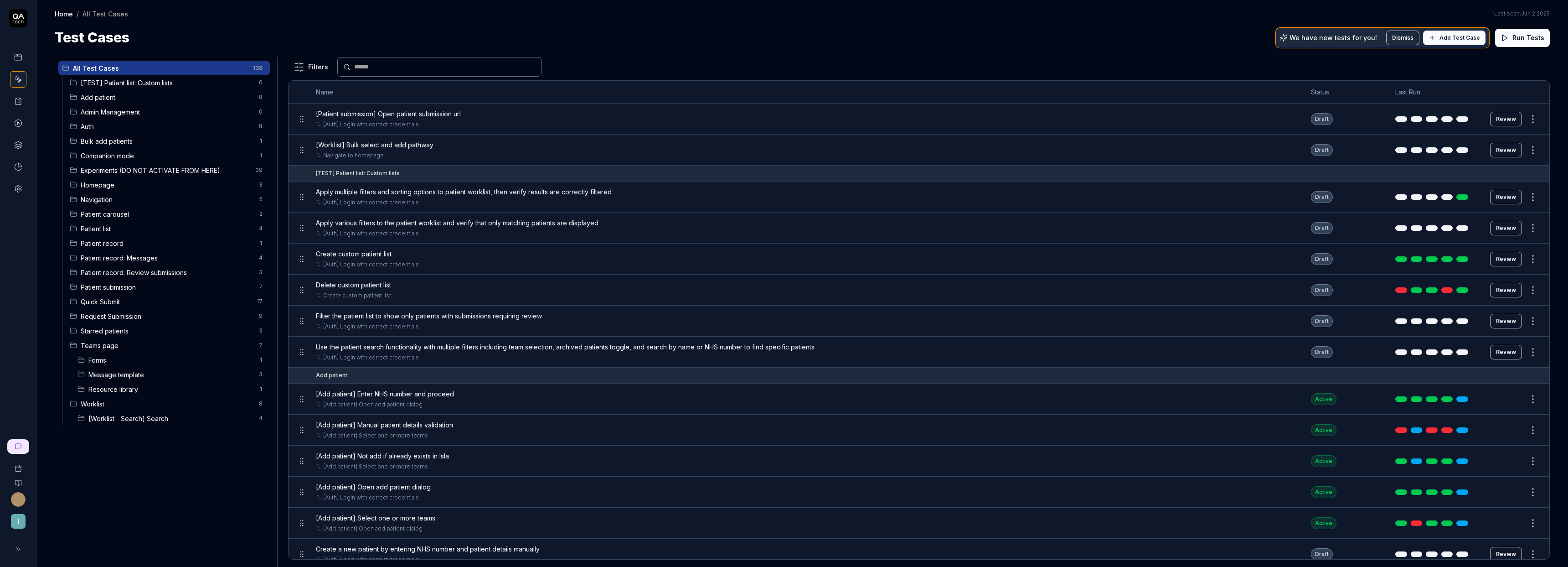 click on "[Worklist - Search] Search" at bounding box center [171, 418] 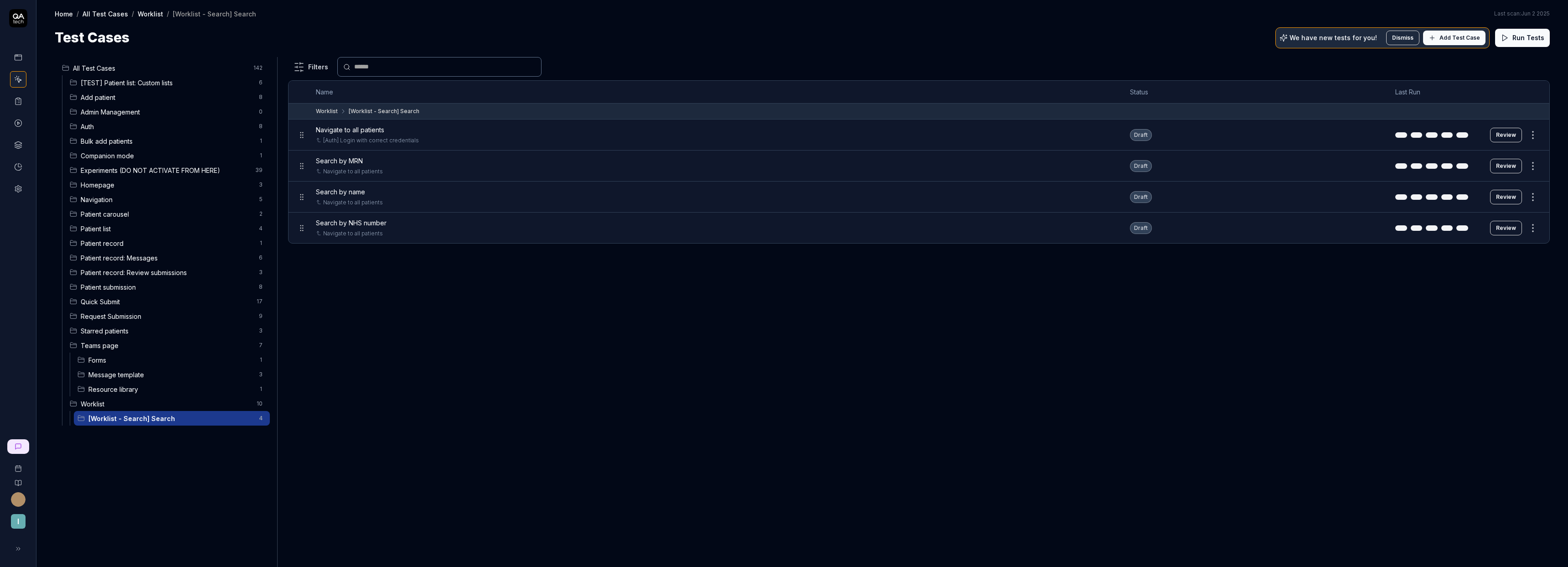 click on "I Home / All Test Cases / Worklist / [Worklist - Search] Search Home / All Test Cases / Worklist / [Worklist - Search] Search Last scan:  Jun 2 2025 Test Cases We have new tests for you! Dismiss Add Test Case Run Tests All Test Cases 142 [TEST] Patient list: Custom lists 6 Add patient 8 Admin Management 0 Auth 8 Bulk add patients 1 Companion mode 1 Experiments (DO NOT ACTIVATE FROM HERE) 39 Homepage 3 Navigation 5 Patient carousel 2 Patient list 4 Patient record 1 Patient record: Messages 6 Patient record: Review submissions 3 Patient submission 8 Quick Submit 17 Request Submission 9 Starred patients 3 Teams page 7 Forms 1 Message template 3 Resource library 1 Worklist 10 [Worklist - Search] Search 4 Filters Name Status Last Run Worklist [Worklist - Search] Search Navigate to all patients [Auth] Login with correct credentials Draft Review Search by MRN Navigate to all patients Draft Review Search by name Navigate to all patients Draft Review Search by NHS number Navigate to all patients Draft Review
*" at bounding box center (784, 283) 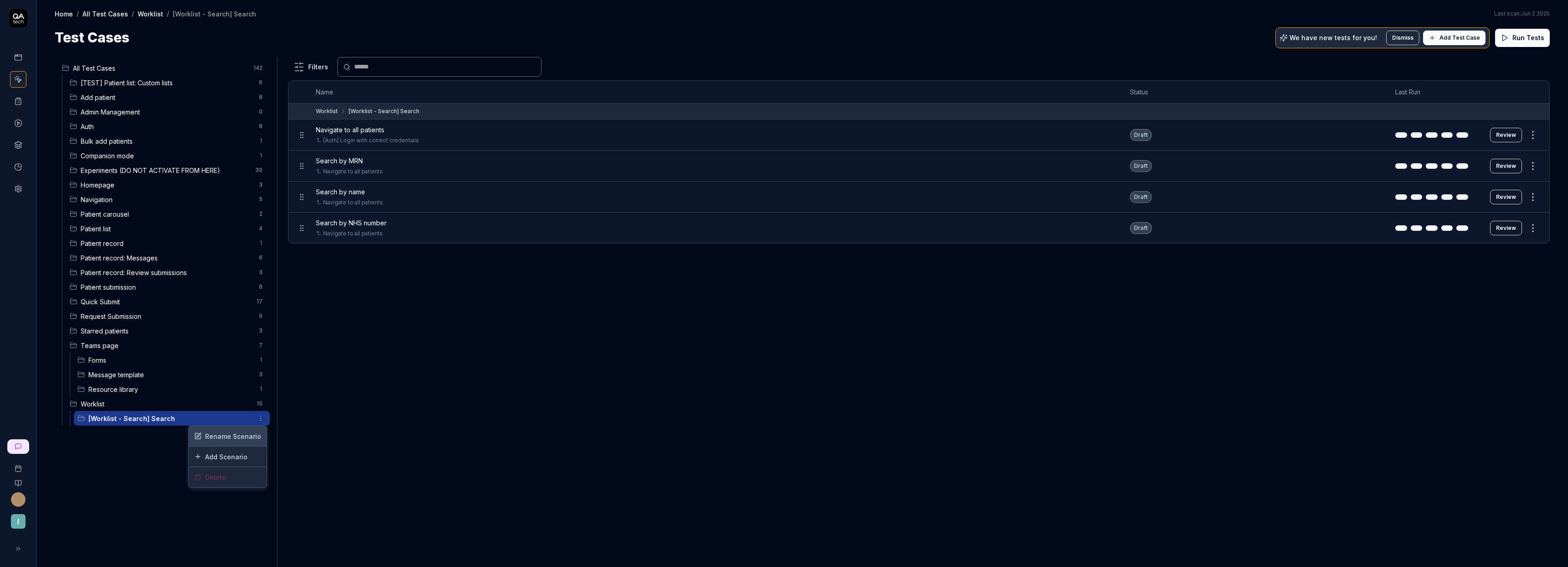 click on "Rename Scenario" at bounding box center (227, 436) 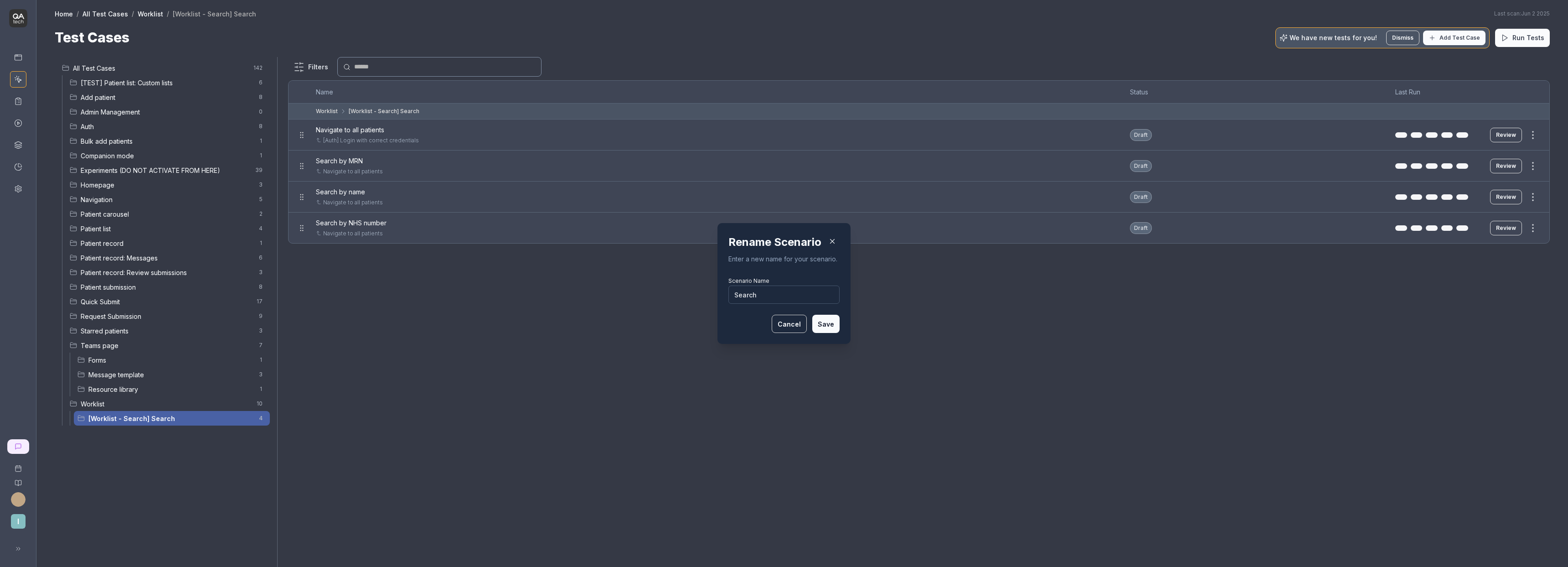 click on "Save" at bounding box center [826, 324] 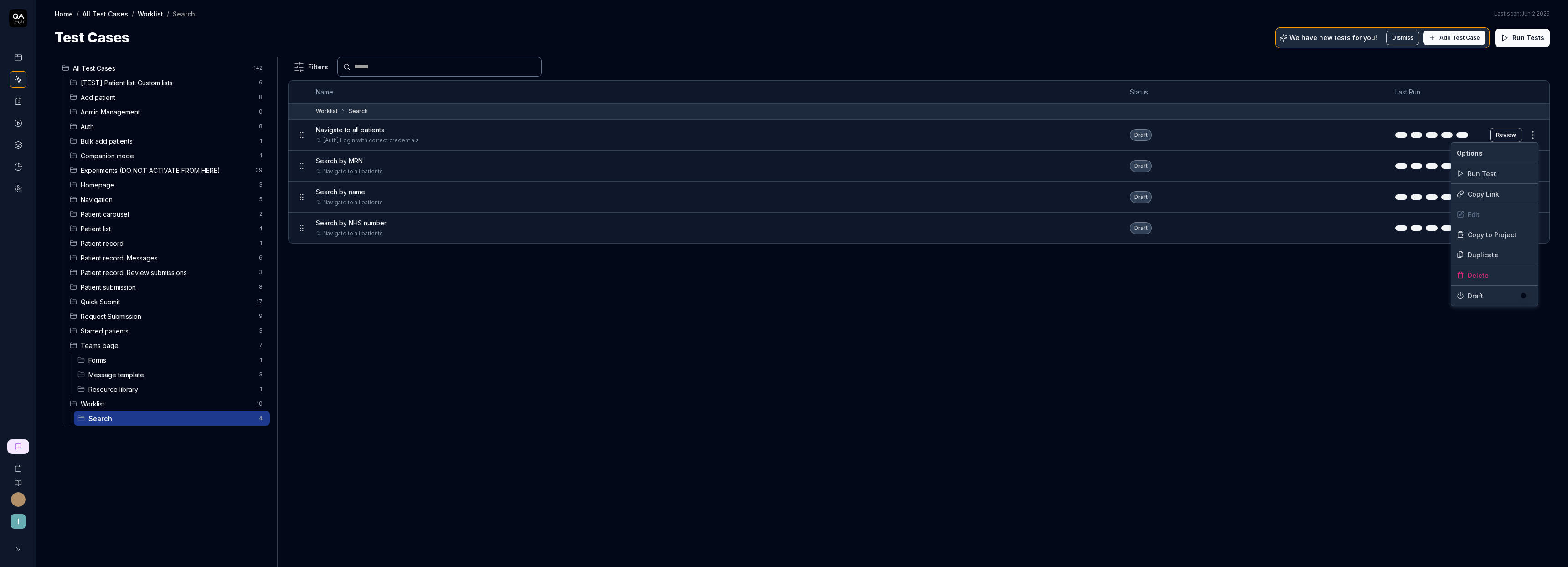 click on "I Home / All Test Cases / Worklist / Search Home / All Test Cases / Worklist / Search Last scan:  Jun 2 2025 Test Cases We have new tests for you! Dismiss Add Test Case Run Tests All Test Cases 142 [TEST] Patient list: Custom lists 6 Add patient 8 Admin Management 0 Auth 8 Bulk add patients 1 Companion mode 1 Experiments (DO NOT ACTIVATE FROM HERE) 39 Homepage 3 Navigation 5 Patient carousel 2 Patient list 4 Patient record 1 Patient record: Messages 6 Patient record: Review submissions 3 Patient submission 8 Quick Submit 17 Request Submission 9 Starred patients 3 Teams page 7 Forms 1 Message template 3 Resource library 1 Worklist 10 Search 4 Filters Name Status Last Run Worklist Search Navigate to all patients [Auth] Login with correct credentials Draft Review Search by MRN Navigate to all patients Draft Review Search by name Navigate to all patients Draft Review Search by NHS number Navigate to all patients Draft Review
* Options Run Test Copy Link Edit Copy to Project Duplicate Delete Draft" at bounding box center [784, 283] 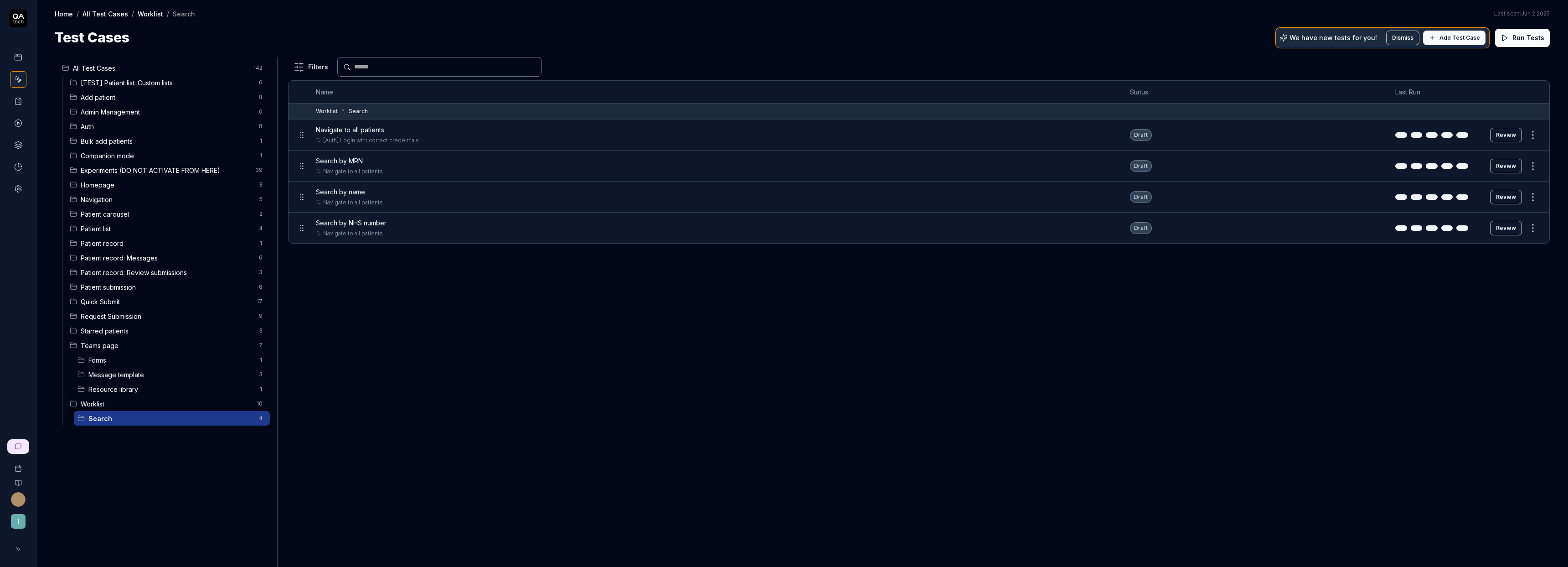 click on "Review" at bounding box center (1506, 135) 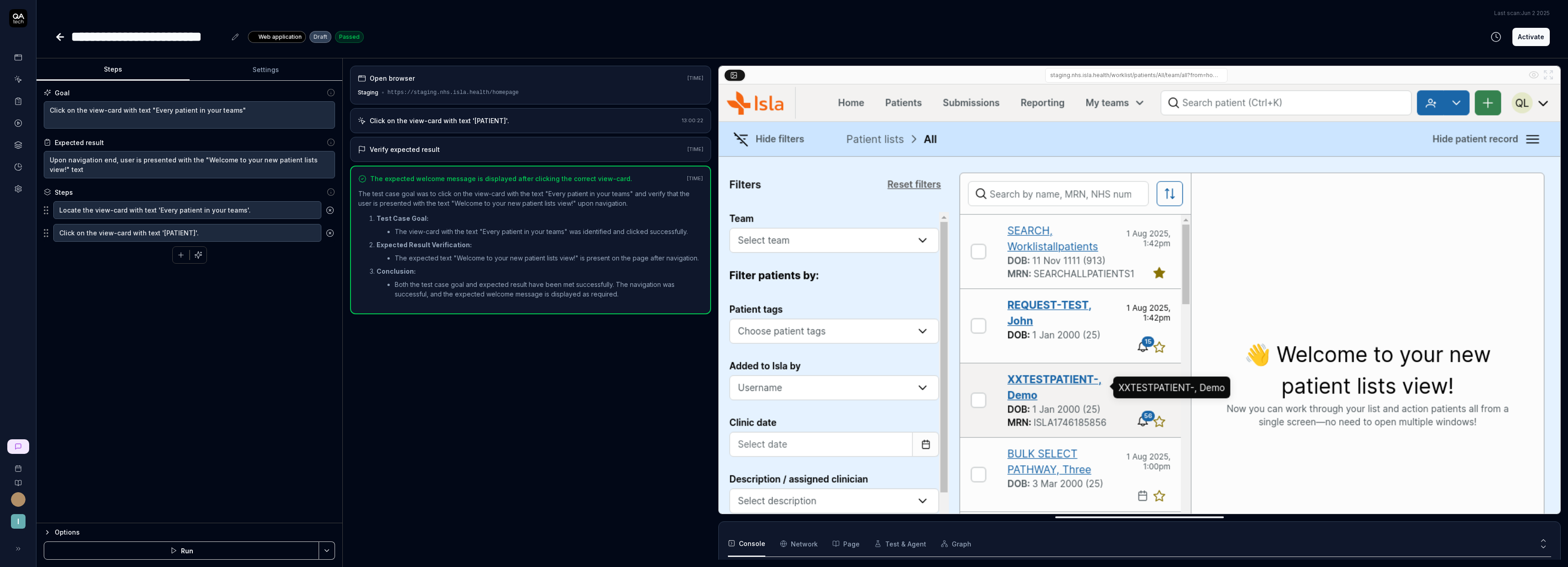 click on "**********" at bounding box center (149, 36) 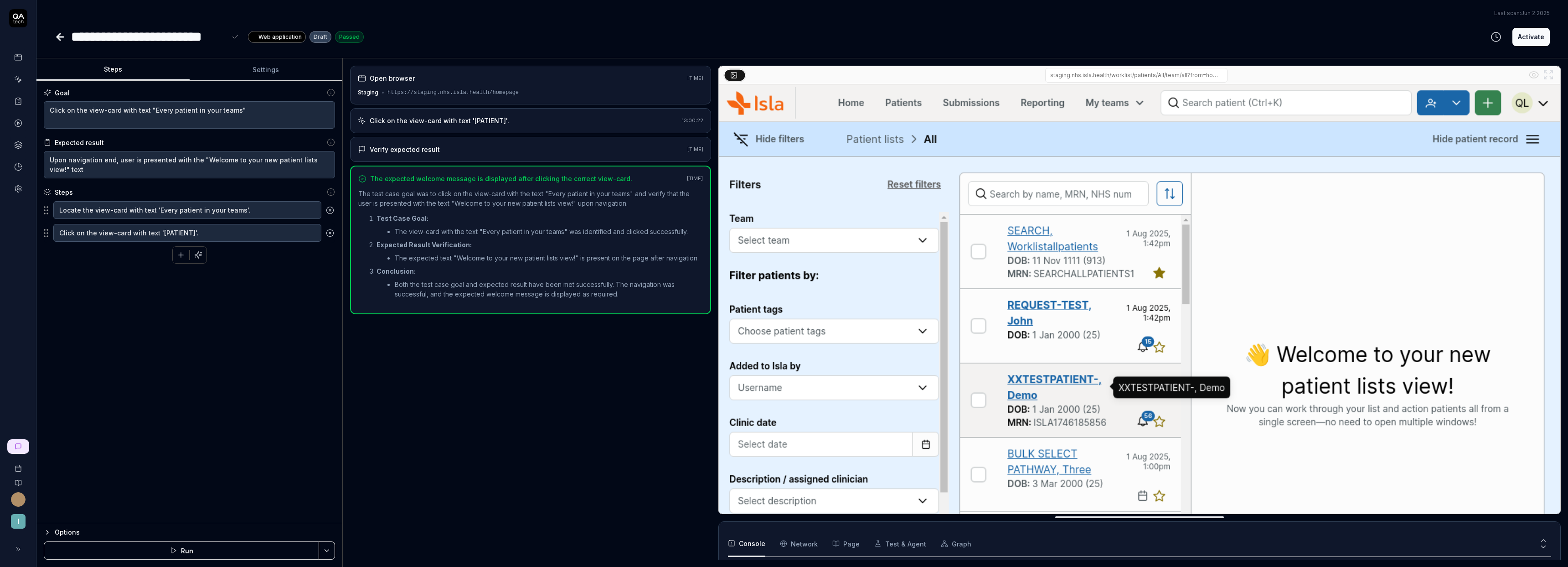 scroll, scrollTop: 8, scrollLeft: 0, axis: vertical 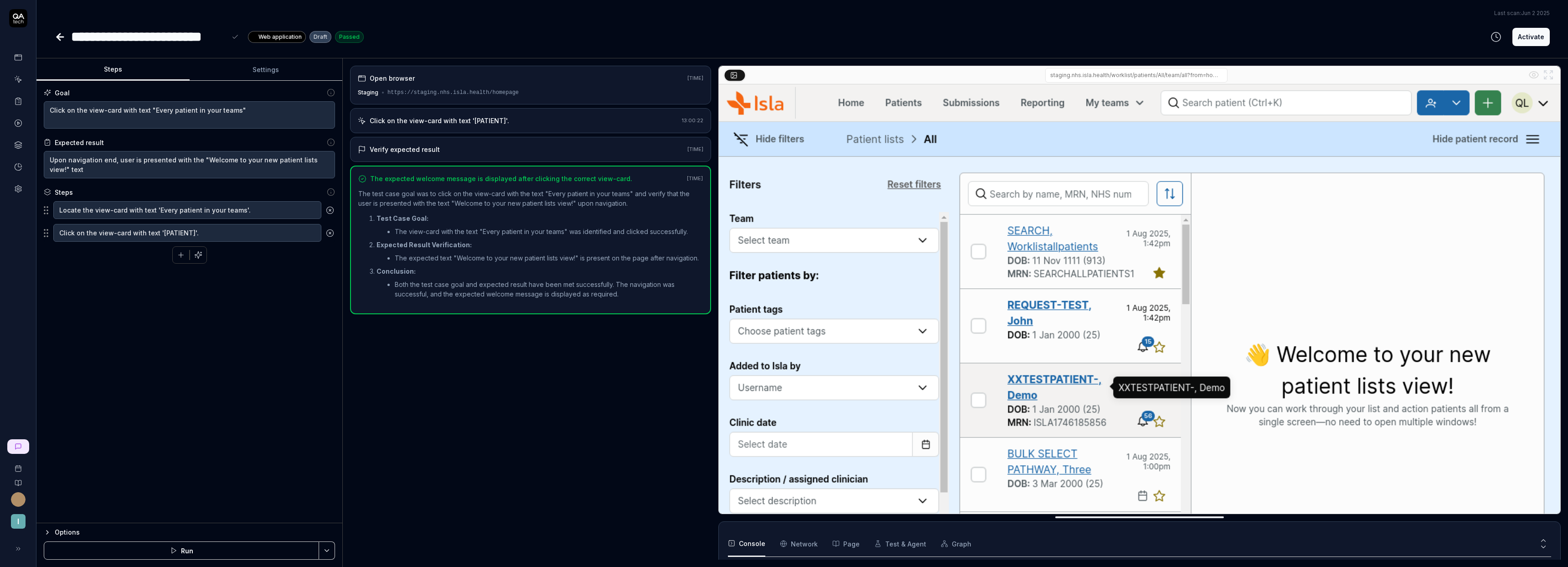 click on "**********" at bounding box center (149, 36) 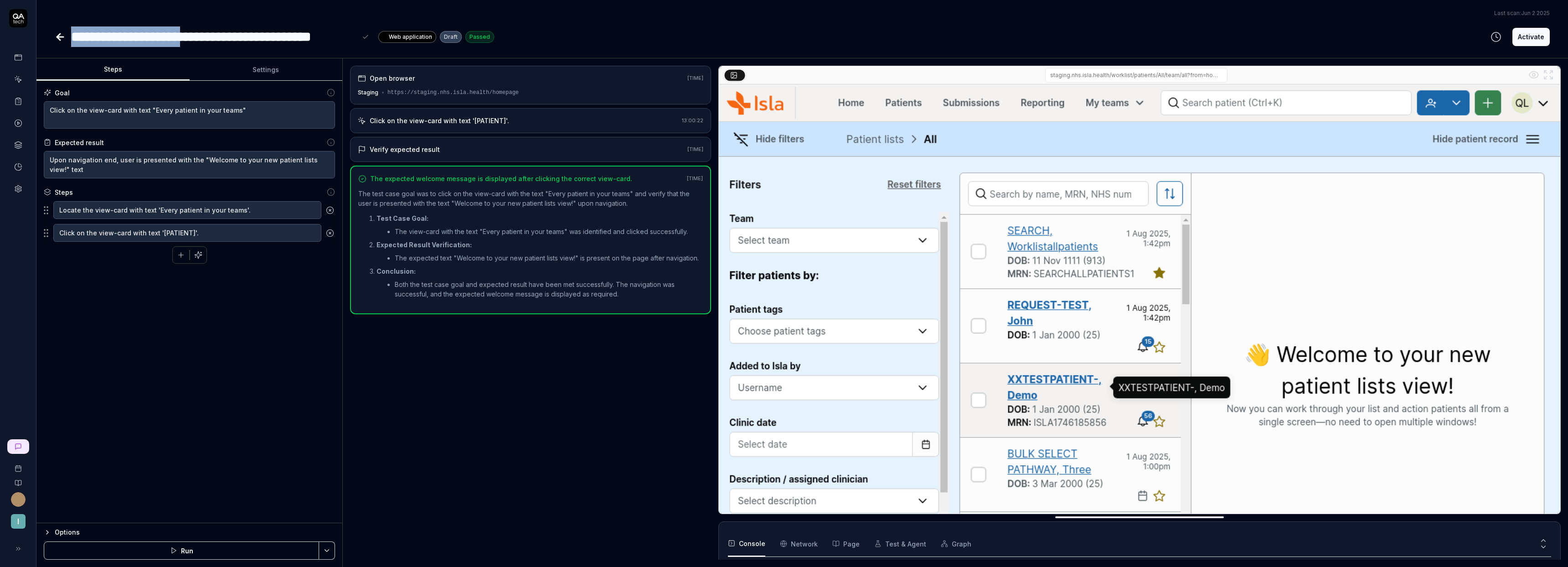 drag, startPoint x: 197, startPoint y: 36, endPoint x: 73, endPoint y: 34, distance: 124.01613 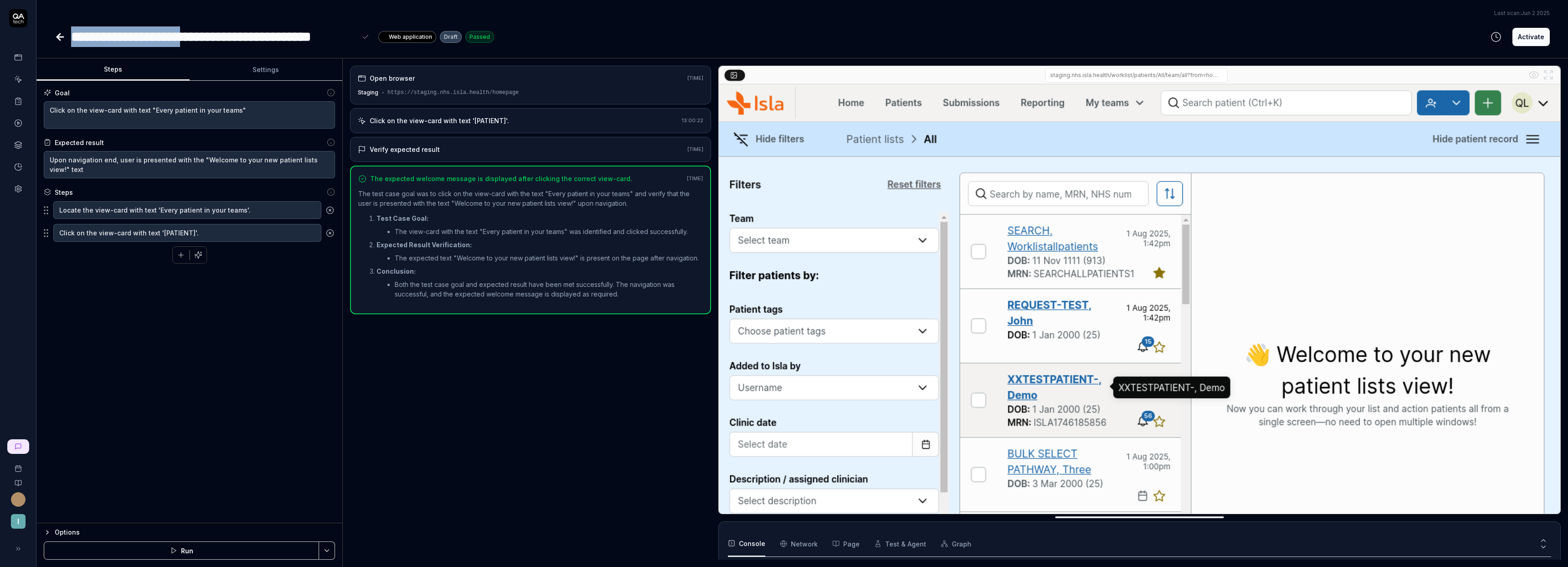click on "**********" at bounding box center (214, 36) 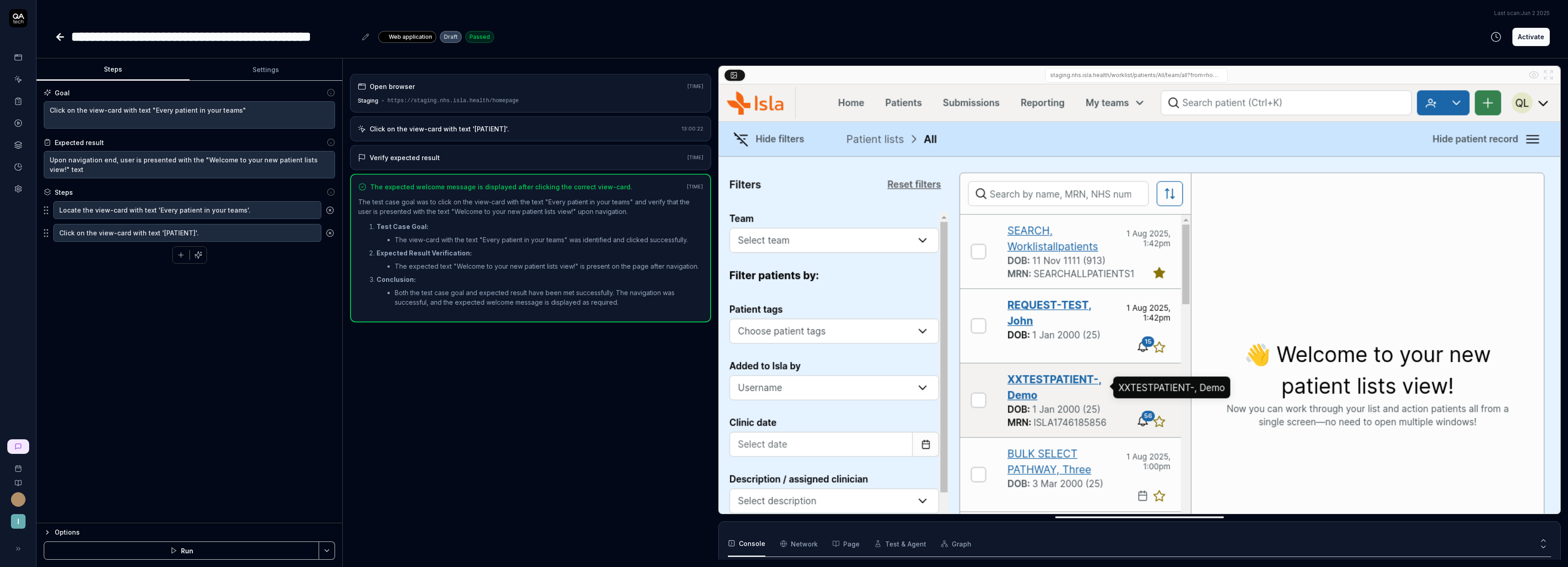 scroll, scrollTop: 8, scrollLeft: 0, axis: vertical 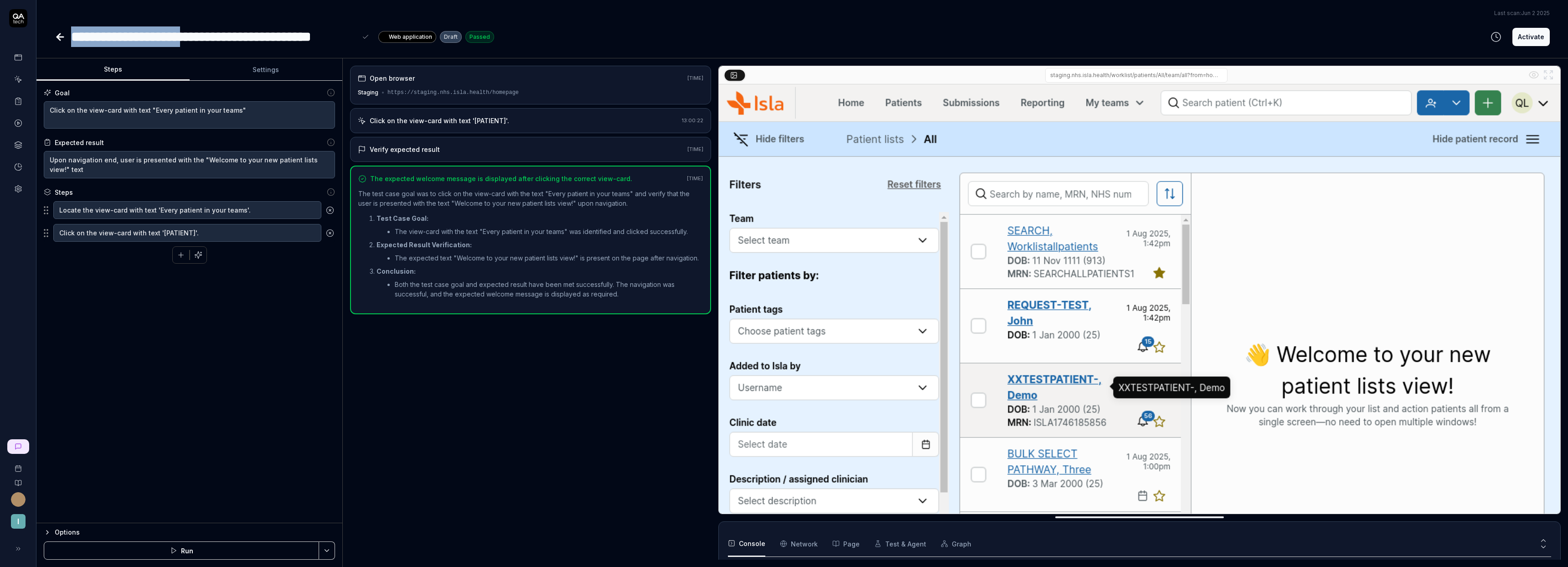 drag, startPoint x: 199, startPoint y: 39, endPoint x: 72, endPoint y: 36, distance: 127.0354 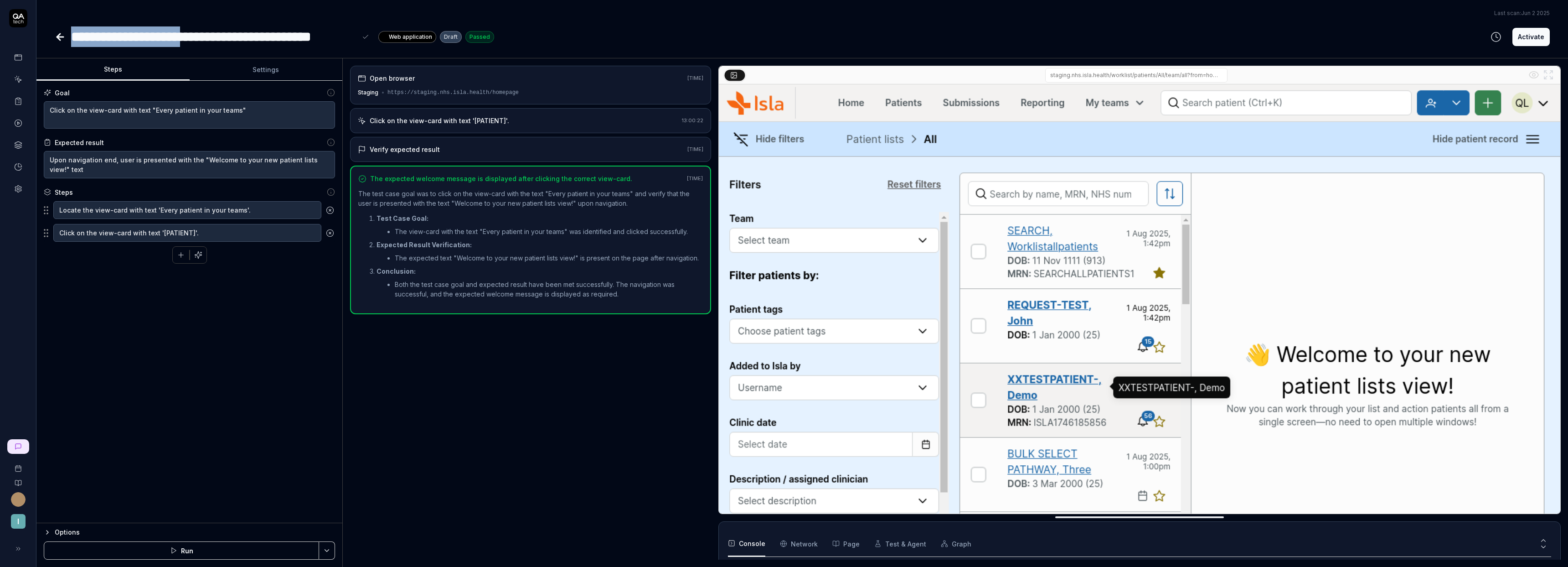 click on "**********" at bounding box center [214, 36] 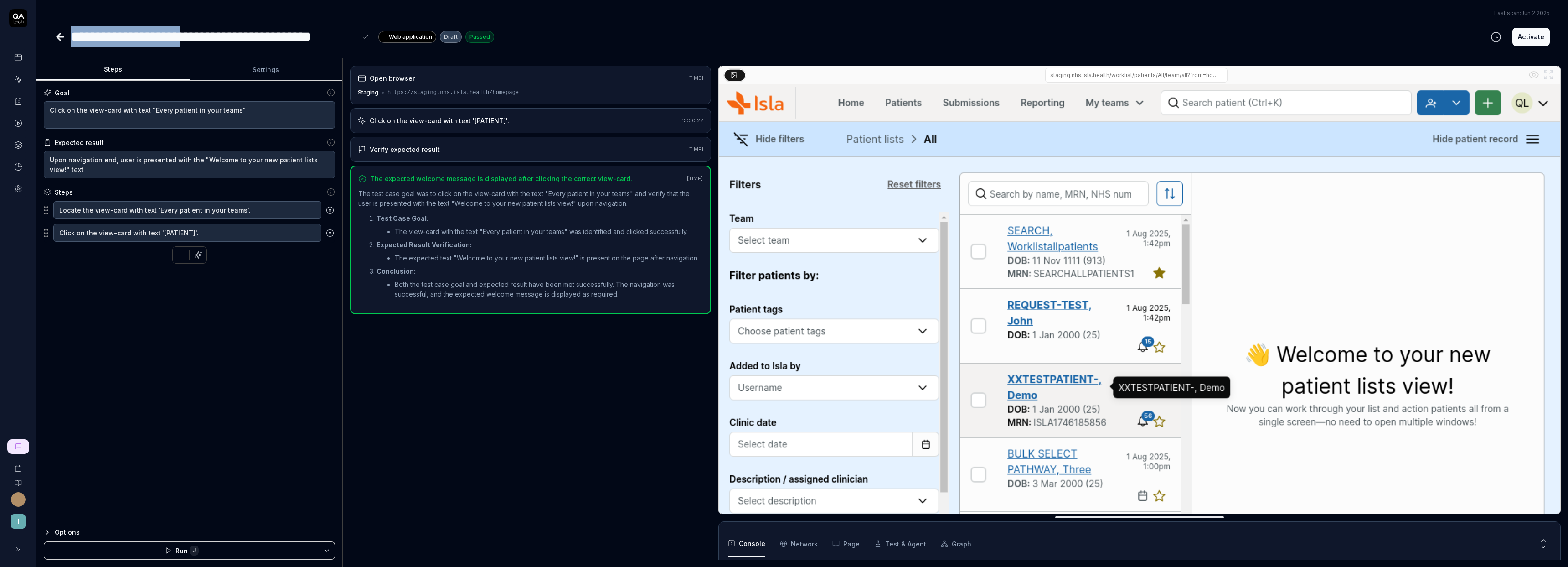 copy on "**********" 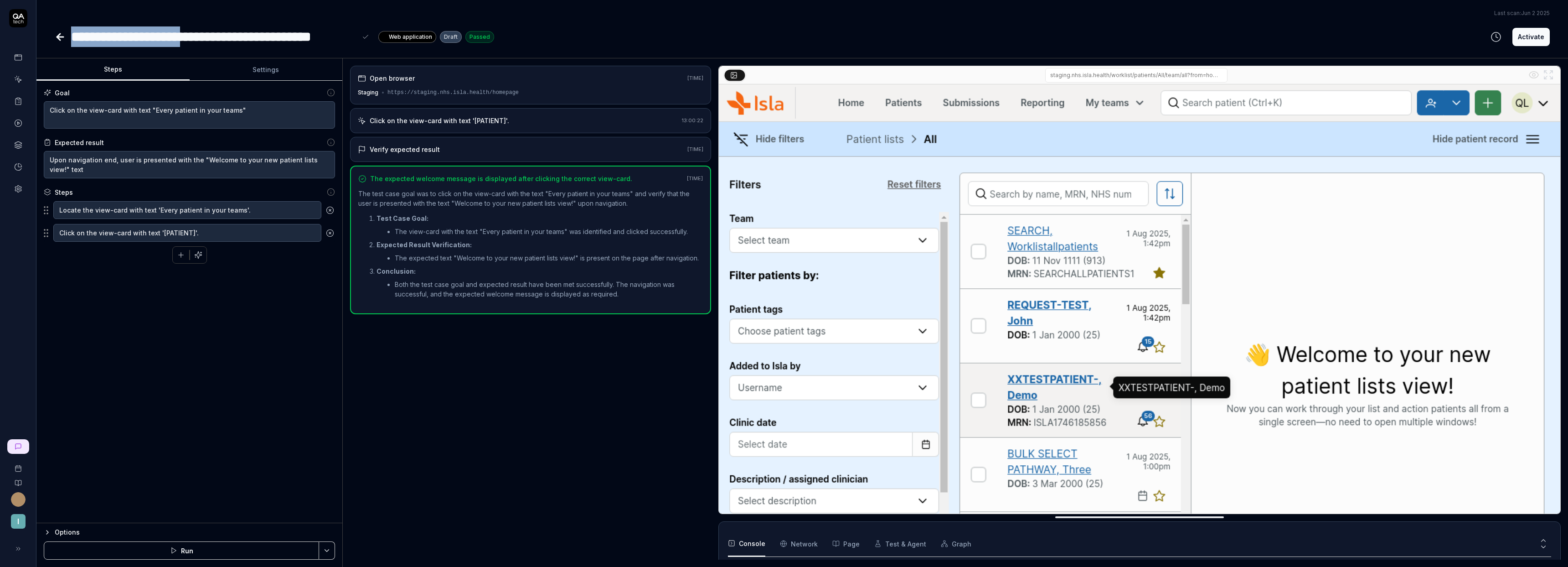 click 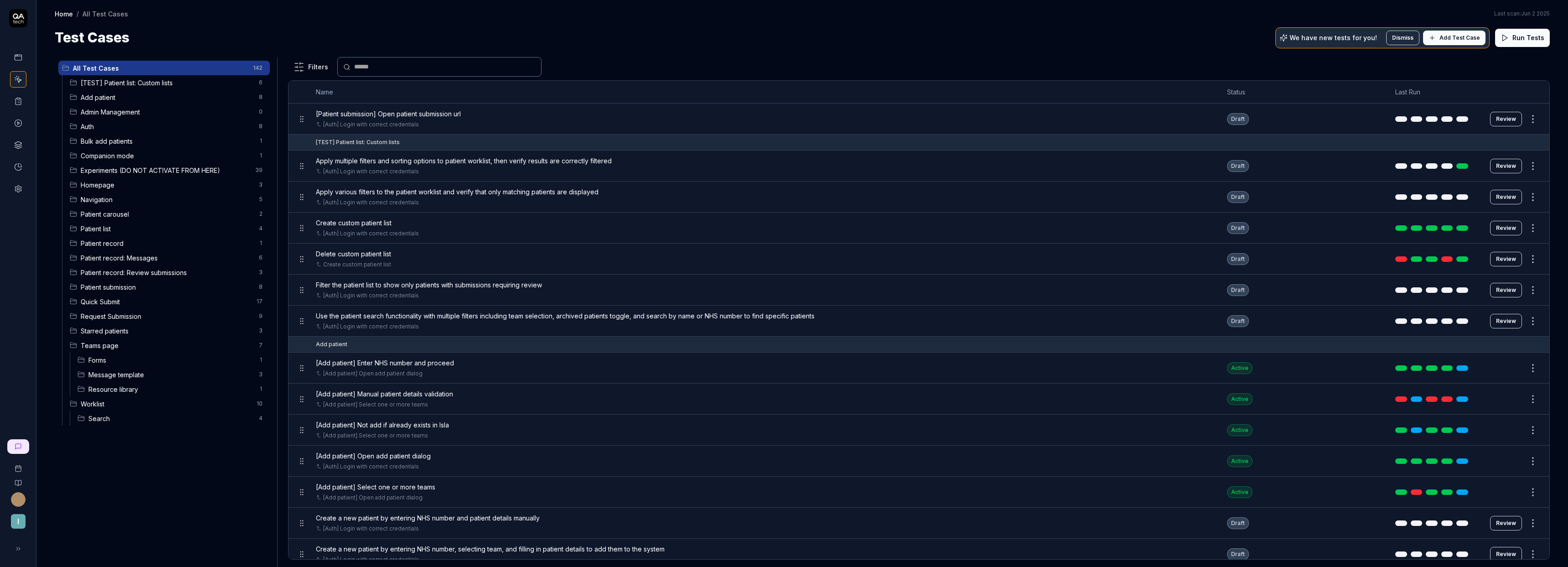 click on "Search" at bounding box center (171, 418) 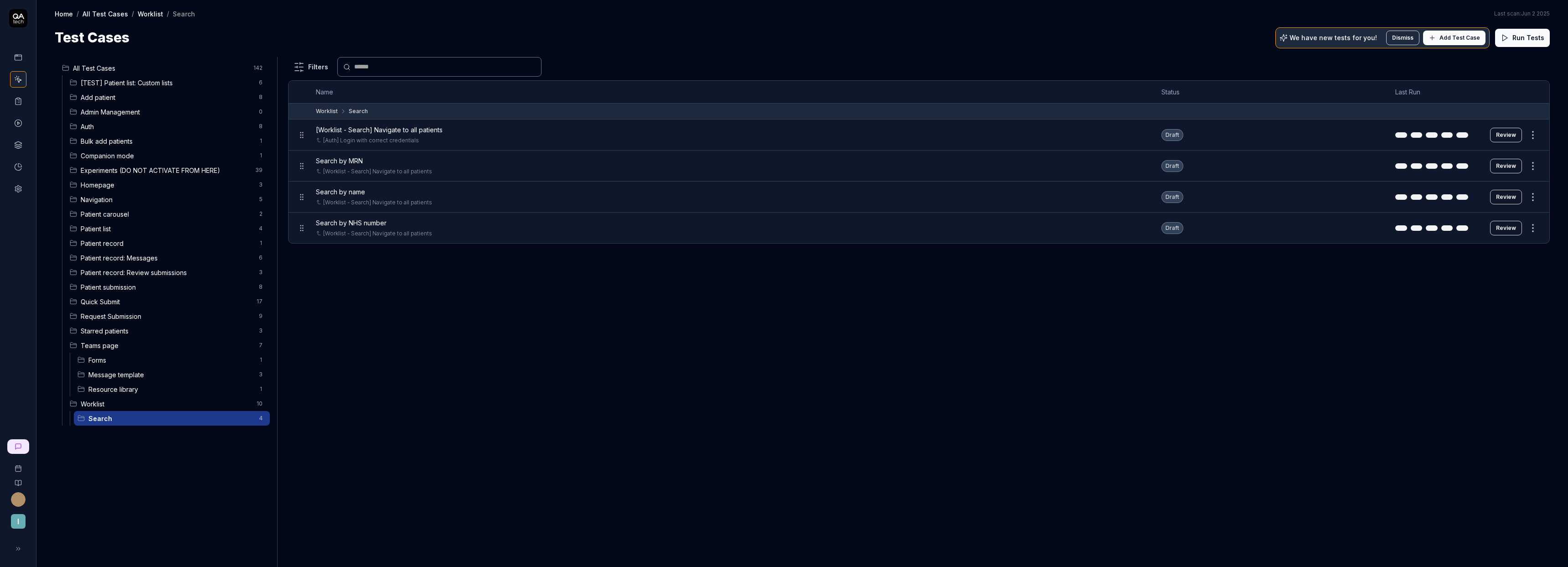 click on "I Home / All Test Cases / Worklist / Search Home / All Test Cases / Worklist / Search Last scan:  Jun 2 2025 Test Cases We have new tests for you! Dismiss Add Test Case Run Tests All Test Cases 142 [TEST] Patient list: Custom lists 6 Add patient 8 Admin Management 0 Auth 8 Bulk add patients 1 Companion mode 1 Experiments (DO NOT ACTIVATE FROM HERE) 39 Homepage 3 Navigation 5 Patient carousel 2 Patient list 4 Patient record 1 Patient record: Messages 6 Patient record: Review submissions 3 Patient submission 8 Quick Submit 17 Request Submission 9 Starred patients 3 Teams page 7 Forms 1 Message template 3 Resource library 1 Worklist 10 Search 4 Filters Name Status Last Run Worklist Search [Worklist - Search] Navigate to all patients [Auth] Login with correct credentials Draft Review Search by MRN [Worklist - Search] Navigate to all patients Draft Review Search by name [Worklist - Search] Navigate to all patients Draft Review Search by NHS number [Worklist - Search] Navigate to all patients Draft Review
*" at bounding box center [784, 283] 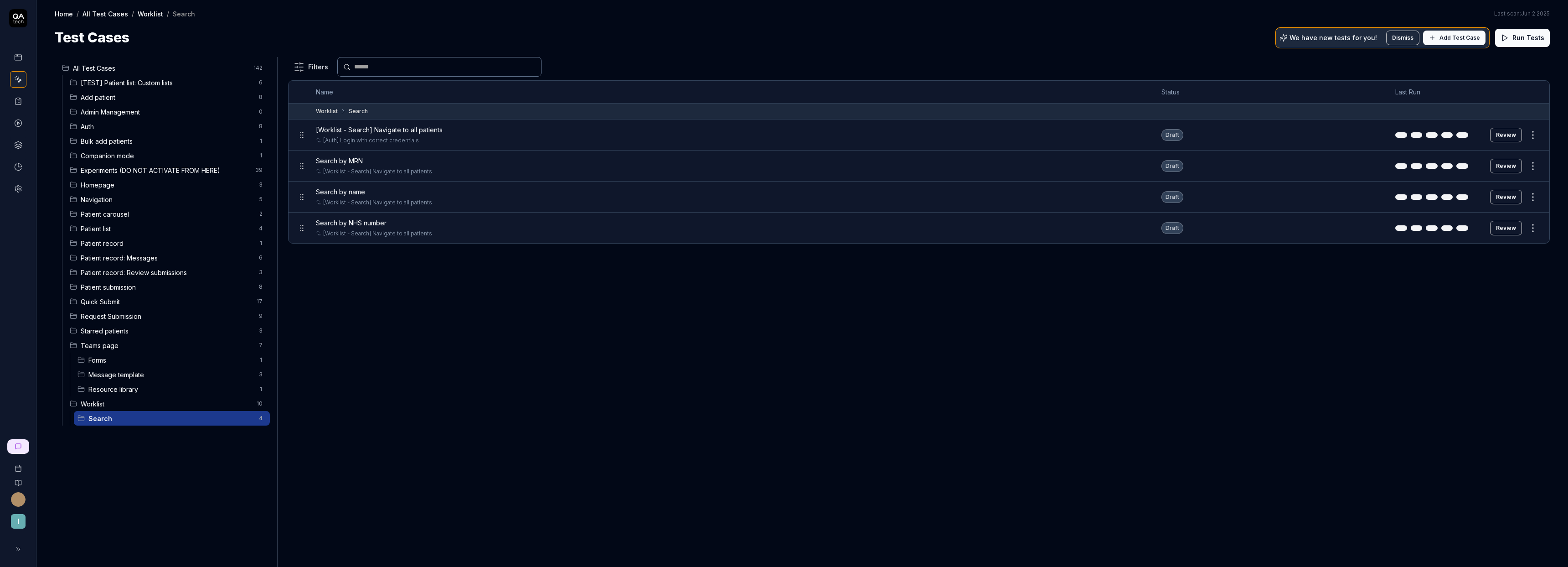 click on "I Home / All Test Cases / Worklist / Search Home / All Test Cases / Worklist / Search Last scan:  Jun 2 2025 Test Cases We have new tests for you! Dismiss Add Test Case Run Tests All Test Cases 142 [TEST] Patient list: Custom lists 6 Add patient 8 Admin Management 0 Auth 8 Bulk add patients 1 Companion mode 1 Experiments (DO NOT ACTIVATE FROM HERE) 39 Homepage 3 Navigation 5 Patient carousel 2 Patient list 4 Patient record 1 Patient record: Messages 6 Patient record: Review submissions 3 Patient submission 8 Quick Submit 17 Request Submission 9 Starred patients 3 Teams page 7 Forms 1 Message template 3 Resource library 1 Worklist 10 Search 4 Filters Name Status Last Run Worklist Search [Worklist - Search] Navigate to all patients [Auth] Login with correct credentials Draft Review Search by MRN [Worklist - Search] Navigate to all patients Draft Review Search by name [Worklist - Search] Navigate to all patients Draft Review Search by NHS number [Worklist - Search] Navigate to all patients Draft Review
*" at bounding box center [784, 283] 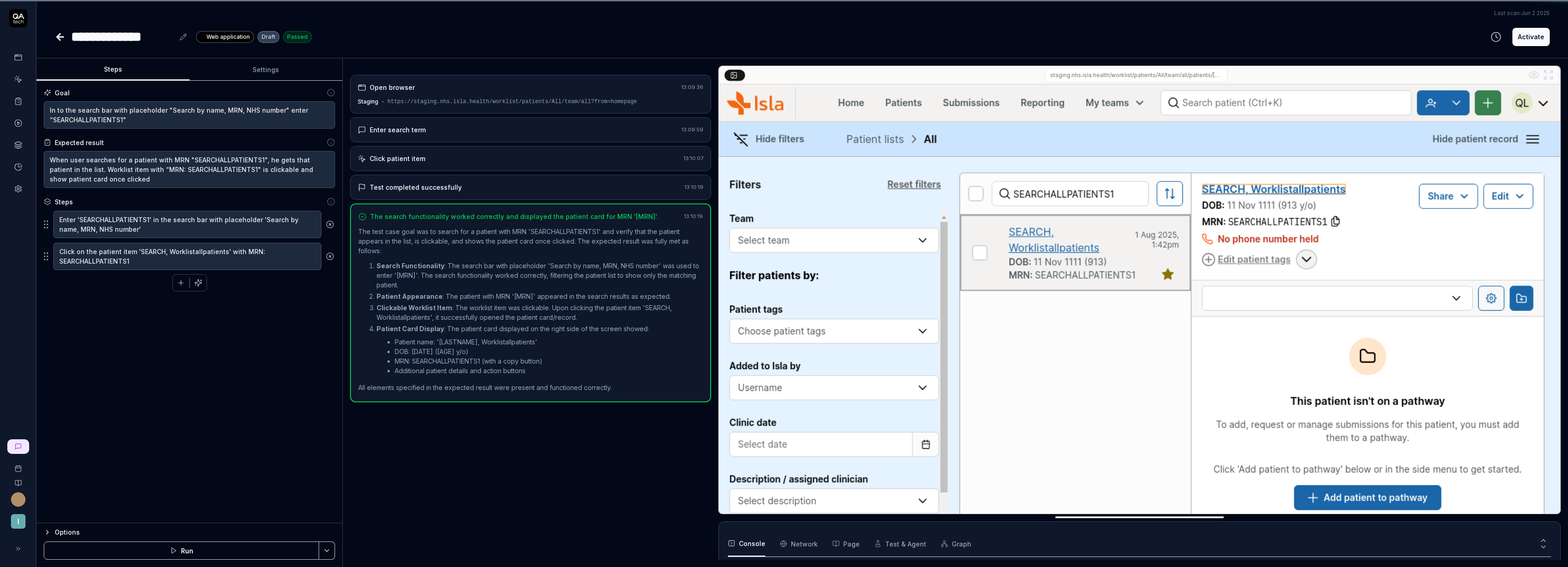 scroll, scrollTop: 26, scrollLeft: 0, axis: vertical 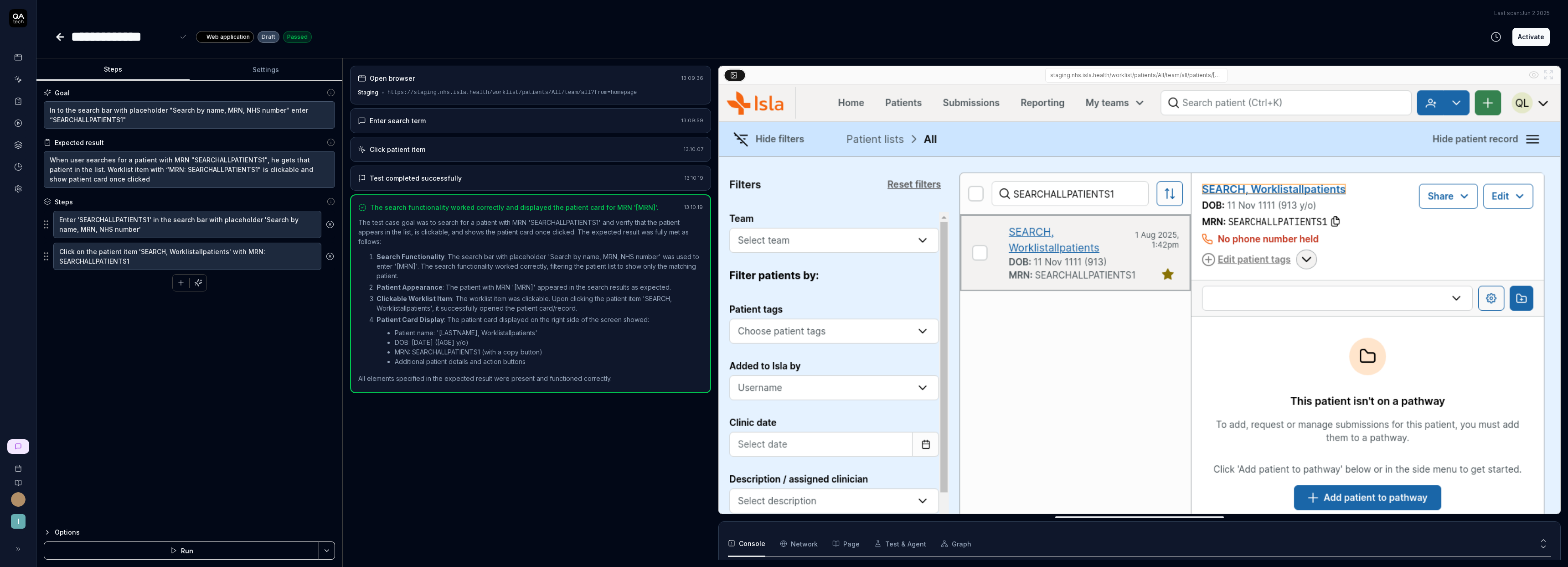 click on "**********" at bounding box center [123, 36] 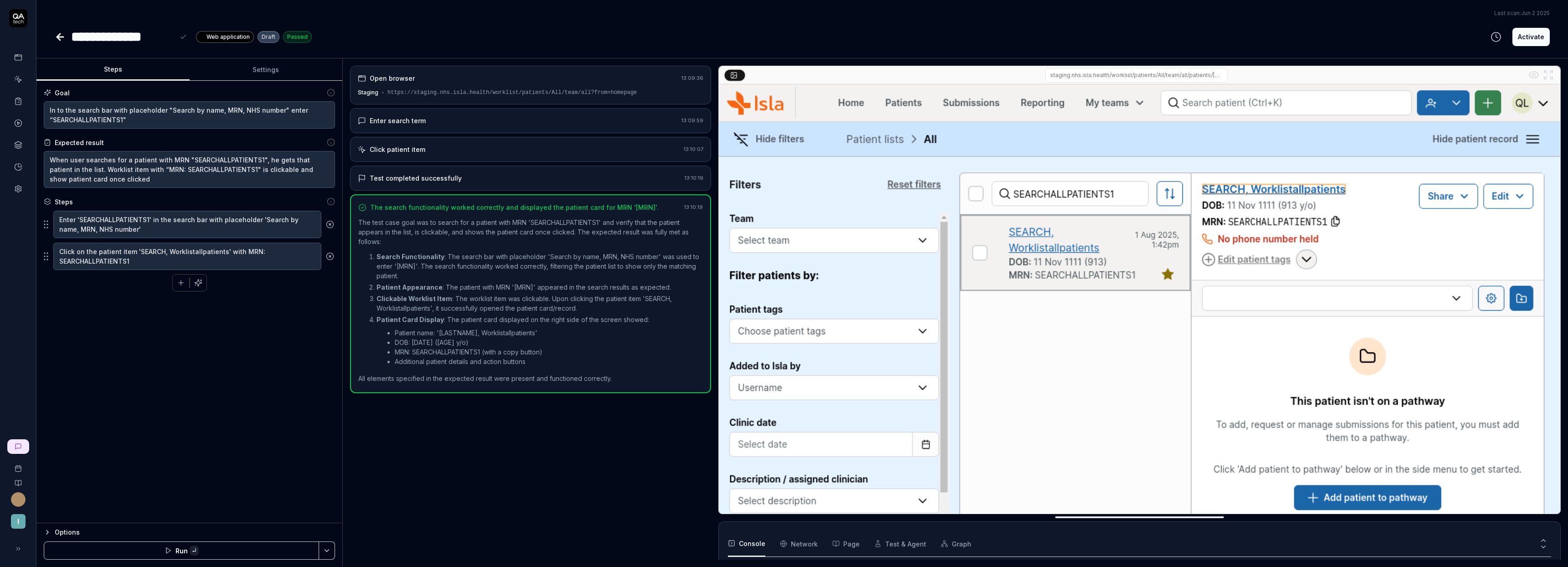 paste 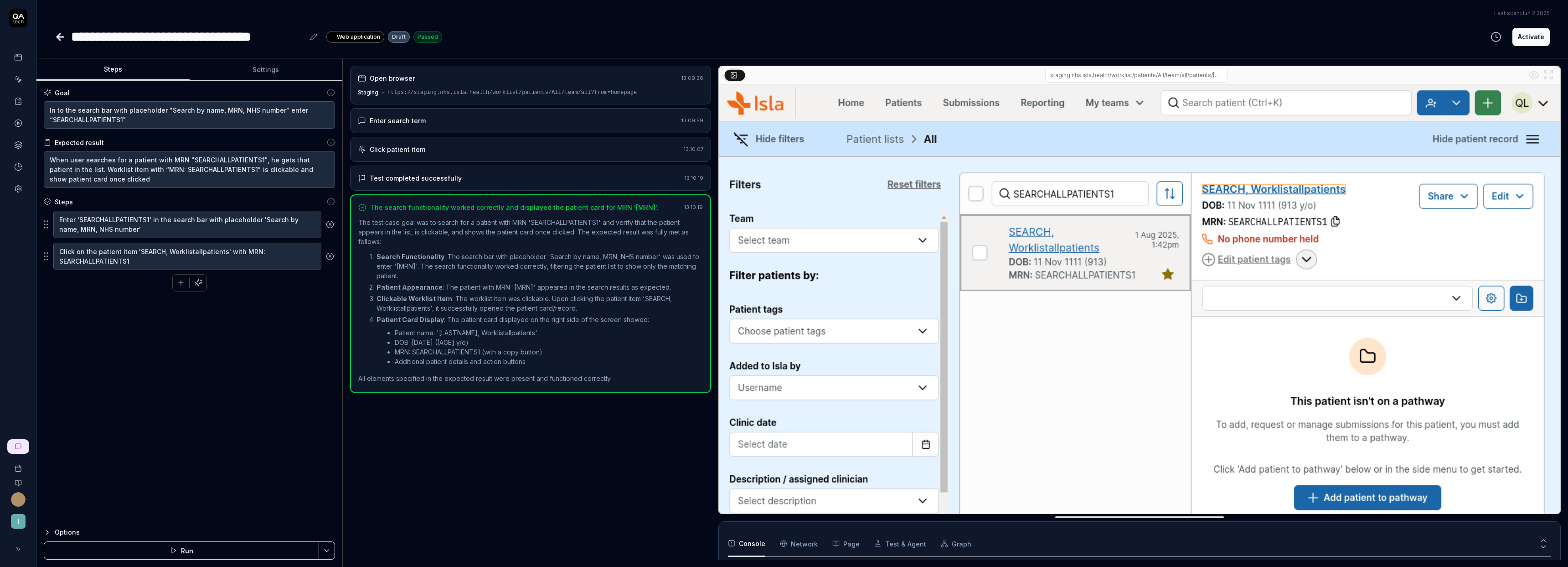 click 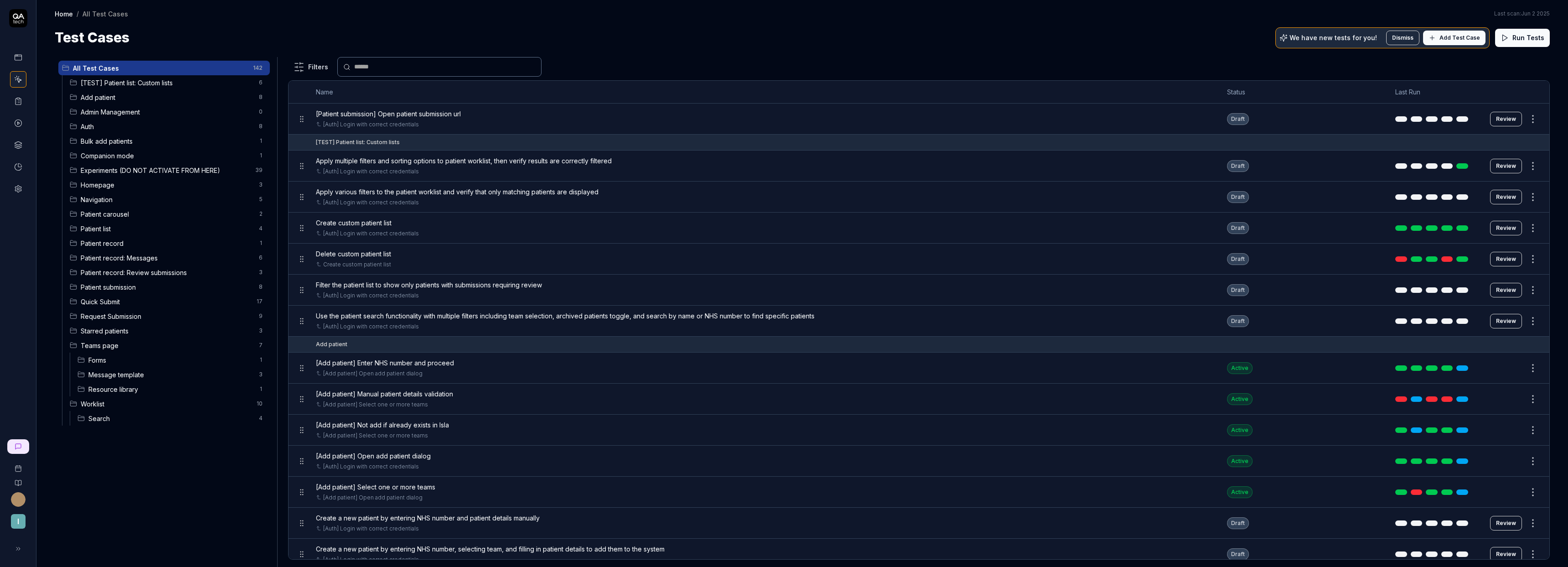 click on "Search" at bounding box center [171, 418] 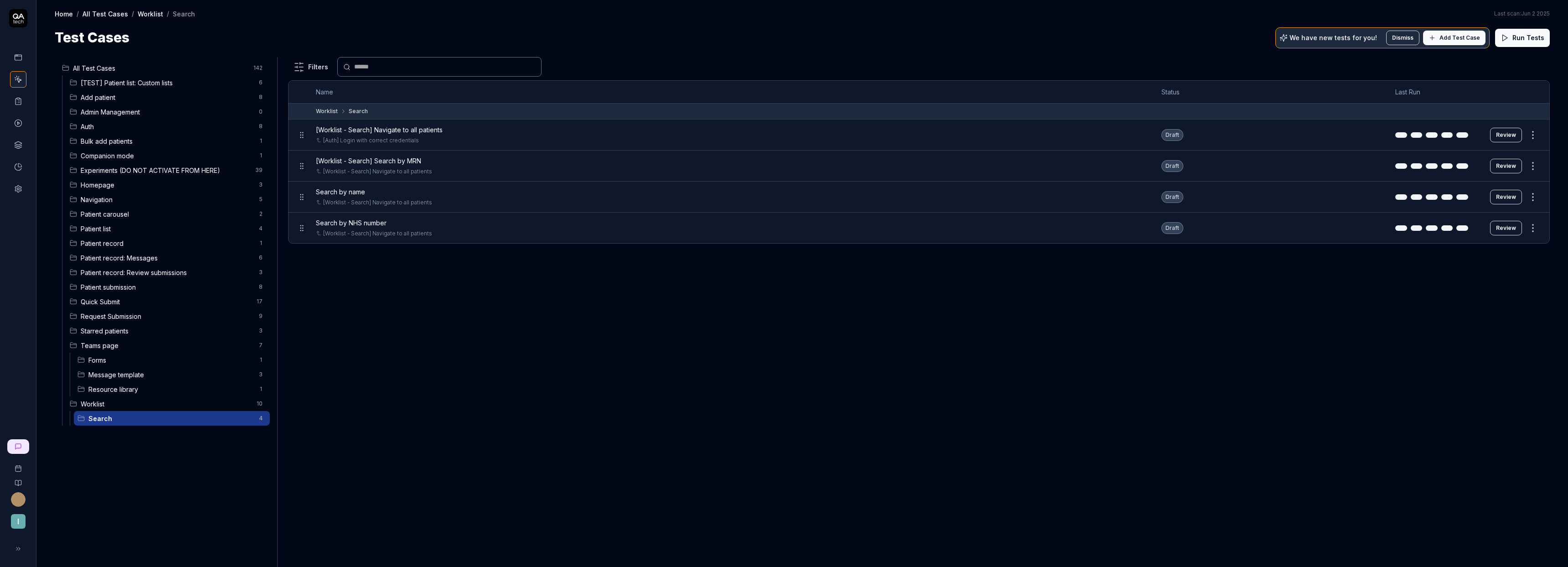 click on "Review" at bounding box center (1506, 197) 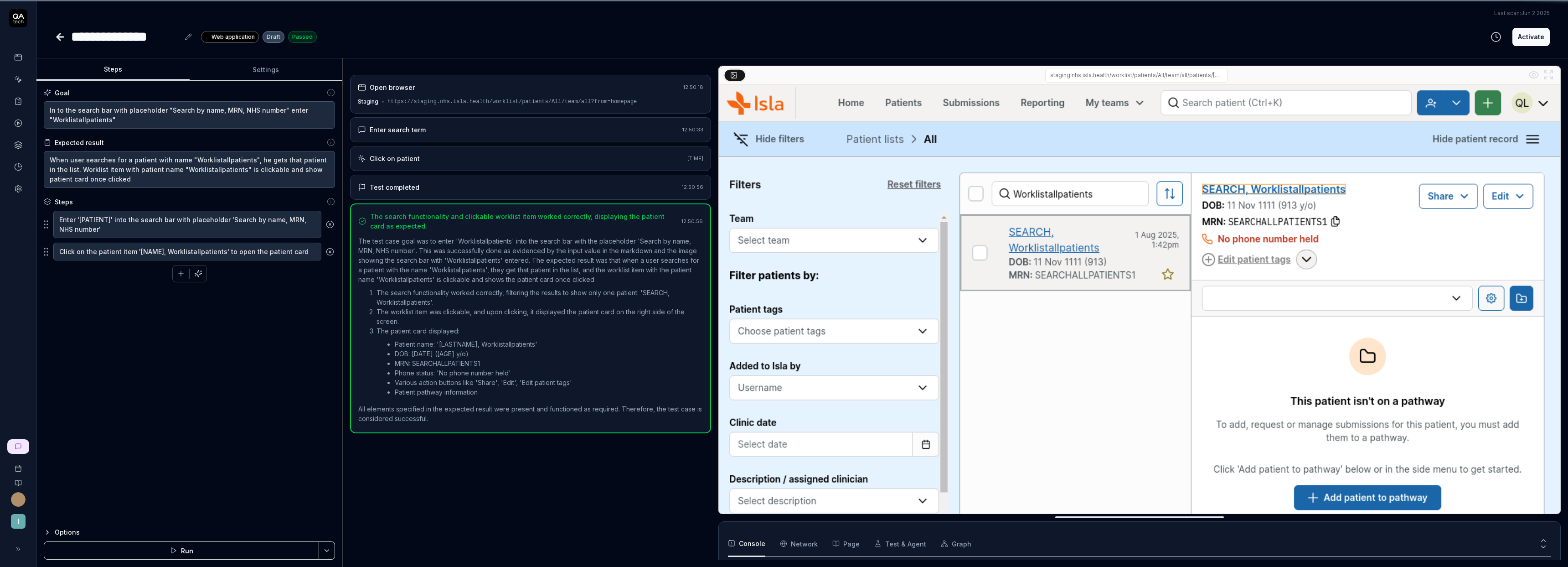 scroll, scrollTop: 26, scrollLeft: 0, axis: vertical 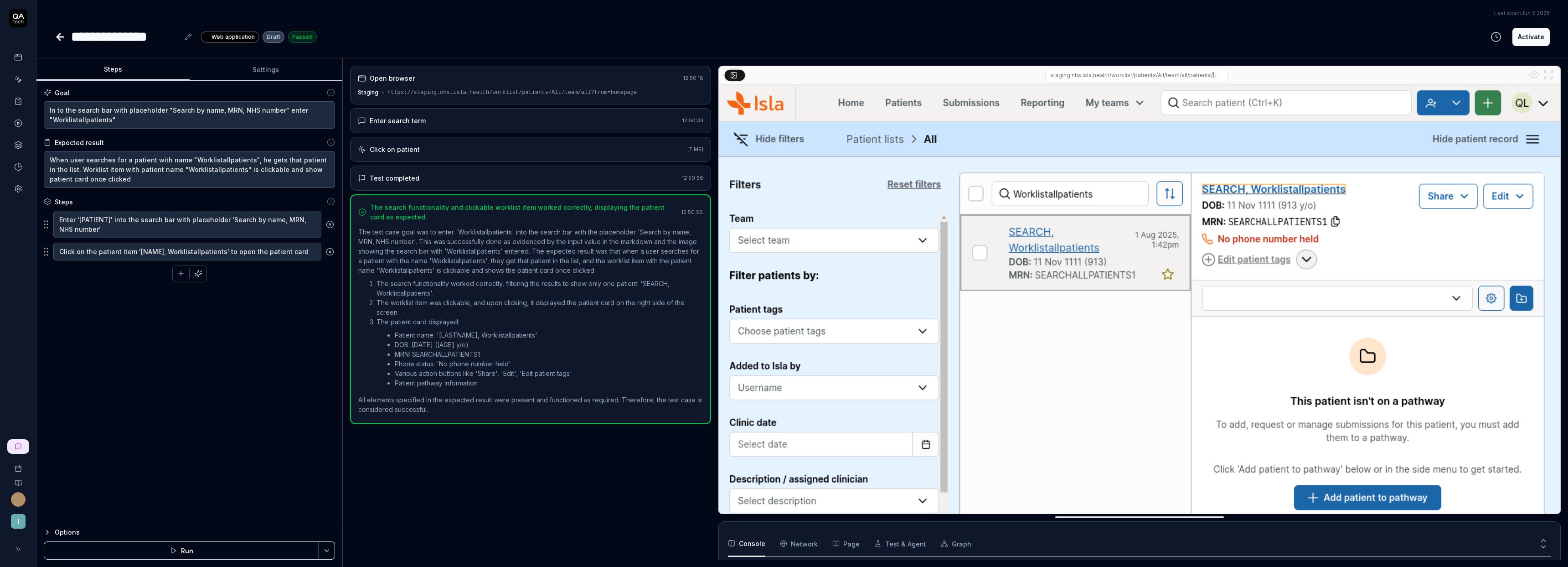 click on "**********" at bounding box center [125, 36] 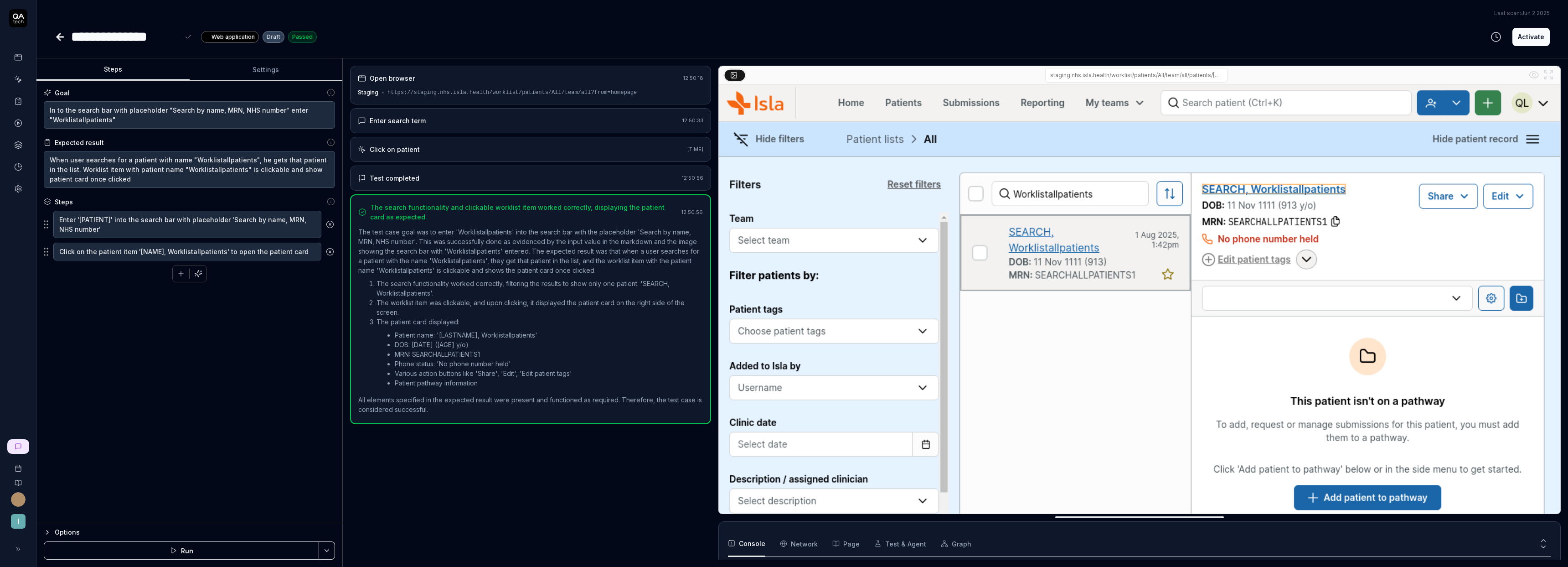 paste 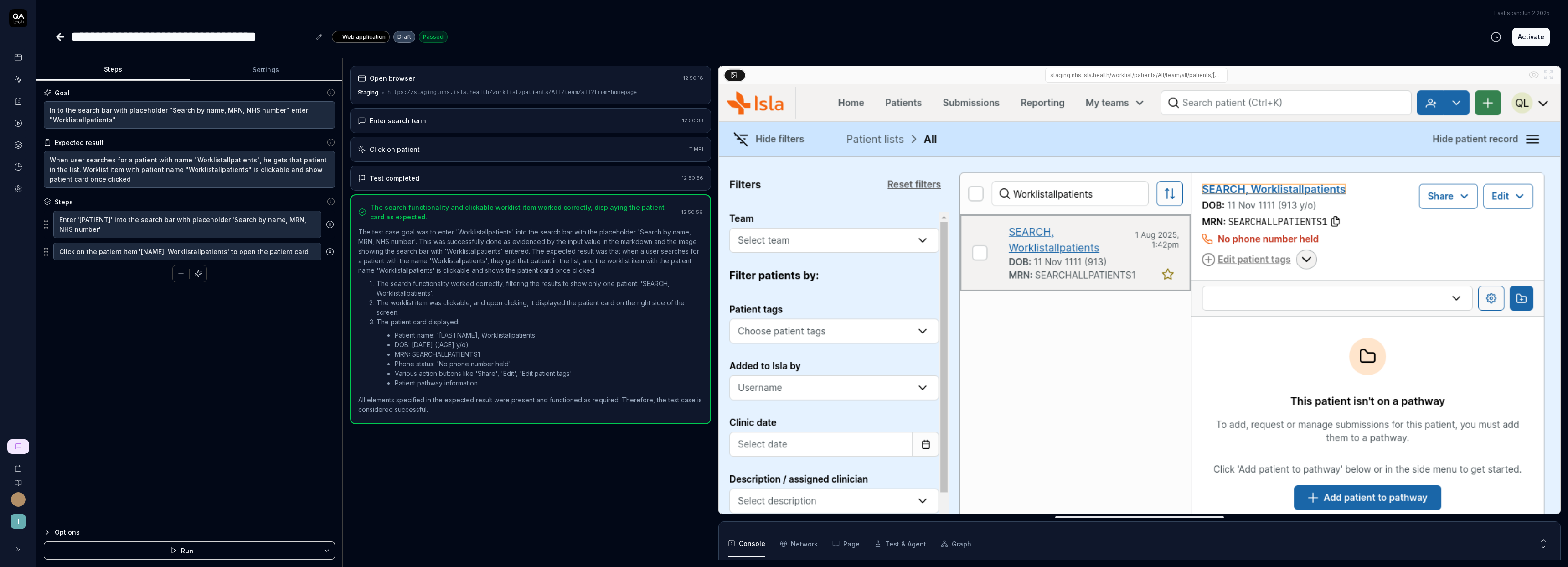 click 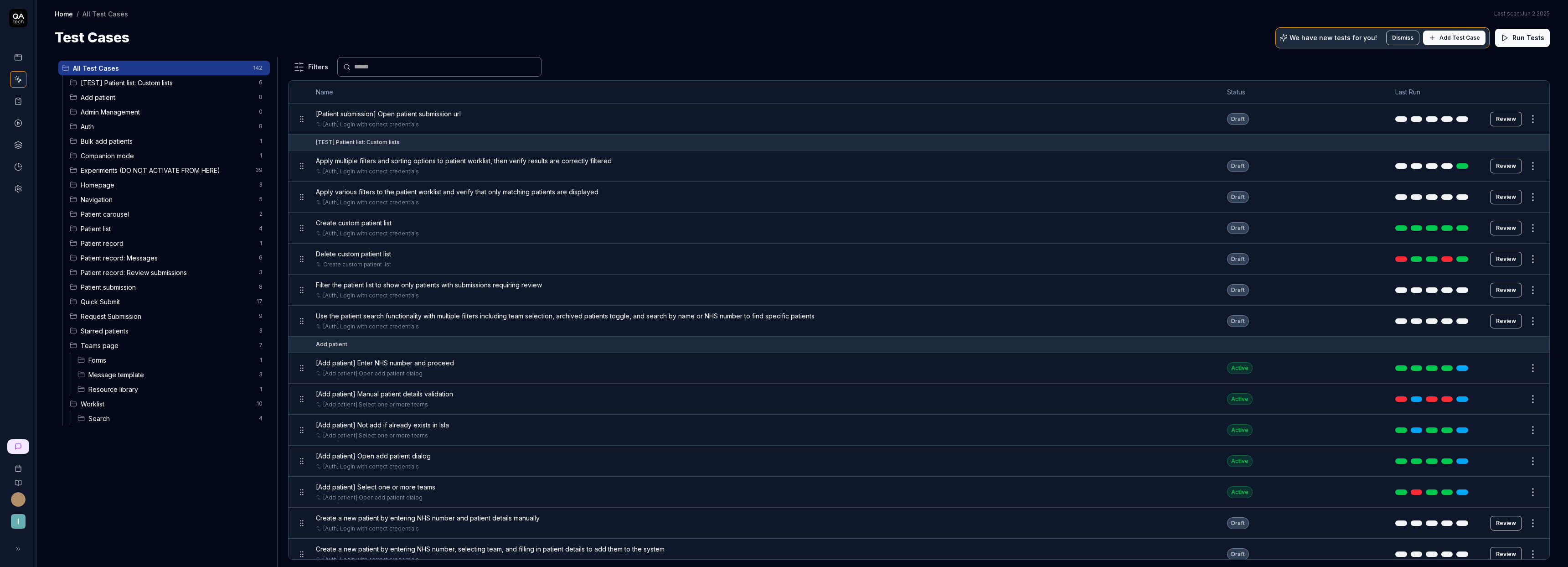 click on "Search" at bounding box center [171, 418] 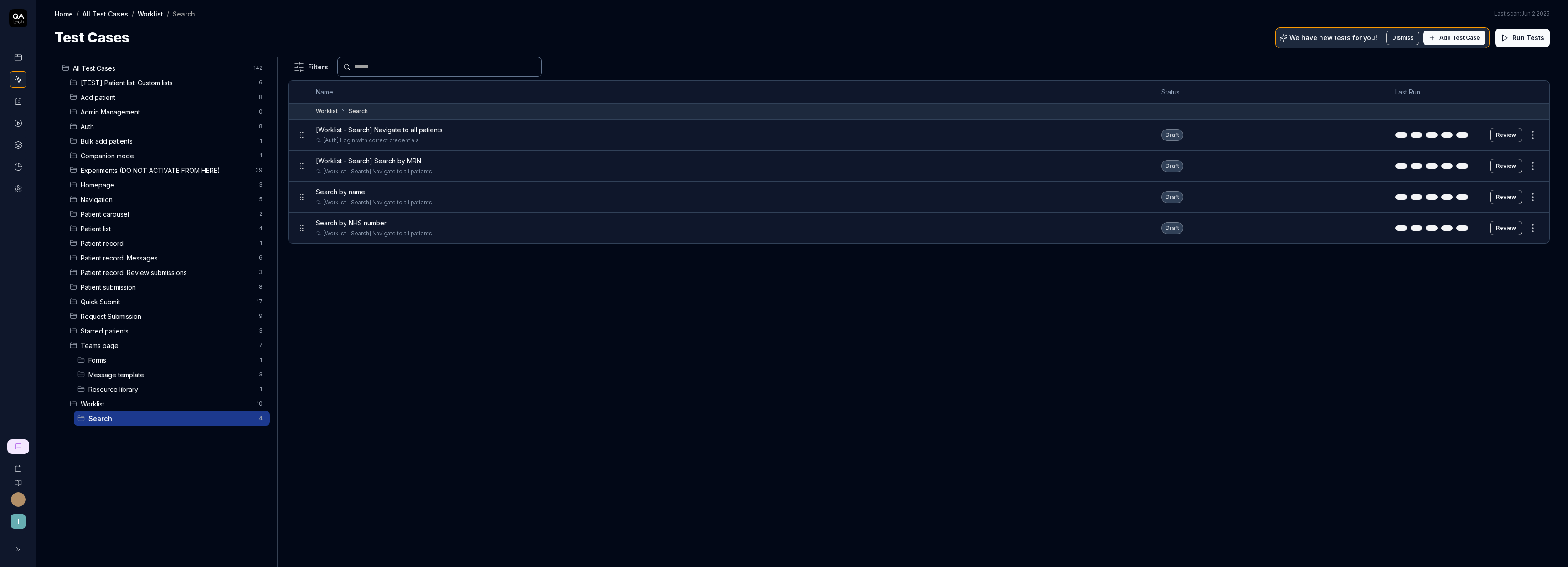 click on "Review" at bounding box center (1506, 228) 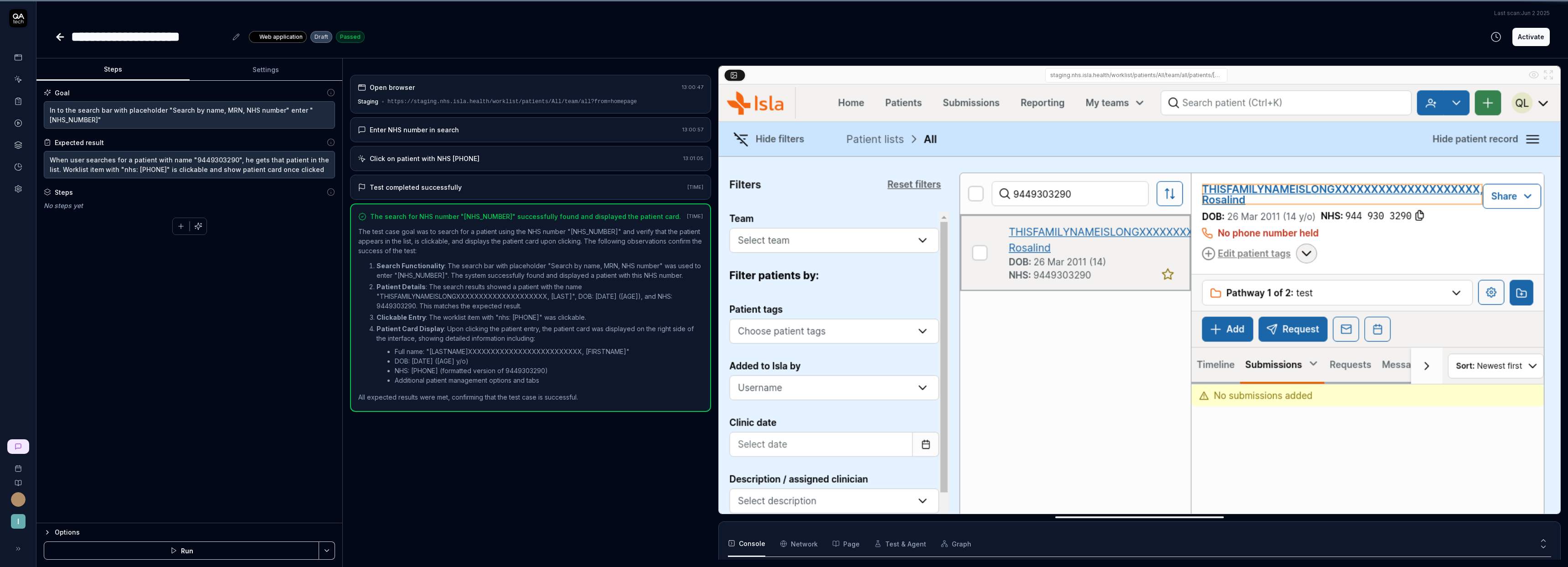 scroll, scrollTop: 8, scrollLeft: 0, axis: vertical 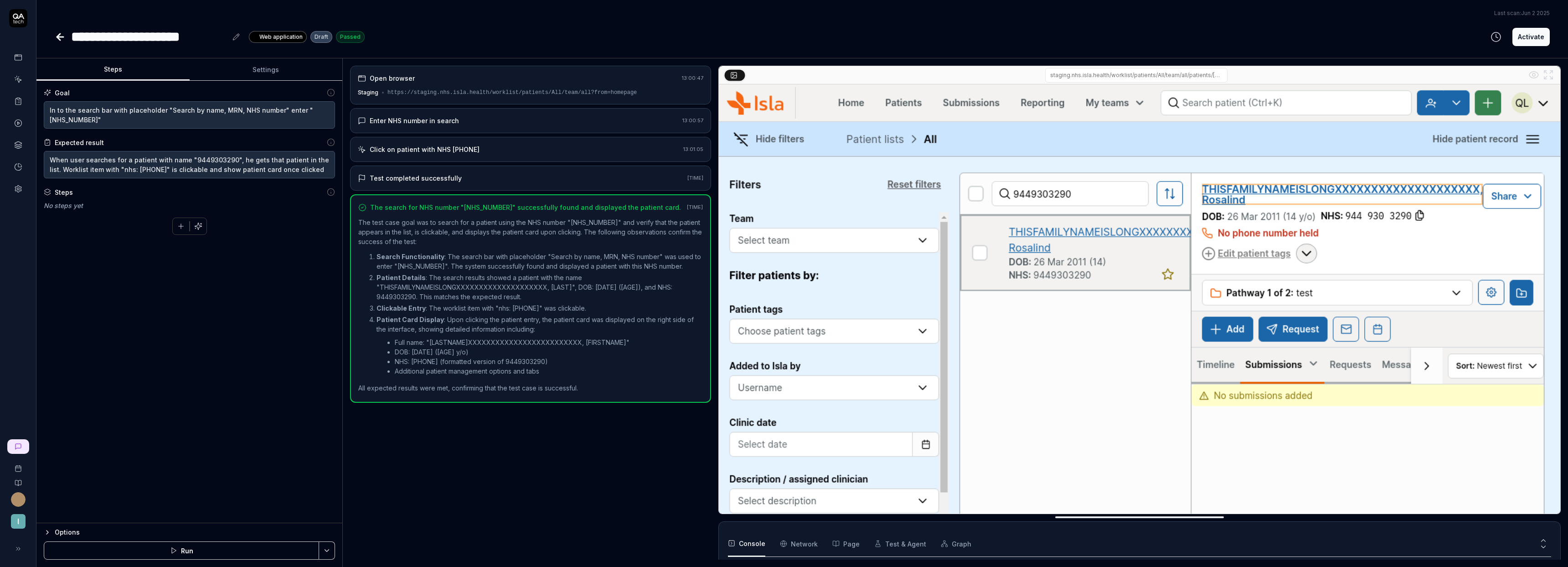 click on "**********" at bounding box center [149, 36] 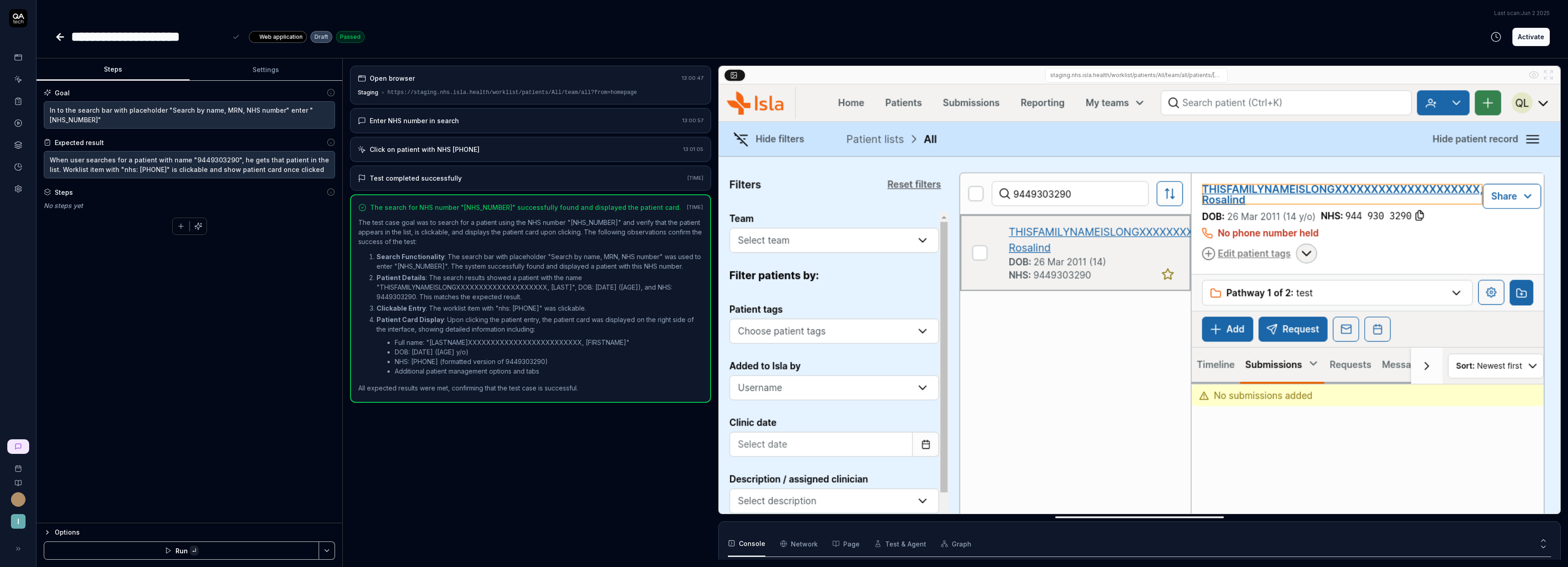 paste 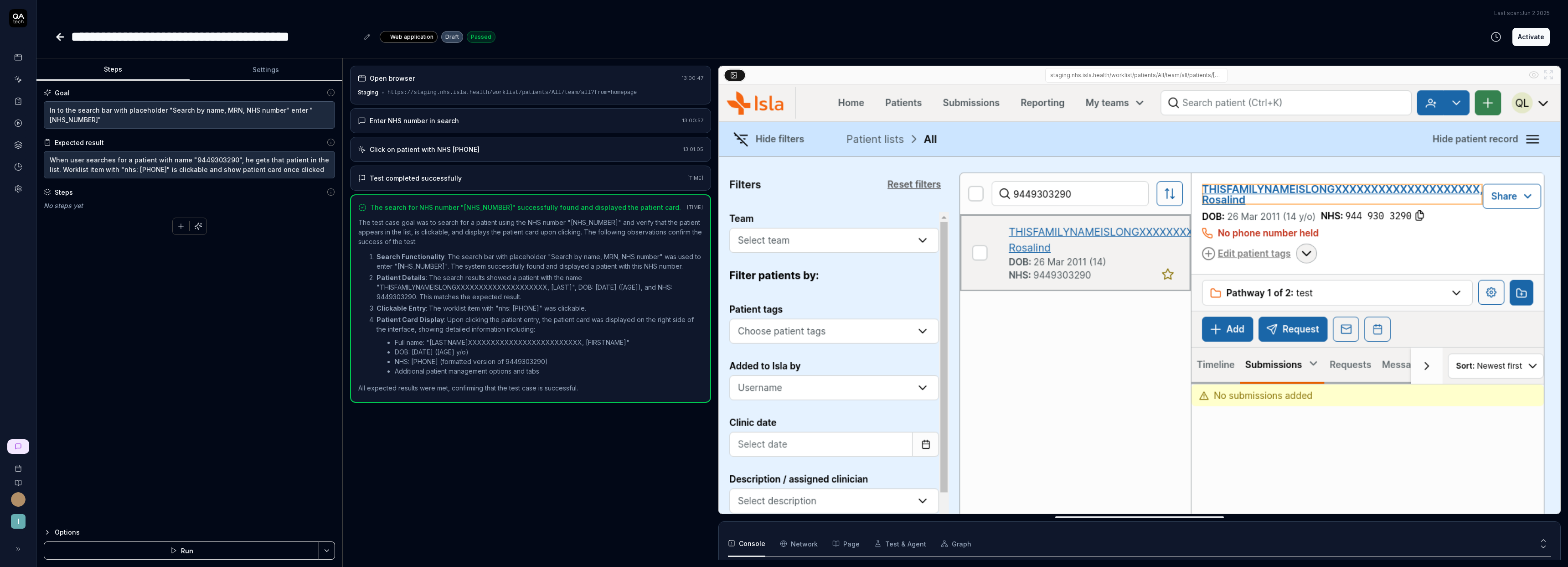 click 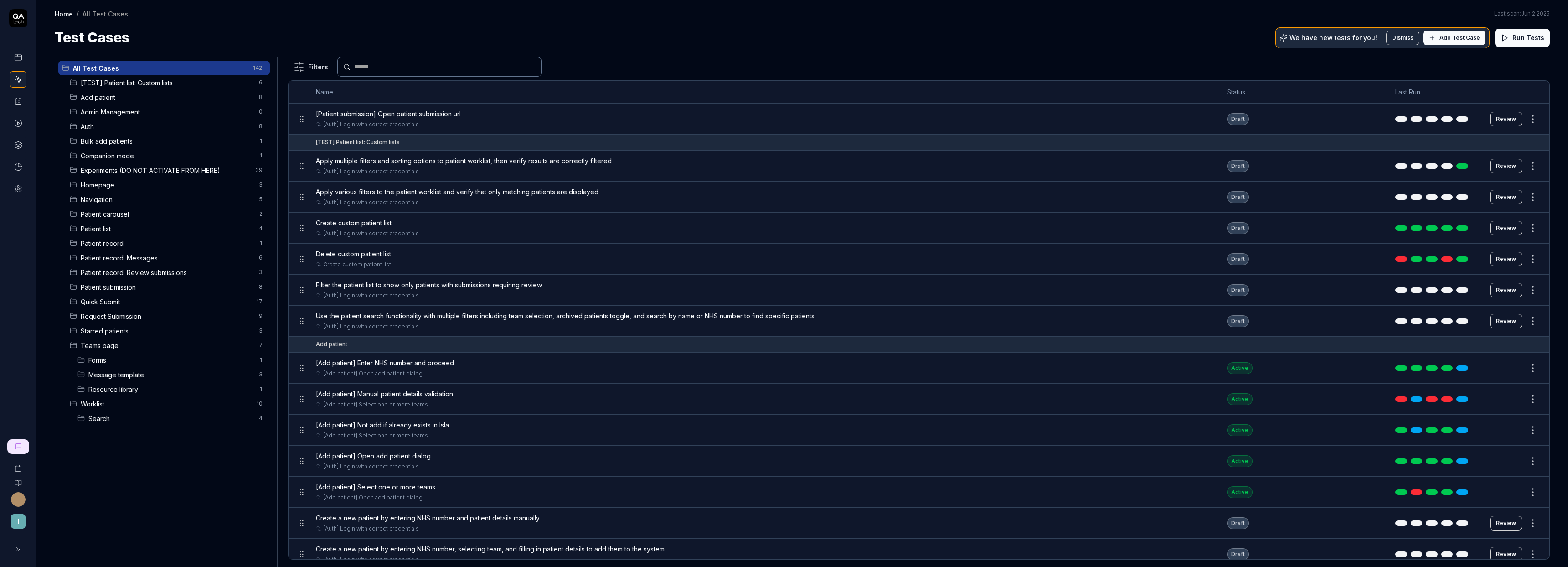 click on "Search 4" at bounding box center (172, 418) 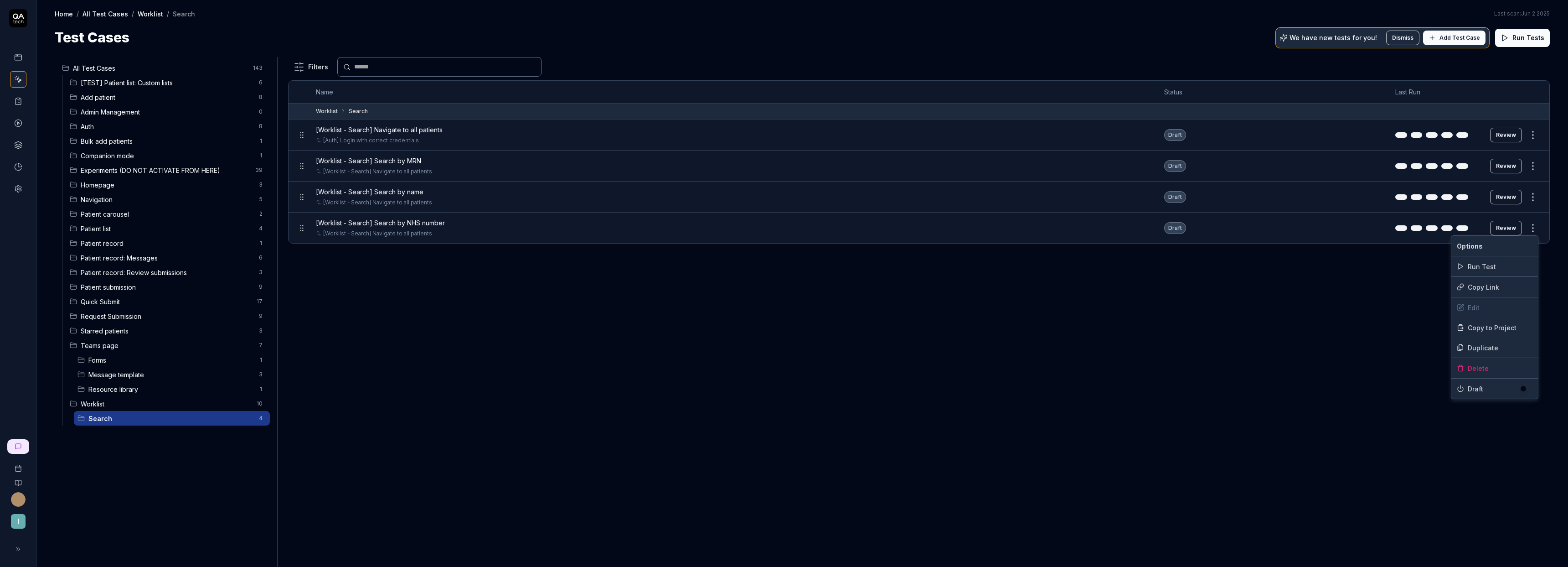 click on "I Home / All Test Cases / Worklist / Search Home / All Test Cases / Worklist / Search Last scan:  Jun 2 2025 Test Cases We have new tests for you! Dismiss Add Test Case Run Tests All Test Cases 143 [TEST] Patient list: Custom lists 6 Add patient 8 Admin Management 0 Auth 8 Bulk add patients 1 Companion mode 1 Experiments (DO NOT ACTIVATE FROM HERE) 39 Homepage 3 Navigation 5 Patient carousel 2 Patient list 4 Patient record 1 Patient record: Messages 6 Patient record: Review submissions 3 Patient submission 9 Quick Submit 17 Request Submission 9 Starred patients 3 Teams page 7 Forms 1 Message template 3 Resource library 1 Worklist 10 Search 4 Filters Name Status Last Run Worklist Search [Worklist - Search] Navigate to all patients [Auth] Login with correct credentials Draft Review [Worklist - Search] Search by MRN [Worklist - Search] Navigate to all patients Draft Review [Worklist - Search] Search by name [Worklist - Search] Navigate to all patients Draft Review [Worklist - Search] Search by NHS number Draft" at bounding box center [784, 283] 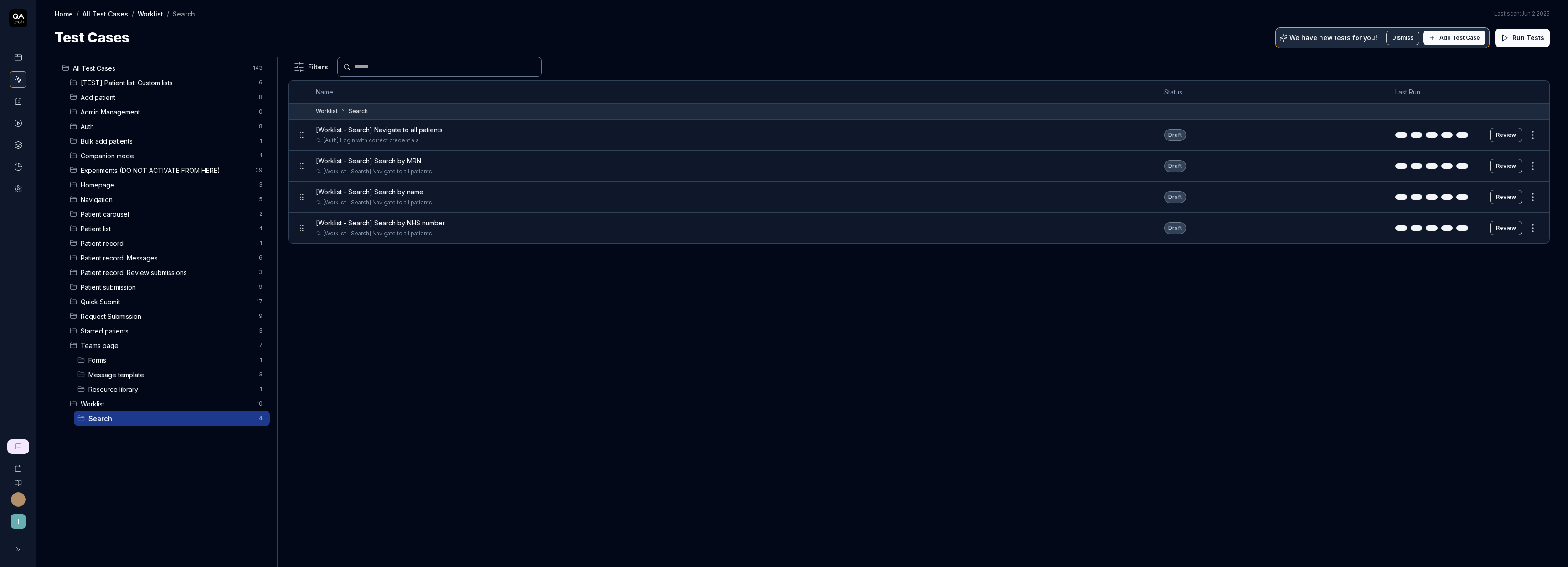 click on "I Home / All Test Cases / Worklist / Search Home / All Test Cases / Worklist / Search Last scan:  Jun 2 2025 Test Cases We have new tests for you! Dismiss Add Test Case Run Tests All Test Cases 143 [TEST] Patient list: Custom lists 6 Add patient 8 Admin Management 0 Auth 8 Bulk add patients 1 Companion mode 1 Experiments (DO NOT ACTIVATE FROM HERE) 39 Homepage 3 Navigation 5 Patient carousel 2 Patient list 4 Patient record 1 Patient record: Messages 6 Patient record: Review submissions 3 Patient submission 9 Quick Submit 17 Request Submission 9 Starred patients 3 Teams page 7 Forms 1 Message template 3 Resource library 1 Worklist 10 Search 4 Filters Name Status Last Run Worklist Search [Worklist - Search] Navigate to all patients [Auth] Login with correct credentials Draft Review [Worklist - Search] Search by MRN [Worklist - Search] Navigate to all patients Draft Review [Worklist - Search] Search by name [Worklist - Search] Navigate to all patients Draft Review [Worklist - Search] Search by NHS number Draft" at bounding box center [784, 283] 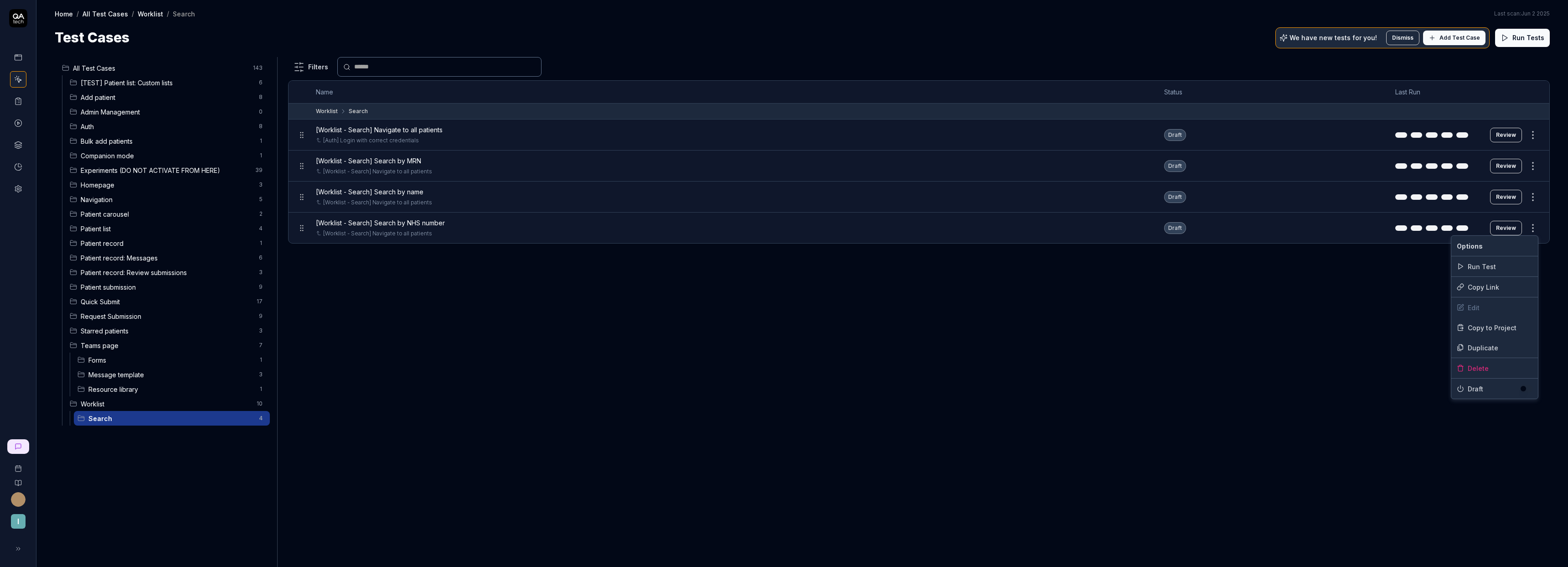 drag, startPoint x: 1393, startPoint y: 284, endPoint x: 1397, endPoint y: 277, distance: 8.06226 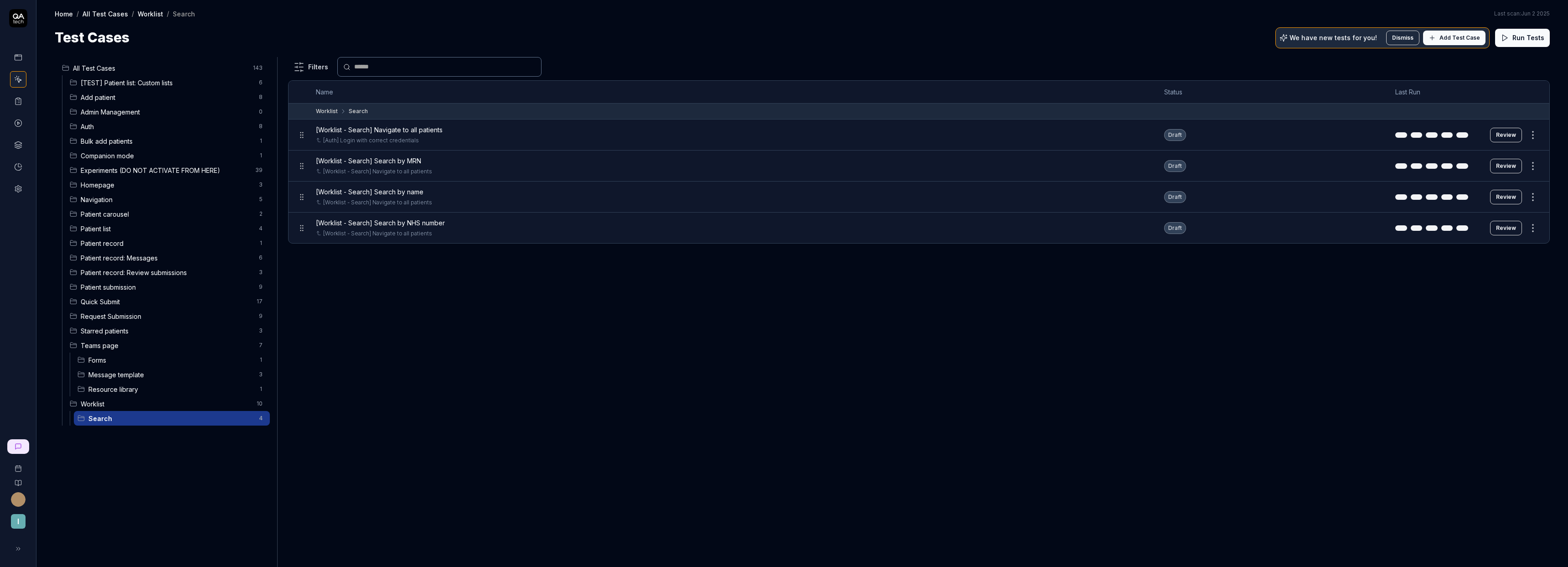 click on "Add Test Case" at bounding box center (1454, 38) 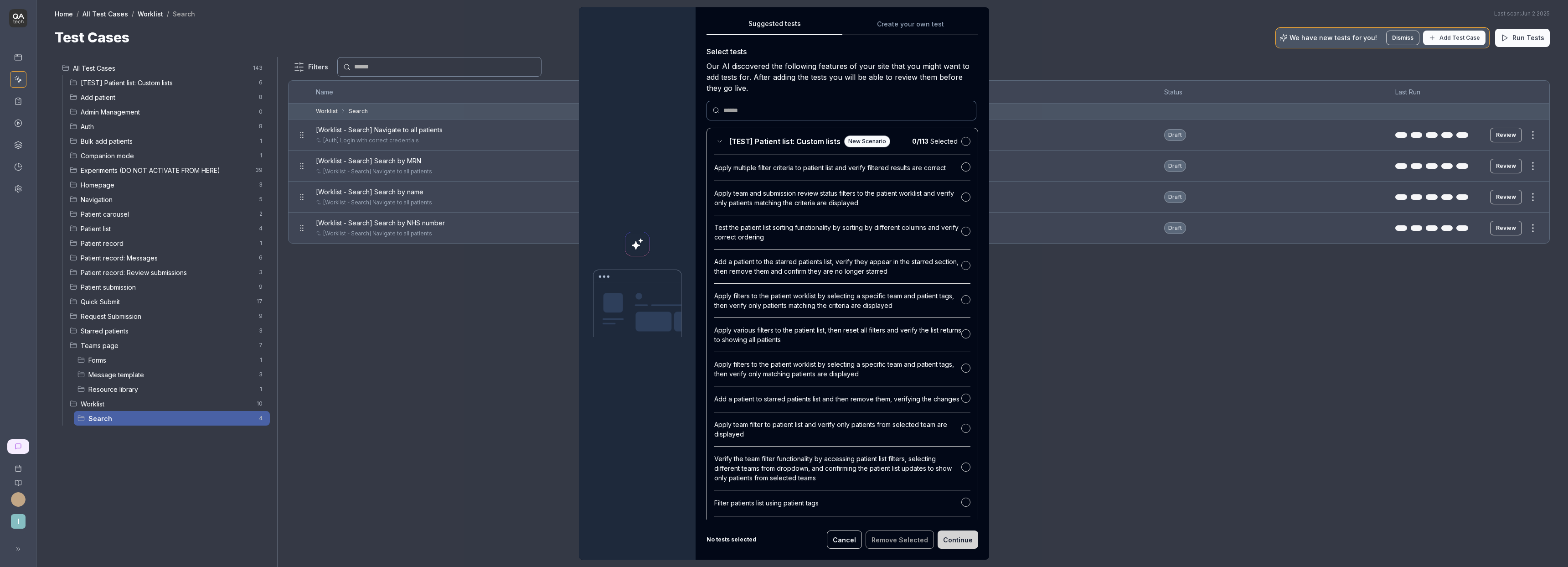 click on "Suggested tests Create your own test Select tests Our AI discovered the following features of your site that you might want to add tests for. After adding the tests you will be able to review them before they go live. [TEST] Patient list: Custom lists New Scenario 0 / 113   Selected Apply multiple filter criteria to patient list and verify filtered results are correct Apply team and submission review status filters to the patient worklist and verify only patients matching the criteria are displayed Test the patient list sorting functionality by sorting by different columns and verify correct ordering Add a patient to the starred patients list, verify they appear in the starred section, then remove them and confirm they are no longer starred Apply filters to the patient worklist by selecting a specific team and patient tags, then verify only patients matching the criteria are displayed Apply various filters to the patient list, then reset all filters and verify the list returns to showing all patients 0 / 1" at bounding box center [842, 283] 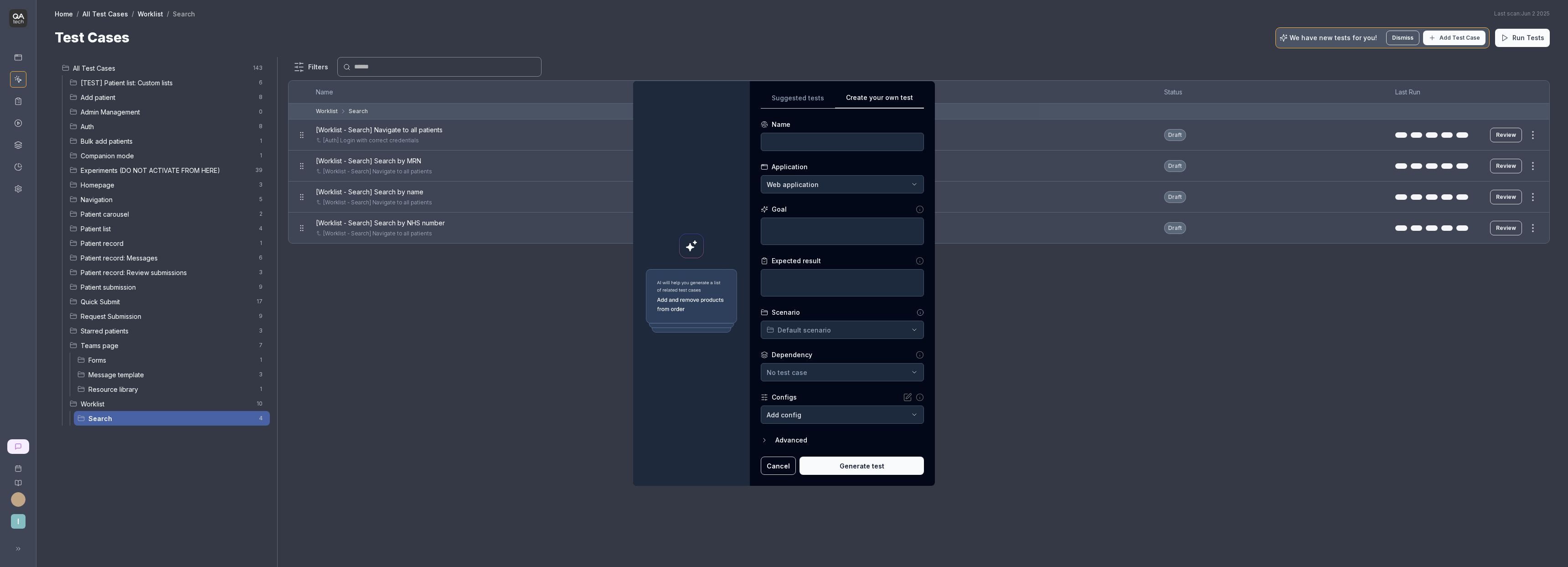 click on "**********" at bounding box center [784, 283] 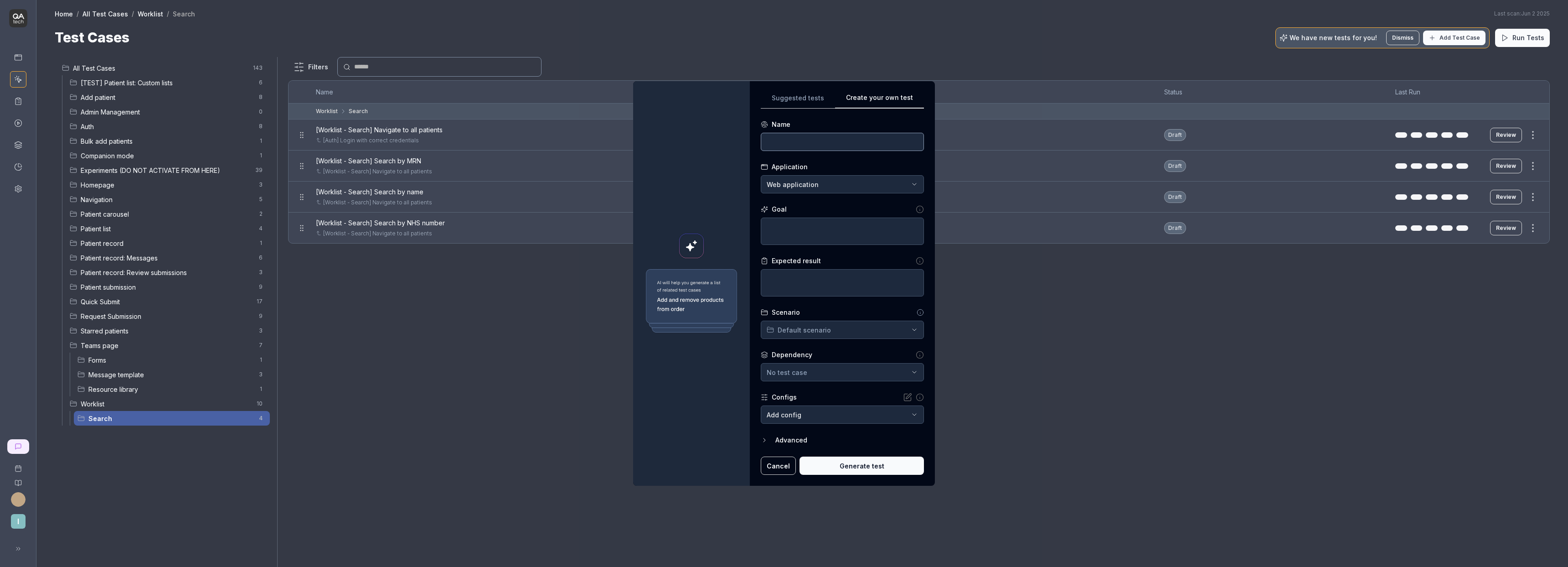 click at bounding box center (842, 142) 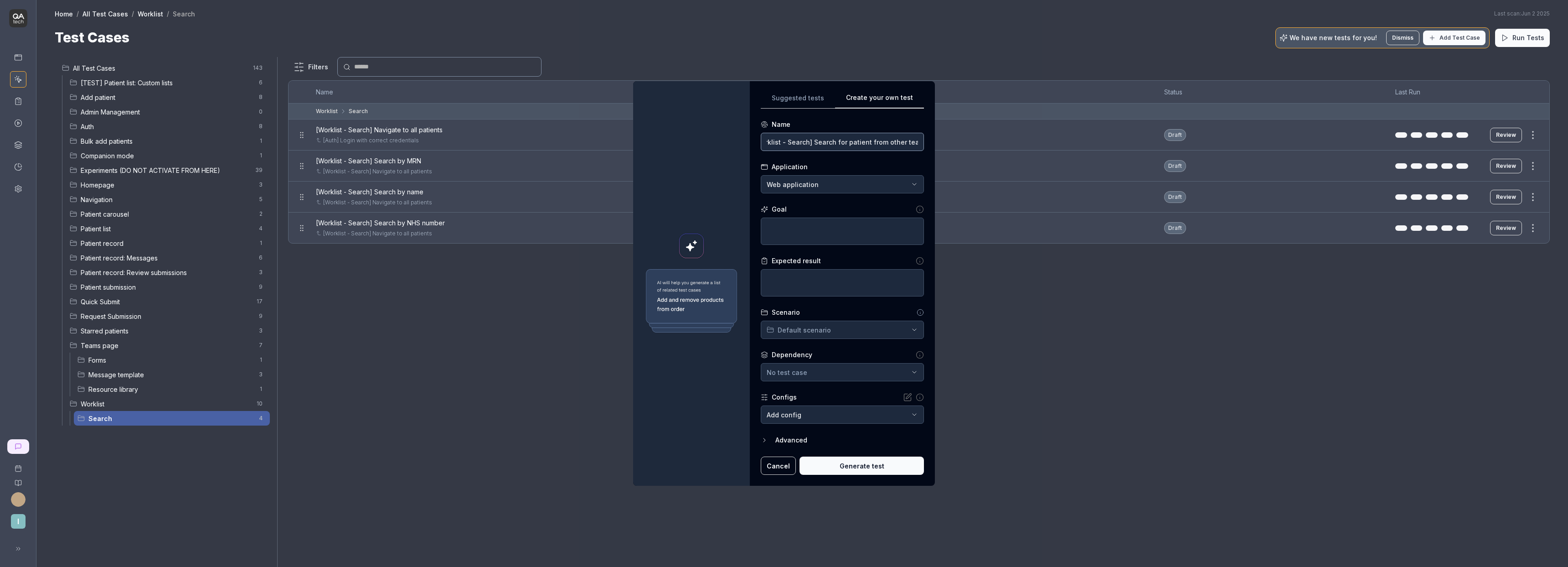 scroll, scrollTop: 0, scrollLeft: 20, axis: horizontal 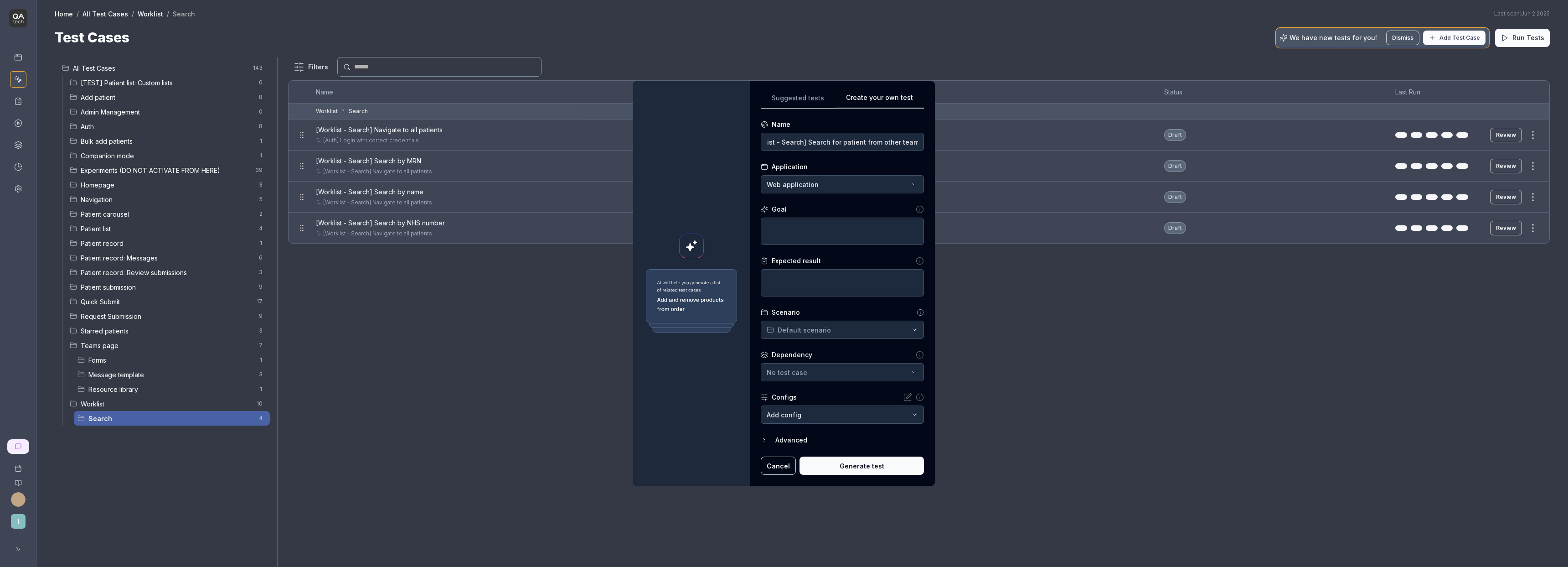 click on "**********" at bounding box center [784, 283] 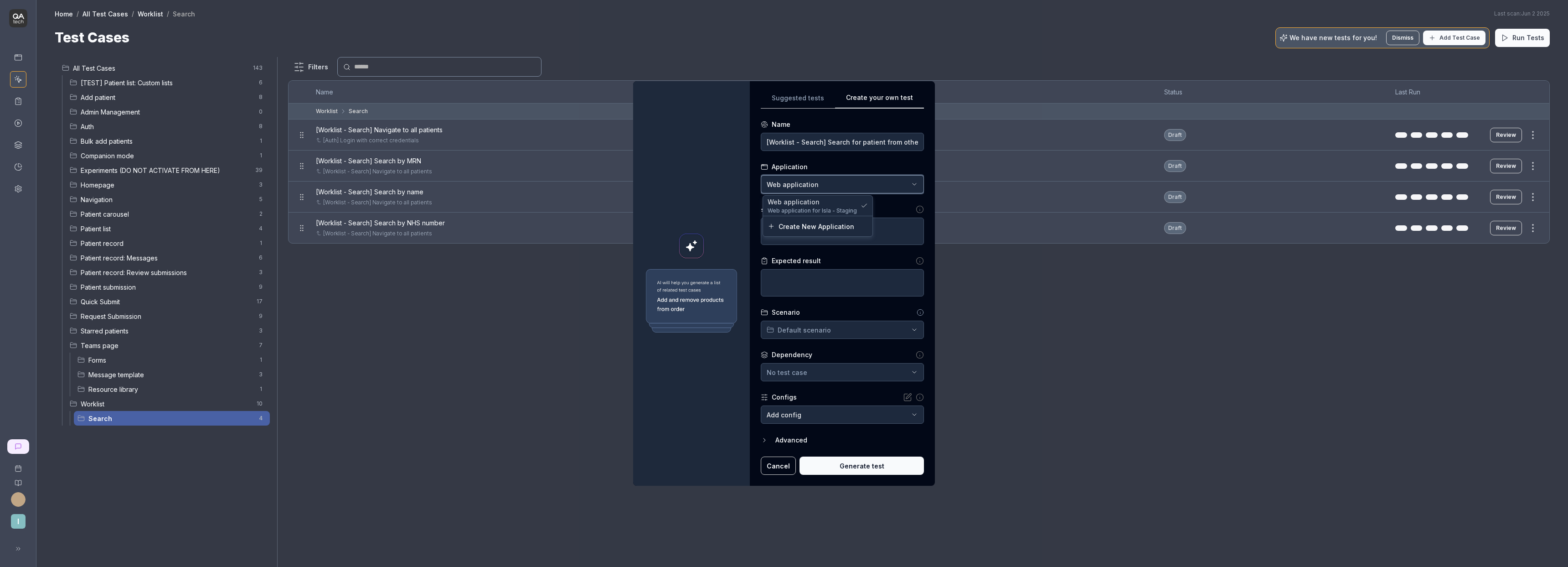 click on "**********" at bounding box center [784, 283] 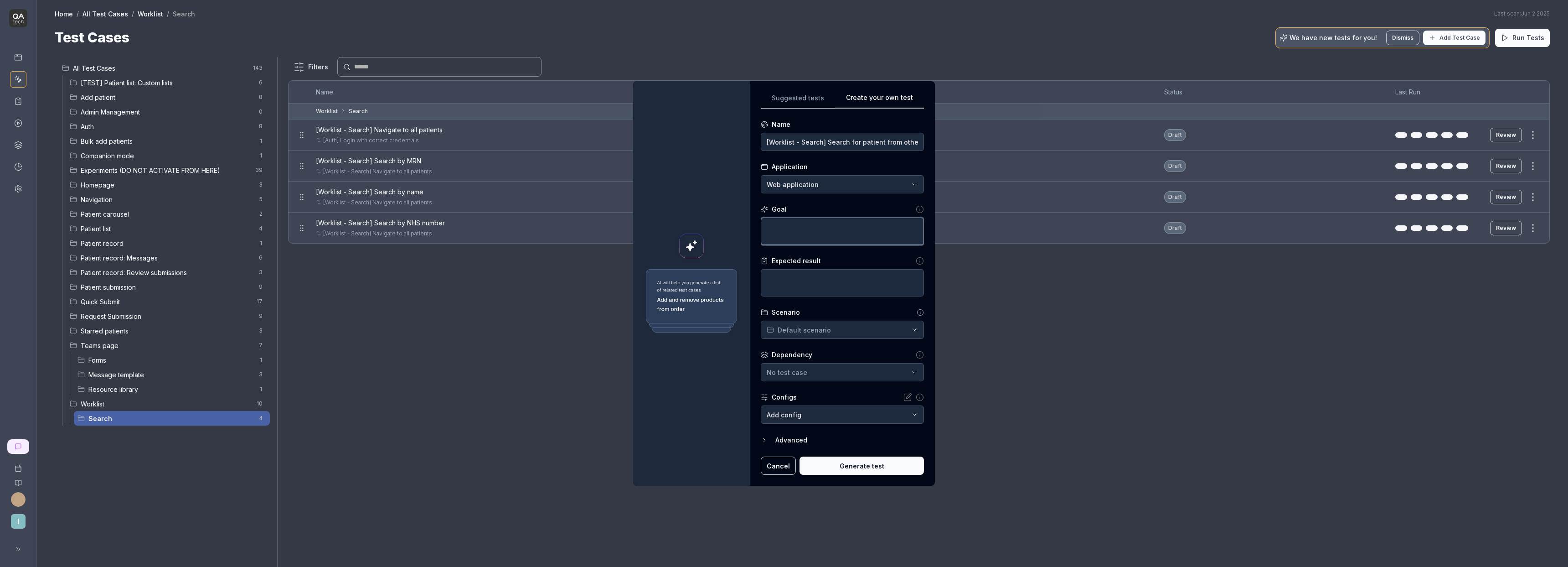 click at bounding box center (842, 231) 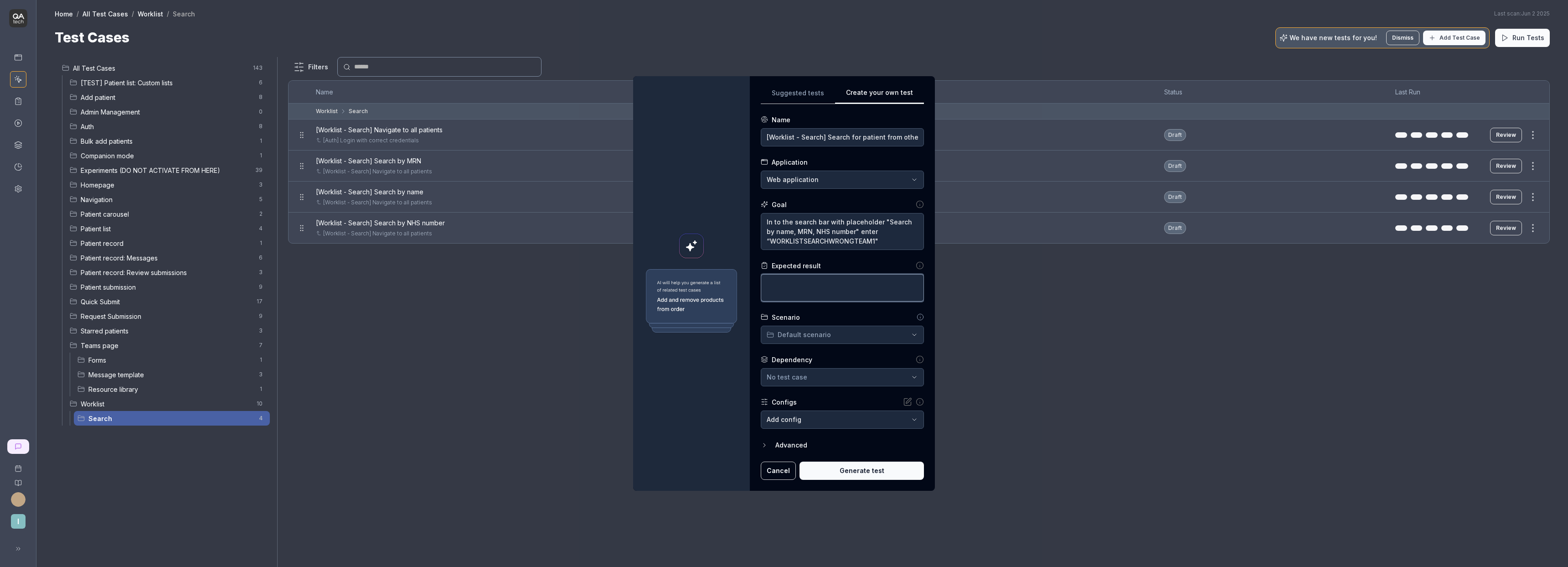 click at bounding box center [842, 288] 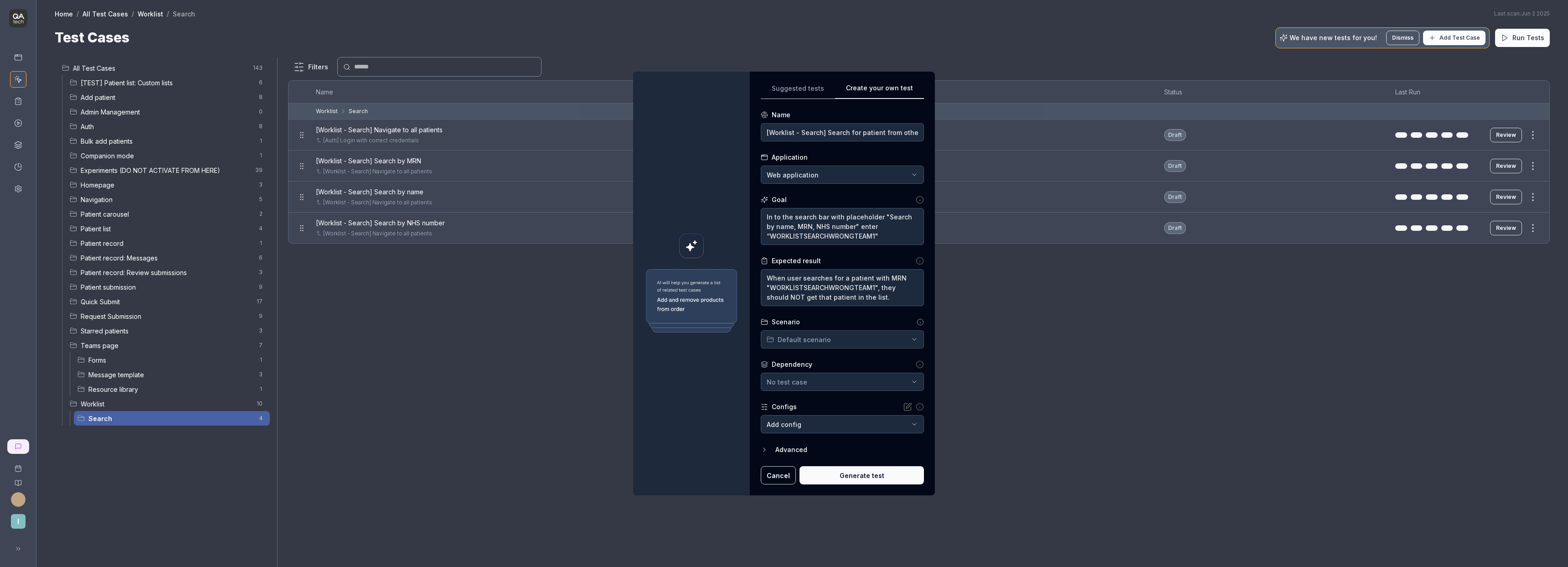 click on "**********" at bounding box center (784, 283) 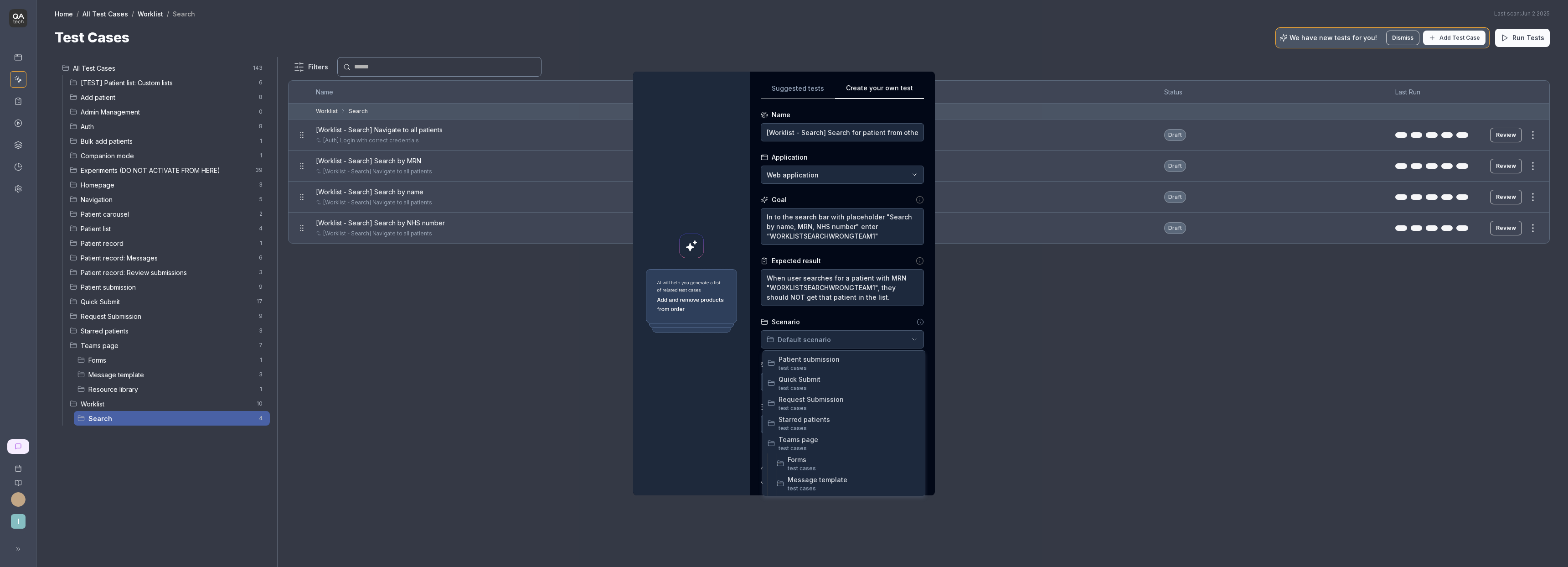 scroll, scrollTop: 337, scrollLeft: 0, axis: vertical 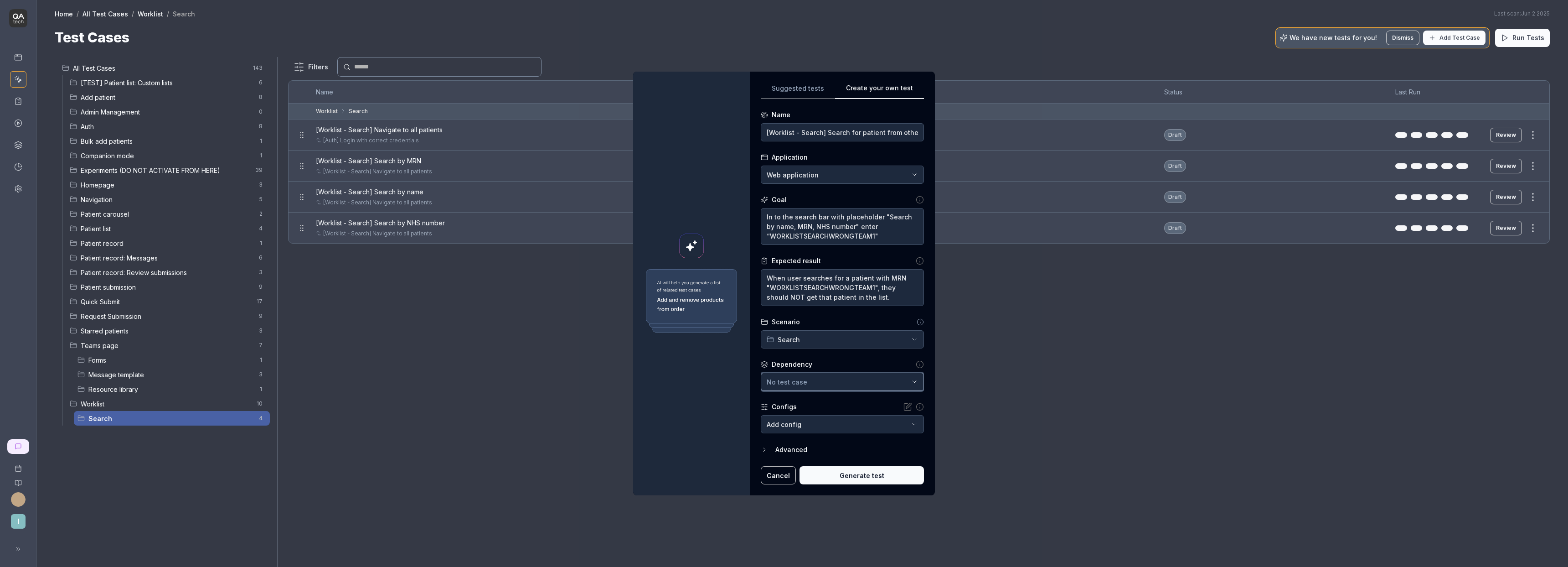 click on "No test case" at bounding box center (842, 382) 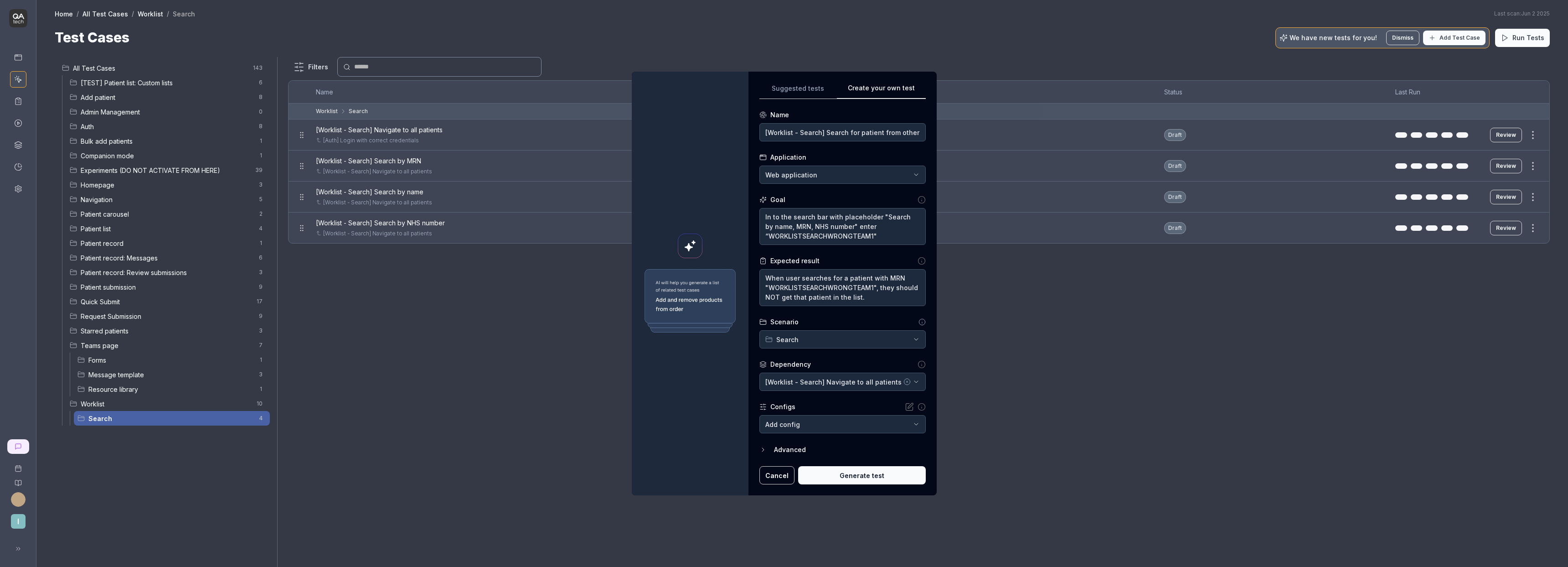 click on "Generate test" at bounding box center (862, 475) 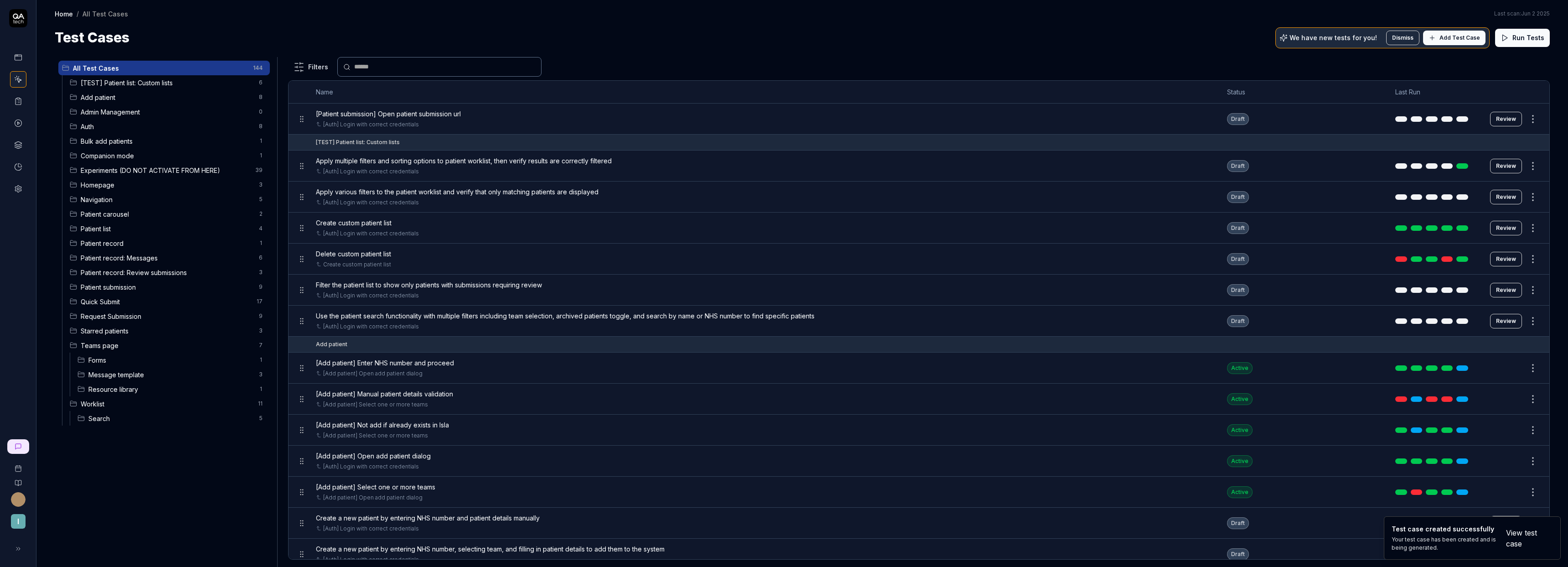 click on "Search" at bounding box center [171, 418] 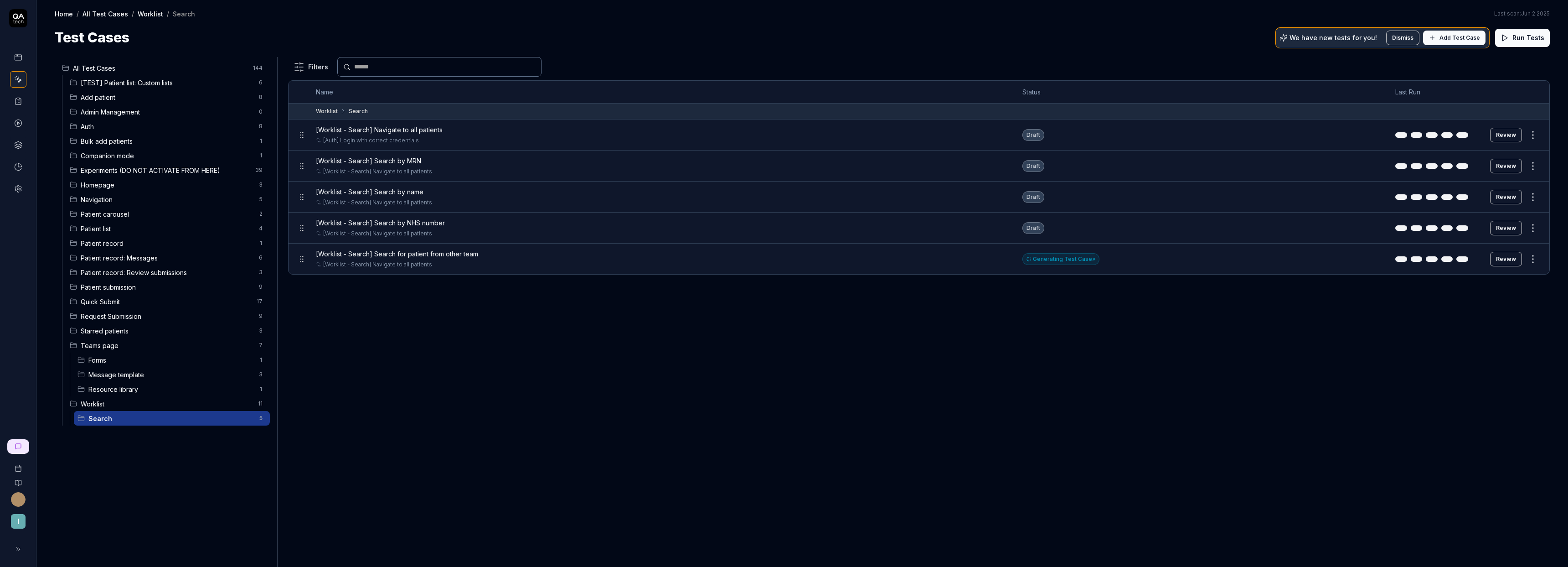 click on "Review" at bounding box center [1506, 259] 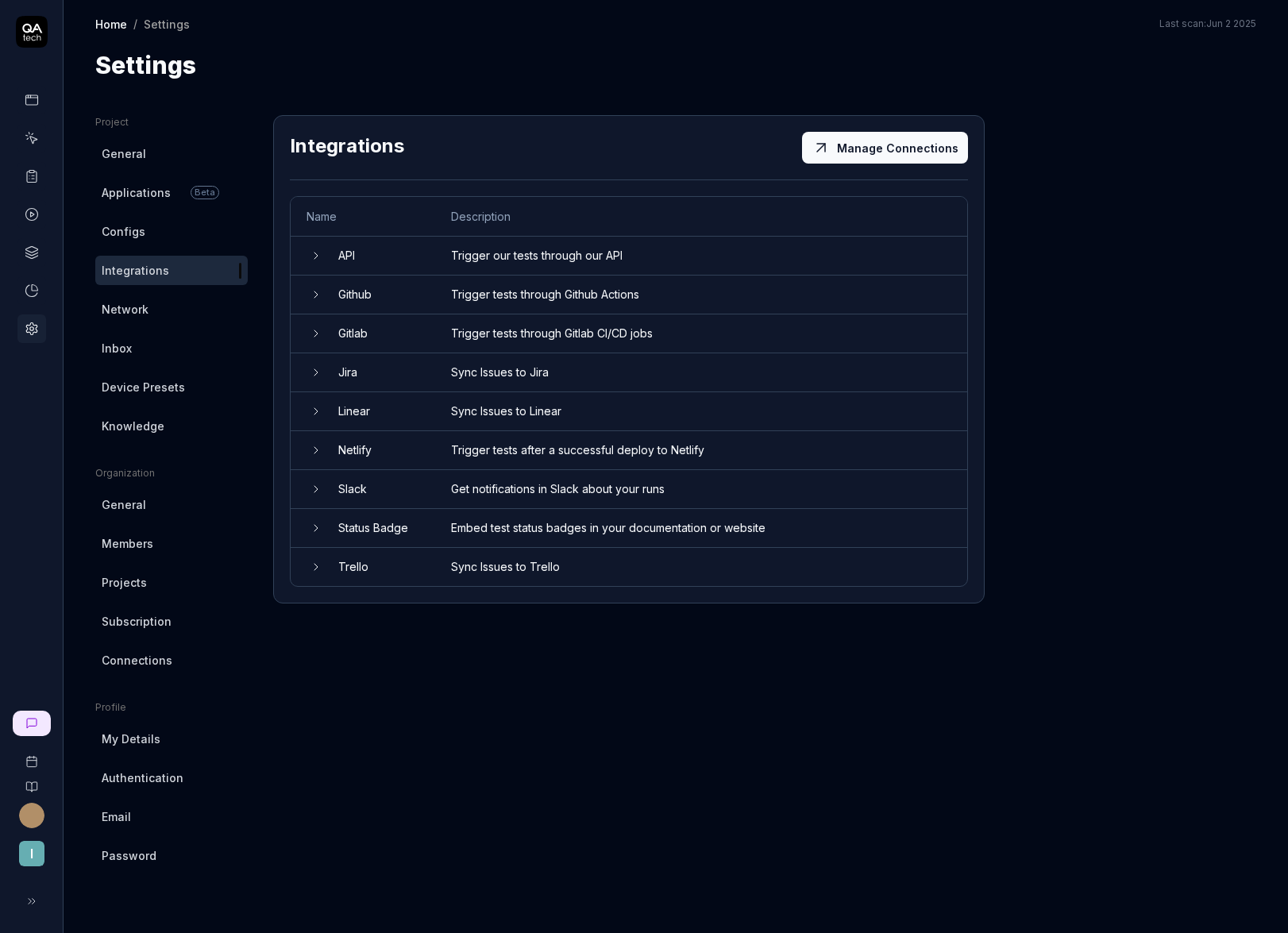 scroll, scrollTop: 0, scrollLeft: 0, axis: both 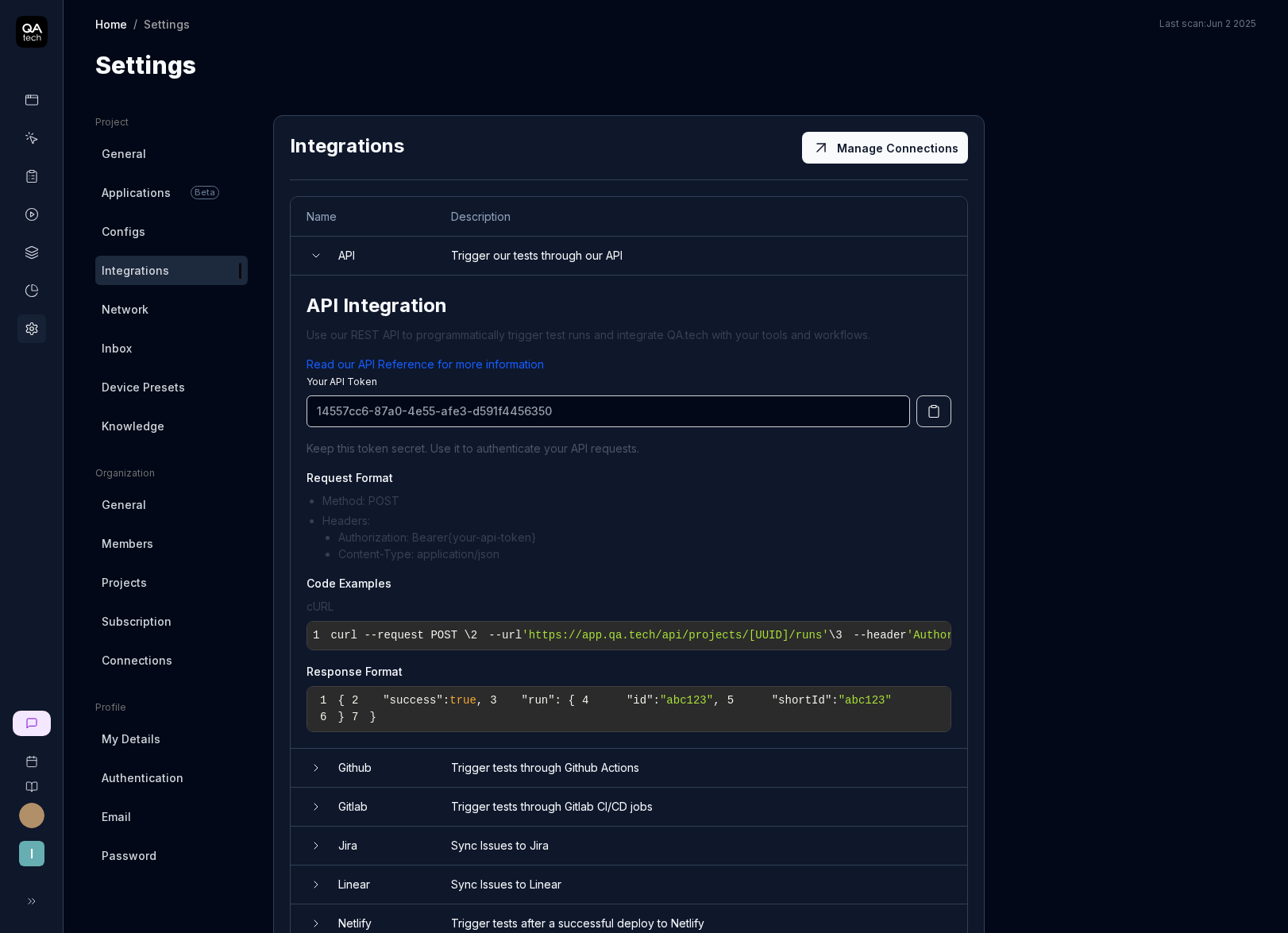 click at bounding box center (307, 256) 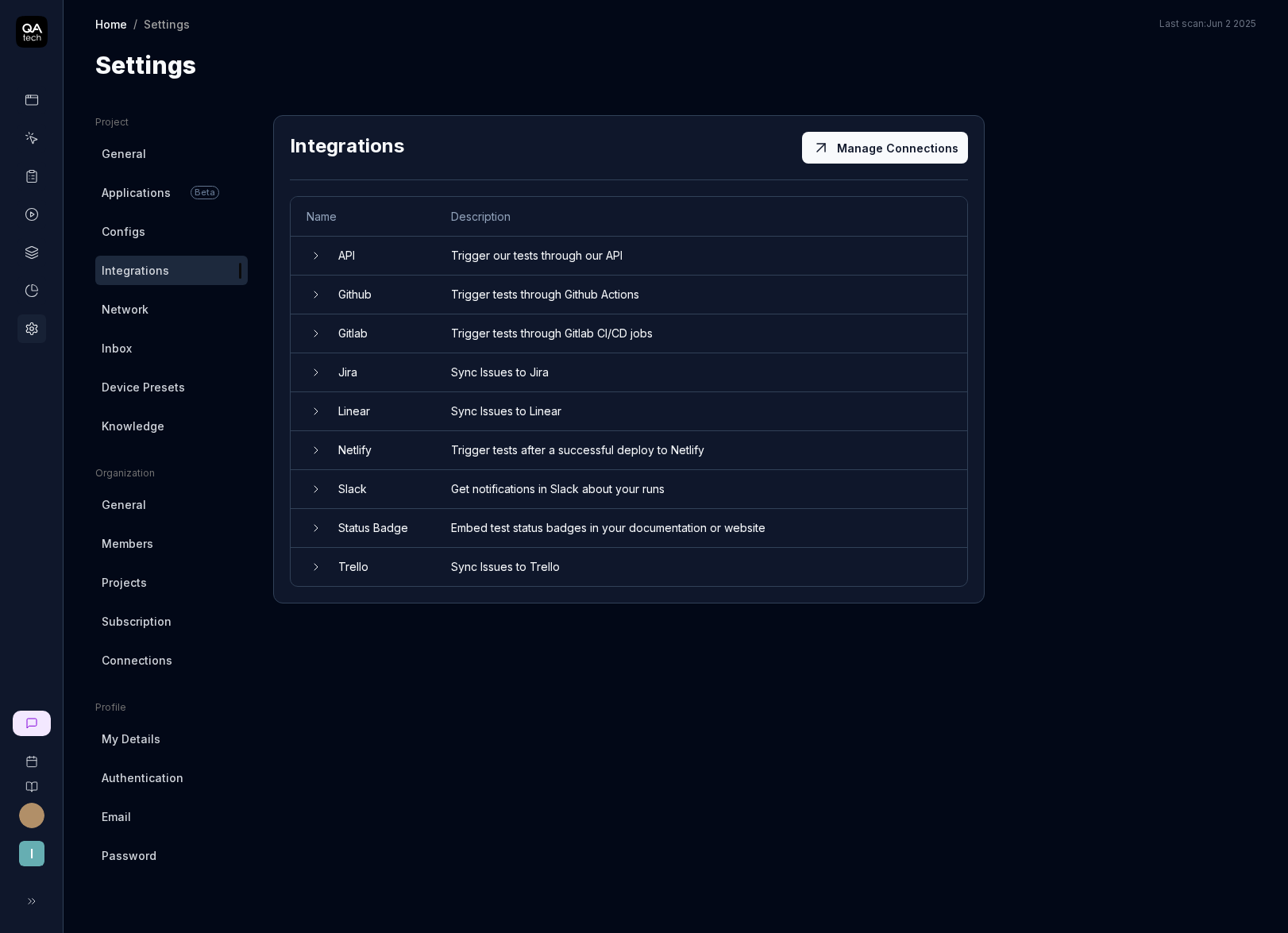 click 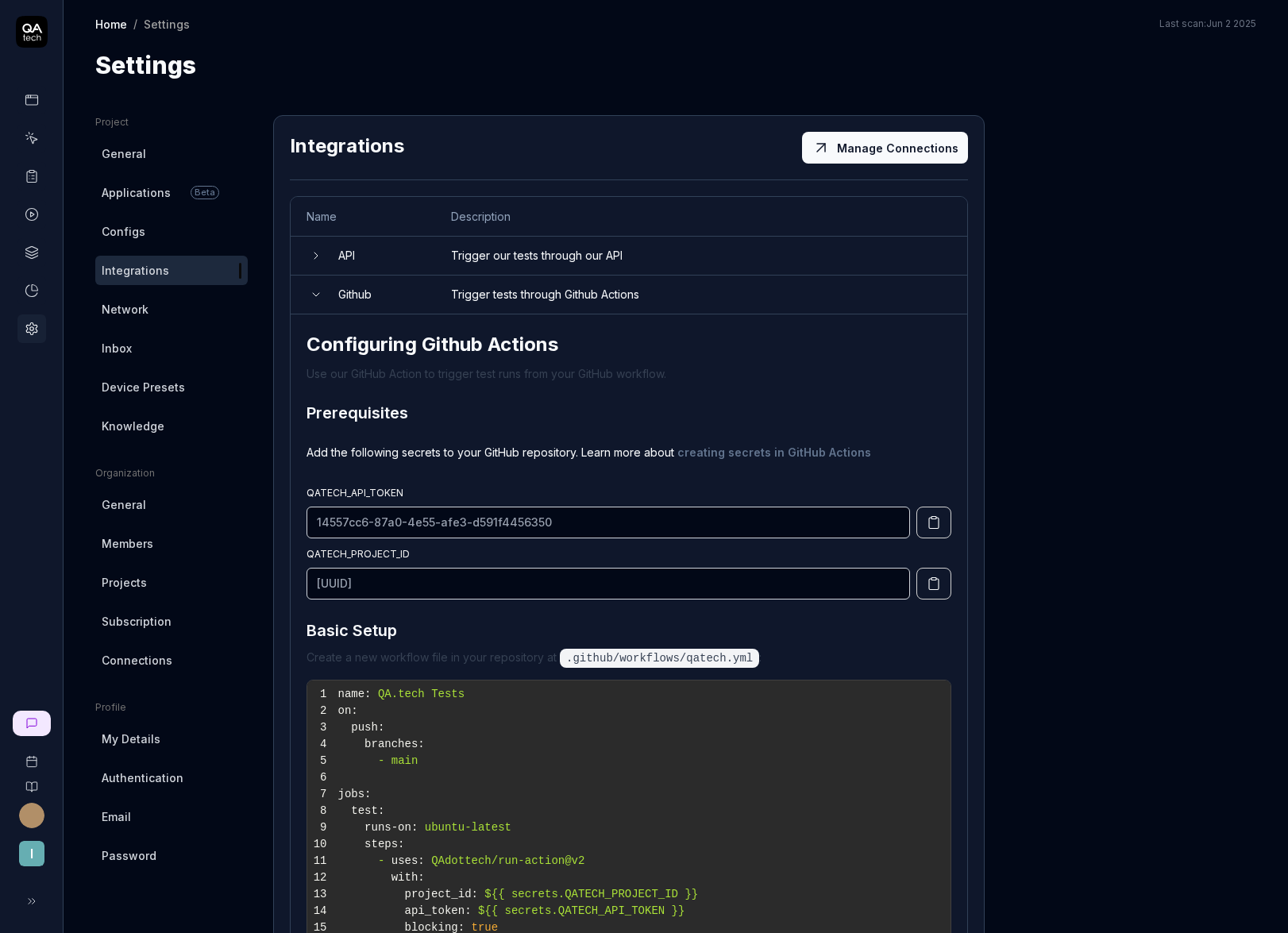 click 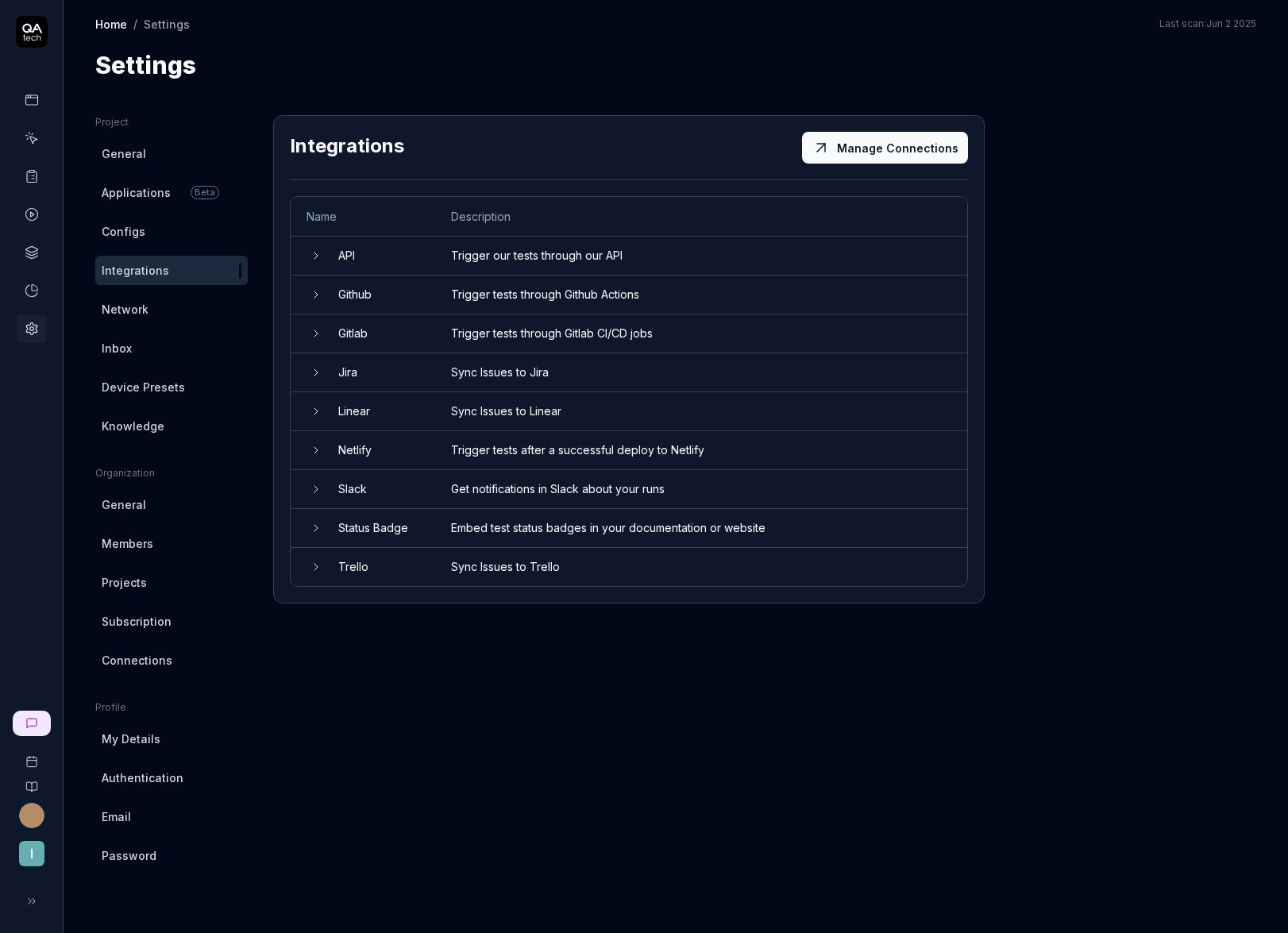 click 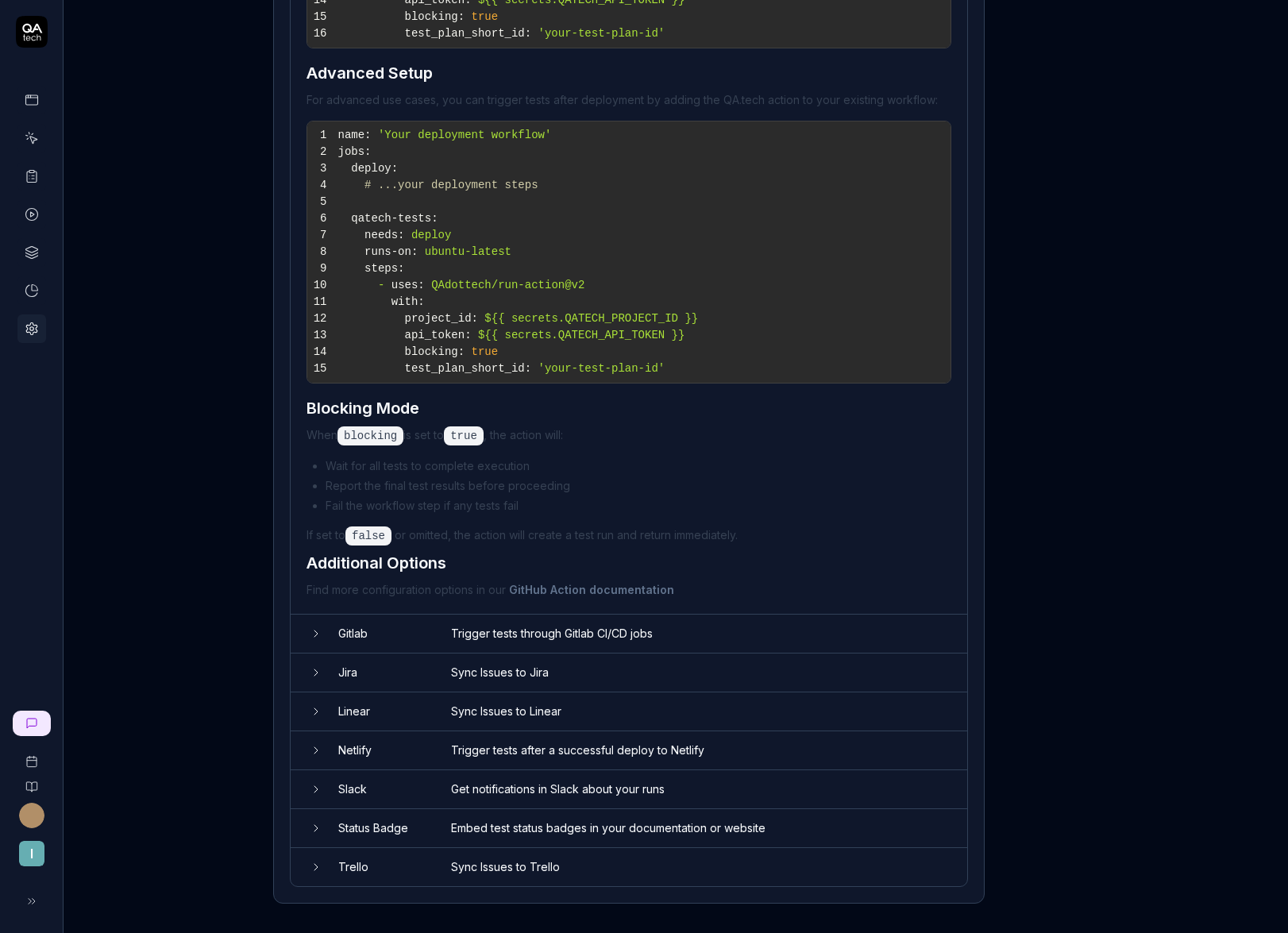 scroll, scrollTop: 0, scrollLeft: 0, axis: both 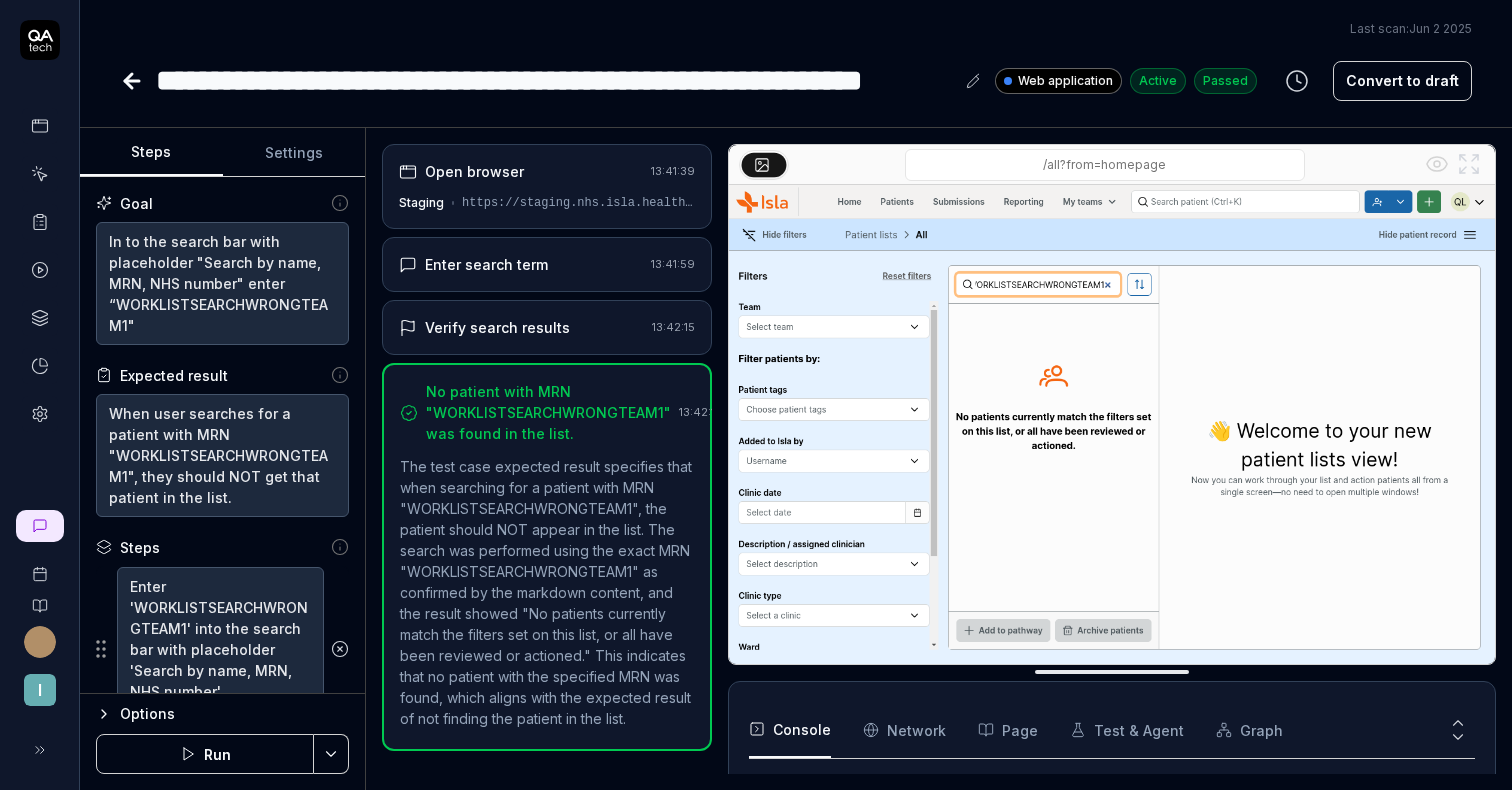 type on "*" 